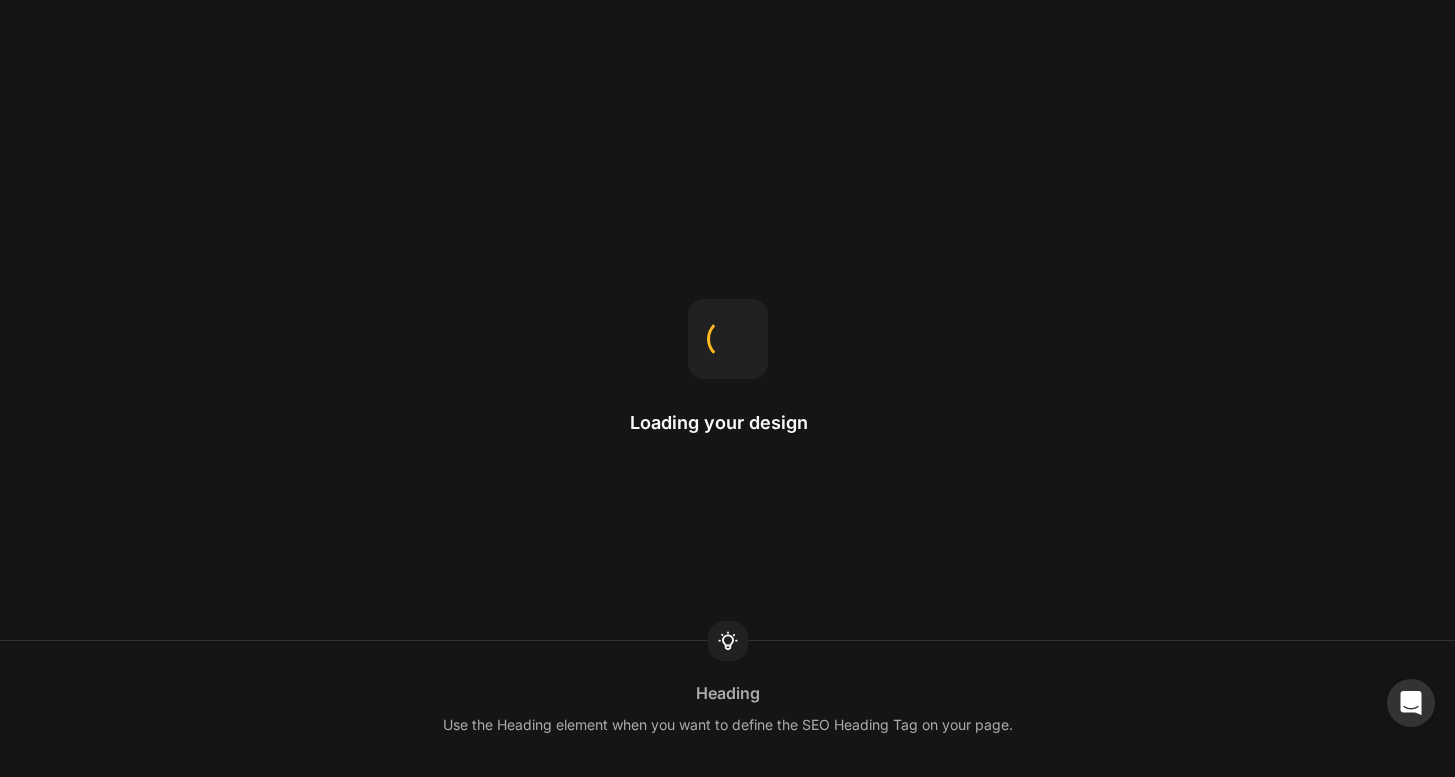 scroll, scrollTop: 0, scrollLeft: 0, axis: both 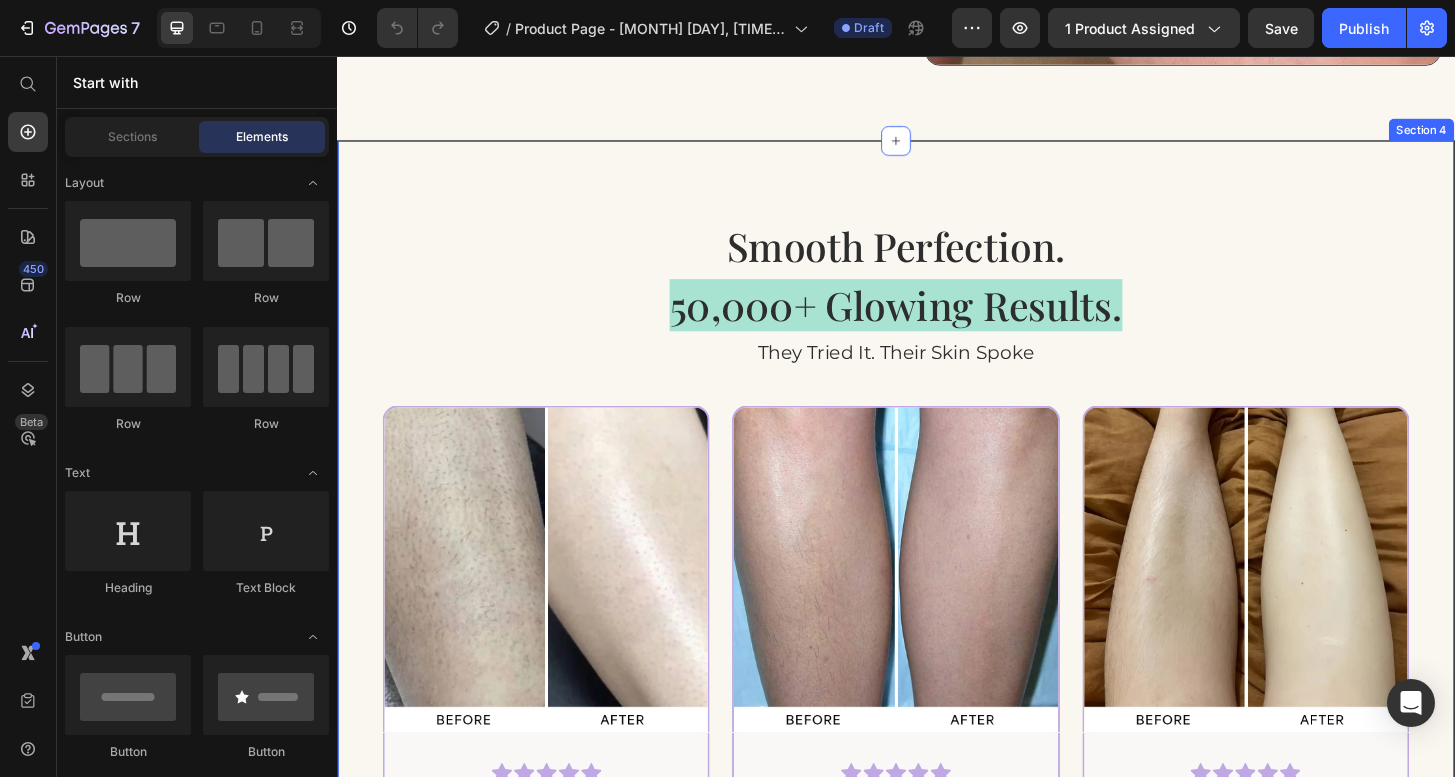 click on "Smooth Perfection. 50,000+ Glowing Results. Heading They tried it. Their skin spoke Heading
Image
Icon
Icon
Icon
Icon
Icon Row Finally Free from My Ingrown Hair Problem! Text block "This razor DRAMATICALLY reduces the amount of ingrown hairs I get. I used to get painful bumps on my bikini line that would last for weeks - so embarrassing! I tried everything - expensive razors, laser treatments. Nothing worked. But with Nudeya, I haven't had a single ingrown hair in months. The ceramic coating cuts hair just above the skin instead of pulling like other shavers. It's close enough to razor-smooth that you can't tell the difference, and my skin is finally healthy and clear. Worth every penny." Text block – Hannah L. Item List Row Image
Icon
Icon
Icon
Icon
Icon Row I'm Obsessed with This Thing Text block Text block – Olivia M. Item List" at bounding box center (937, 820) 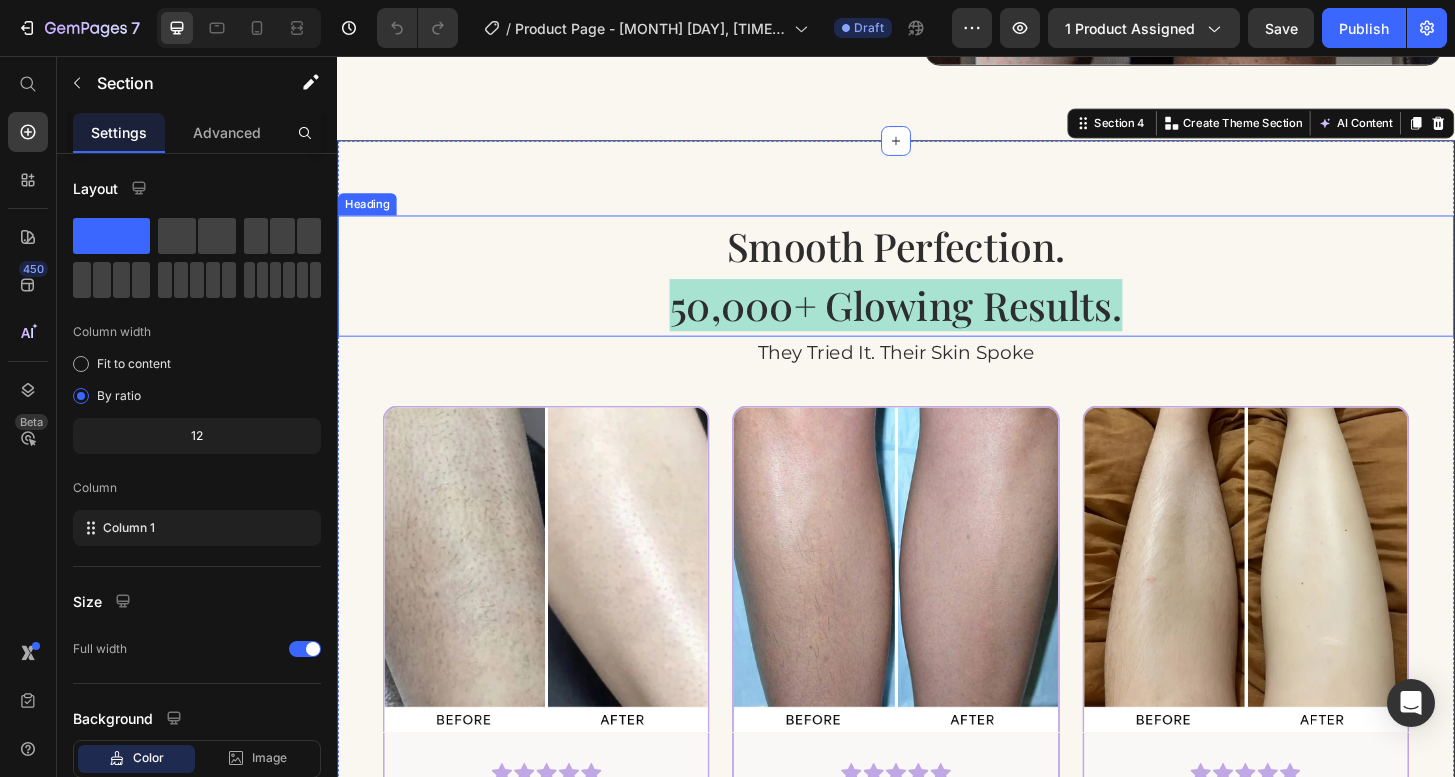 click on "50,000+ Glowing Results." at bounding box center [937, 323] 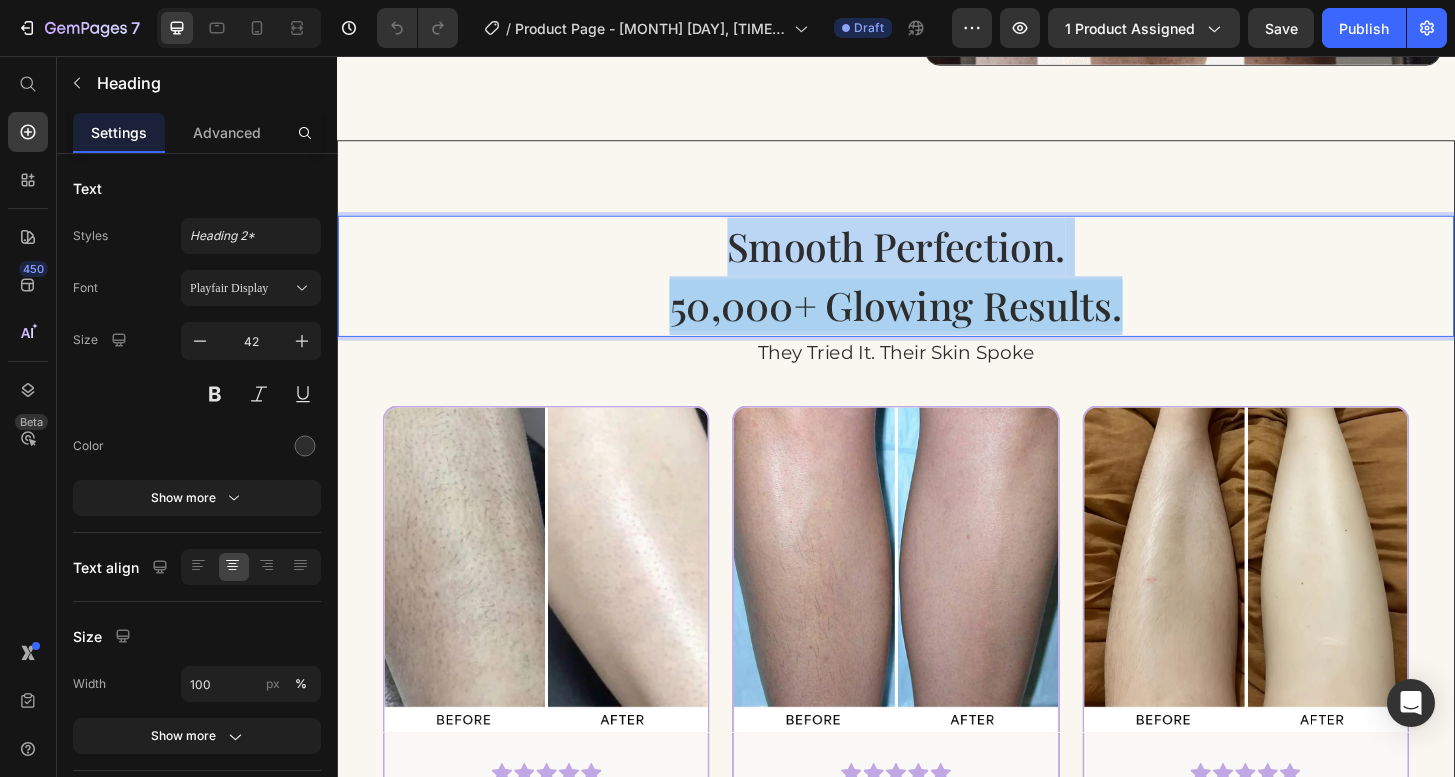 drag, startPoint x: 1204, startPoint y: 342, endPoint x: 727, endPoint y: 271, distance: 482.25513 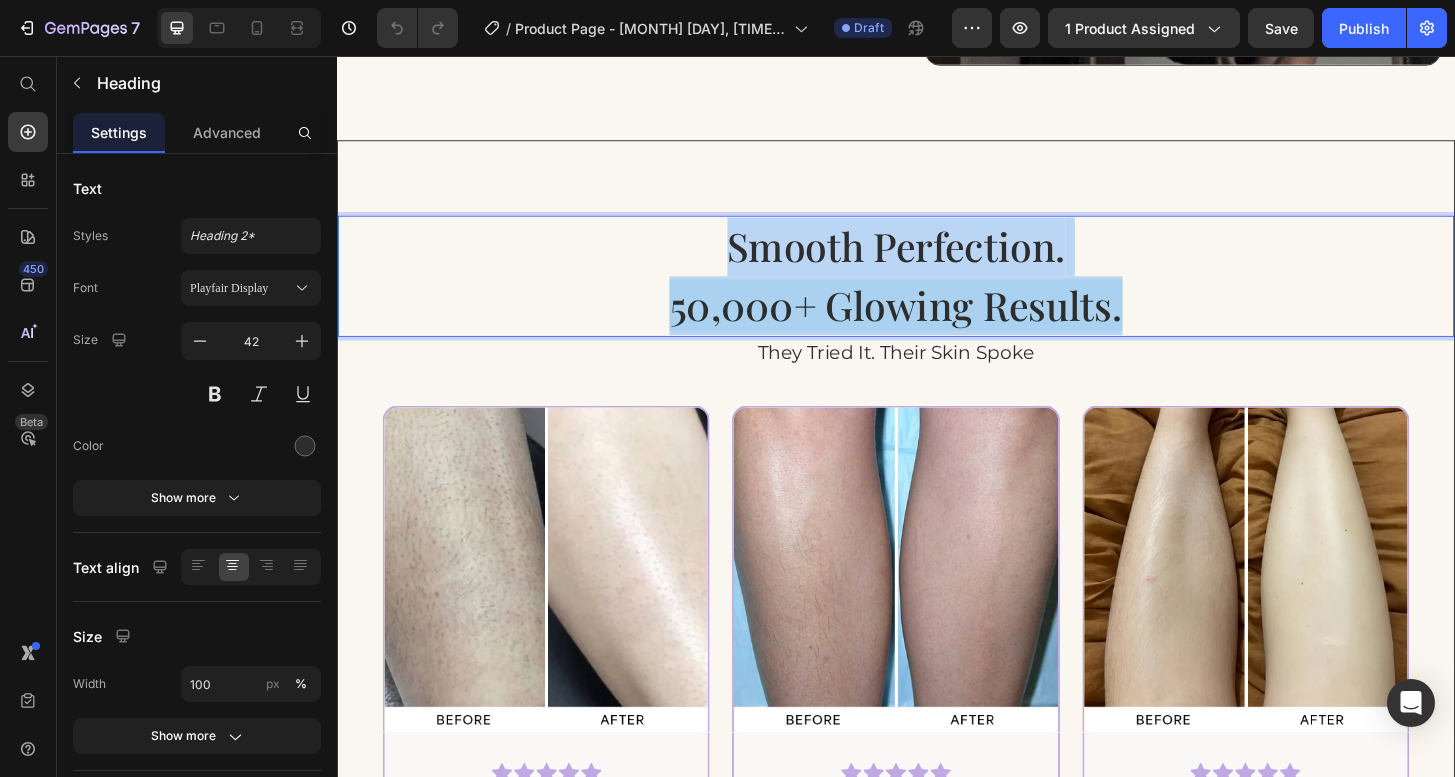 click on "Smooth Perfection. 50,000+ Glowing Results." at bounding box center (937, 292) 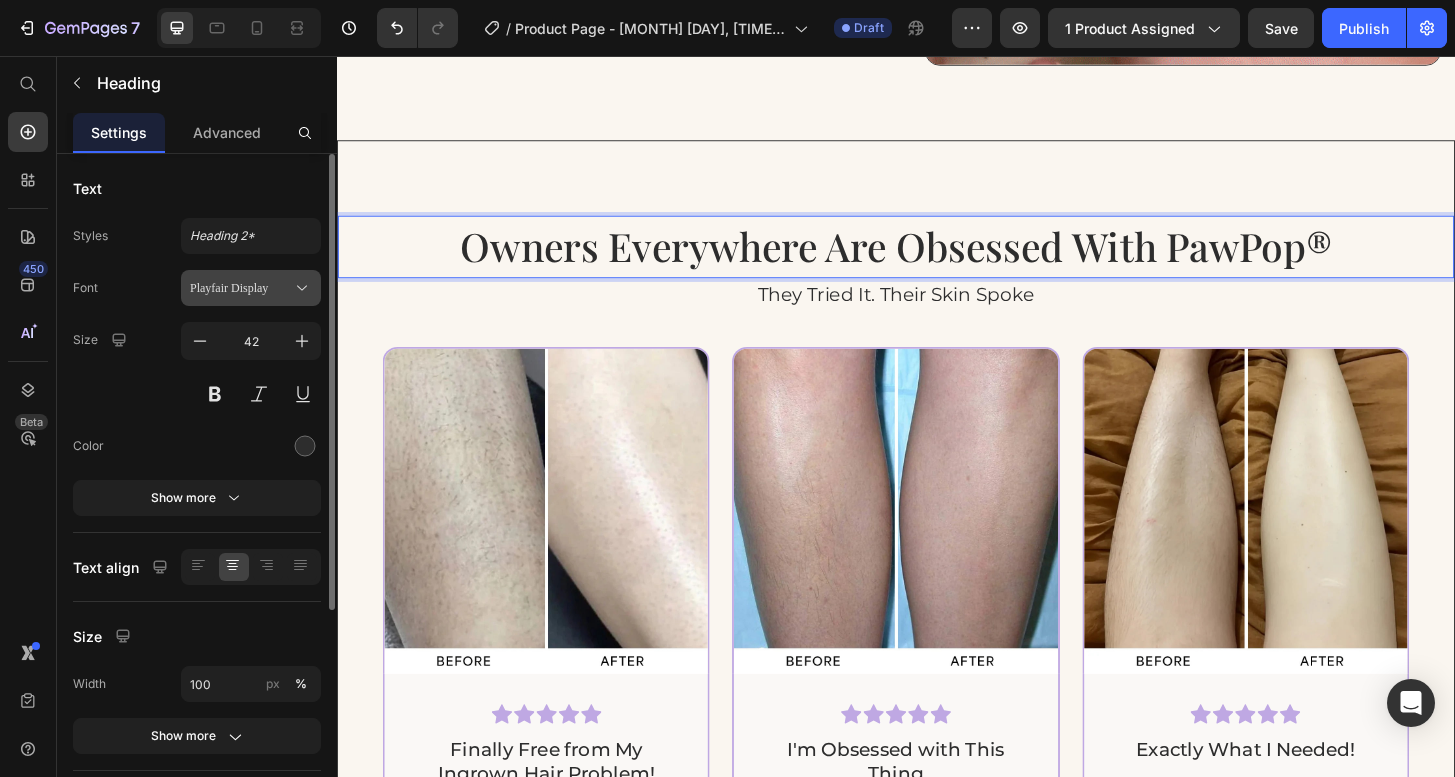 click on "Playfair Display" at bounding box center [251, 288] 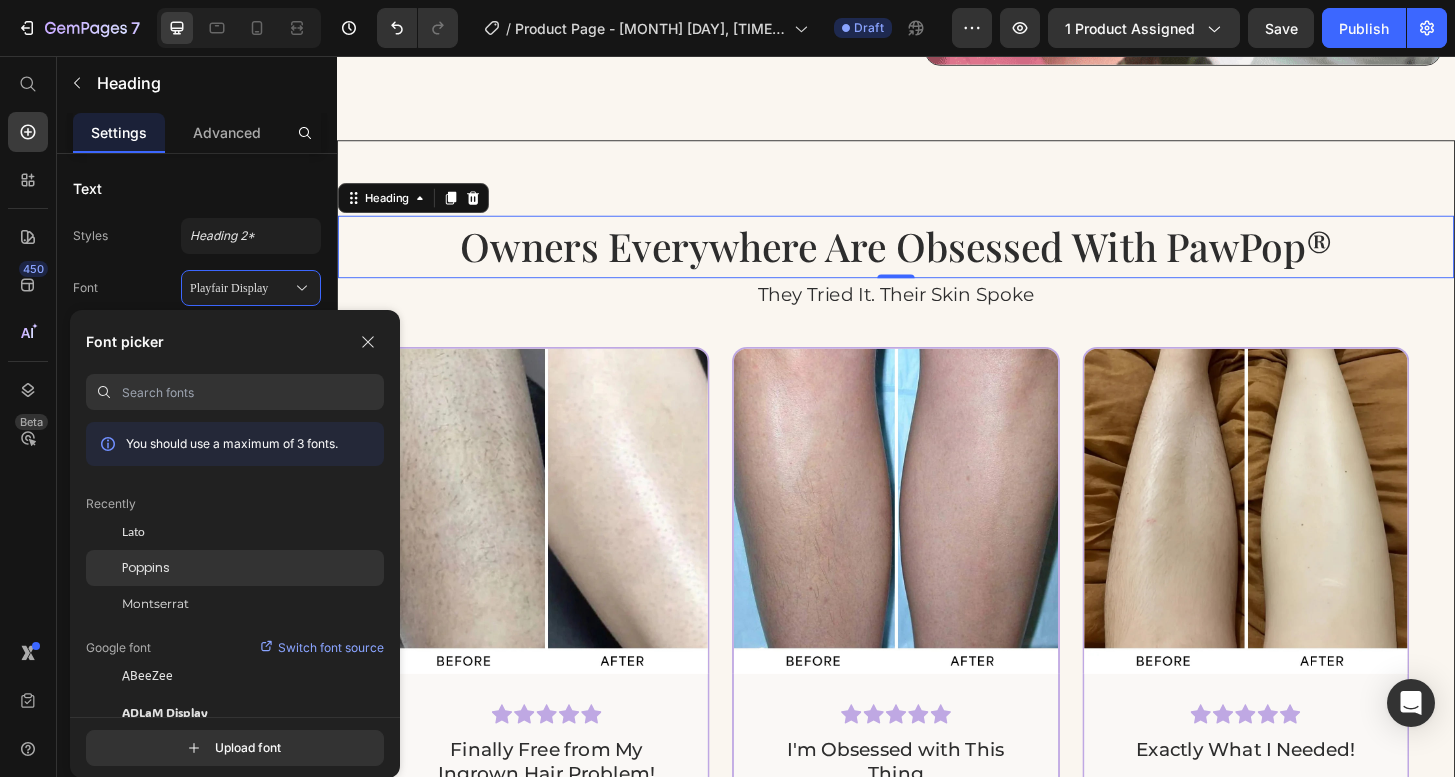 click on "Poppins" 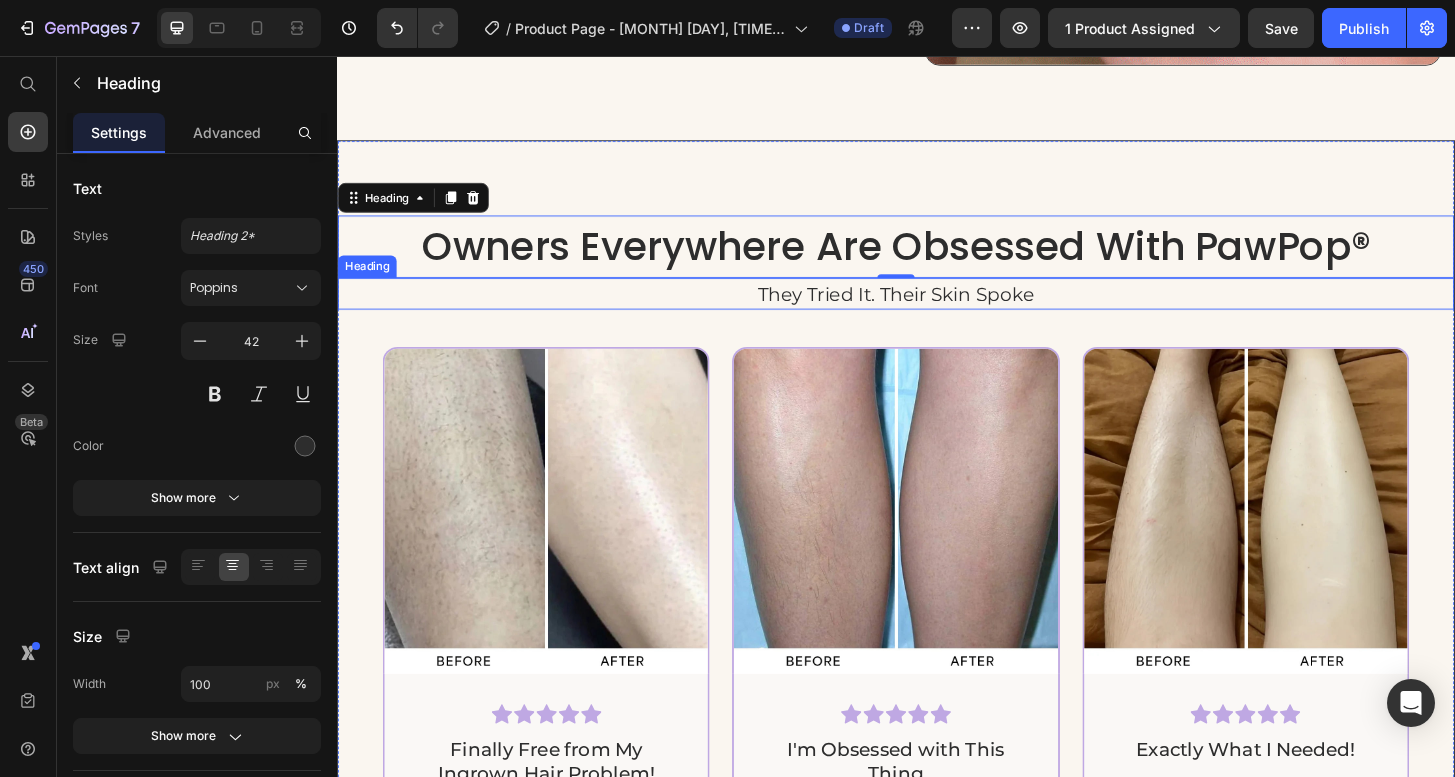 click on "They tried it. Their skin spoke" at bounding box center (937, 311) 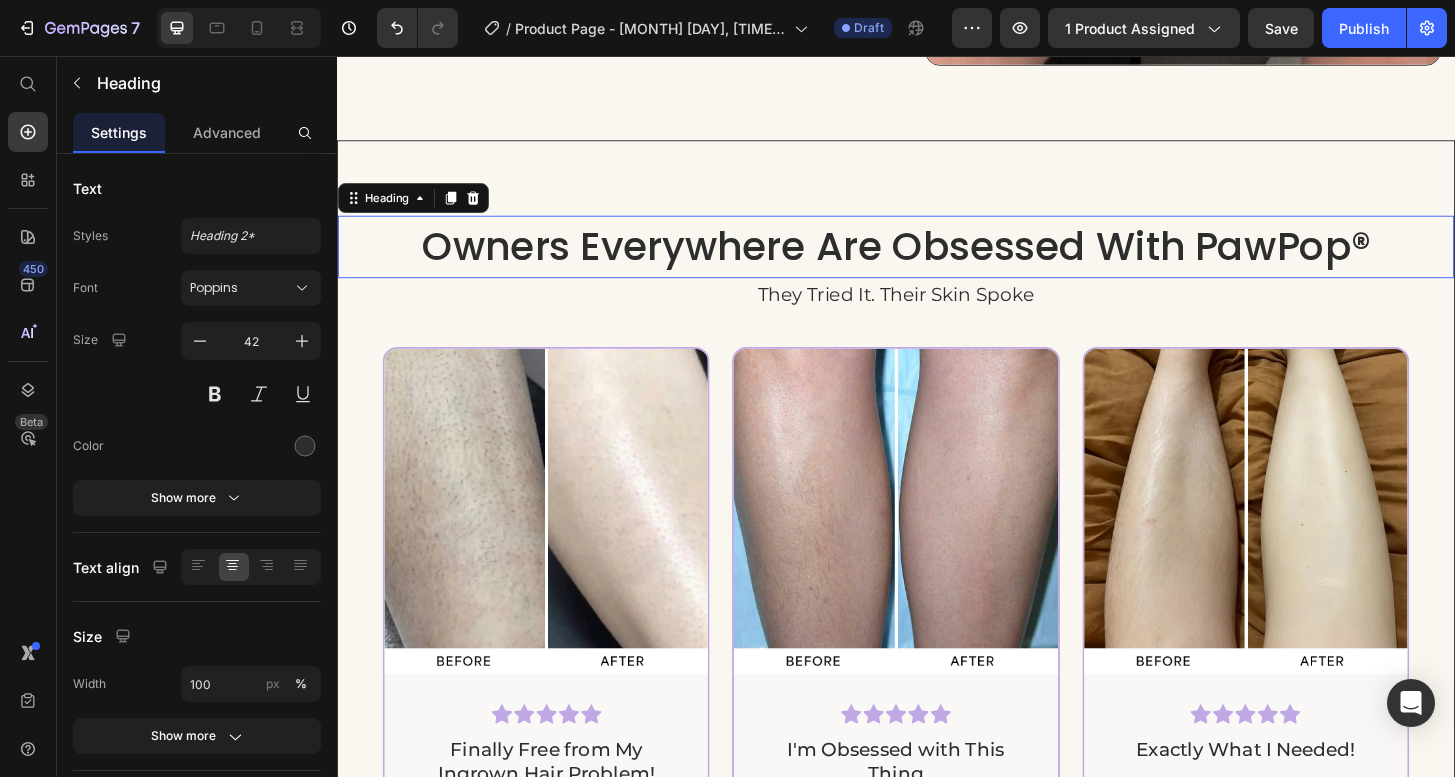 click on "Owners Everywhere Are Obsessed With PawPop®" at bounding box center [937, 260] 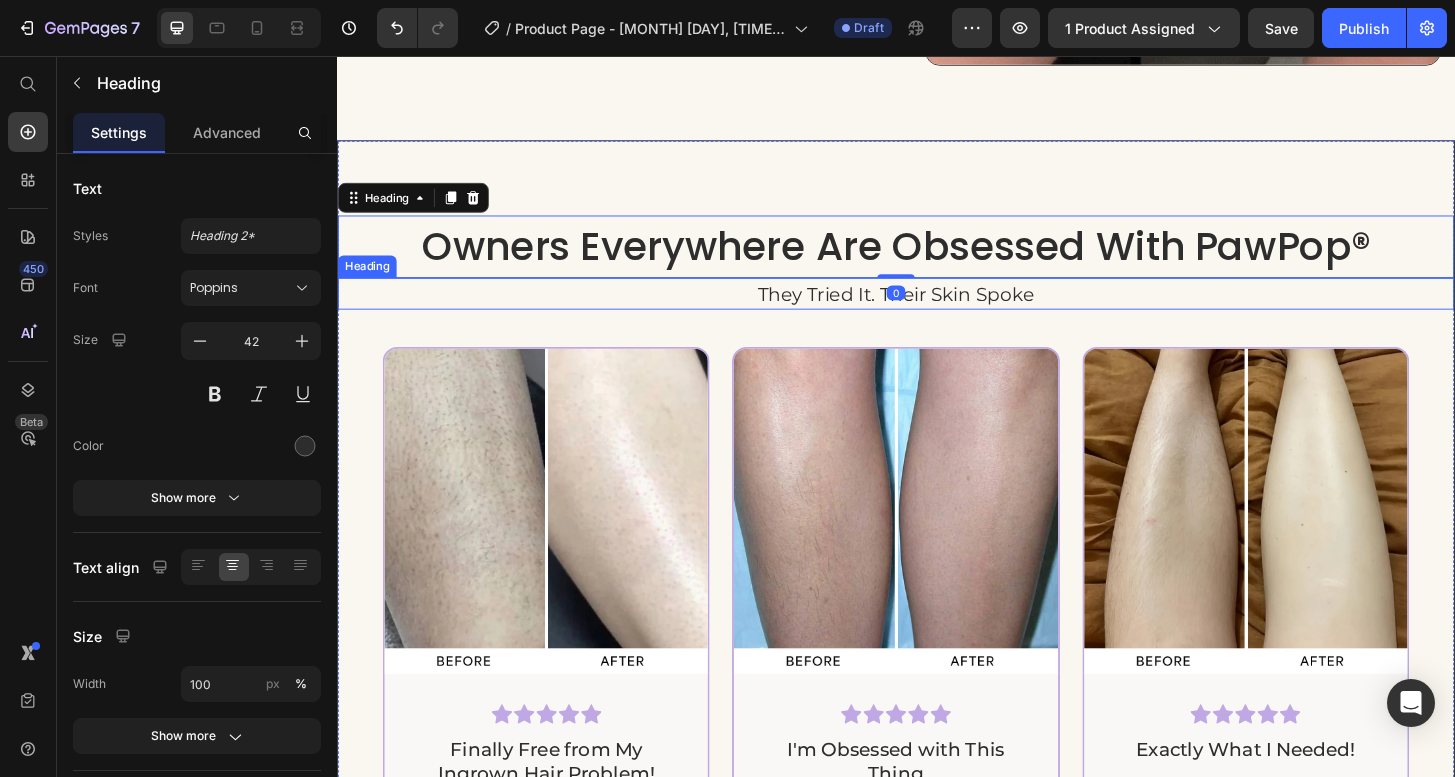 click on "They tried it. Their skin spoke" at bounding box center (937, 311) 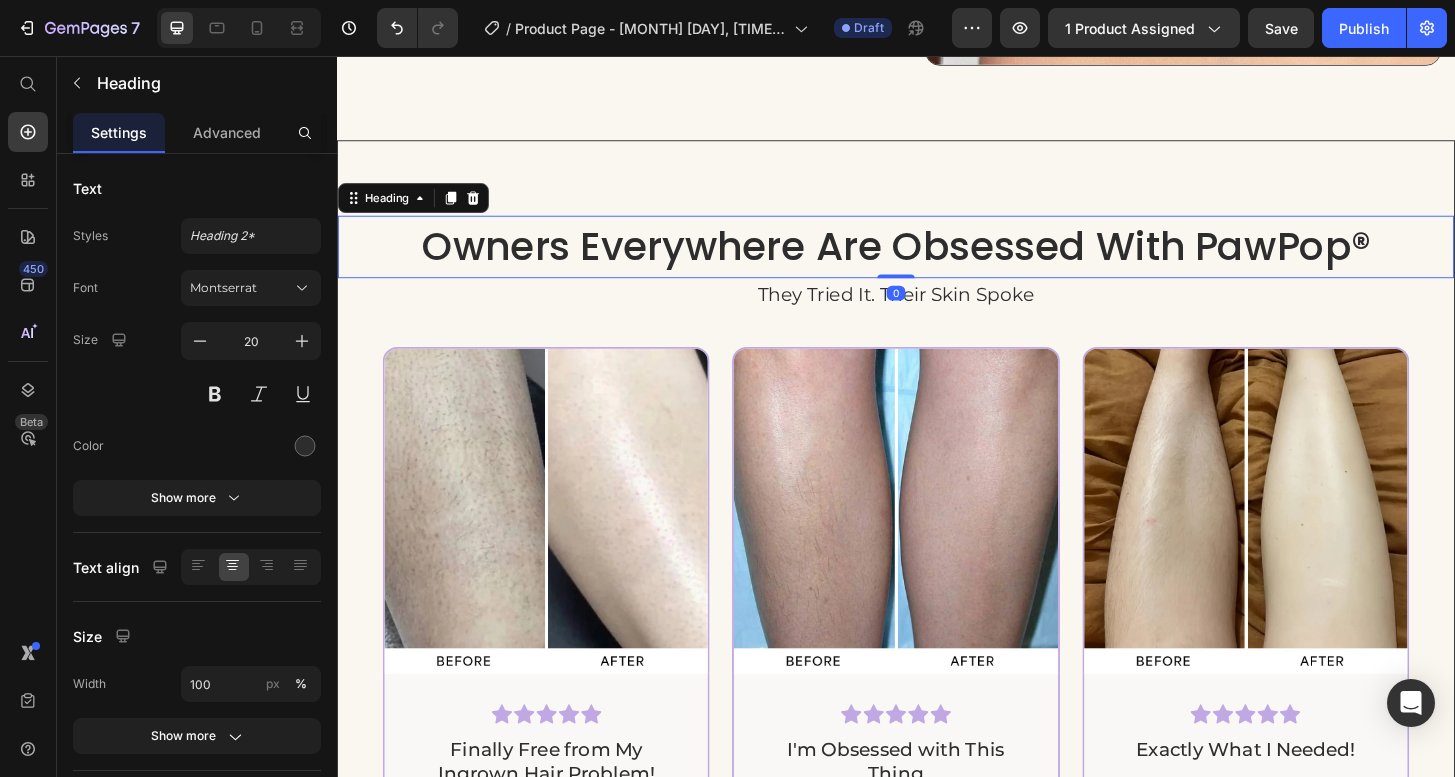 click on "Owners Everywhere Are Obsessed With PawPop®" at bounding box center [937, 260] 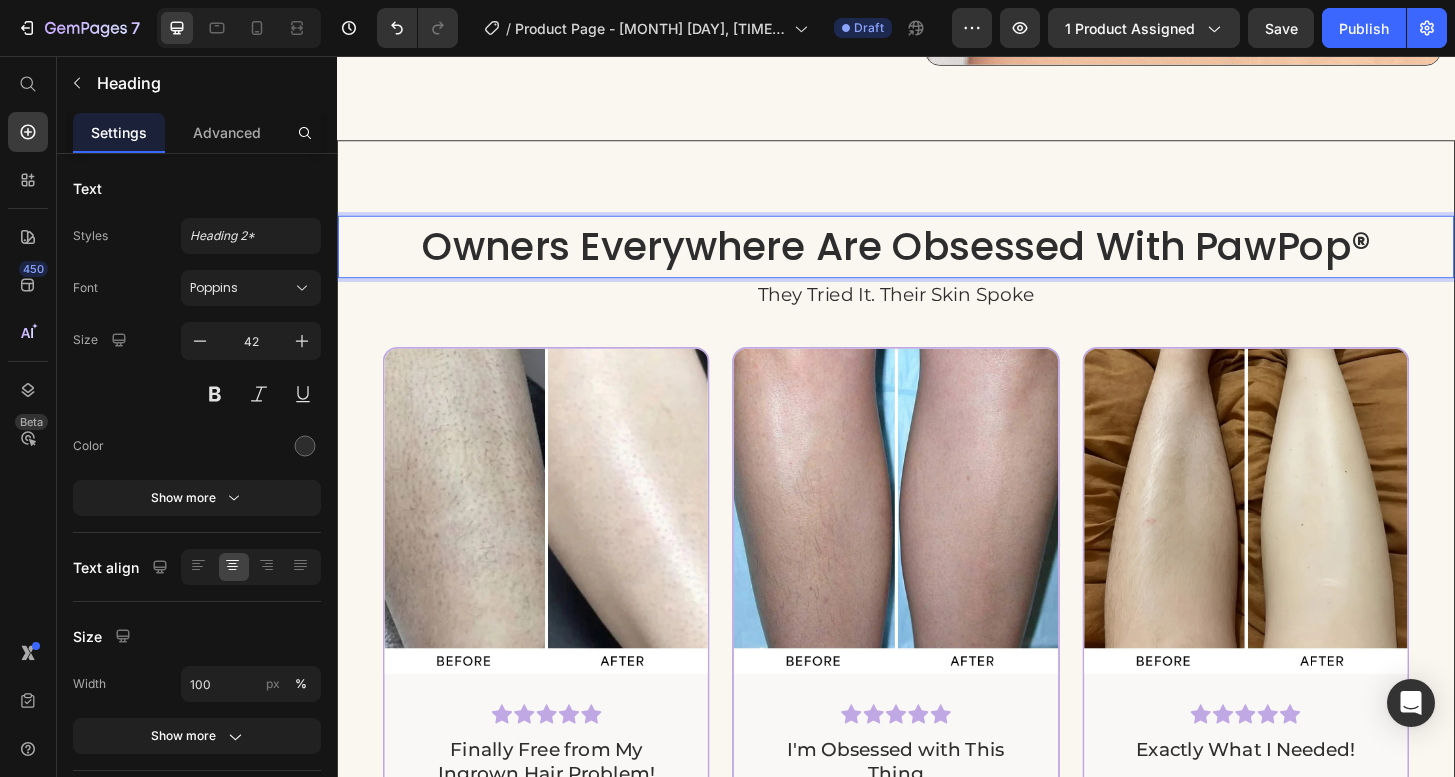 click on "Owners Everywhere Are Obsessed With PawPop®" at bounding box center (937, 260) 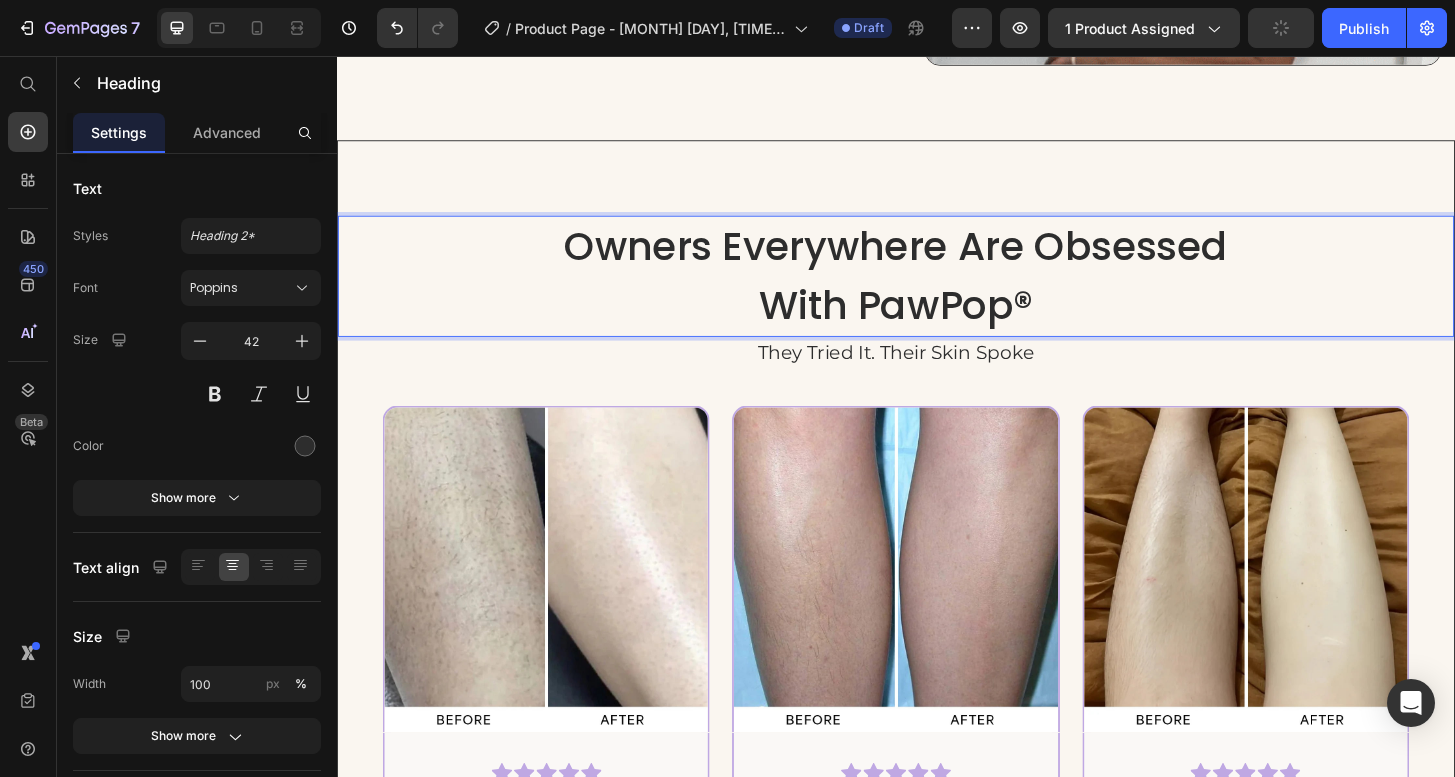 click on "With PawPop®" at bounding box center [937, 323] 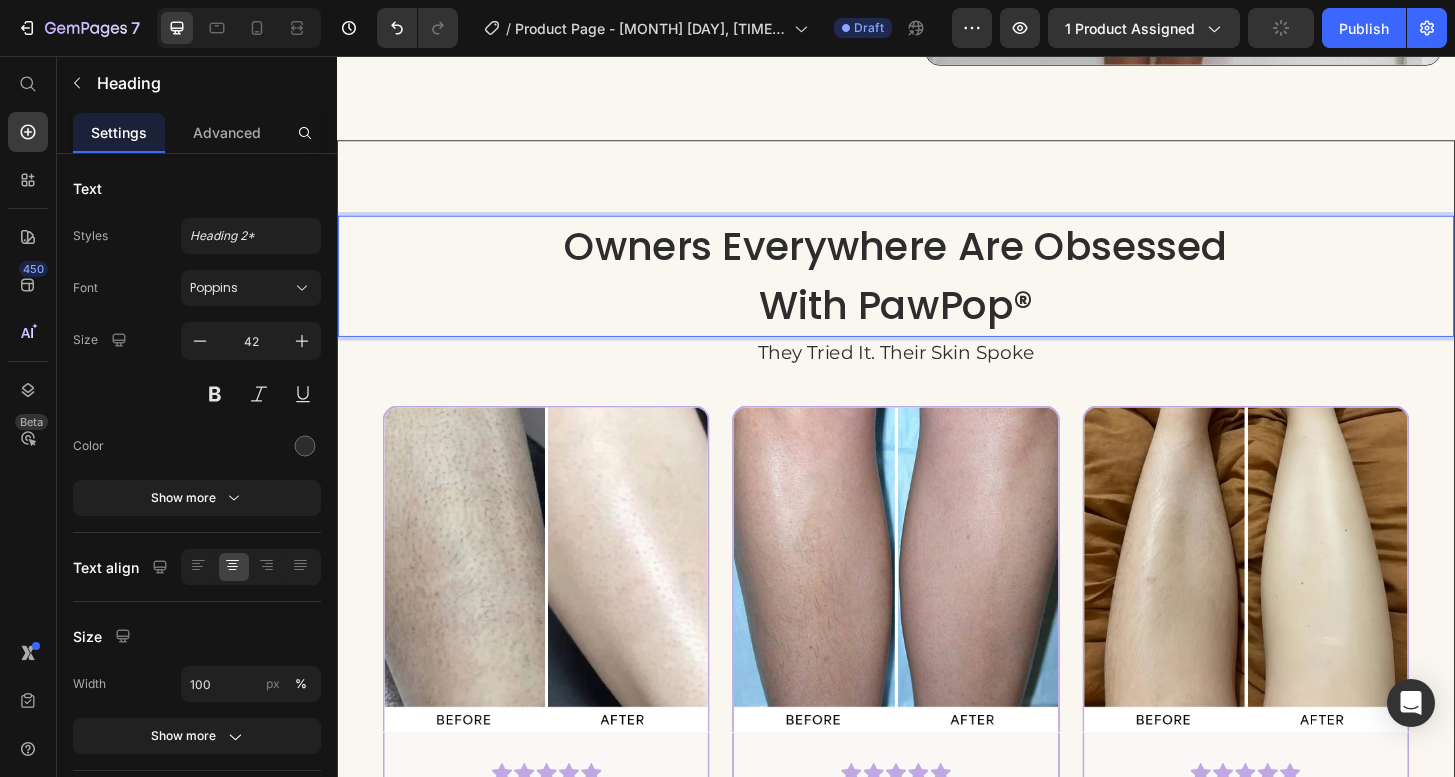 click on "Owners Everywhere Are Obsessed With PawPop®" at bounding box center [937, 292] 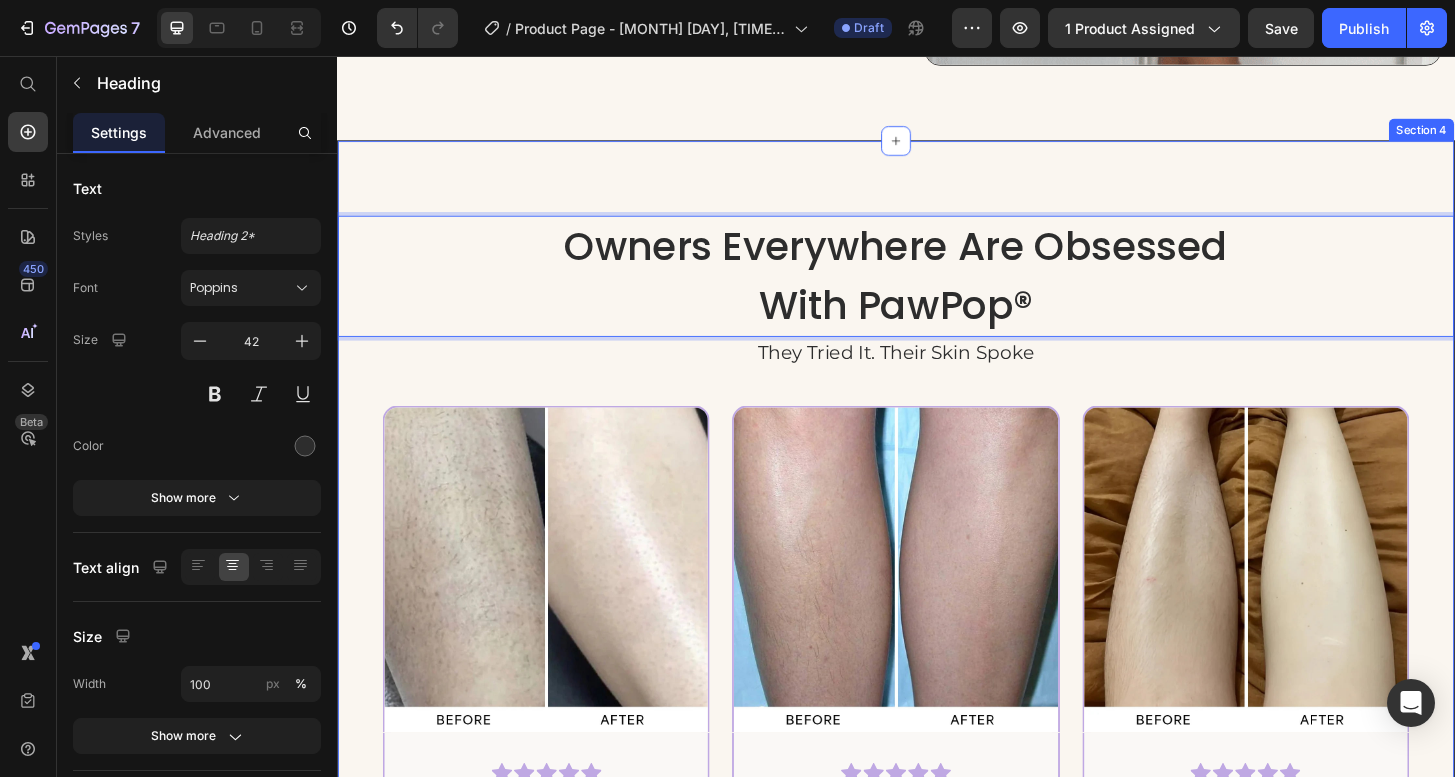 click on "Owners Everywhere Are Obsessed With PawPop® Heading   0 They tried it. Their skin spoke Heading
Image
Icon
Icon
Icon
Icon
Icon Row Finally Free from My Ingrown Hair Problem! Text block "This razor DRAMATICALLY reduces the amount of ingrown hairs I get. I used to get painful bumps on my bikini line that would last for weeks - so embarrassing! I tried everything - expensive razors, laser treatments. Nothing worked. But with Nudeya, I haven't had a single ingrown hair in months. The ceramic coating cuts hair just above the skin instead of pulling like other shavers. It's close enough to razor-smooth that you can't tell the difference, and my skin is finally healthy and clear. Worth every penny." Text block – Hannah L. Item List Row Image
Icon
Icon
Icon
Icon
Icon Row I'm Obsessed with This Thing Text block Text block – Olivia M. Row" at bounding box center (937, 820) 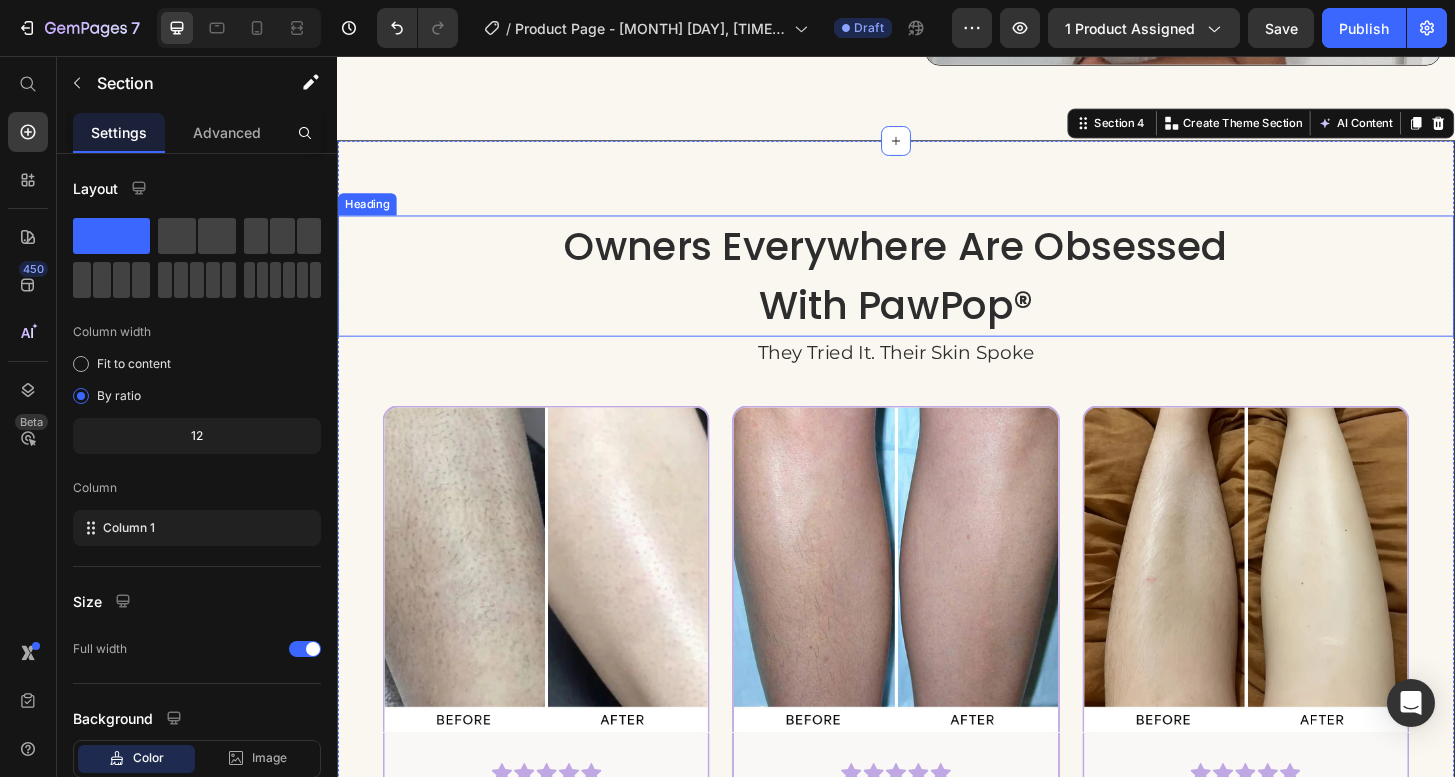 click on "Owners Everywhere Are Obsessed" at bounding box center (937, 260) 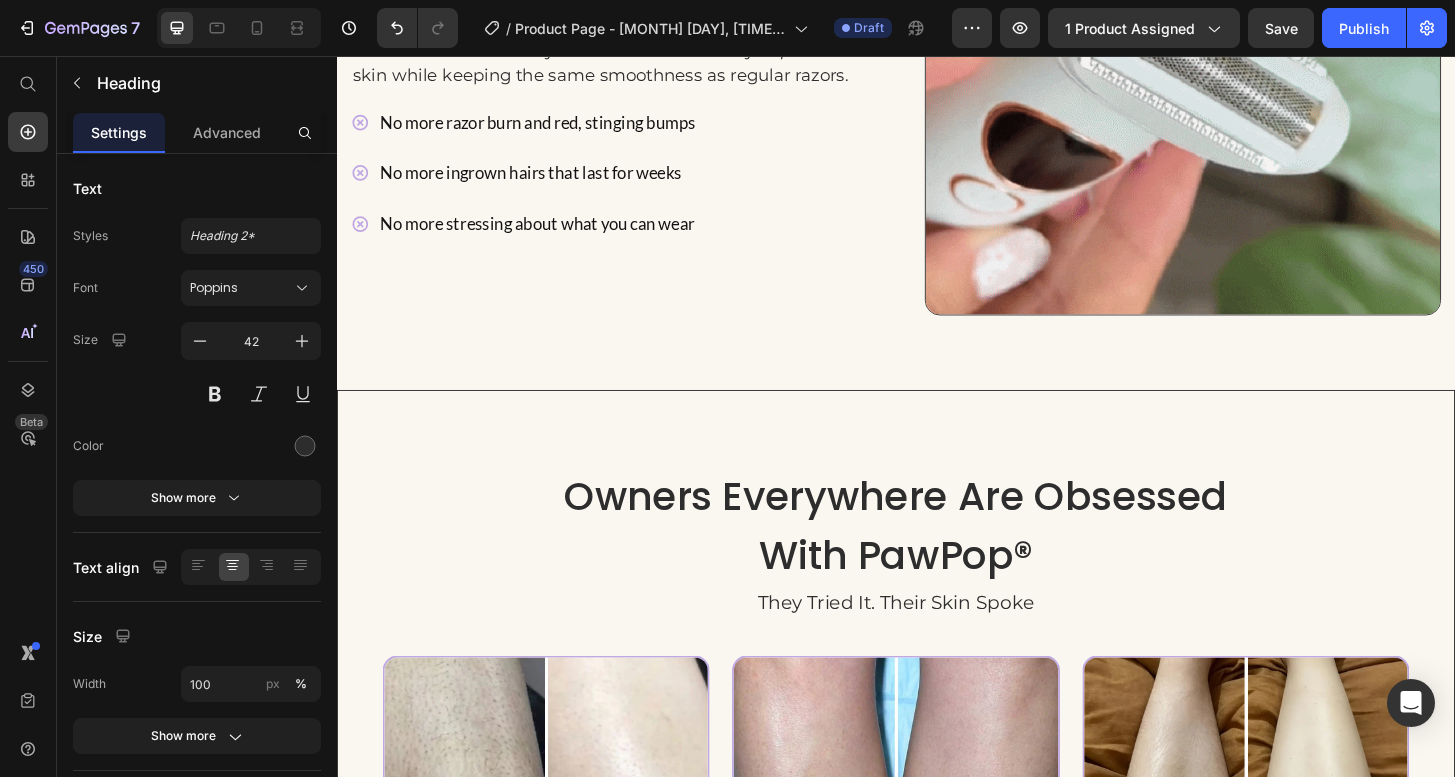 scroll, scrollTop: 2211, scrollLeft: 0, axis: vertical 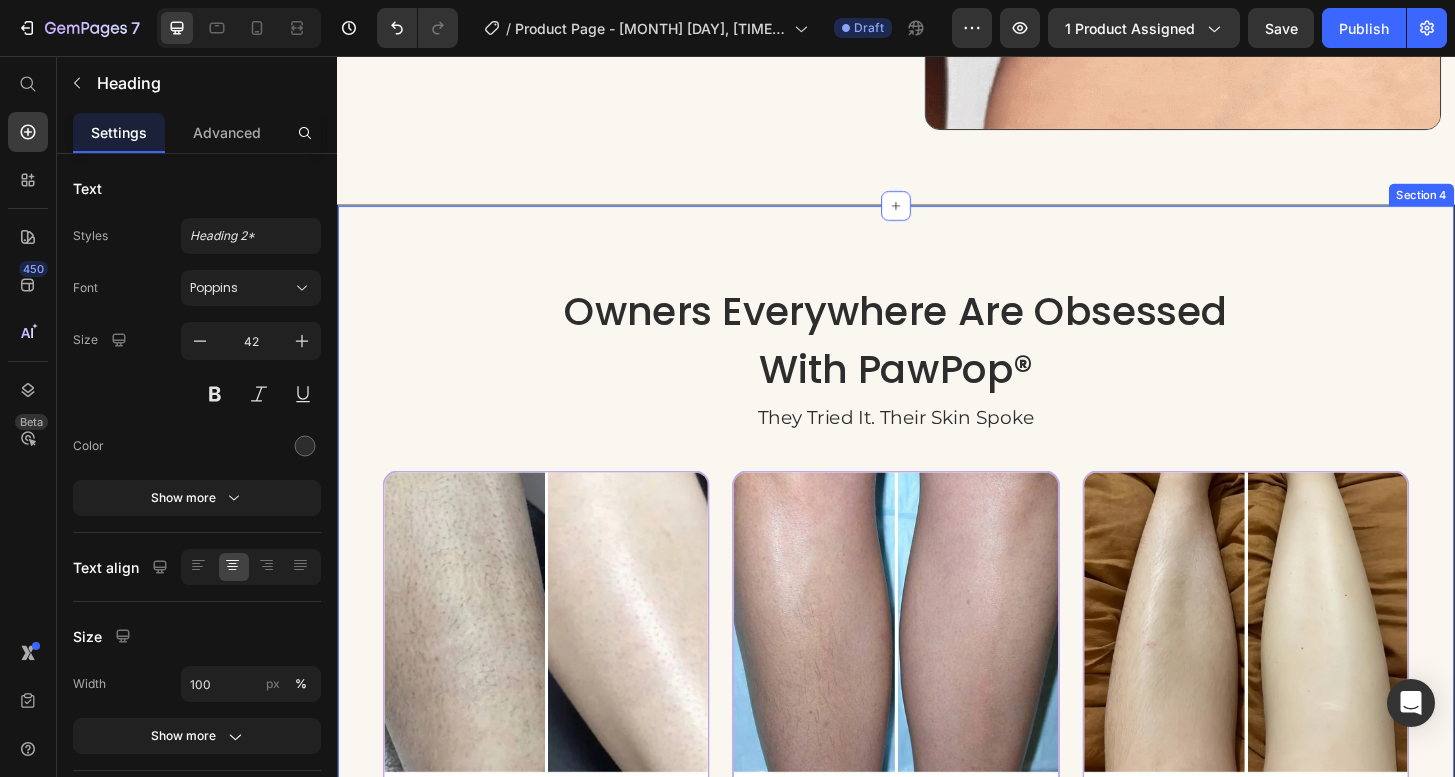 click on "Owners Everywhere Are Obsessed With PawPop® Heading They tried it. Their skin spoke Heading
Image
Icon
Icon
Icon
Icon
Icon Row Finally Free from My Ingrown Hair Problem! Text block "This razor DRAMATICALLY reduces the amount of ingrown hairs I get. I used to get painful bumps on my bikini line that would last for weeks - so embarrassing! I tried everything - expensive razors, laser treatments. Nothing worked. But with Nudeya, I haven't had a single ingrown hair in months. The ceramic coating cuts hair just above the skin instead of pulling like other shavers. It's close enough to razor-smooth that you can't tell the difference, and my skin is finally healthy and clear. Worth every penny." Text block – Hannah L. Item List Row Image
Icon
Icon
Icon
Icon
Icon Row I'm Obsessed with This Thing Text block Text block – Olivia M. Item List" at bounding box center [937, 889] 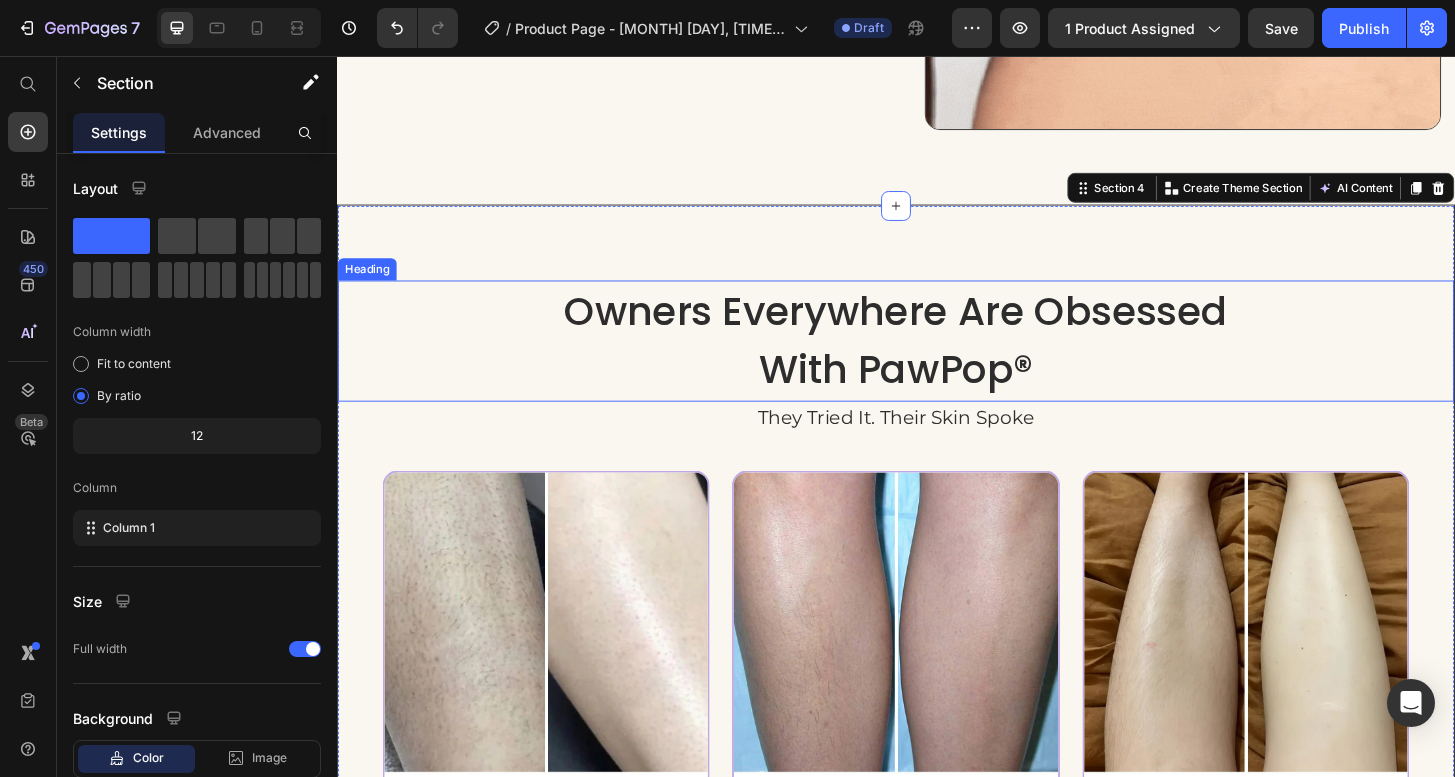 click on "With PawPop®" at bounding box center (937, 392) 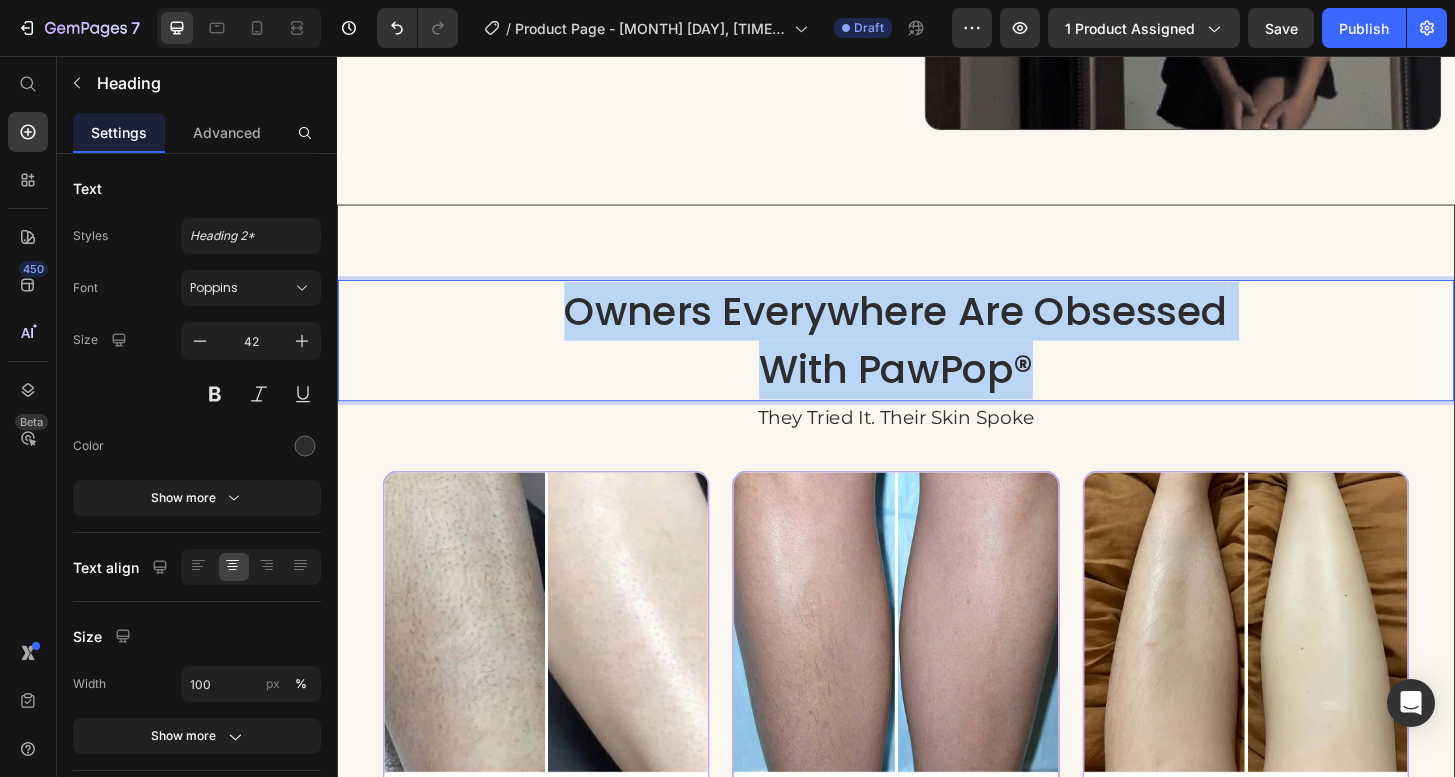 drag, startPoint x: 1093, startPoint y: 394, endPoint x: 569, endPoint y: 328, distance: 528.14014 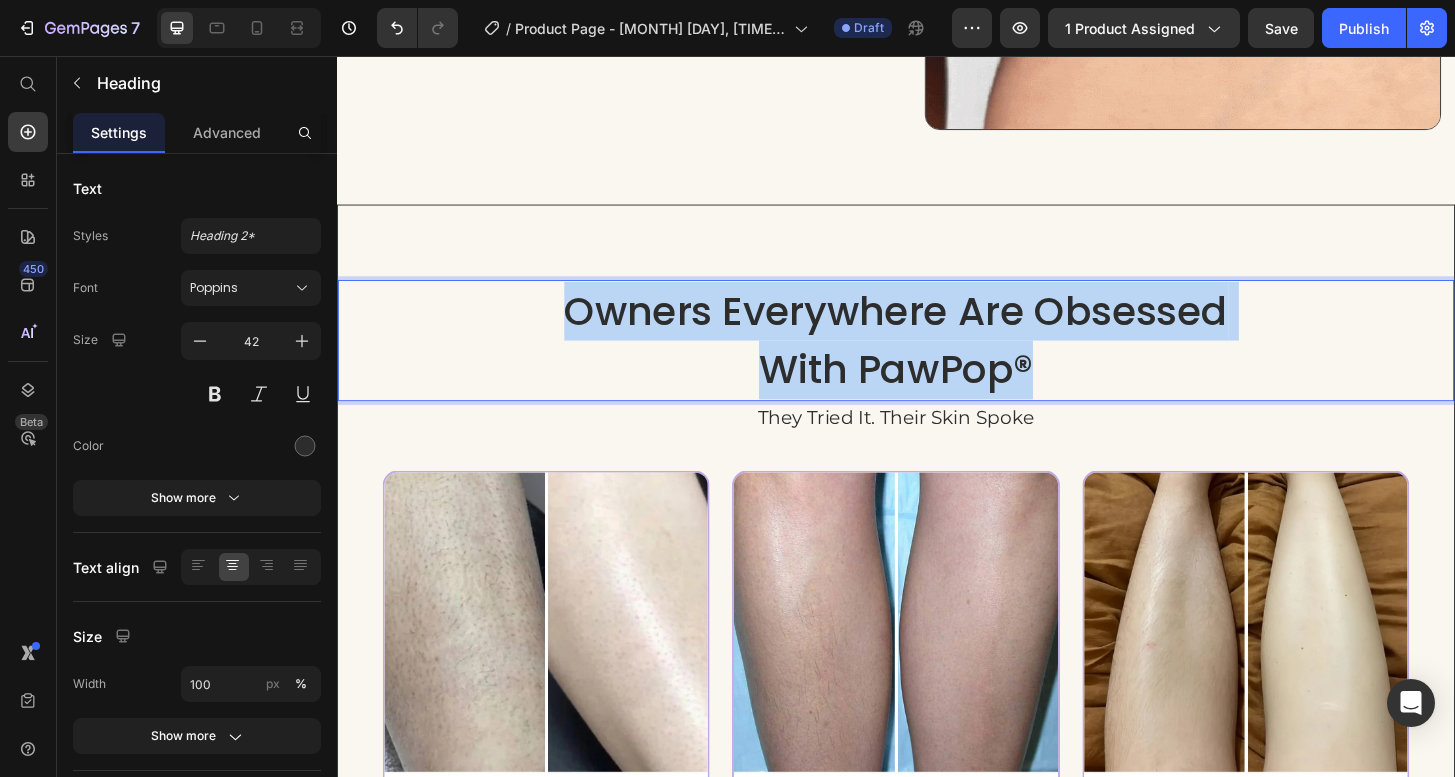 click on "Owners Everywhere Are Obsessed With PawPop®" at bounding box center [937, 361] 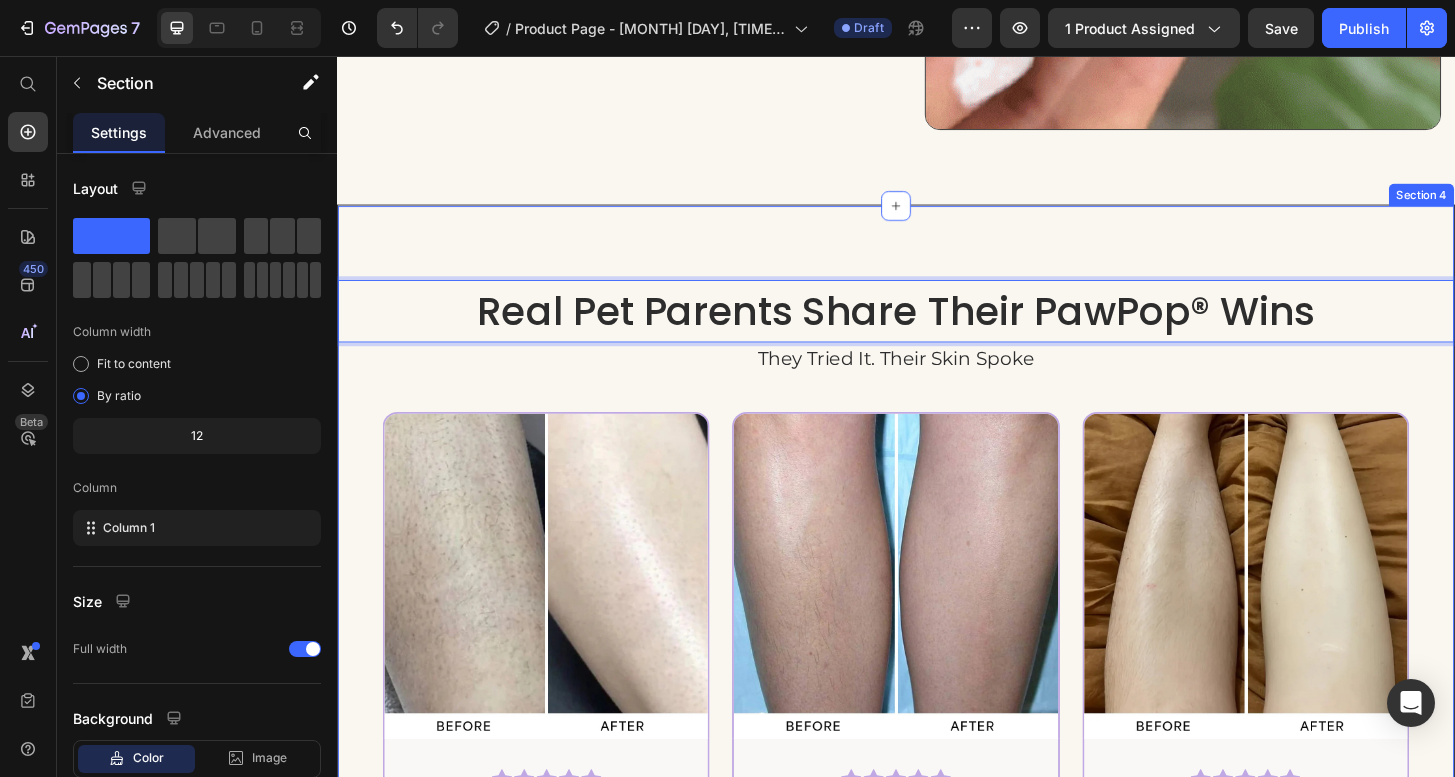 click on "Real Pet Parents Share Their PawPop® Wins Heading   0 They tried it. Their skin spoke Heading
Image
Icon
Icon
Icon
Icon
Icon Row Finally Free from My Ingrown Hair Problem! Text block "This razor DRAMATICALLY reduces the amount of ingrown hairs I get. I used to get painful bumps on my bikini line that would last for weeks - so embarrassing! I tried everything - expensive razors, laser treatments. Nothing worked. But with Nudeya, I haven't had a single ingrown hair in months. The ceramic coating cuts hair just above the skin instead of pulling like other shavers. It's close enough to razor-smooth that you can't tell the difference, and my skin is finally healthy and clear. Worth every penny." Text block – Hannah L. Item List Row Image
Icon
Icon
Icon
Icon
Icon Row I'm Obsessed with This Thing Text block Text block – Olivia M. Row Icon" at bounding box center [937, 857] 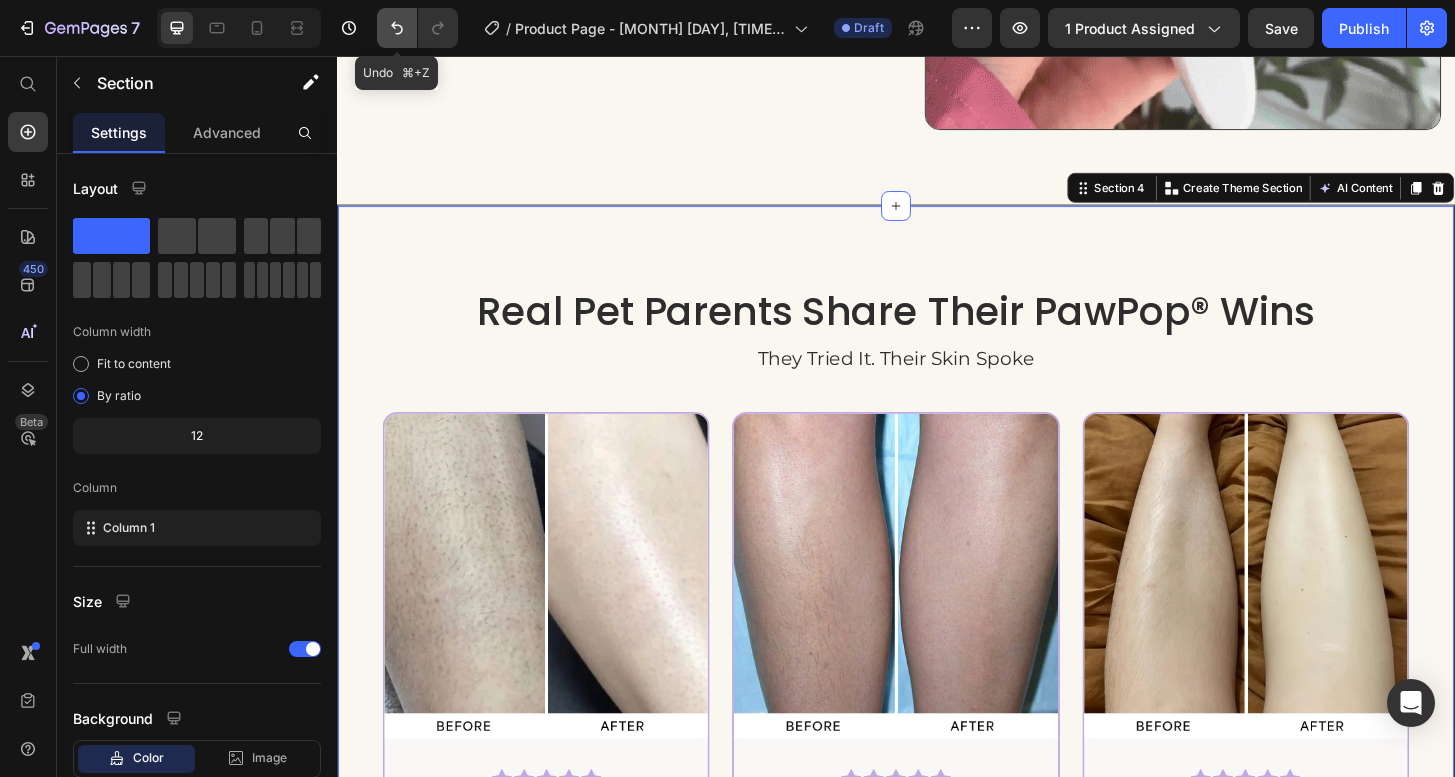 click 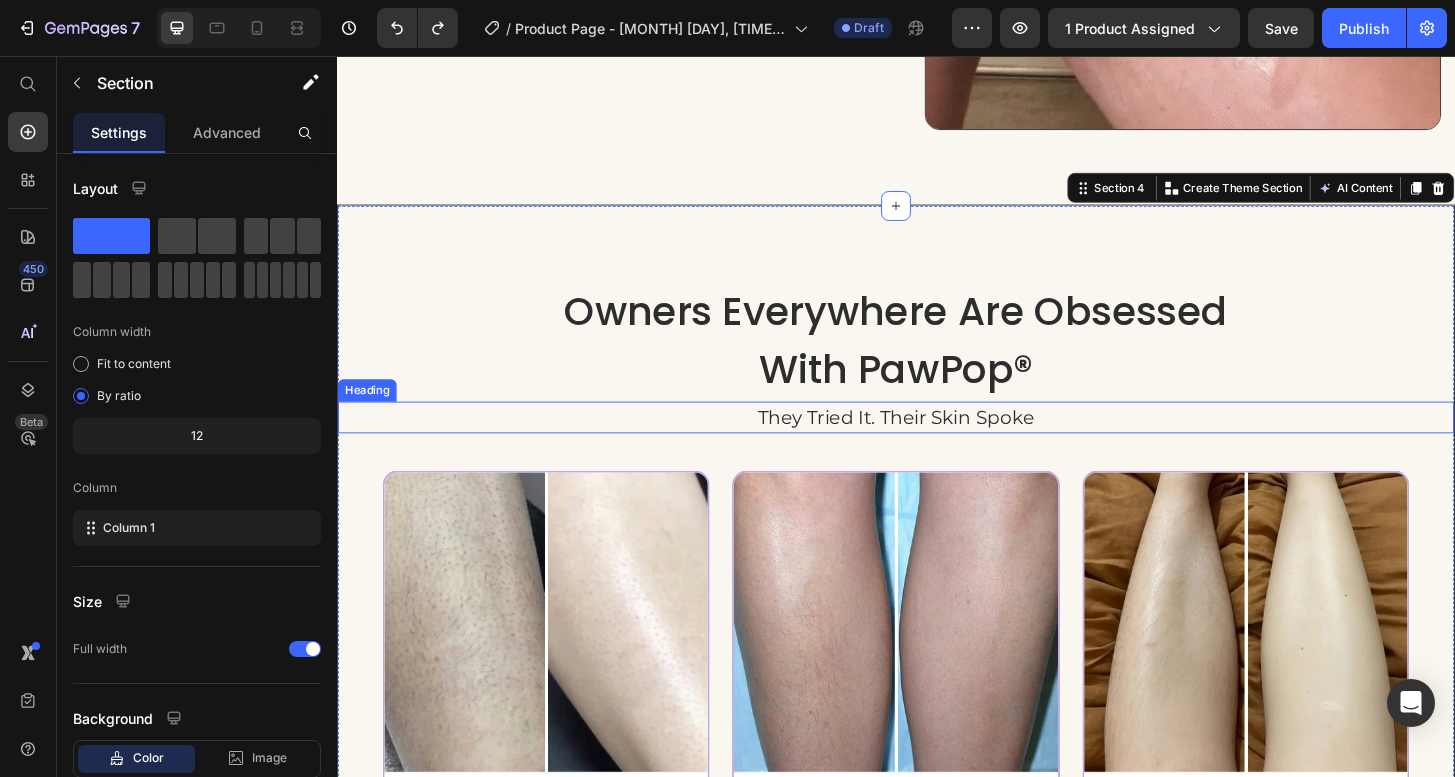 click on "They tried it. Their skin spoke" at bounding box center [937, 443] 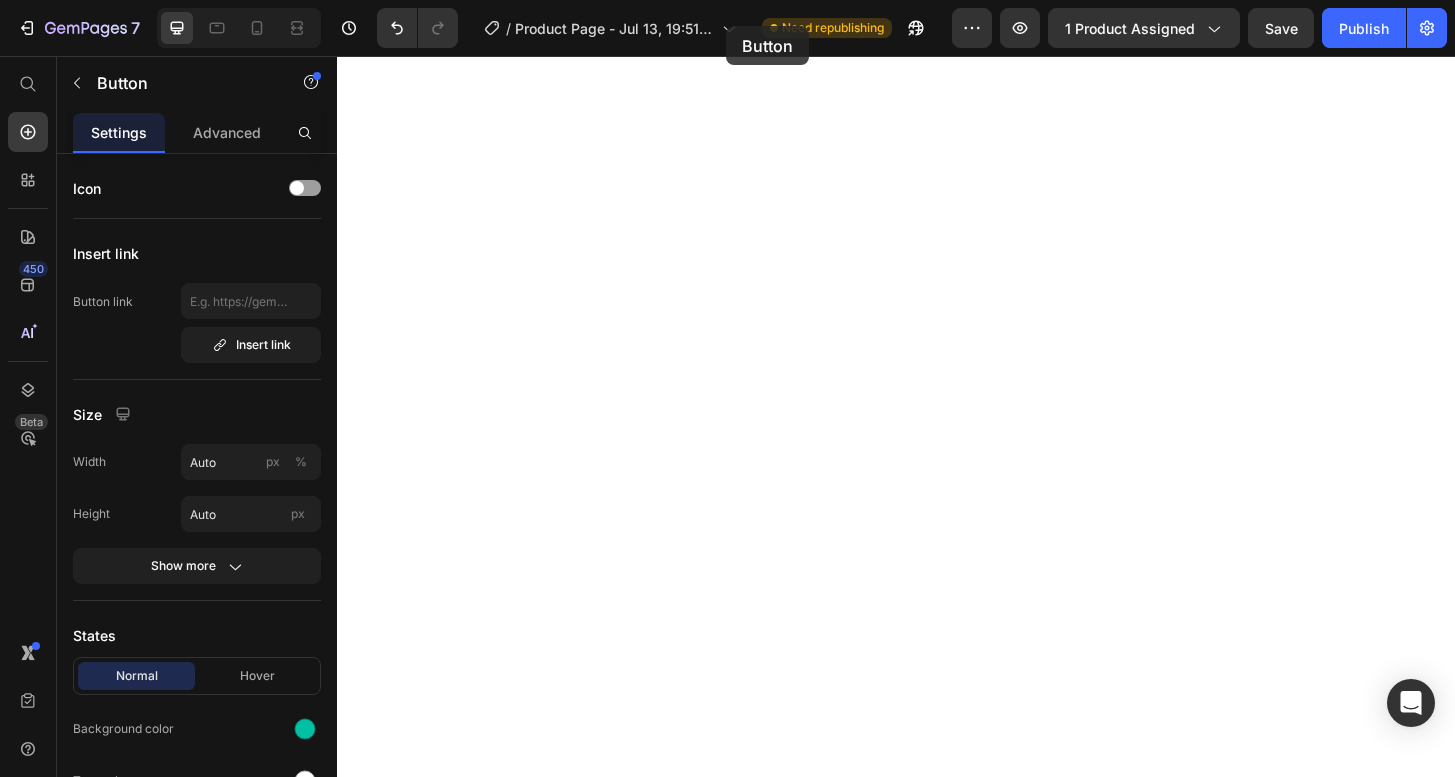 scroll, scrollTop: 0, scrollLeft: 0, axis: both 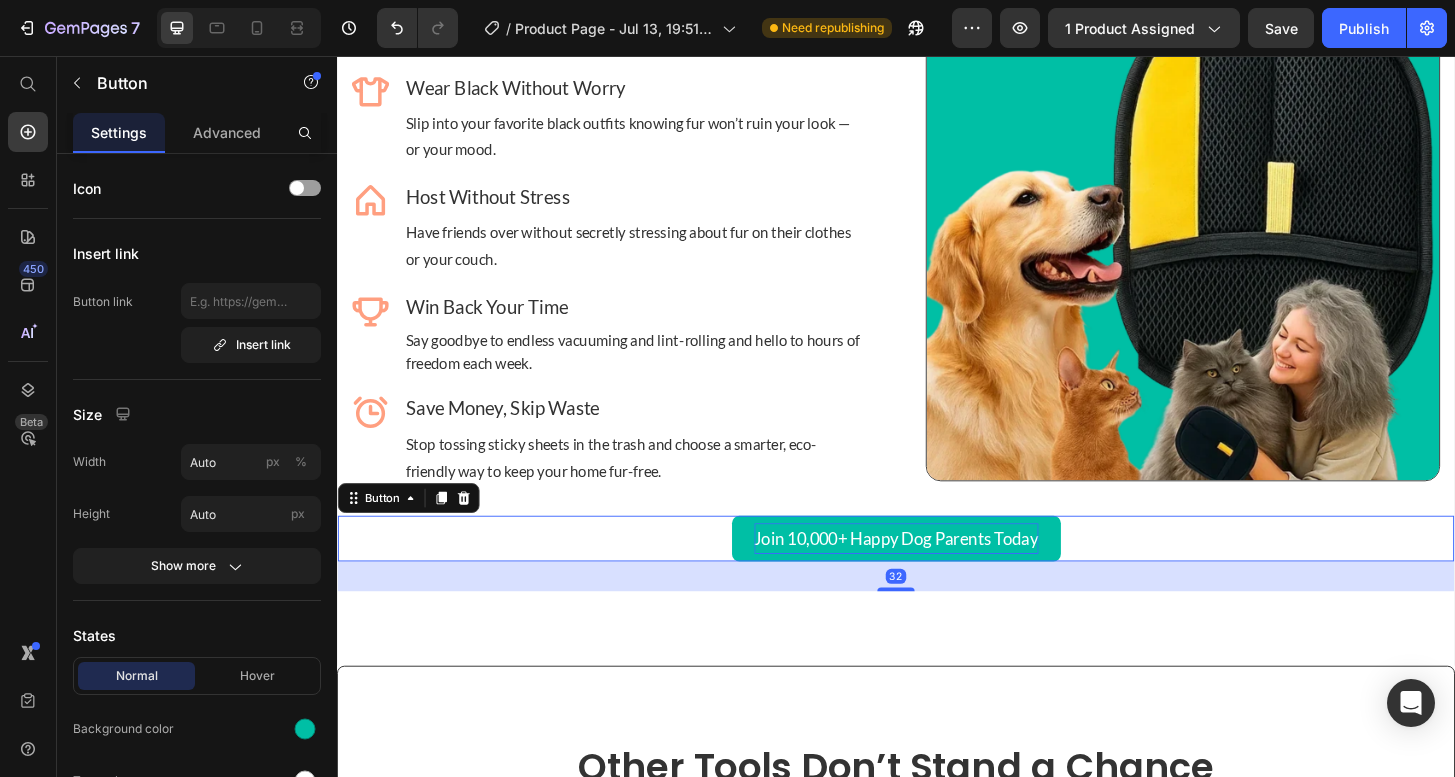click on "Join 10,000+ Happy Dog Parents Today" at bounding box center [937, 573] 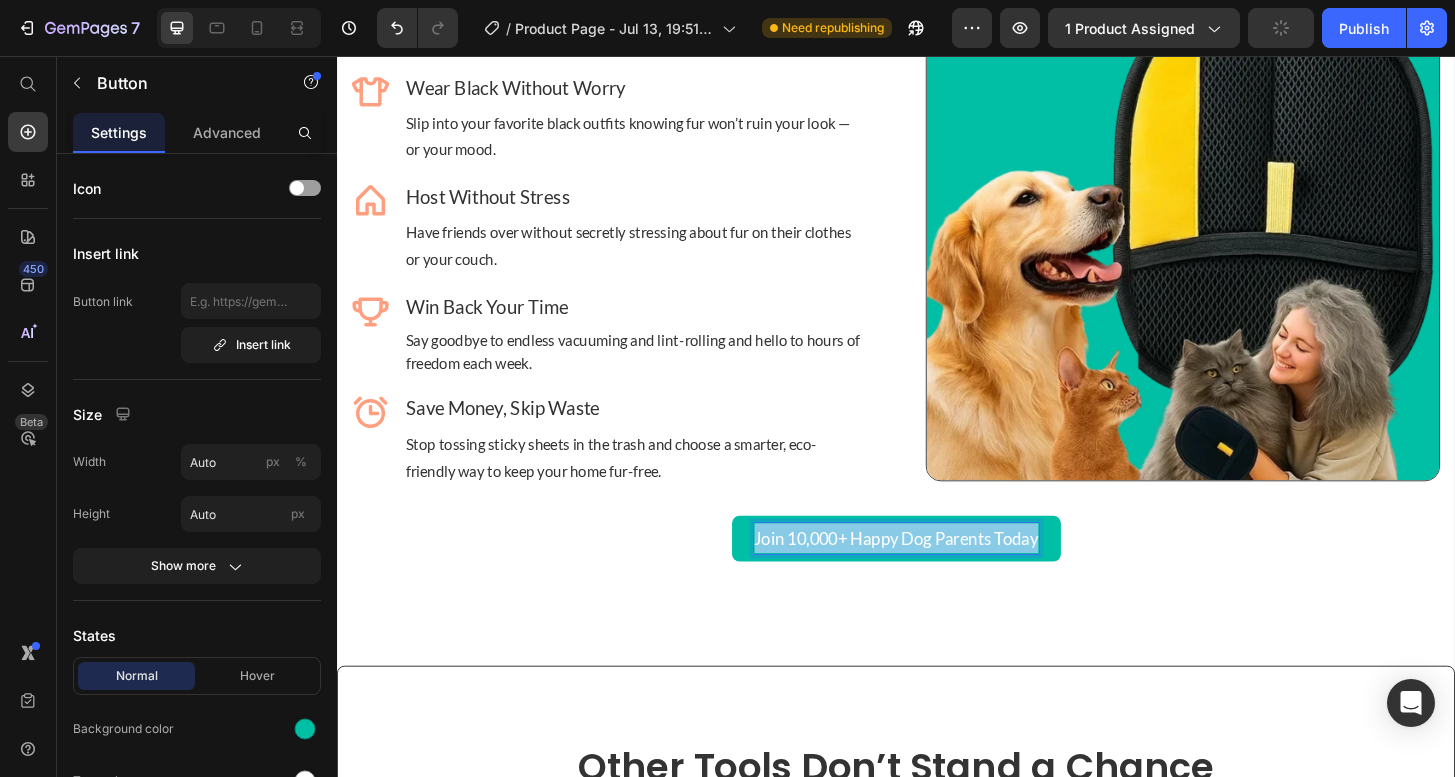 drag, startPoint x: 1089, startPoint y: 573, endPoint x: 740, endPoint y: 567, distance: 349.05157 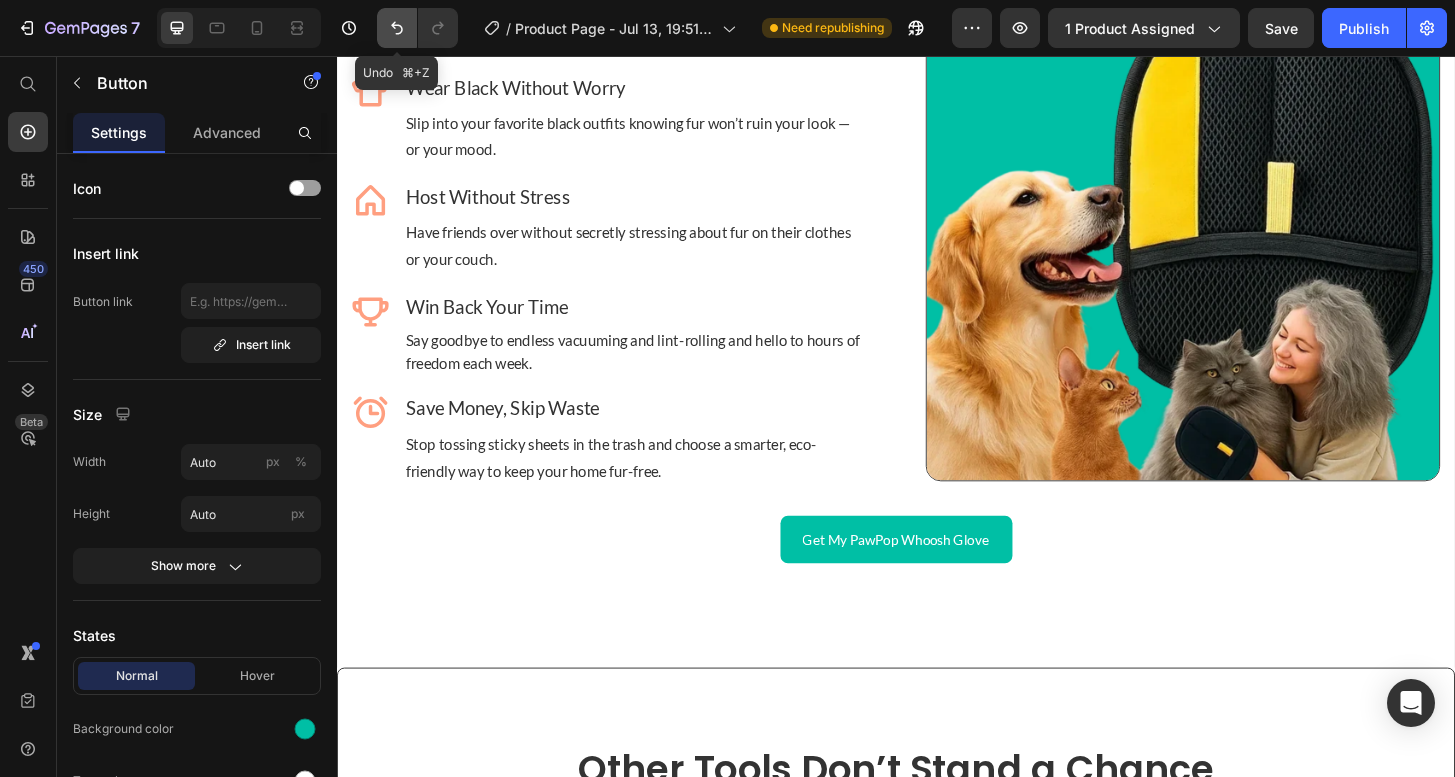 click 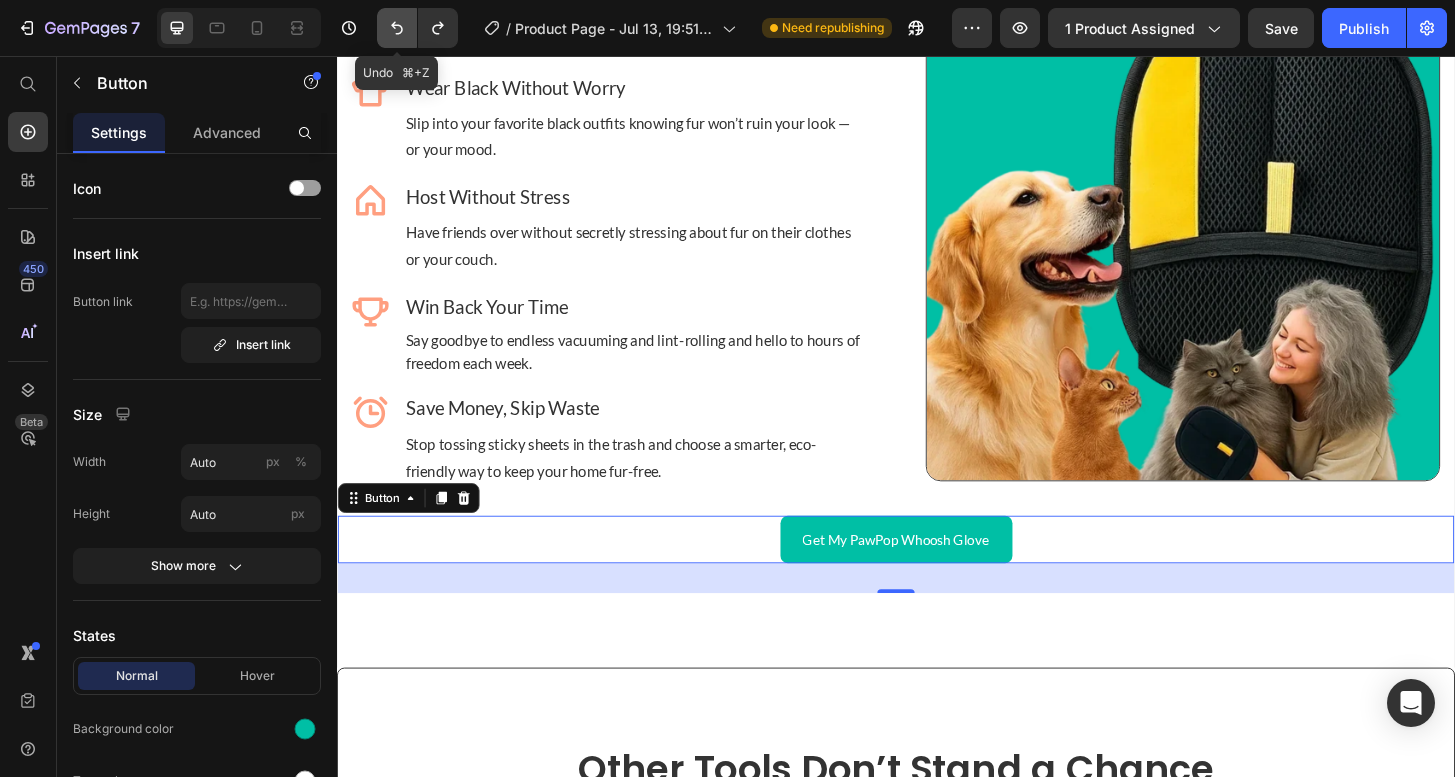 click 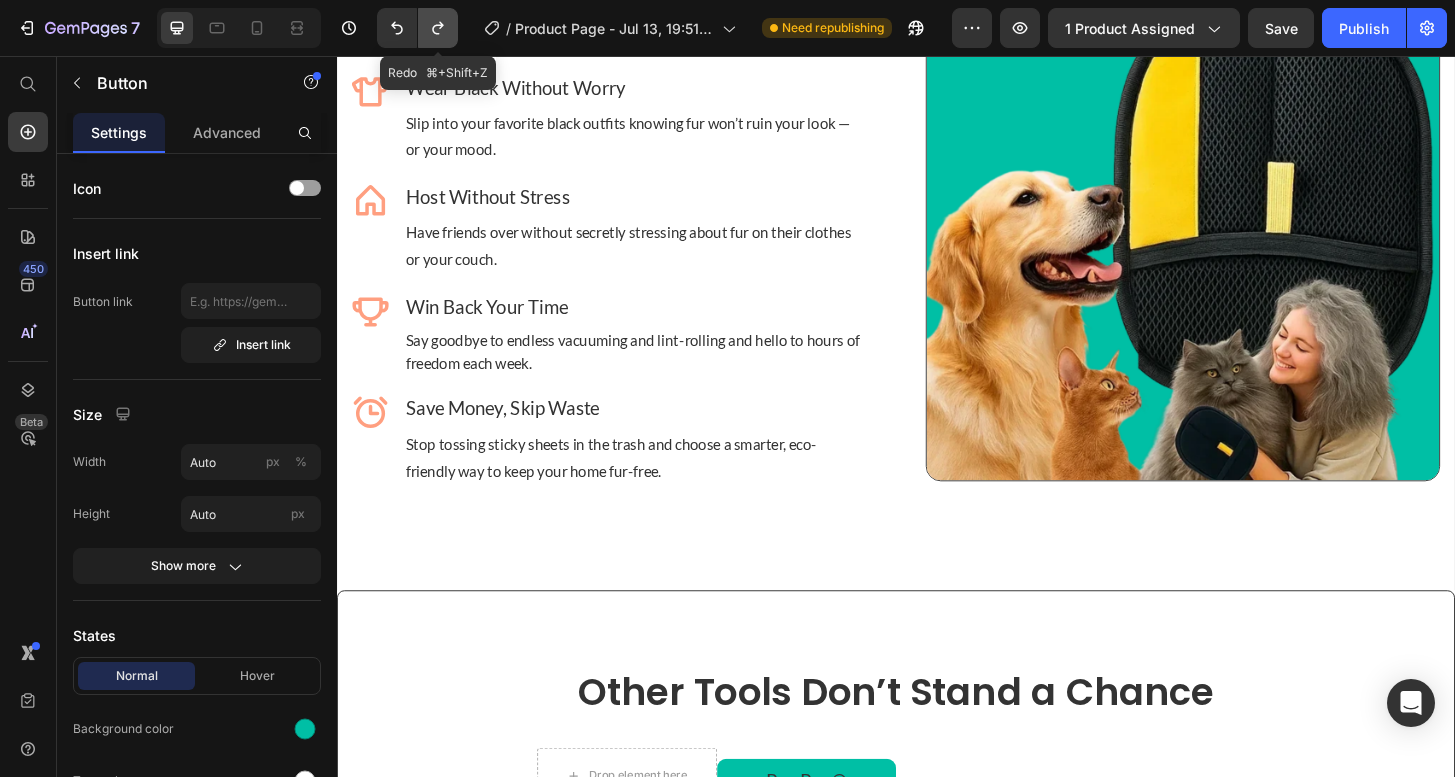 click 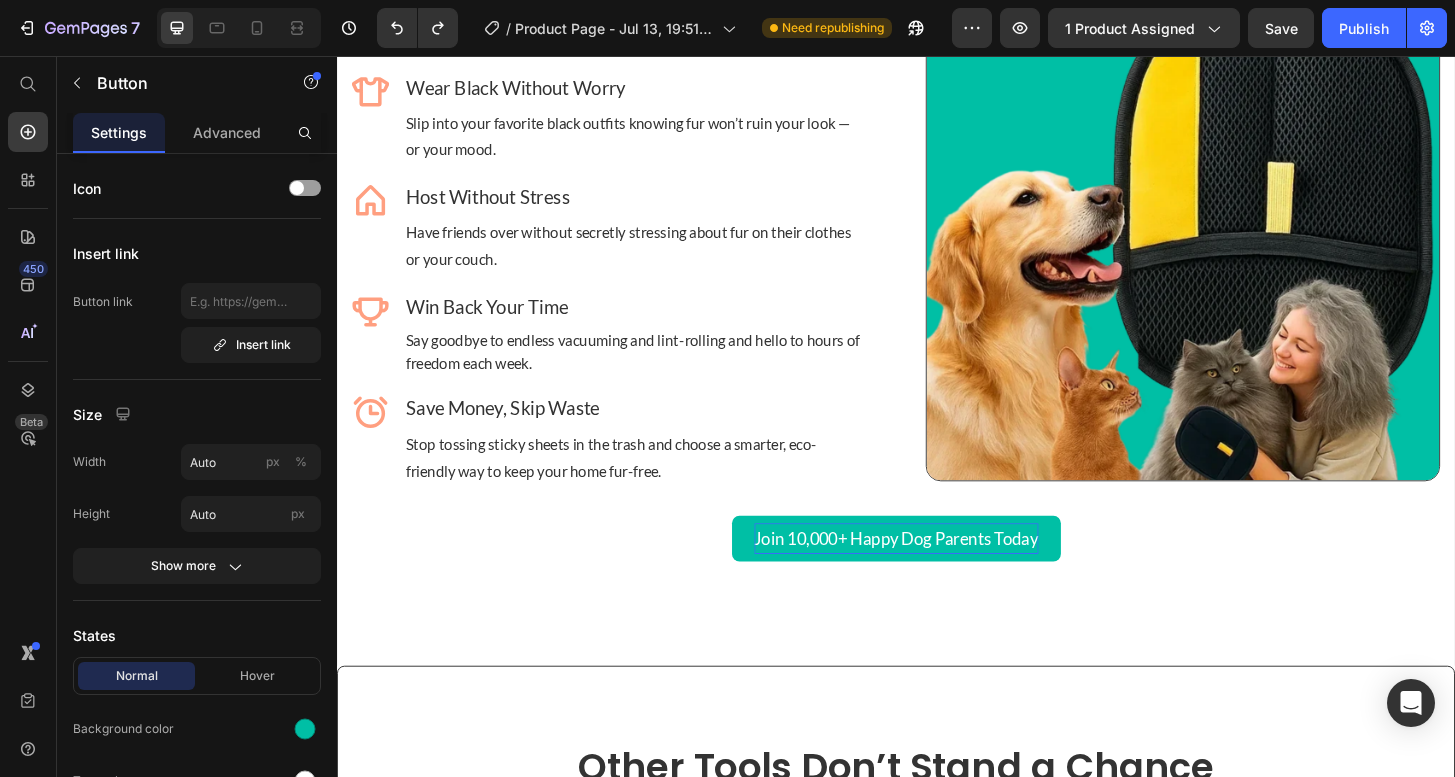 click on "Join 10,000+ Happy Dog Parents Today" at bounding box center (937, 573) 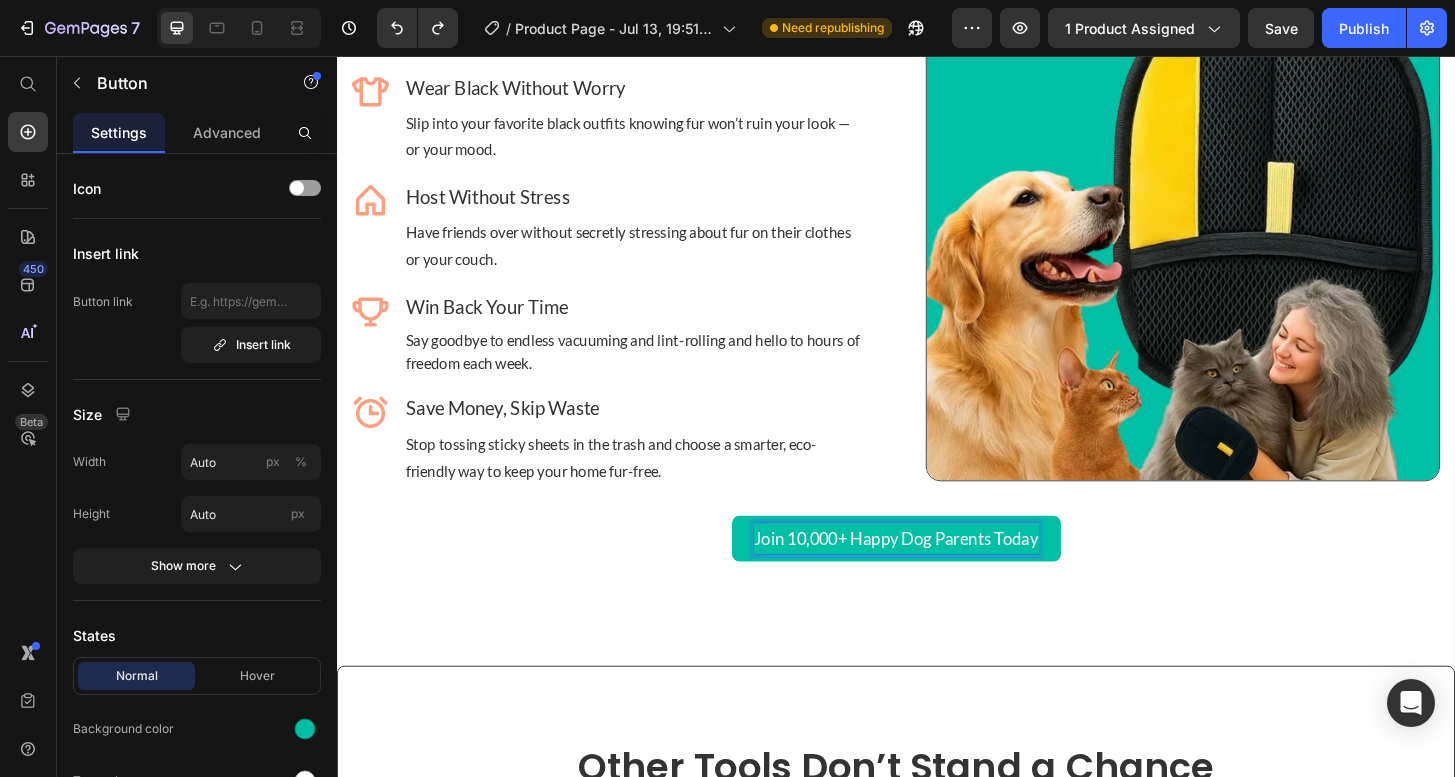 click on "Join 10,000+ Happy Dog Parents Today" at bounding box center [937, 573] 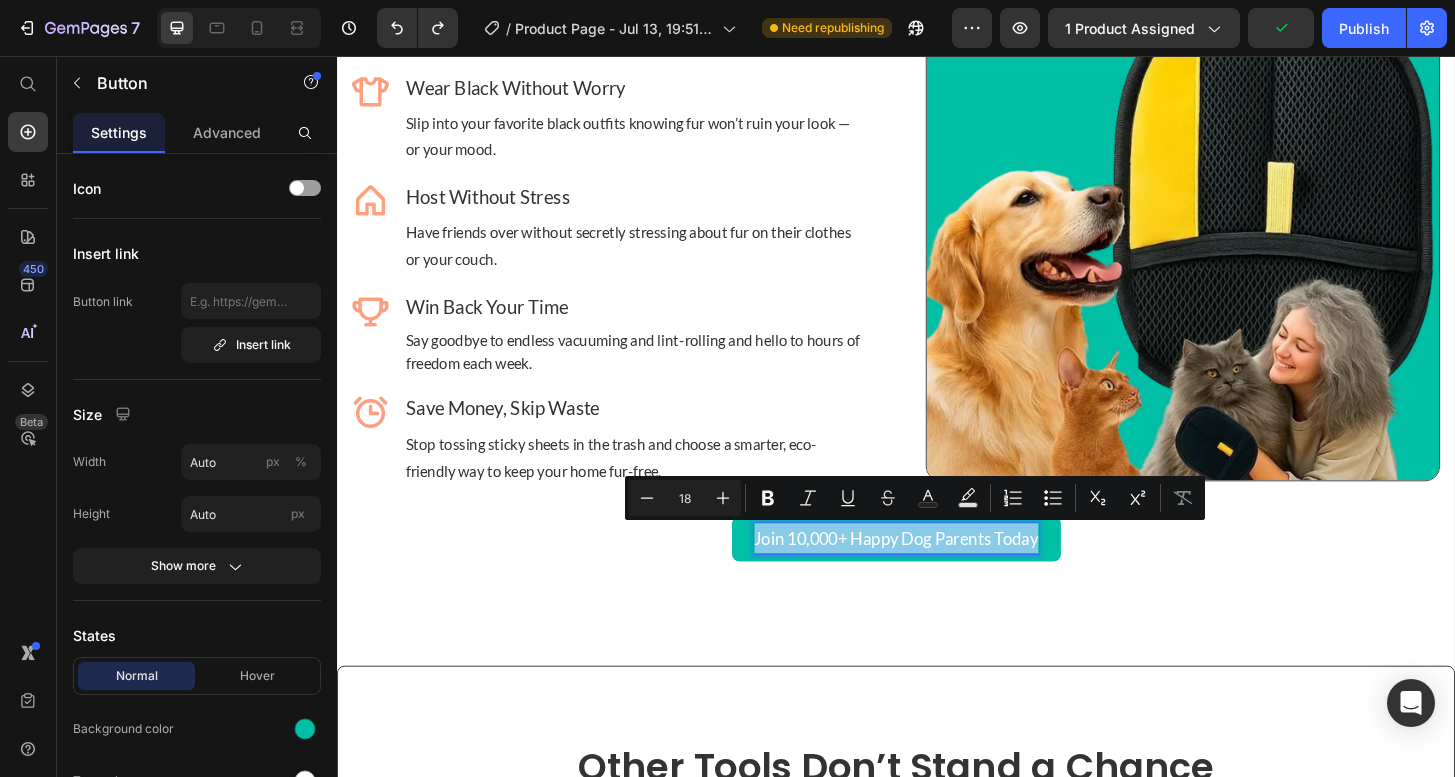 drag, startPoint x: 1088, startPoint y: 572, endPoint x: 783, endPoint y: 572, distance: 305 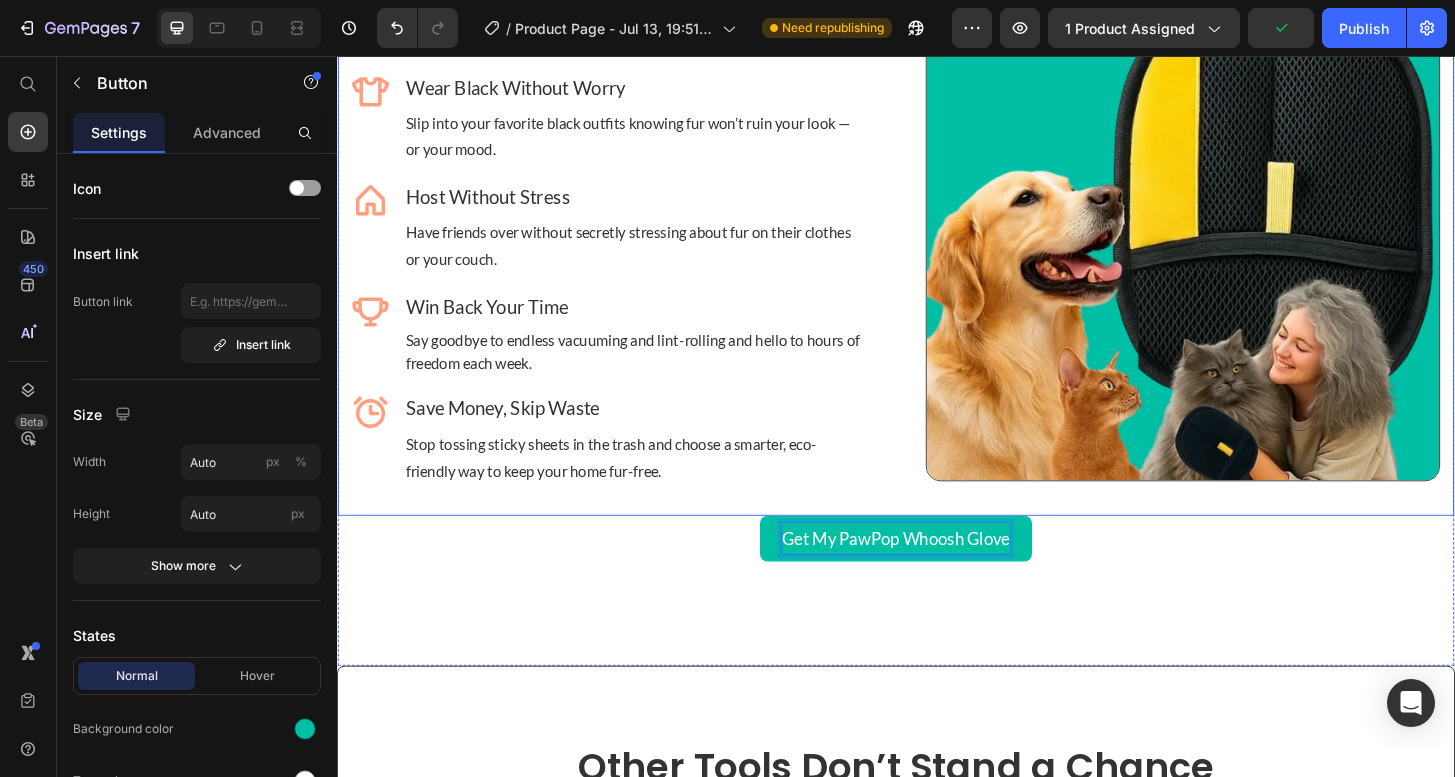 click on "Fur Gone, Confidence On Heading PawPop® isn’t just a glove — it’s your ticket to living fur-free and feeling fabulous every day: Text block
Icon Wear Black Without Worry Heading Slip into your favorite black outfits knowing fur won’t ruin your look — or your mood. Text block Row
Icon Host Without Stress Heading Have friends over without secretly stressing about fur on their clothes or your couch. Text block Row
Icon Win Back Your Time Heading Say goodbye to endless vacuuming and lint-rolling and hello to hours of freedom each week. Text block Row
Icon Save Money, Skip Waste Heading Stop tossing sticky sheets in the trash and choose a smarter, eco-friendly way to keep your home fur-free. Text block Row Image Row" at bounding box center (937, 236) 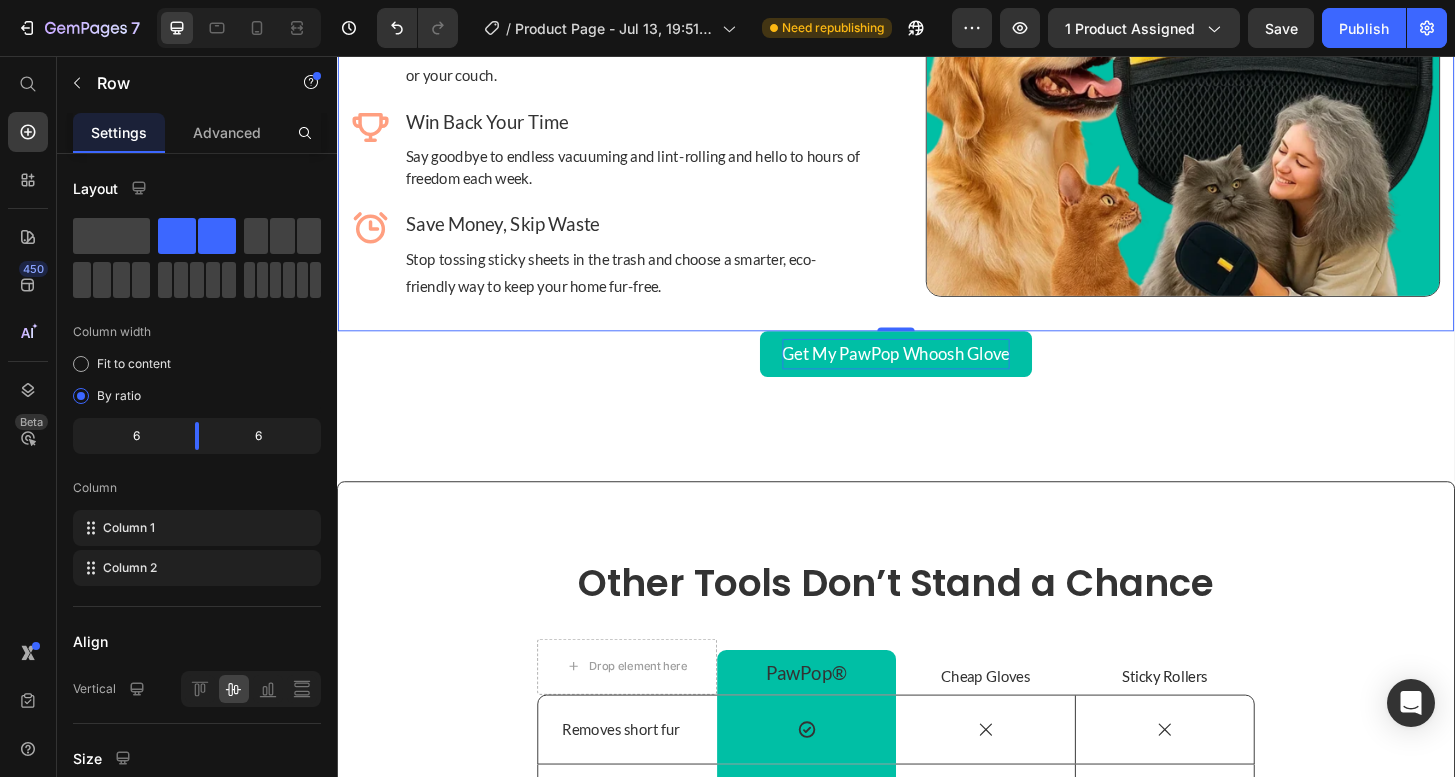 scroll, scrollTop: 3087, scrollLeft: 0, axis: vertical 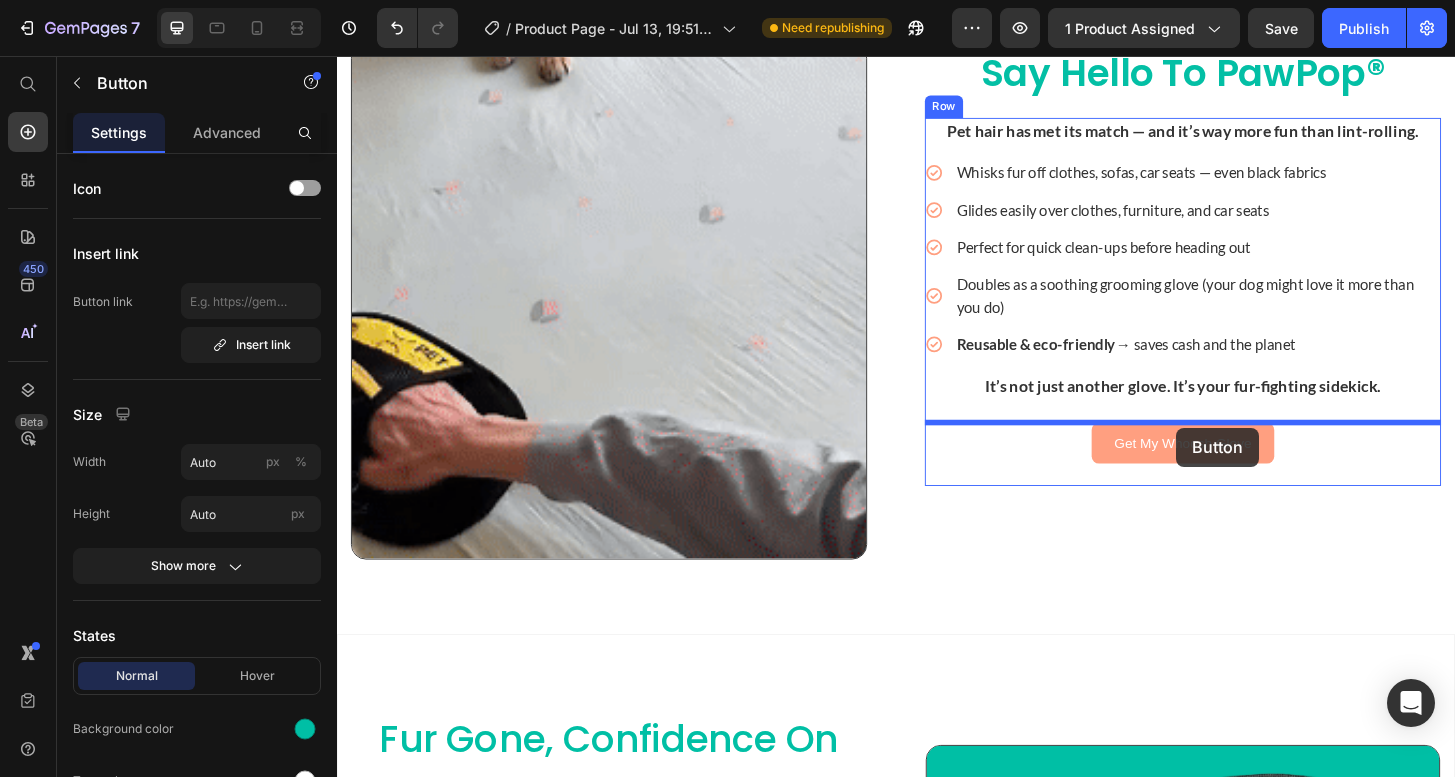 drag, startPoint x: 805, startPoint y: 486, endPoint x: 1238, endPoint y: 455, distance: 434.10828 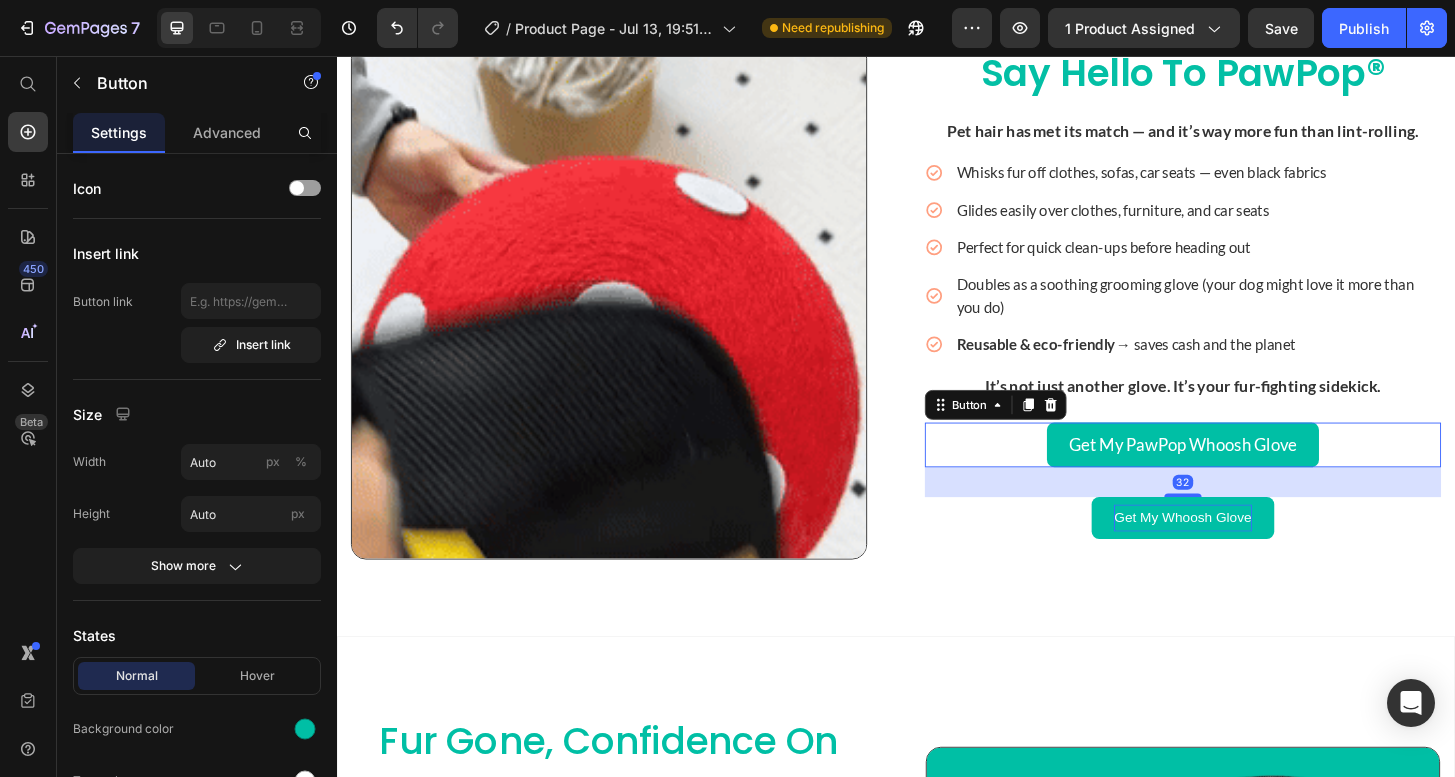 click on "Get My Whoosh Glove" at bounding box center (1244, 551) 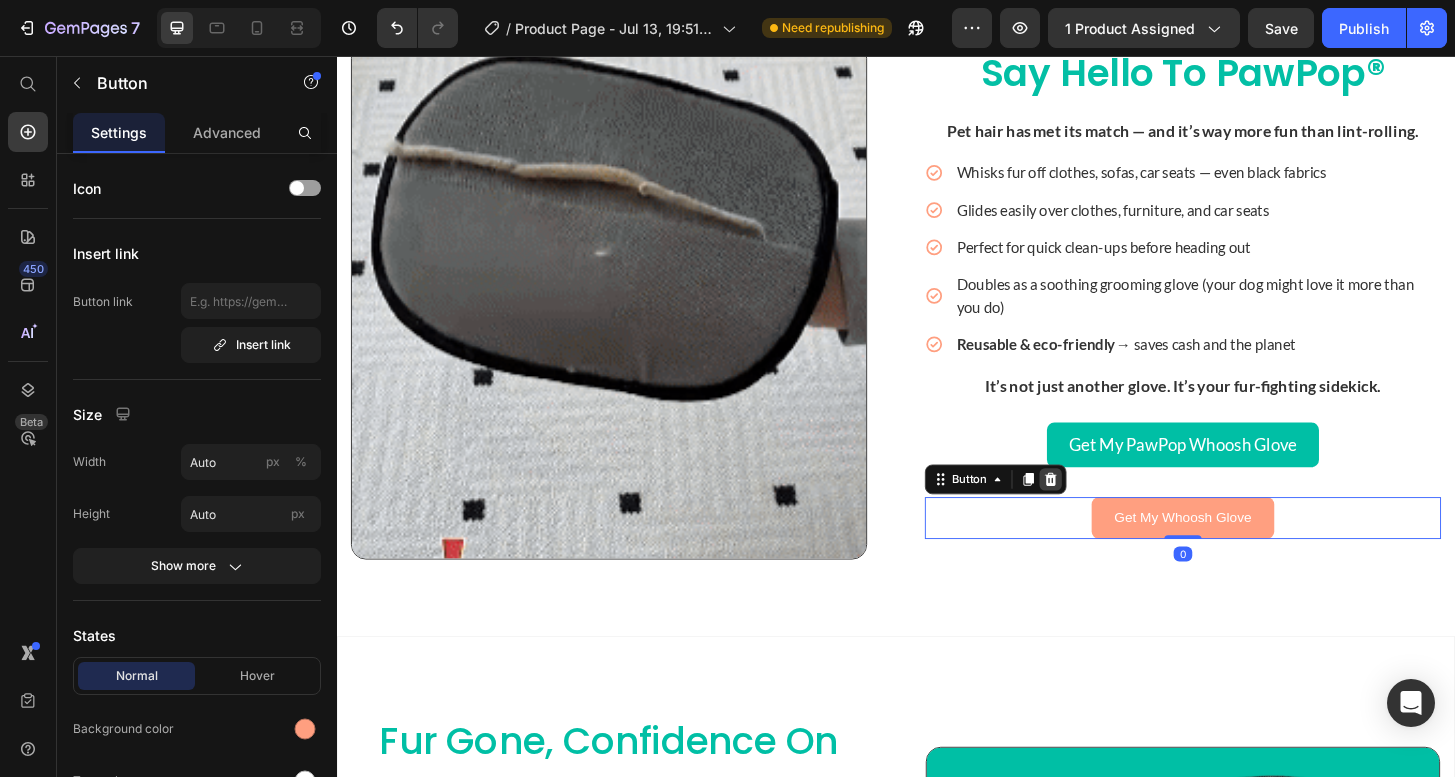 click at bounding box center (1103, 510) 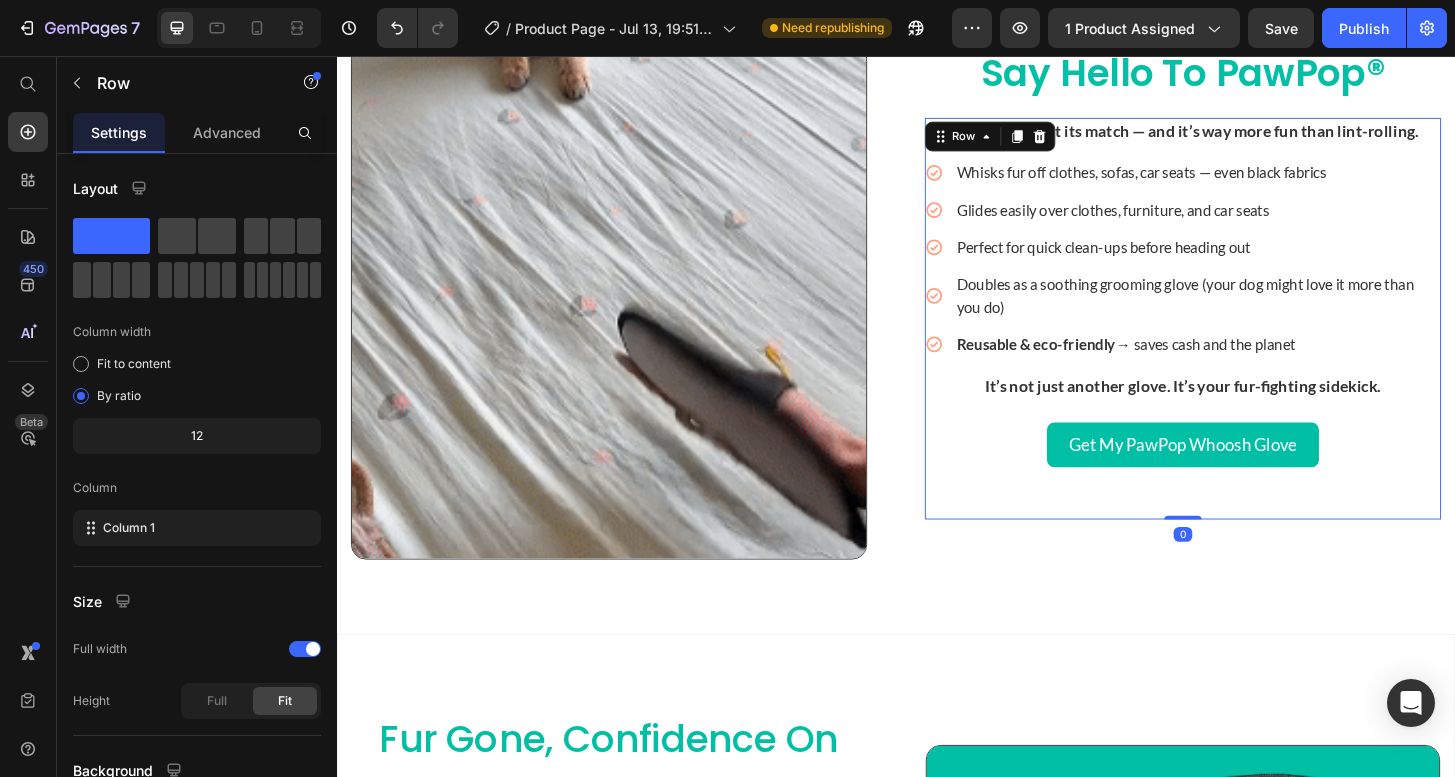 click on "Pet hair has met its match — and it’s way more fun than lint-rolling. Text Block
Icon Whisks fur off clothes, sofas, car seats — even black fabrics Text Block
Icon Glides easily over clothes, furniture, and car seats Text Block
Icon Perfect for quick clean-ups before heading out Text Block
Icon Doubles as a soothing grooming glove (your dog might love it more than you do) Text Block
Icon Reusable & eco-friendly  → saves cash and the planet Text Block Advanced list It’s not just another glove. It’s your fur-fighting sidekick. Text Block Row Get My PawPop Whoosh Glove Button" at bounding box center [1245, 325] 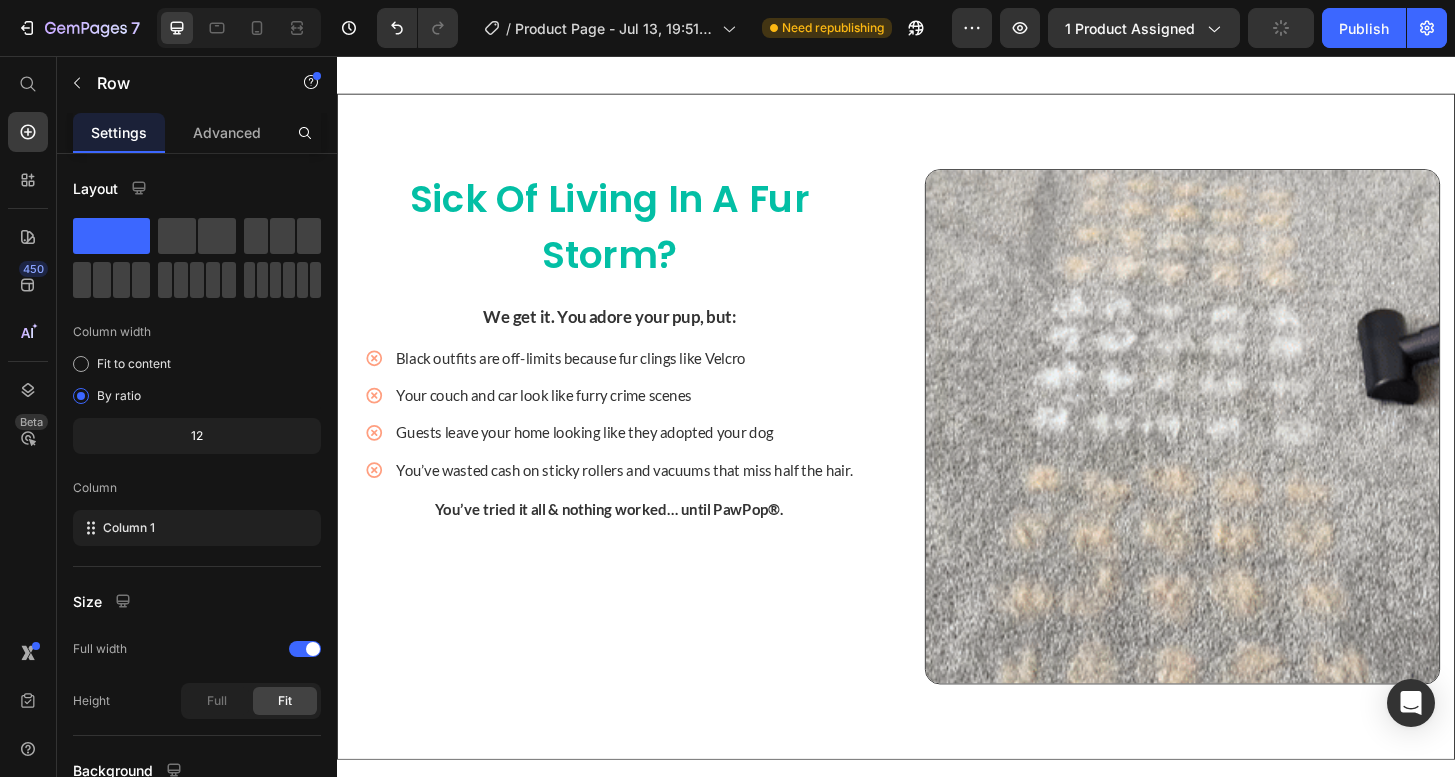 scroll, scrollTop: 501, scrollLeft: 0, axis: vertical 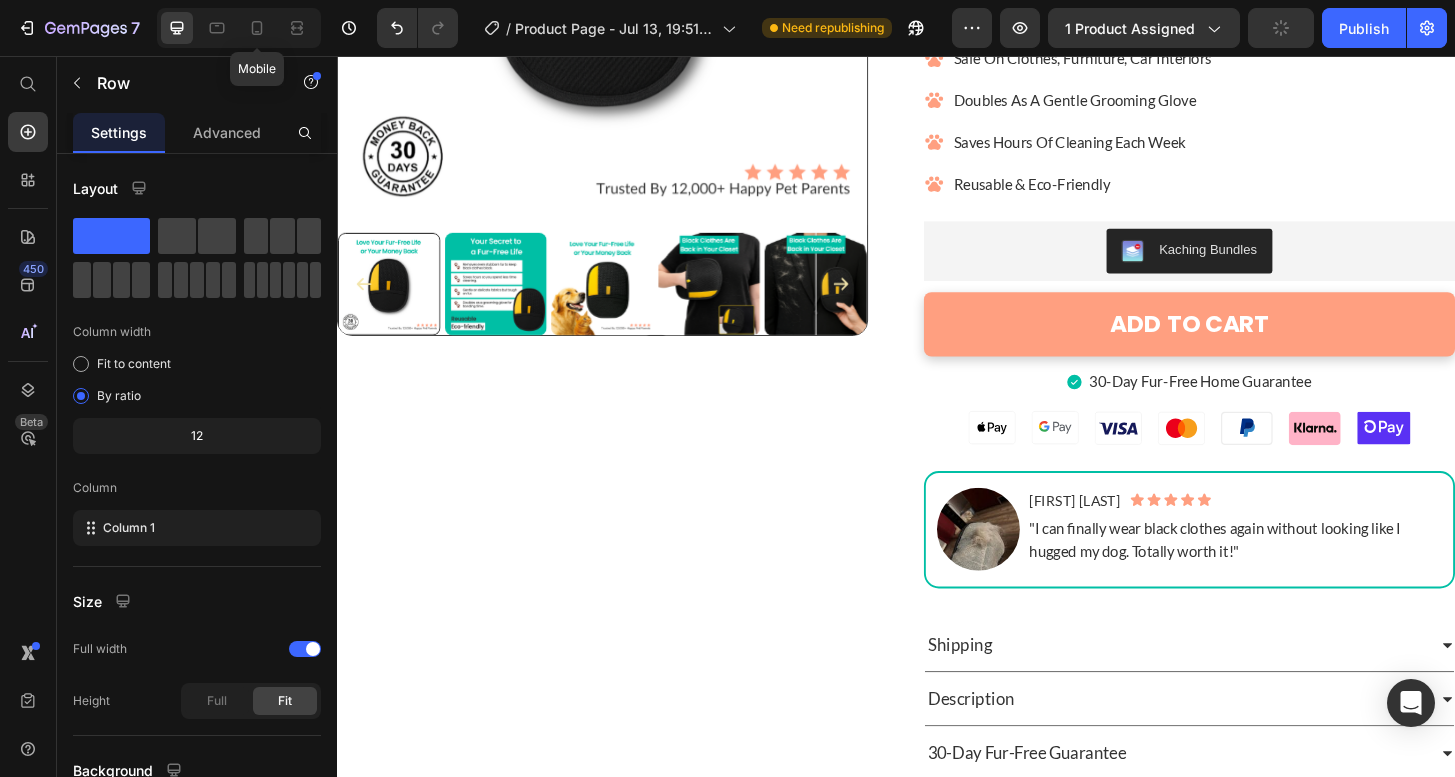 drag, startPoint x: 255, startPoint y: 25, endPoint x: 448, endPoint y: 25, distance: 193 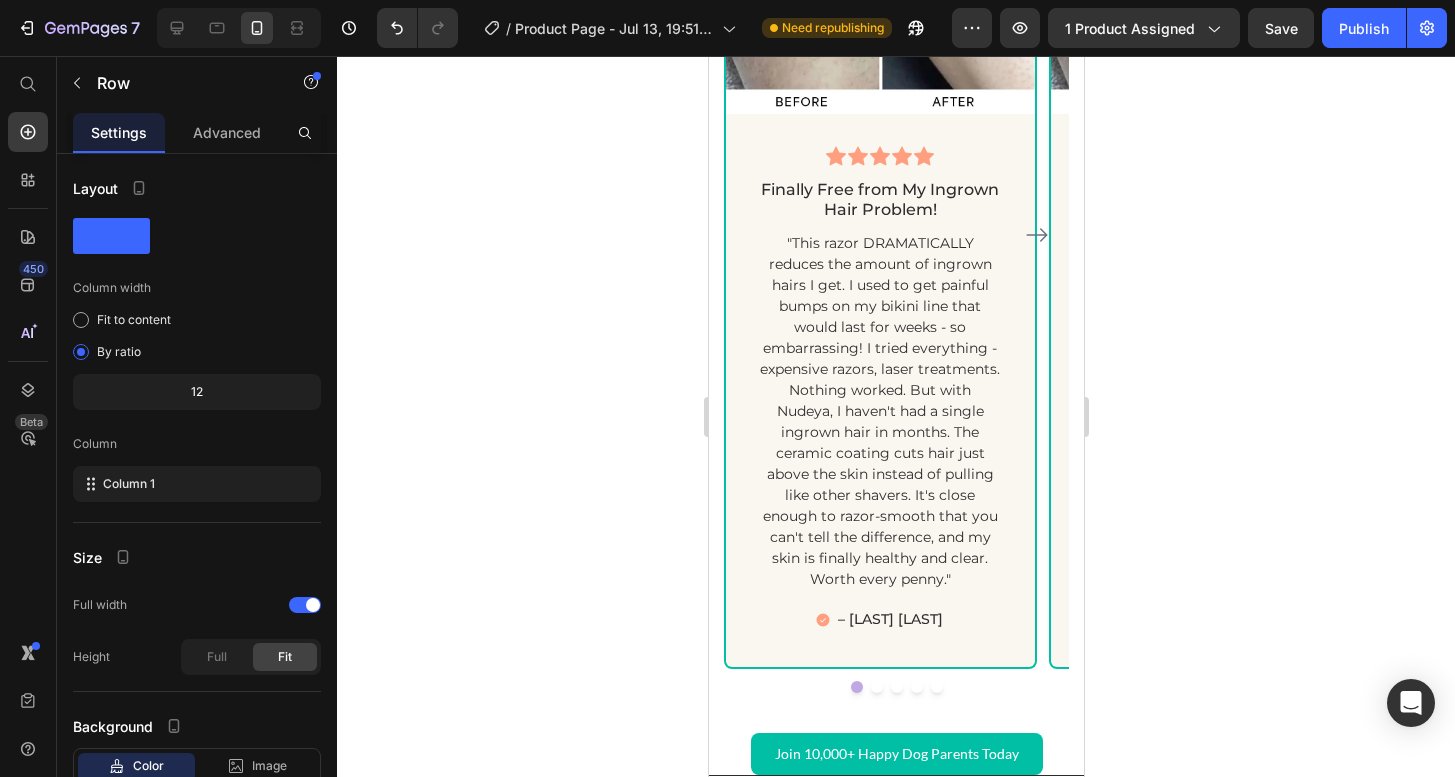 scroll, scrollTop: 5527, scrollLeft: 0, axis: vertical 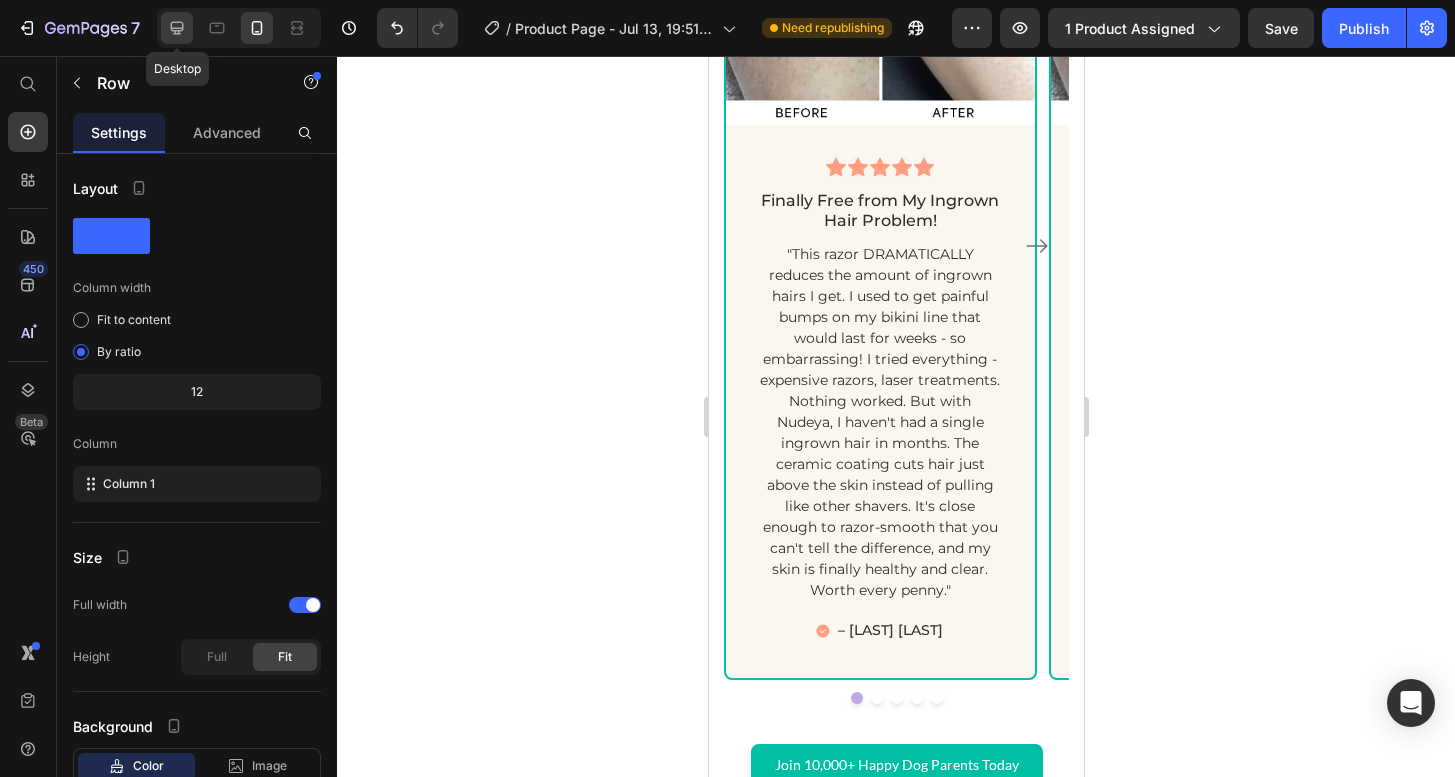click 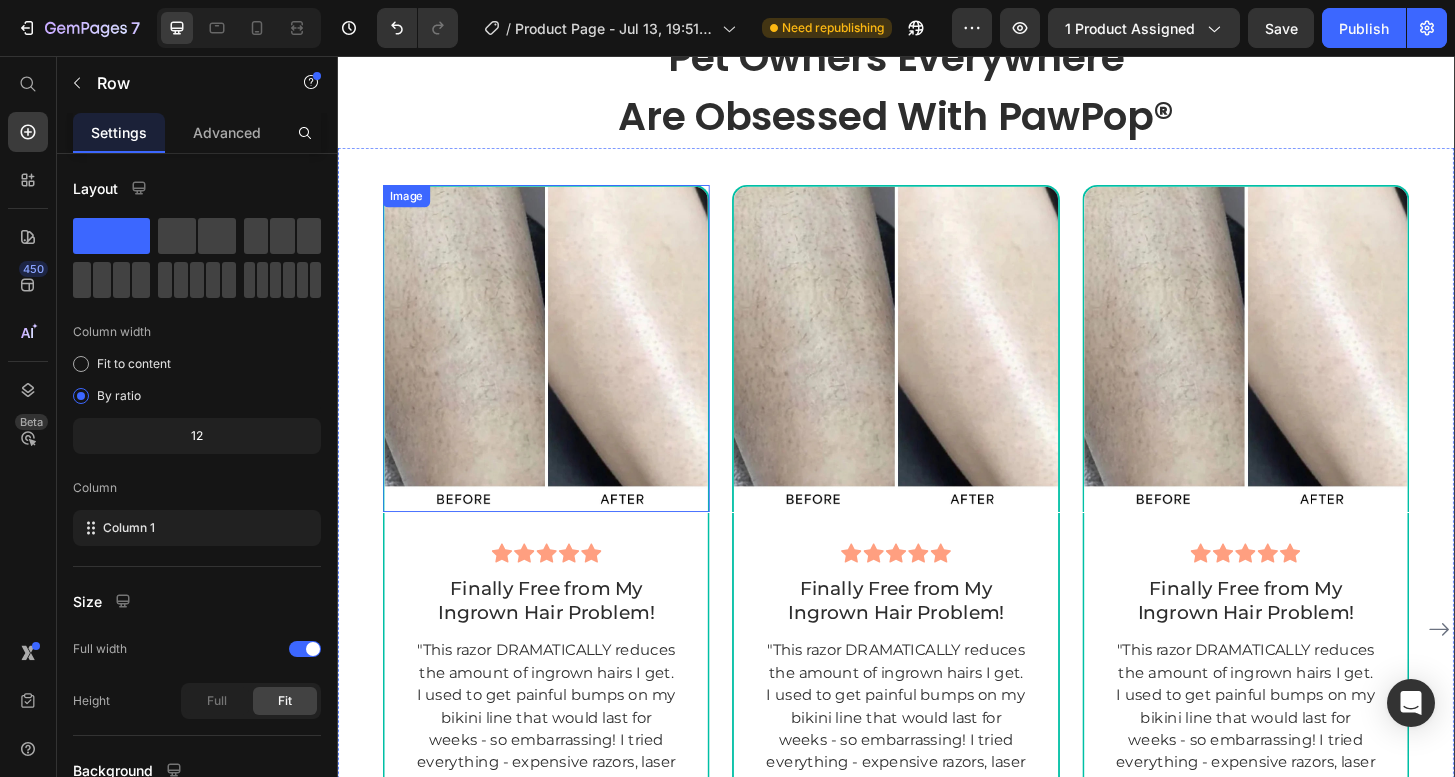 scroll, scrollTop: 5604, scrollLeft: 0, axis: vertical 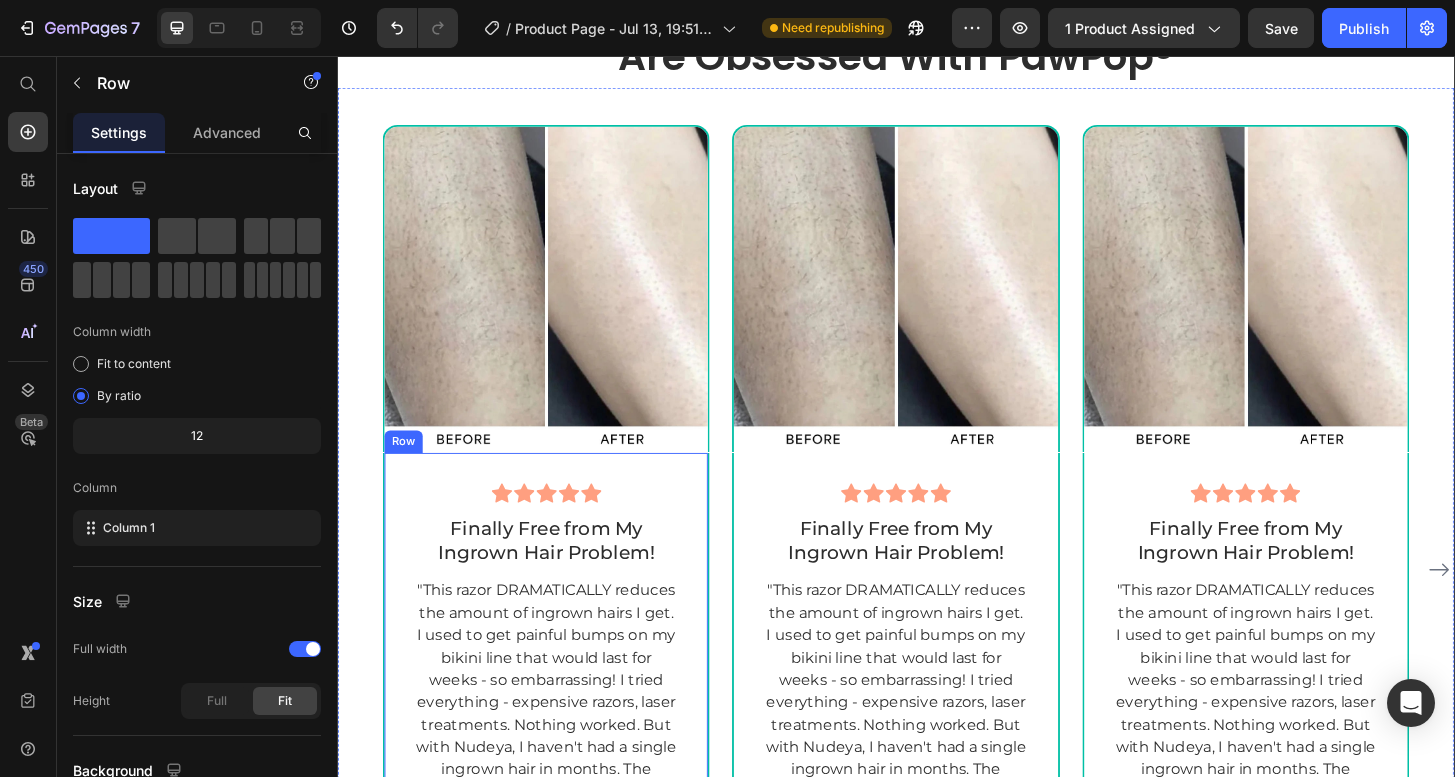 click on "Icon
Icon
Icon
Icon
Icon Row Finally Free from My Ingrown Hair Problem! Text block "This razor DRAMATICALLY reduces the amount of ingrown hairs I get. I used to get painful bumps on my bikini line that would last for weeks - so embarrassing! I tried everything - expensive razors, laser treatments. Nothing worked. But with Nudeya, I haven't had a single ingrown hair in months. The ceramic coating cuts hair just above the skin instead of pulling like other shavers. It's close enough to razor-smooth that you can't tell the difference, and my skin is finally healthy and clear. Worth every penny." Text block – [FIRST] [LAST] Item List Row" at bounding box center [561, 783] 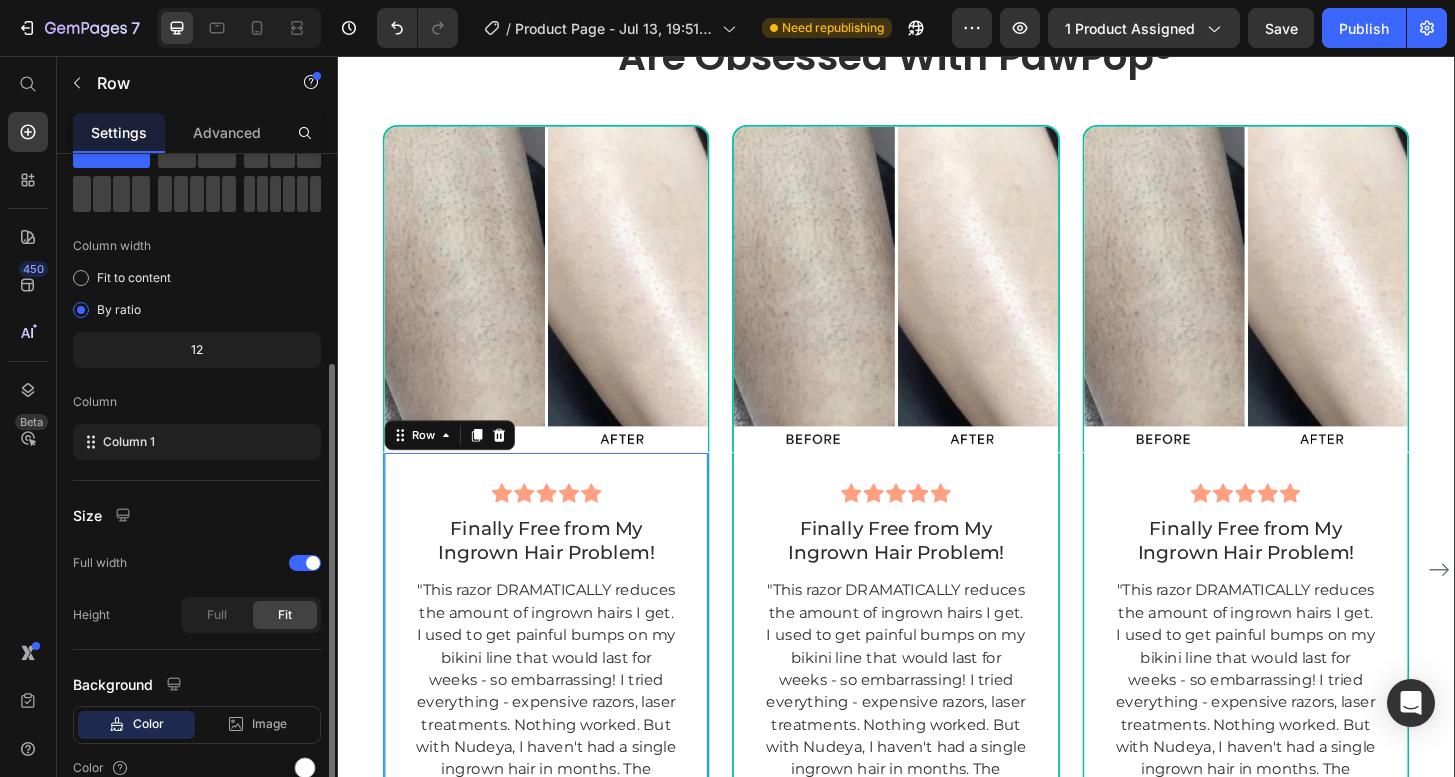 scroll, scrollTop: 180, scrollLeft: 0, axis: vertical 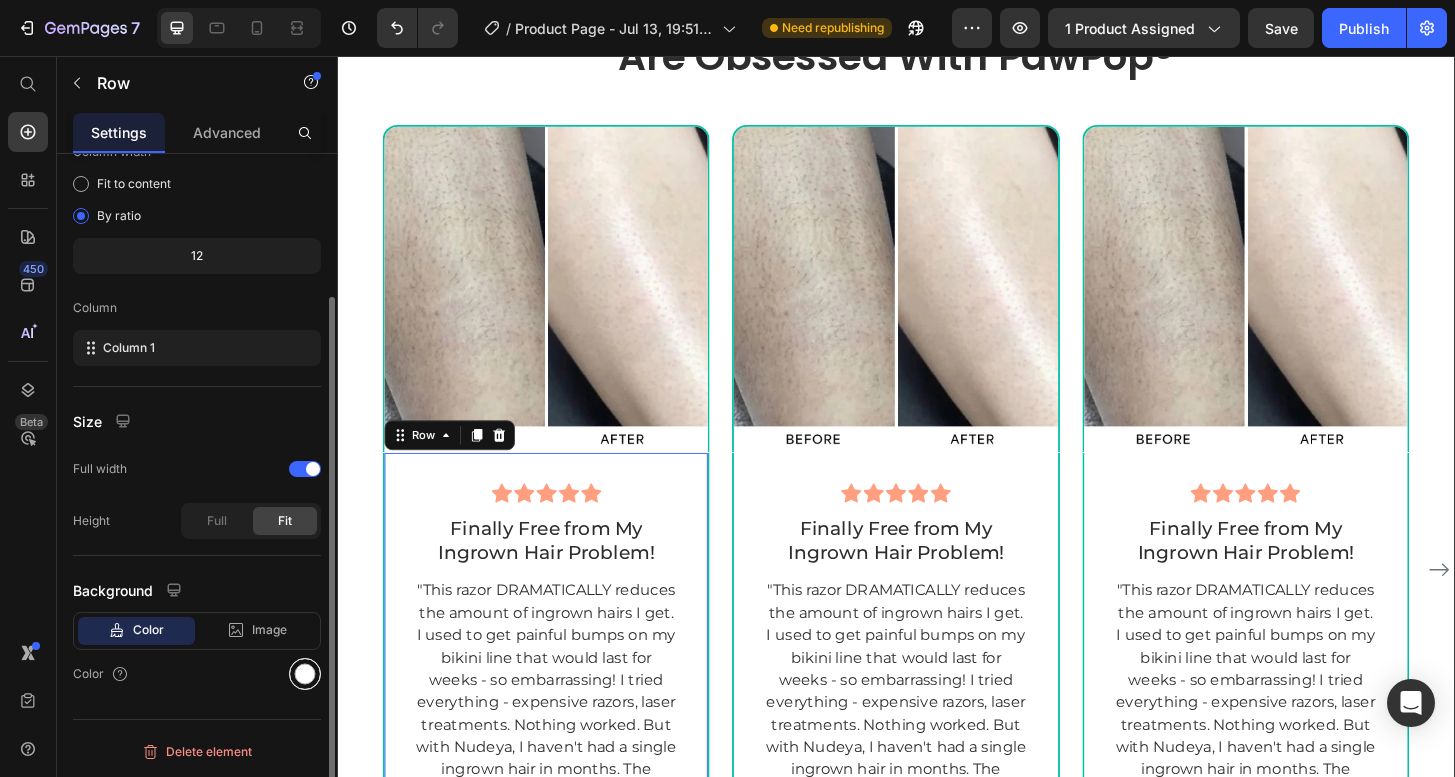 click at bounding box center [305, 674] 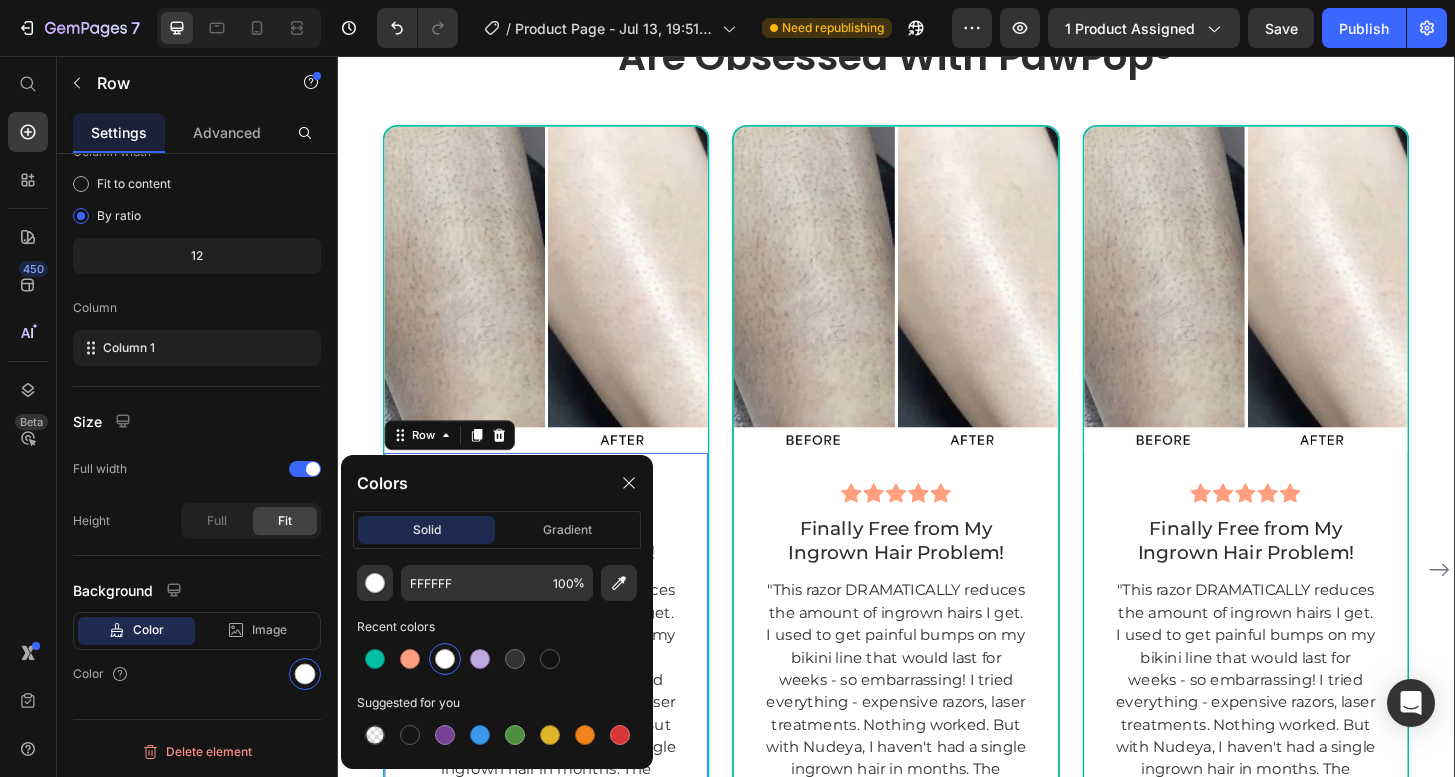 click at bounding box center [445, 659] 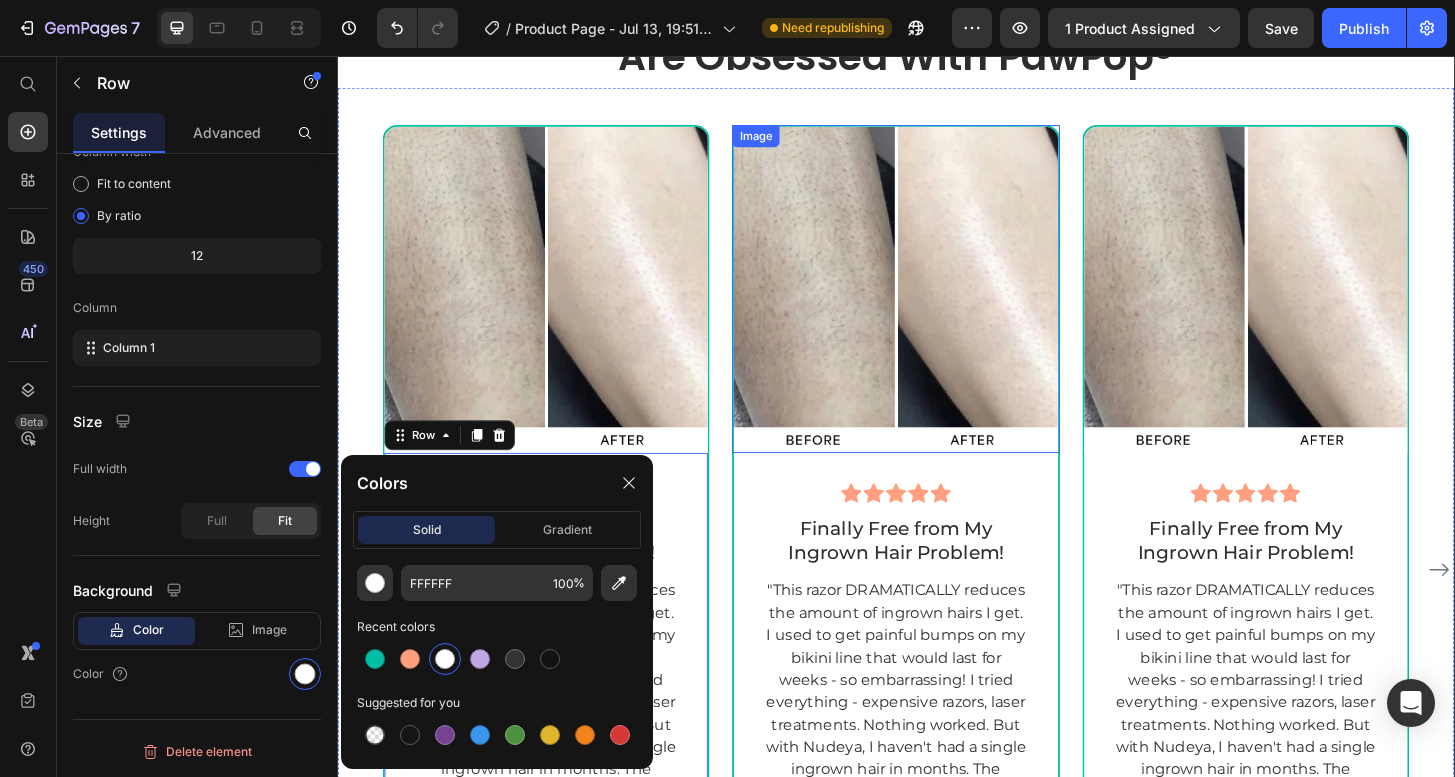 click at bounding box center [936, 305] 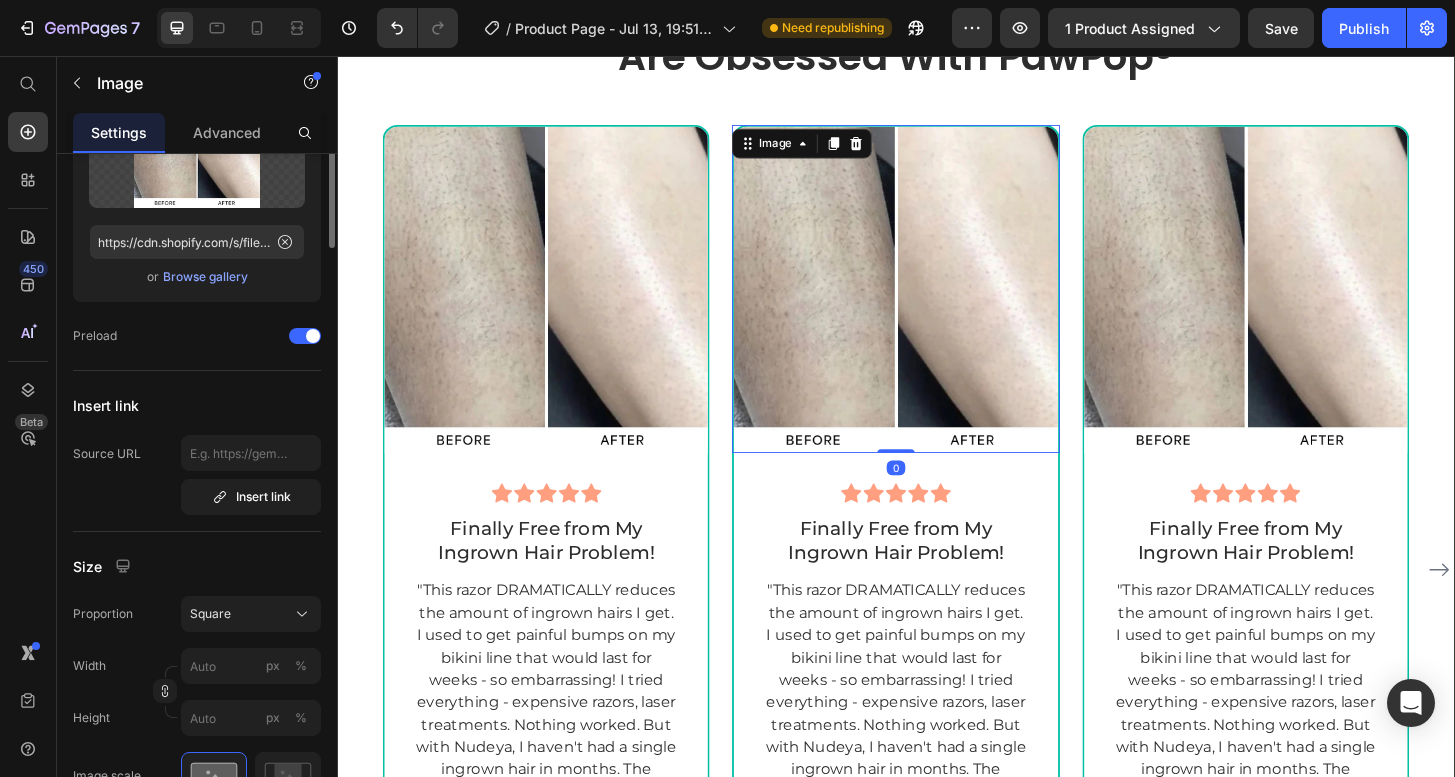 scroll, scrollTop: 0, scrollLeft: 0, axis: both 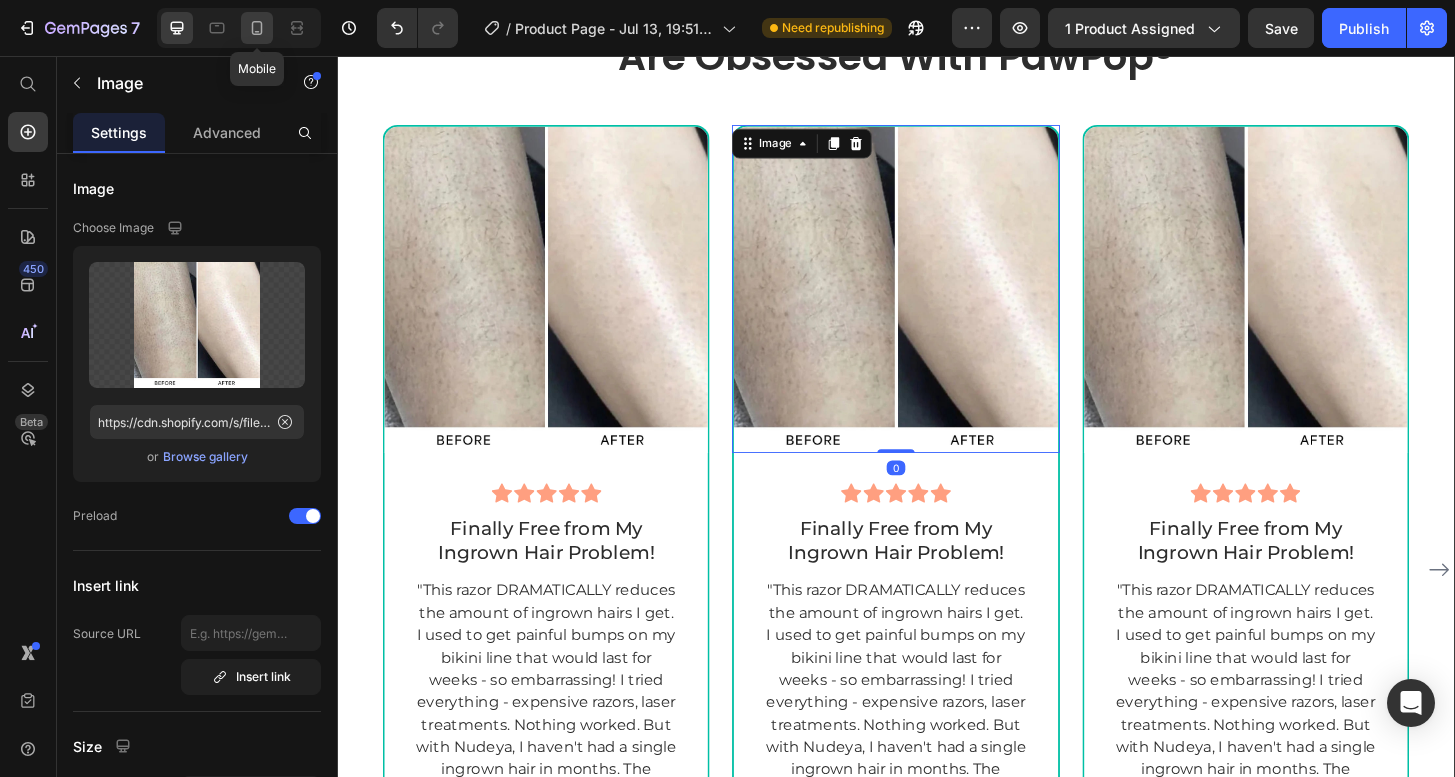click 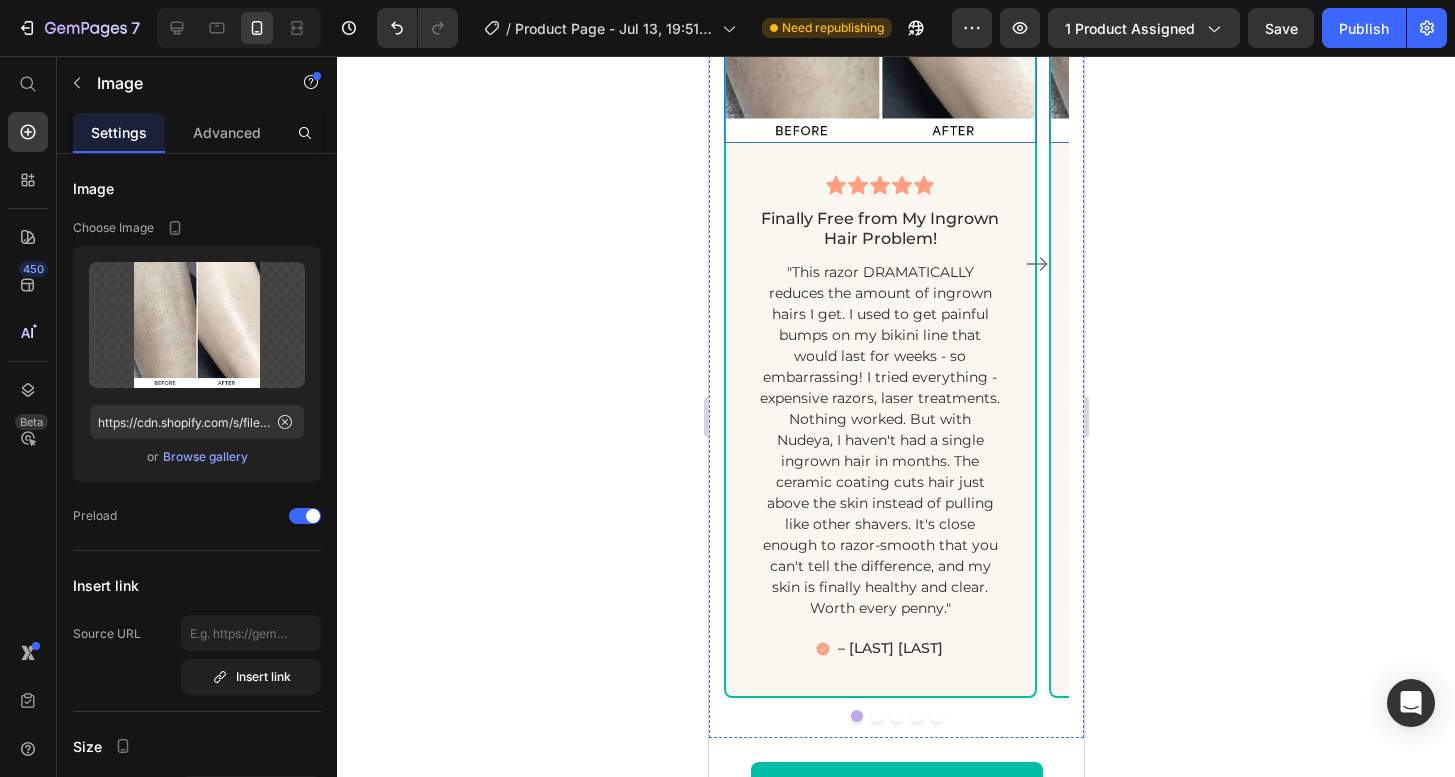 scroll, scrollTop: 5533, scrollLeft: 0, axis: vertical 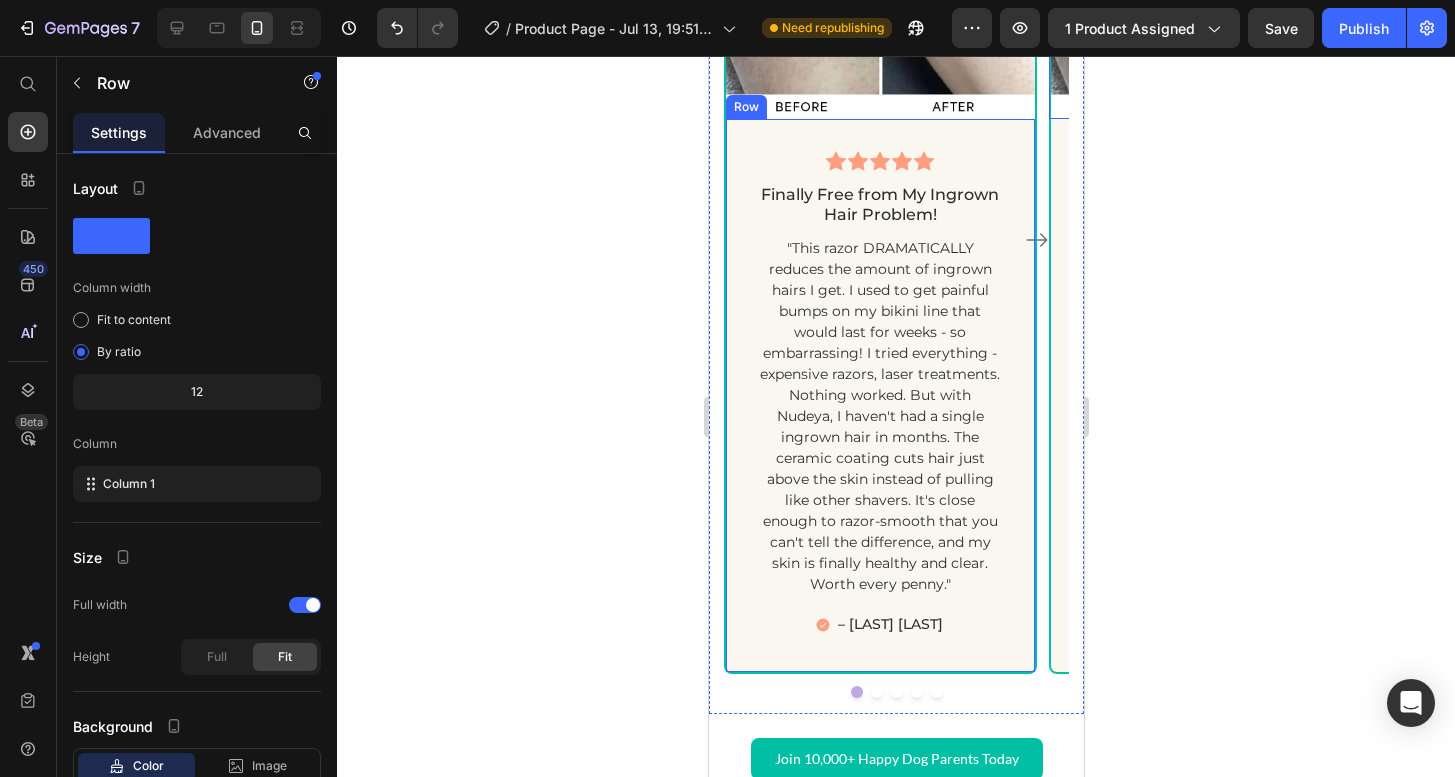 click on "Icon
Icon
Icon
Icon
Icon Row Finally Free from My Ingrown Hair Problem! Text block "This razor DRAMATICALLY reduces the amount of ingrown hairs I get. I used to get painful bumps on my bikini line that would last for weeks - so embarrassing! I tried everything - expensive razors, laser treatments. Nothing worked. But with Nudeya, I haven't had a single ingrown hair in months. The ceramic coating cuts hair just above the skin instead of pulling like other shavers. It's close enough to razor-smooth that you can't tell the difference, and my skin is finally healthy and clear. Worth every penny." Text block – [FIRST] [LAST] Item List Row" at bounding box center [879, 397] 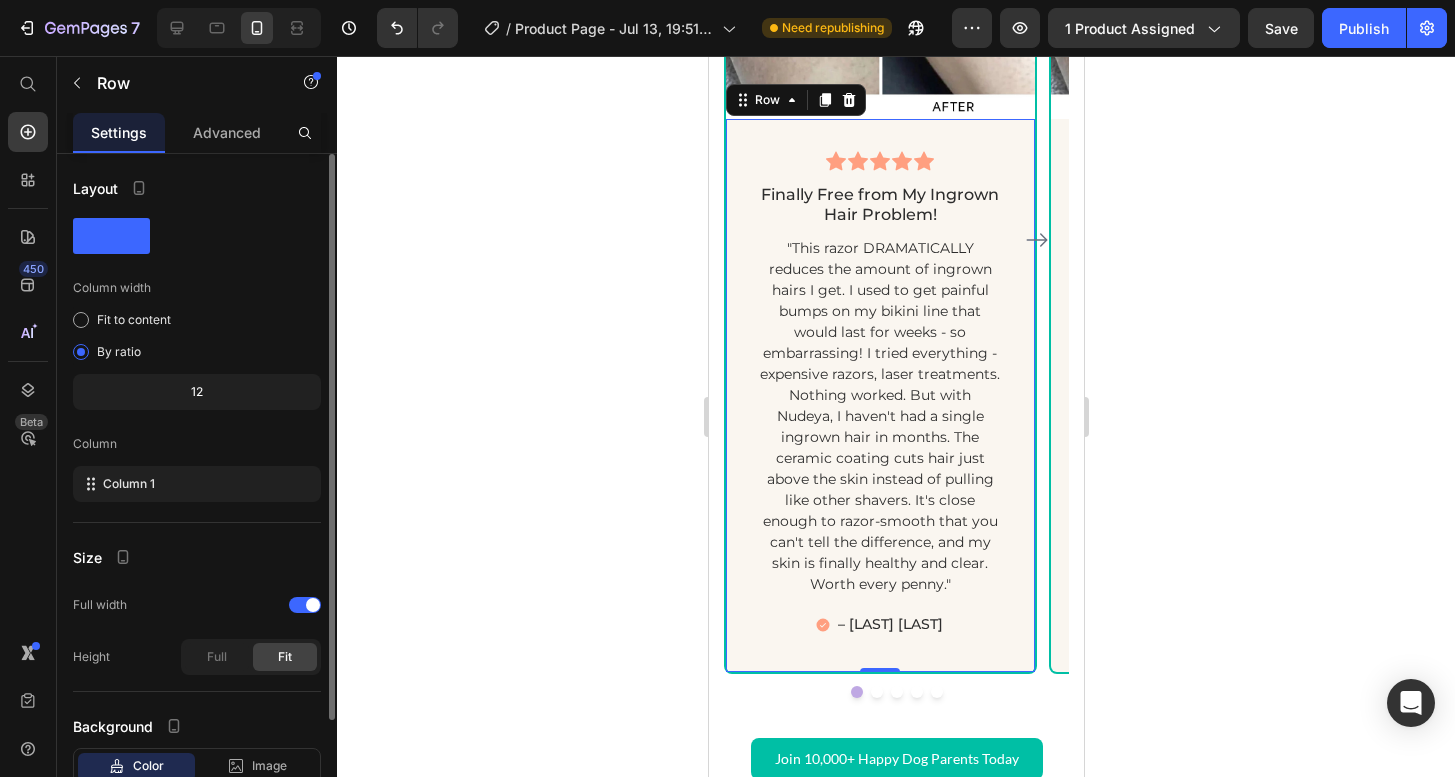 scroll, scrollTop: 136, scrollLeft: 0, axis: vertical 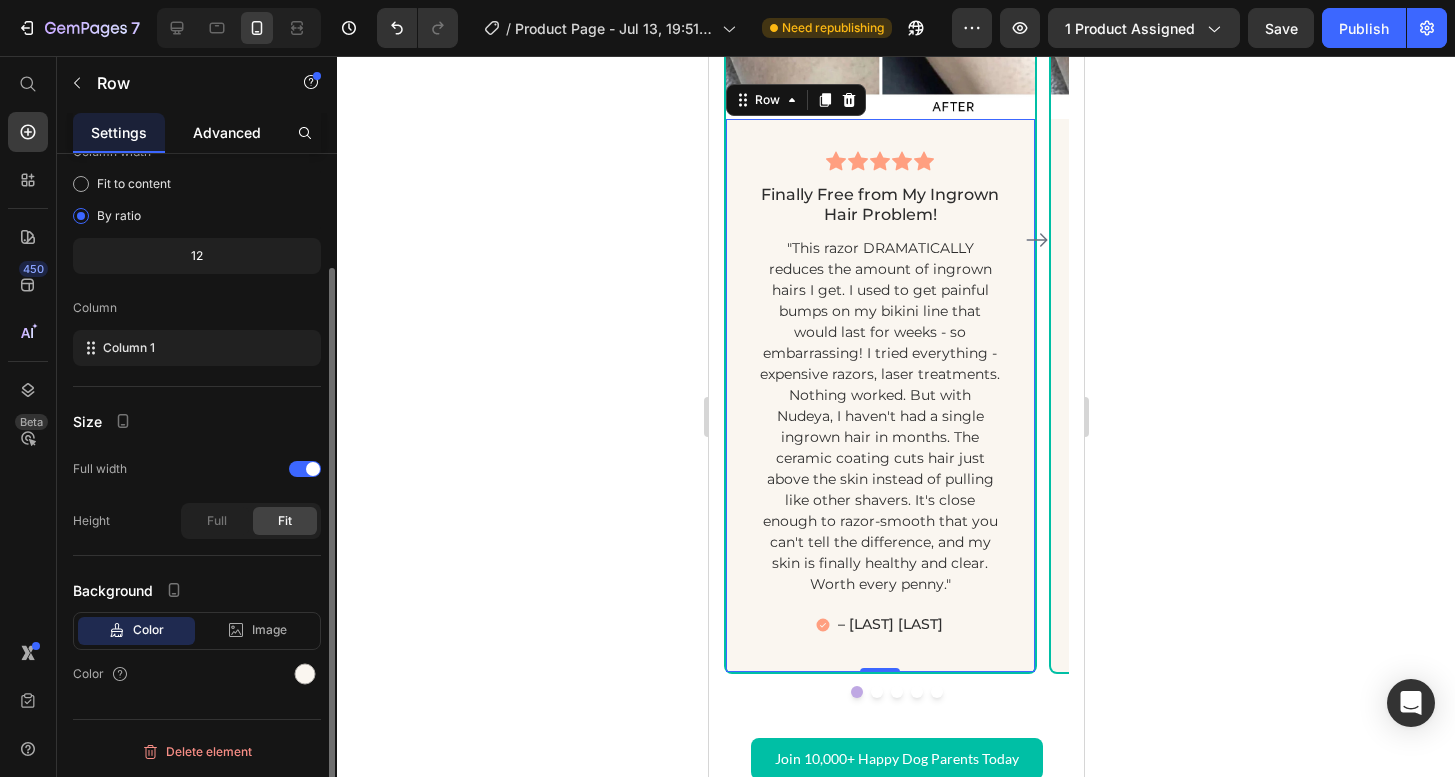 click on "Advanced" at bounding box center (227, 132) 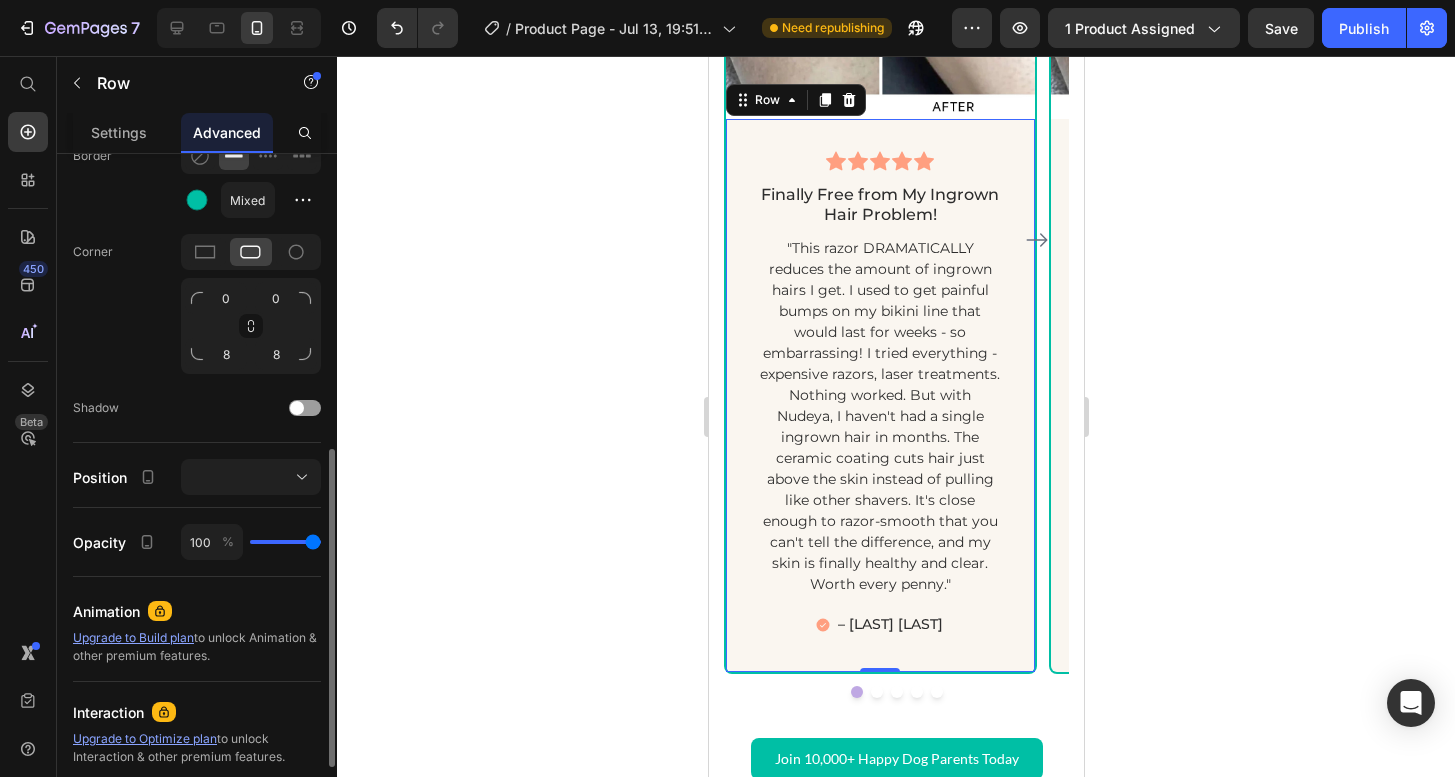scroll, scrollTop: 595, scrollLeft: 0, axis: vertical 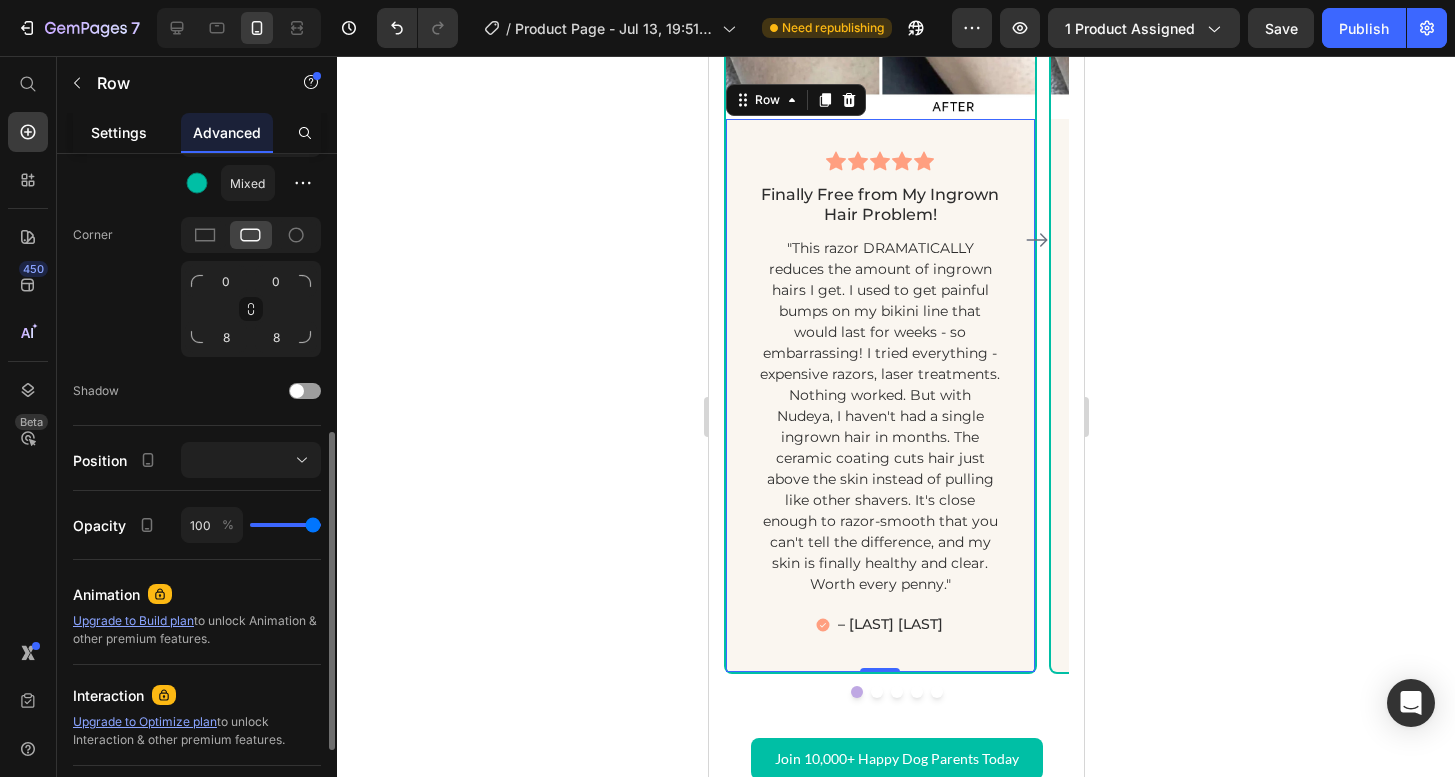 click on "Settings" at bounding box center [119, 132] 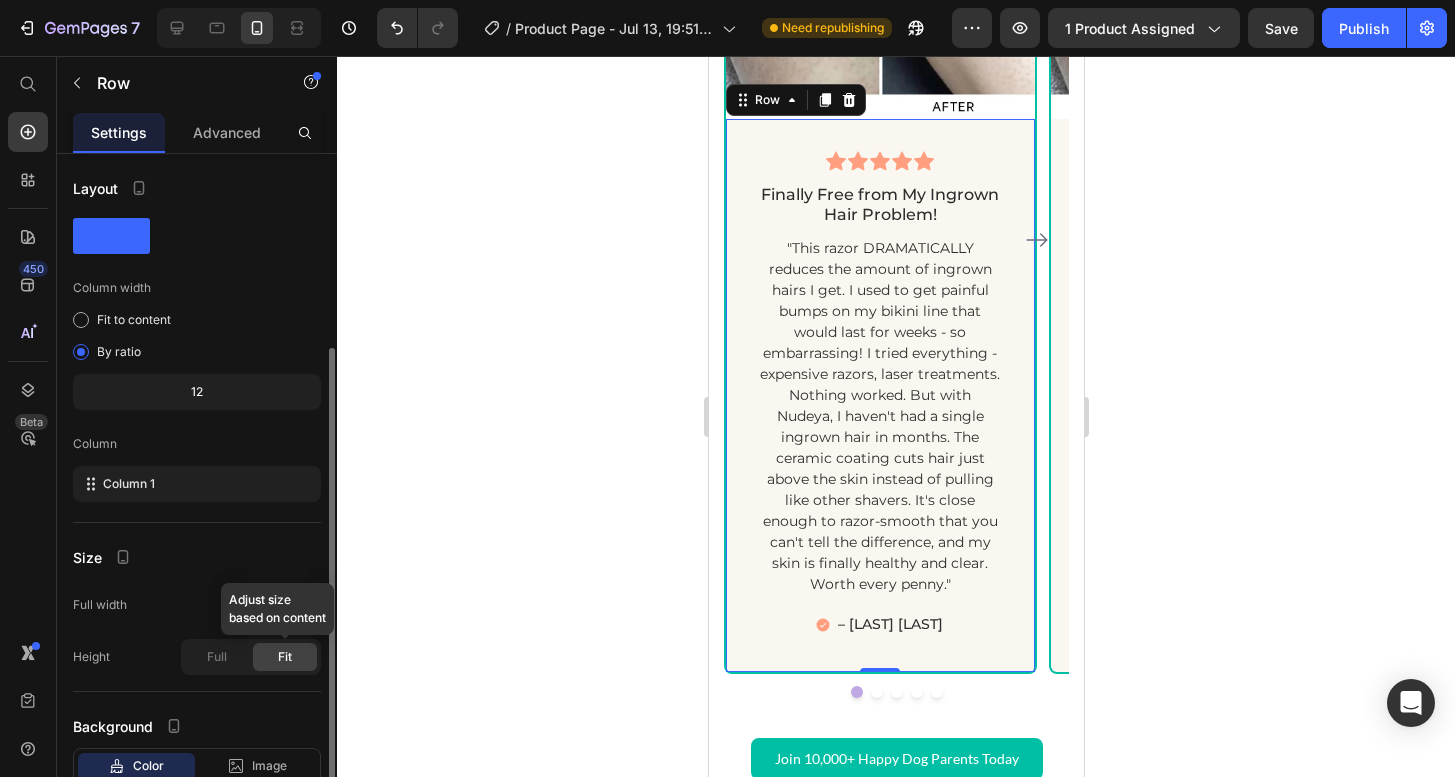 scroll, scrollTop: 136, scrollLeft: 0, axis: vertical 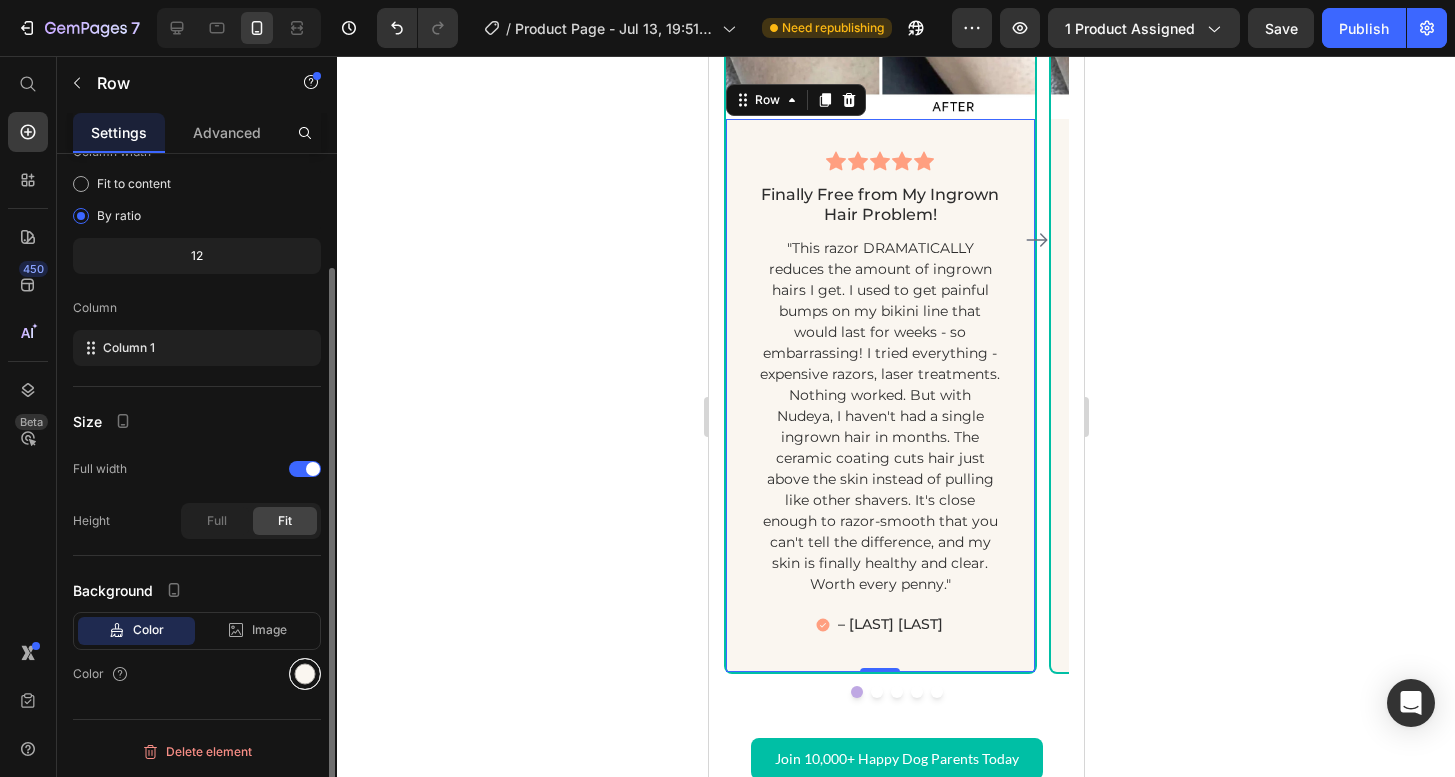 click at bounding box center (305, 674) 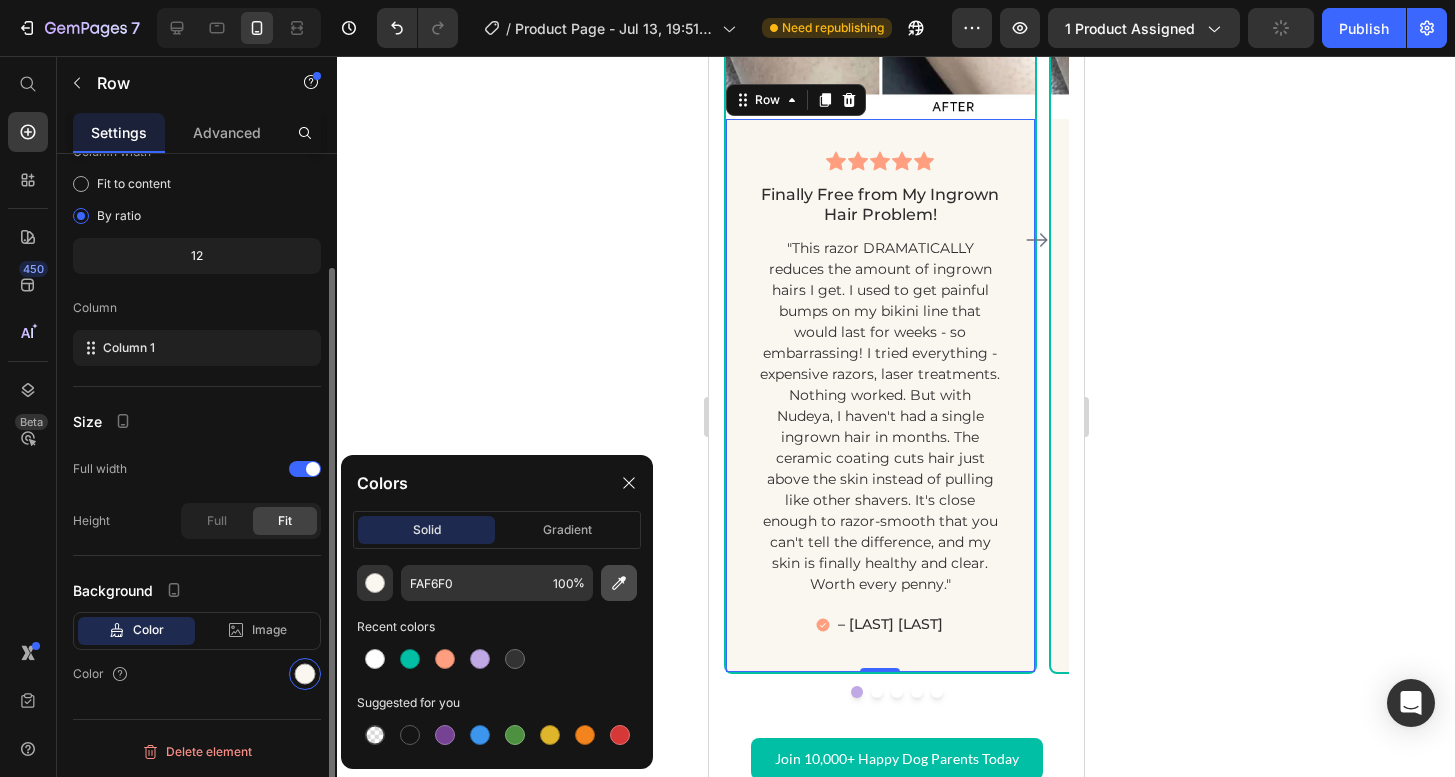 click 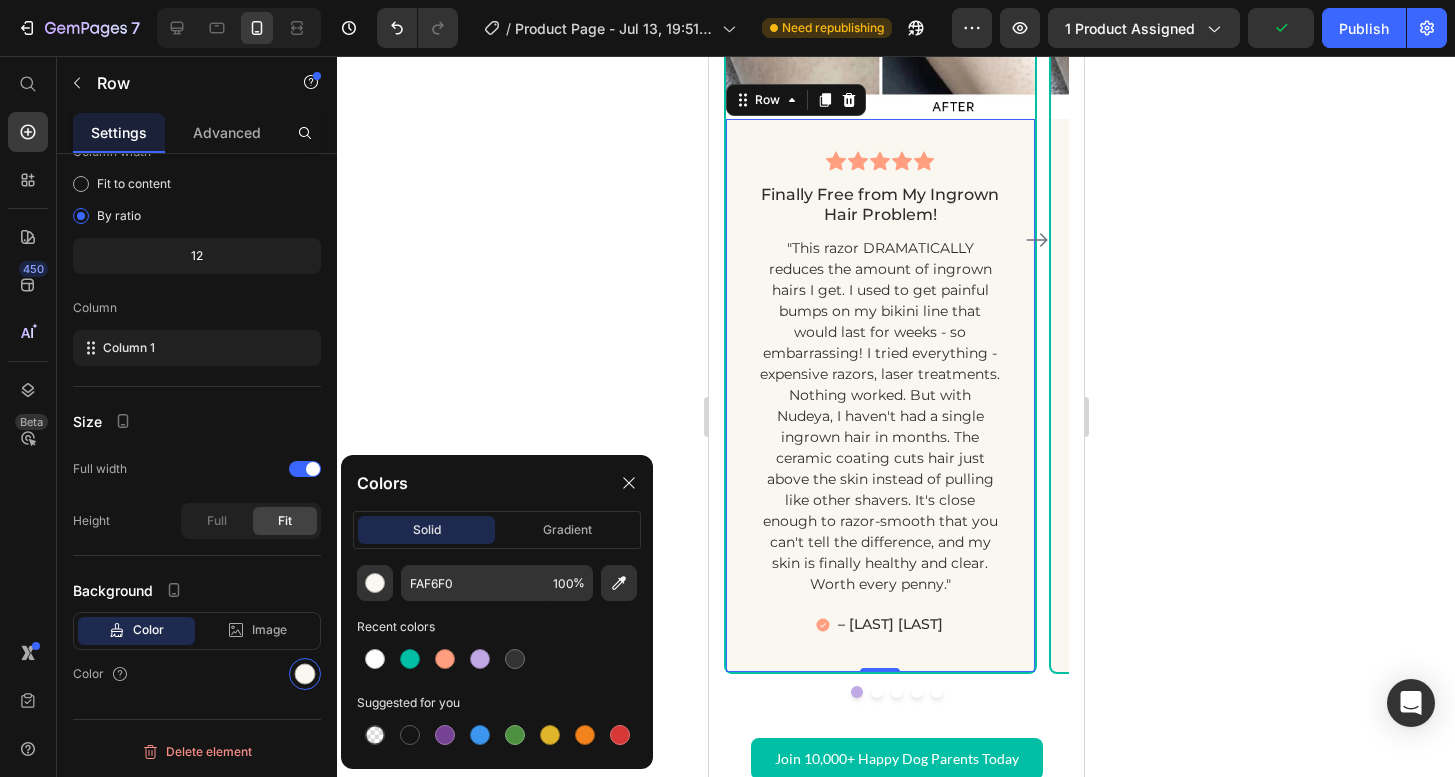 type on "FEFEFE" 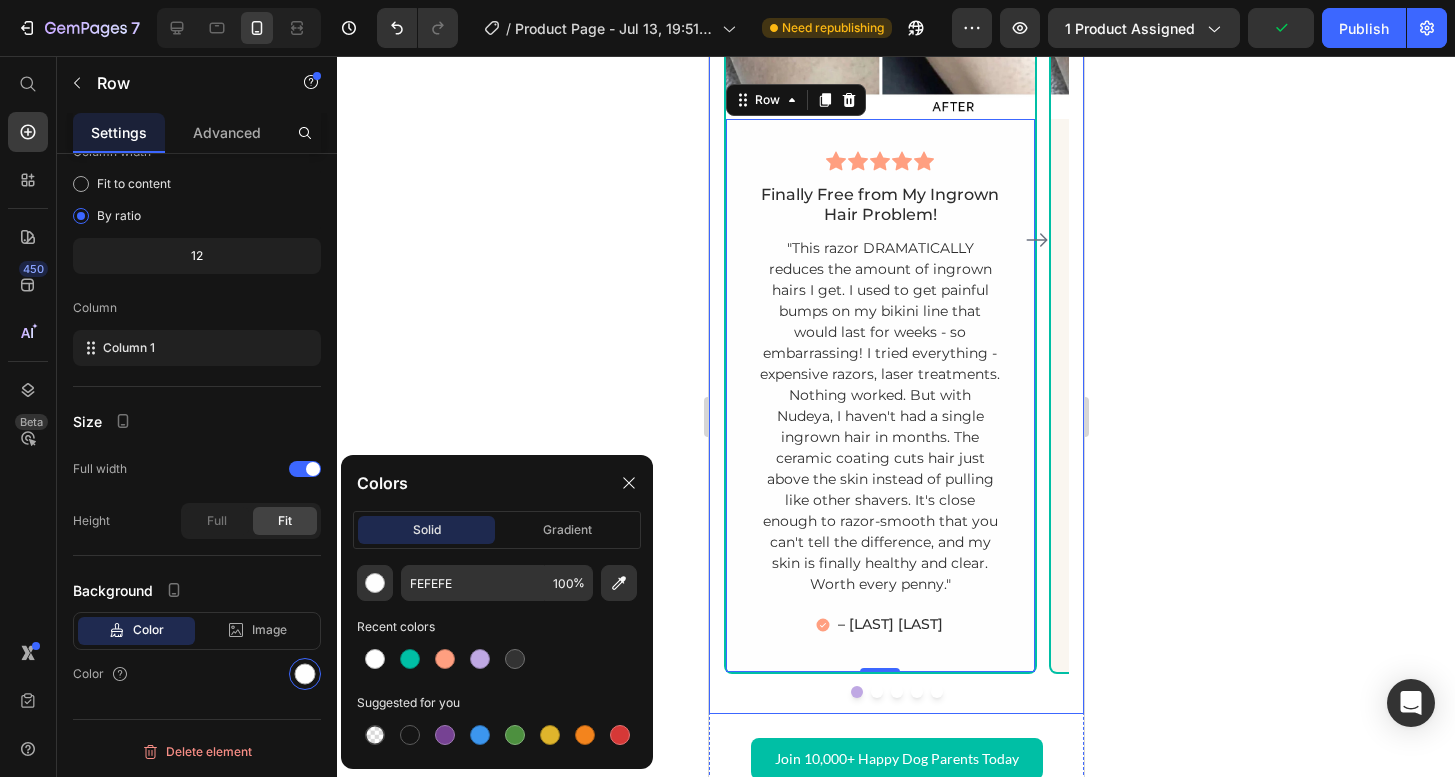 click 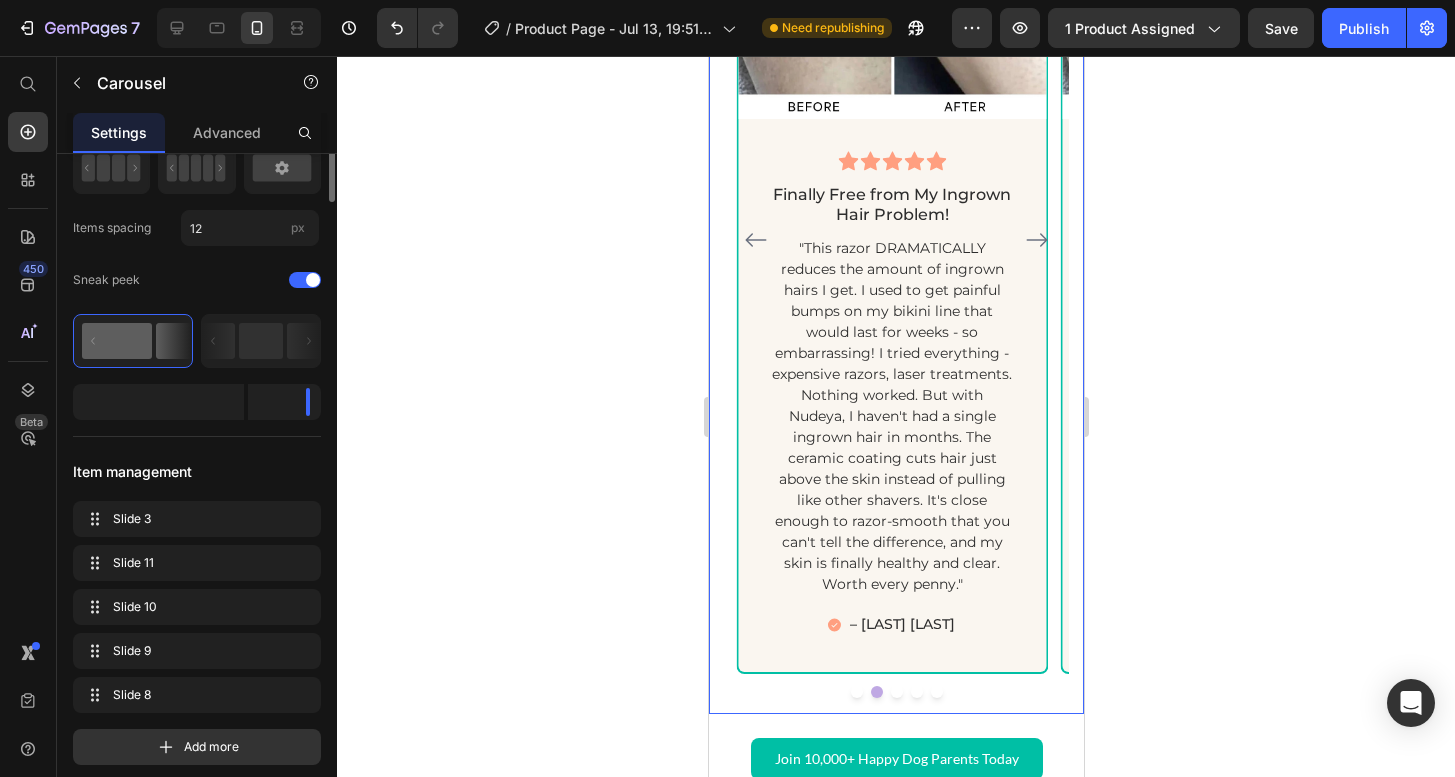 scroll, scrollTop: 0, scrollLeft: 0, axis: both 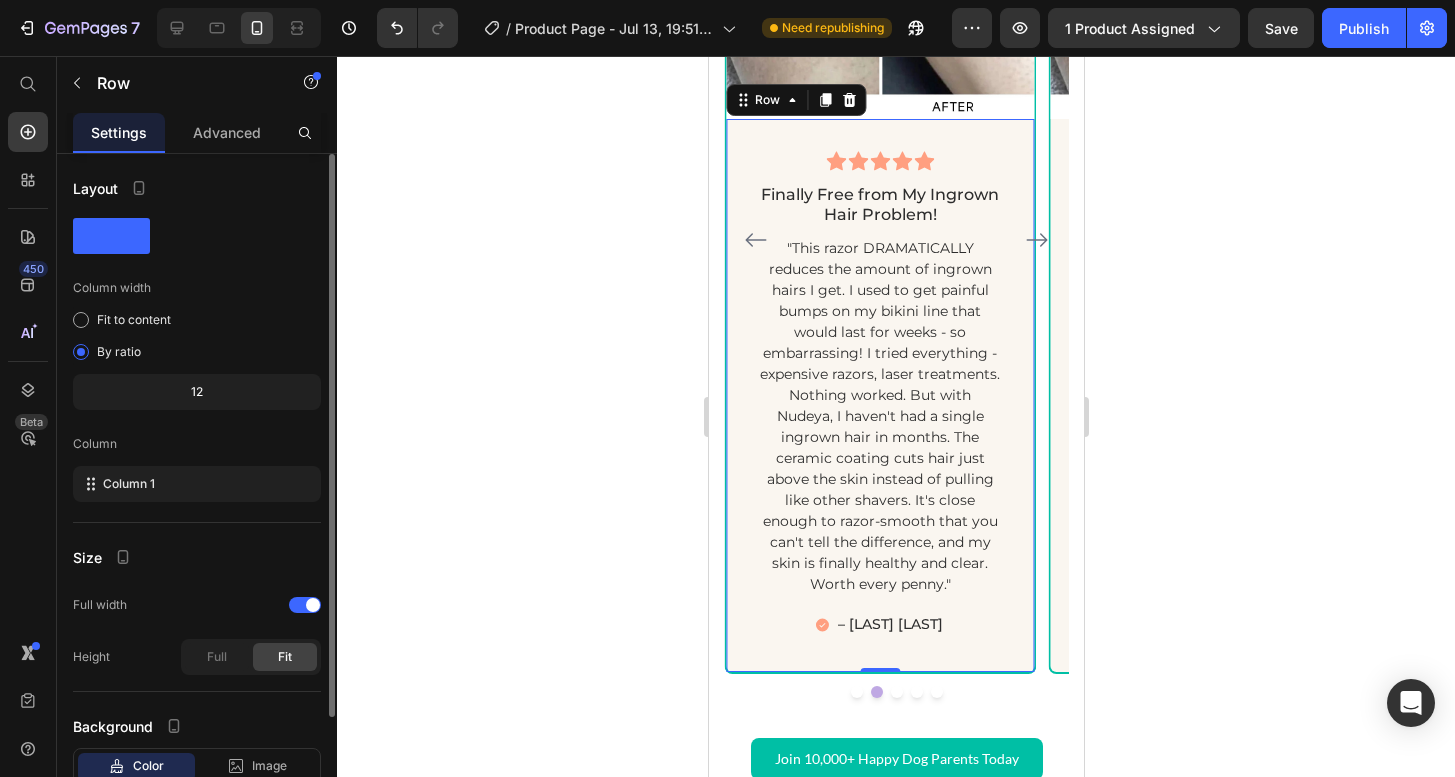 click on "Icon
Icon
Icon
Icon
Icon Row Finally Free from My Ingrown Hair Problem! Text block "This razor DRAMATICALLY reduces the amount of ingrown hairs I get. I used to get painful bumps on my bikini line that would last for weeks - so embarrassing! I tried everything - expensive razors, laser treatments. Nothing worked. But with Nudeya, I haven't had a single ingrown hair in months. The ceramic coating cuts hair just above the skin instead of pulling like other shavers. It's close enough to razor-smooth that you can't tell the difference, and my skin is finally healthy and clear. Worth every penny." Text block – [LAST] [LAST] Item List Row   0" at bounding box center (879, 397) 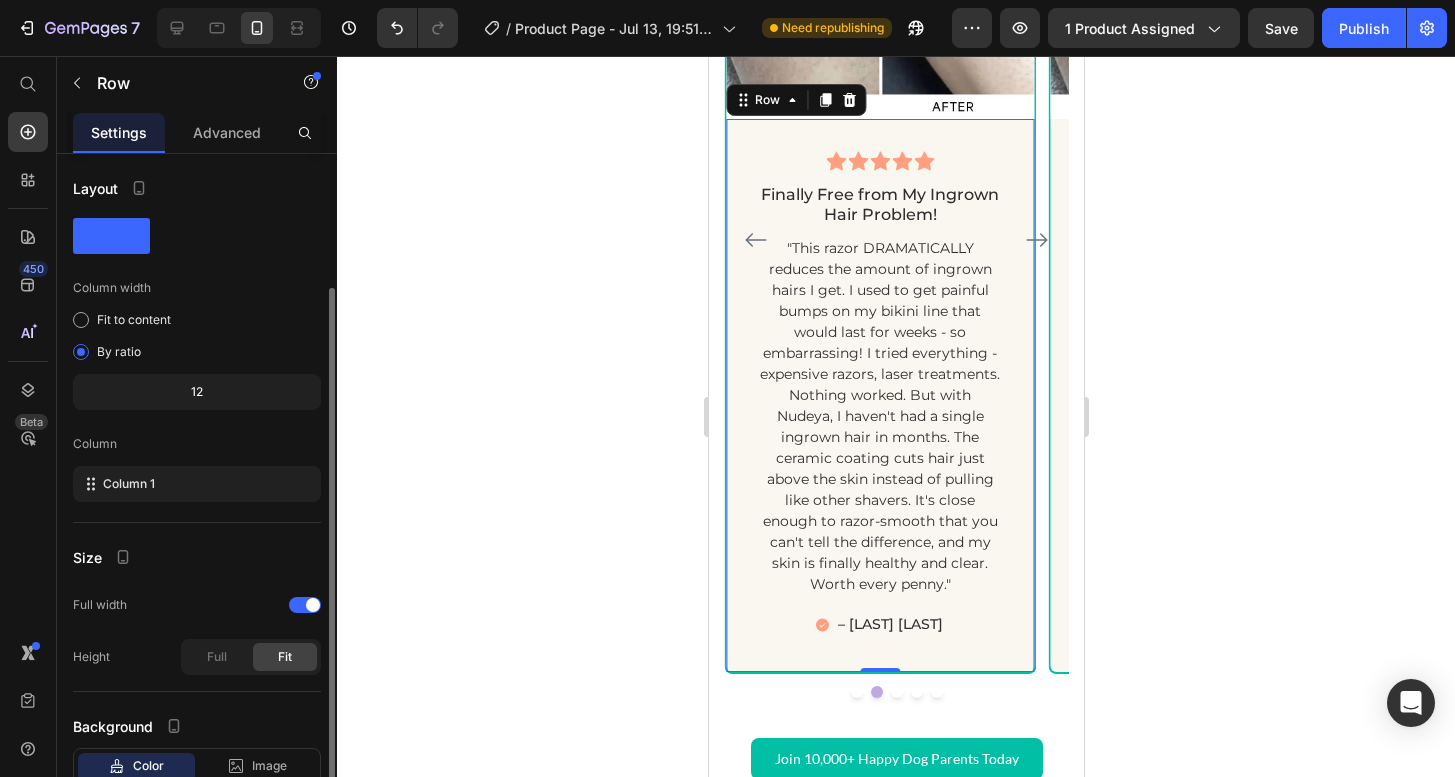 scroll, scrollTop: 136, scrollLeft: 0, axis: vertical 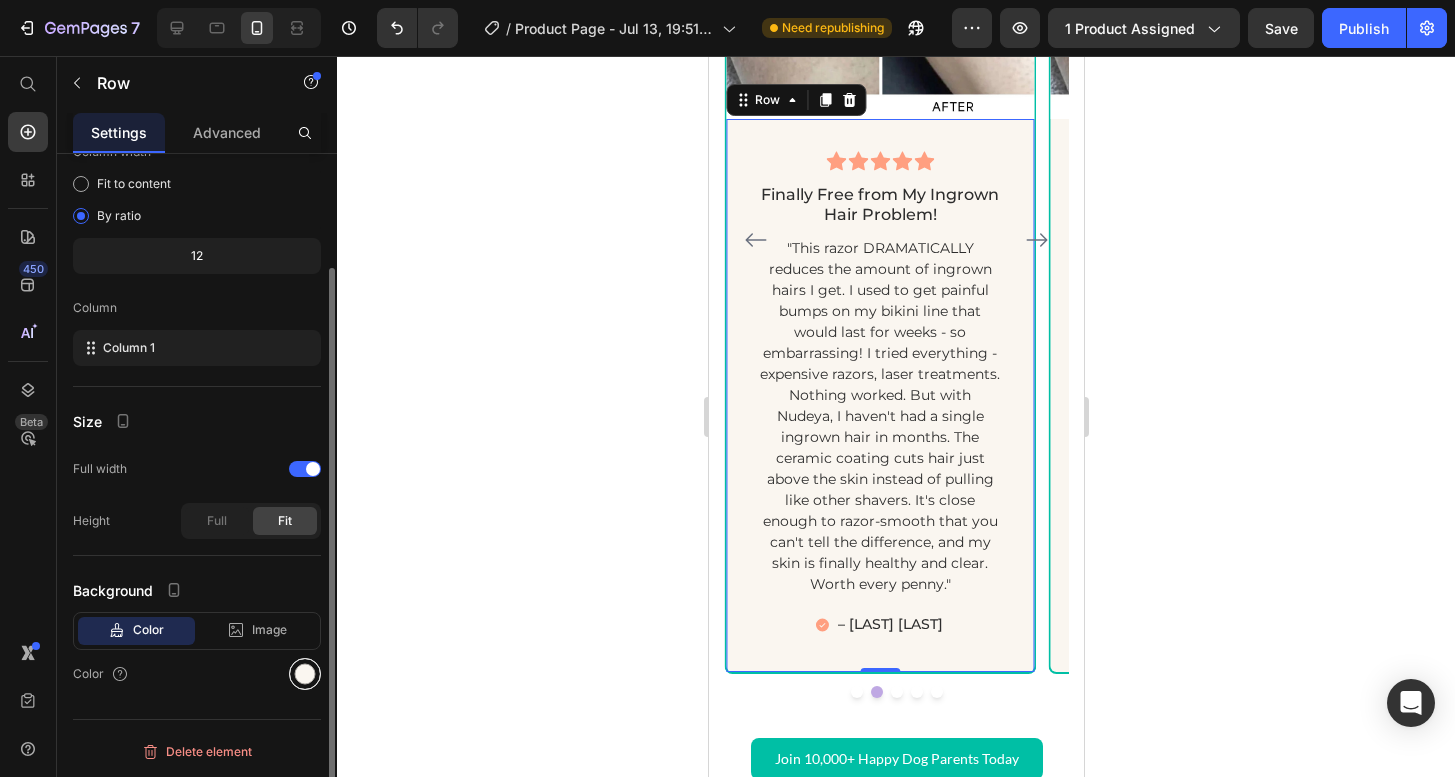 click at bounding box center (305, 674) 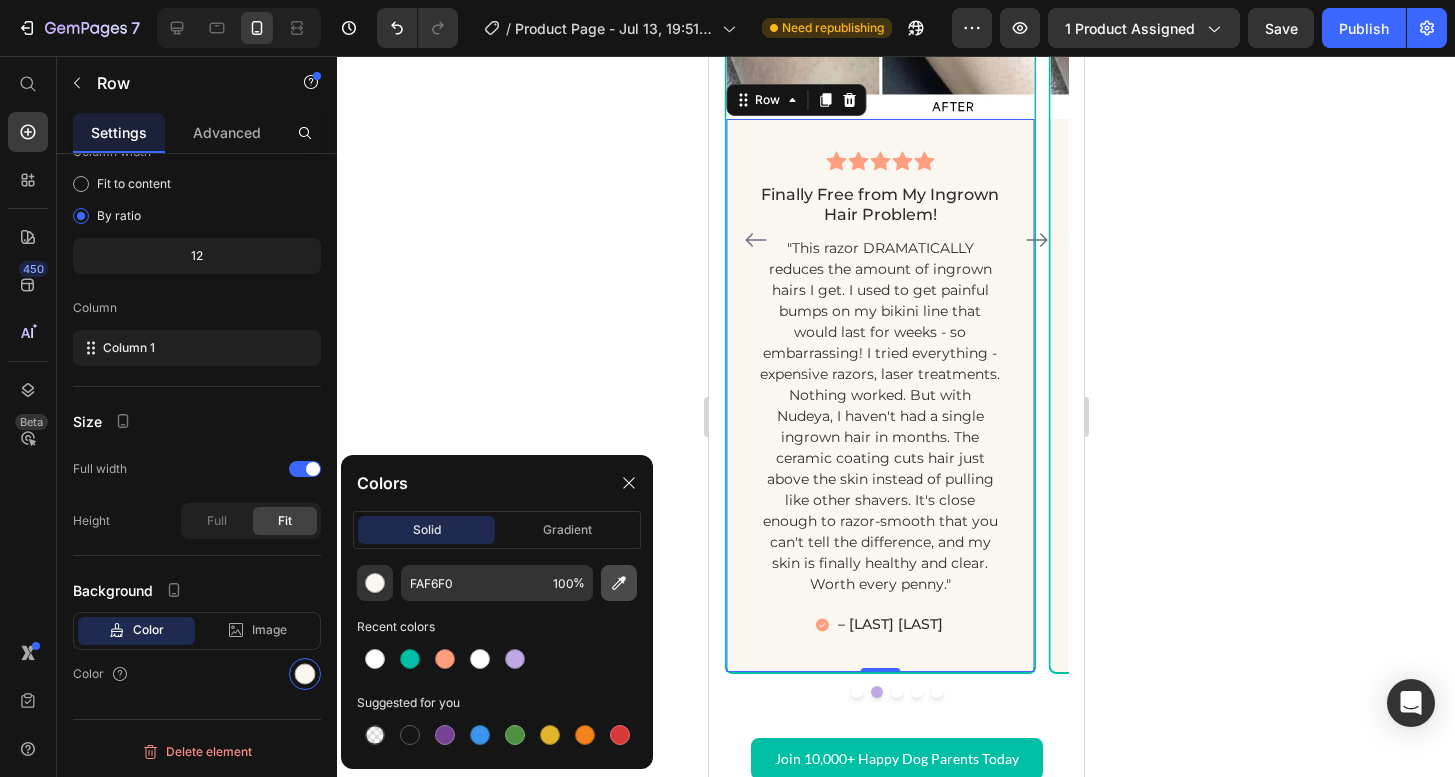 click 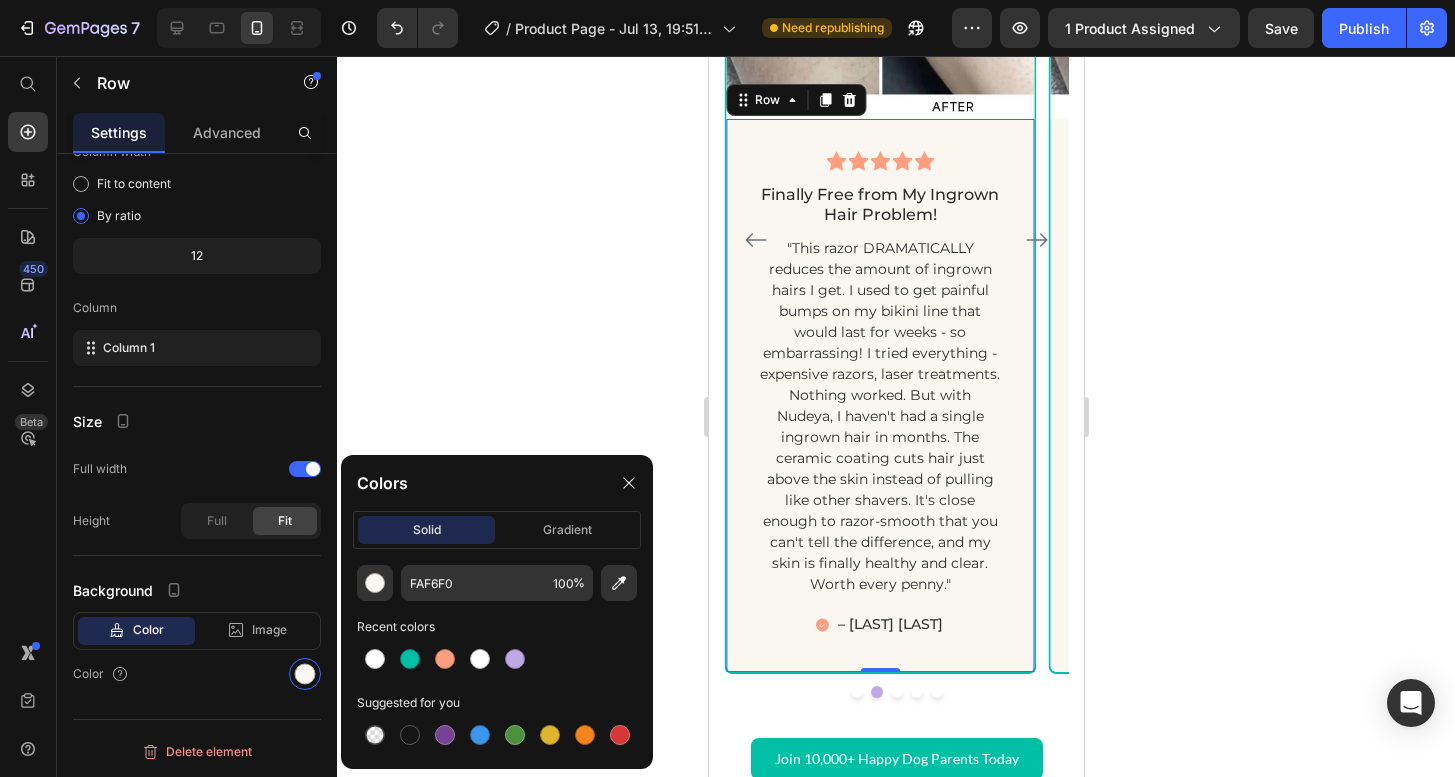 type on "FDFDFD" 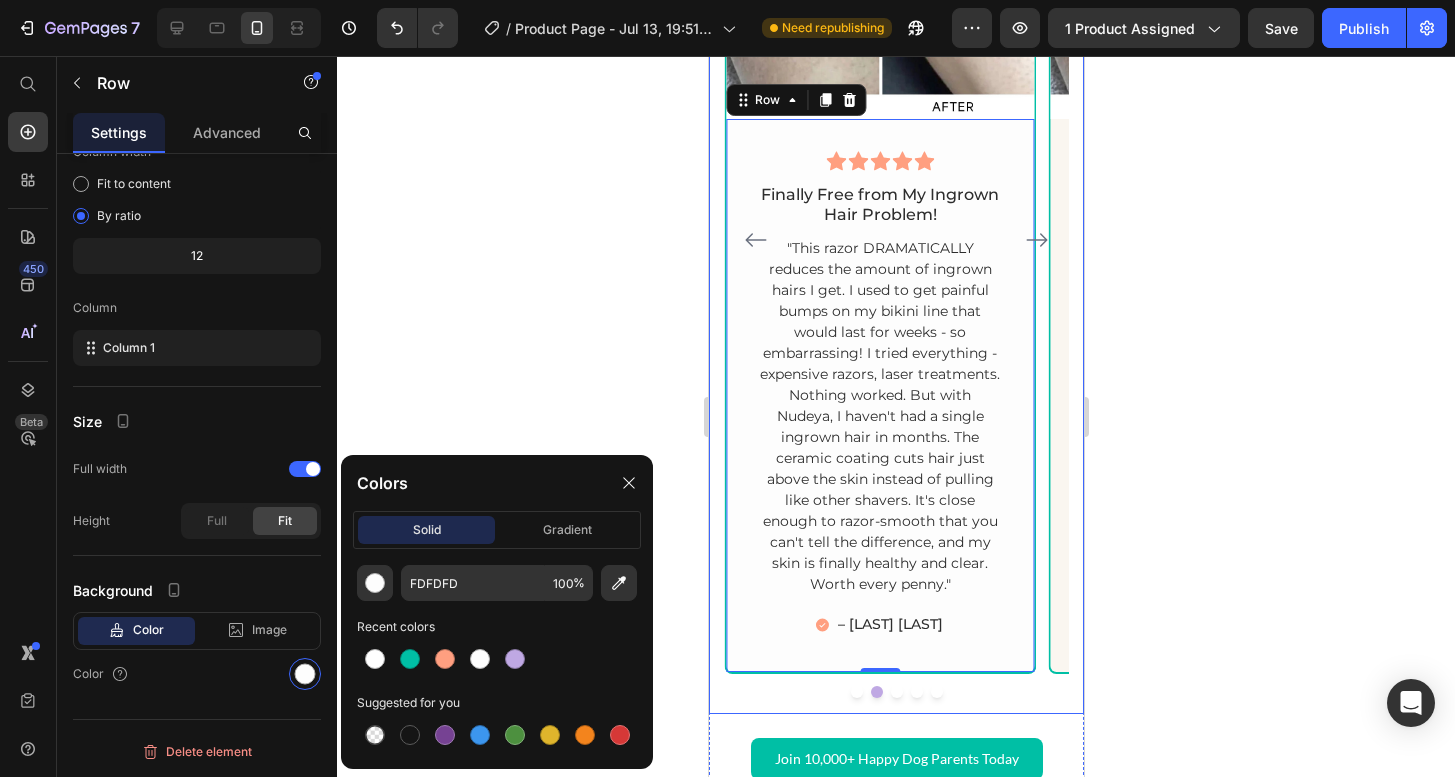 click at bounding box center (1036, 240) 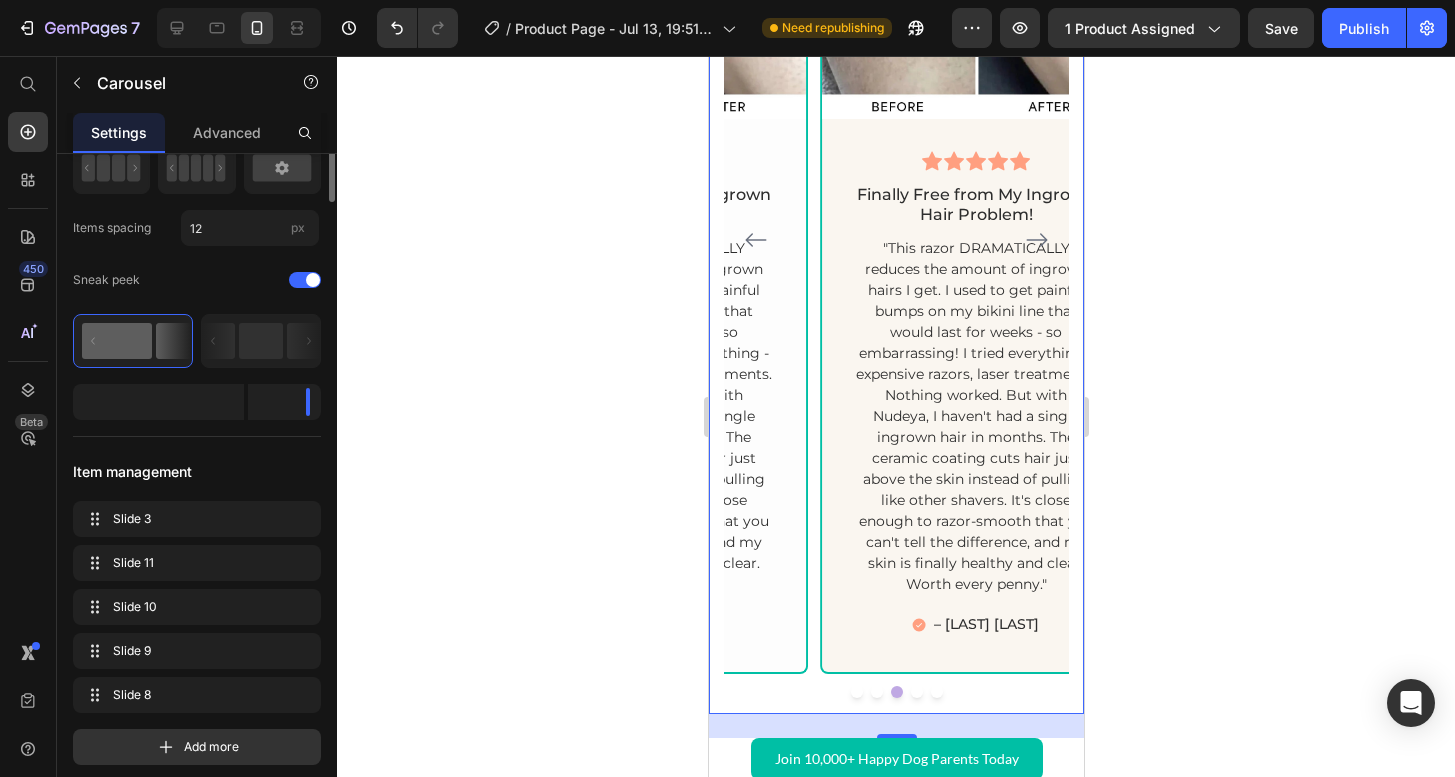 scroll, scrollTop: 0, scrollLeft: 0, axis: both 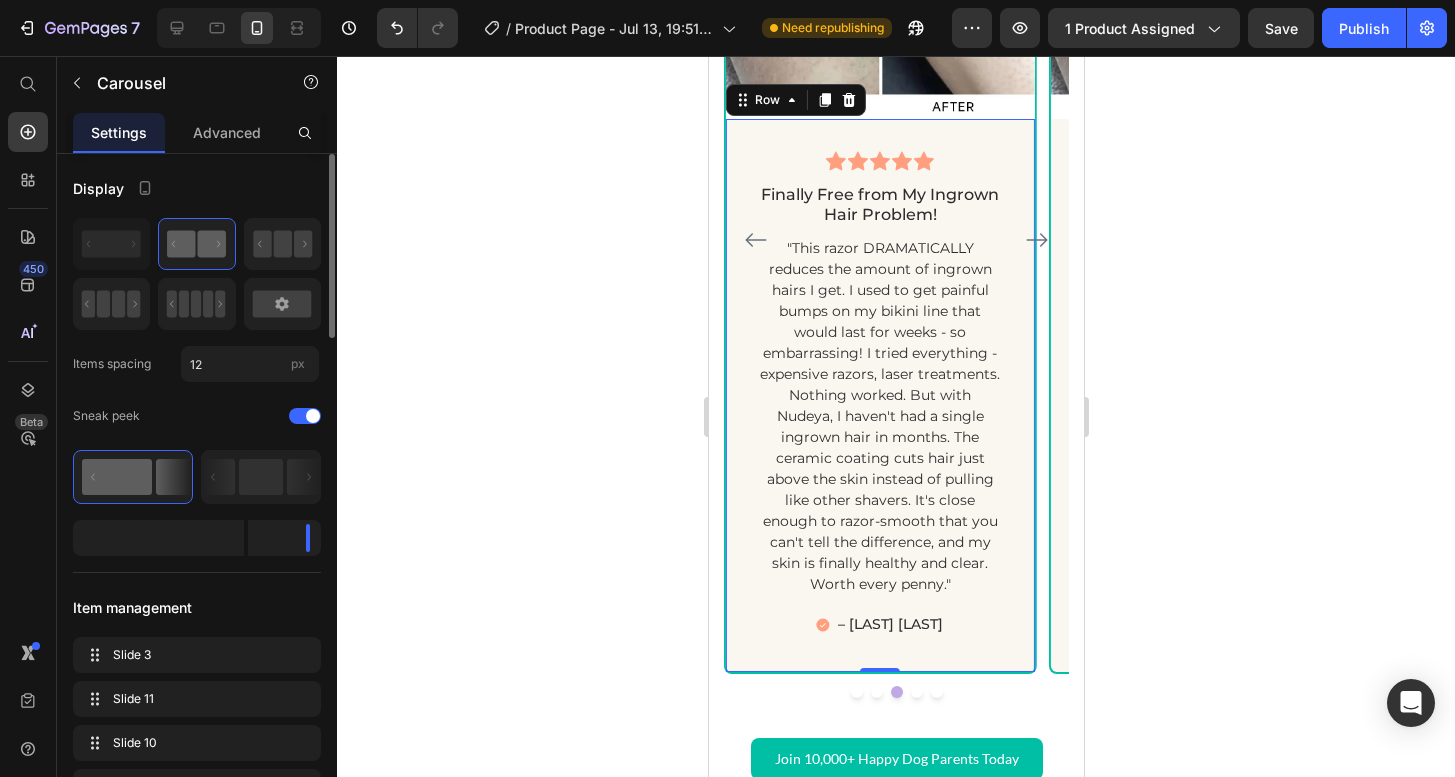 click on "Icon
Icon
Icon
Icon
Icon Row Finally Free from My Ingrown Hair Problem! Text block "This razor DRAMATICALLY reduces the amount of ingrown hairs I get. I used to get painful bumps on my bikini line that would last for weeks - so embarrassing! I tried everything - expensive razors, laser treatments. Nothing worked. But with Nudeya, I haven't had a single ingrown hair in months. The ceramic coating cuts hair just above the skin instead of pulling like other shavers. It's close enough to razor-smooth that you can't tell the difference, and my skin is finally healthy and clear. Worth every penny." Text block – [LAST] [LAST] Item List Row   0" at bounding box center (879, 397) 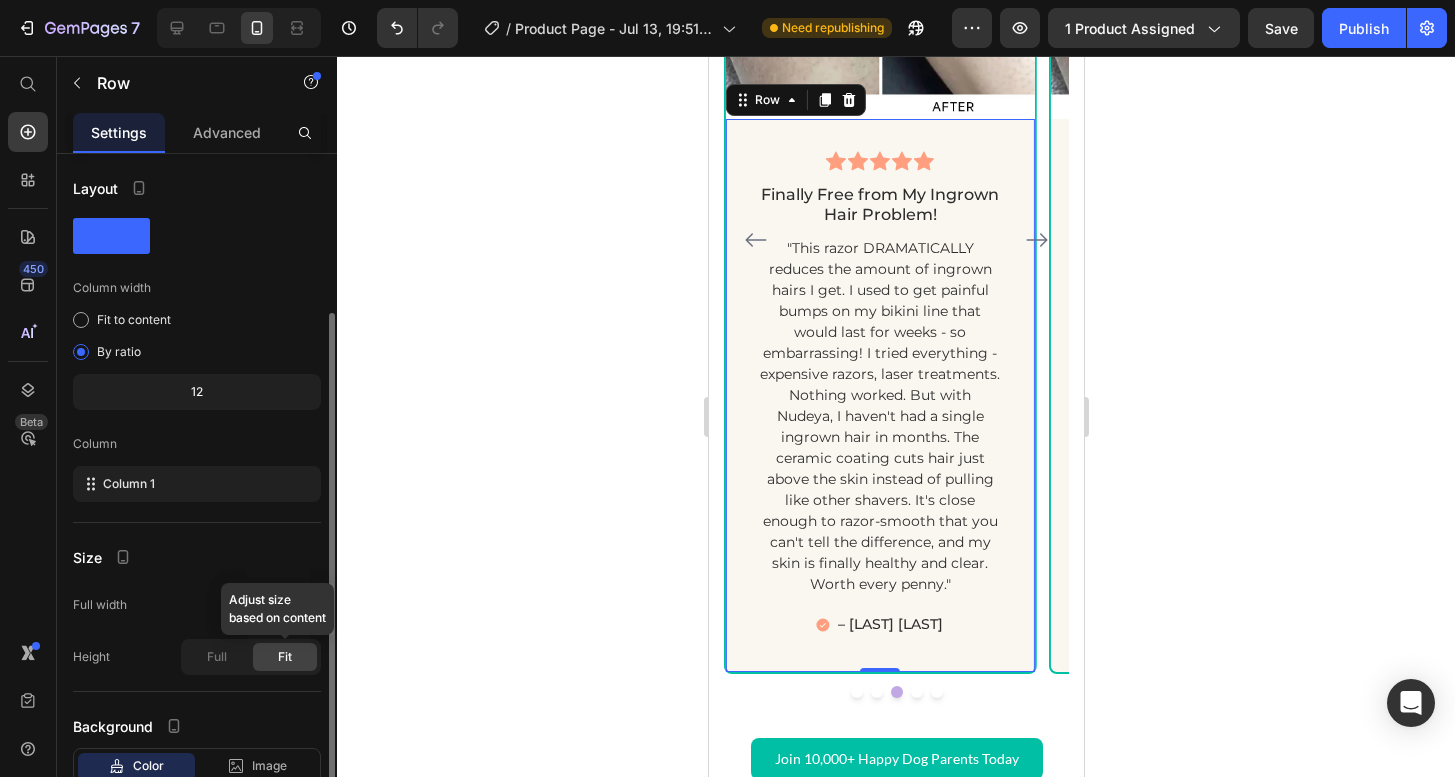 scroll, scrollTop: 136, scrollLeft: 0, axis: vertical 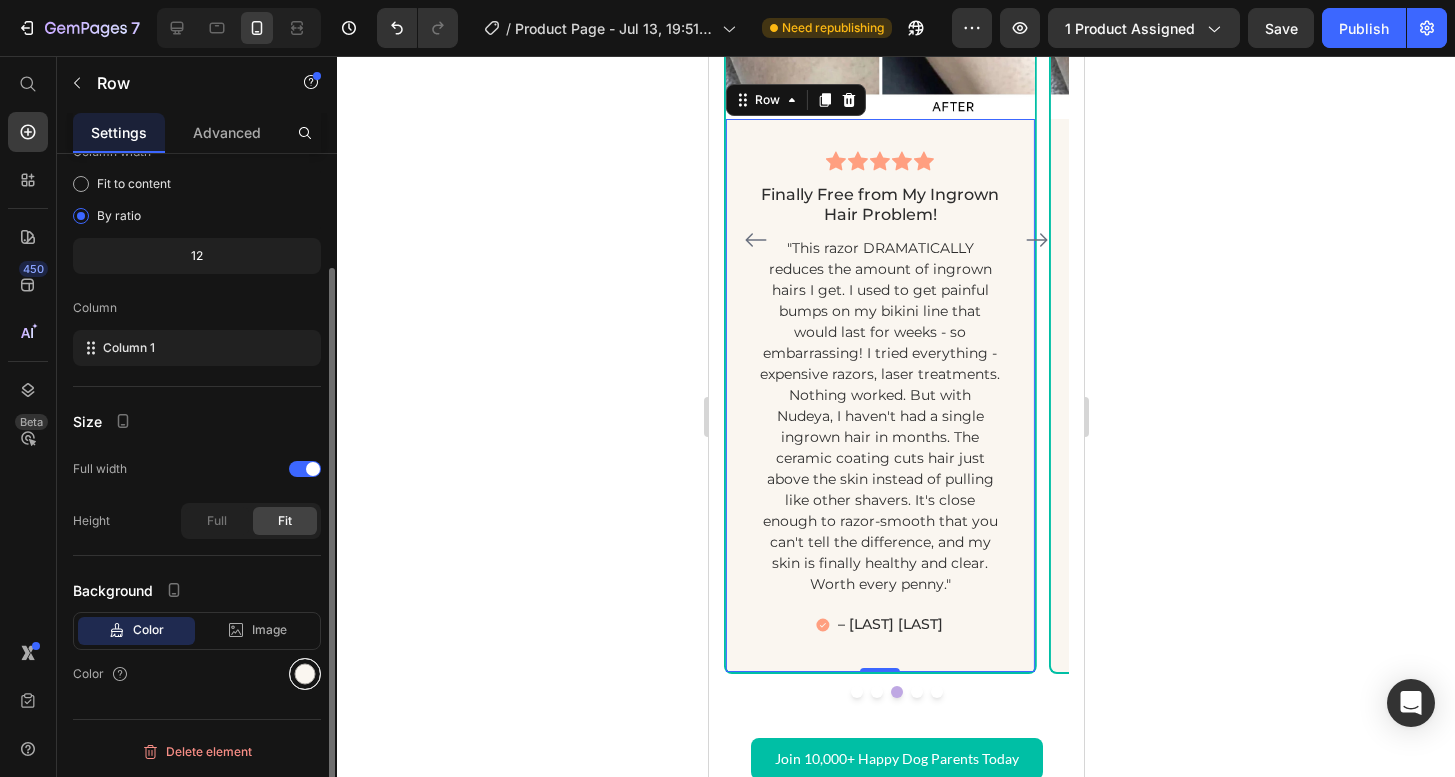 click at bounding box center [305, 674] 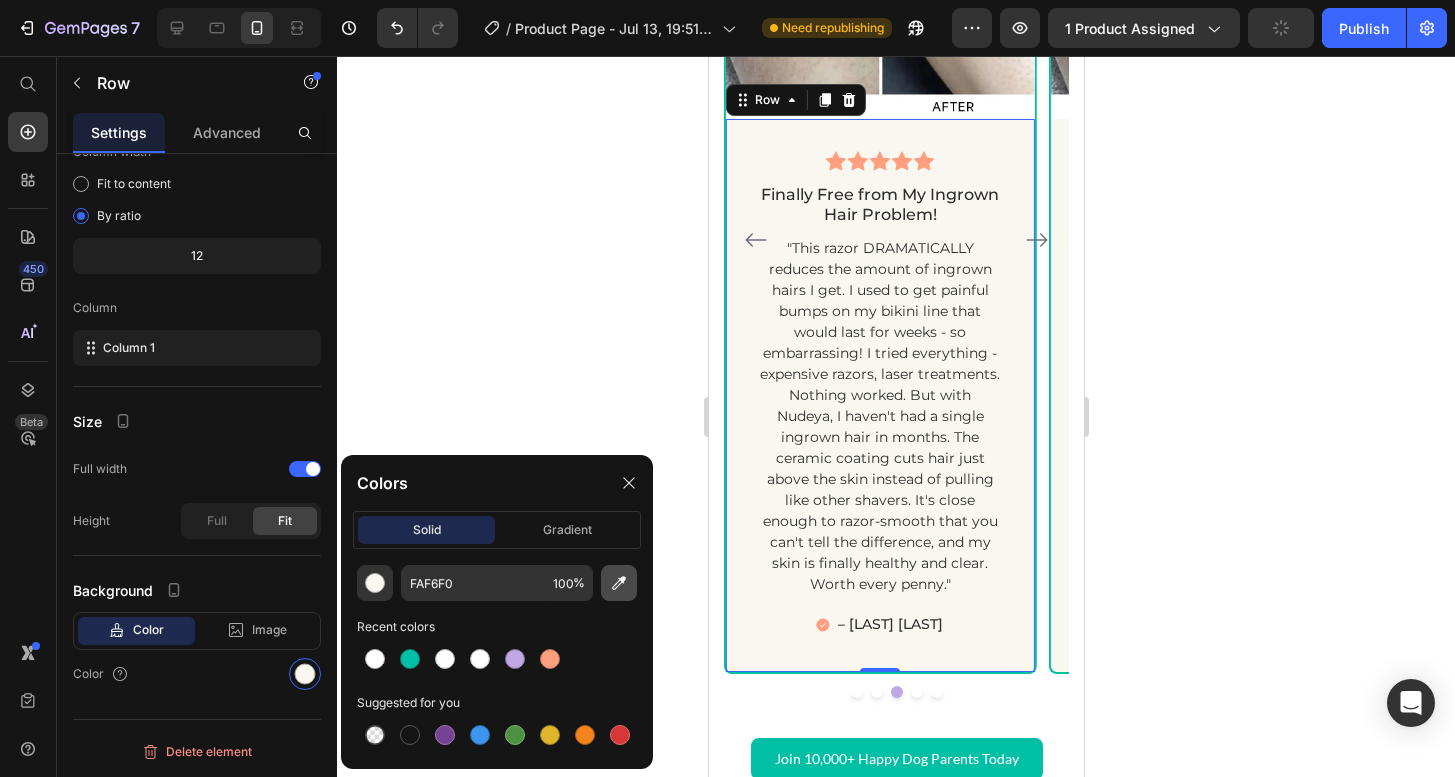 click 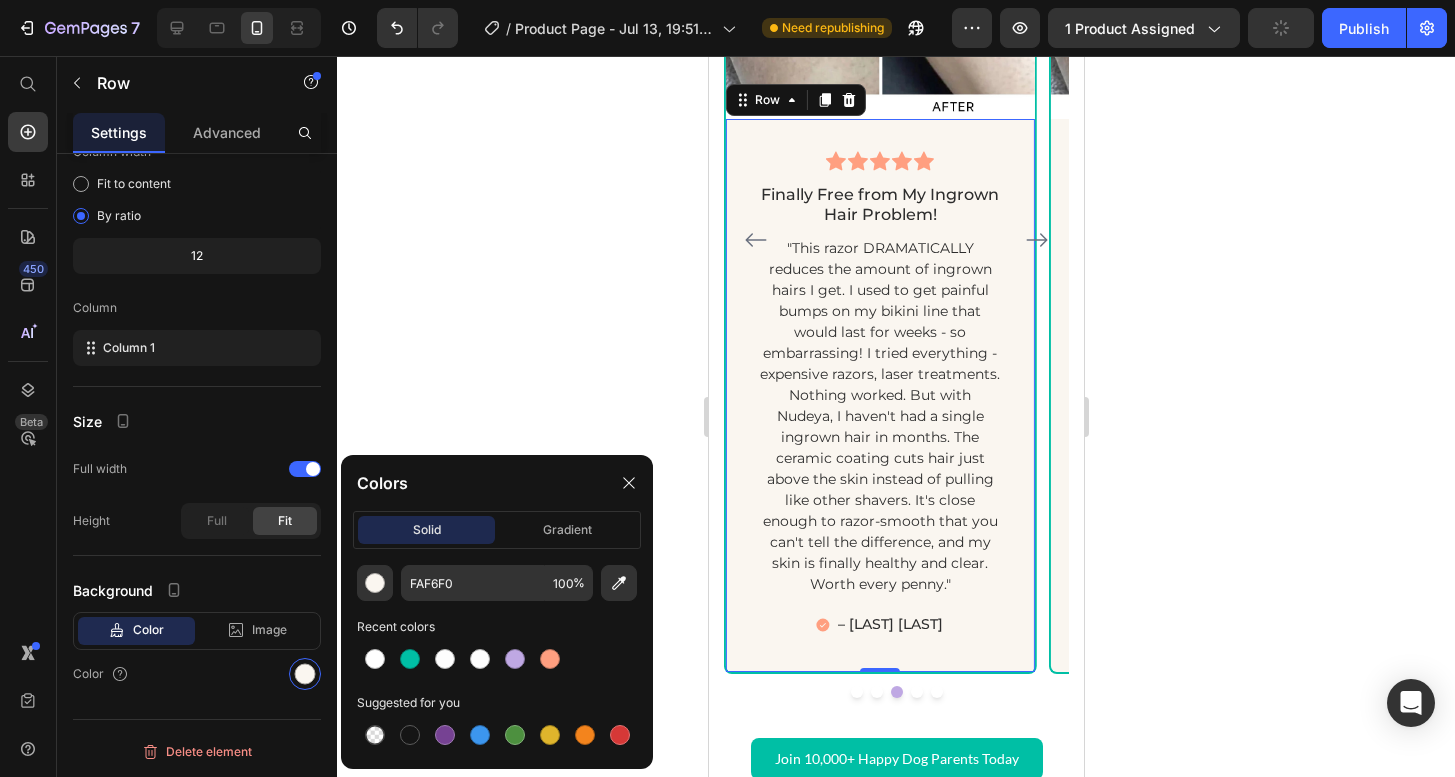 type on "FFFFFF" 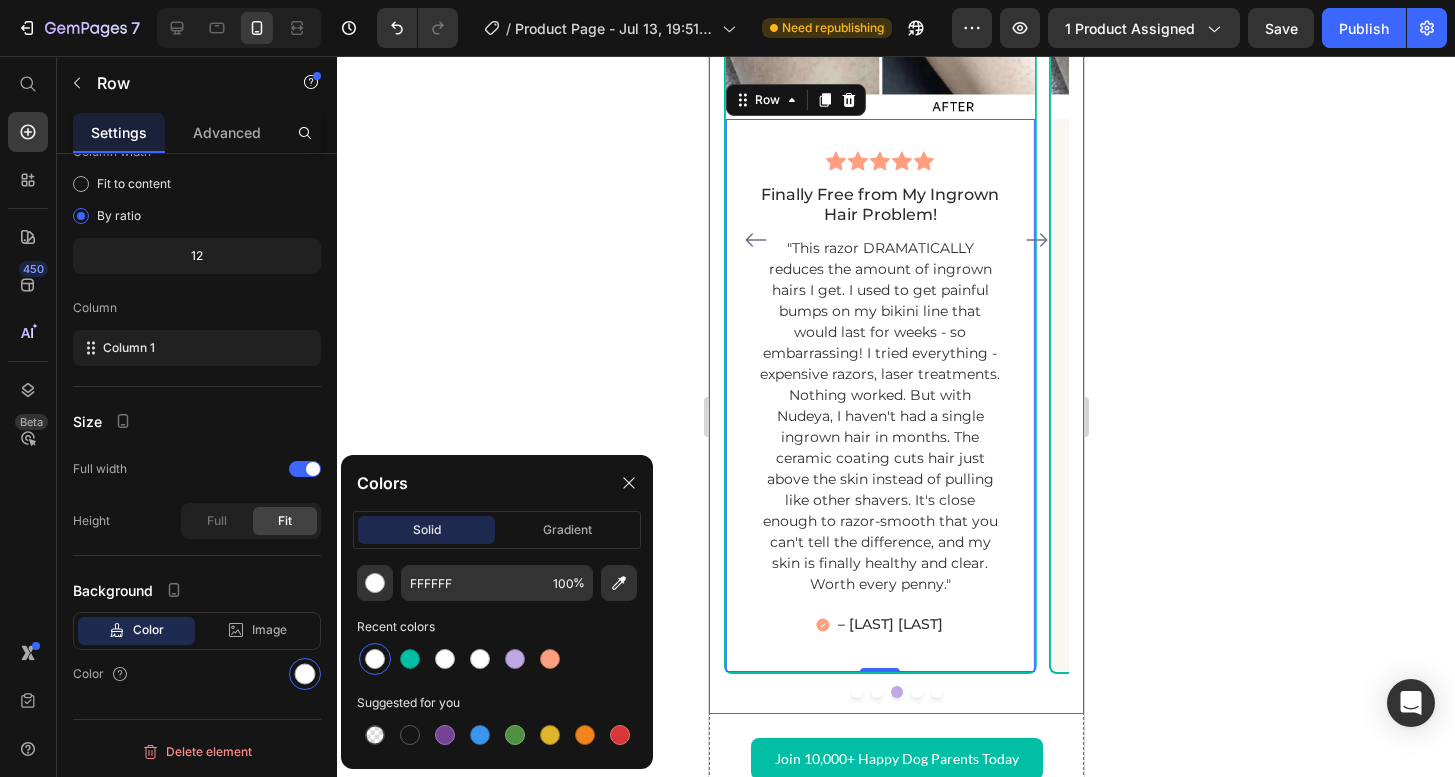 click 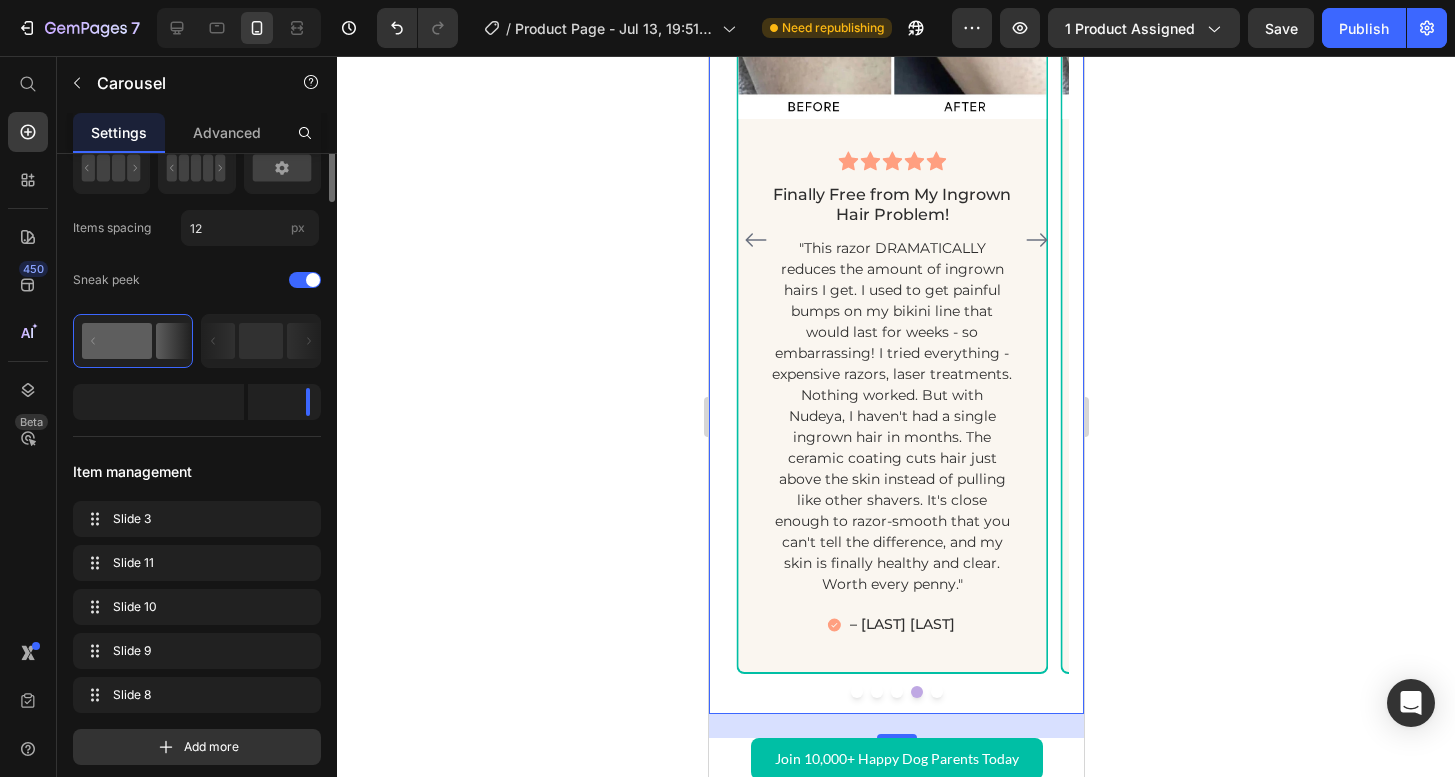 scroll, scrollTop: 0, scrollLeft: 0, axis: both 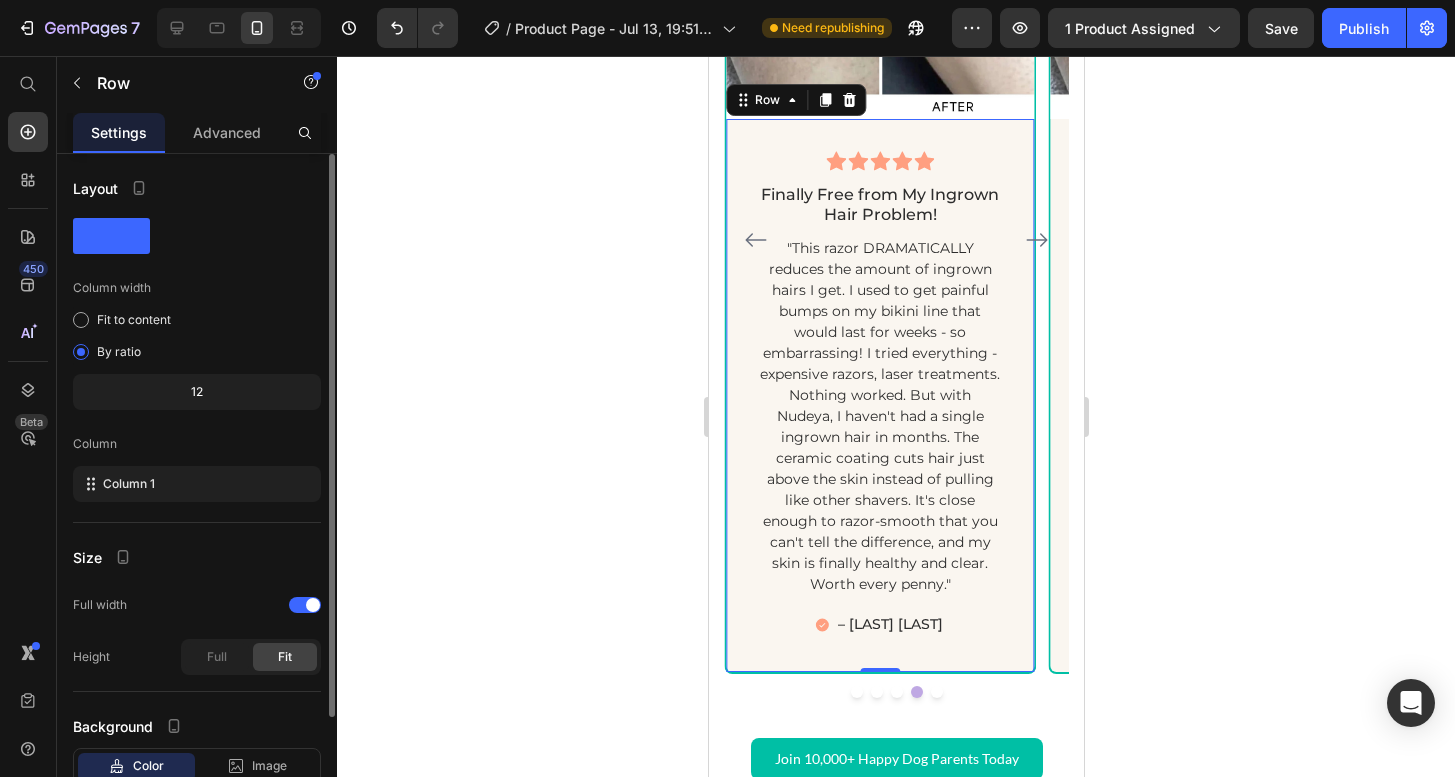 click on "Icon
Icon
Icon
Icon
Icon Row Finally Free from My Ingrown Hair Problem! Text block "This razor DRAMATICALLY reduces the amount of ingrown hairs I get. I used to get painful bumps on my bikini line that would last for weeks - so embarrassing! I tried everything - expensive razors, laser treatments. Nothing worked. But with Nudeya, I haven't had a single ingrown hair in months. The ceramic coating cuts hair just above the skin instead of pulling like other shavers. It's close enough to razor-smooth that you can't tell the difference, and my skin is finally healthy and clear. Worth every penny." Text block – [LAST] [LAST] Item List Row   0" at bounding box center [879, 397] 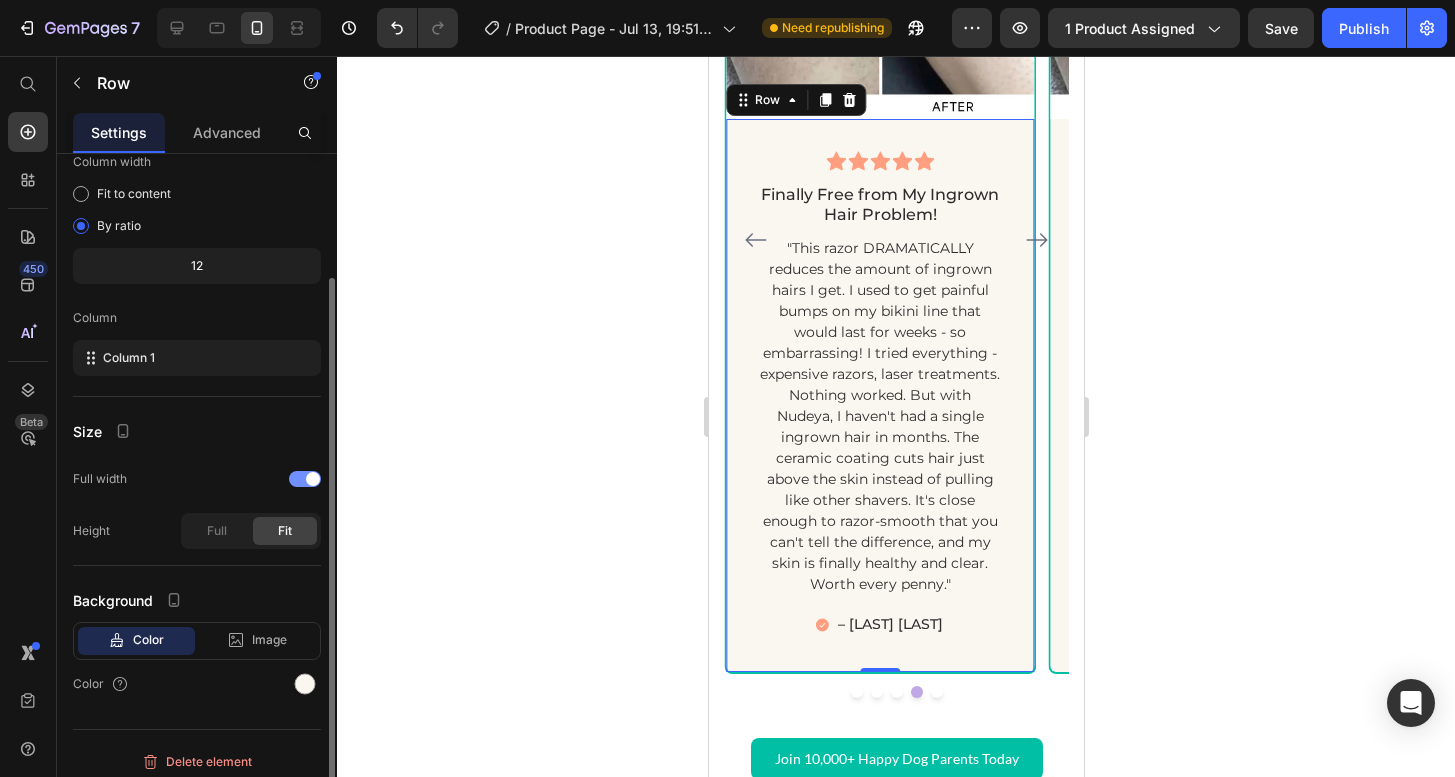 scroll, scrollTop: 136, scrollLeft: 0, axis: vertical 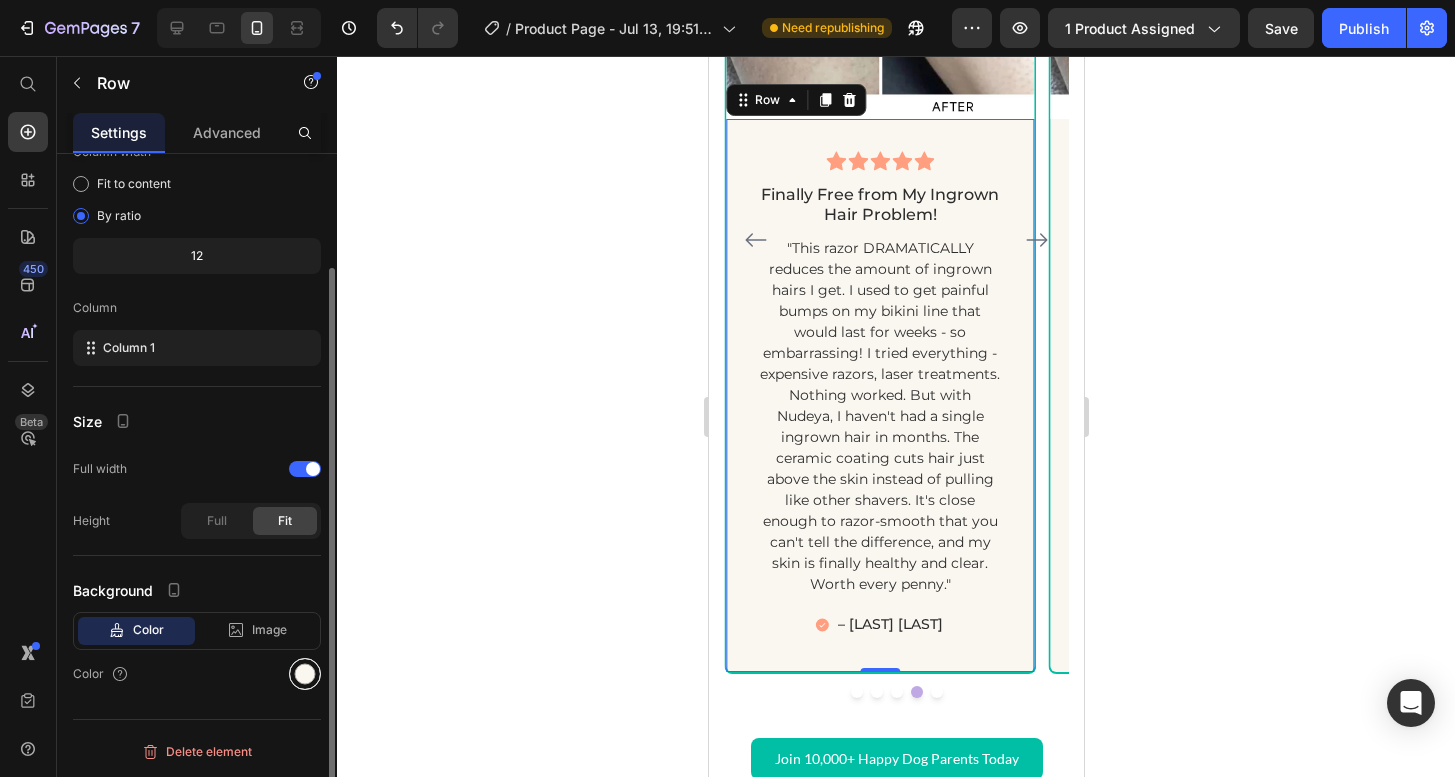 click at bounding box center [305, 674] 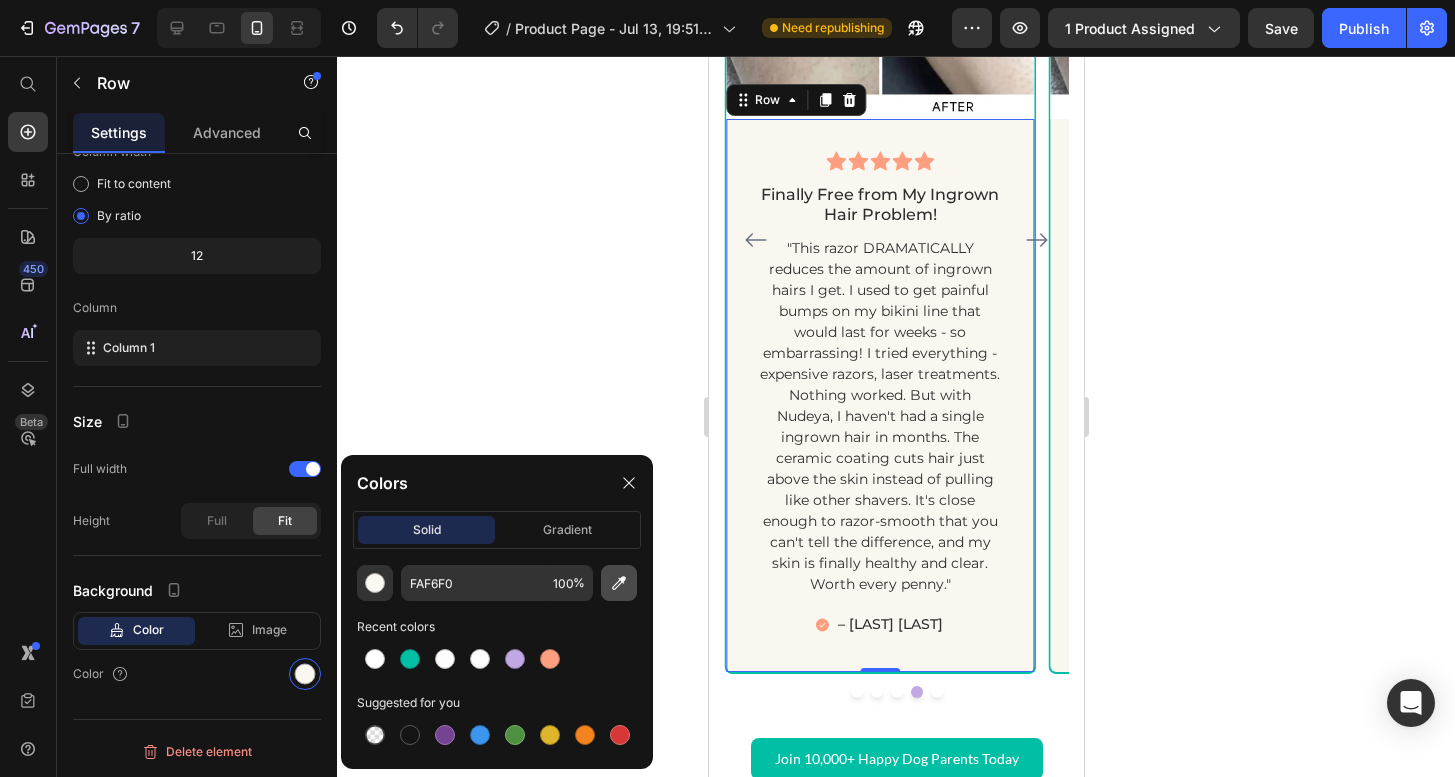 click 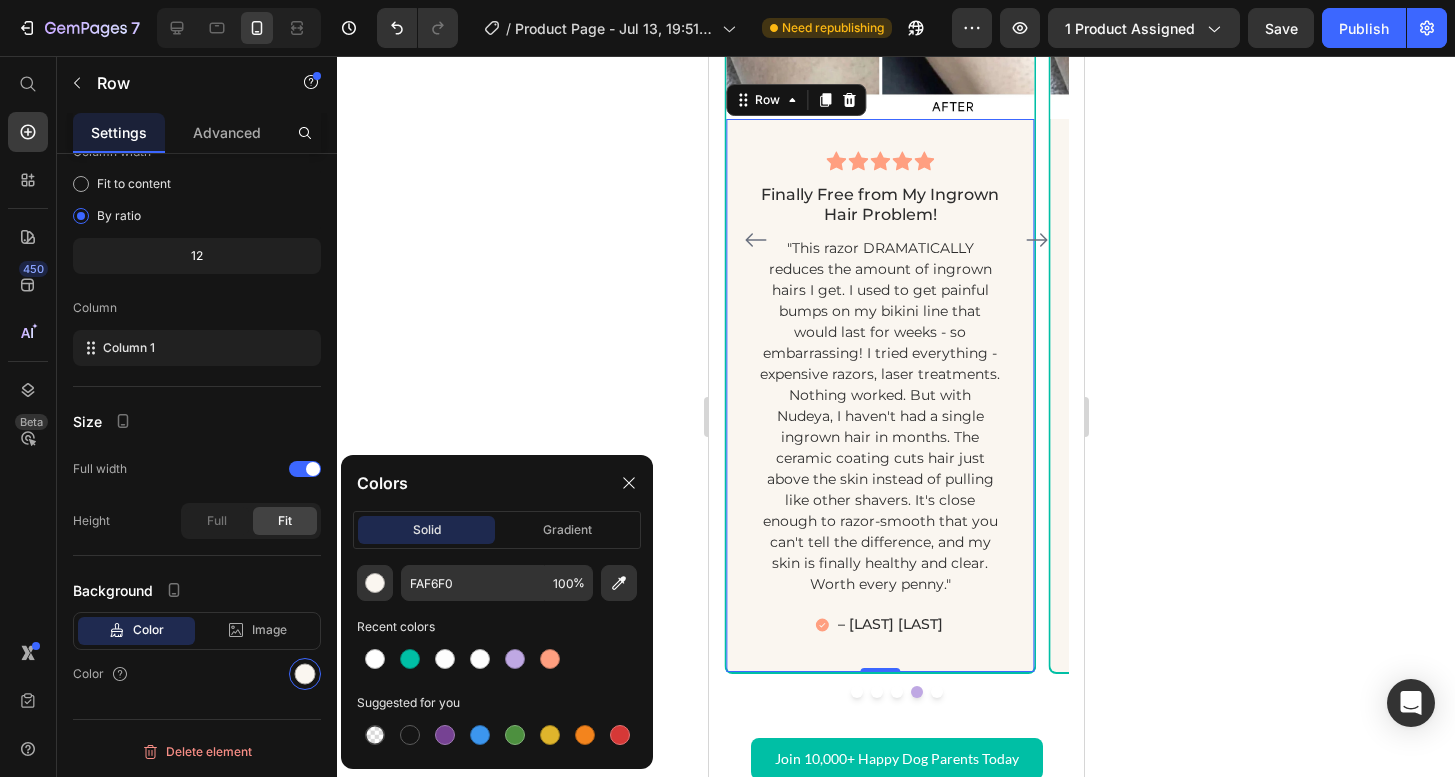 type on "FFFFFF" 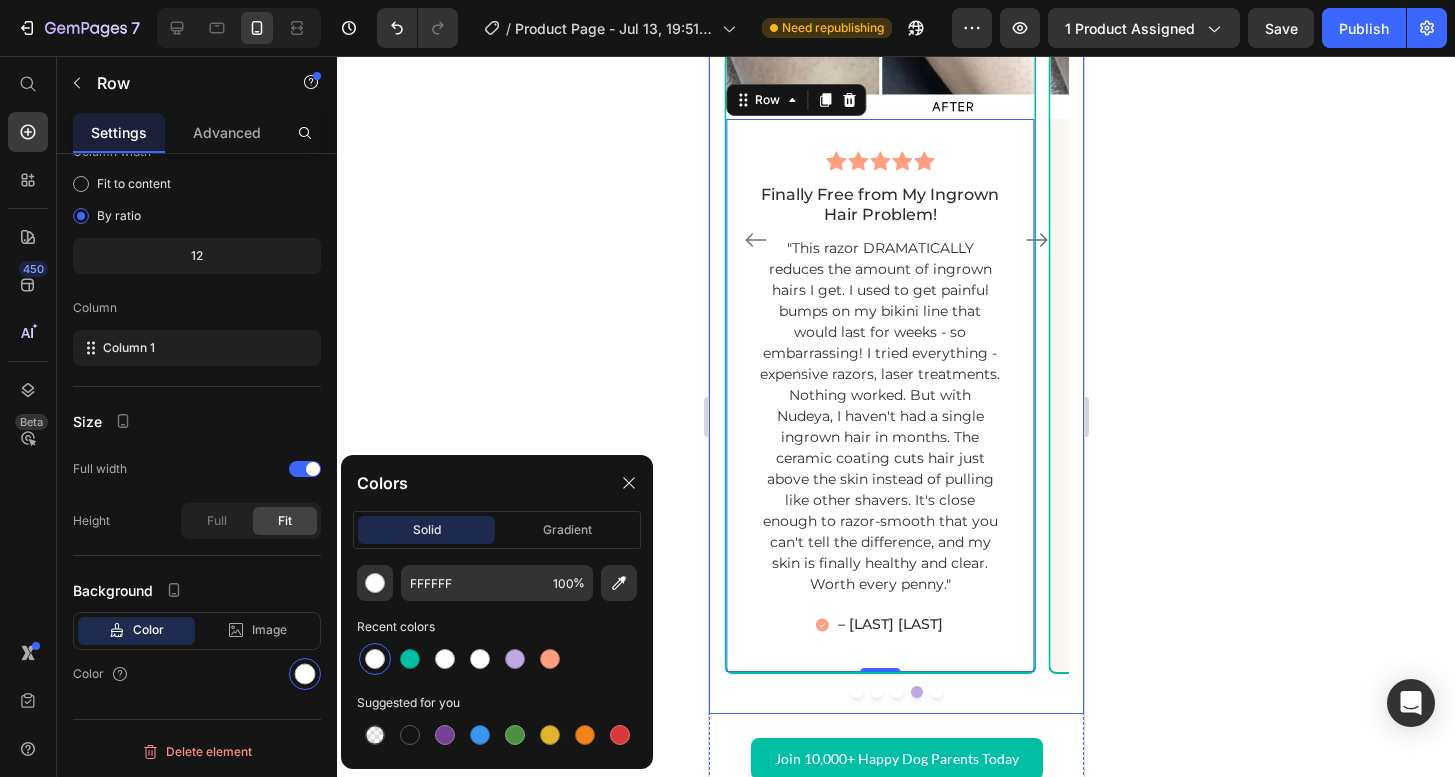 click 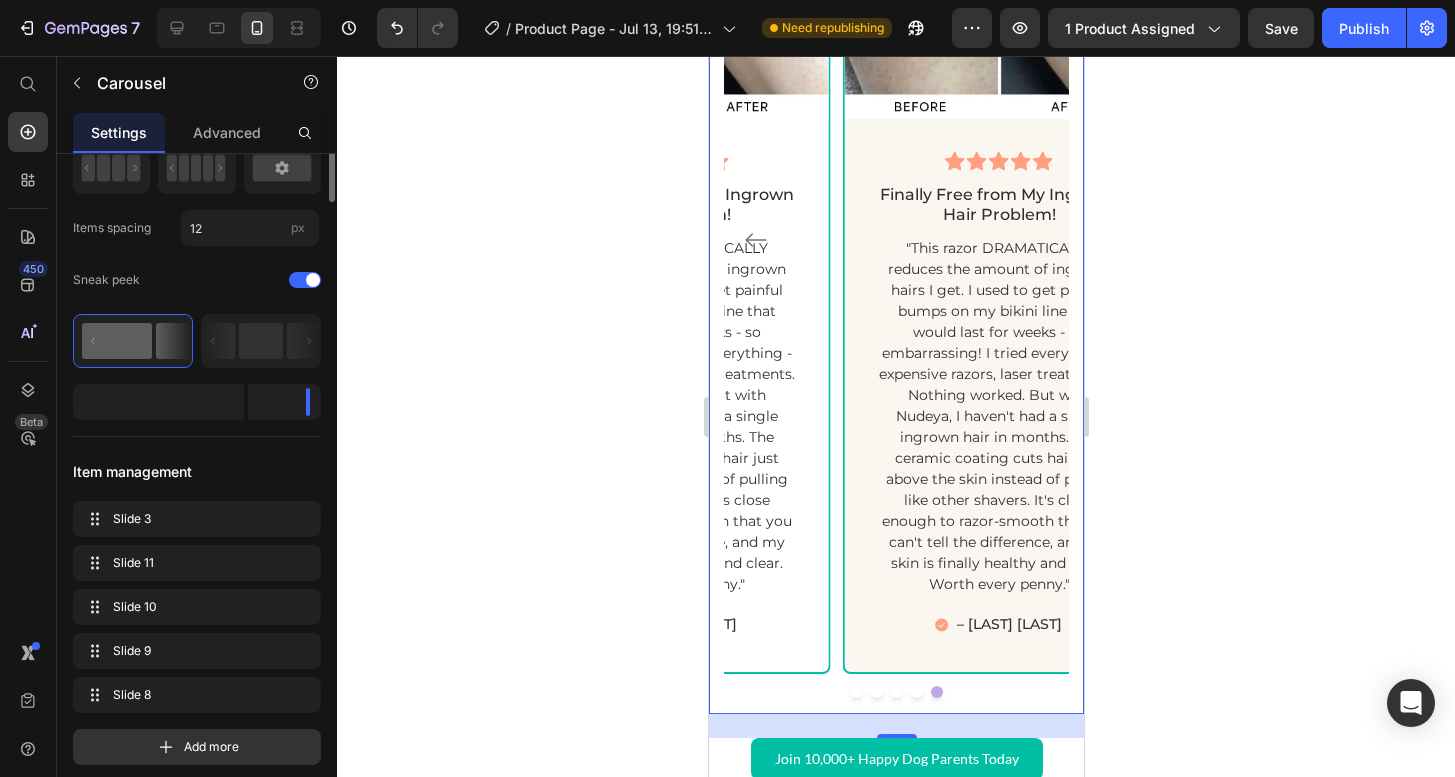 scroll, scrollTop: 0, scrollLeft: 0, axis: both 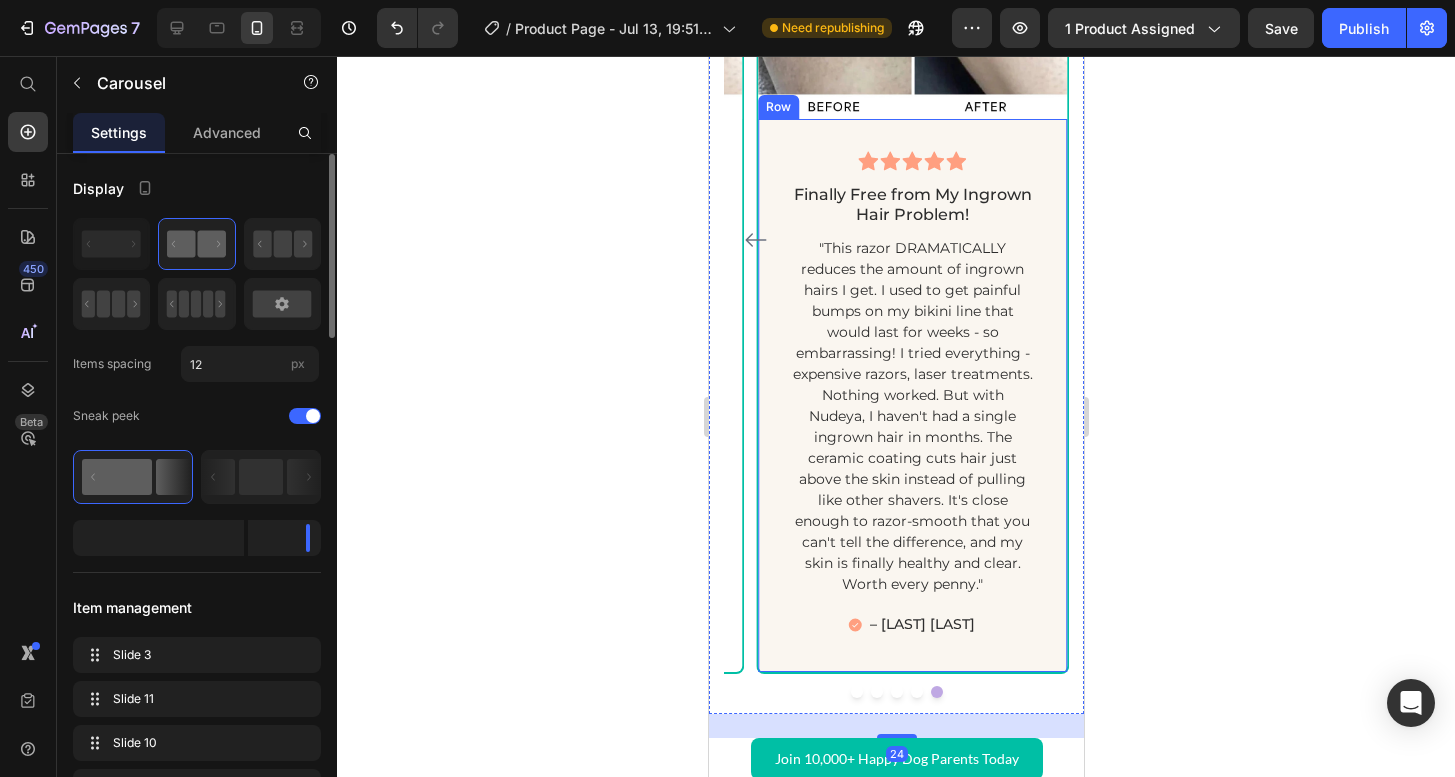 click on "Icon
Icon
Icon
Icon
Icon Row Finally Free from My Ingrown Hair Problem! Text block "This razor DRAMATICALLY reduces the amount of ingrown hairs I get. I used to get painful bumps on my bikini line that would last for weeks - so embarrassing! I tried everything - expensive razors, laser treatments. Nothing worked. But with Nudeya, I haven't had a single ingrown hair in months. The ceramic coating cuts hair just above the skin instead of pulling like other shavers. It's close enough to razor-smooth that you can't tell the difference, and my skin is finally healthy and clear. Worth every penny." Text block – [FIRST] [LAST] Item List Row" at bounding box center (911, 397) 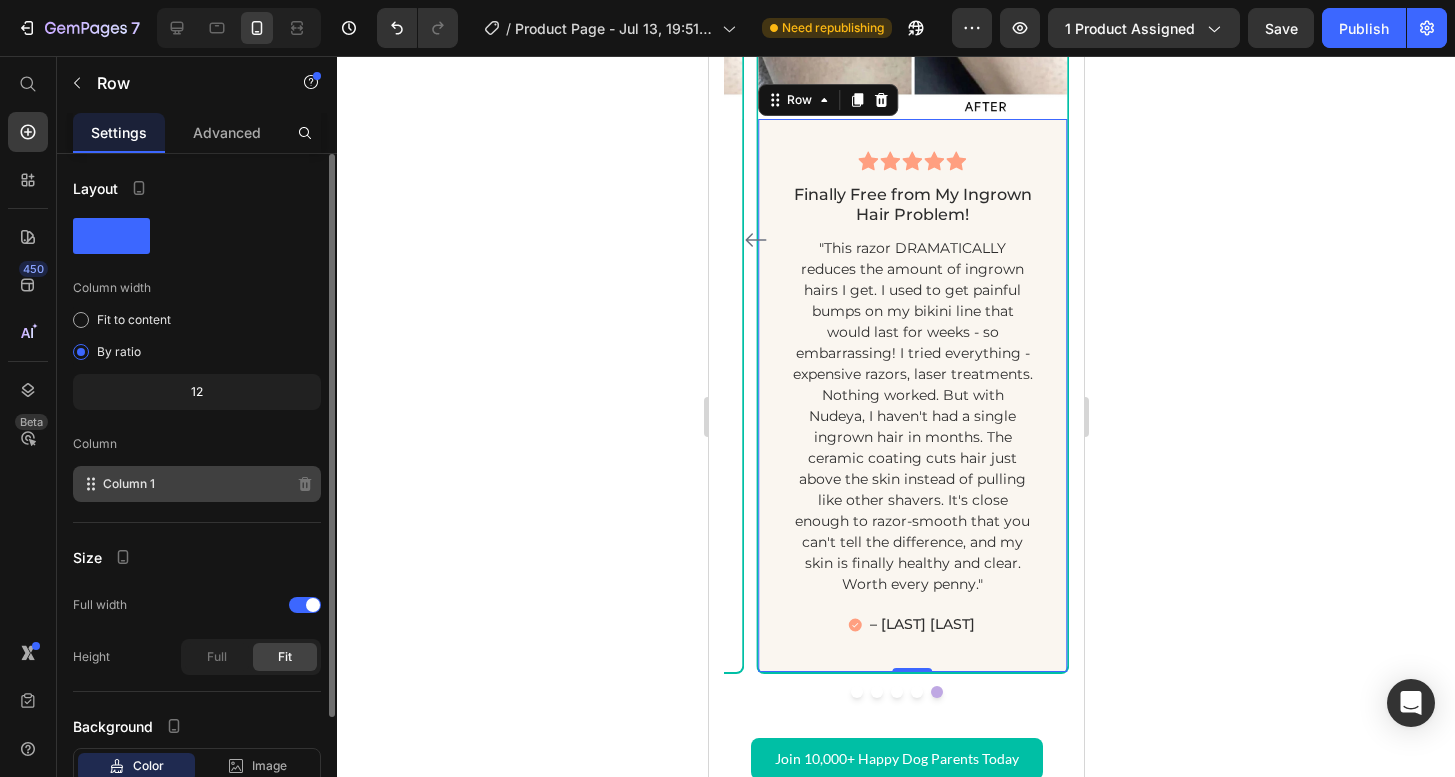 scroll, scrollTop: 136, scrollLeft: 0, axis: vertical 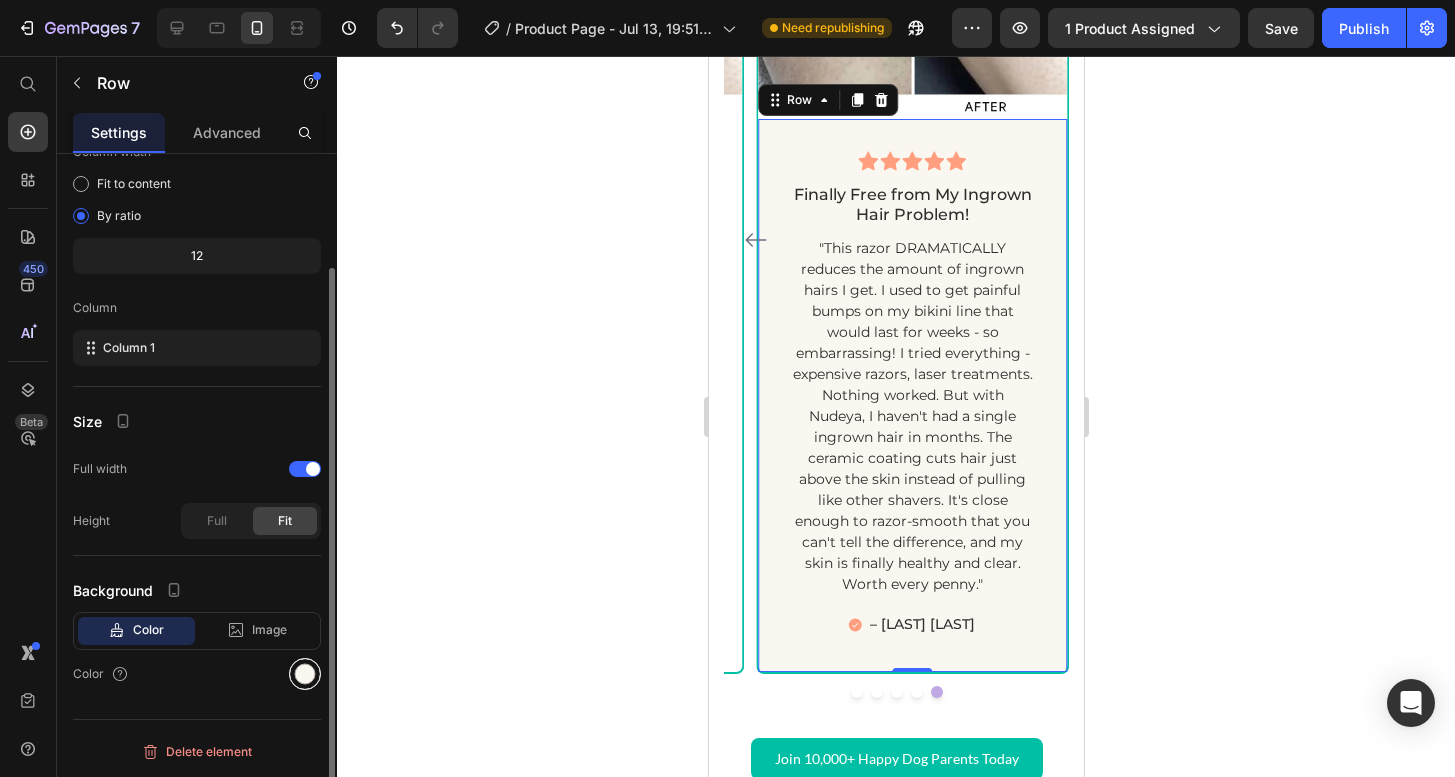 click at bounding box center [305, 674] 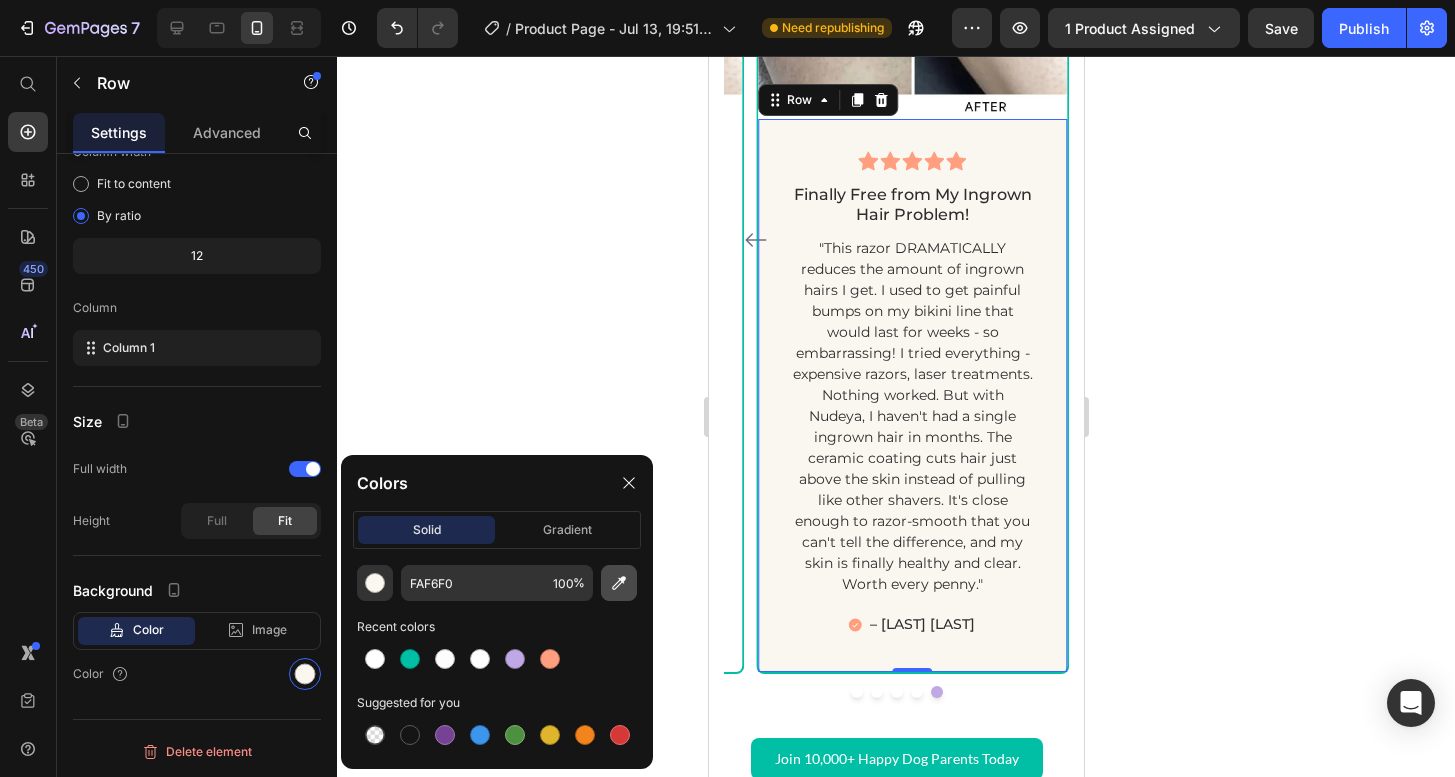 click 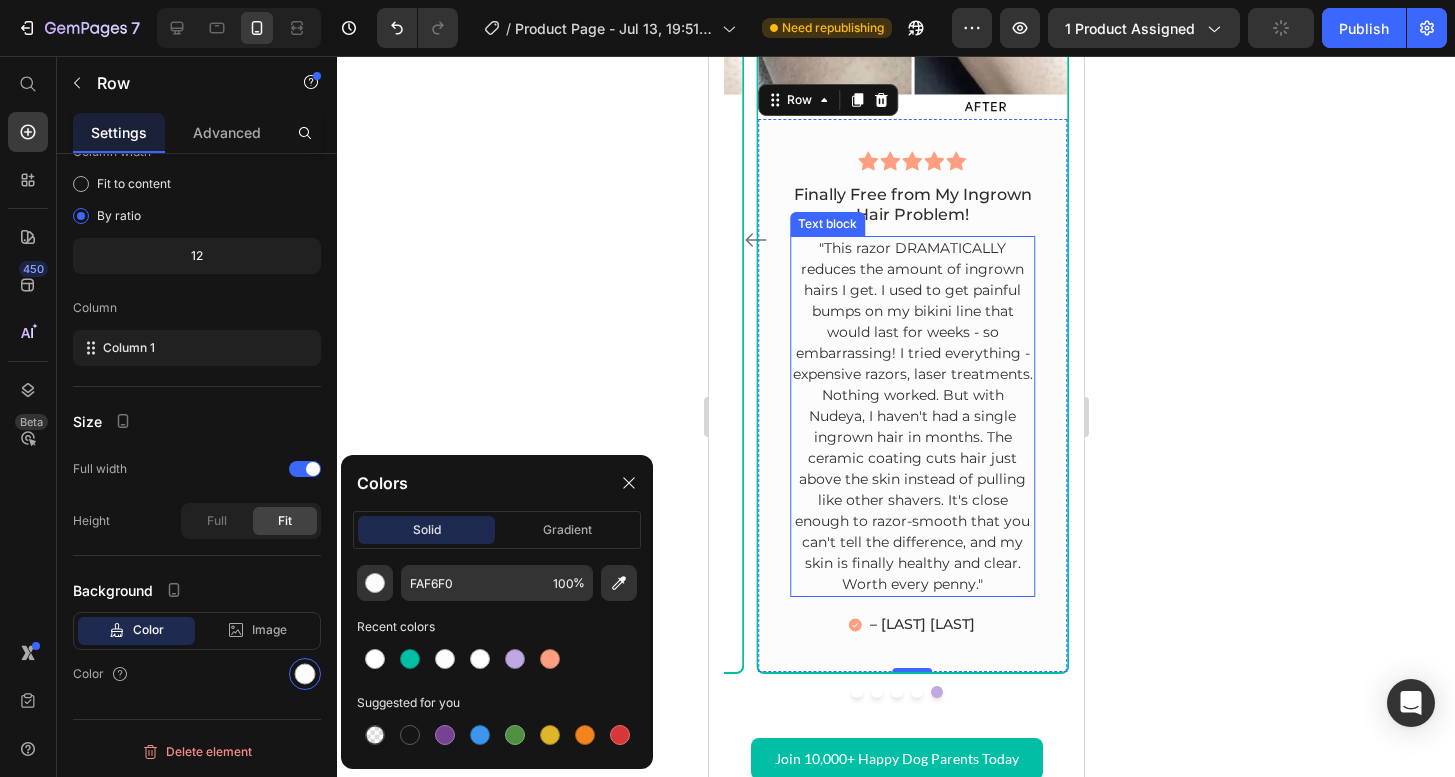 type on "FCFCFC" 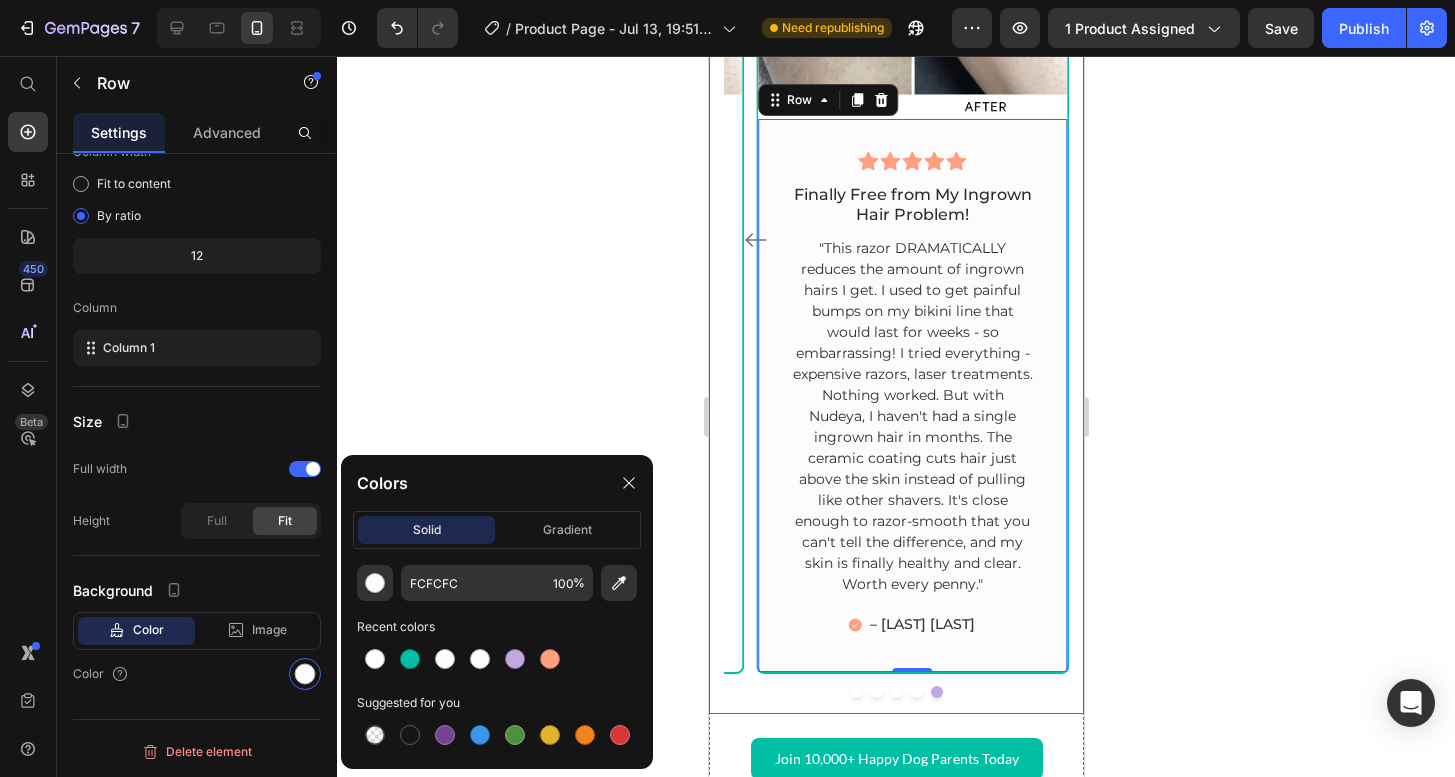 click at bounding box center (895, 692) 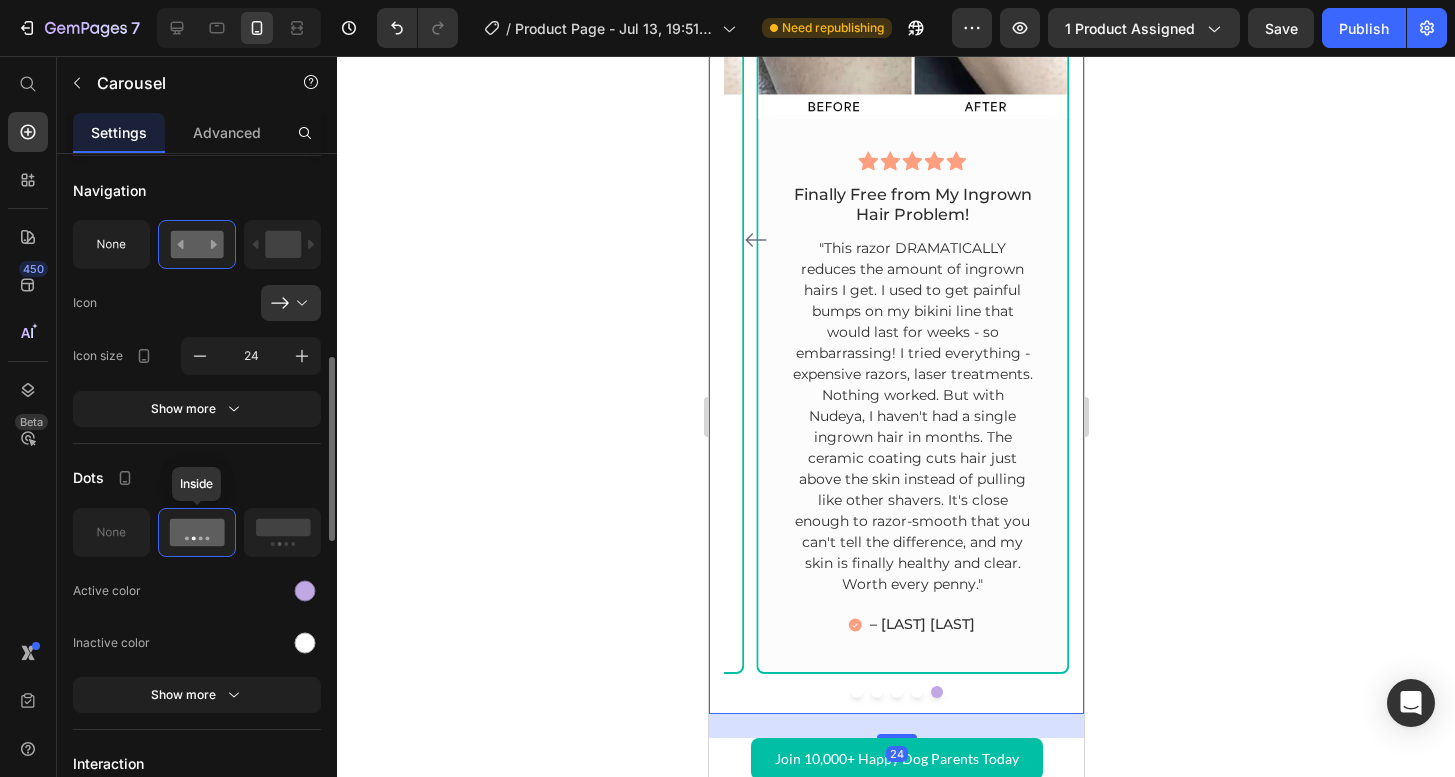 scroll, scrollTop: 768, scrollLeft: 0, axis: vertical 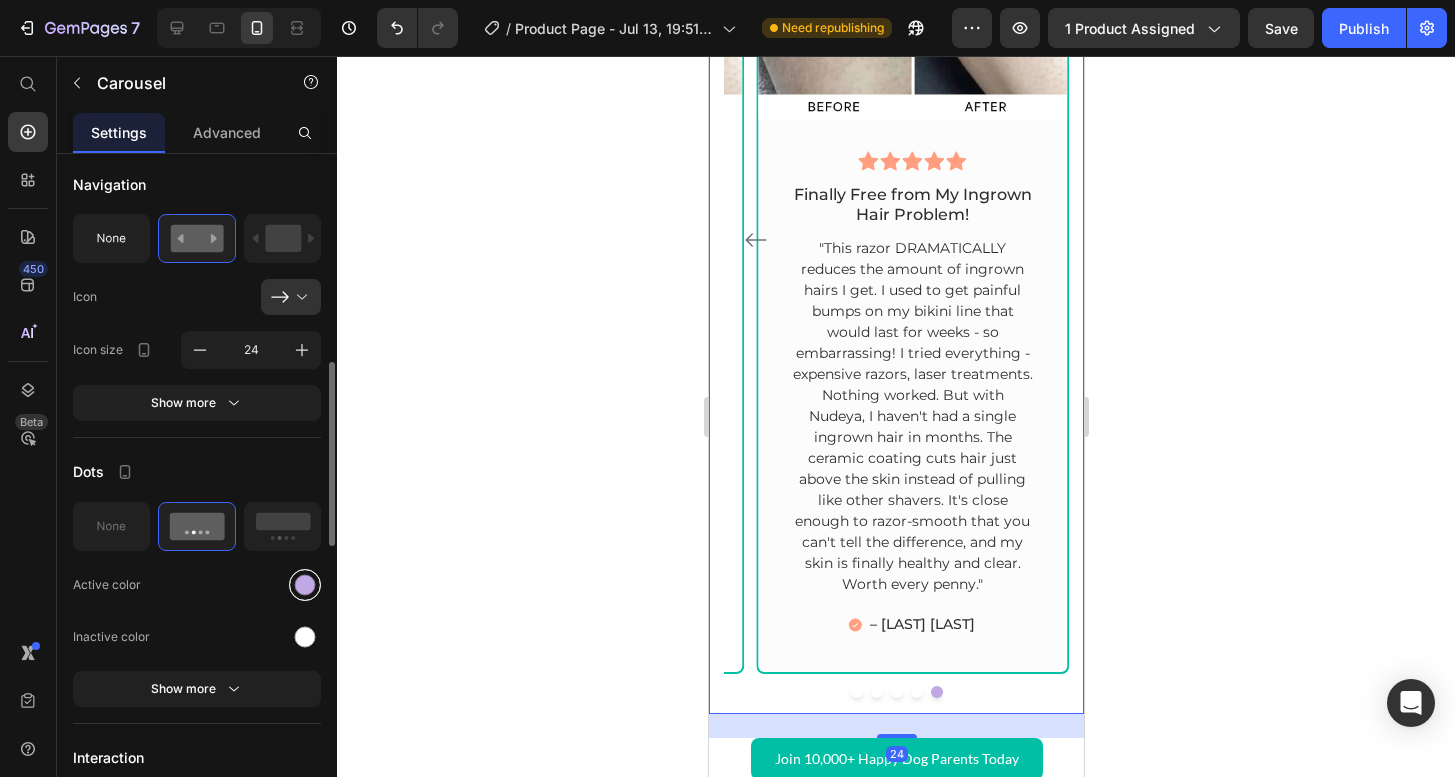 click at bounding box center (305, 584) 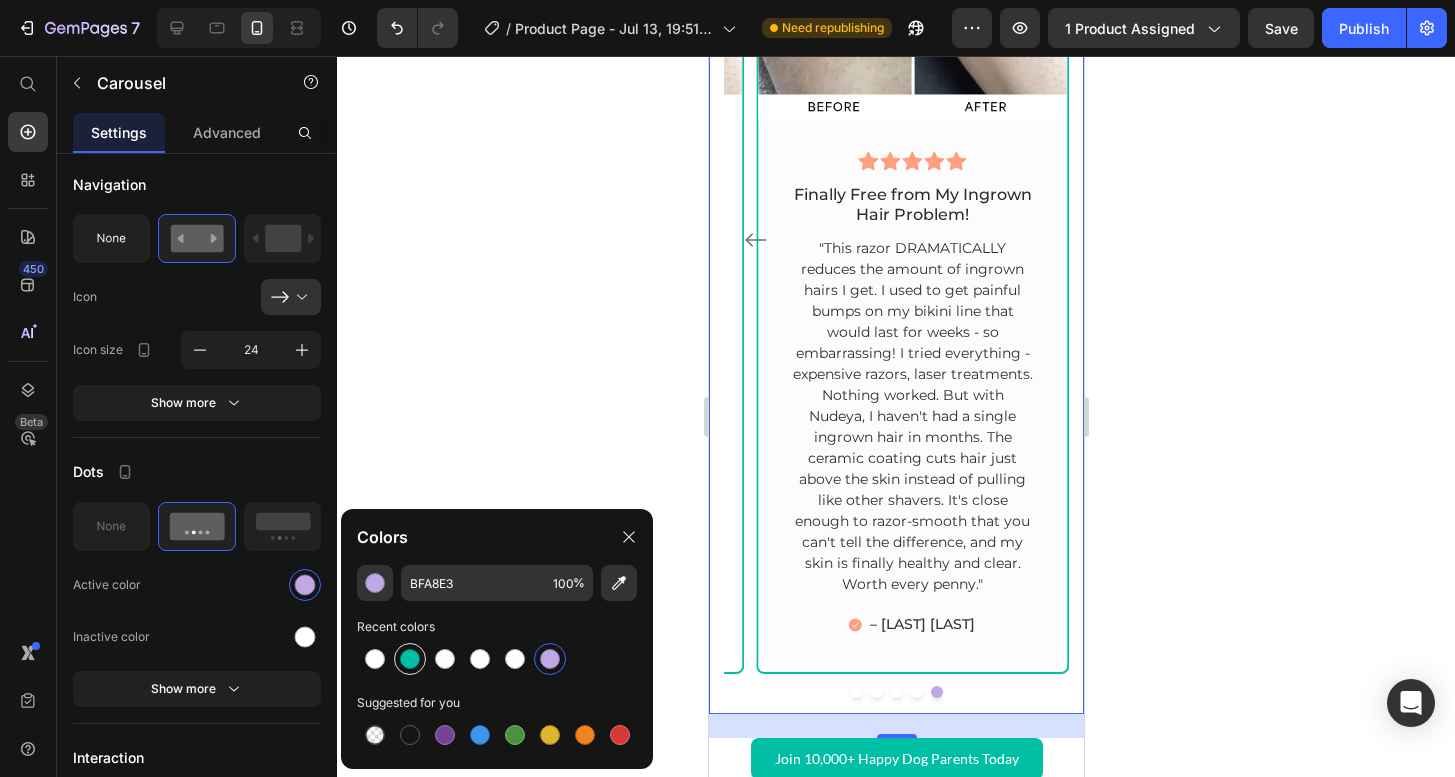 click at bounding box center [410, 659] 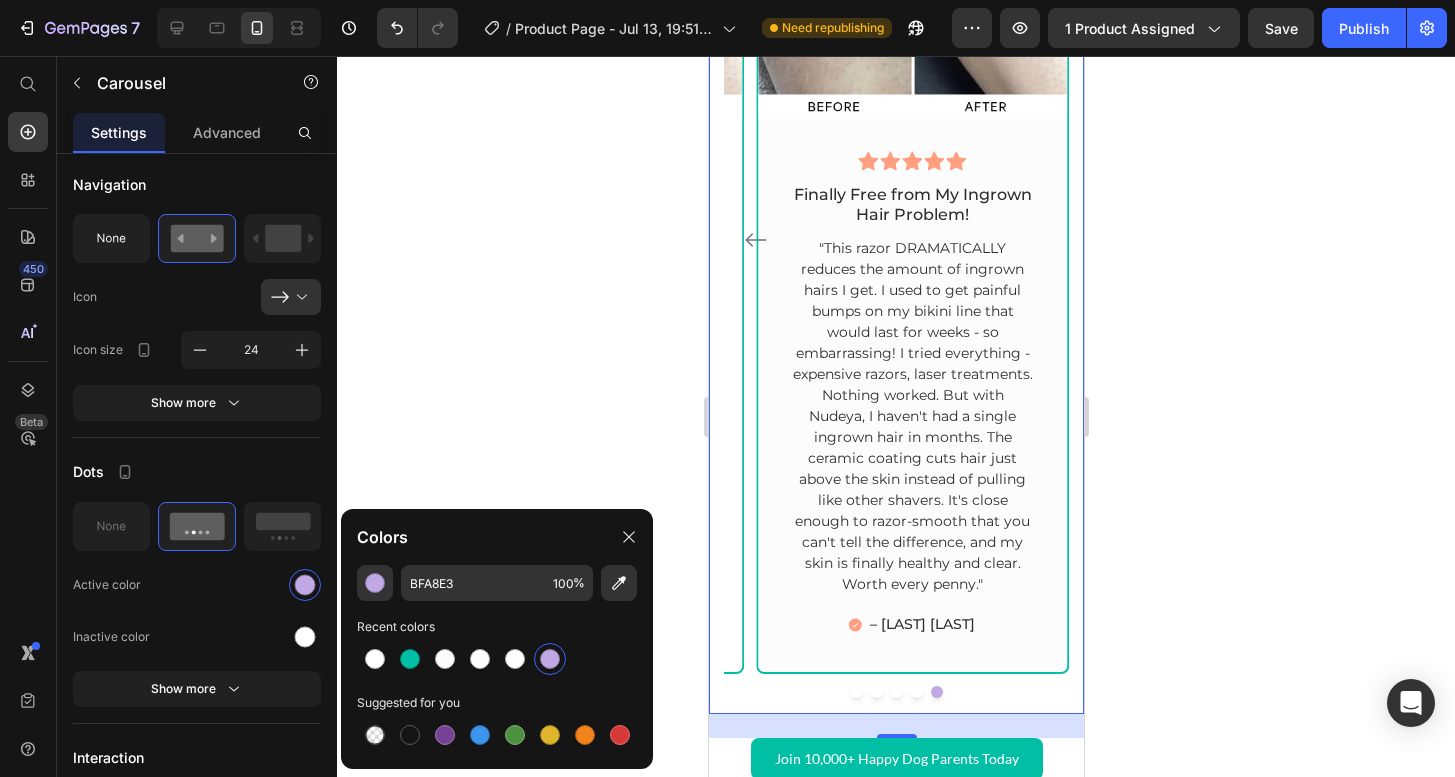 type on "00BFA5" 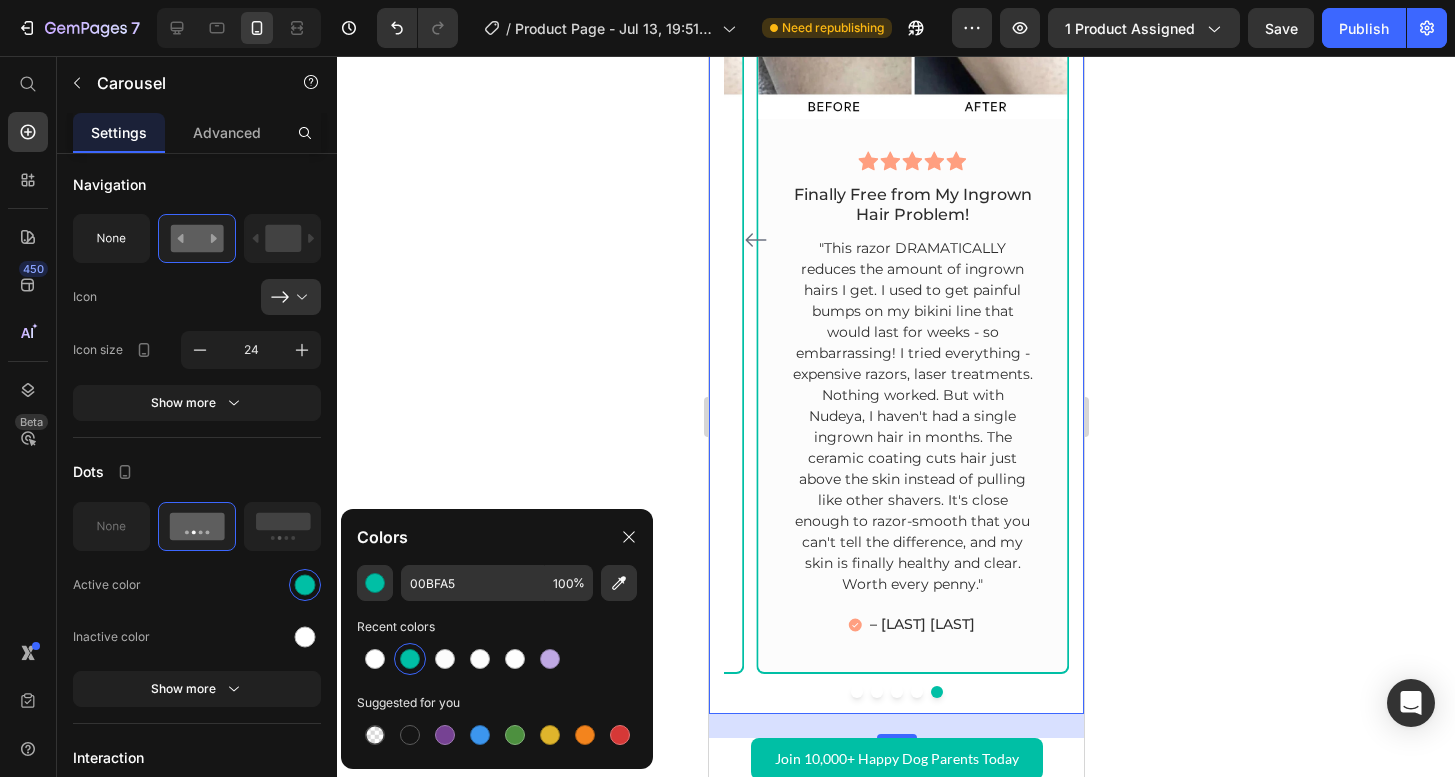click 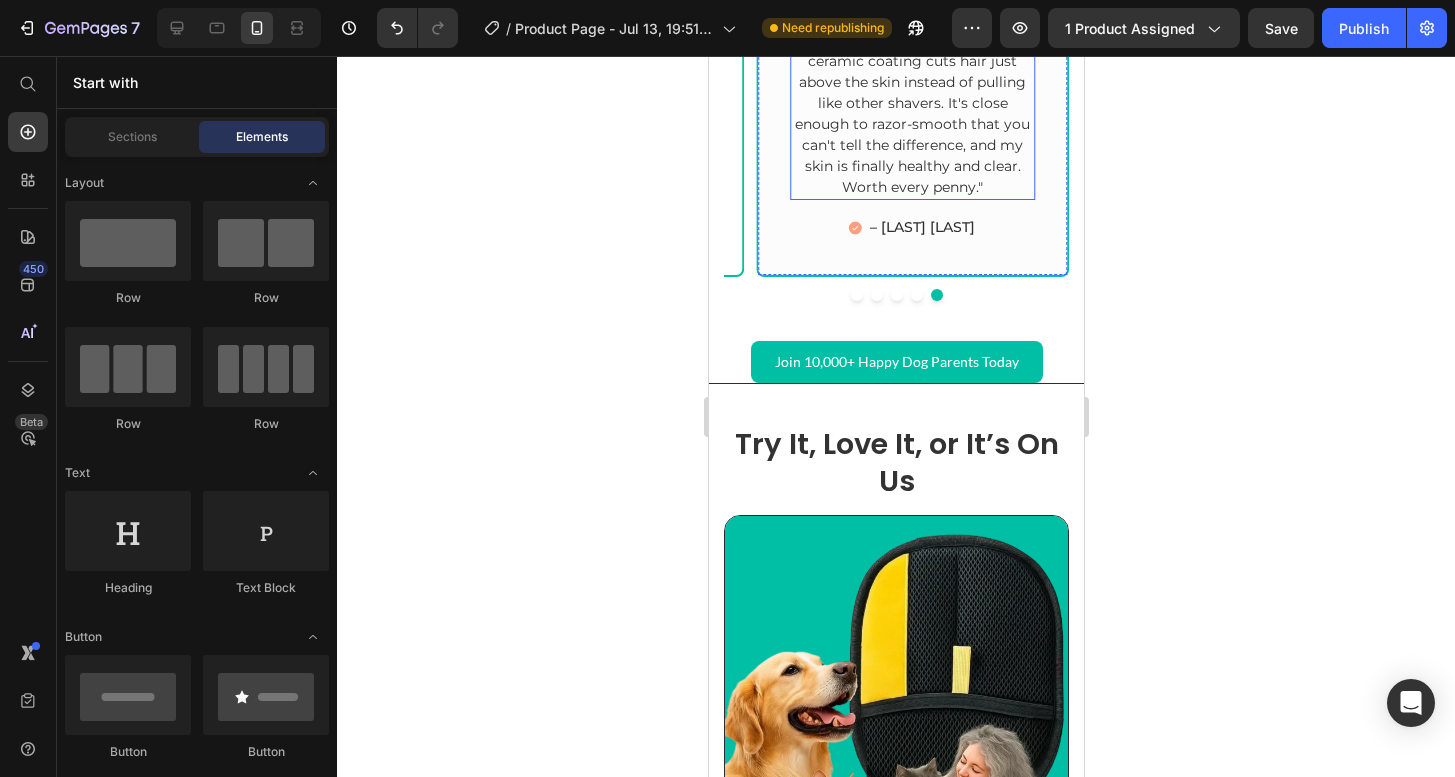 scroll, scrollTop: 5926, scrollLeft: 0, axis: vertical 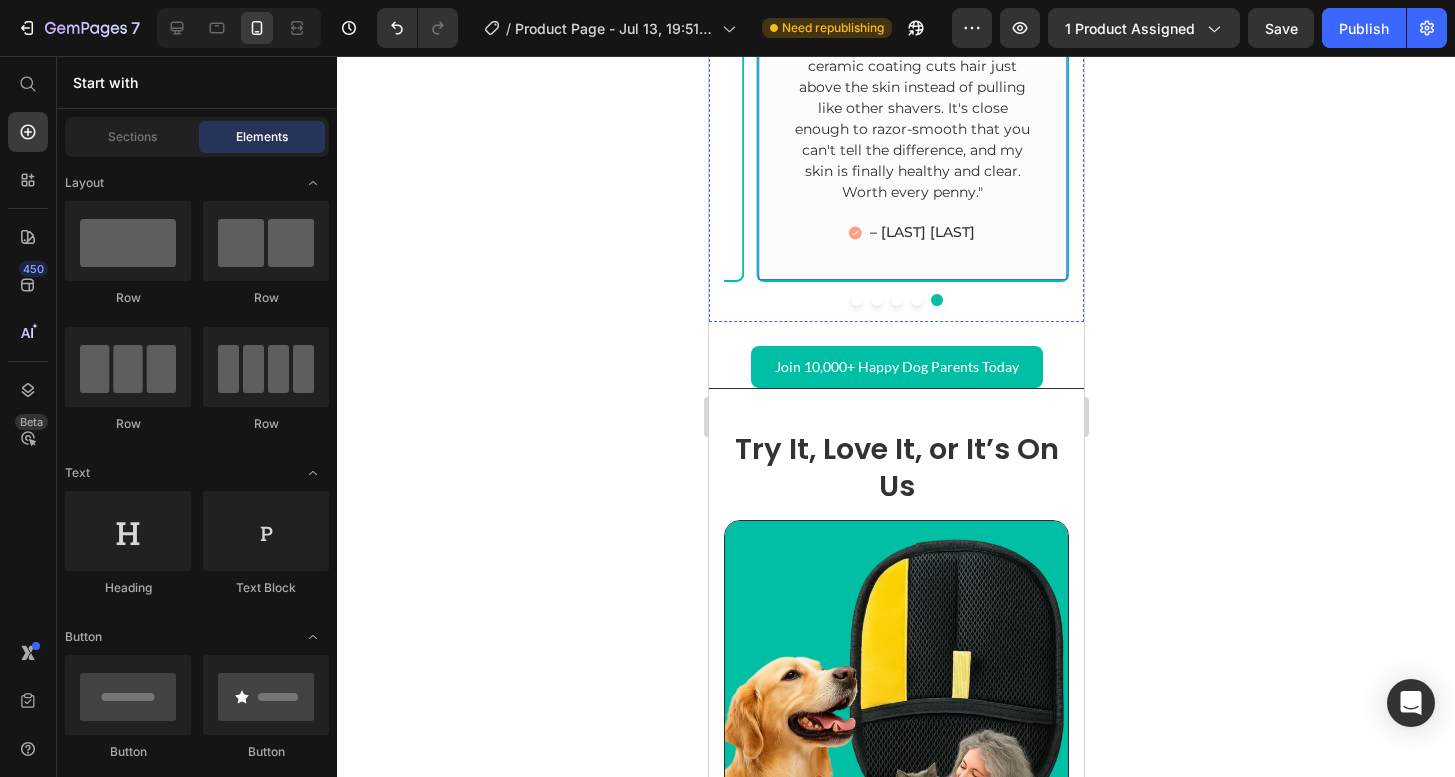 click 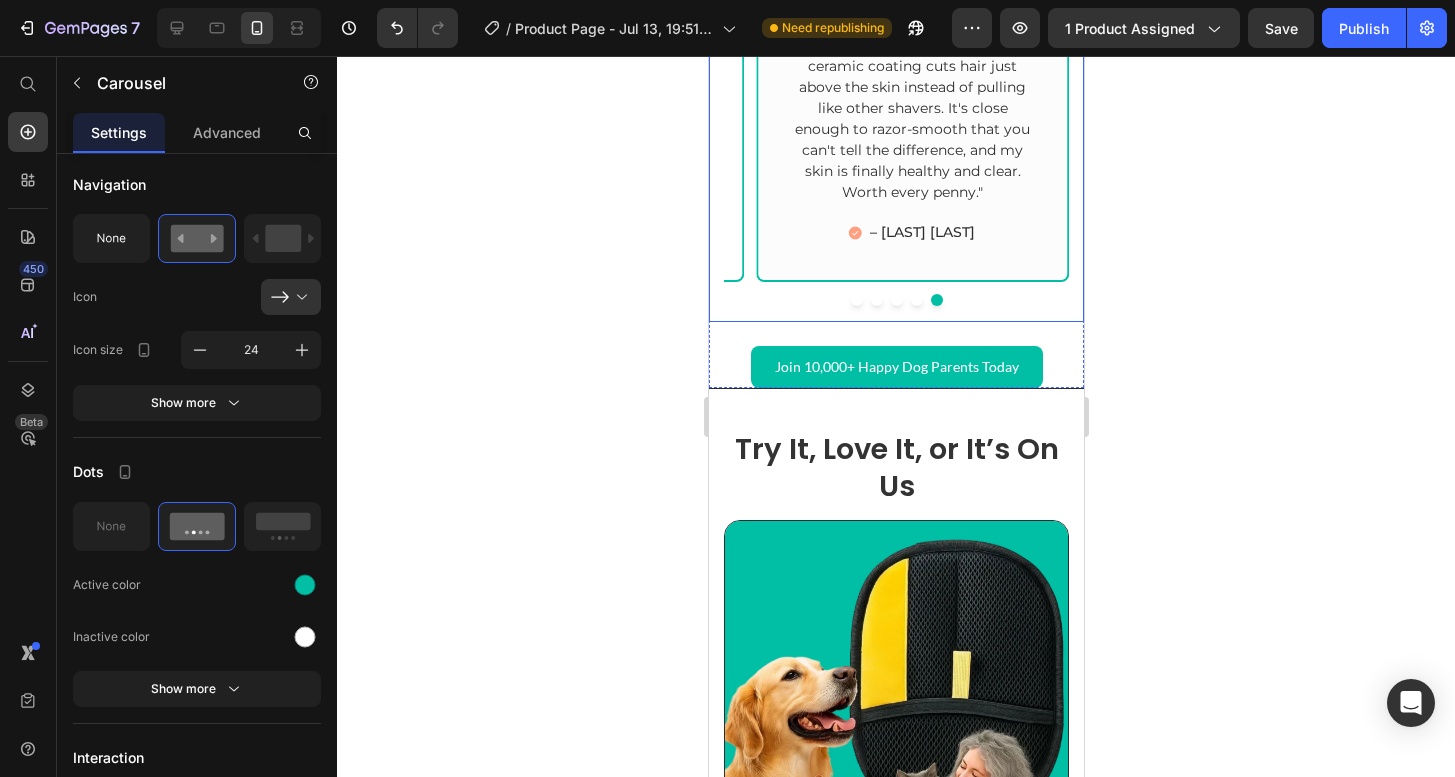 click on "Image
Icon
Icon
Icon
Icon
Icon Row Finally Free from My Ingrown Hair Problem! Text block "This razor DRAMATICALLY reduces the amount of ingrown hairs I get. I used to get painful bumps on my bikini line that would last for weeks - so embarrassing! I tried everything - expensive razors, laser treatments. Nothing worked. But with Nudeya, I haven't had a single ingrown hair in months. The ceramic coating cuts hair just above the skin instead of pulling like other shavers. It's close enough to razor-smooth that you can't tell the difference, and my skin is finally healthy and clear. Worth every penny." Text block – [LAST] [LAST] Item List Row Image
Icon
Icon
Icon
Icon
Icon Row Finally Free from My Ingrown Hair Problem! Text block Text block – [LAST] [LAST] Item List Row Image
Icon
Icon
Icon Icon" at bounding box center (895, -132) 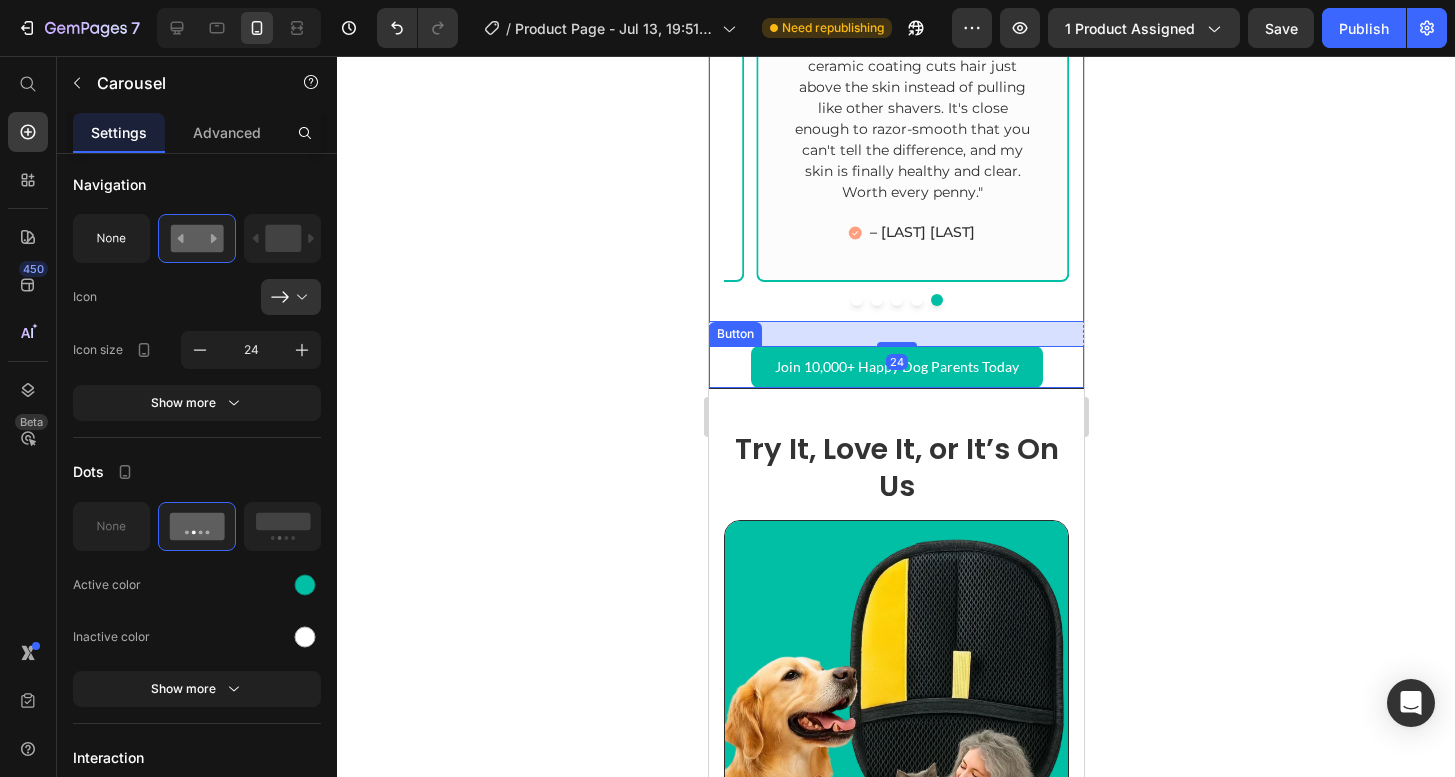 click on "Join 10,000+ Happy Dog Parents Today Button" at bounding box center (895, 366) 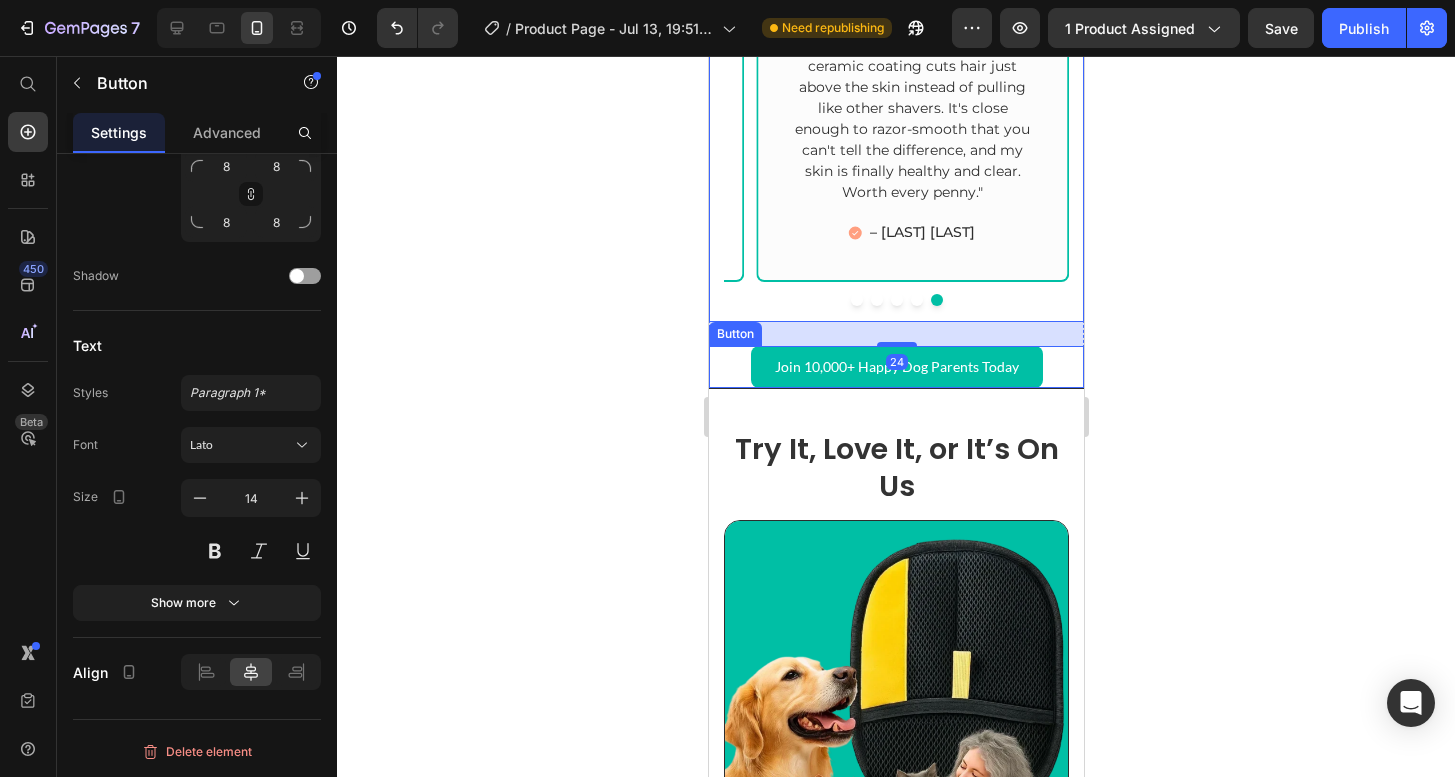 scroll, scrollTop: 0, scrollLeft: 0, axis: both 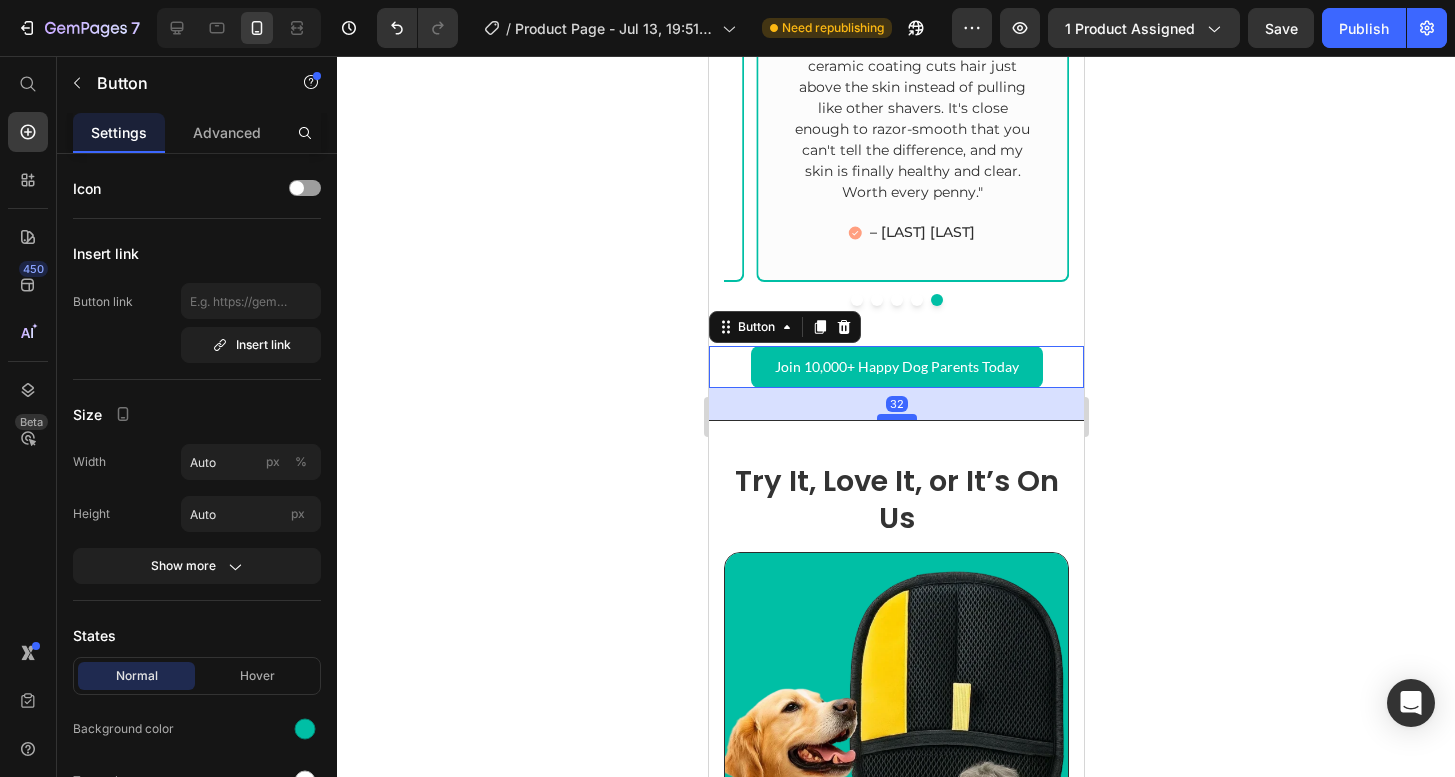 drag, startPoint x: 901, startPoint y: 426, endPoint x: 897, endPoint y: 458, distance: 32.24903 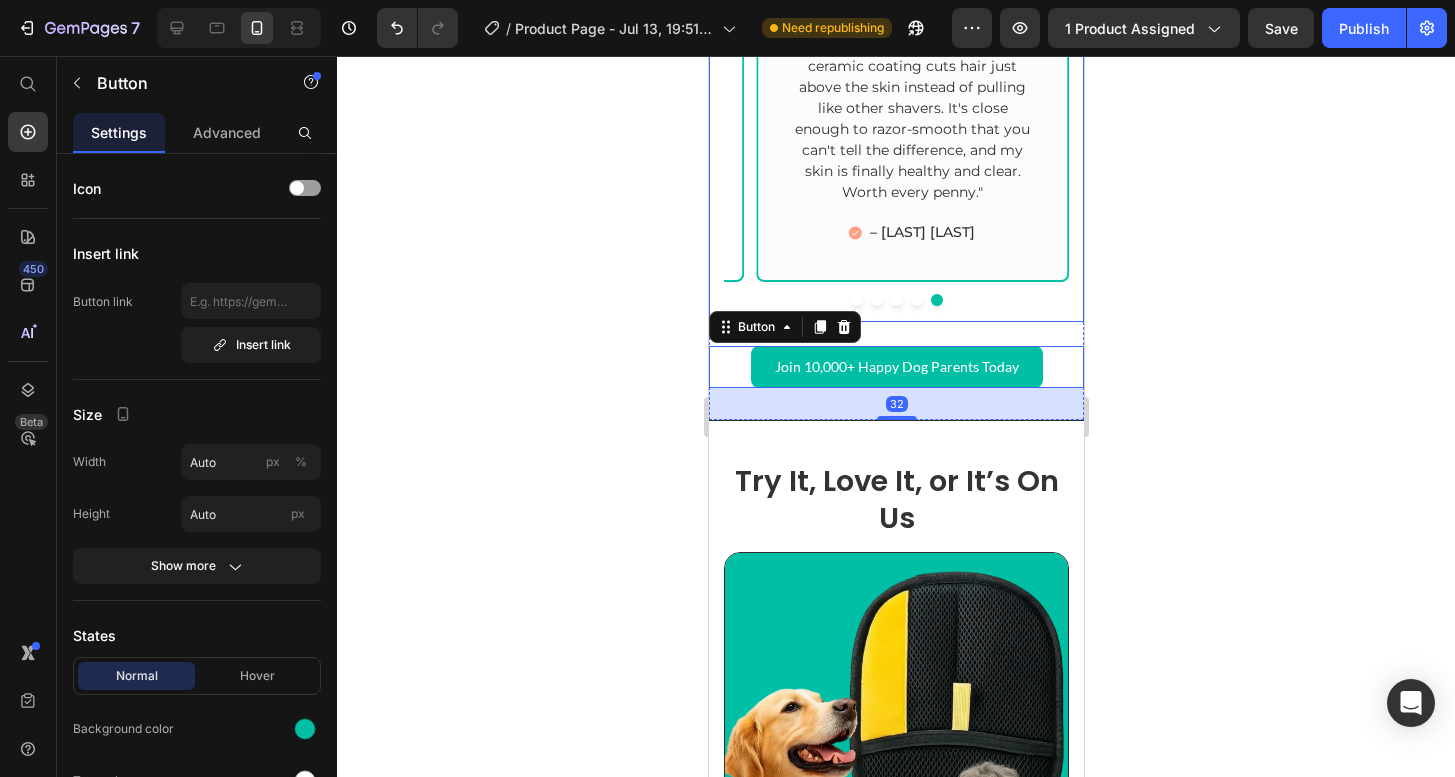 click 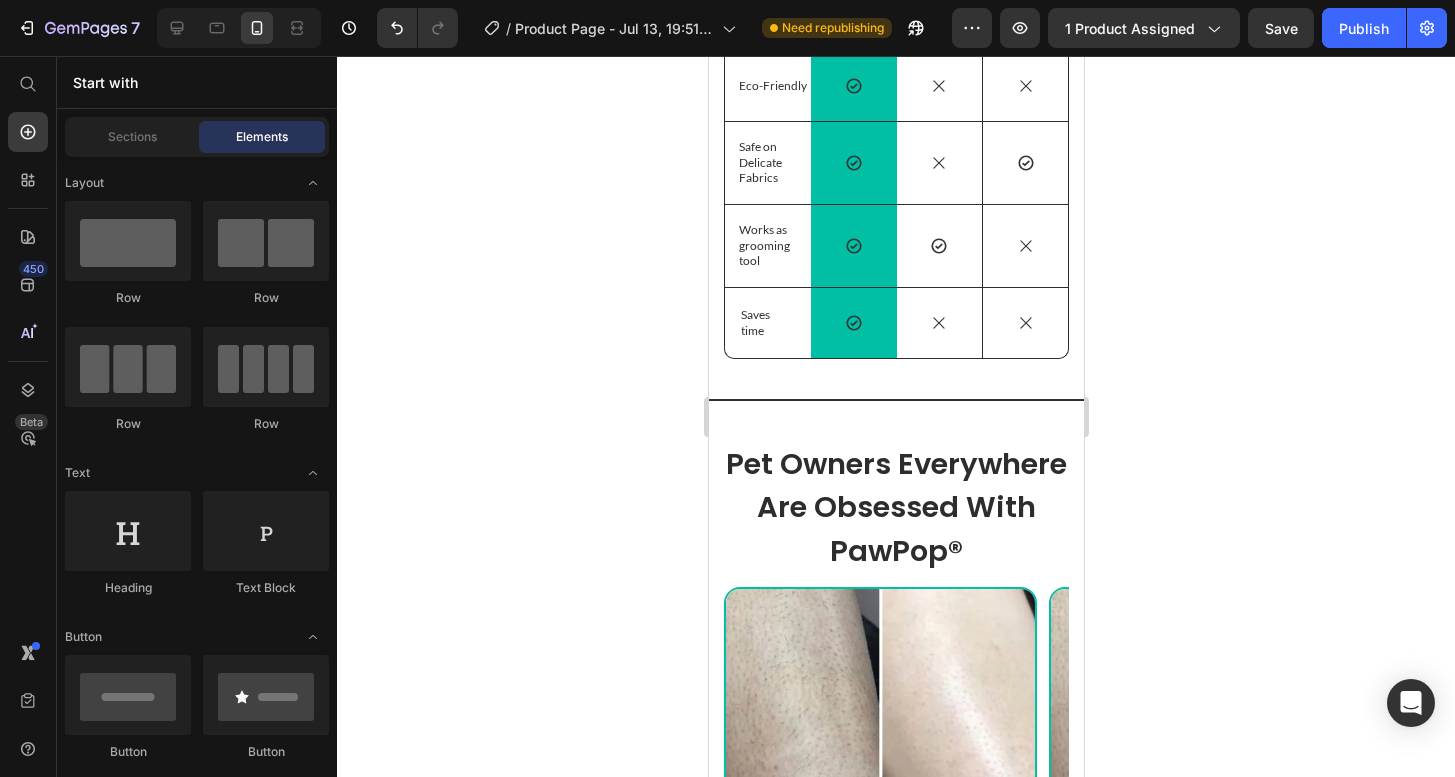 scroll, scrollTop: 4941, scrollLeft: 0, axis: vertical 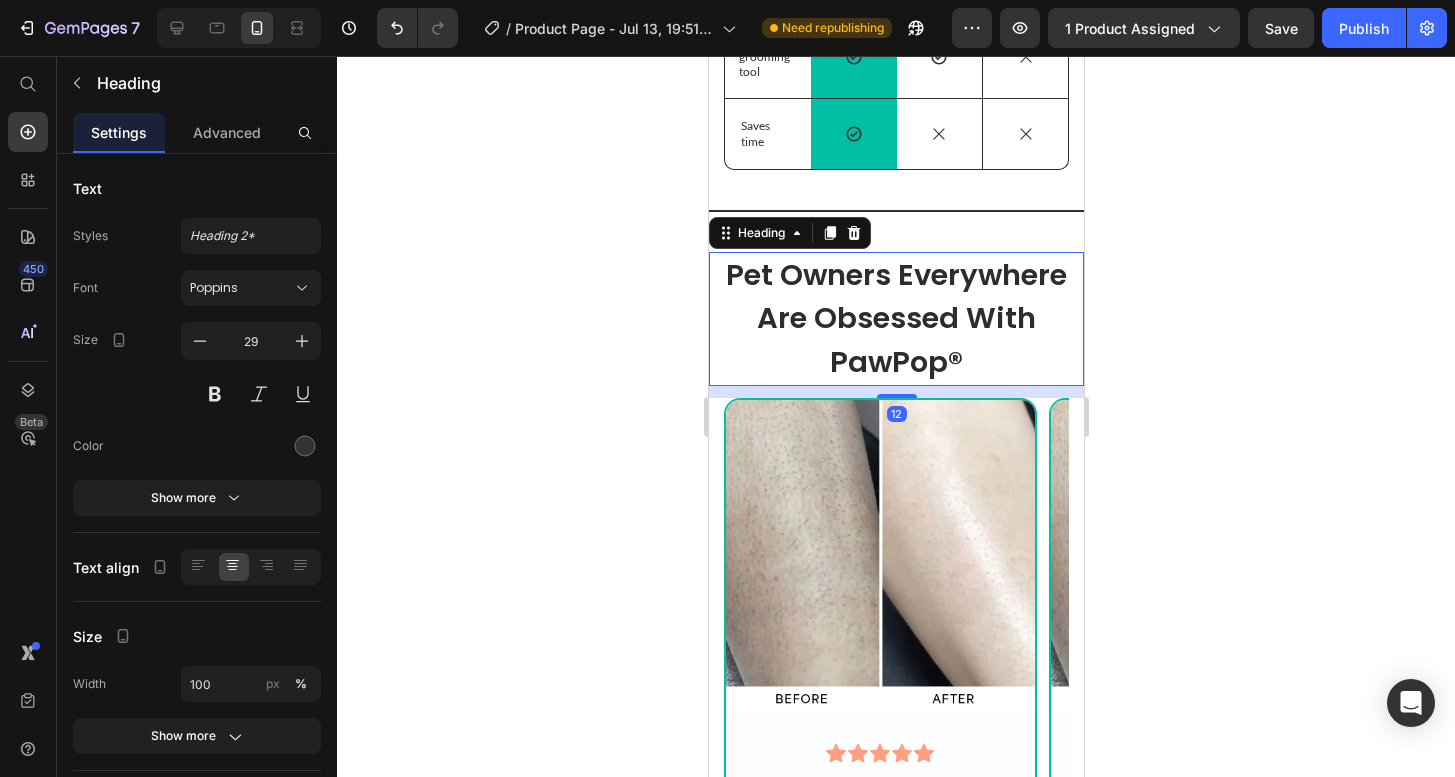 click on "Pet Owners Everywhere" at bounding box center [895, 275] 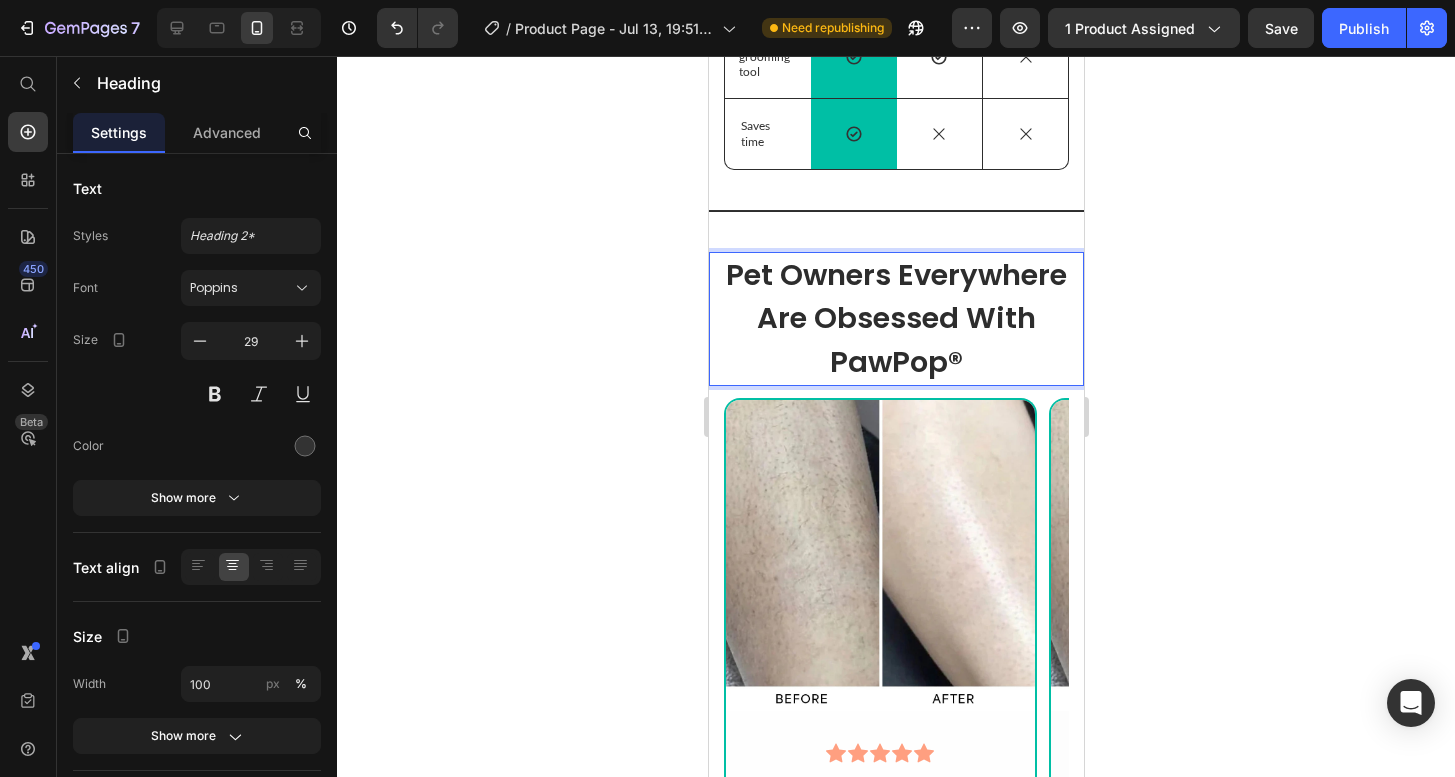 click on "Pet Owners Everywhere  Are Obsessed With PawPop®" at bounding box center (895, 319) 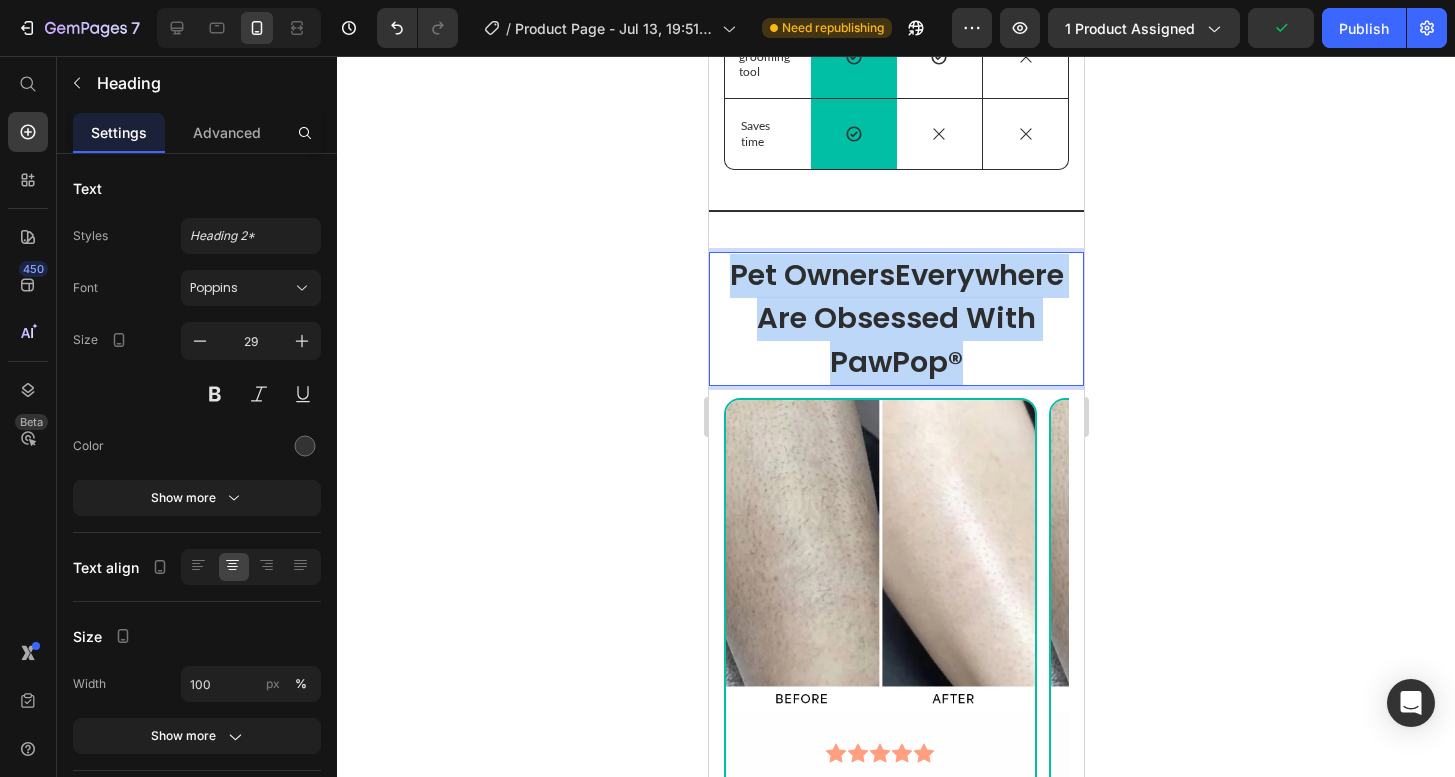 drag, startPoint x: 969, startPoint y: 401, endPoint x: 759, endPoint y: 250, distance: 258.65228 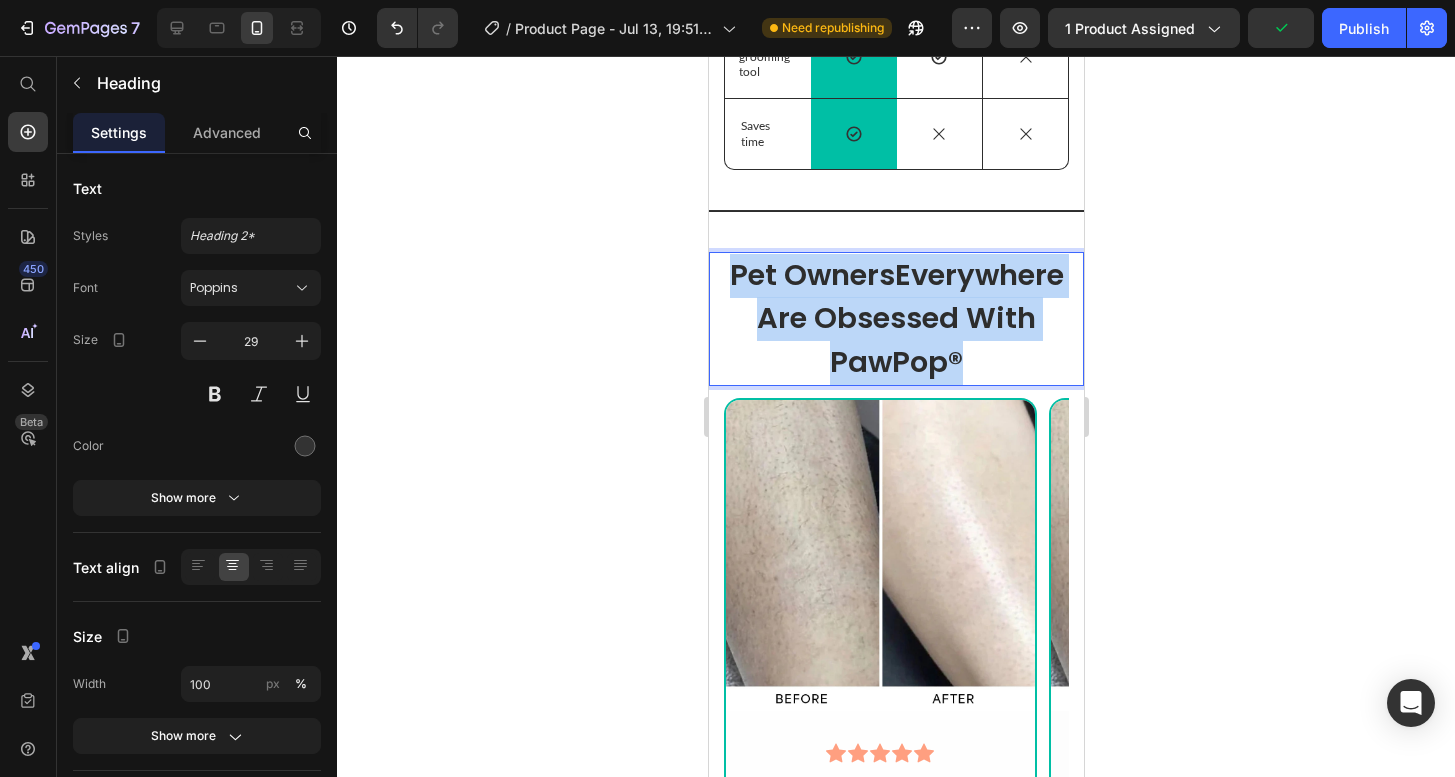click on "Pet OwnersEverywhere  Are Obsessed With PawPop®" at bounding box center (895, 319) 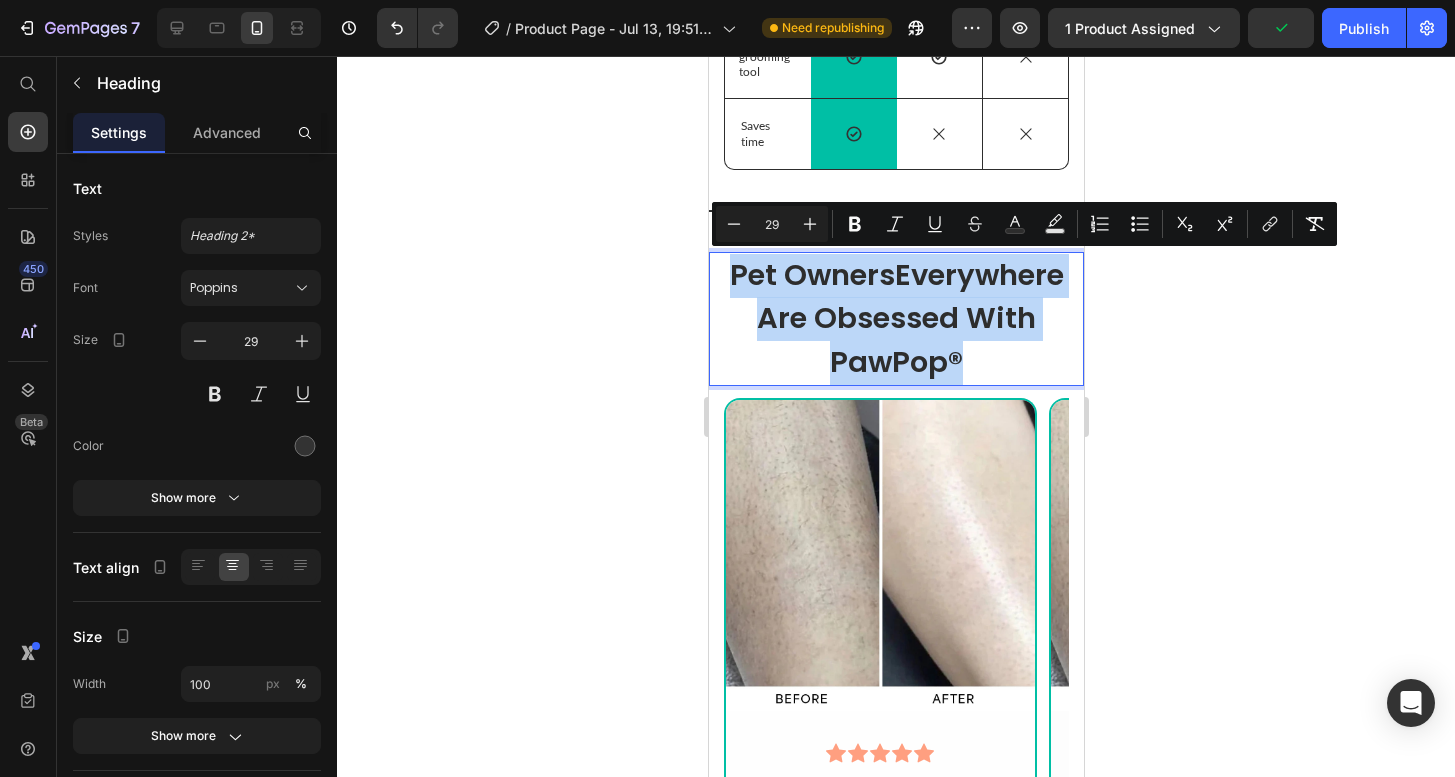 copy on "Pet OwnersEverywhere  Are Obsessed With PawPop®" 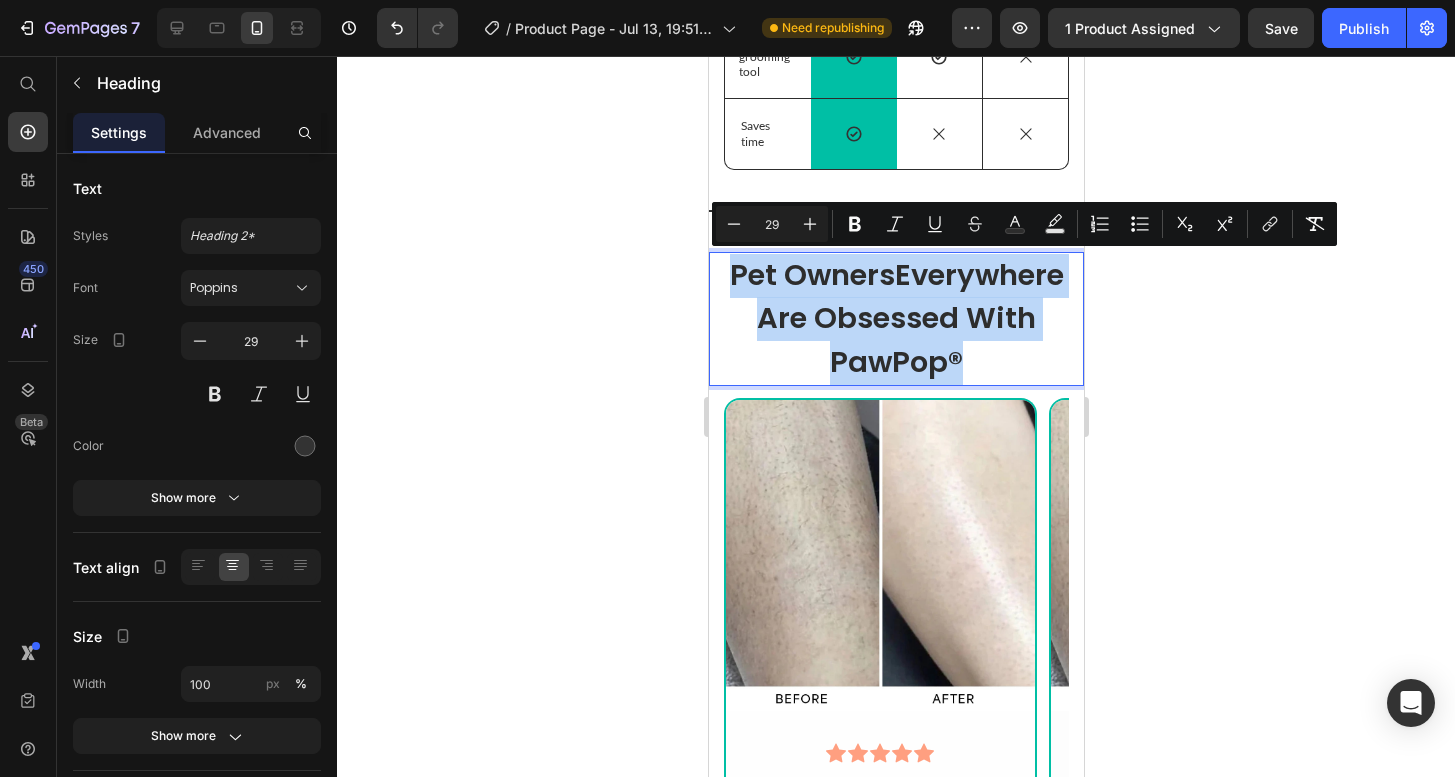 click on "Are Obsessed With PawPop®" at bounding box center (895, 340) 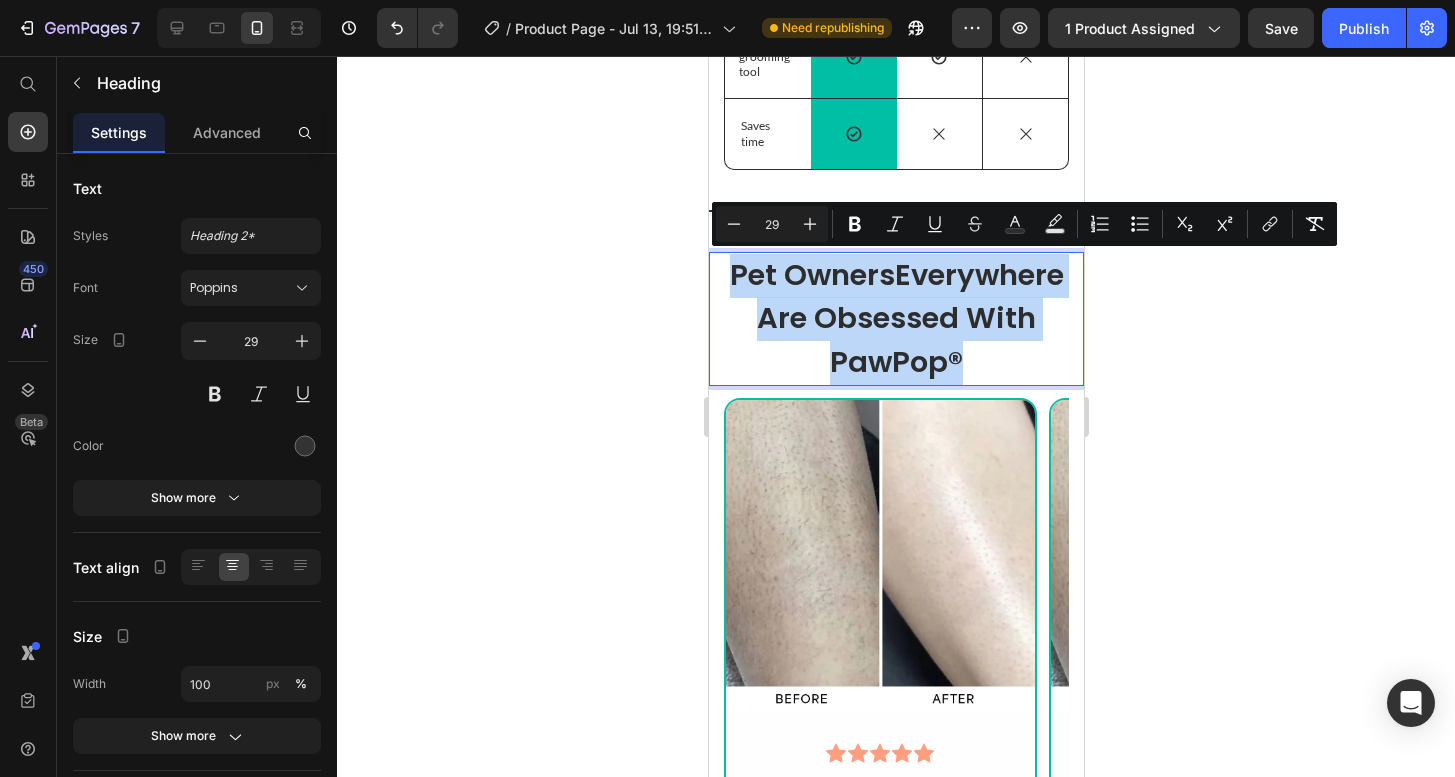 click on "Pet OwnersEverywhere  Are Obsessed With PawPop®" at bounding box center (895, 319) 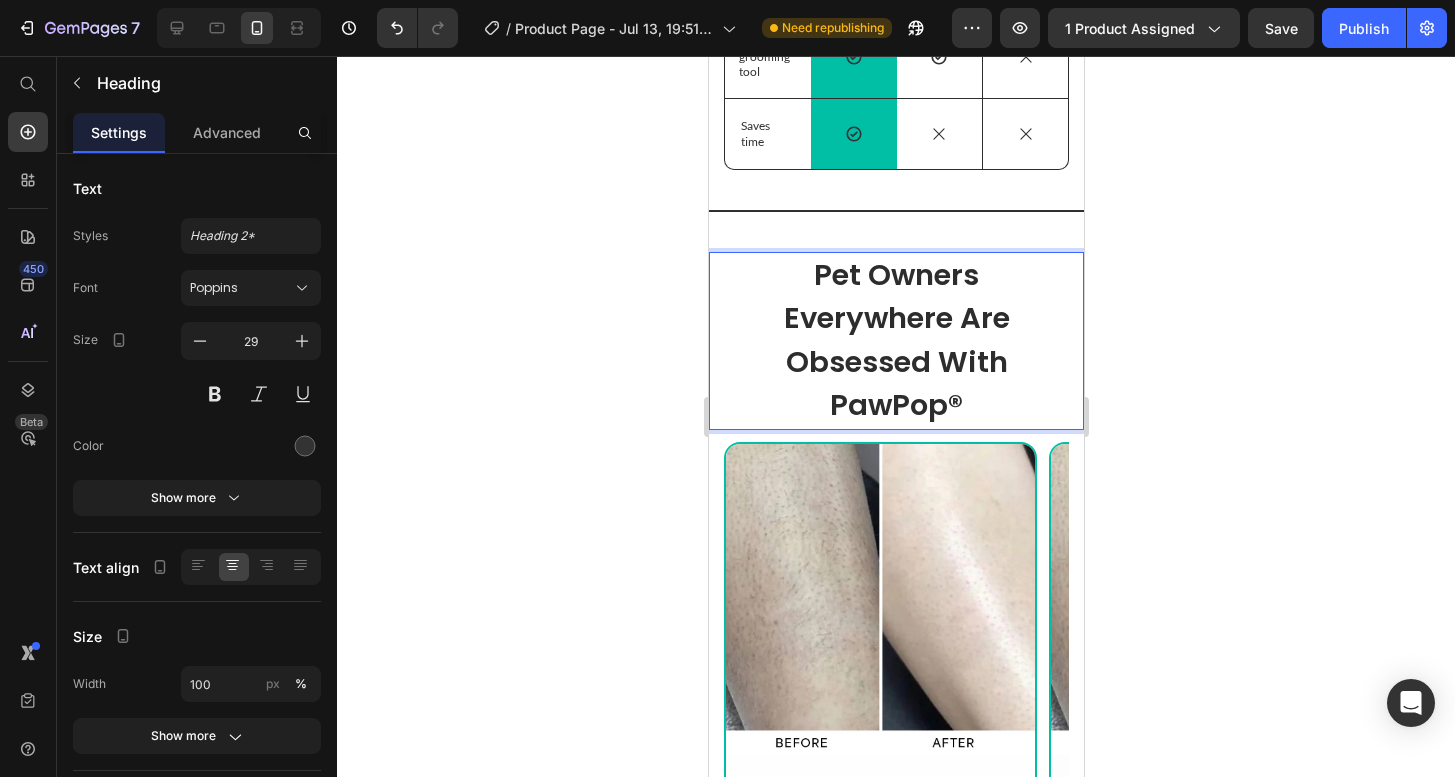 click 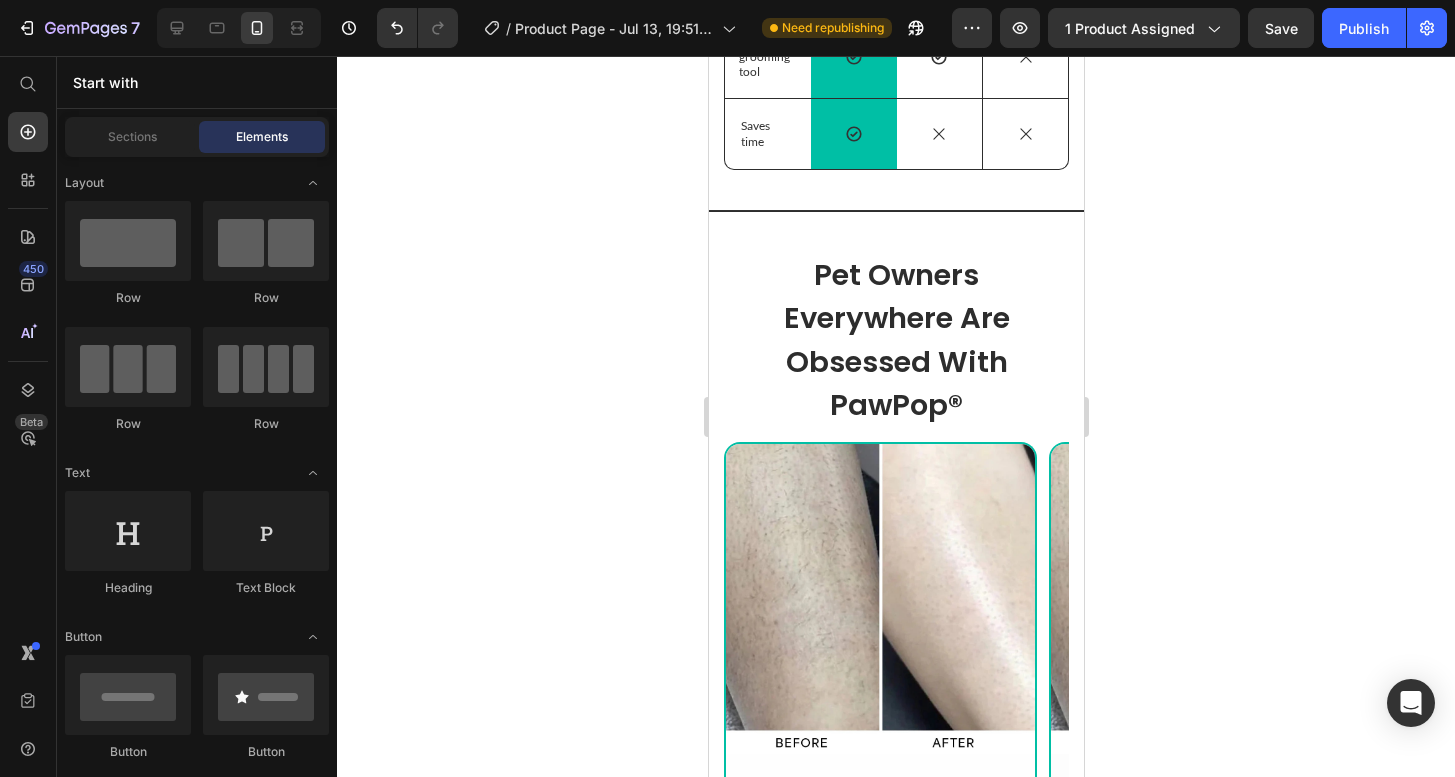 click on "Pet Owners Everywhere Are Obsessed With PawPop®" at bounding box center (896, 340) 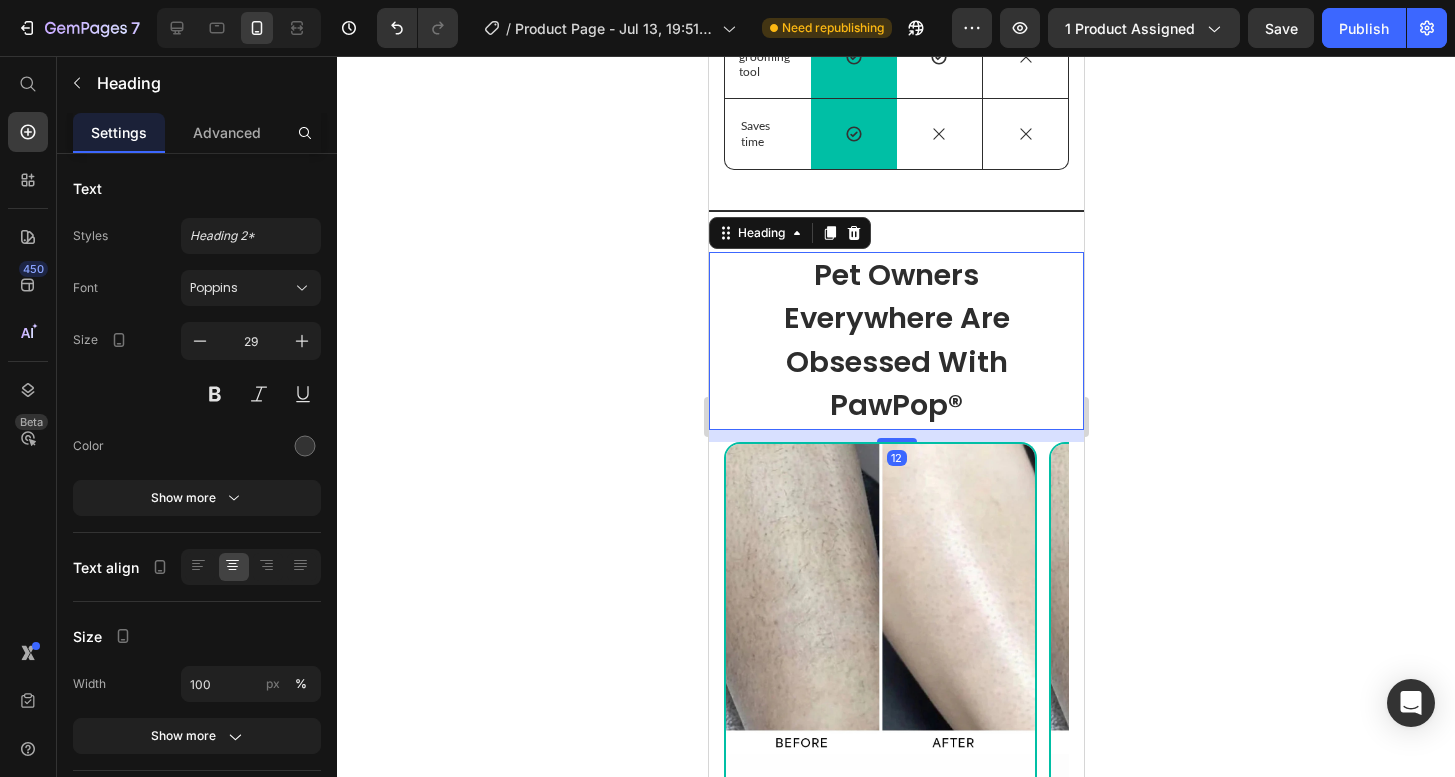 click 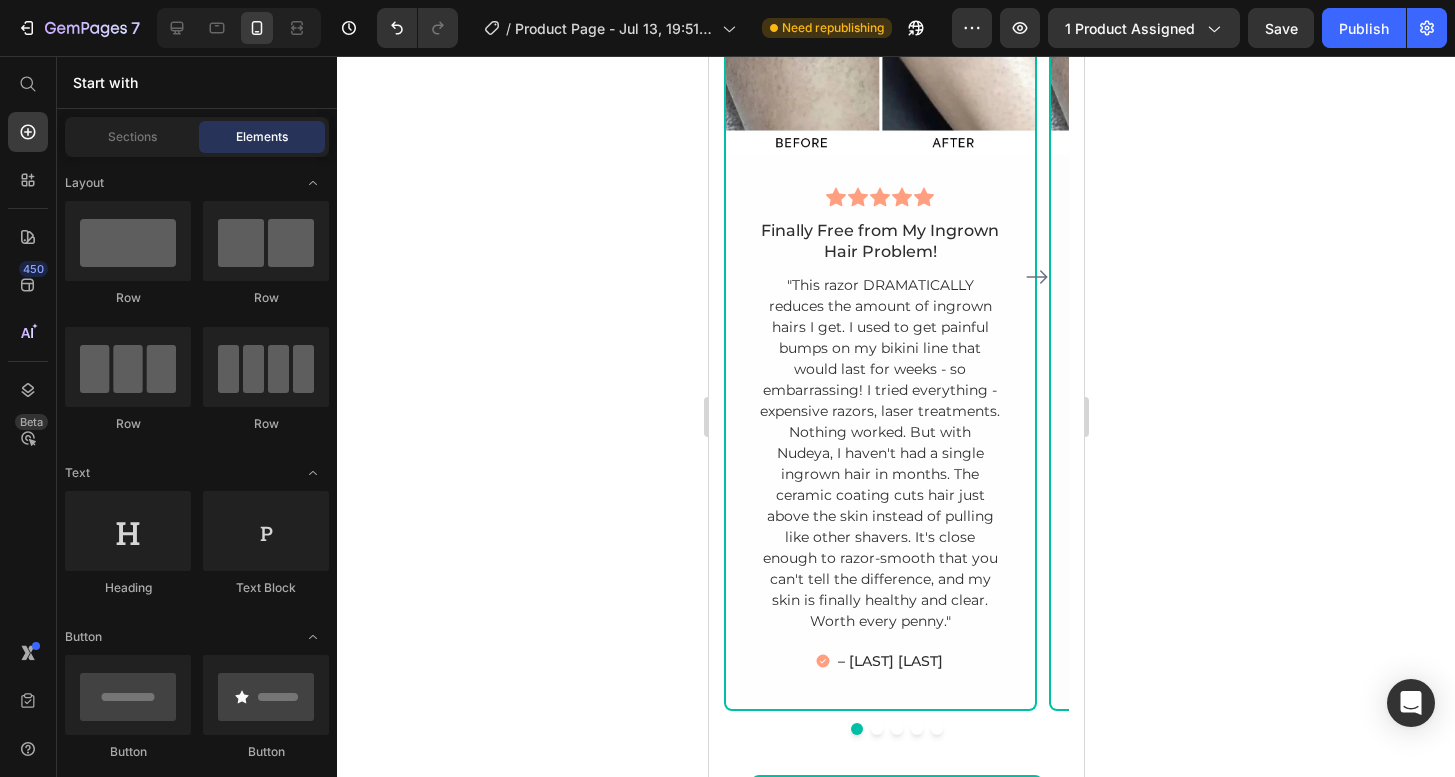 scroll, scrollTop: 5490, scrollLeft: 0, axis: vertical 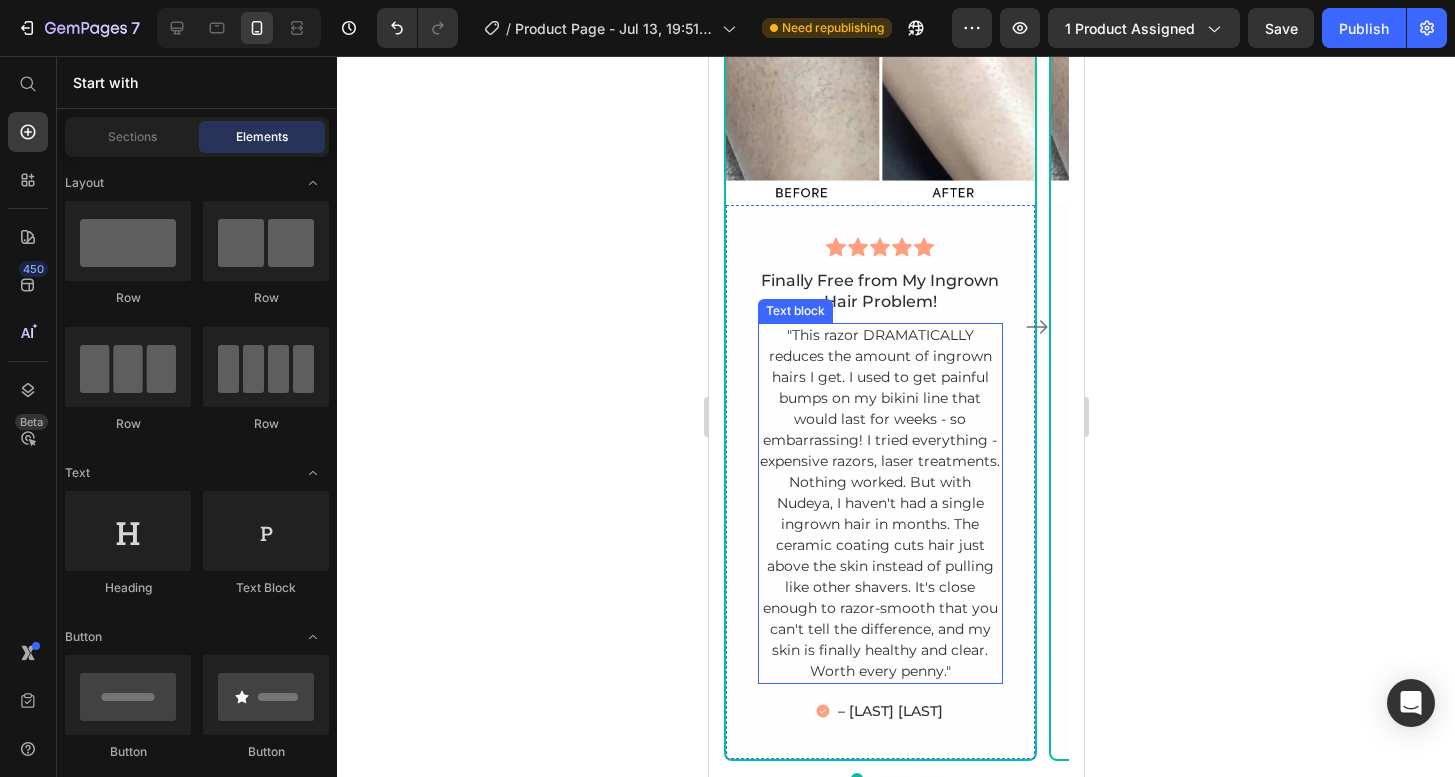 click on ""This razor DRAMATICALLY reduces the amount of ingrown hairs I get. I used to get painful bumps on my bikini line that would last for weeks - so embarrassing! I tried everything - expensive razors, laser treatments. Nothing worked. But with Nudeya, I haven't had a single ingrown hair in months. The ceramic coating cuts hair just above the skin instead of pulling like other shavers. It's close enough to razor-smooth that you can't tell the difference, and my skin is finally healthy and clear. Worth every penny."" at bounding box center (879, 503) 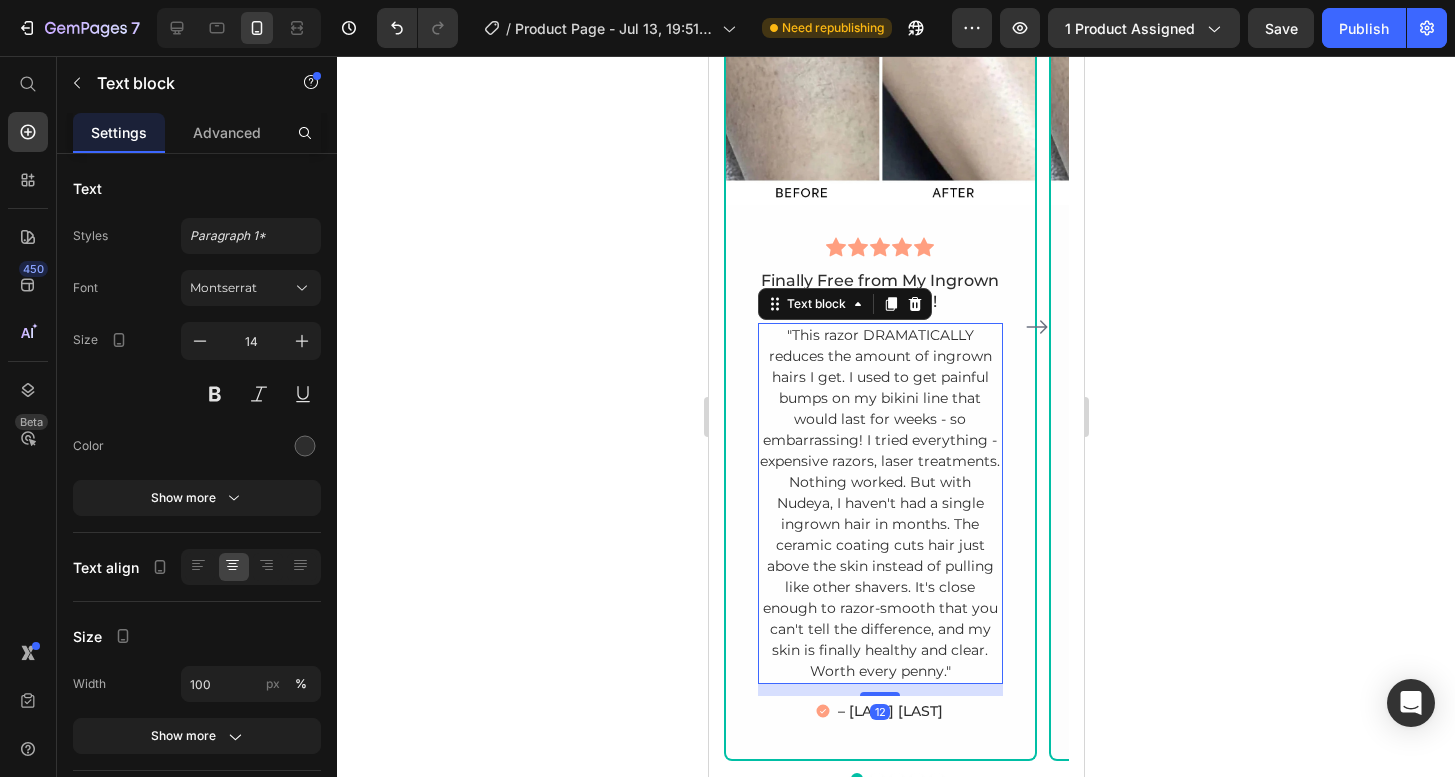 click on ""This razor DRAMATICALLY reduces the amount of ingrown hairs I get. I used to get painful bumps on my bikini line that would last for weeks - so embarrassing! I tried everything - expensive razors, laser treatments. Nothing worked. But with Nudeya, I haven't had a single ingrown hair in months. The ceramic coating cuts hair just above the skin instead of pulling like other shavers. It's close enough to razor-smooth that you can't tell the difference, and my skin is finally healthy and clear. Worth every penny."" at bounding box center [879, 503] 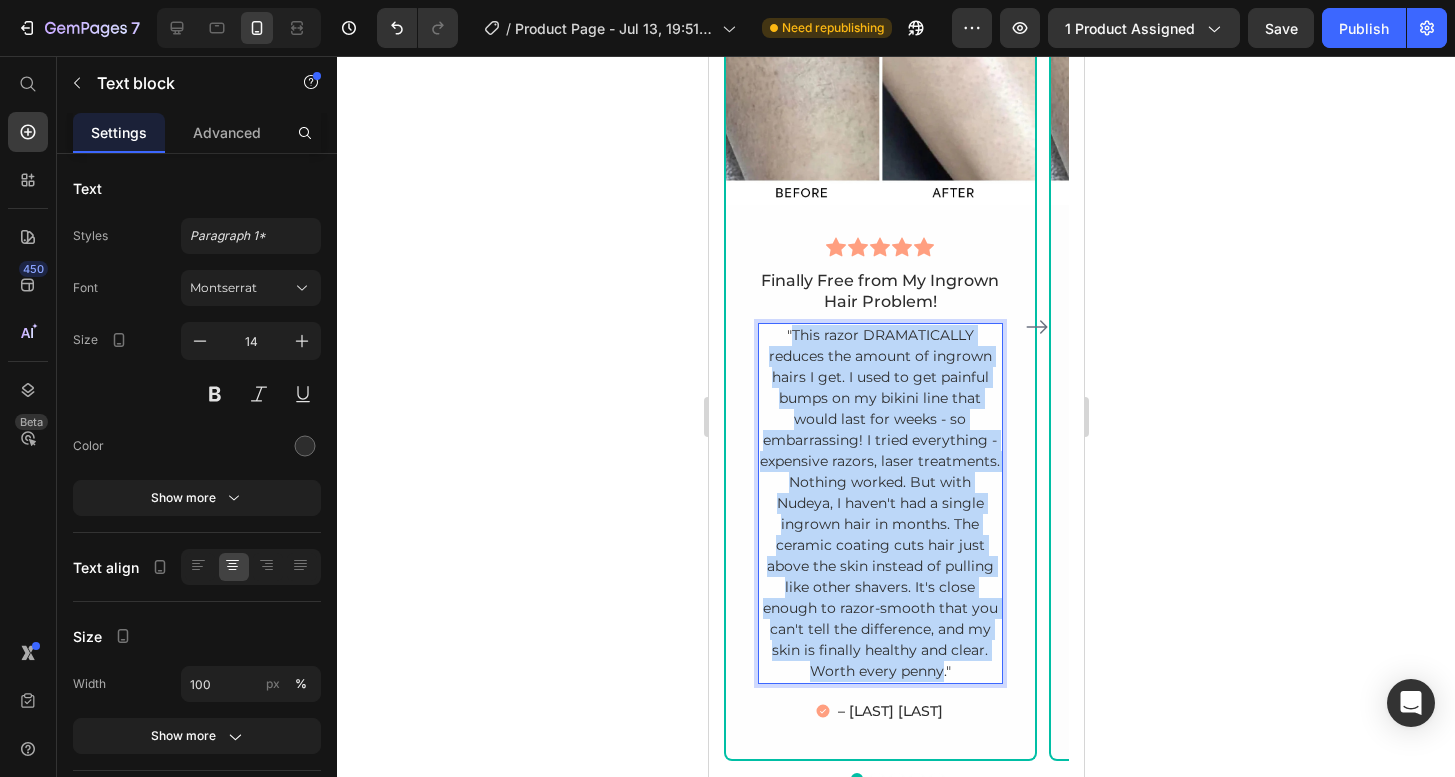 drag, startPoint x: 941, startPoint y: 670, endPoint x: 791, endPoint y: 334, distance: 367.96194 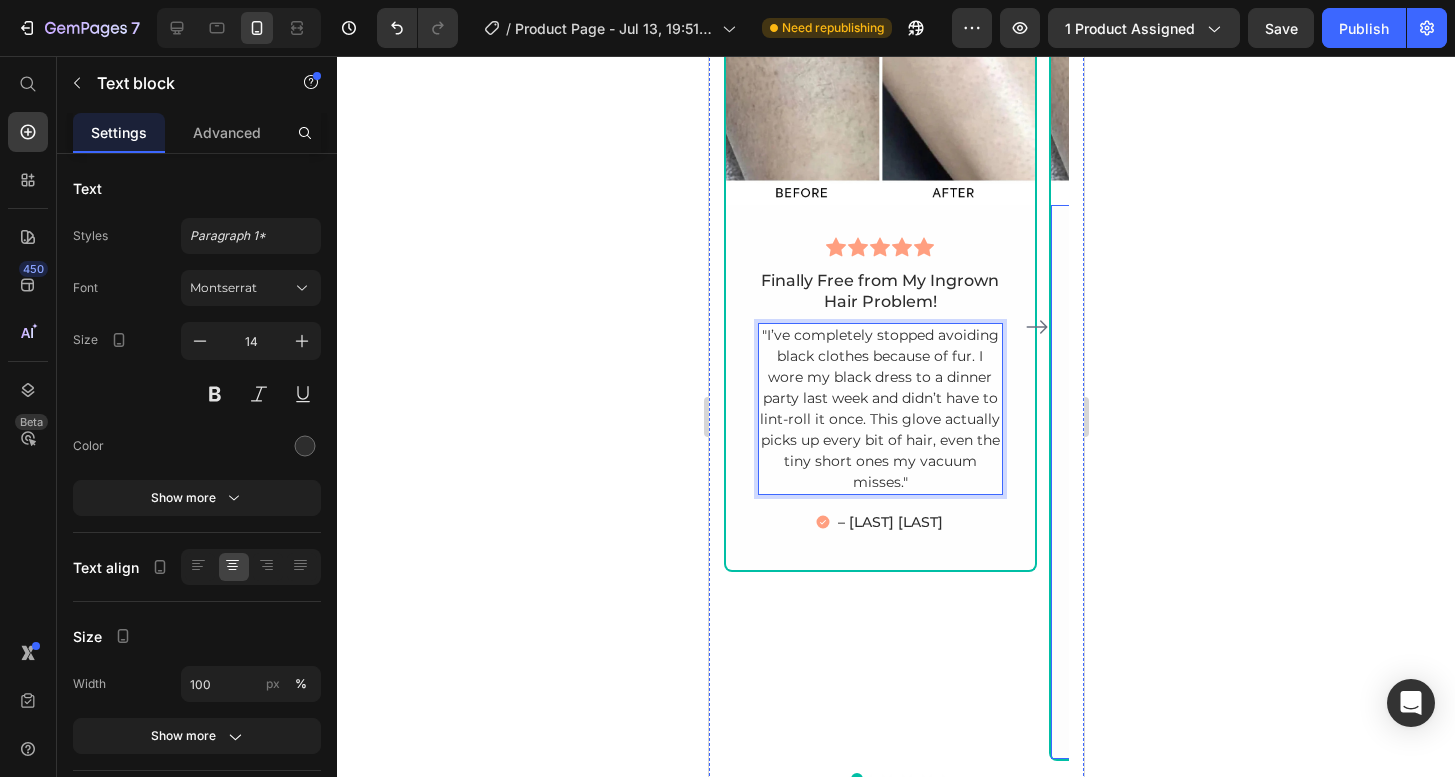 click 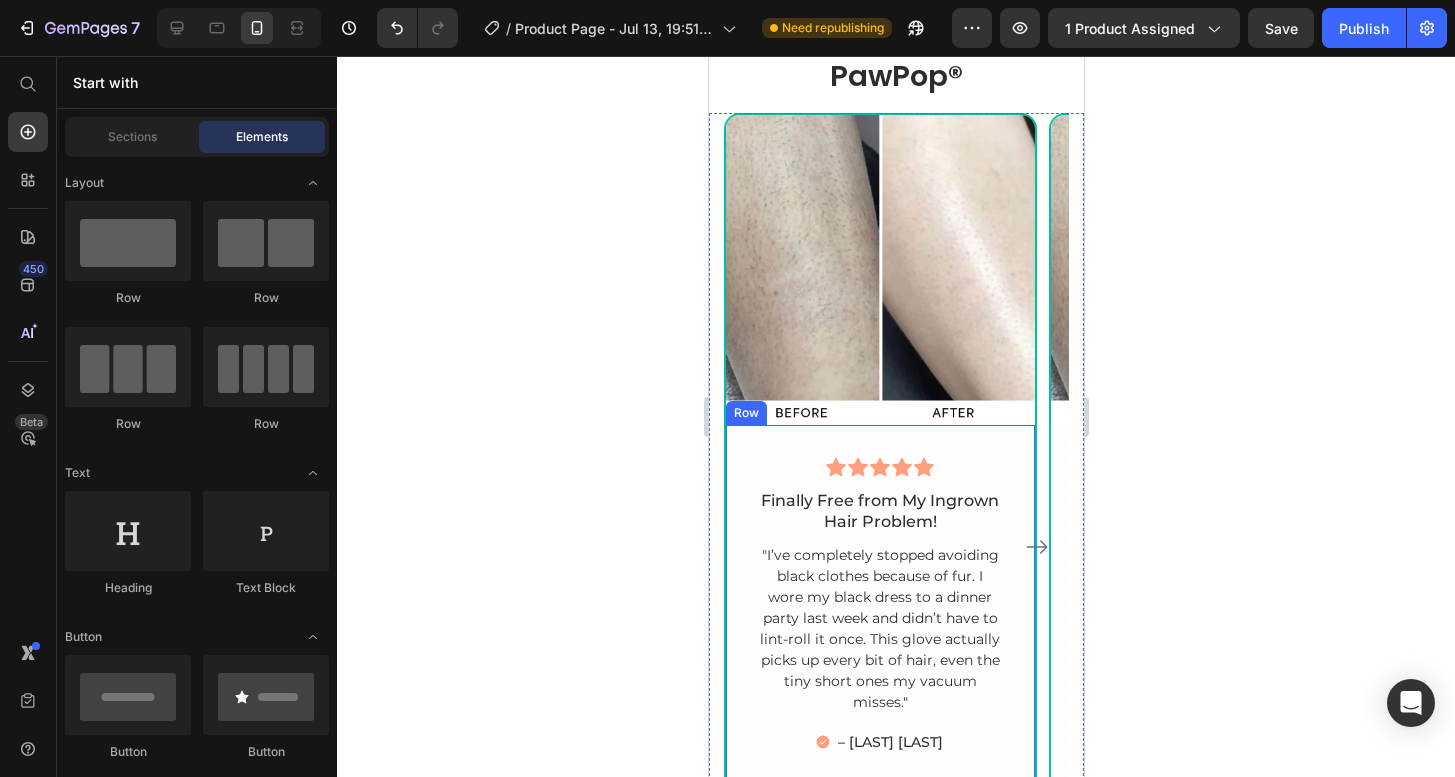 scroll, scrollTop: 5294, scrollLeft: 0, axis: vertical 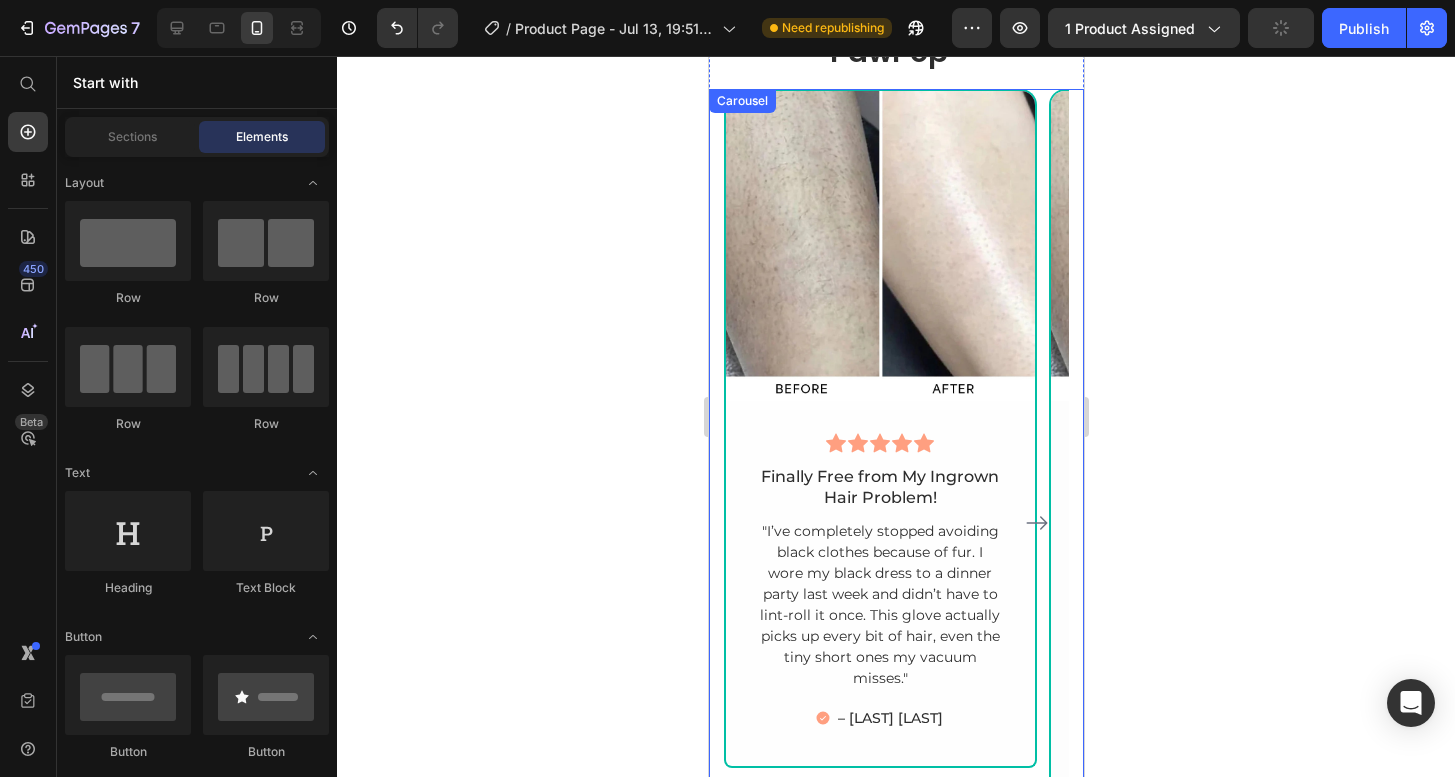 click 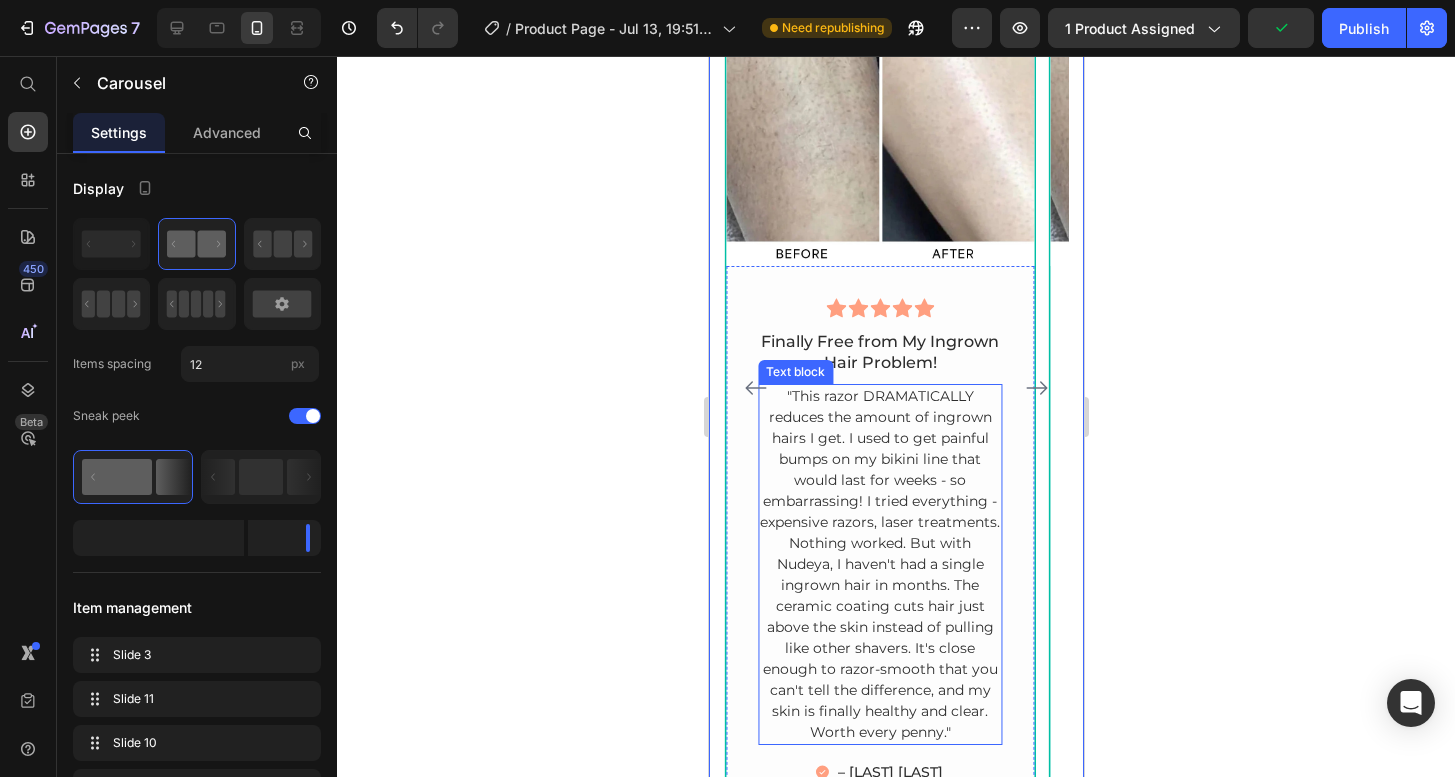 scroll, scrollTop: 5485, scrollLeft: 0, axis: vertical 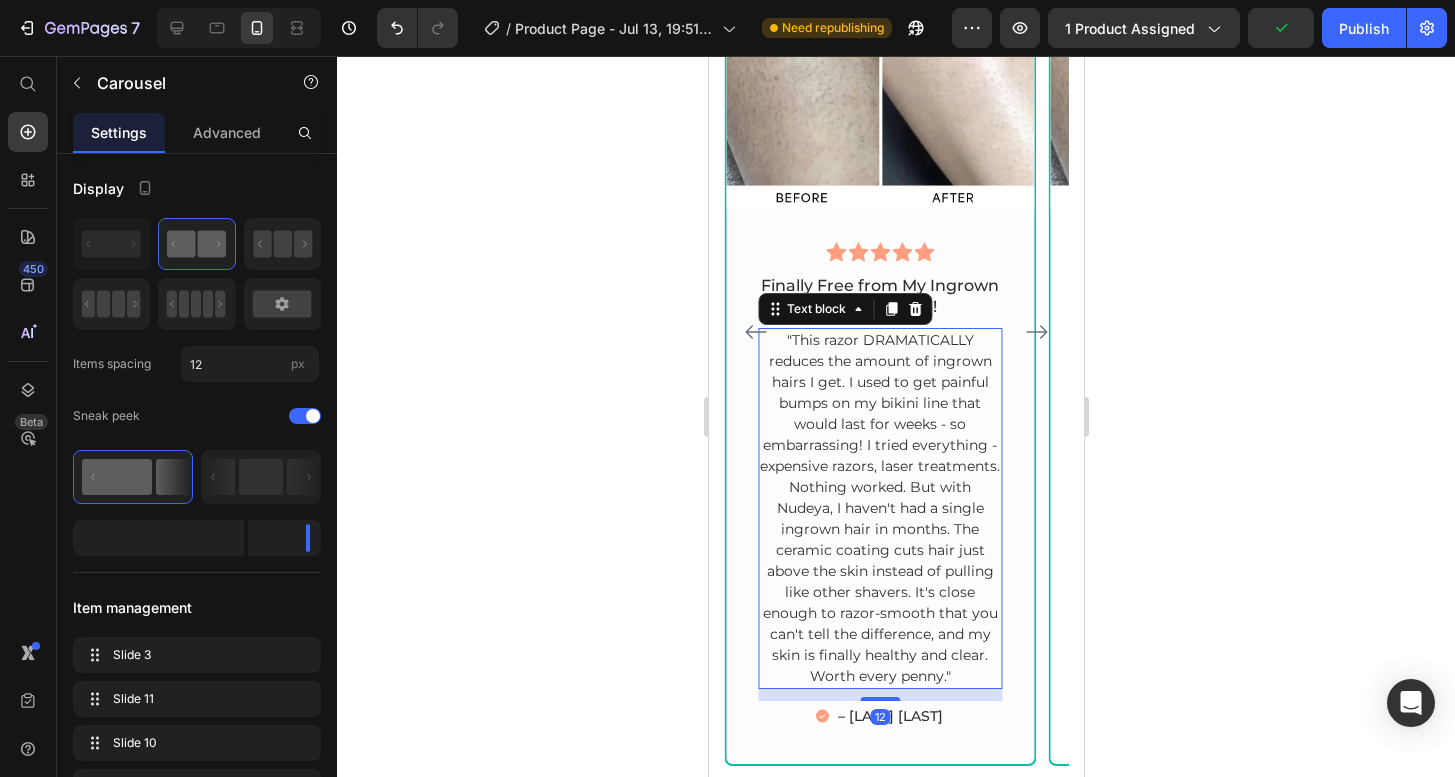 click on ""This razor DRAMATICALLY reduces the amount of ingrown hairs I get. I used to get painful bumps on my bikini line that would last for weeks - so embarrassing! I tried everything - expensive razors, laser treatments. Nothing worked. But with Nudeya, I haven't had a single ingrown hair in months. The ceramic coating cuts hair just above the skin instead of pulling like other shavers. It's close enough to razor-smooth that you can't tell the difference, and my skin is finally healthy and clear. Worth every penny."" at bounding box center [879, 508] 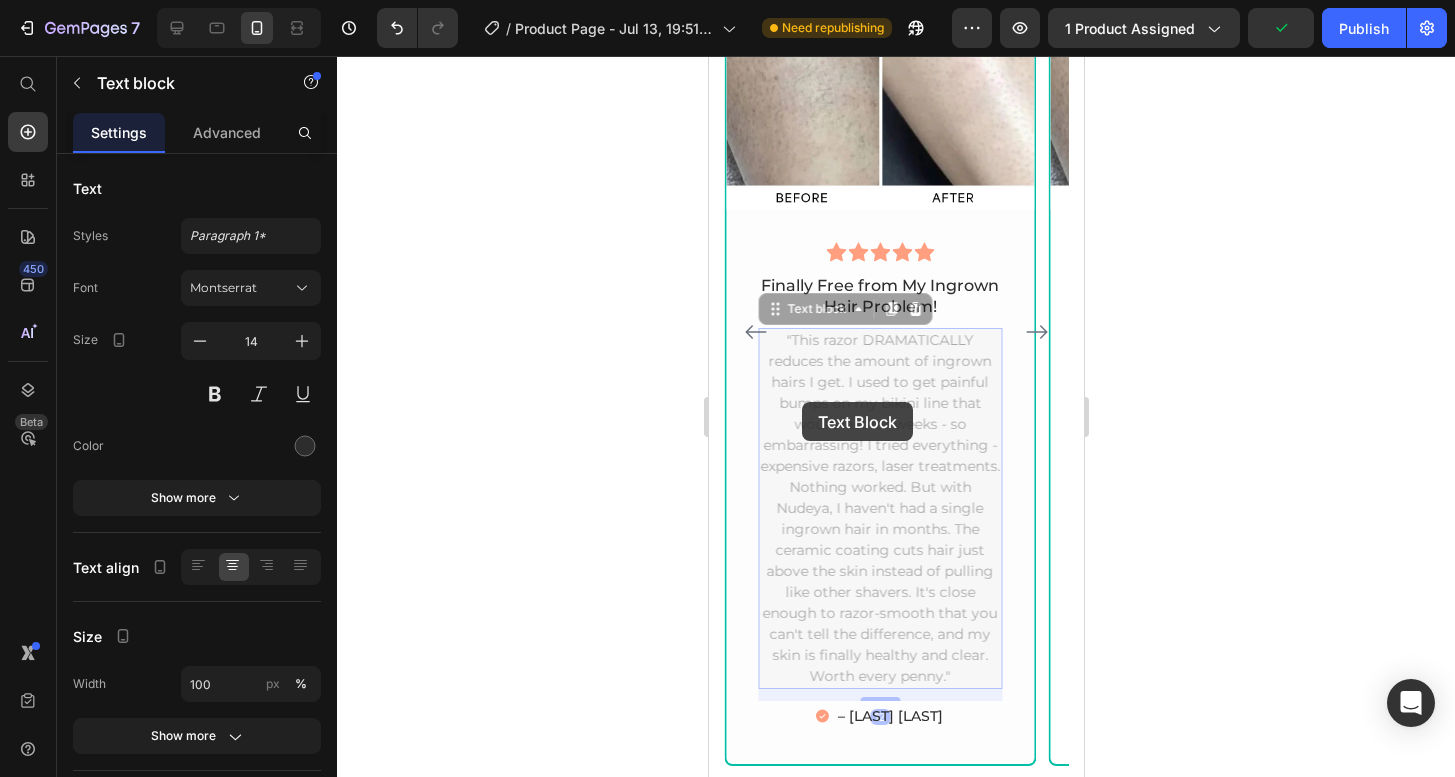 scroll, scrollTop: 5299, scrollLeft: 0, axis: vertical 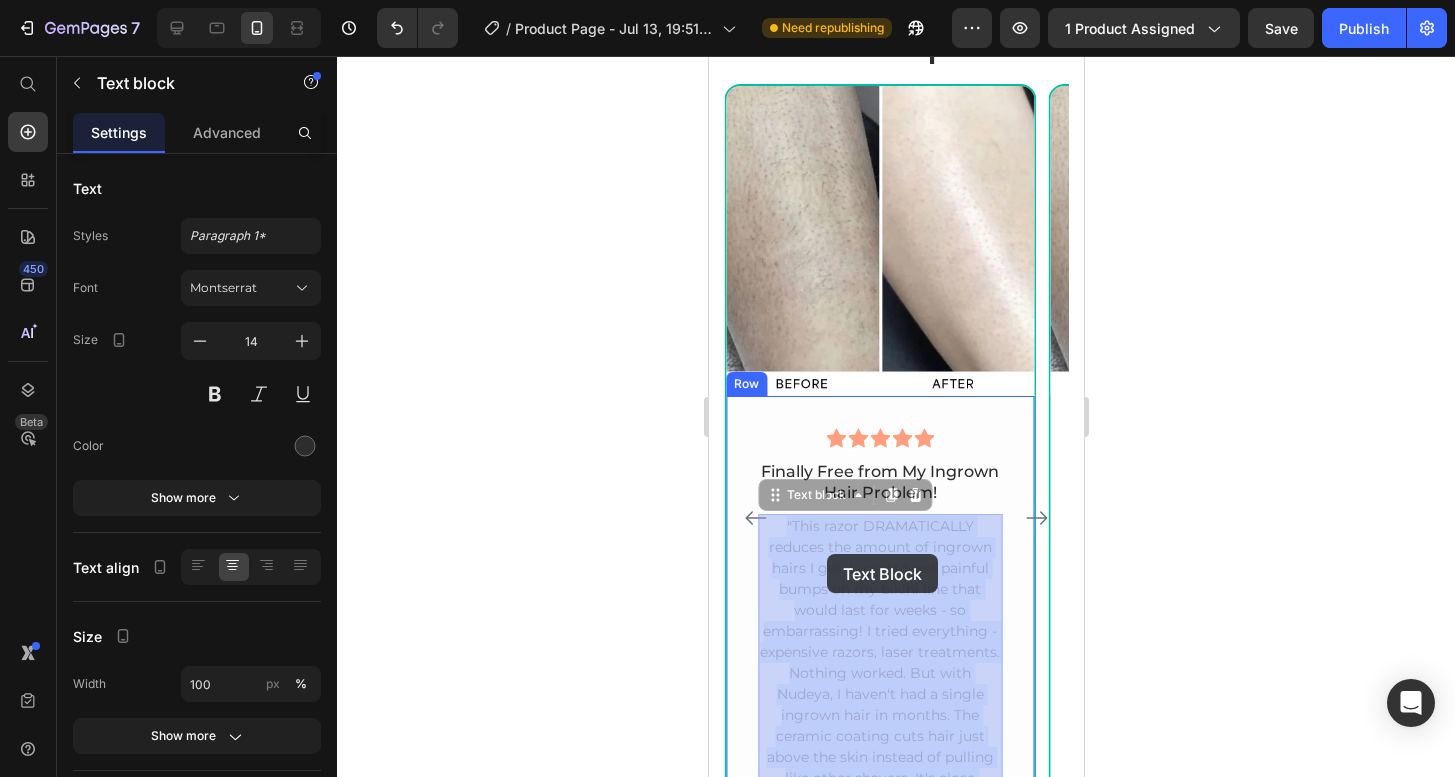 drag, startPoint x: 964, startPoint y: 674, endPoint x: 825, endPoint y: 567, distance: 175.4138 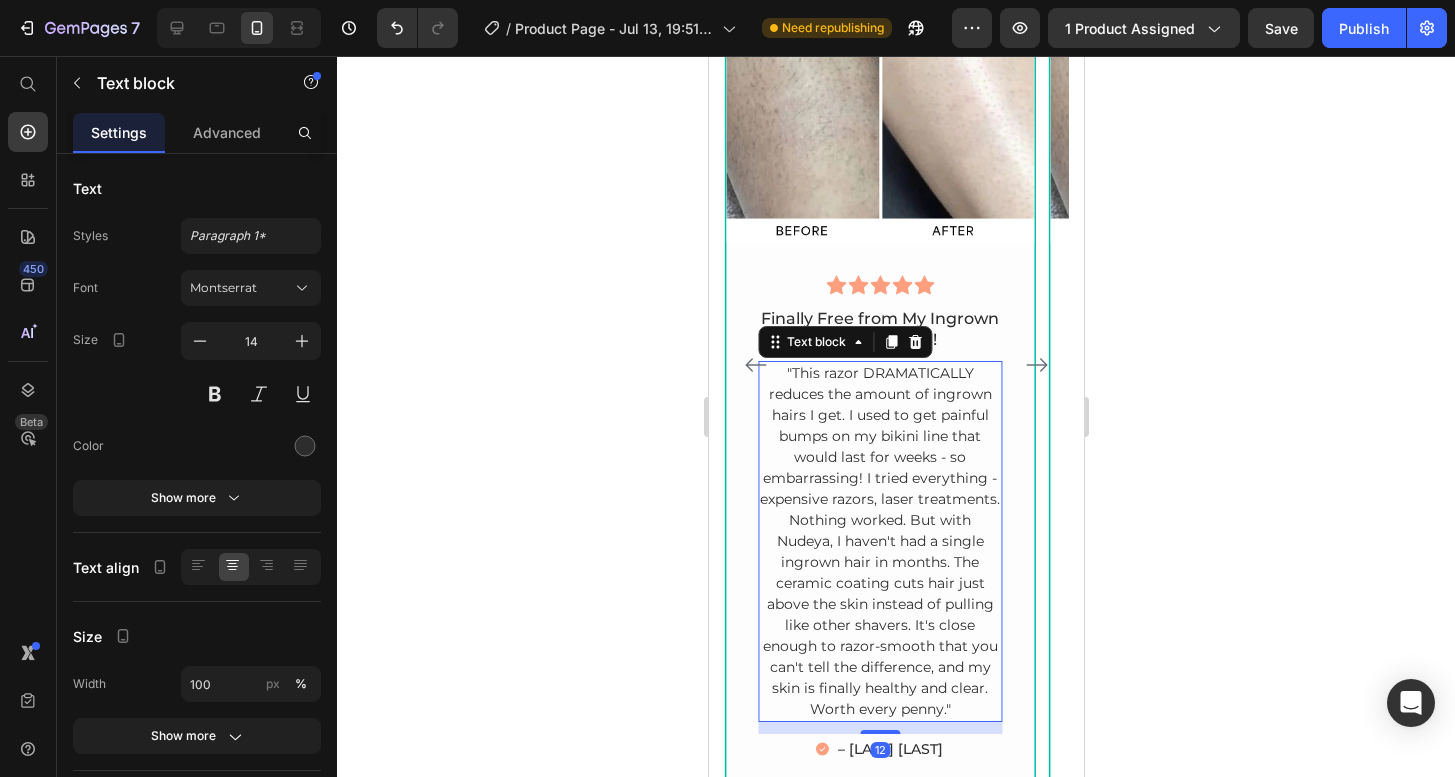 scroll, scrollTop: 5608, scrollLeft: 0, axis: vertical 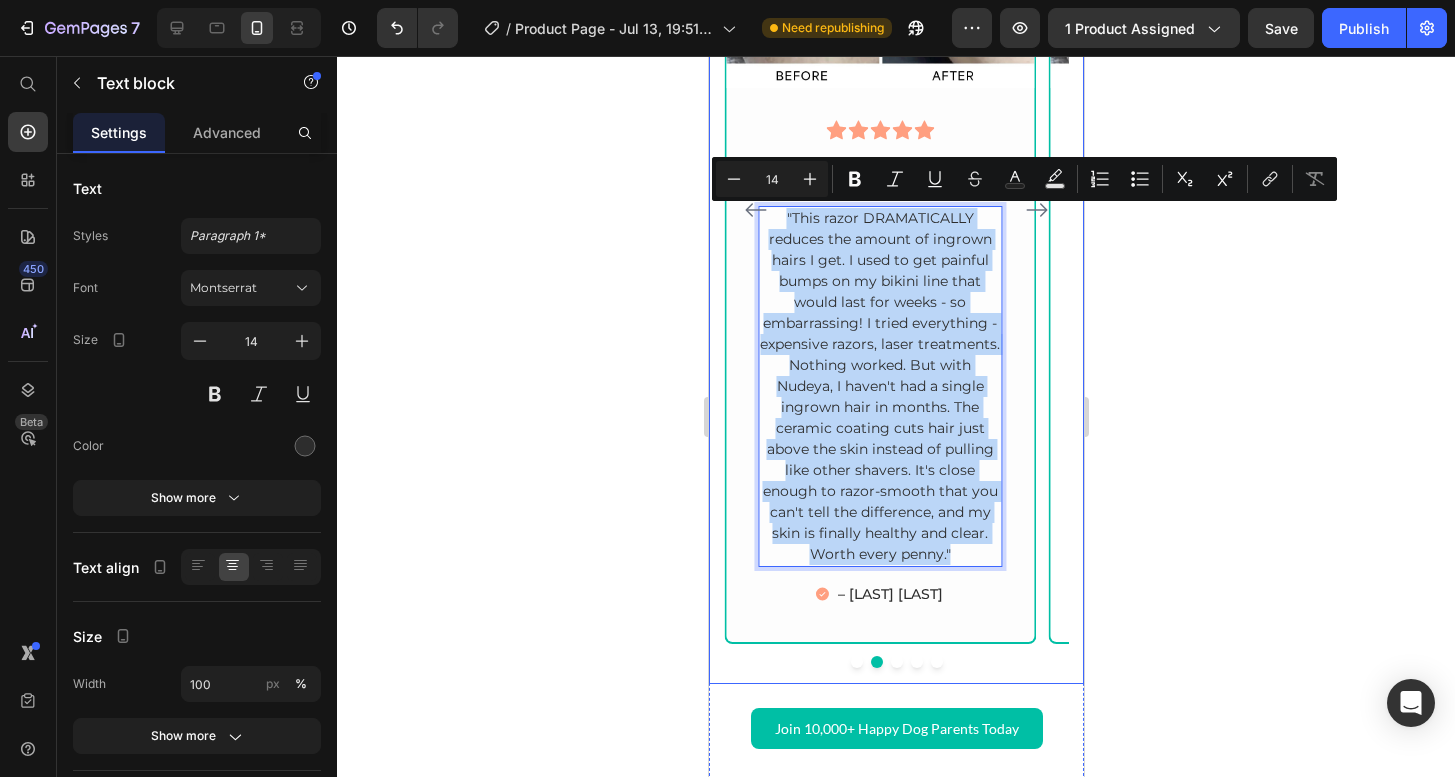drag, startPoint x: 960, startPoint y: 557, endPoint x: 773, endPoint y: 204, distance: 399.47214 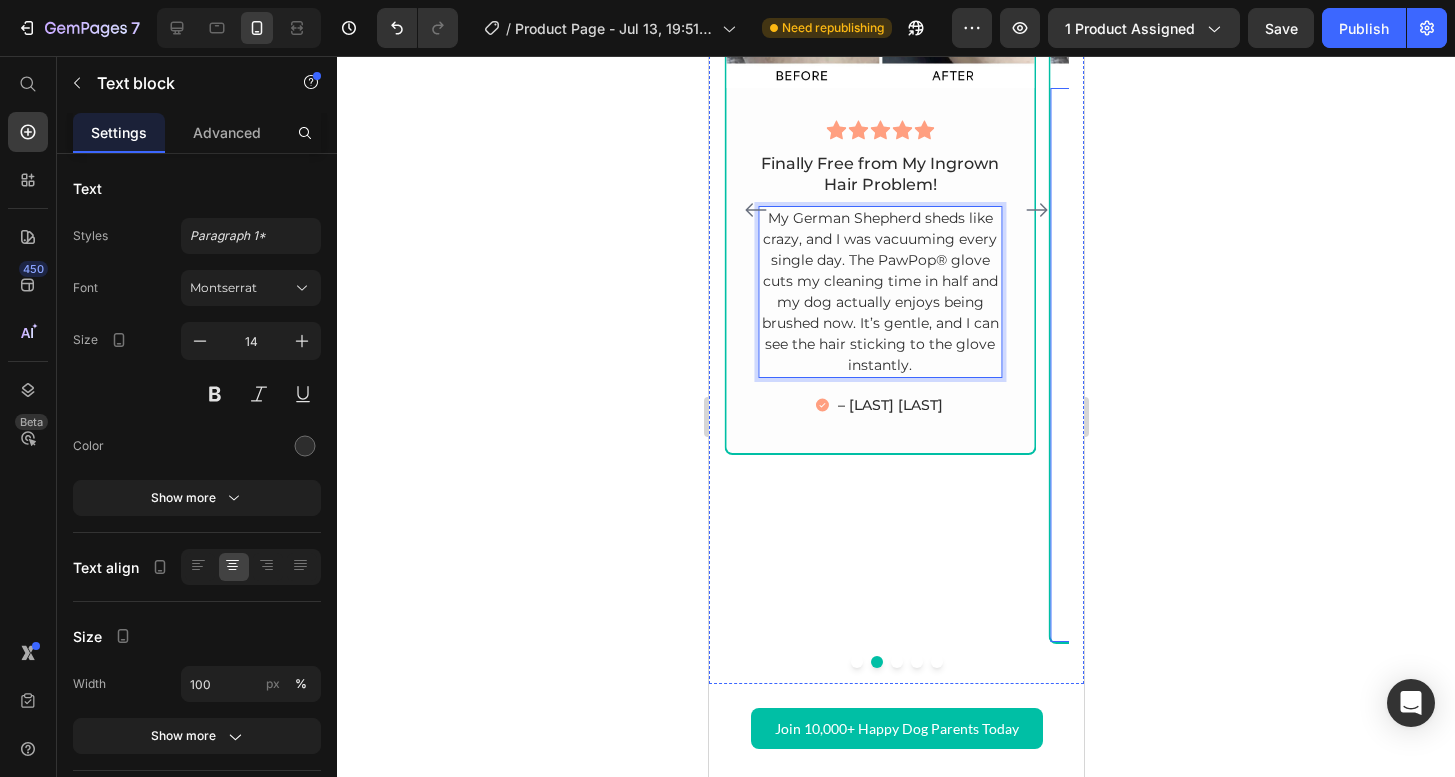 click at bounding box center (1036, 210) 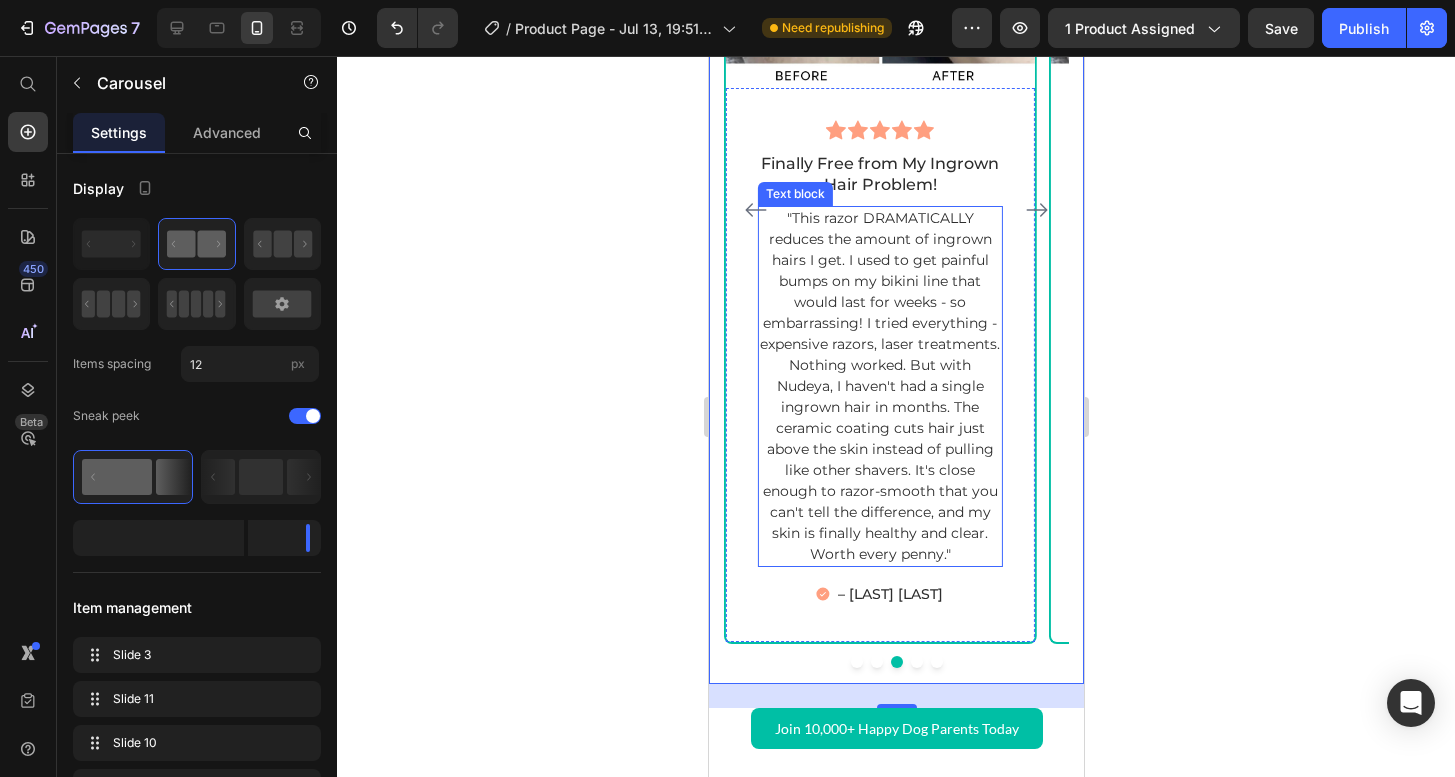 click on ""This razor DRAMATICALLY reduces the amount of ingrown hairs I get. I used to get painful bumps on my bikini line that would last for weeks - so embarrassing! I tried everything - expensive razors, laser treatments. Nothing worked. But with Nudeya, I haven't had a single ingrown hair in months. The ceramic coating cuts hair just above the skin instead of pulling like other shavers. It's close enough to razor-smooth that you can't tell the difference, and my skin is finally healthy and clear. Worth every penny."" at bounding box center [879, 386] 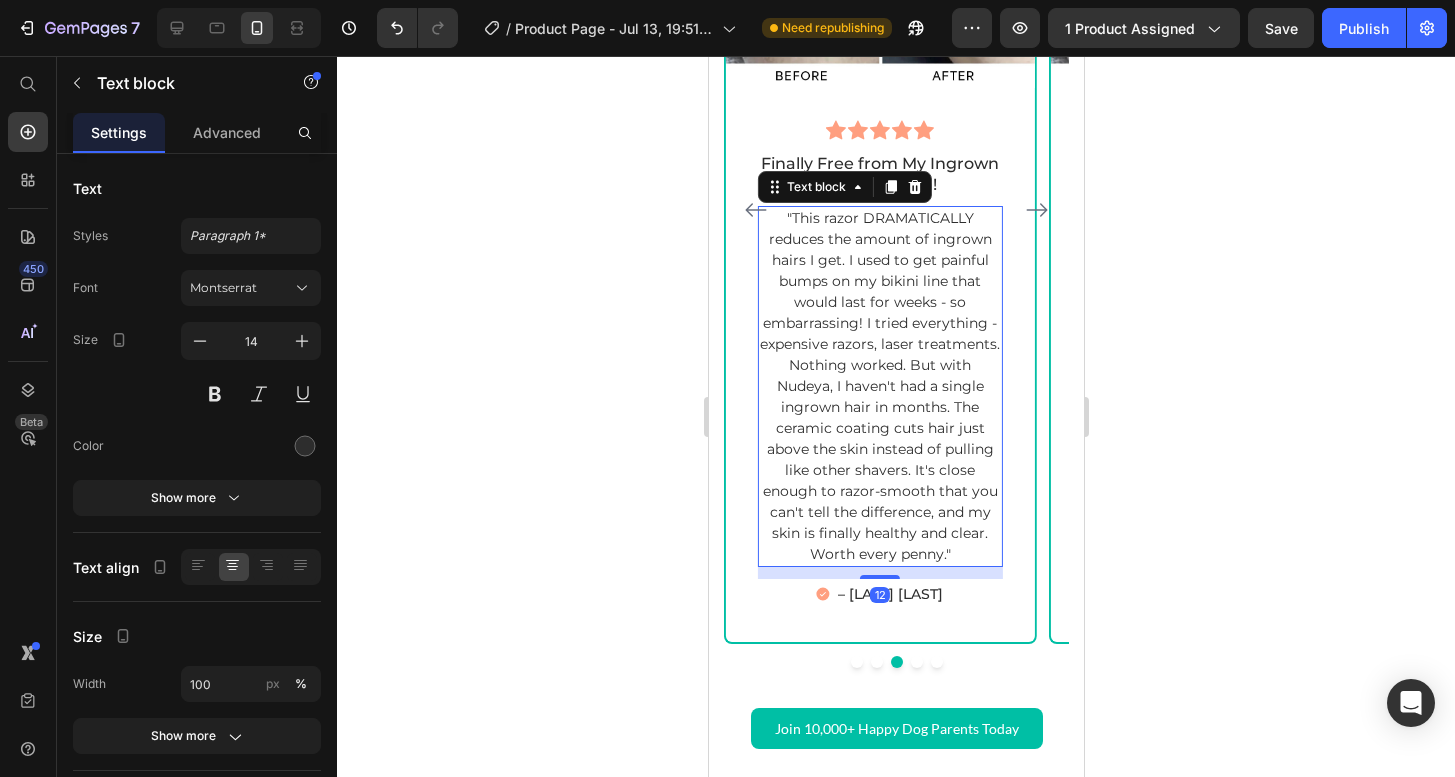 click on ""This razor DRAMATICALLY reduces the amount of ingrown hairs I get. I used to get painful bumps on my bikini line that would last for weeks - so embarrassing! I tried everything - expensive razors, laser treatments. Nothing worked. But with Nudeya, I haven't had a single ingrown hair in months. The ceramic coating cuts hair just above the skin instead of pulling like other shavers. It's close enough to razor-smooth that you can't tell the difference, and my skin is finally healthy and clear. Worth every penny."" at bounding box center [879, 386] 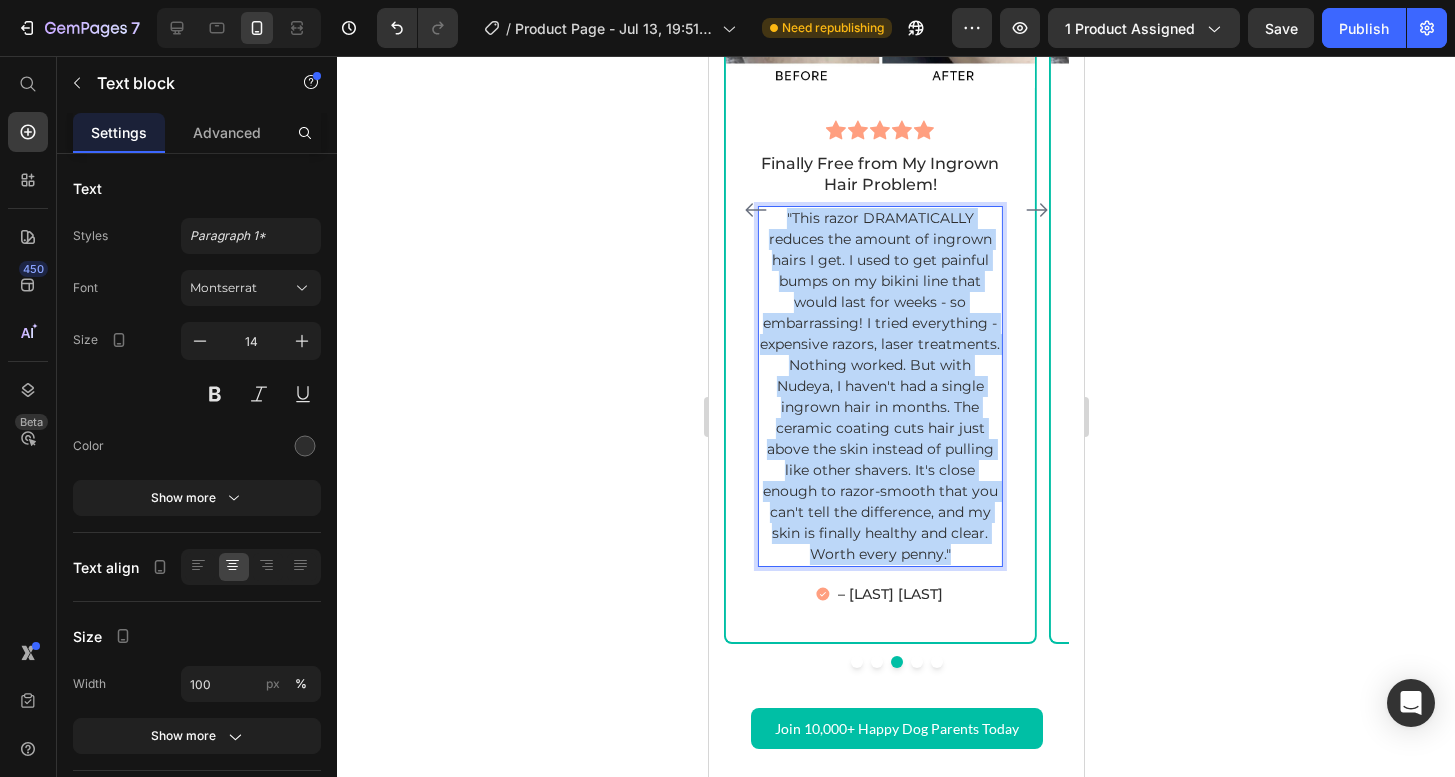 drag, startPoint x: 955, startPoint y: 550, endPoint x: 775, endPoint y: 218, distance: 377.6559 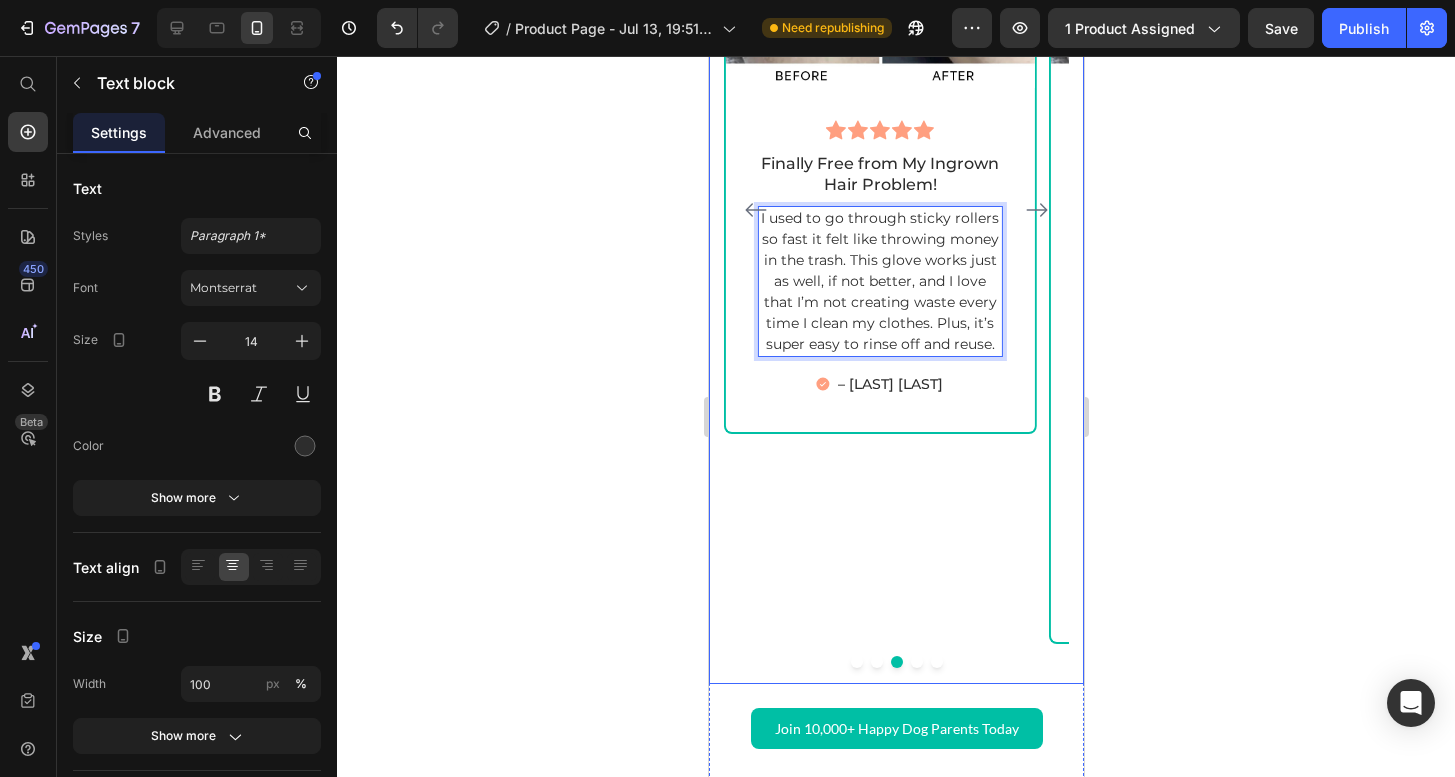 click 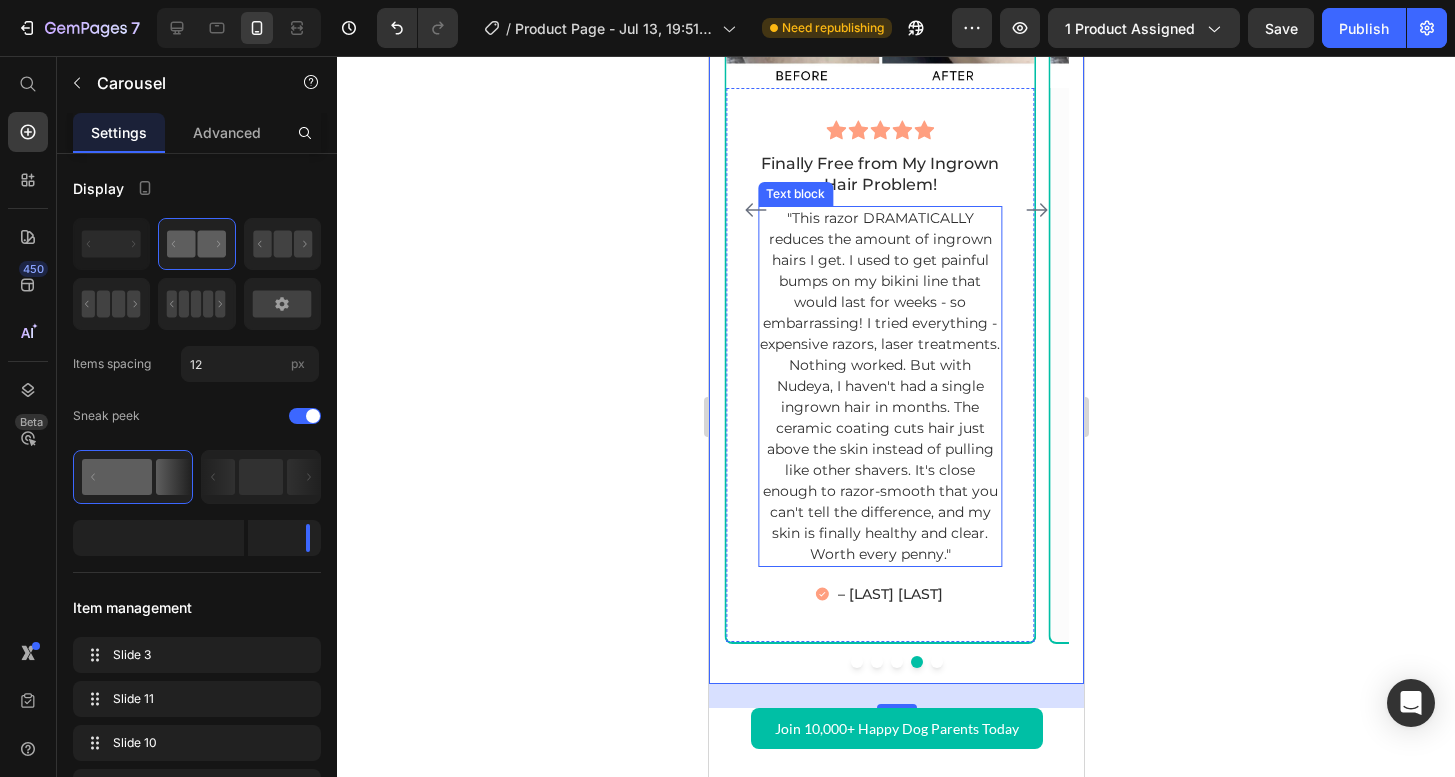 click on ""This razor DRAMATICALLY reduces the amount of ingrown hairs I get. I used to get painful bumps on my bikini line that would last for weeks - so embarrassing! I tried everything - expensive razors, laser treatments. Nothing worked. But with Nudeya, I haven't had a single ingrown hair in months. The ceramic coating cuts hair just above the skin instead of pulling like other shavers. It's close enough to razor-smooth that you can't tell the difference, and my skin is finally healthy and clear. Worth every penny."" at bounding box center [879, 386] 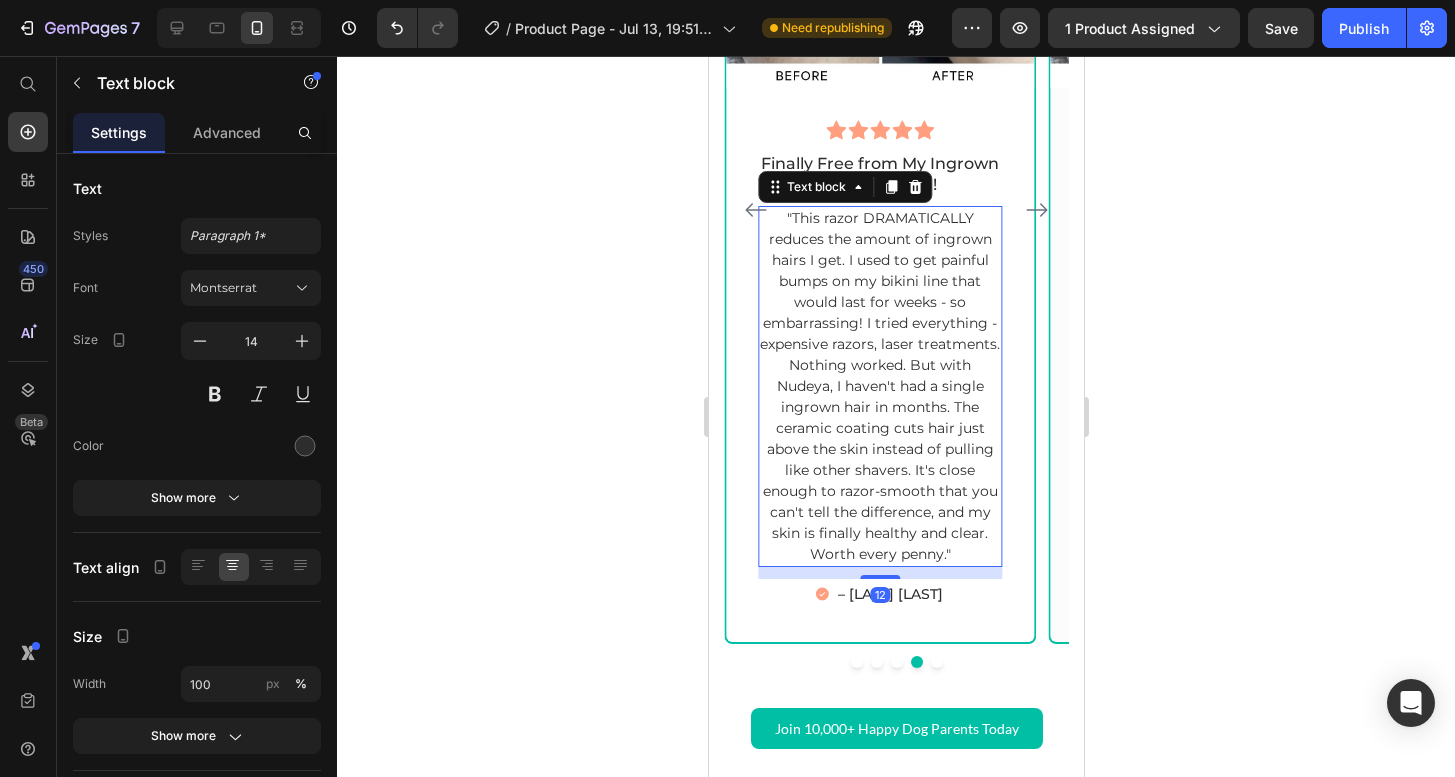 click on ""This razor DRAMATICALLY reduces the amount of ingrown hairs I get. I used to get painful bumps on my bikini line that would last for weeks - so embarrassing! I tried everything - expensive razors, laser treatments. Nothing worked. But with Nudeya, I haven't had a single ingrown hair in months. The ceramic coating cuts hair just above the skin instead of pulling like other shavers. It's close enough to razor-smooth that you can't tell the difference, and my skin is finally healthy and clear. Worth every penny."" at bounding box center (879, 386) 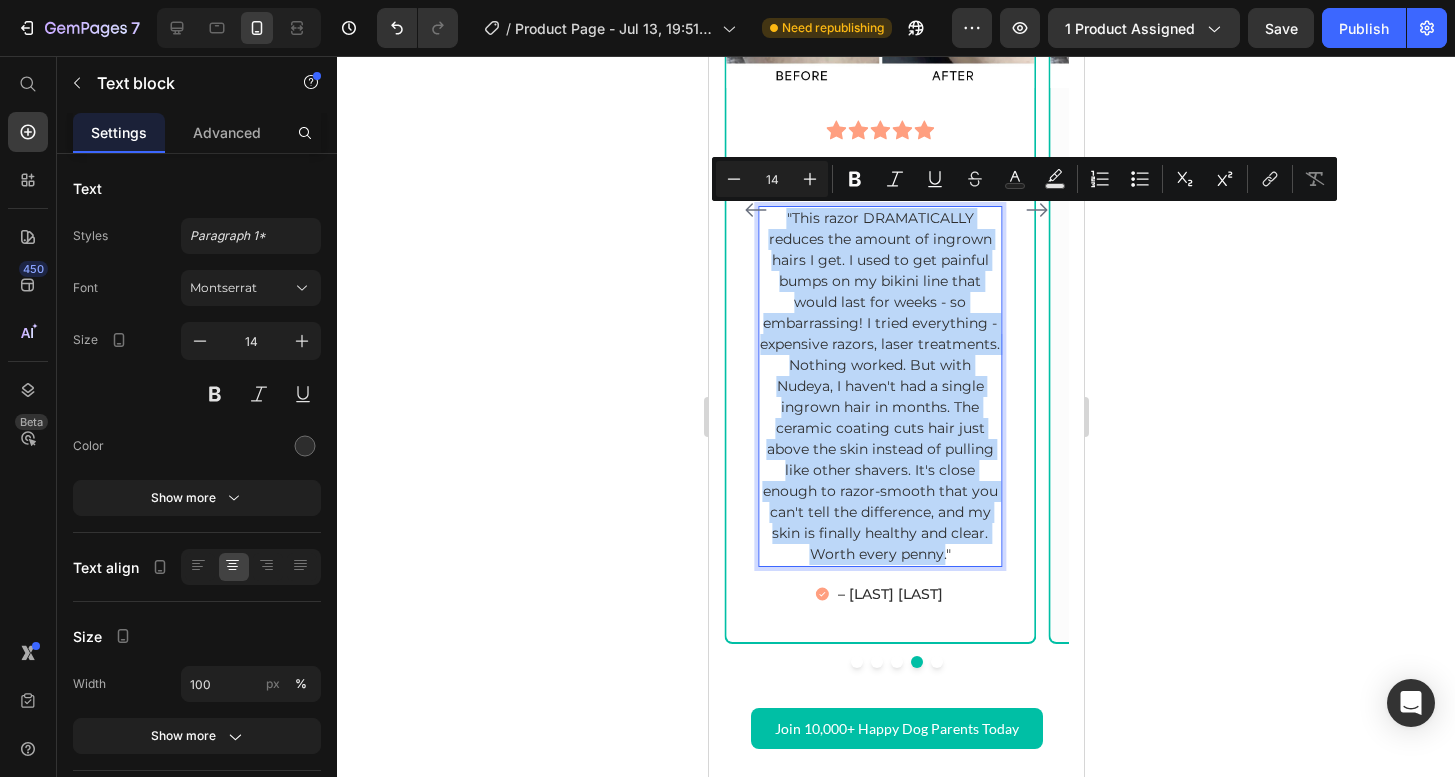 drag, startPoint x: 945, startPoint y: 557, endPoint x: 770, endPoint y: 214, distance: 385.06363 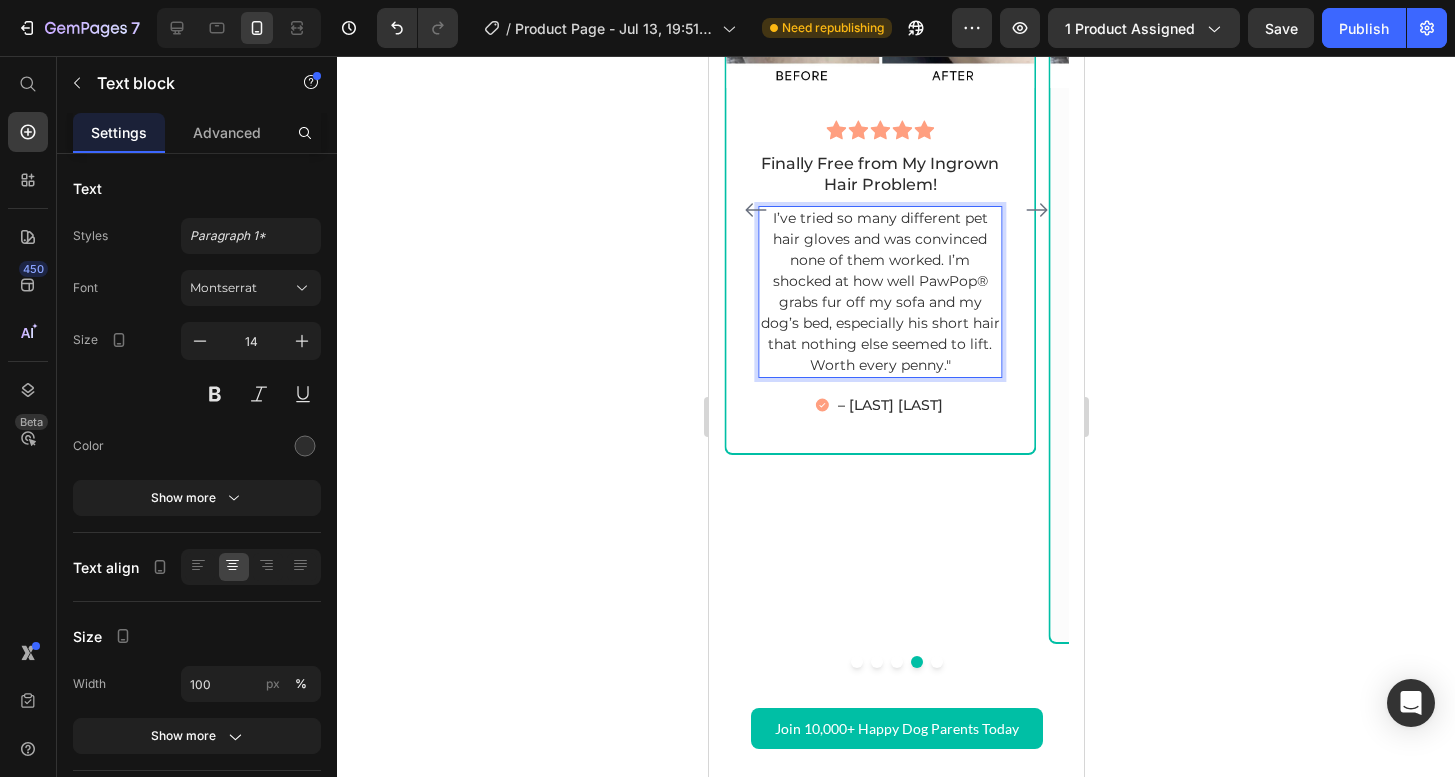 click on "I’ve tried so many different pet hair gloves and was convinced none of them worked. I’m shocked at how well PawPop® grabs fur off my sofa and my dog’s bed, especially his short hair that nothing else seemed to lift. Worth every penny."" at bounding box center (879, 292) 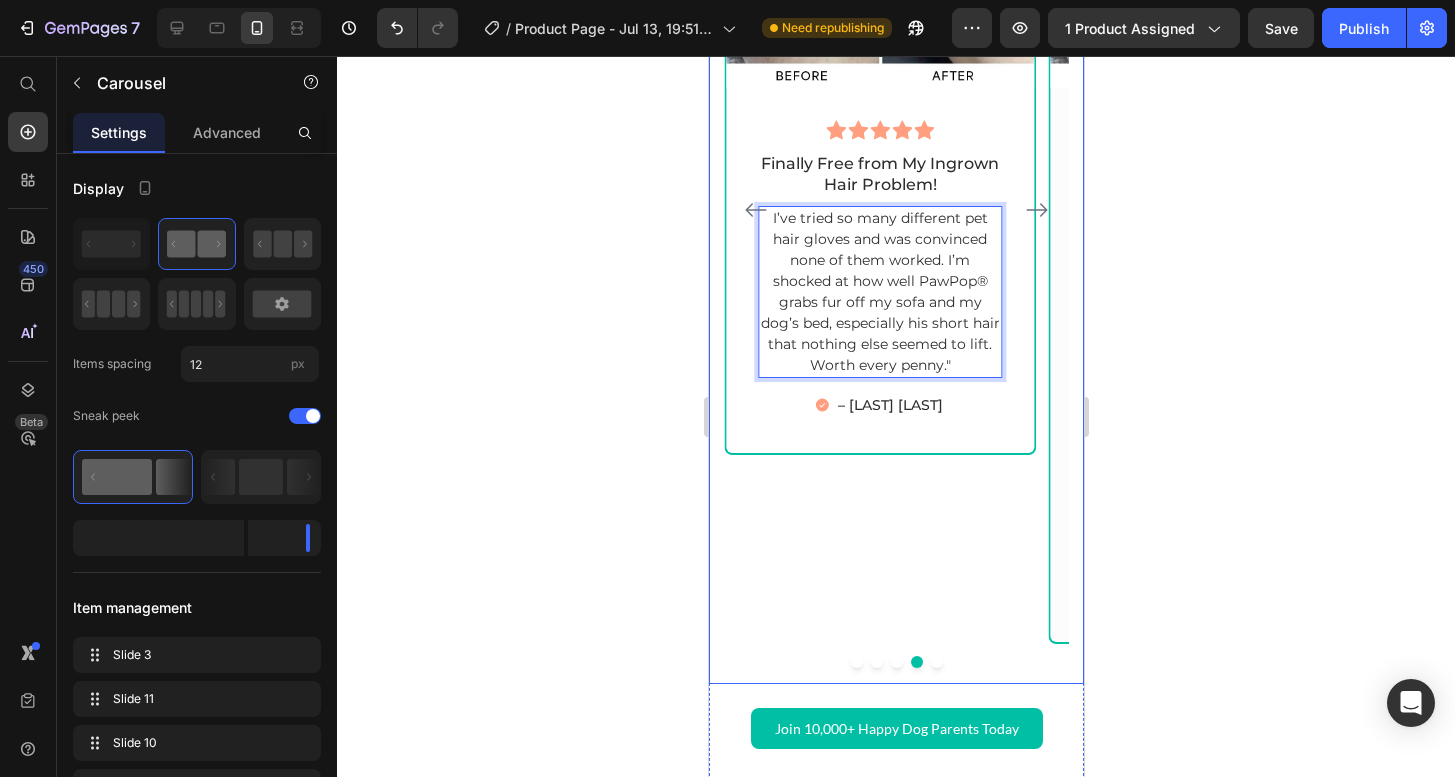 click 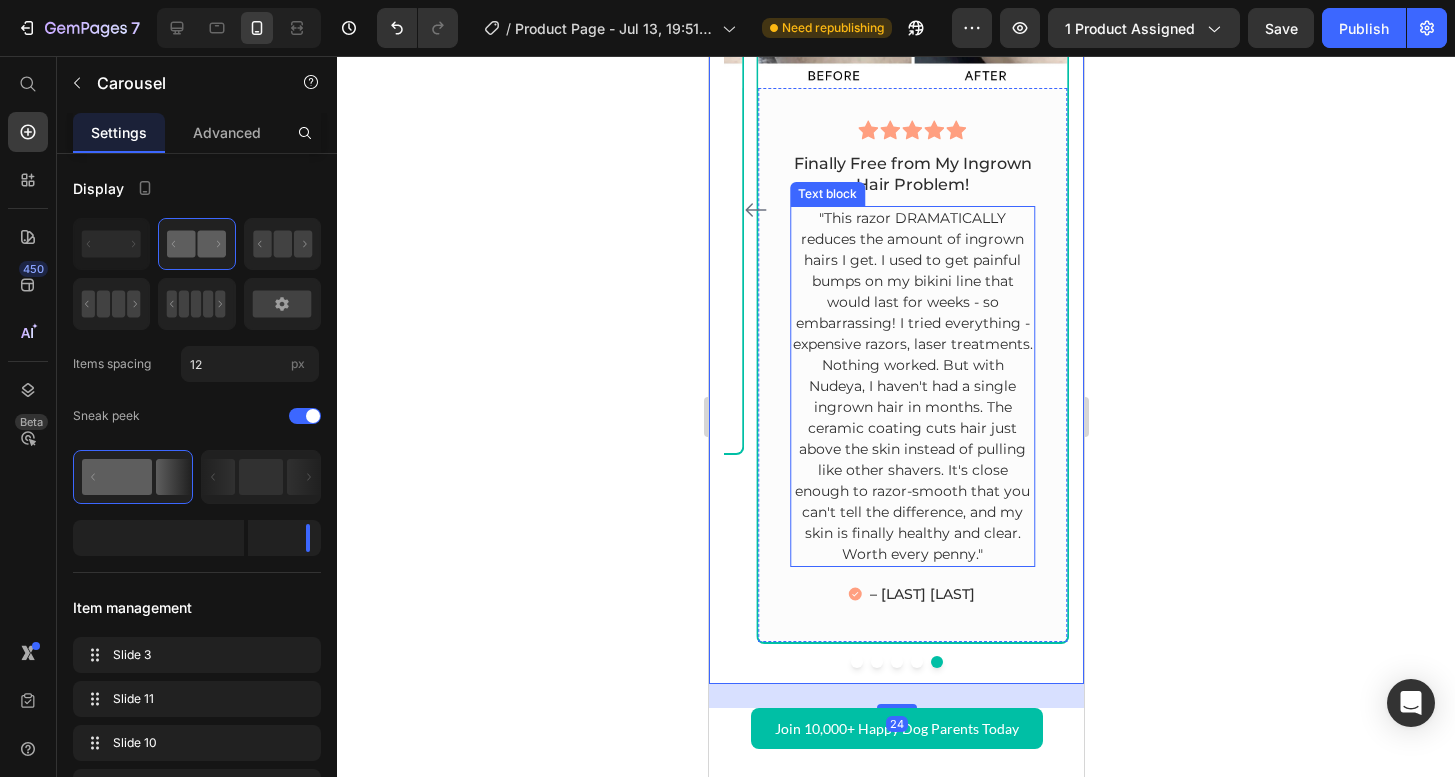 click on ""This razor DRAMATICALLY reduces the amount of ingrown hairs I get. I used to get painful bumps on my bikini line that would last for weeks - so embarrassing! I tried everything - expensive razors, laser treatments. Nothing worked. But with Nudeya, I haven't had a single ingrown hair in months. The ceramic coating cuts hair just above the skin instead of pulling like other shavers. It's close enough to razor-smooth that you can't tell the difference, and my skin is finally healthy and clear. Worth every penny."" at bounding box center [911, 386] 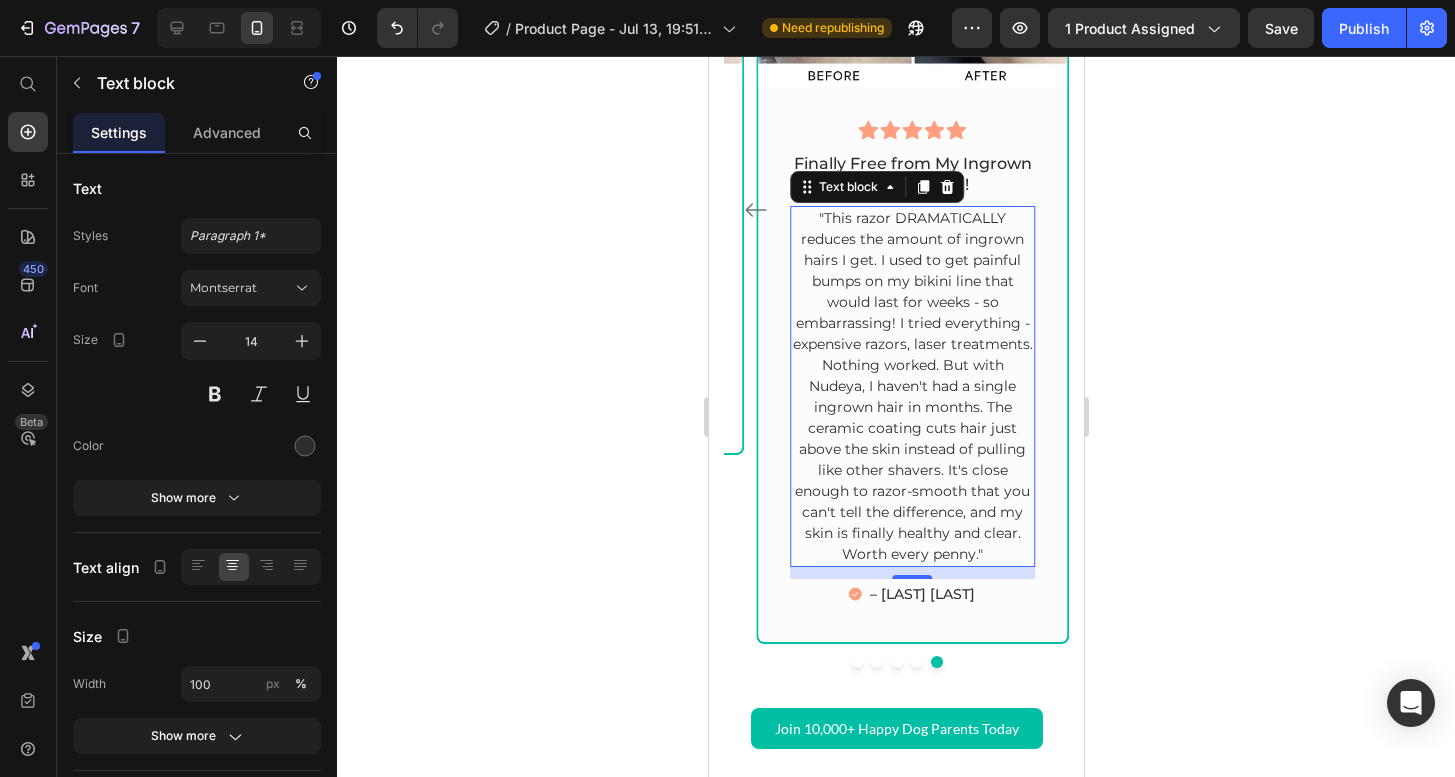 click on ""This razor DRAMATICALLY reduces the amount of ingrown hairs I get. I used to get painful bumps on my bikini line that would last for weeks - so embarrassing! I tried everything - expensive razors, laser treatments. Nothing worked. But with Nudeya, I haven't had a single ingrown hair in months. The ceramic coating cuts hair just above the skin instead of pulling like other shavers. It's close enough to razor-smooth that you can't tell the difference, and my skin is finally healthy and clear. Worth every penny."" at bounding box center [911, 386] 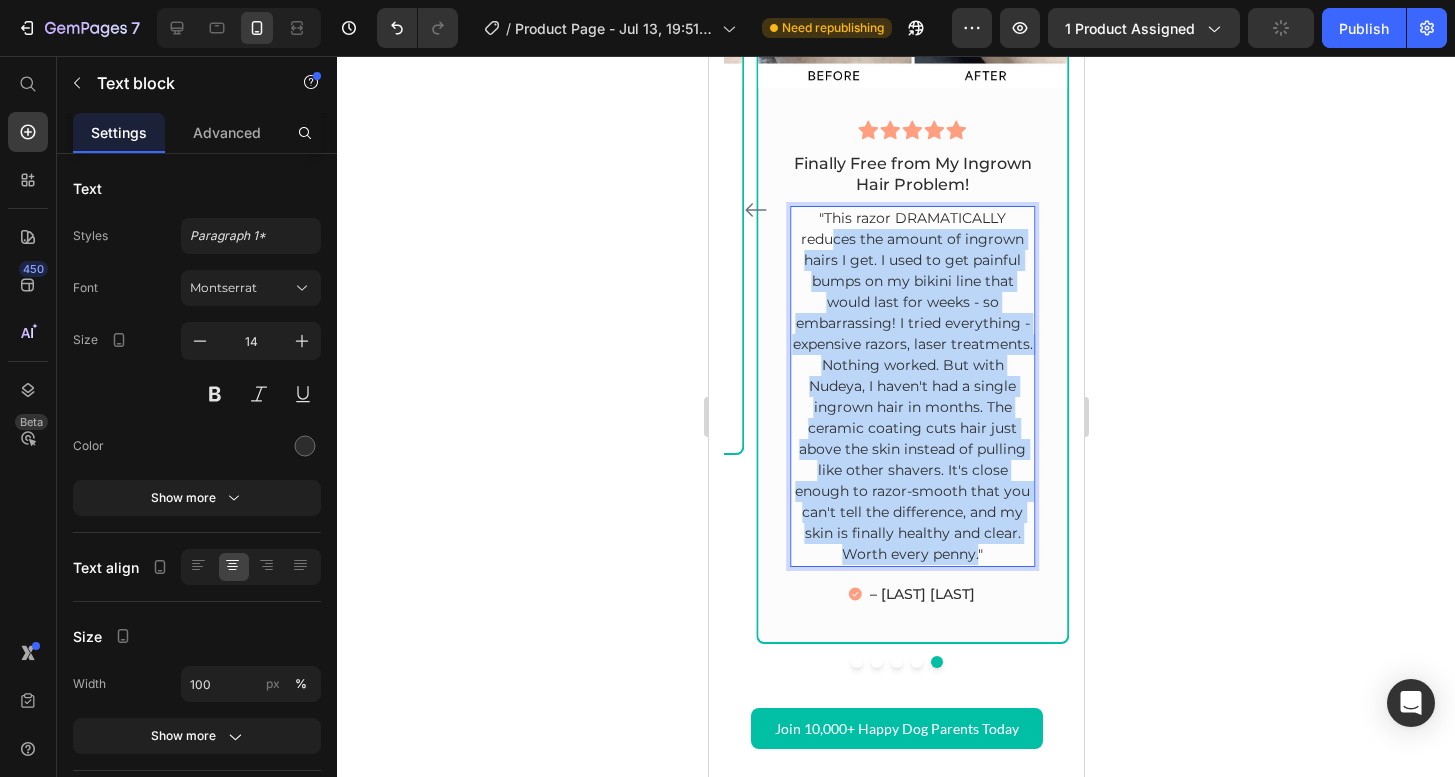 drag, startPoint x: 976, startPoint y: 556, endPoint x: 826, endPoint y: 225, distance: 363.40198 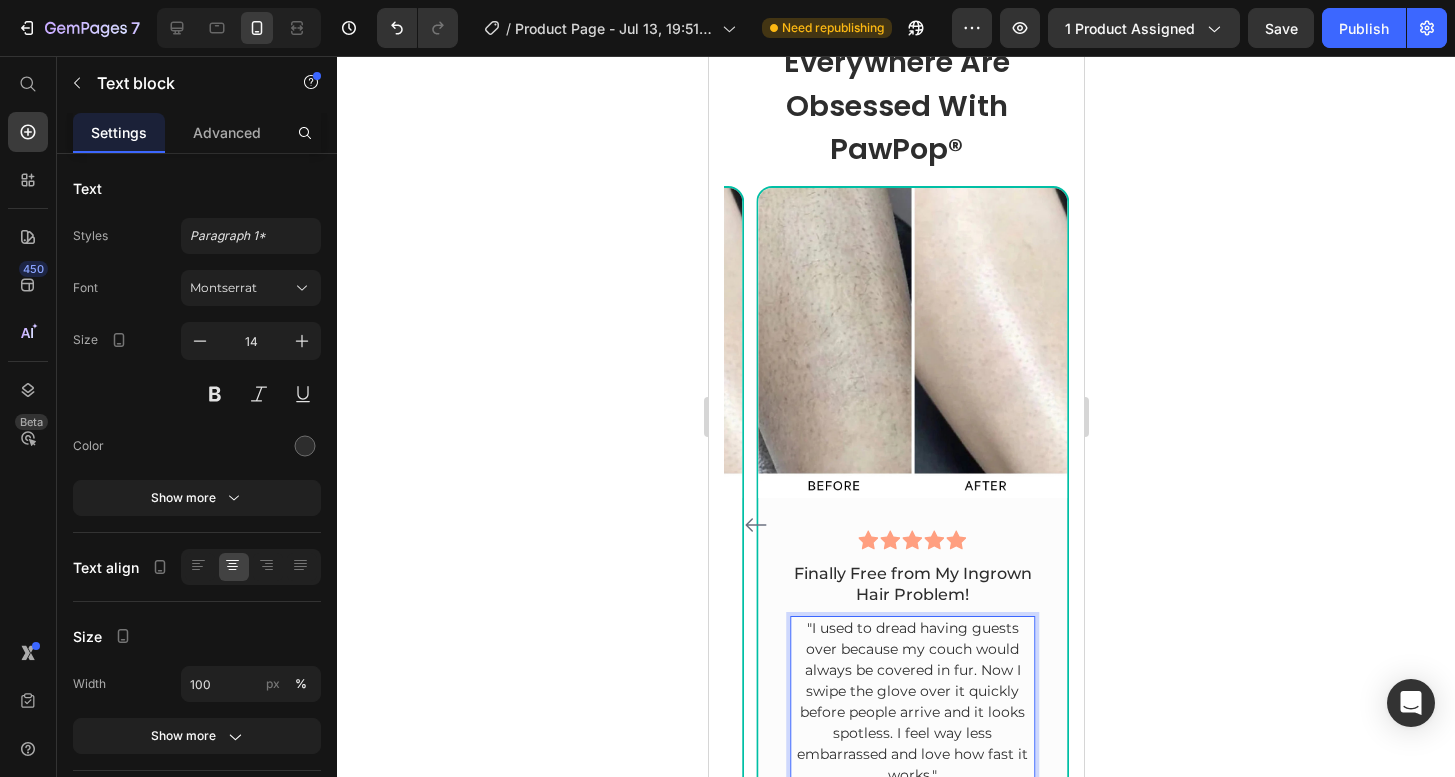 scroll, scrollTop: 5200, scrollLeft: 0, axis: vertical 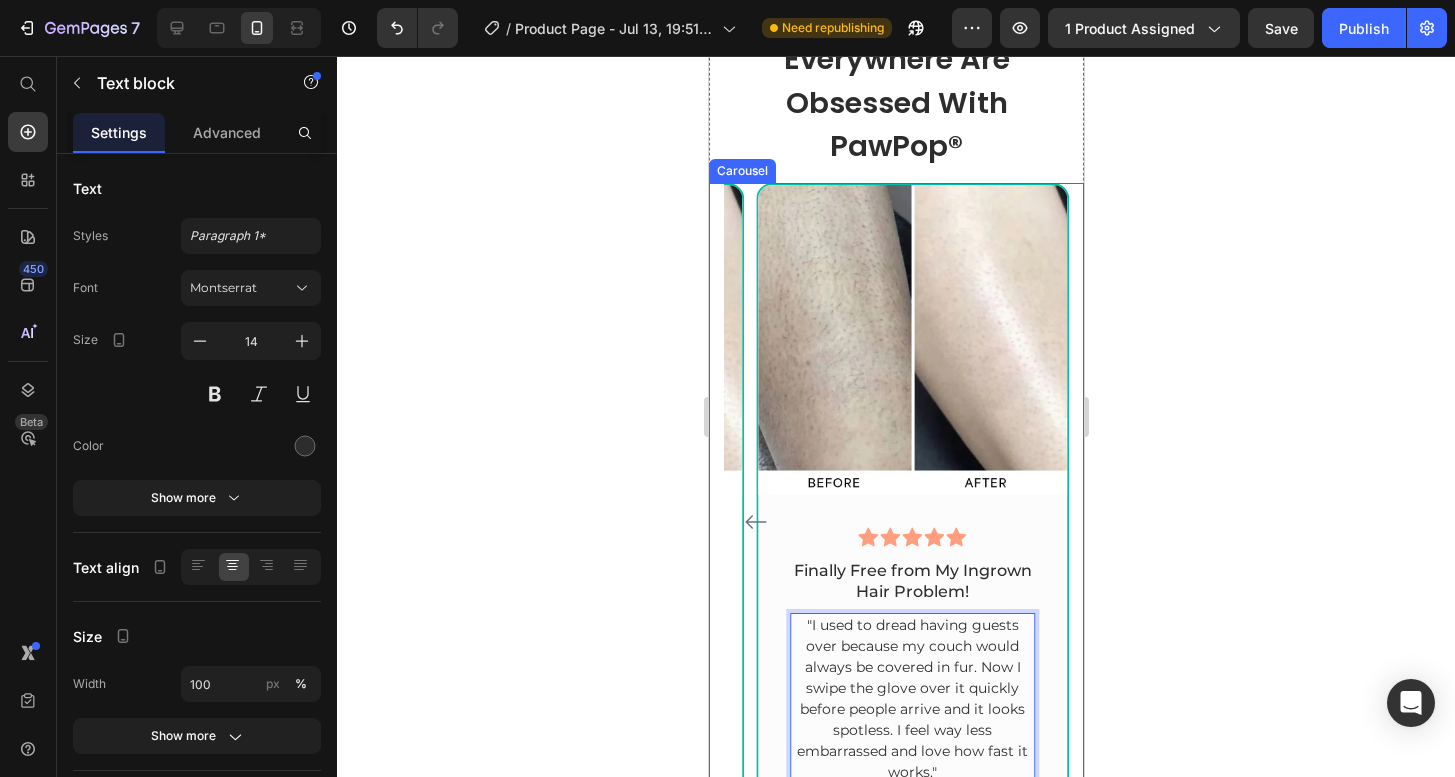 click 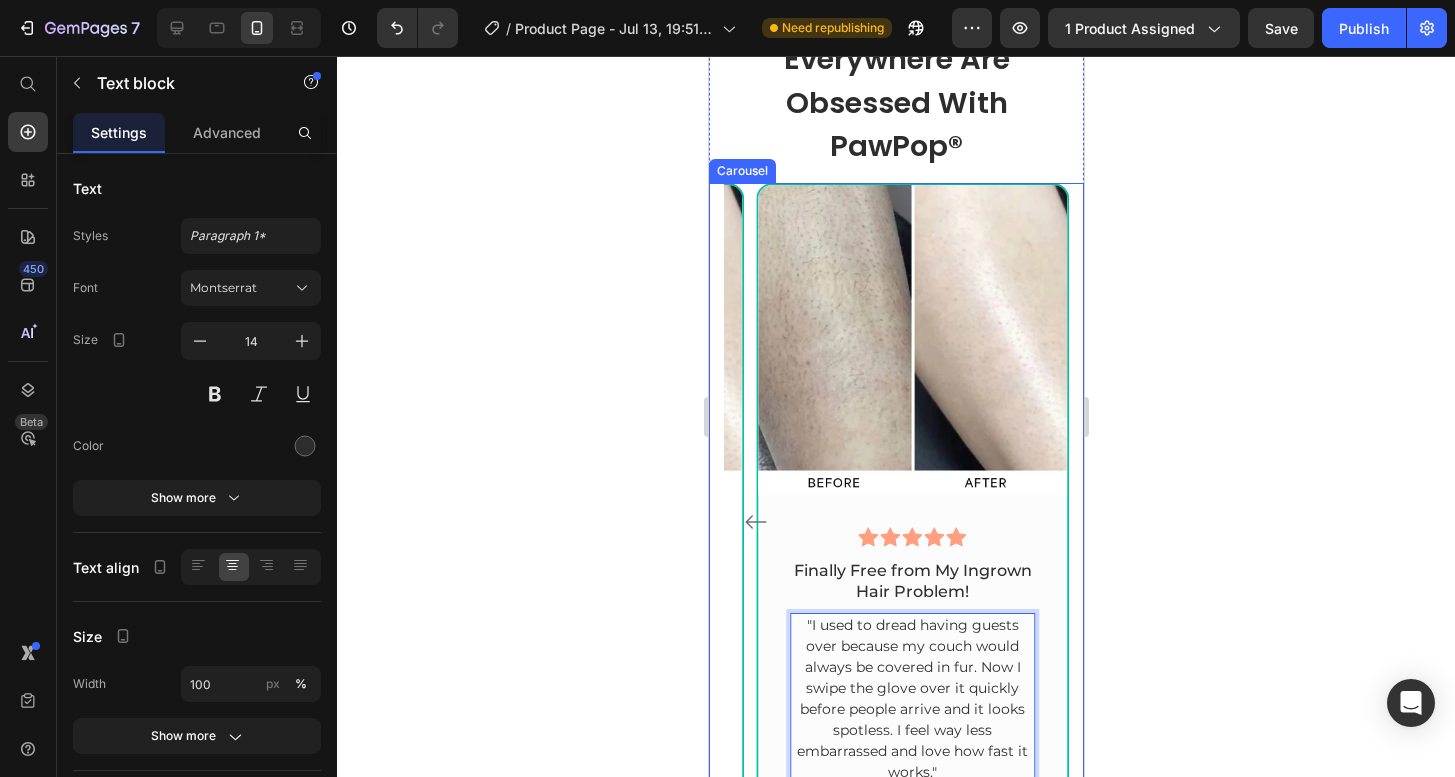 click 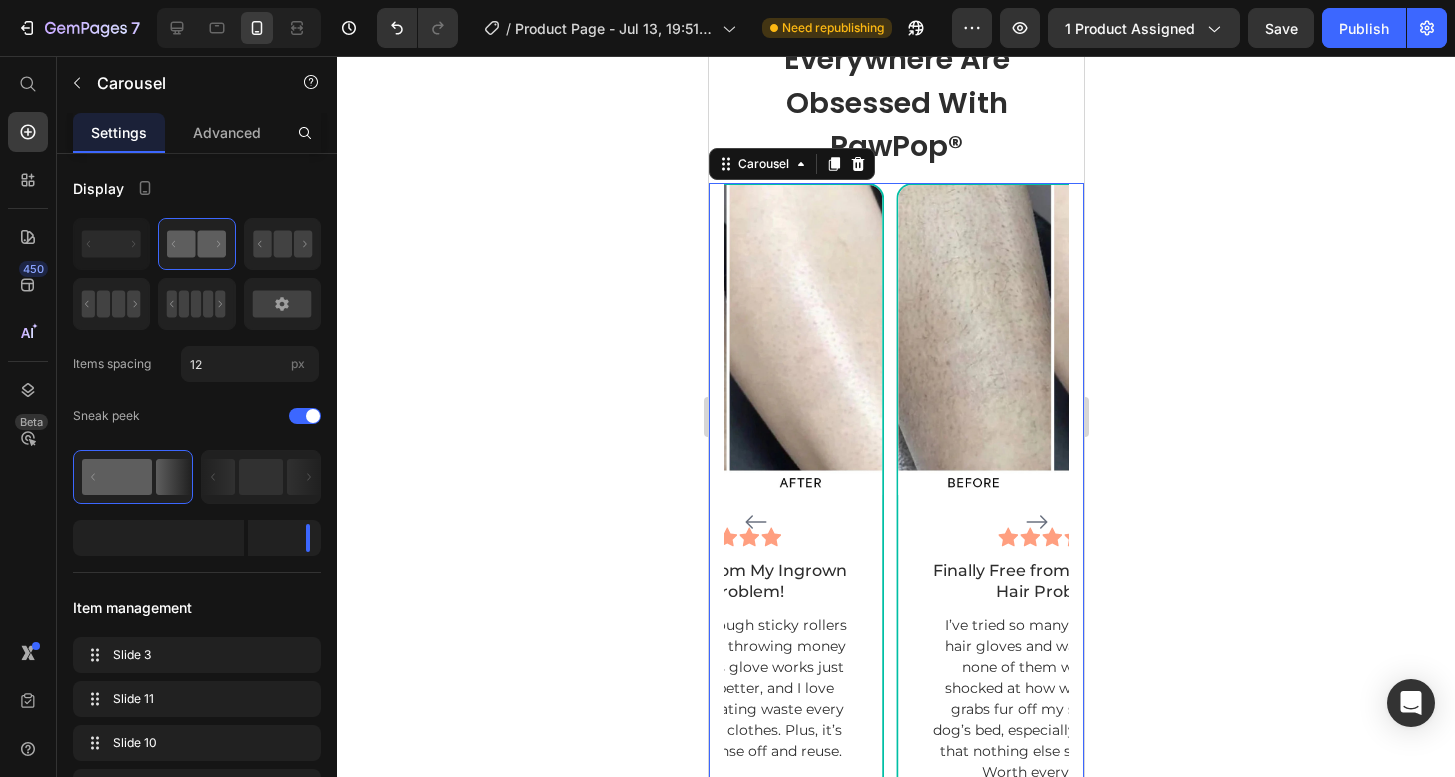 click 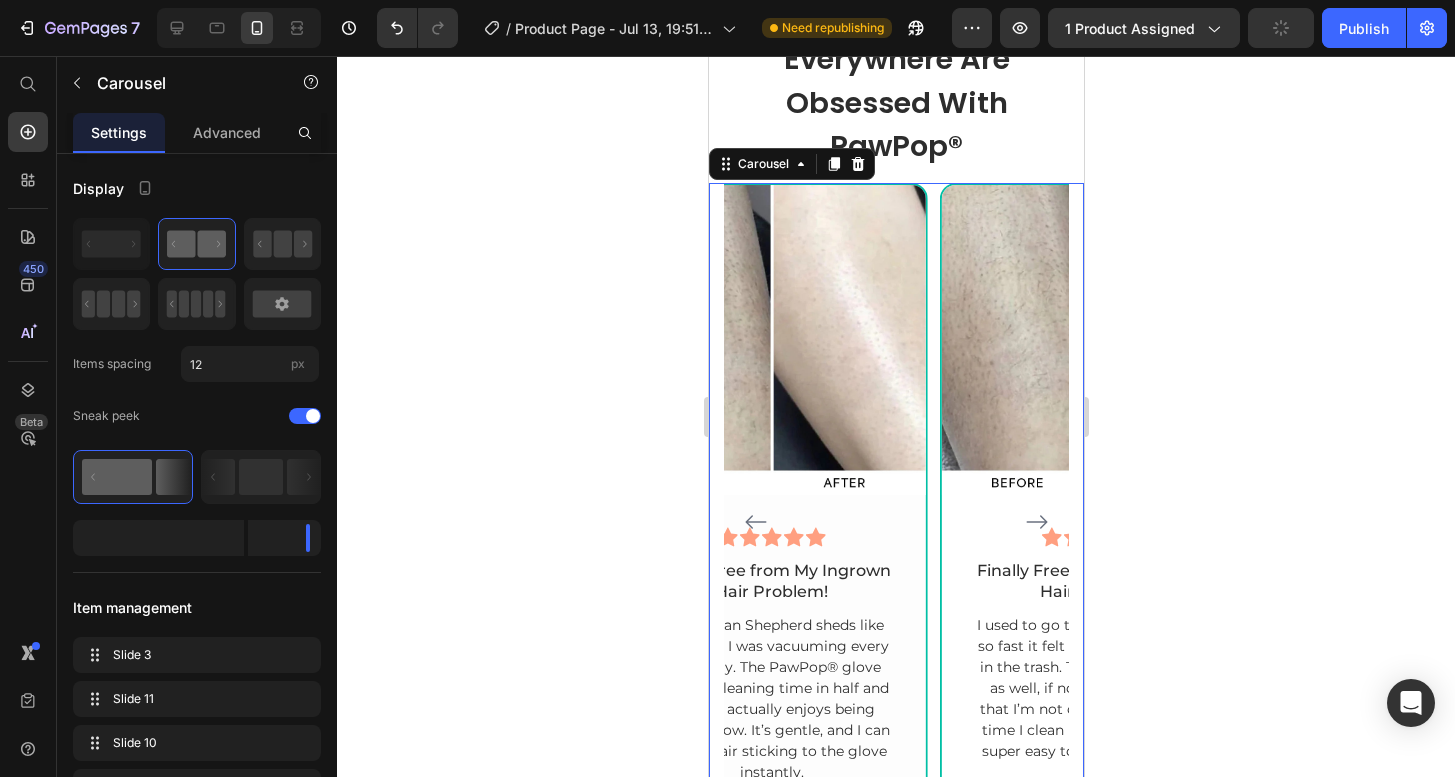 click 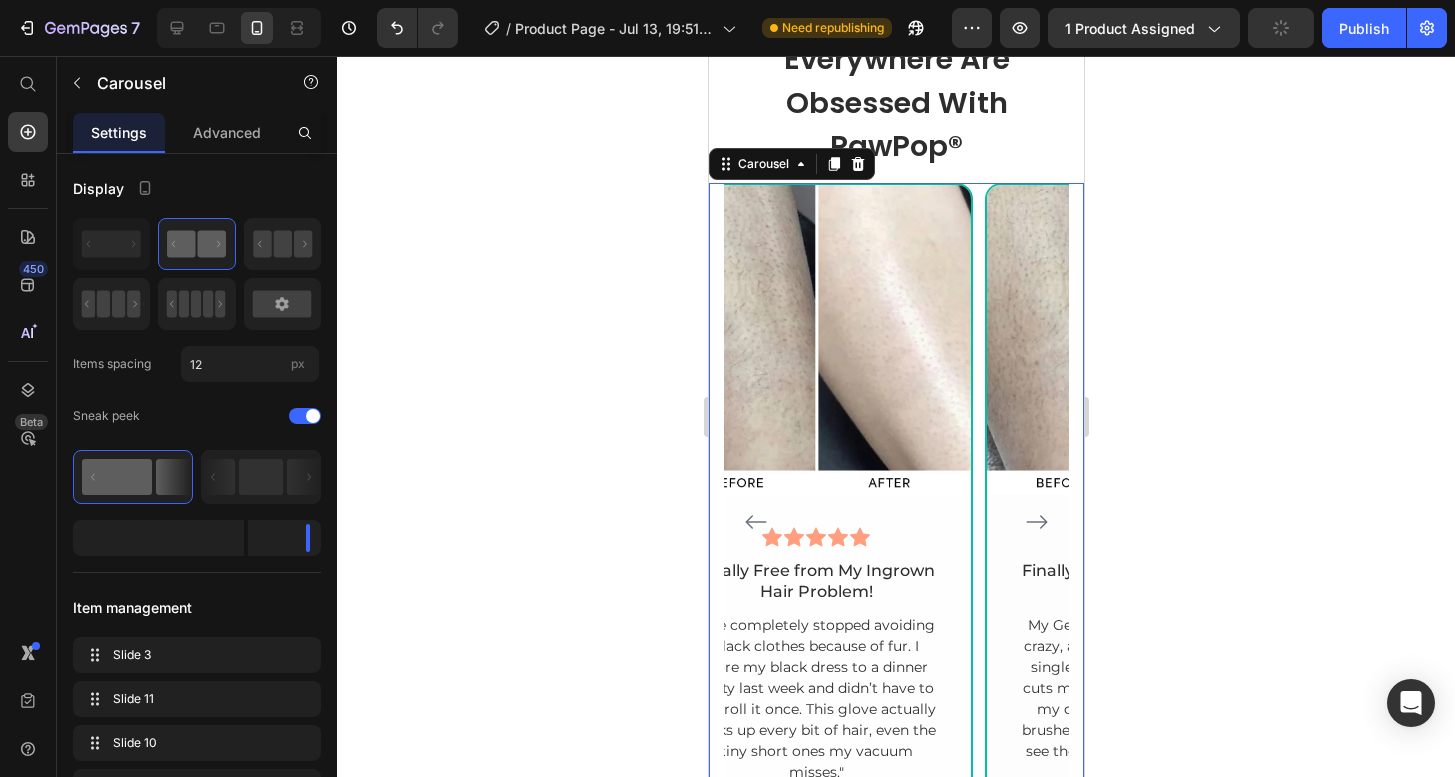 click on "Image
Icon
Icon
Icon
Icon
Icon Row Finally Free from My Ingrown Hair Problem! Text block "I’ve completely stopped avoiding black clothes because of fur. I wore my black dress to a dinner party last week and didn’t have to lint-roll it once. This glove actually picks up every bit of hair, even the tiny short ones my vacuum misses." Text block – [LAST] [LAST] Item List Row Image
Icon
Icon
Icon
Icon
Icon Row Finally Free from My Ingrown Hair Problem! Text block My German Shepherd sheds like crazy, and I was vacuuming every single day. The PawPop® glove cuts my cleaning time in half and my dog actually enjoys being brushed now. It’s gentle, and I can see the hair sticking to the glove instantly. Text block – [LAST] [LAST] Item List Row Image
Icon
Icon
Icon
Icon Icon Row Row" at bounding box center [895, 522] 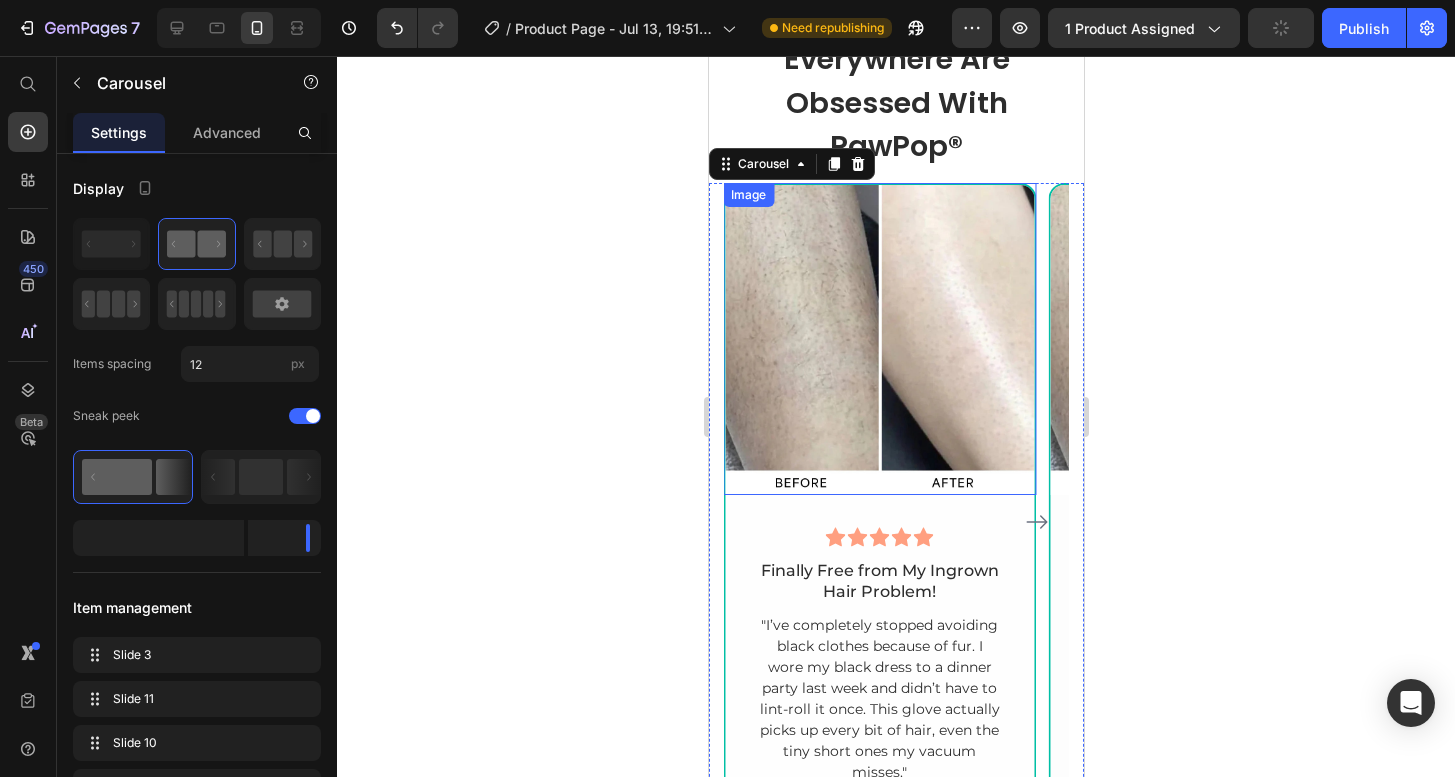 scroll, scrollTop: 5228, scrollLeft: 0, axis: vertical 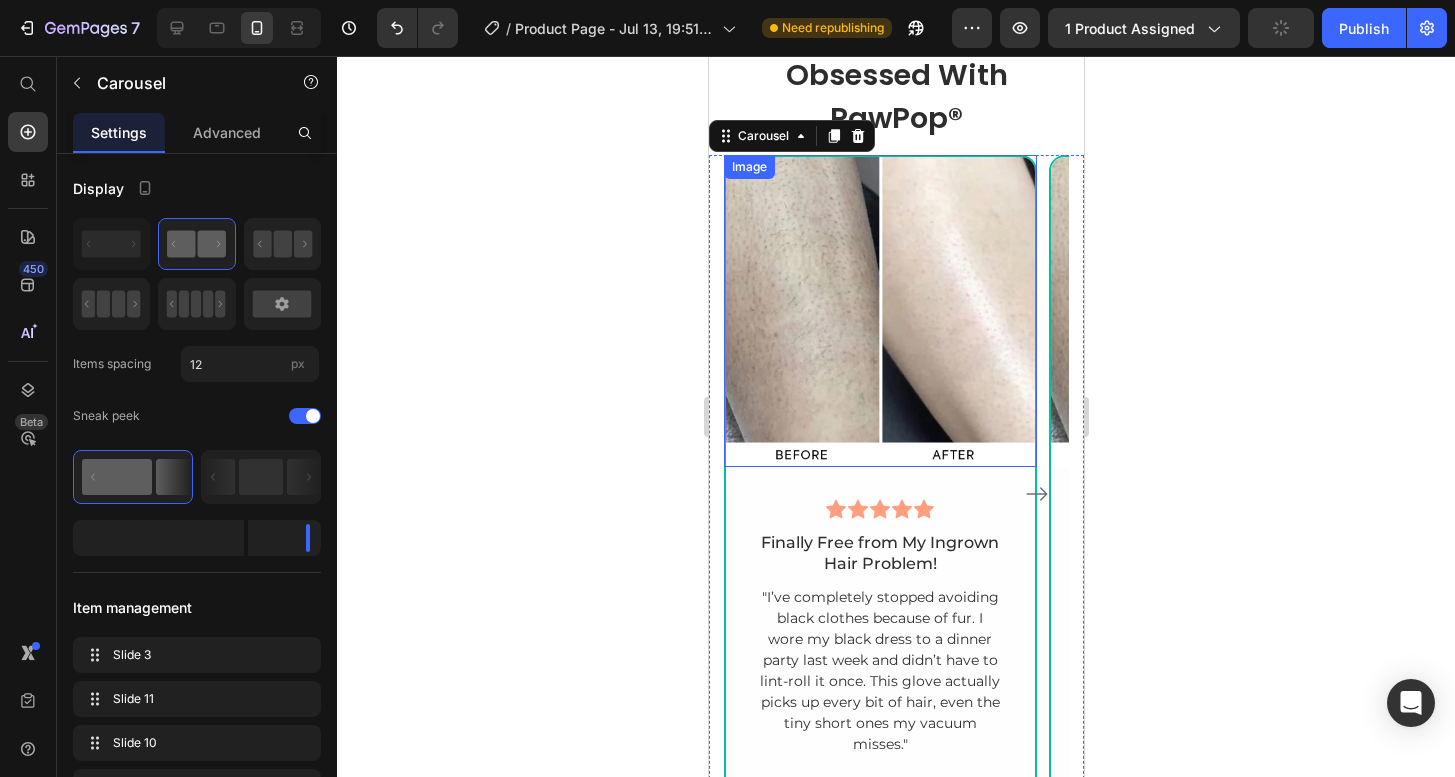 click at bounding box center [879, 311] 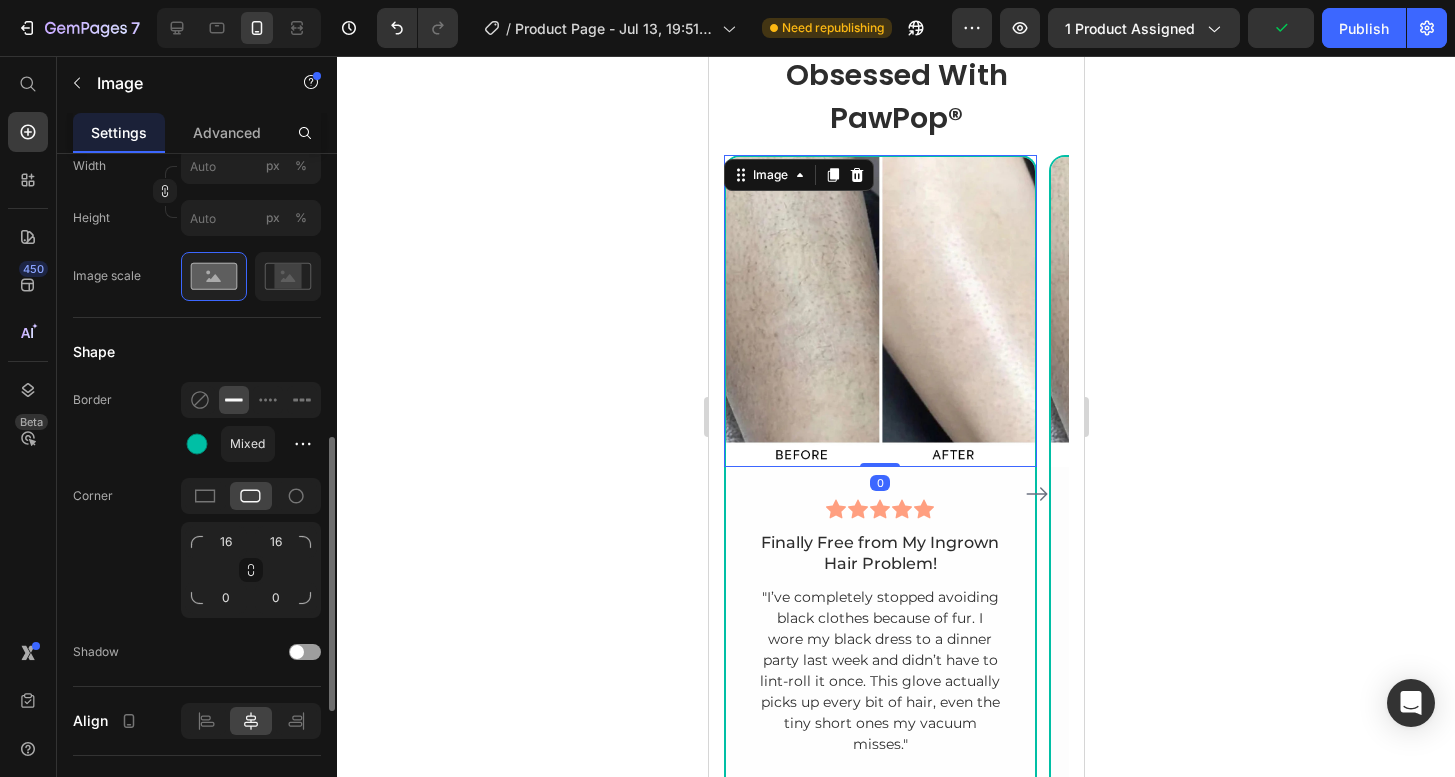 scroll, scrollTop: 686, scrollLeft: 0, axis: vertical 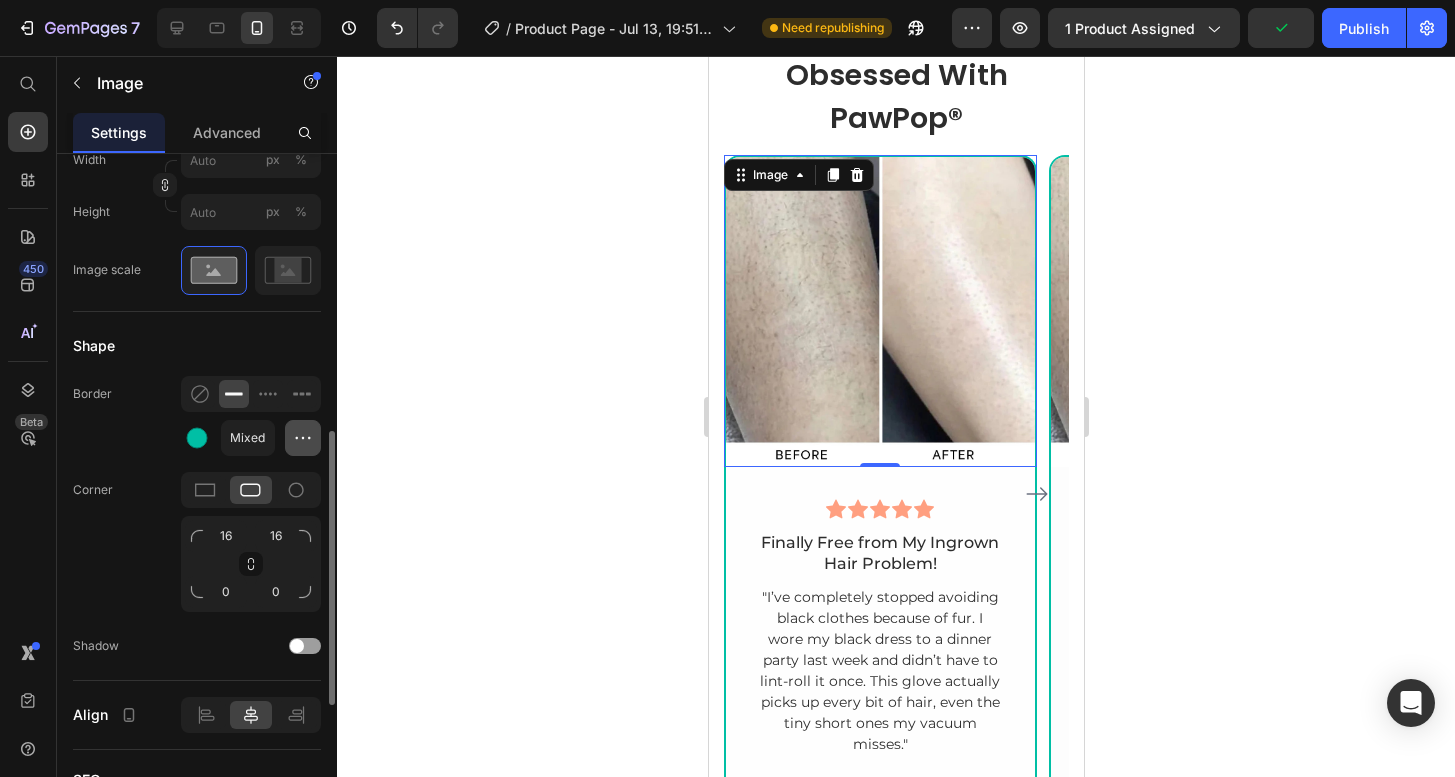 click 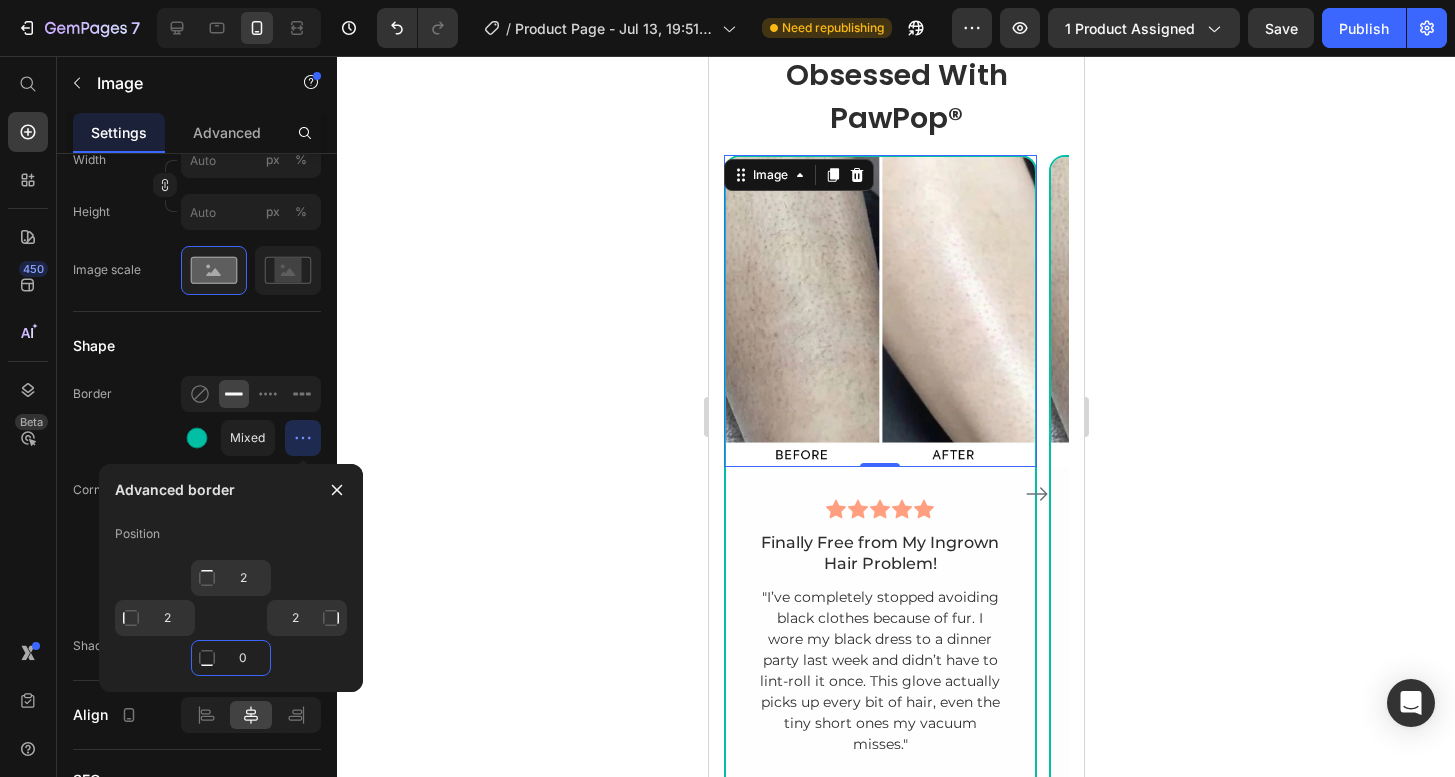 click on "0" 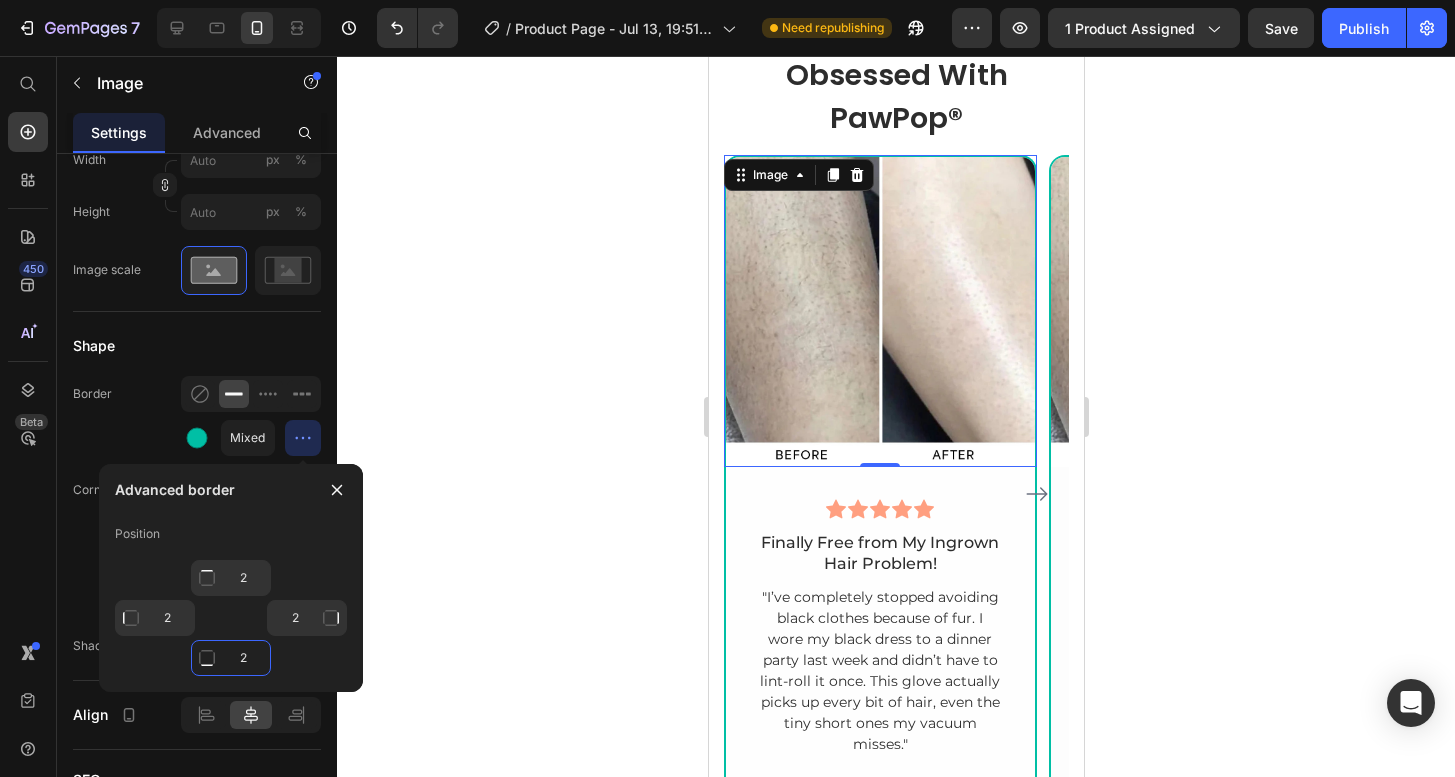 type on "2" 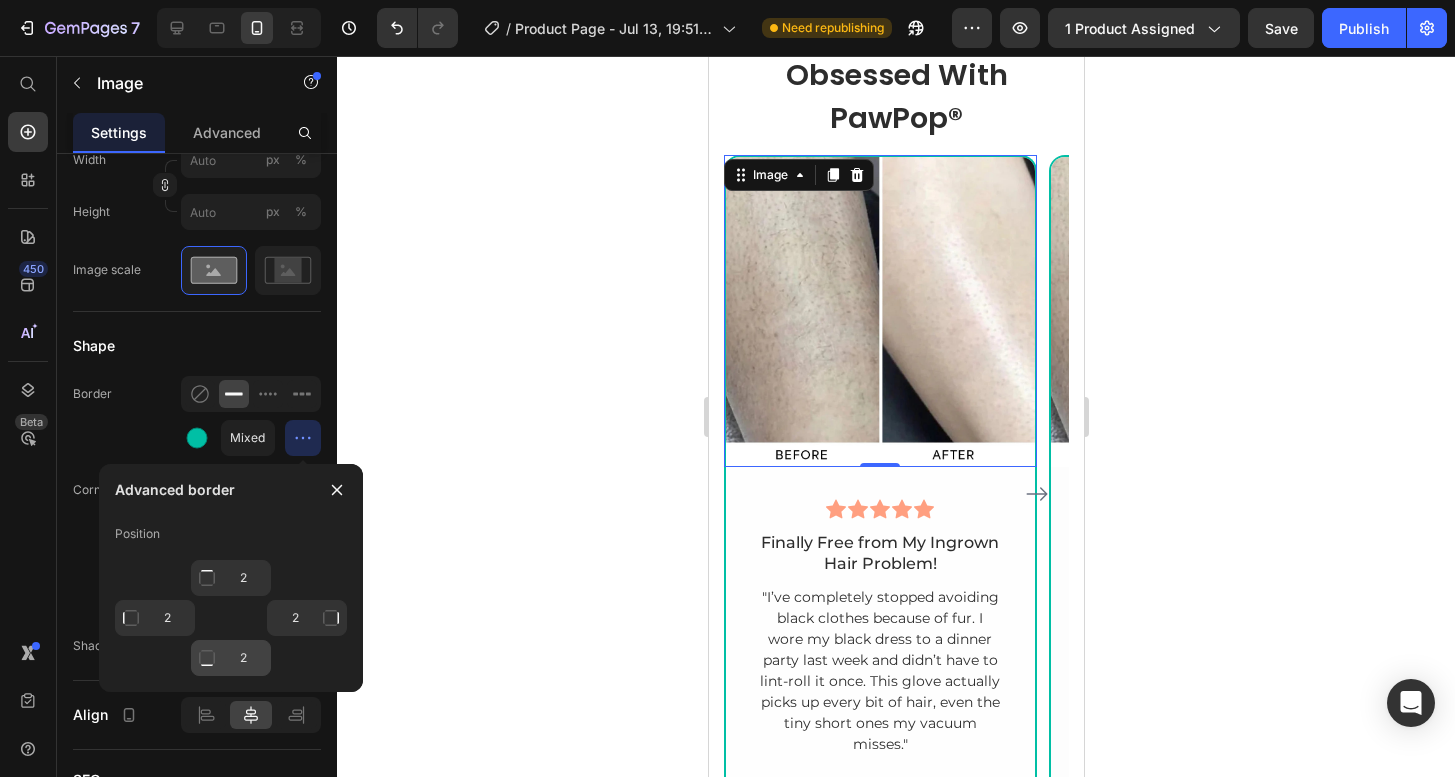 type on "2" 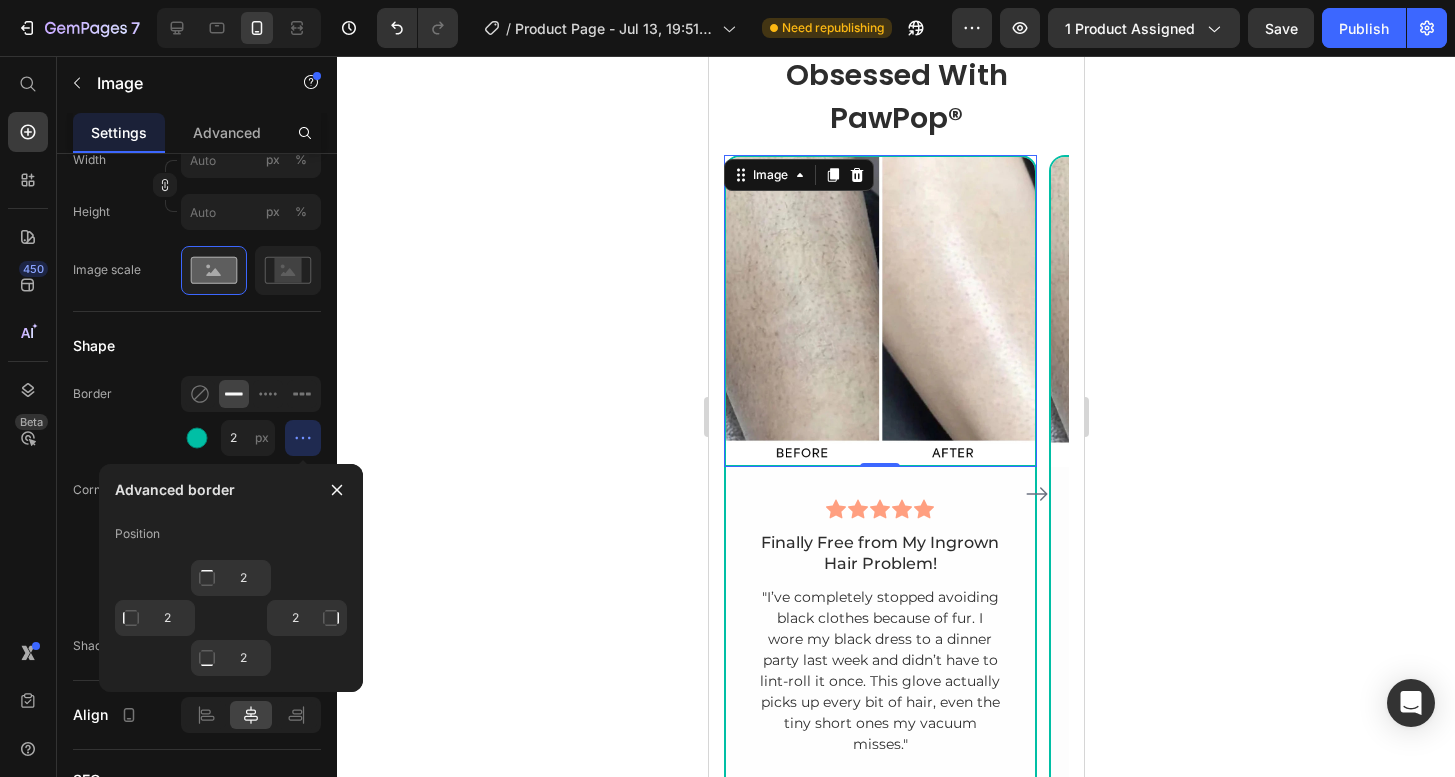 click 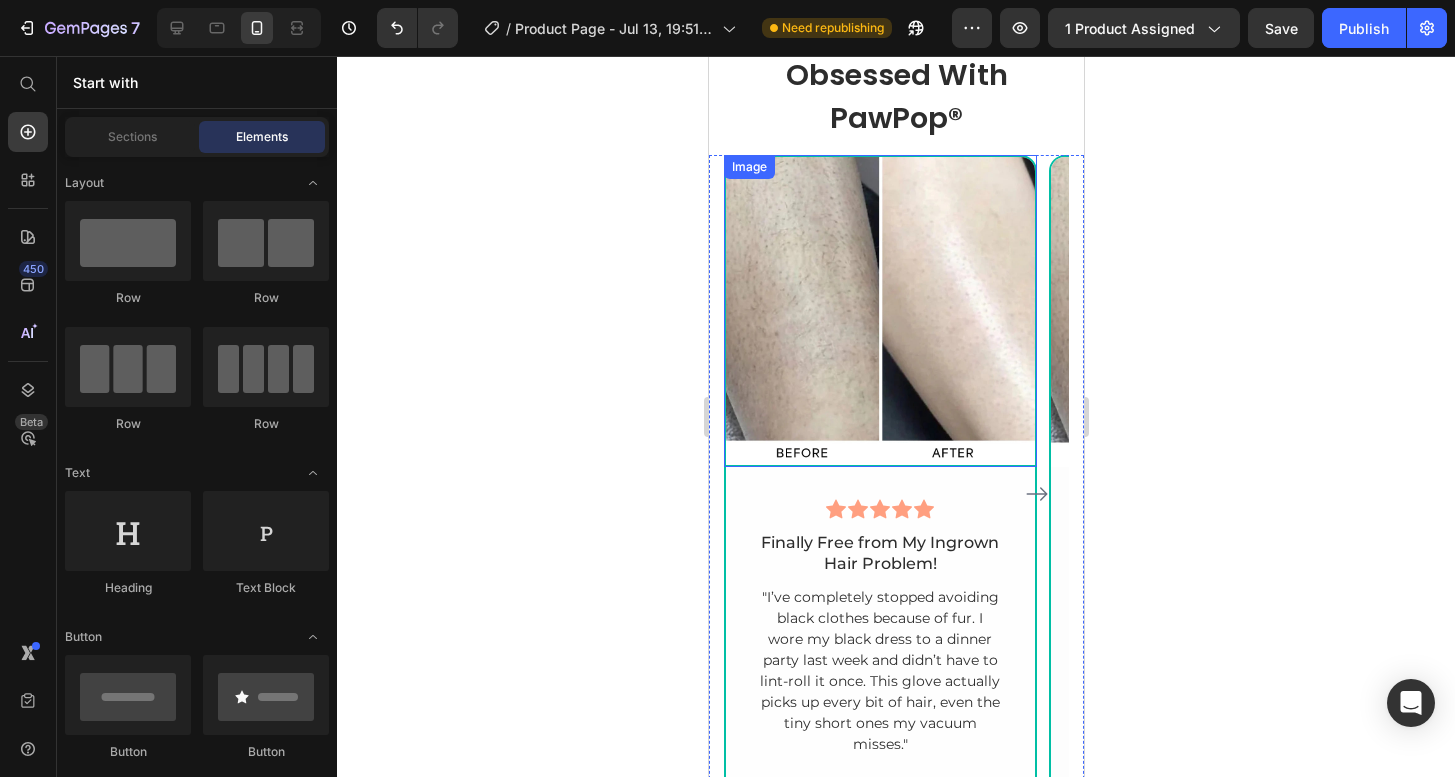 scroll, scrollTop: 5291, scrollLeft: 0, axis: vertical 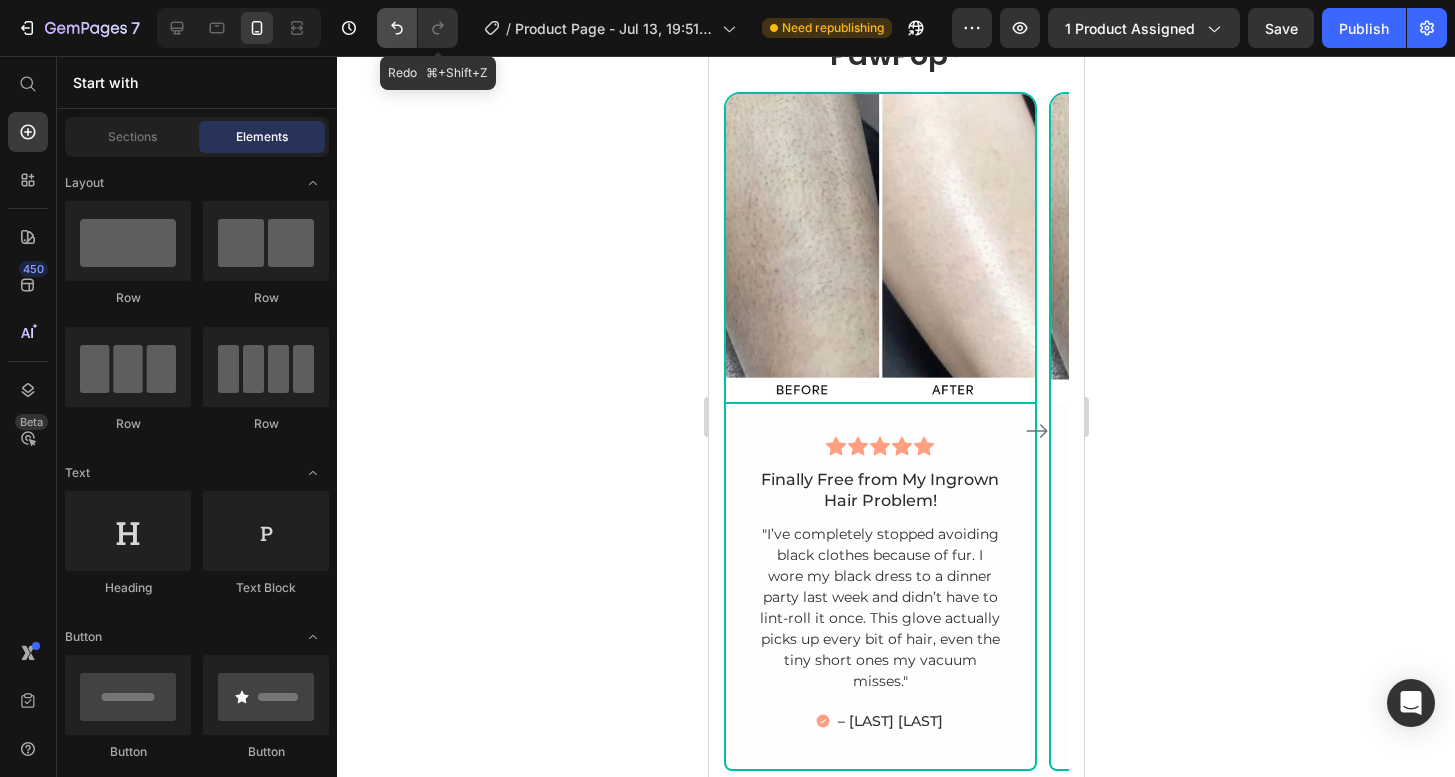 click 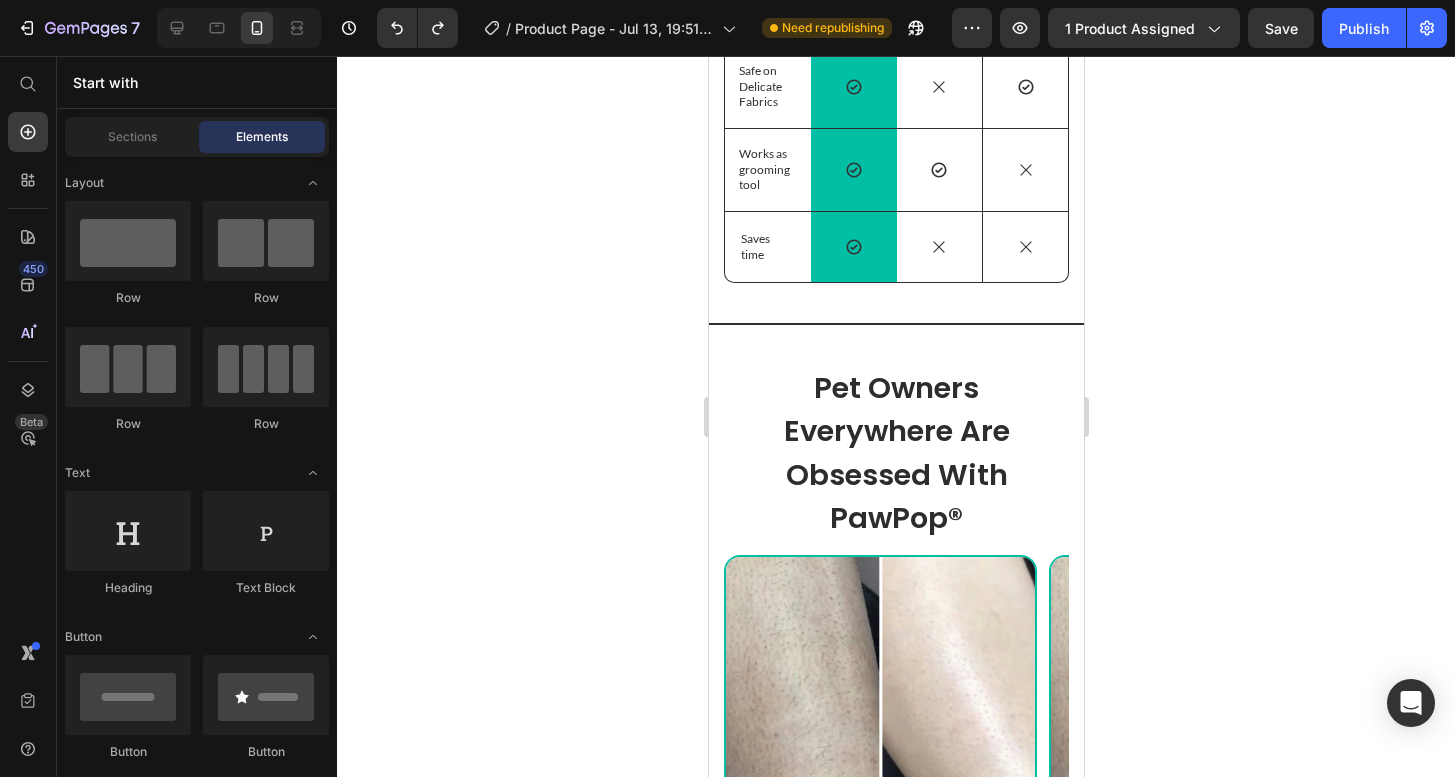 scroll, scrollTop: 4862, scrollLeft: 0, axis: vertical 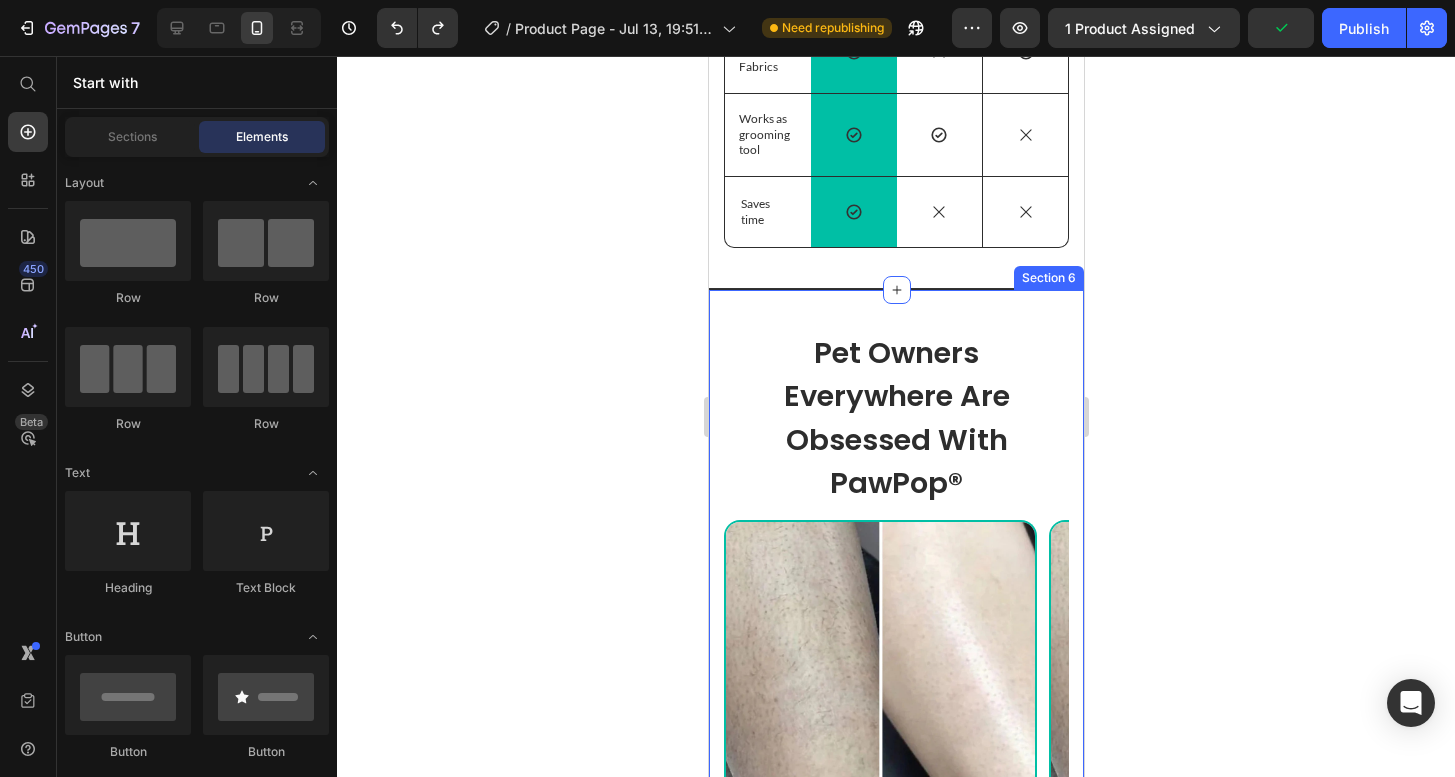 click on "Pet Owners Everywhere Are Obsessed With PawPop® Heading
Image
Icon
Icon
Icon
Icon
Icon Row Finally Free from My Ingrown Hair Problem! Text block "I’ve completely stopped avoiding black clothes because of fur. I wore my black dress to a dinner party last week and didn’t have to lint-roll it once. This glove actually picks up every bit of hair, even the tiny short ones my vacuum misses." Text block – [FIRST] [LAST] Item List Row Image
Icon
Icon
Icon
Icon
Icon Row Finally Free from My Ingrown Hair Problem! Text block My German Shepherd sheds like crazy, and I was vacuuming every single day. The PawPop® glove cuts my cleaning time in half and my dog actually enjoys being brushed now. It’s gentle, and I can see the hair sticking to the glove instantly. Text block – [FIRST] [LAST] Item List Row Image
Icon" at bounding box center (895, 813) 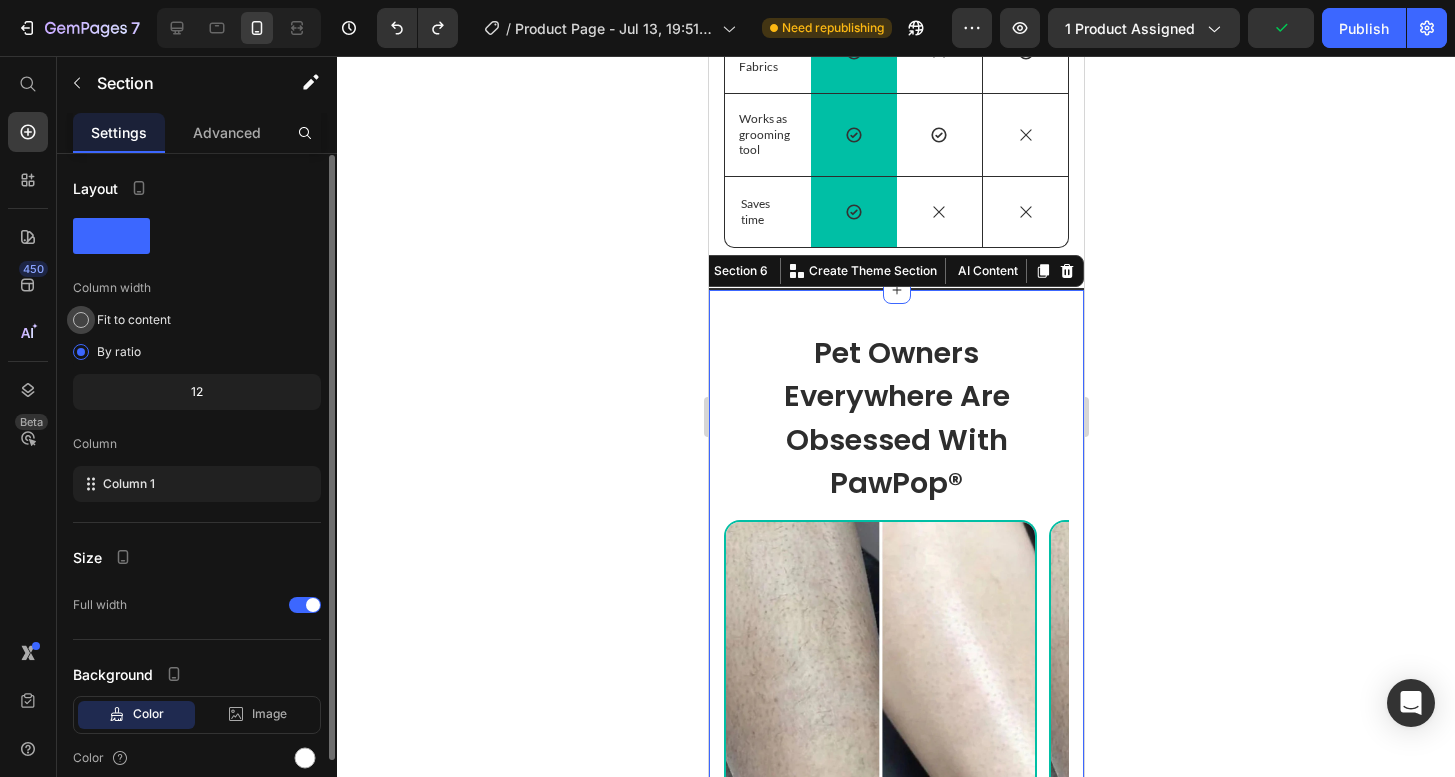 scroll, scrollTop: 84, scrollLeft: 0, axis: vertical 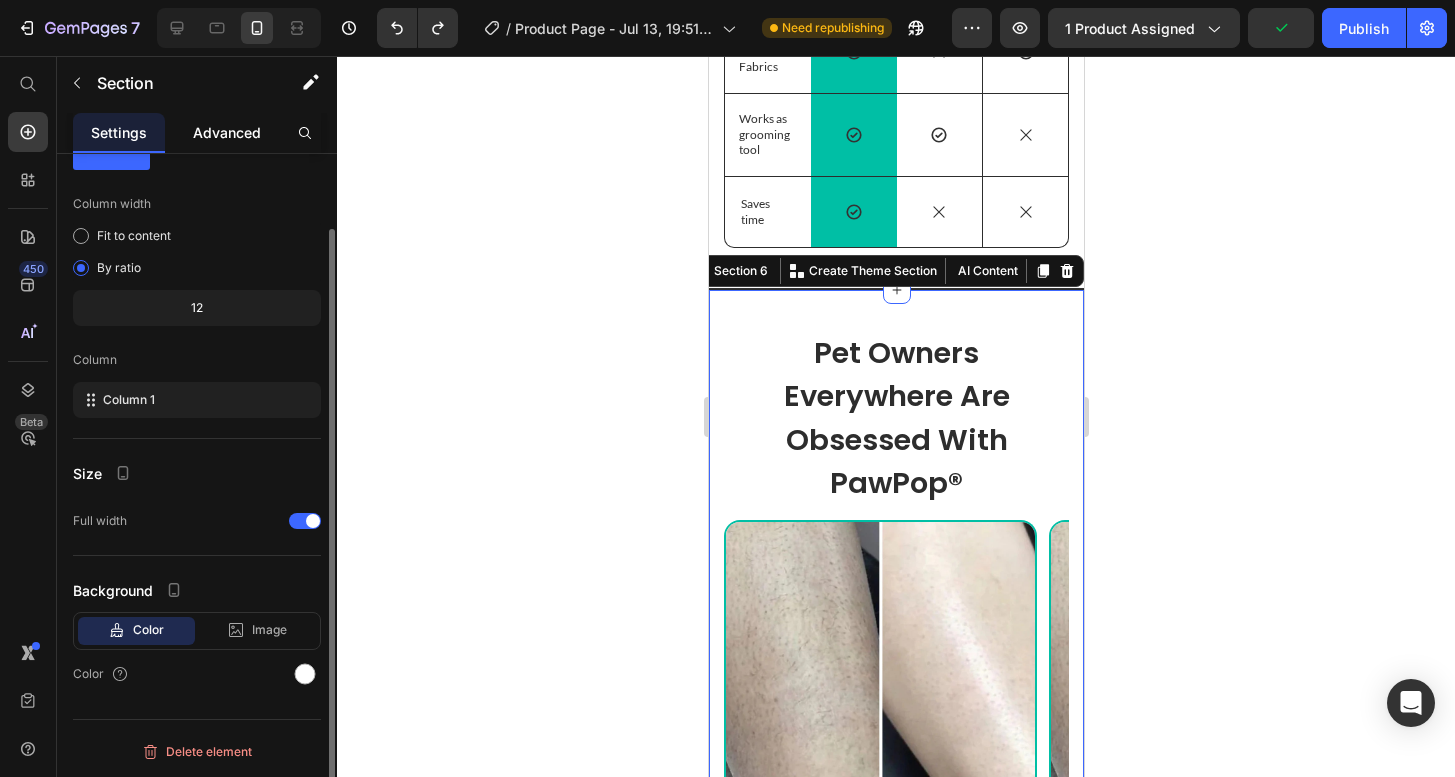 click on "Advanced" at bounding box center [227, 132] 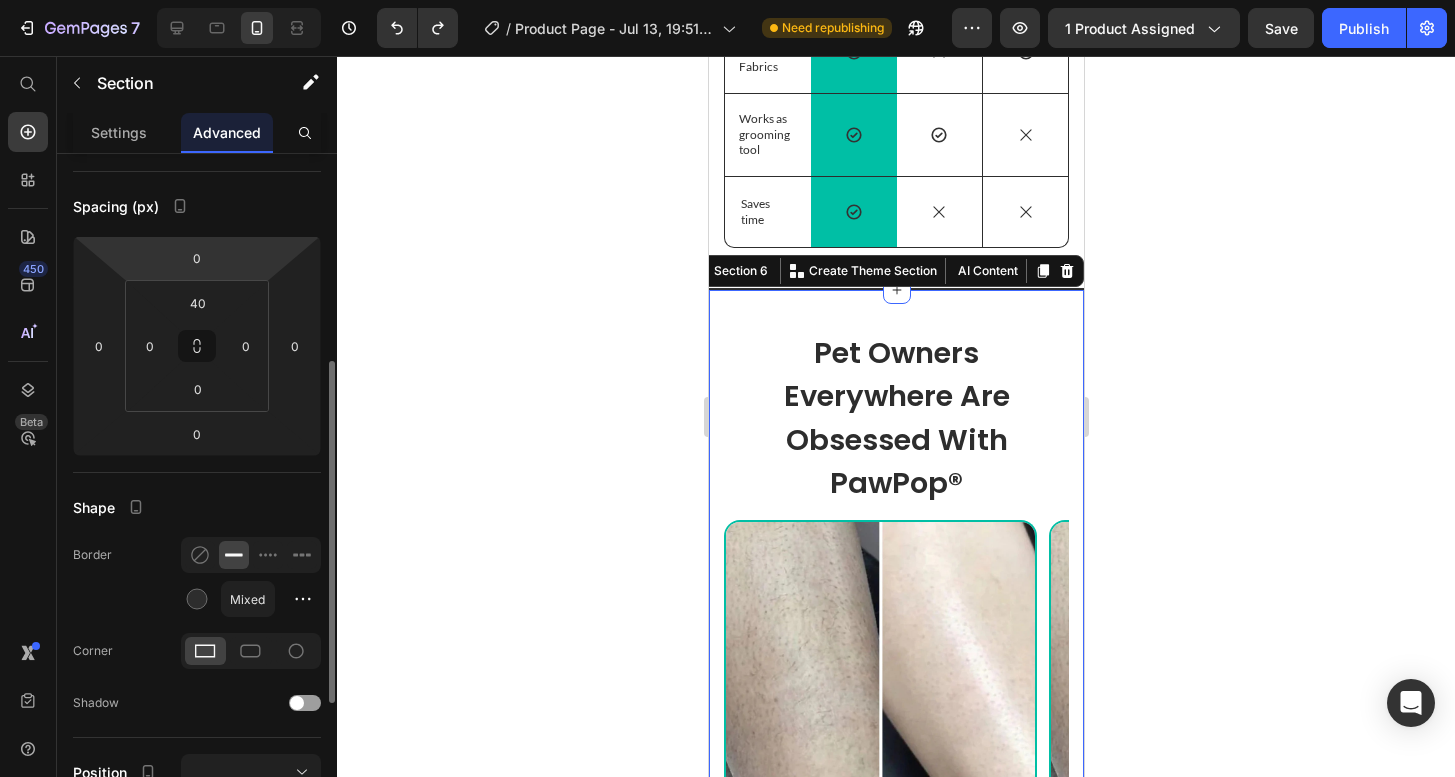 scroll, scrollTop: 257, scrollLeft: 0, axis: vertical 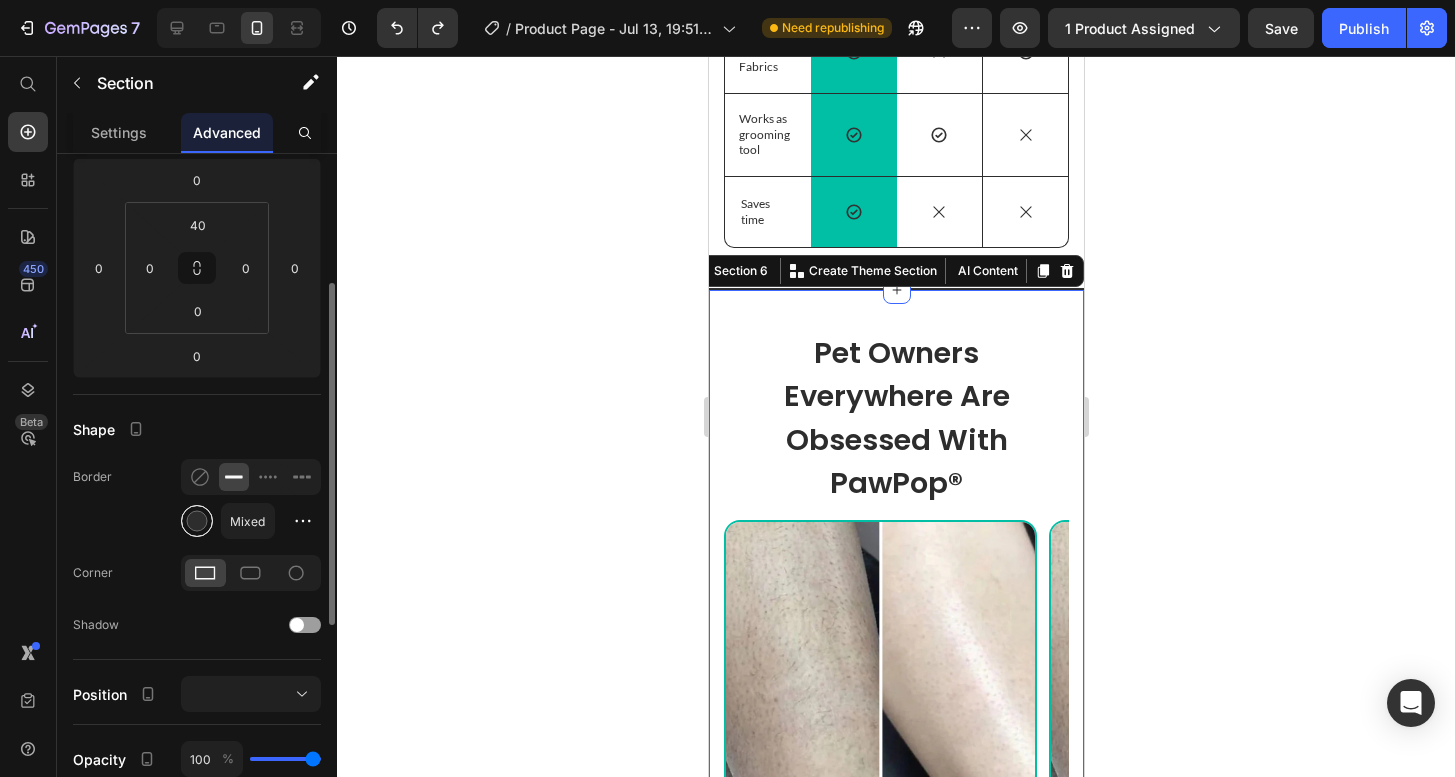 click at bounding box center (197, 521) 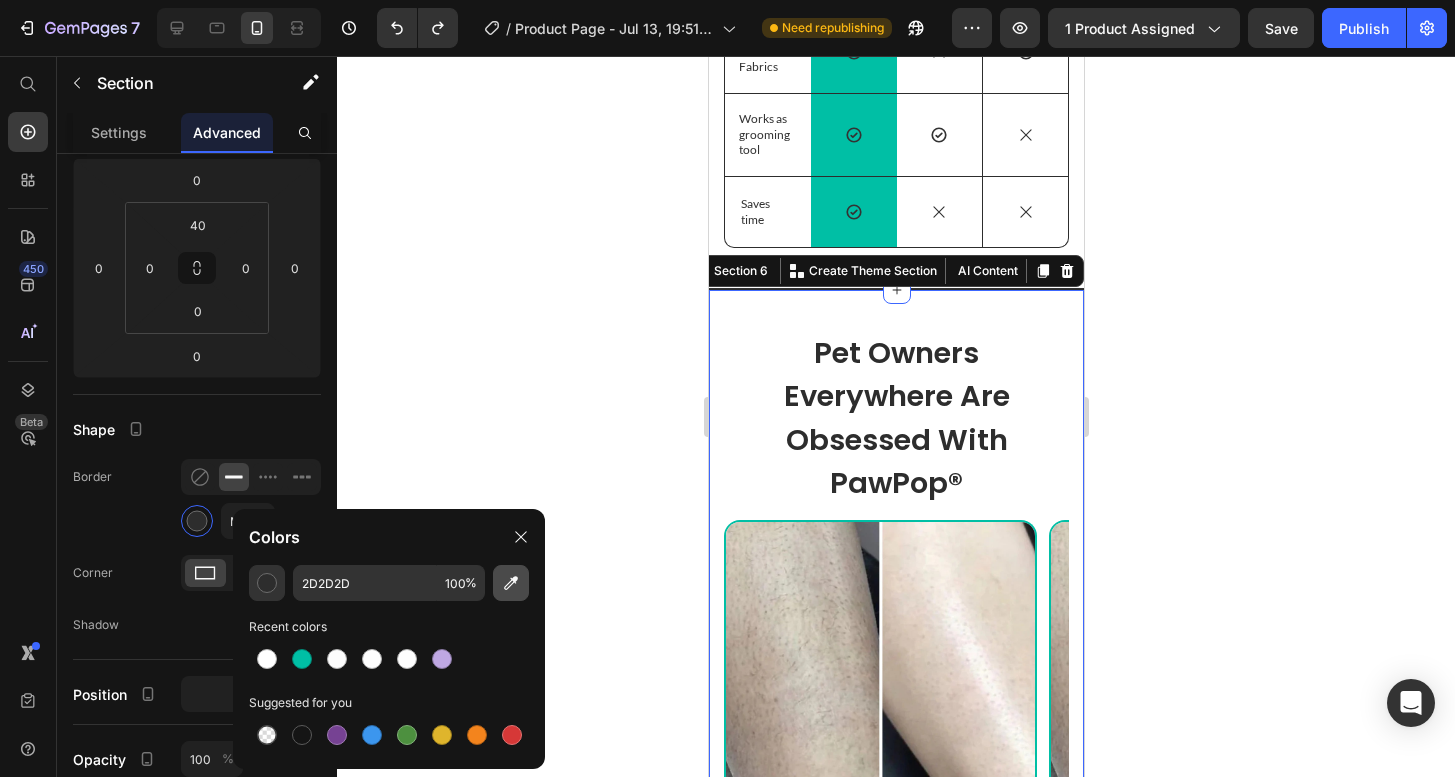 click 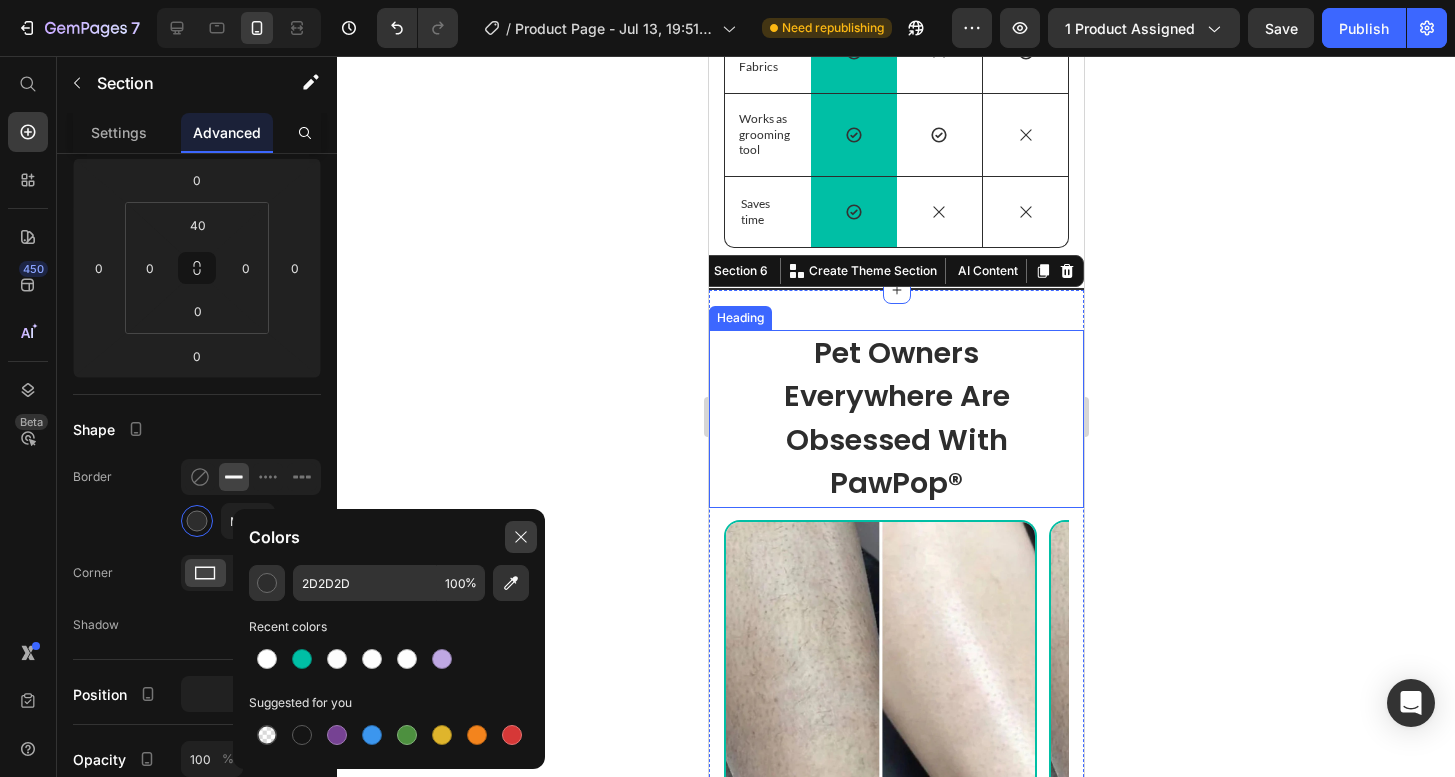 click at bounding box center (521, 537) 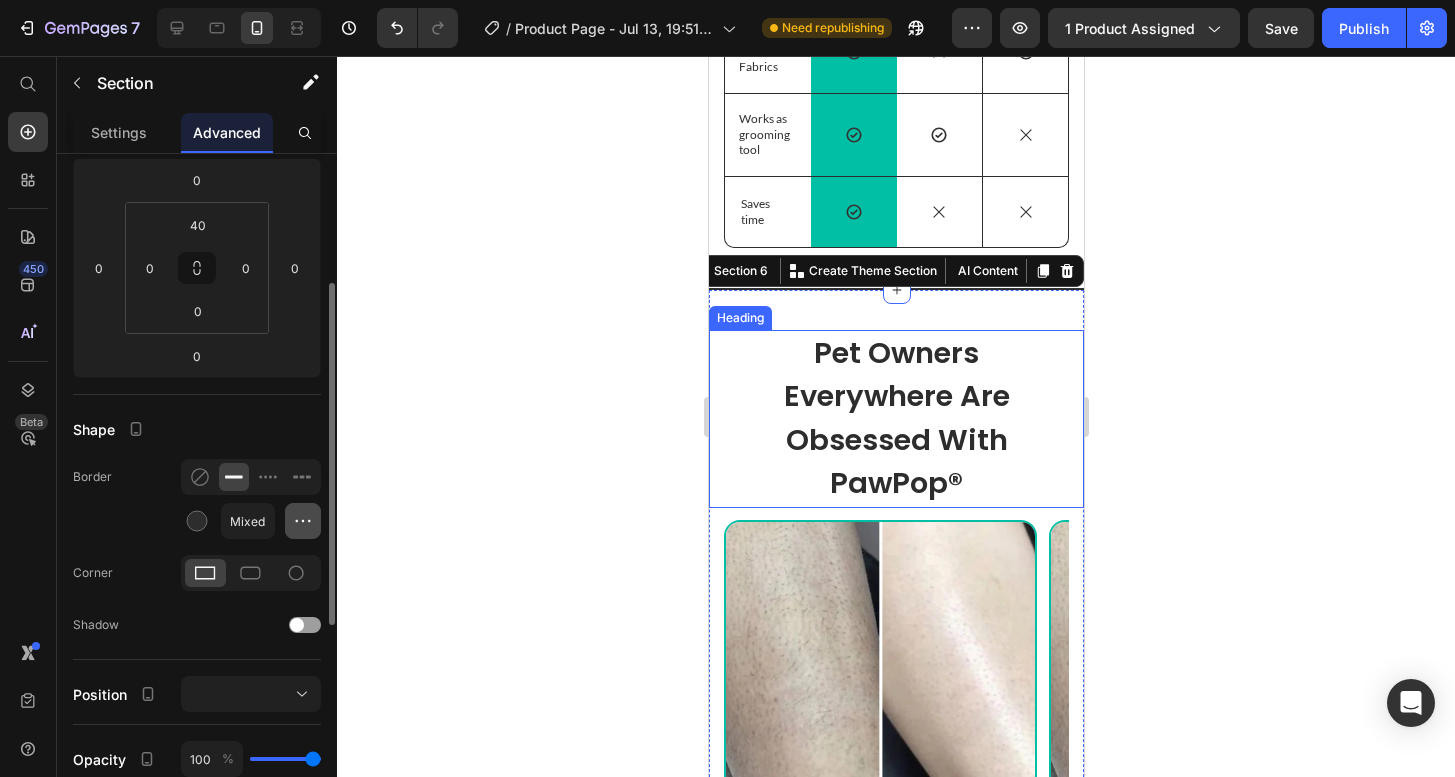 click 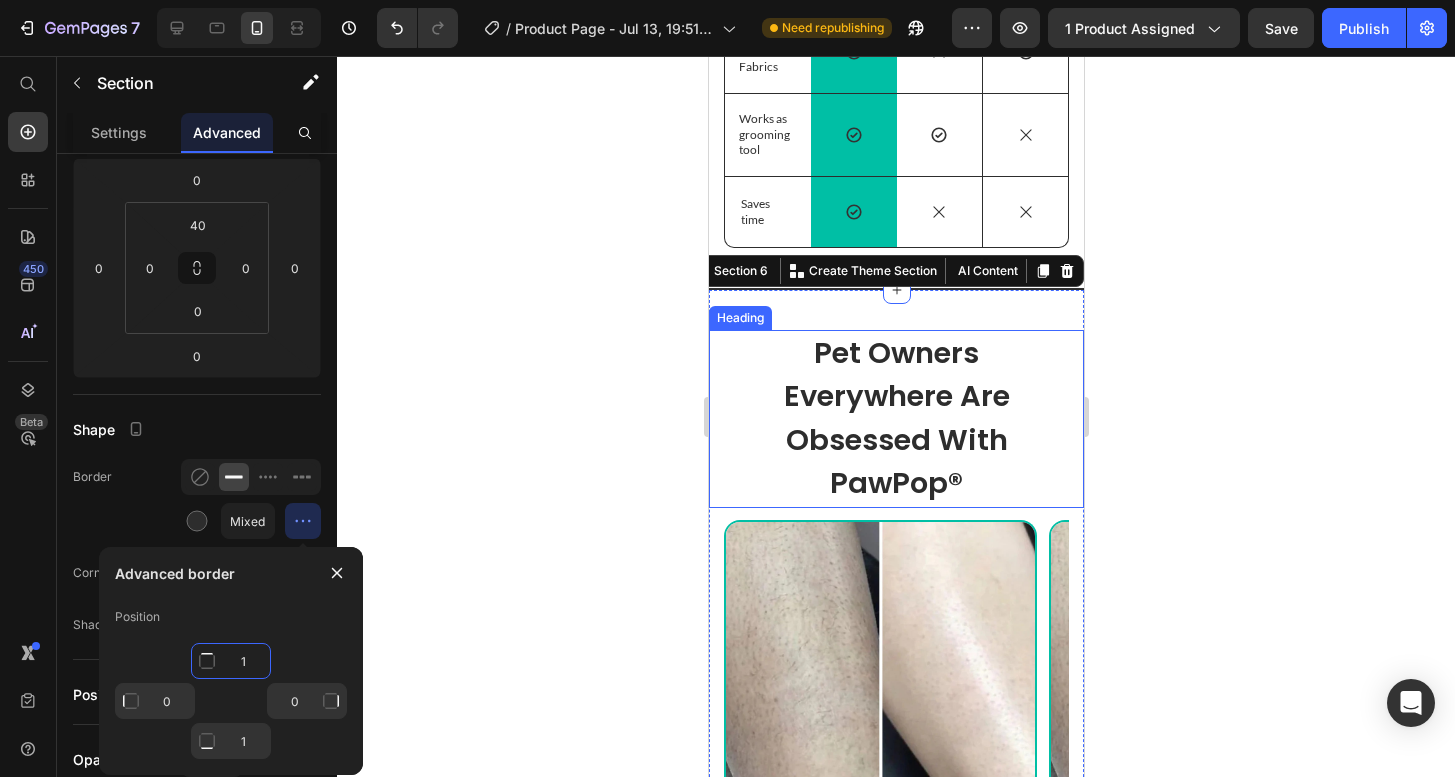 click on "1" 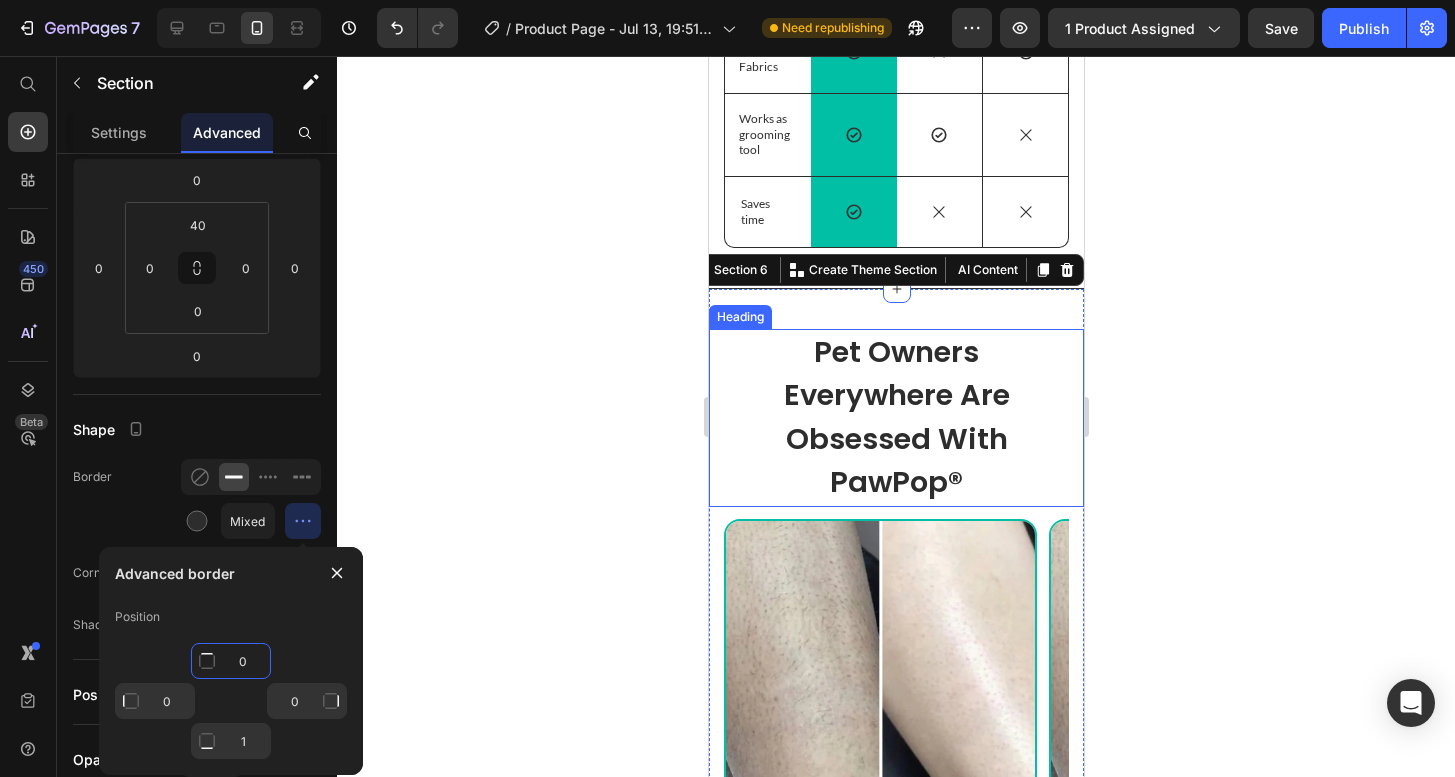 type on "0" 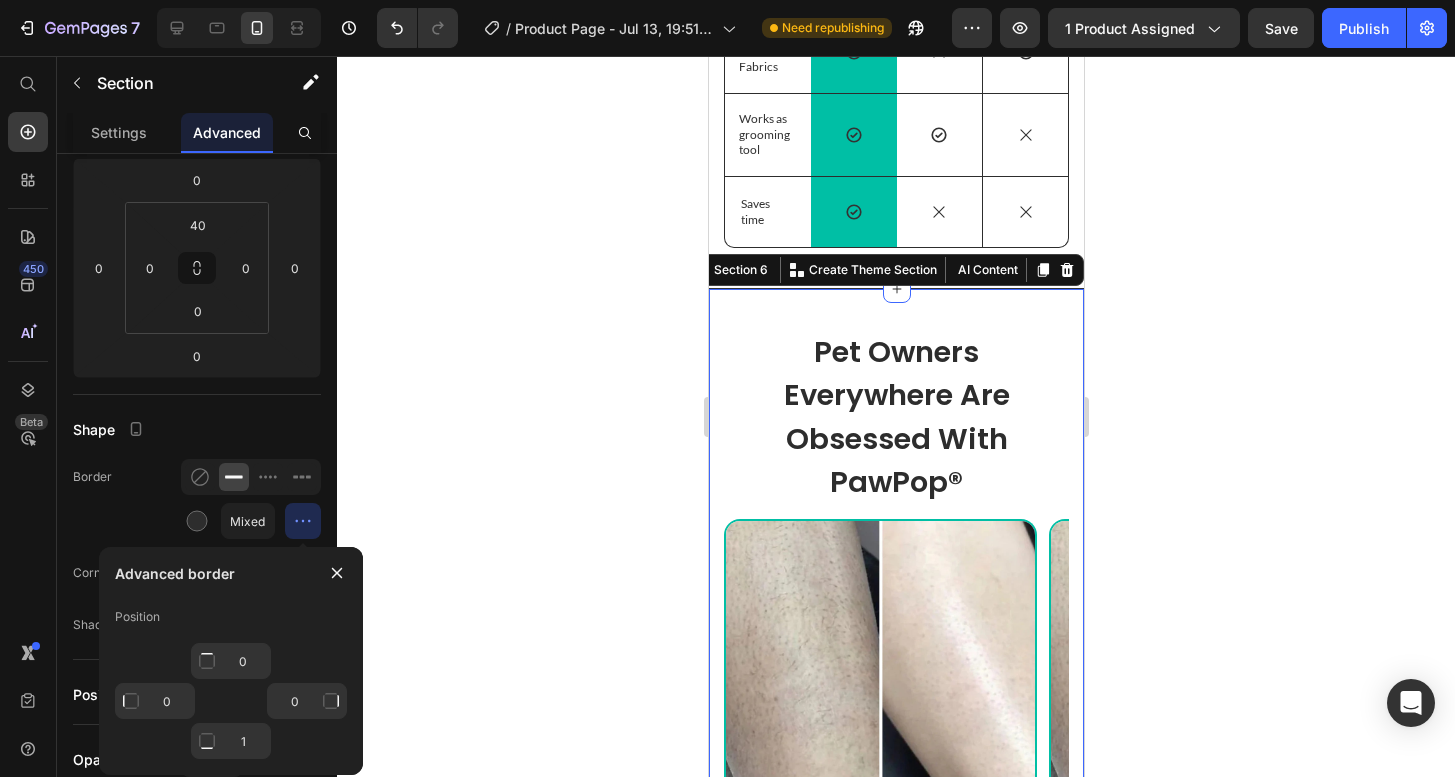 click 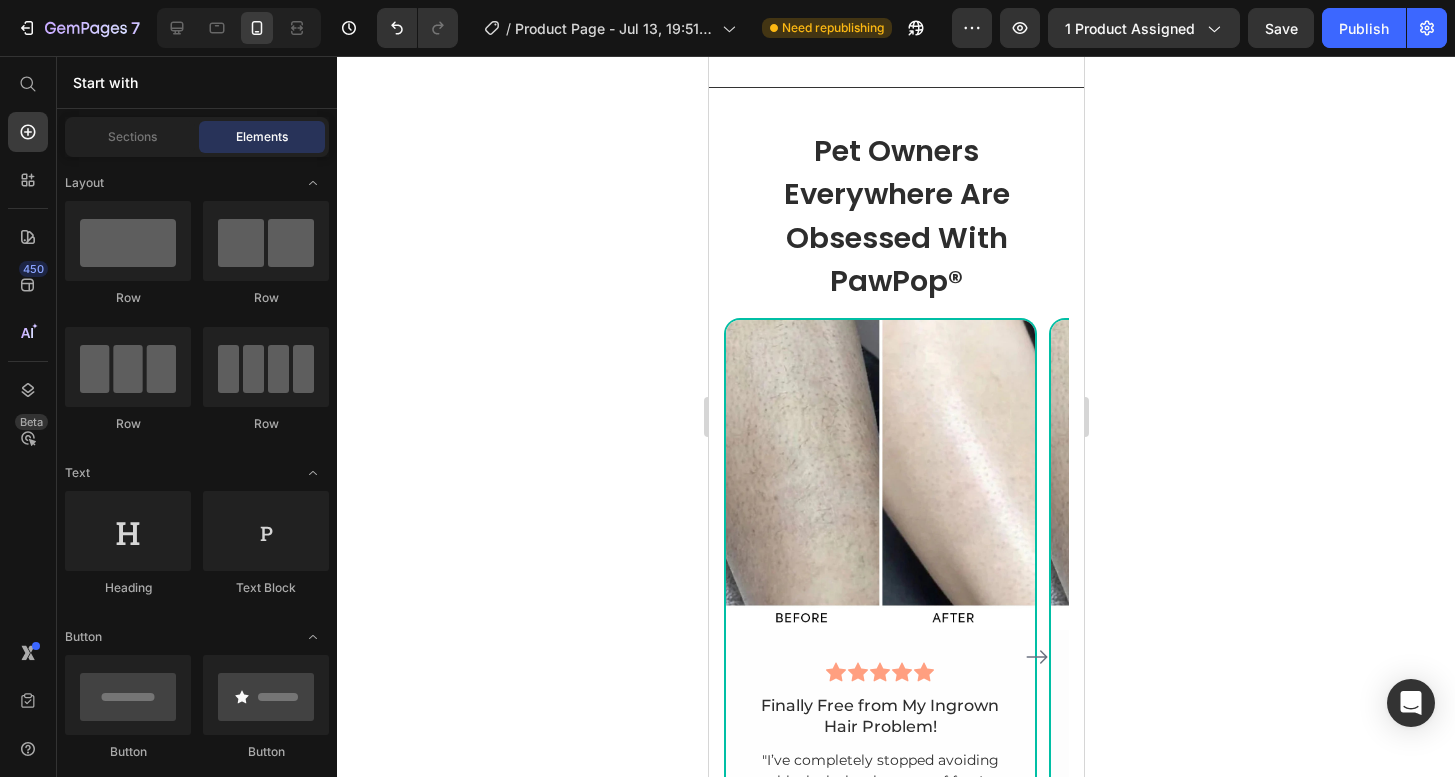 scroll, scrollTop: 5081, scrollLeft: 0, axis: vertical 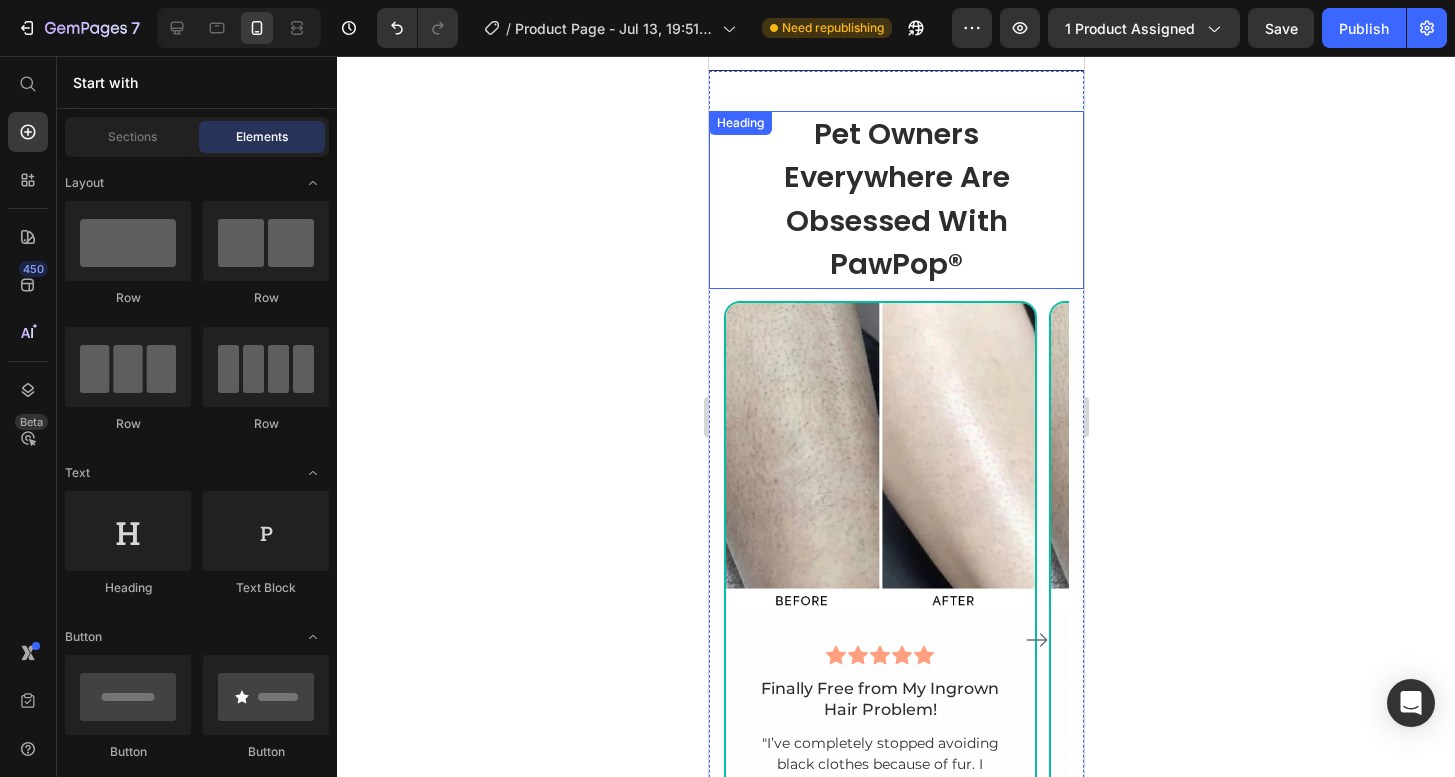 click on "Pet Owners Everywhere Are Obsessed With PawPop®" at bounding box center (896, 199) 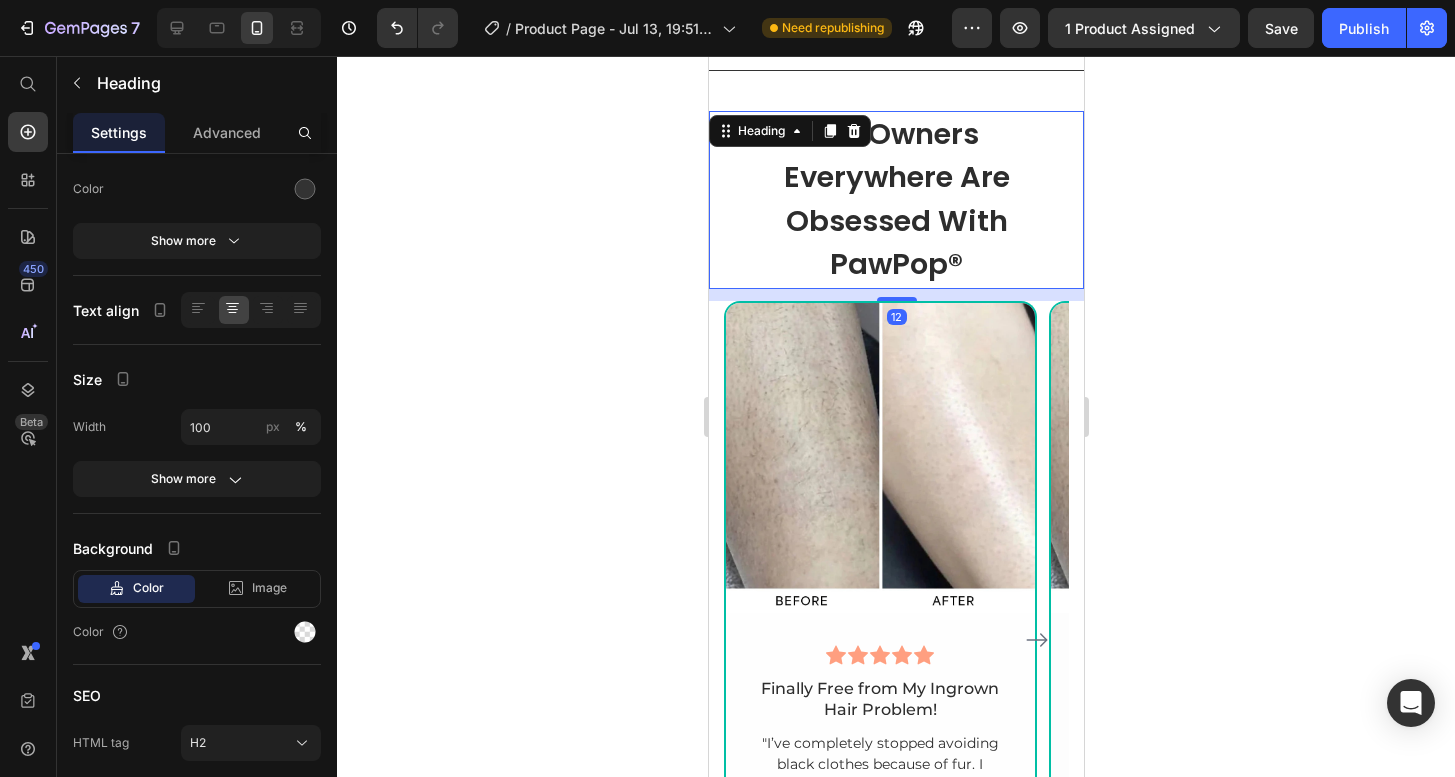 scroll, scrollTop: 0, scrollLeft: 0, axis: both 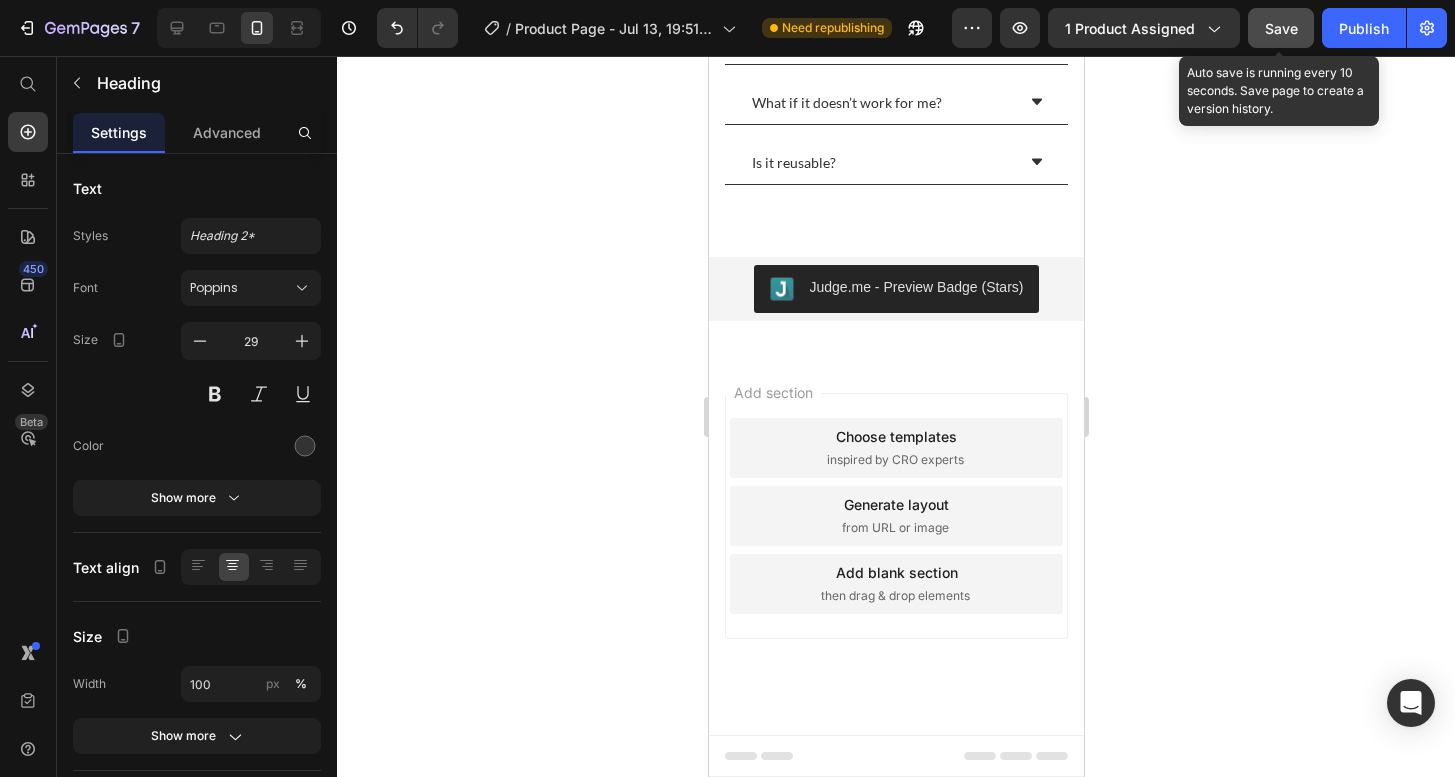 click on "Save" at bounding box center [1281, 28] 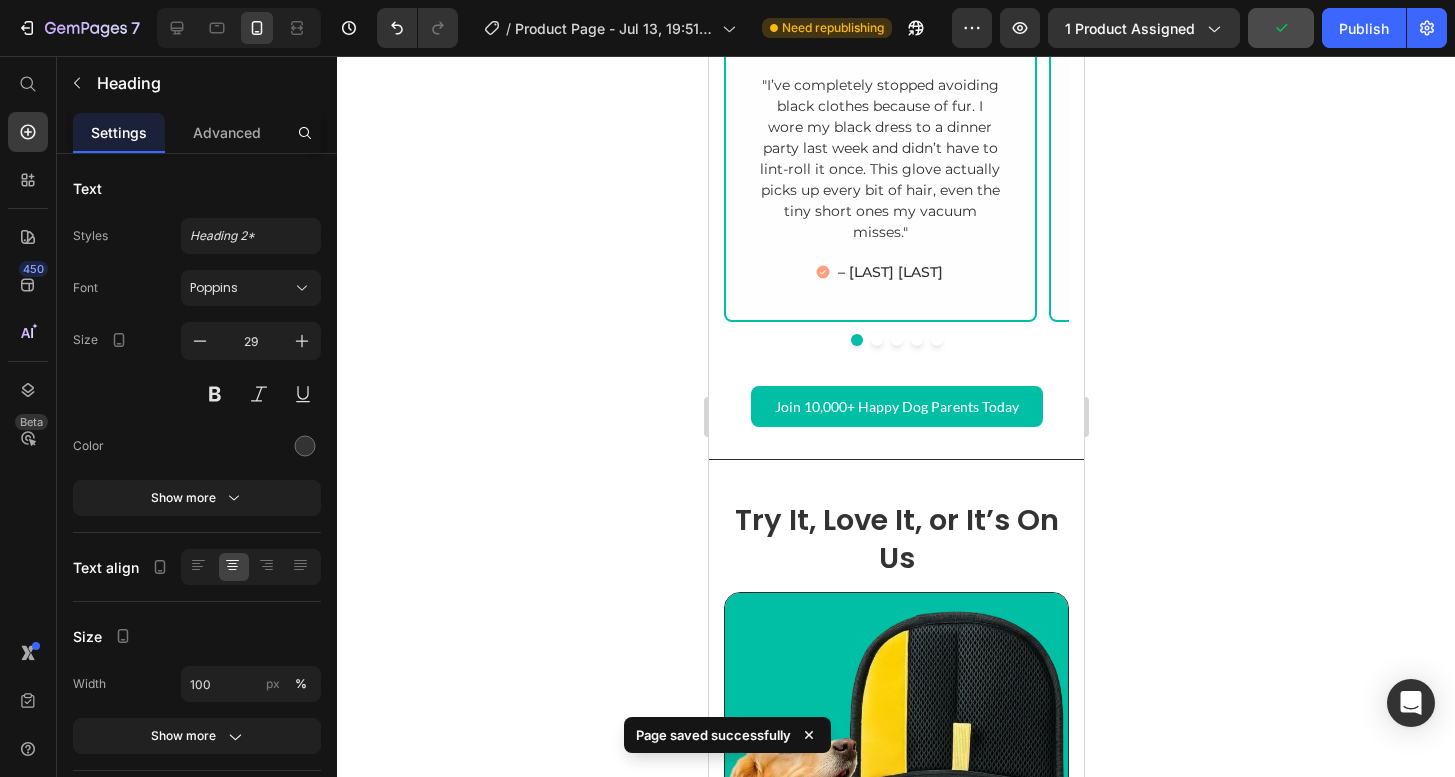 scroll, scrollTop: 5680, scrollLeft: 0, axis: vertical 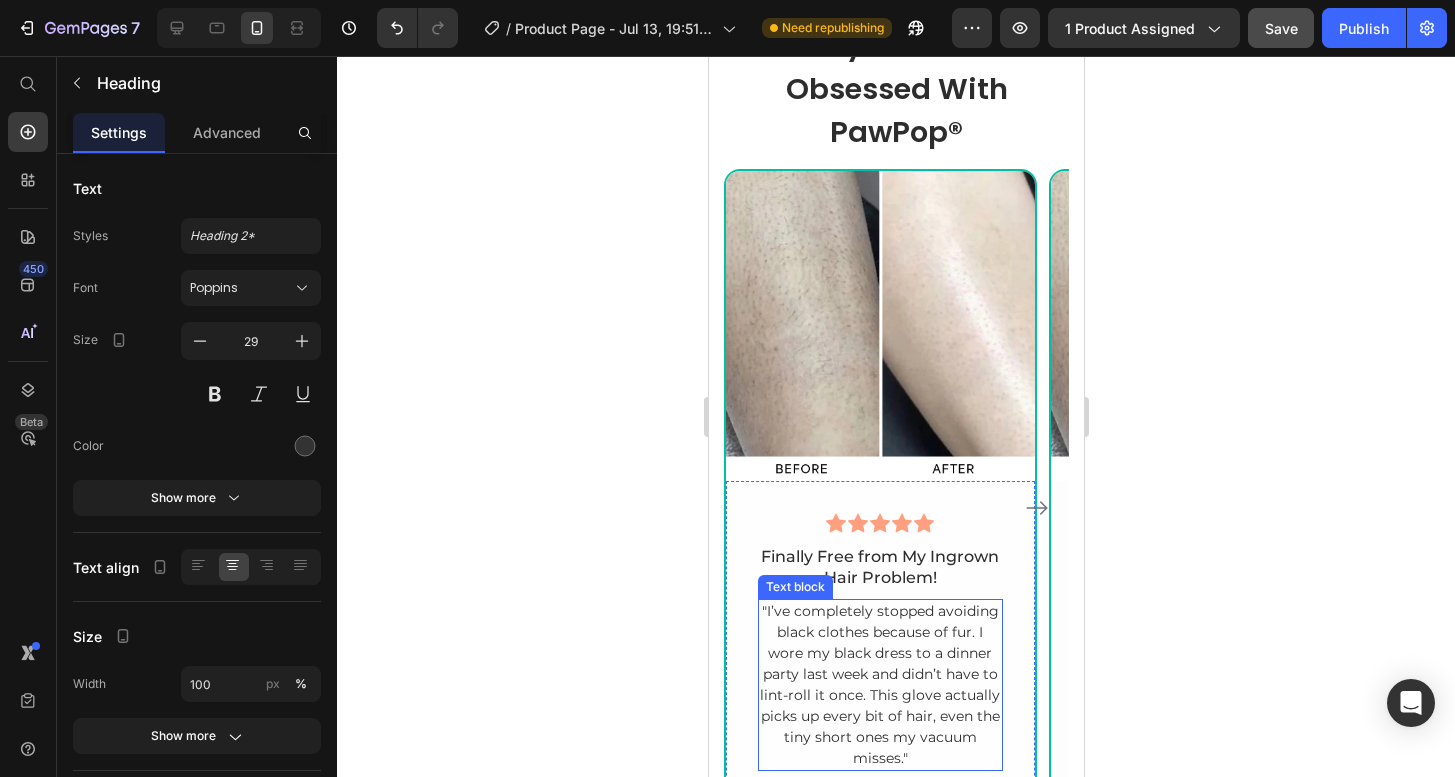 click at bounding box center (879, 325) 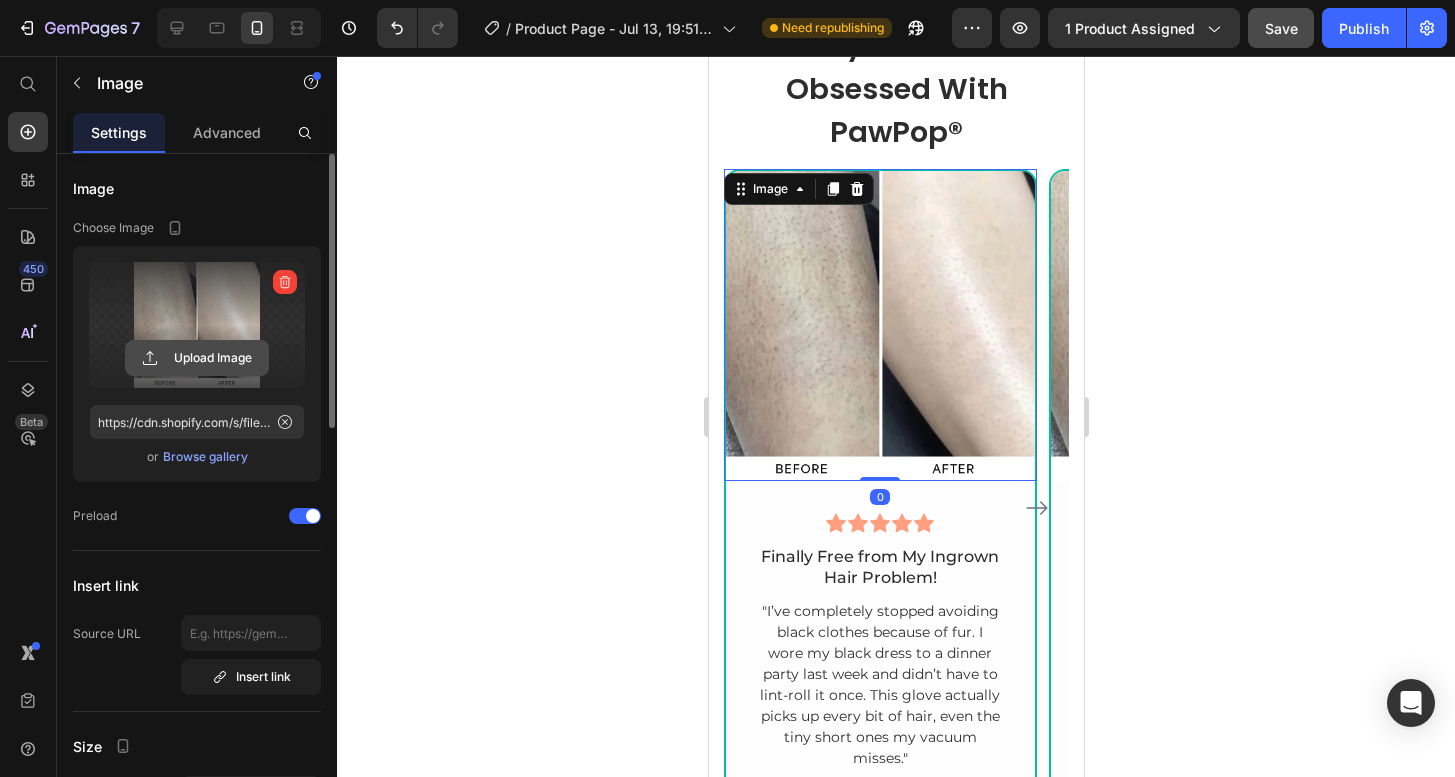 click 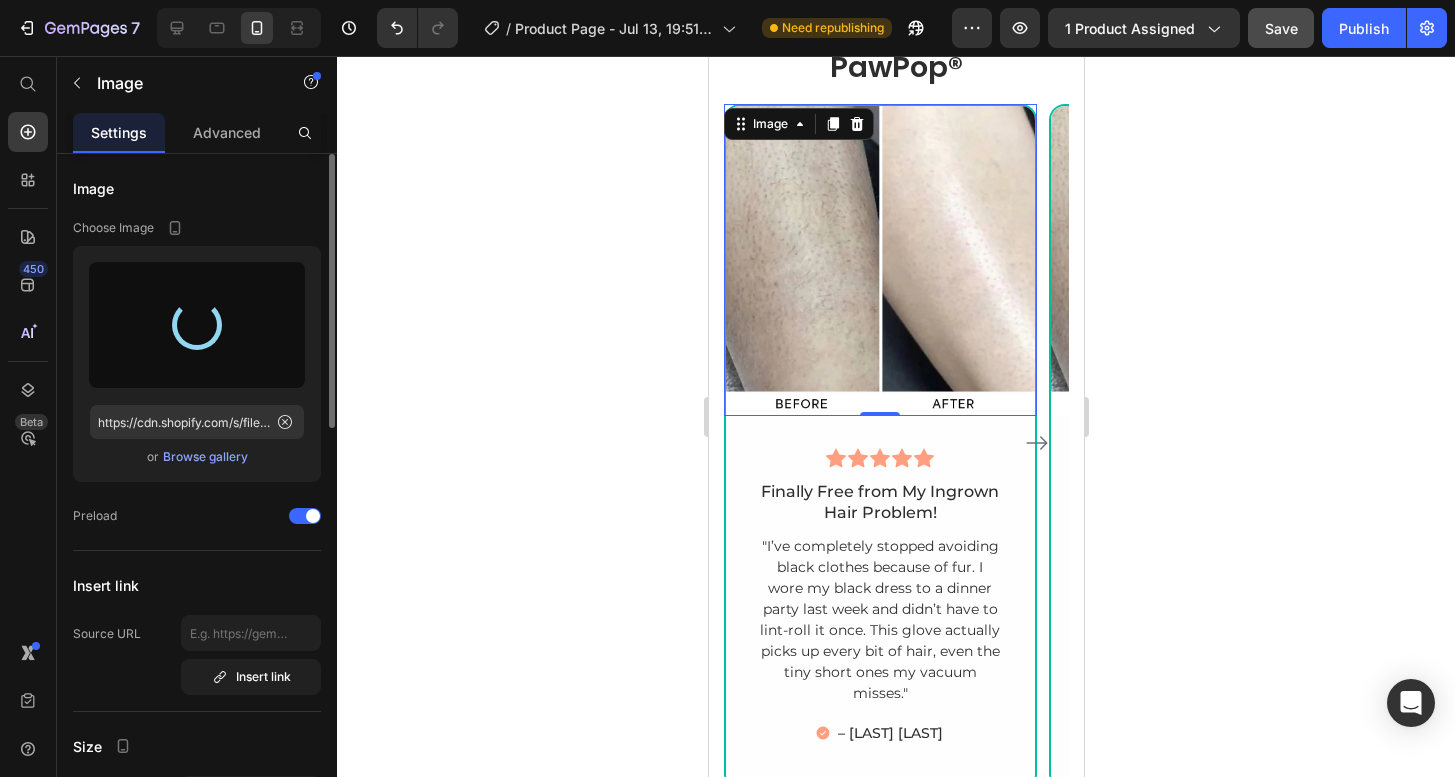 scroll, scrollTop: 5296, scrollLeft: 0, axis: vertical 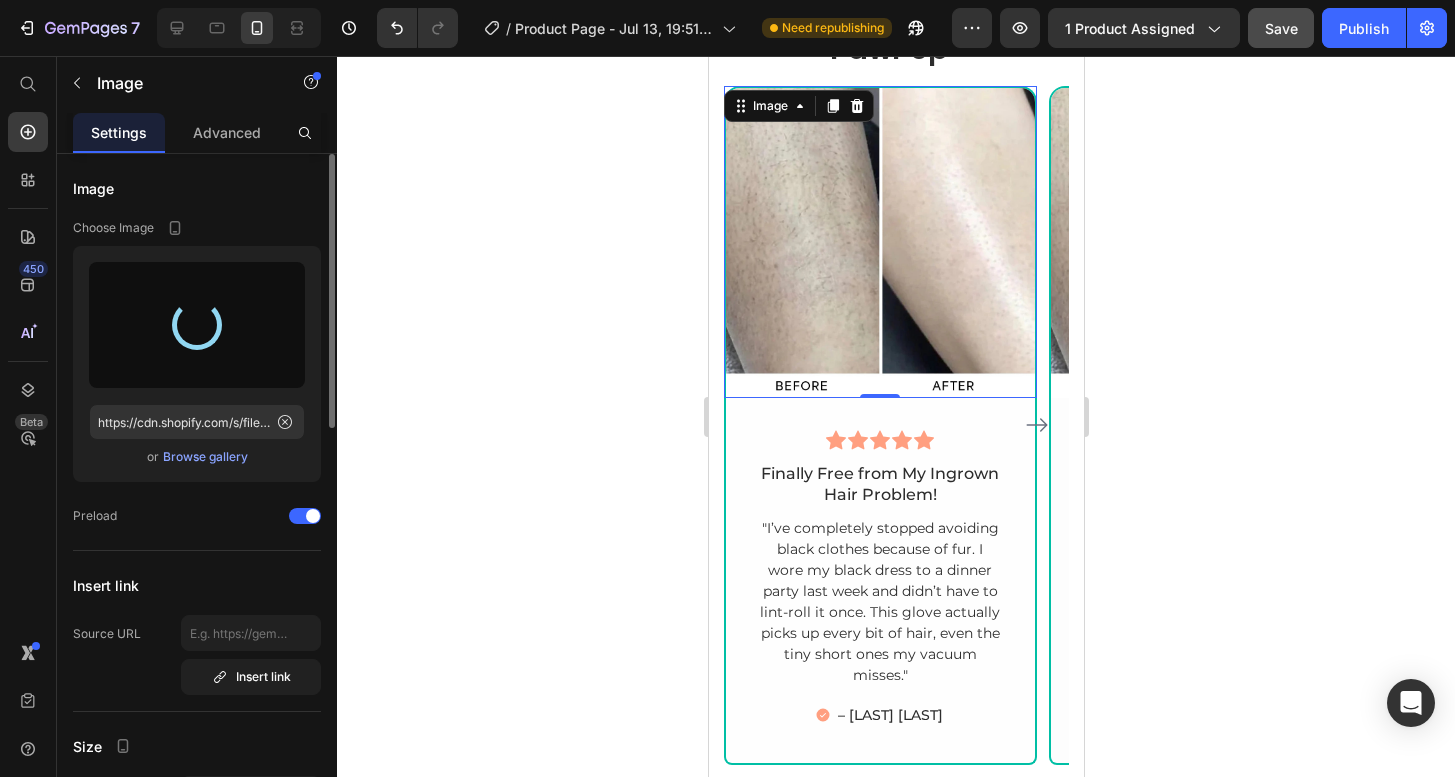 type on "https://cdn.shopify.com/s/files/1/0951/0846/4916/files/gempages_575338113165951826-c3a1a788-2be1-4b05-840d-c2f77edfe509.png" 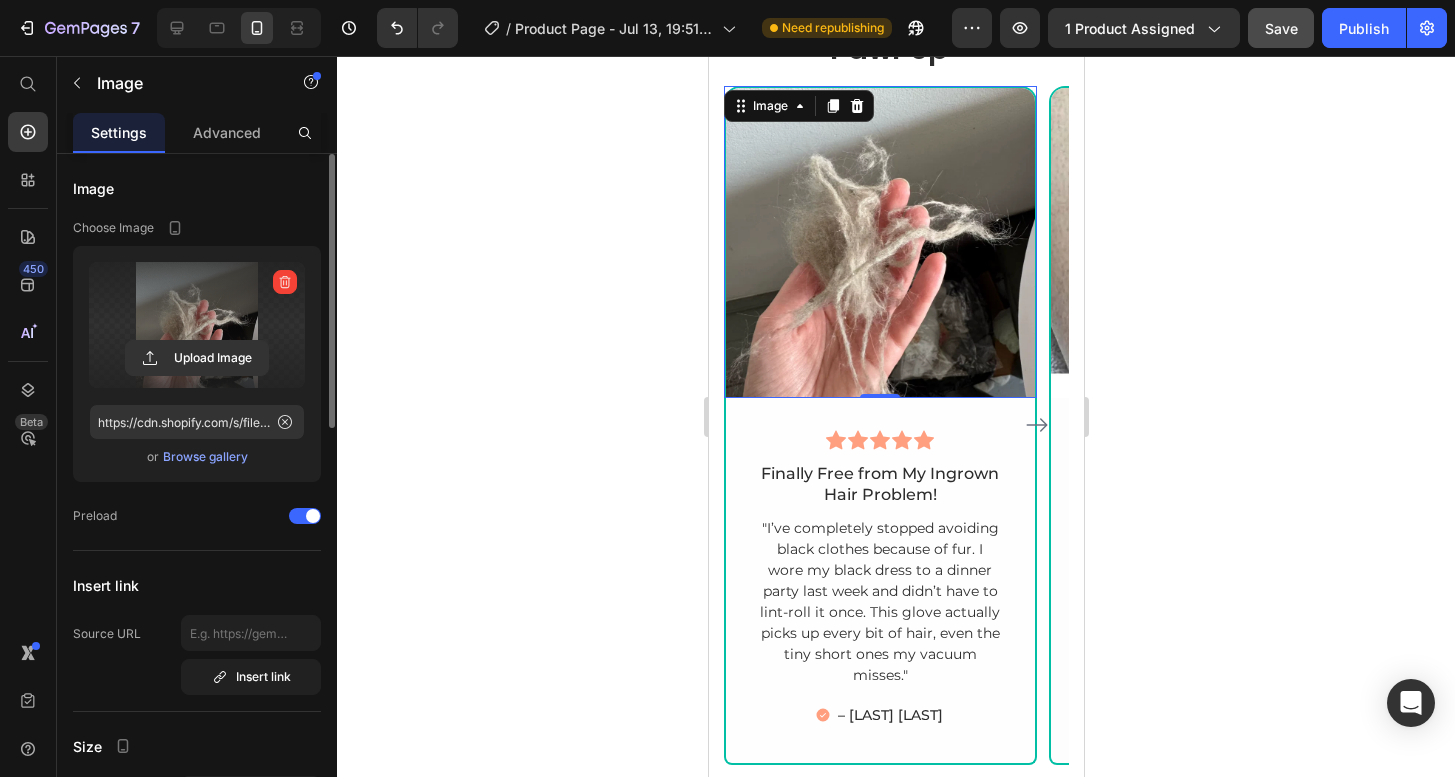 scroll, scrollTop: 5262, scrollLeft: 0, axis: vertical 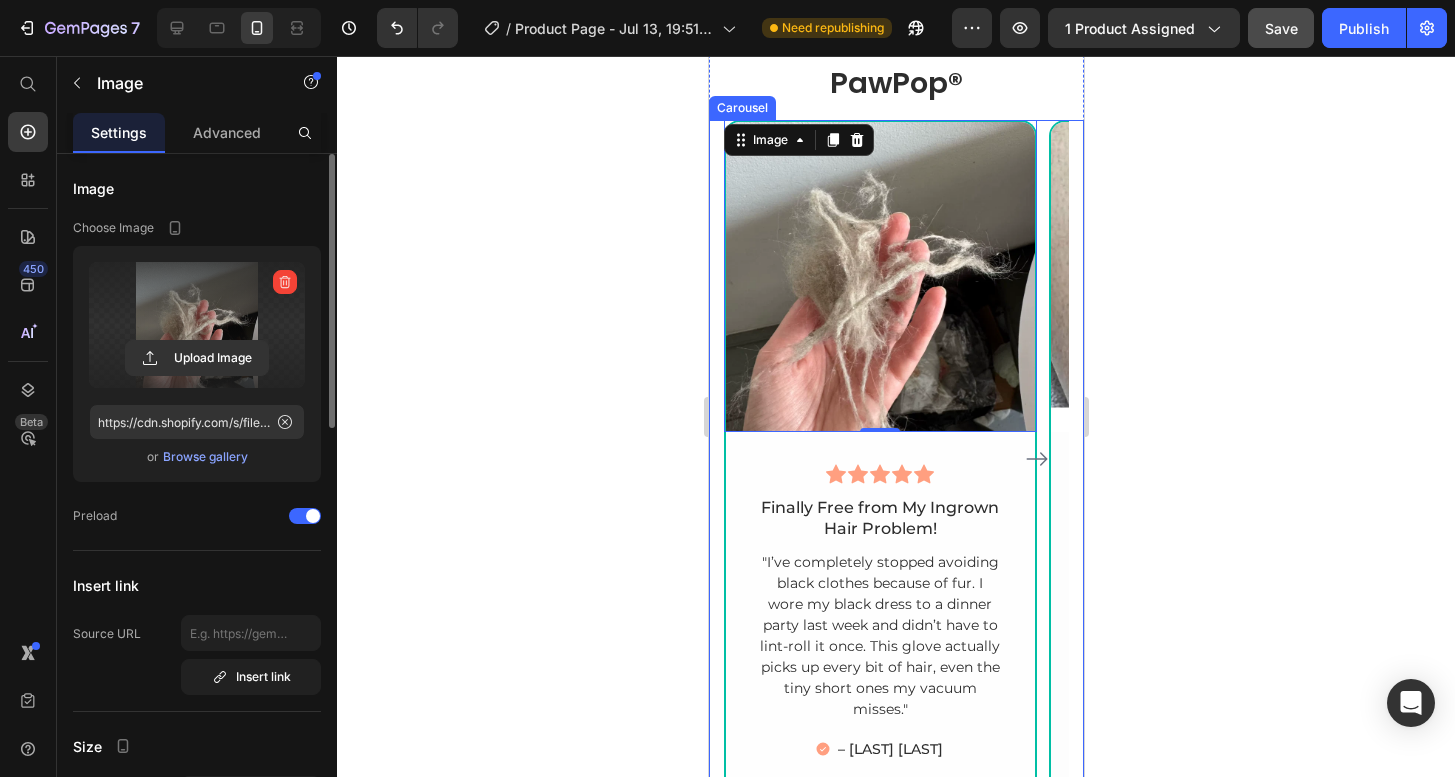 click 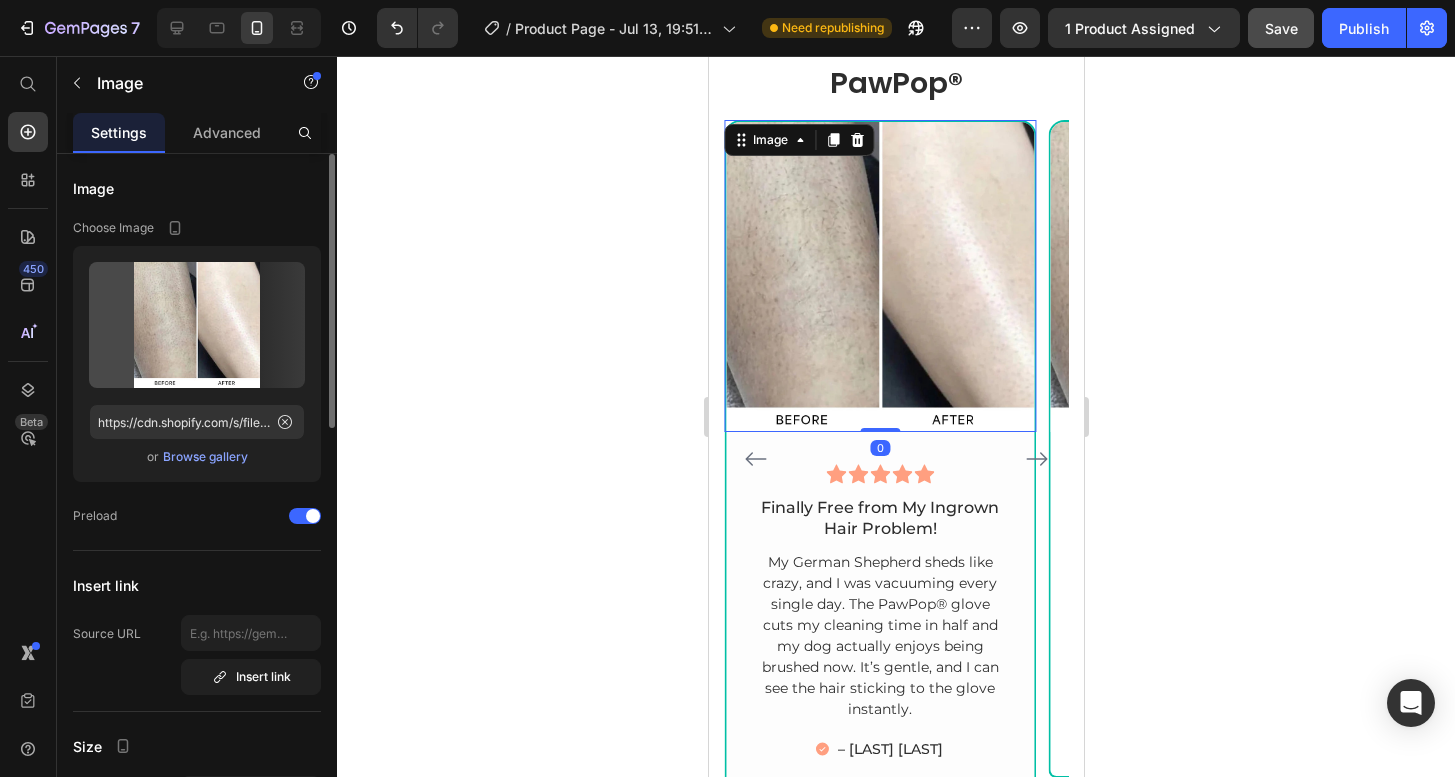 click at bounding box center (879, 276) 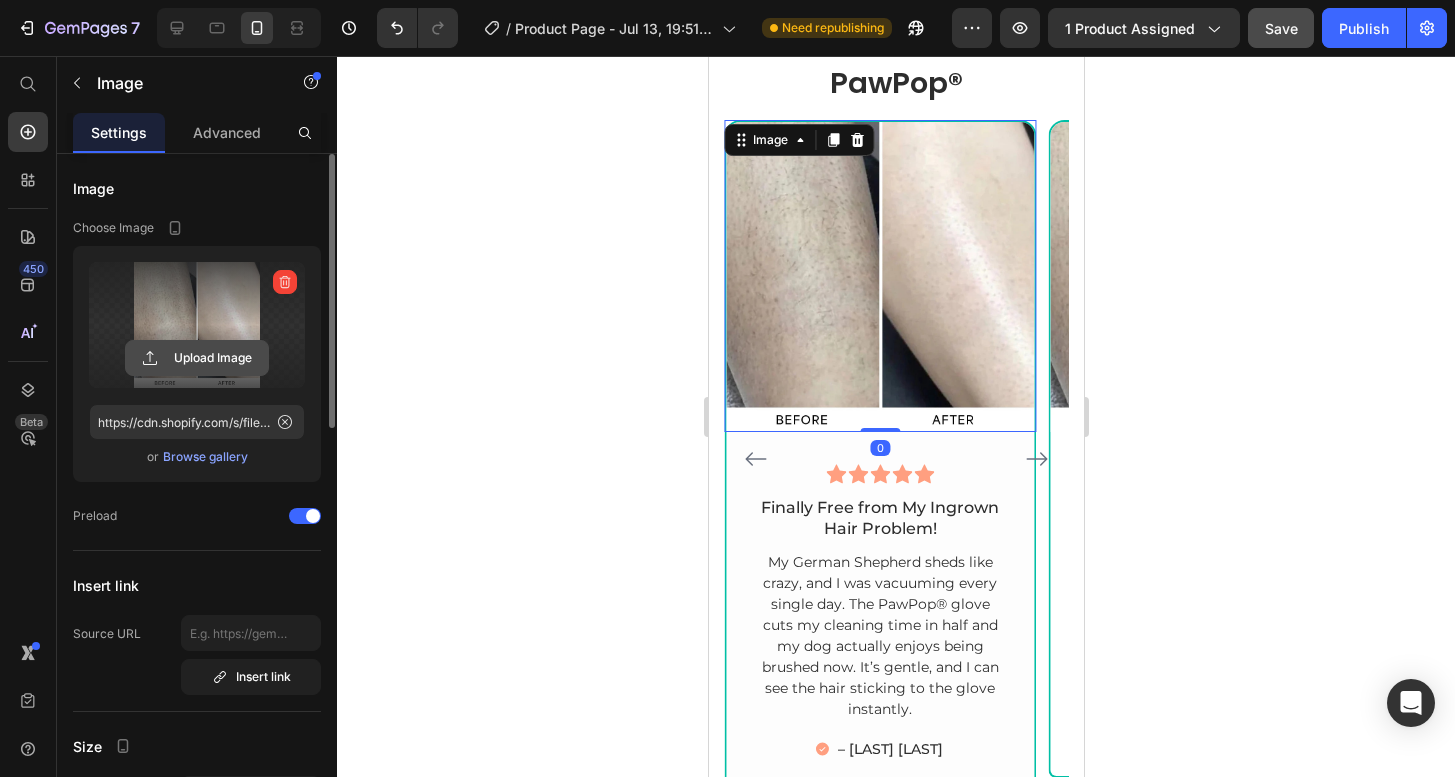 click 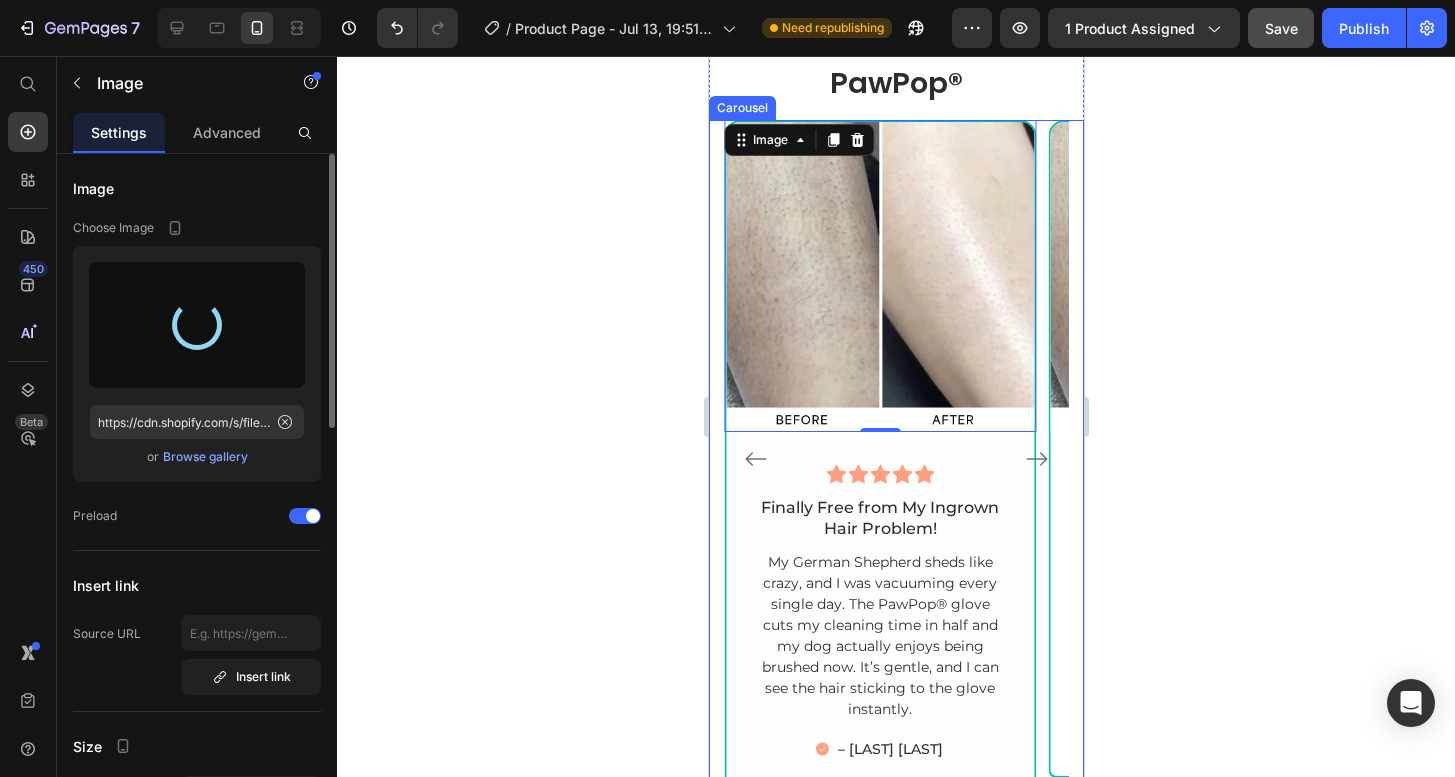 type on "https://cdn.shopify.com/s/files/1/0951/0846/4916/files/gempages_575338113165951826-d937d694-b693-4223-9603-e46c7163a02b.webp" 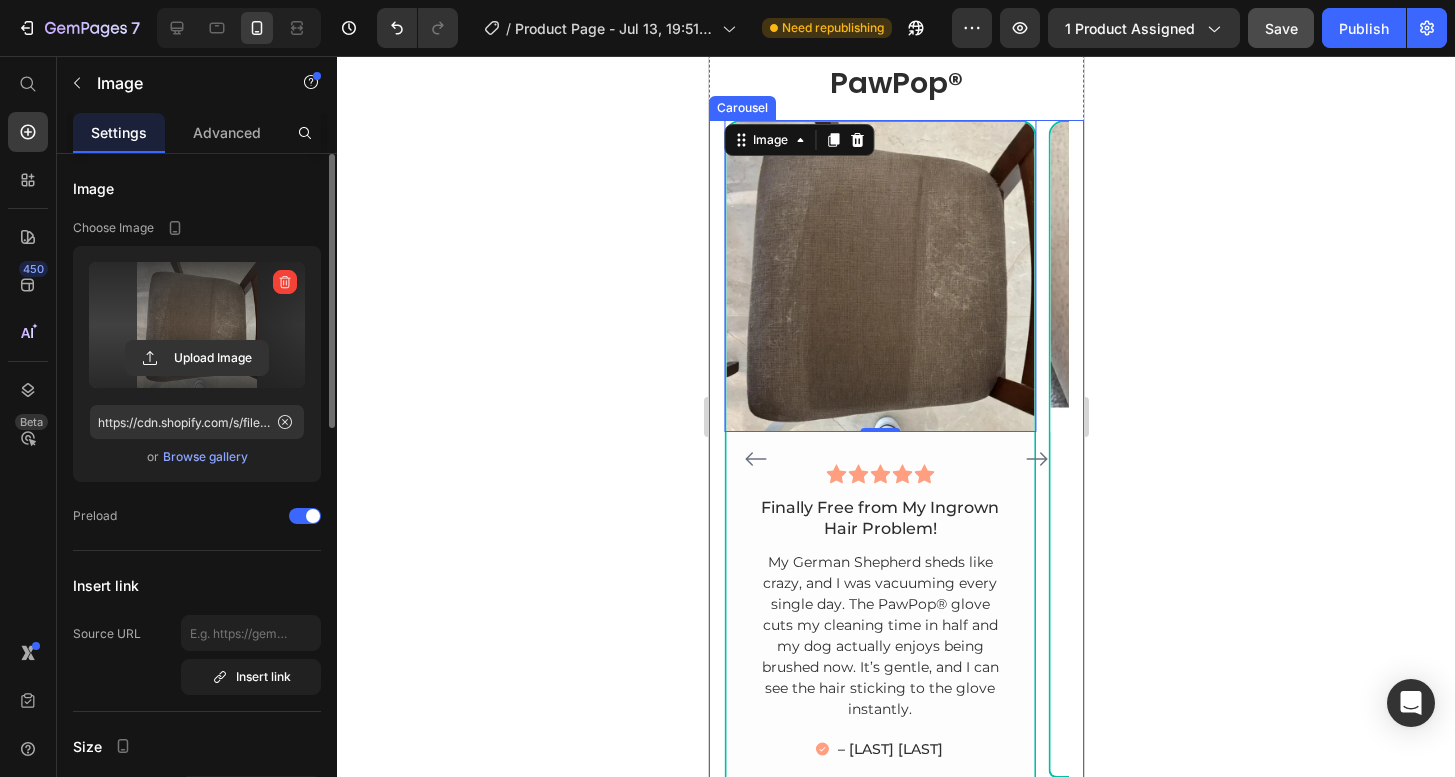 click 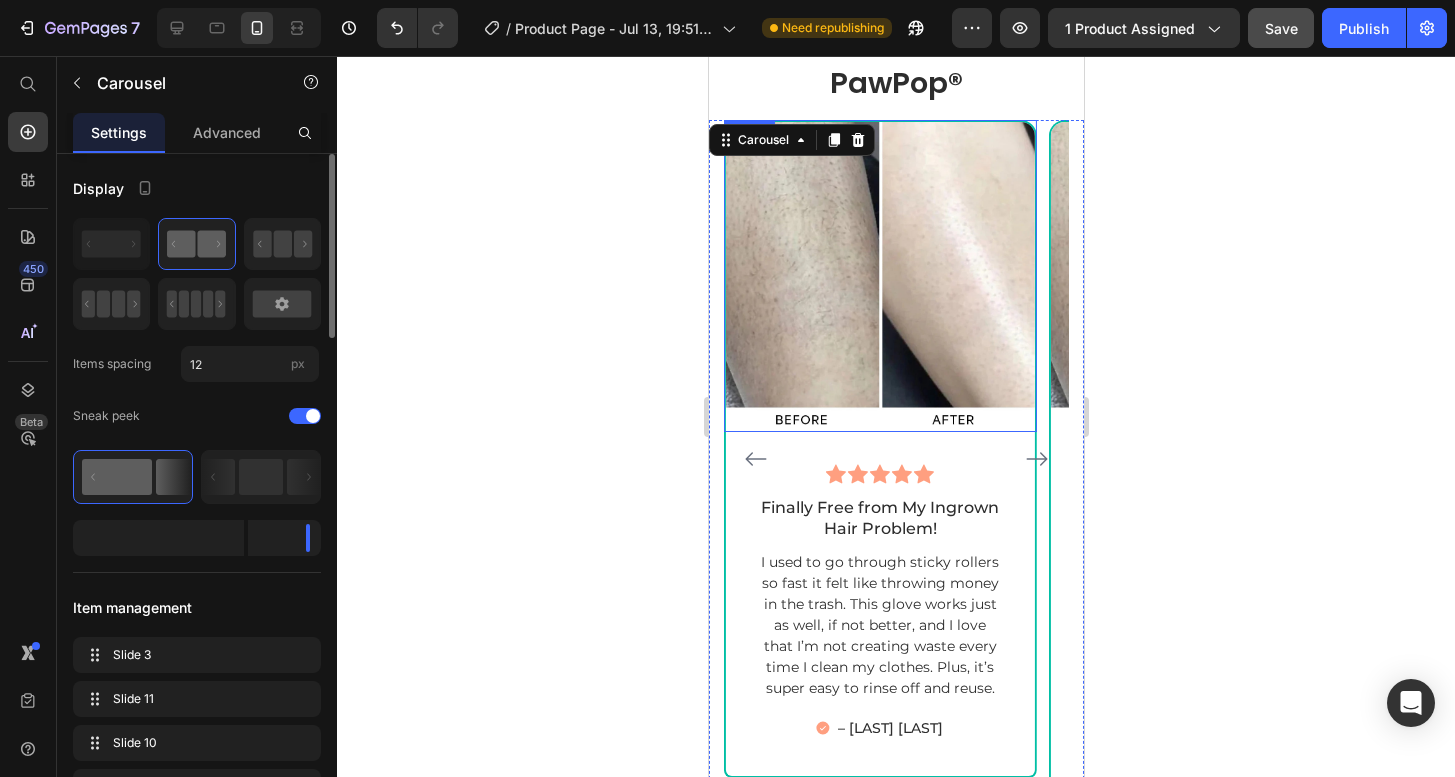 click at bounding box center (879, 276) 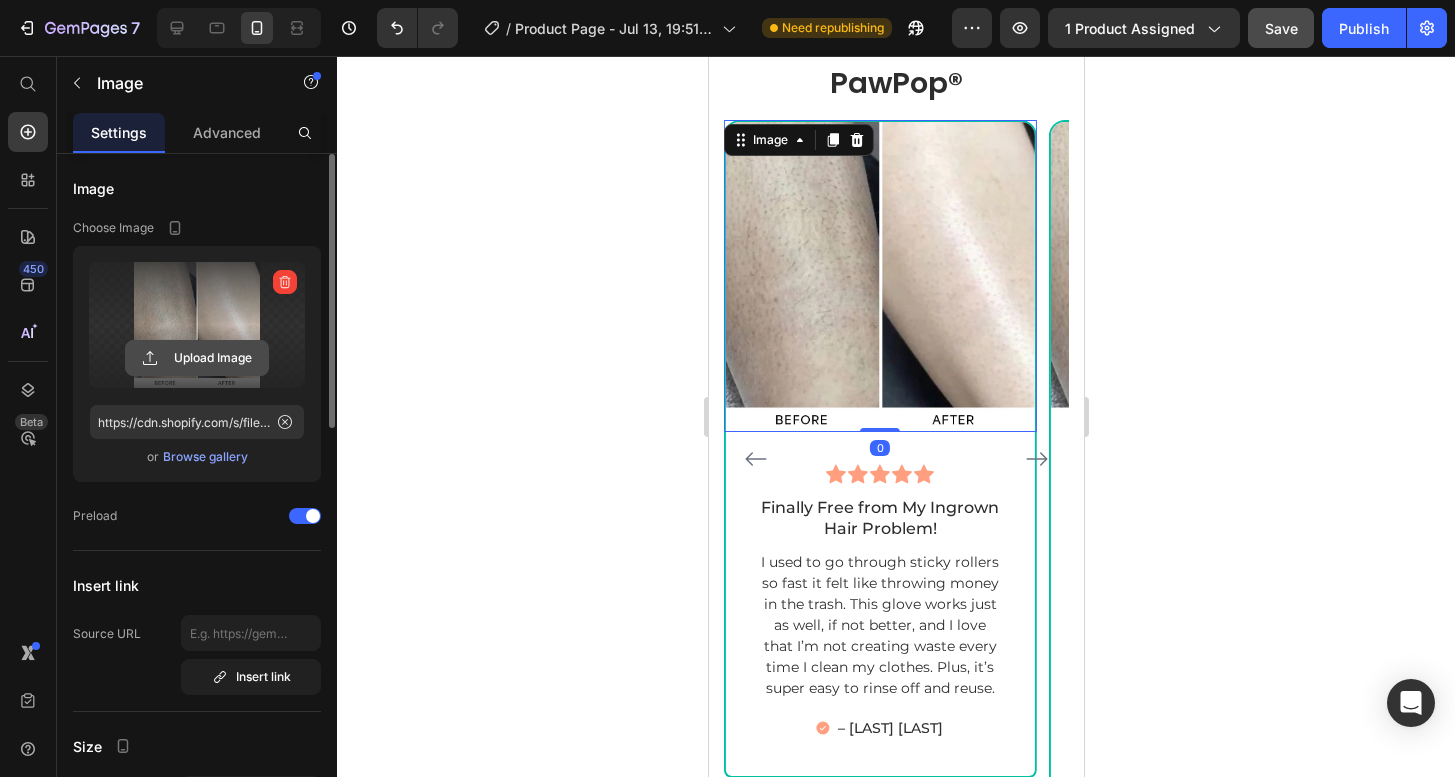 click 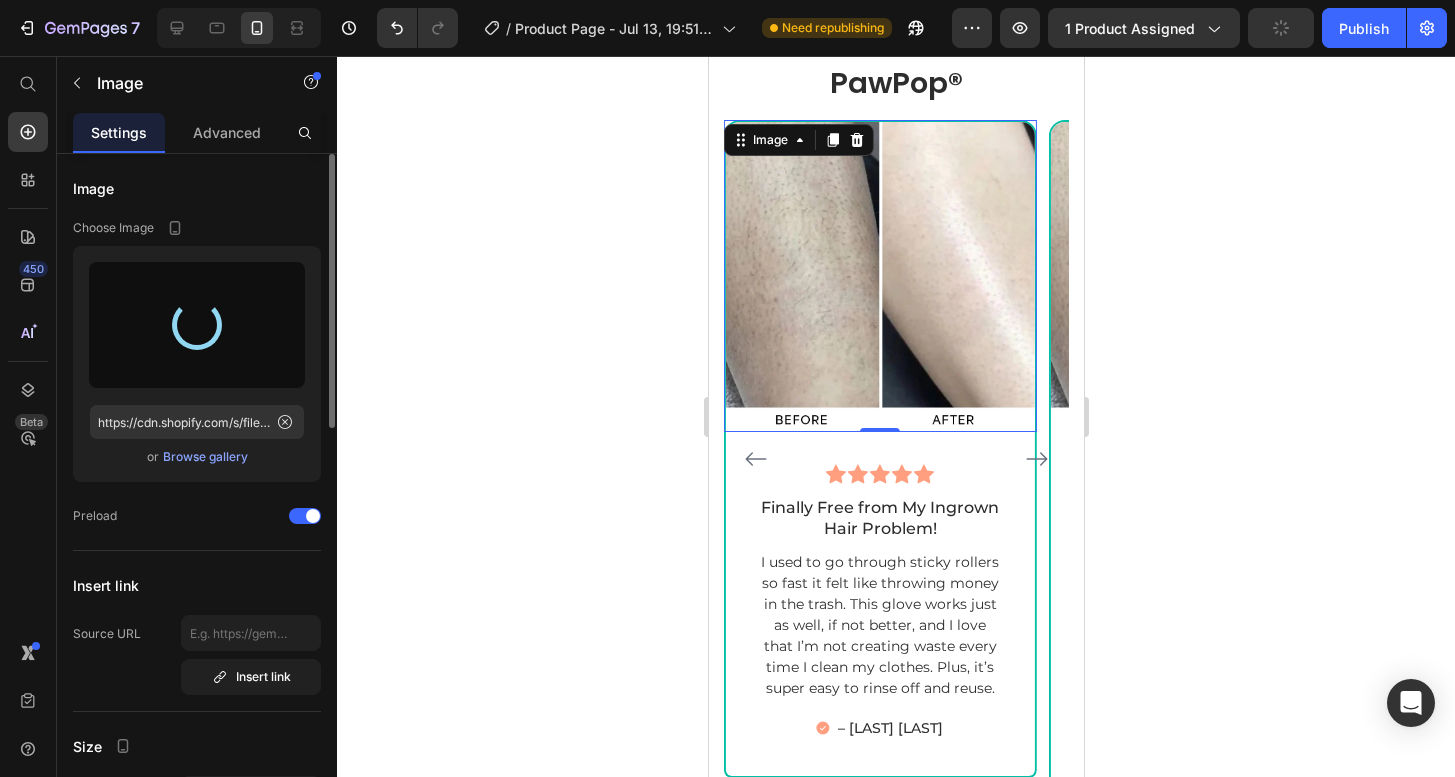 scroll, scrollTop: 5312, scrollLeft: 0, axis: vertical 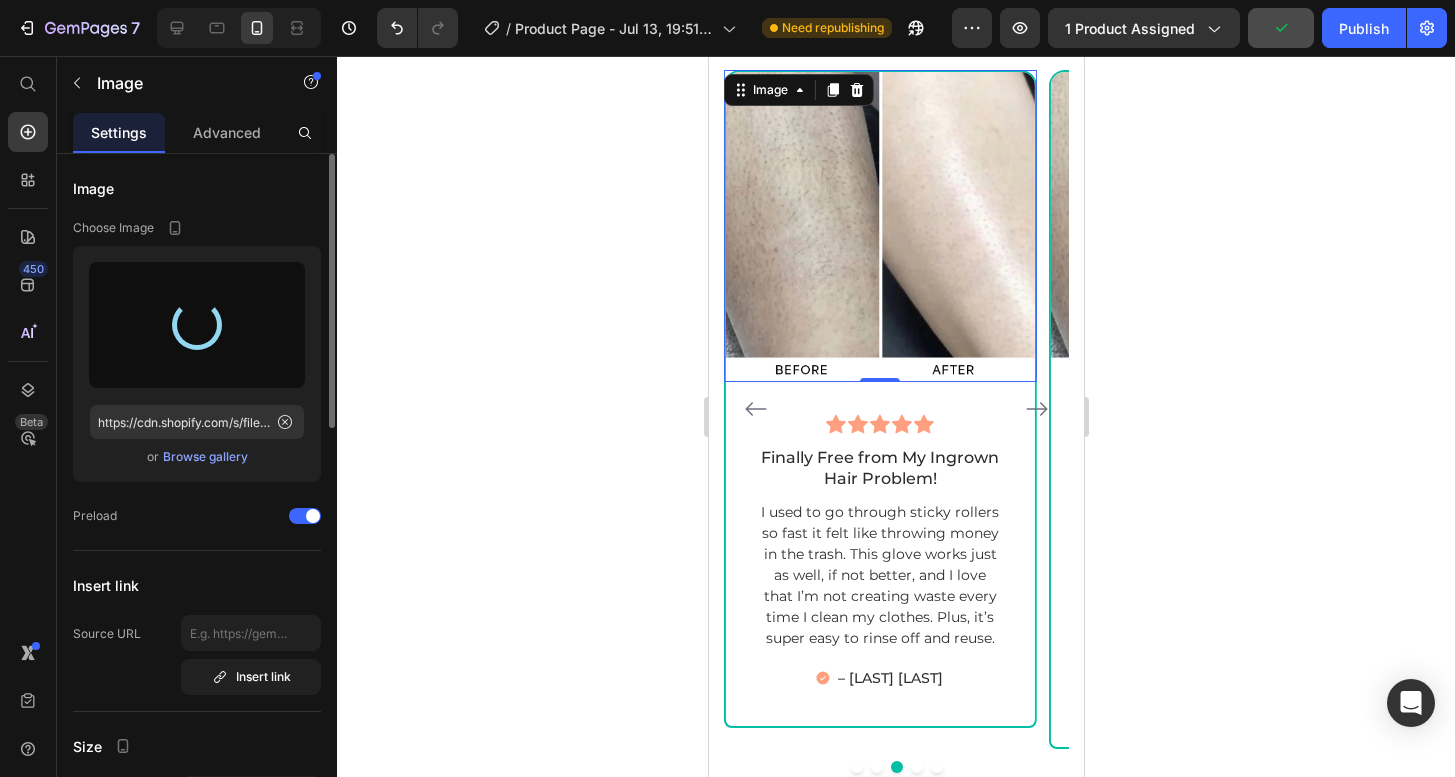 type on "https://cdn.shopify.com/s/files/1/0951/0846/4916/files/gempages_575338113165951826-874aa14b-5258-42a7-8a81-0b70bfb9feac.webp" 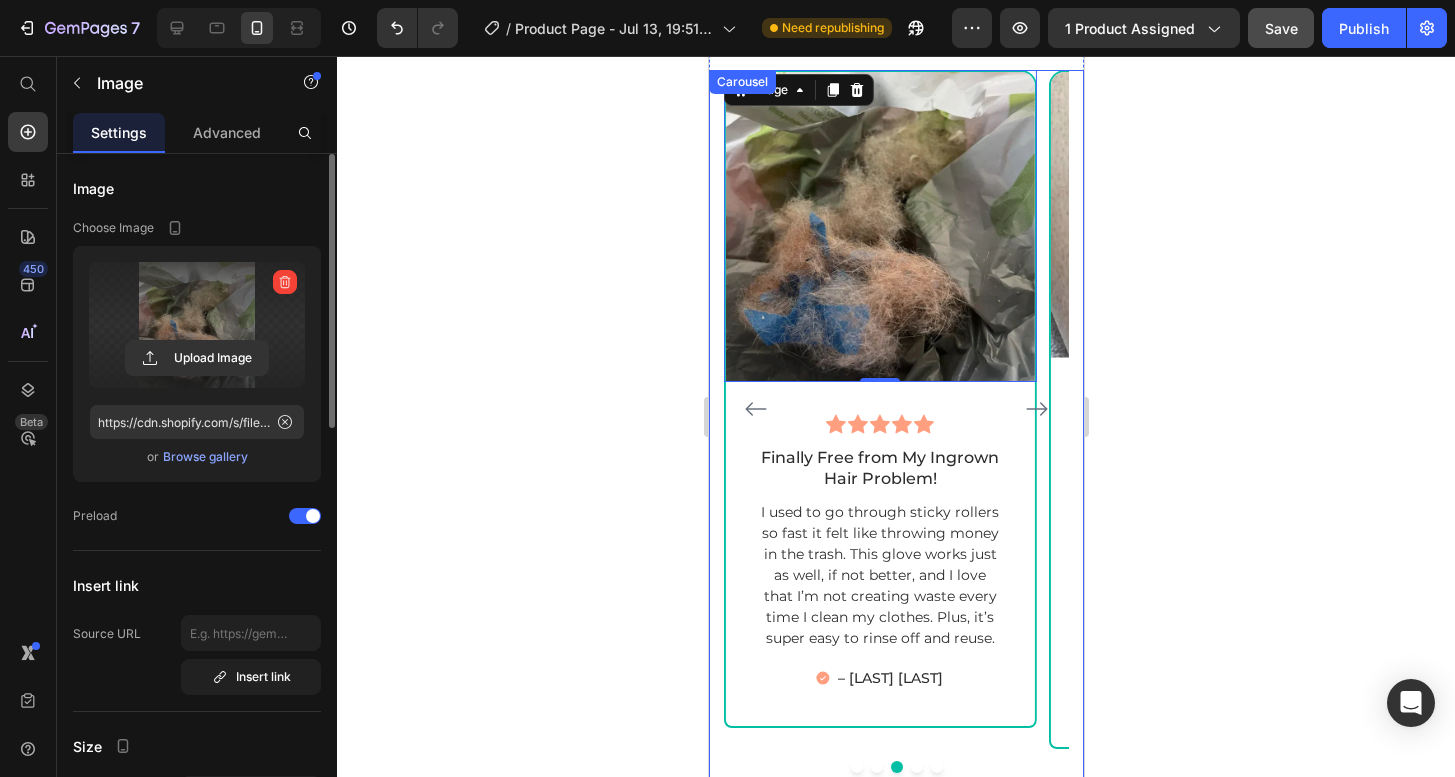 click 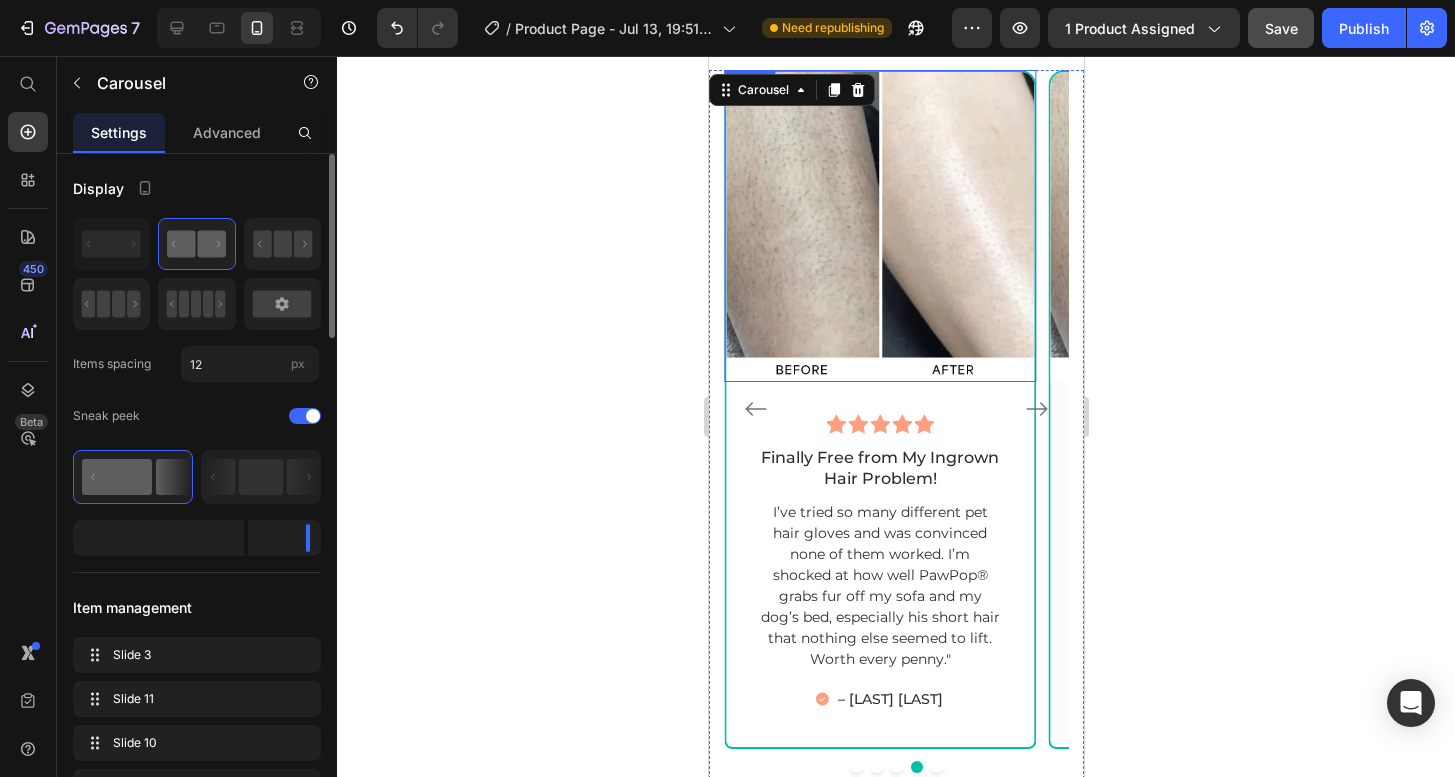 click at bounding box center [879, 226] 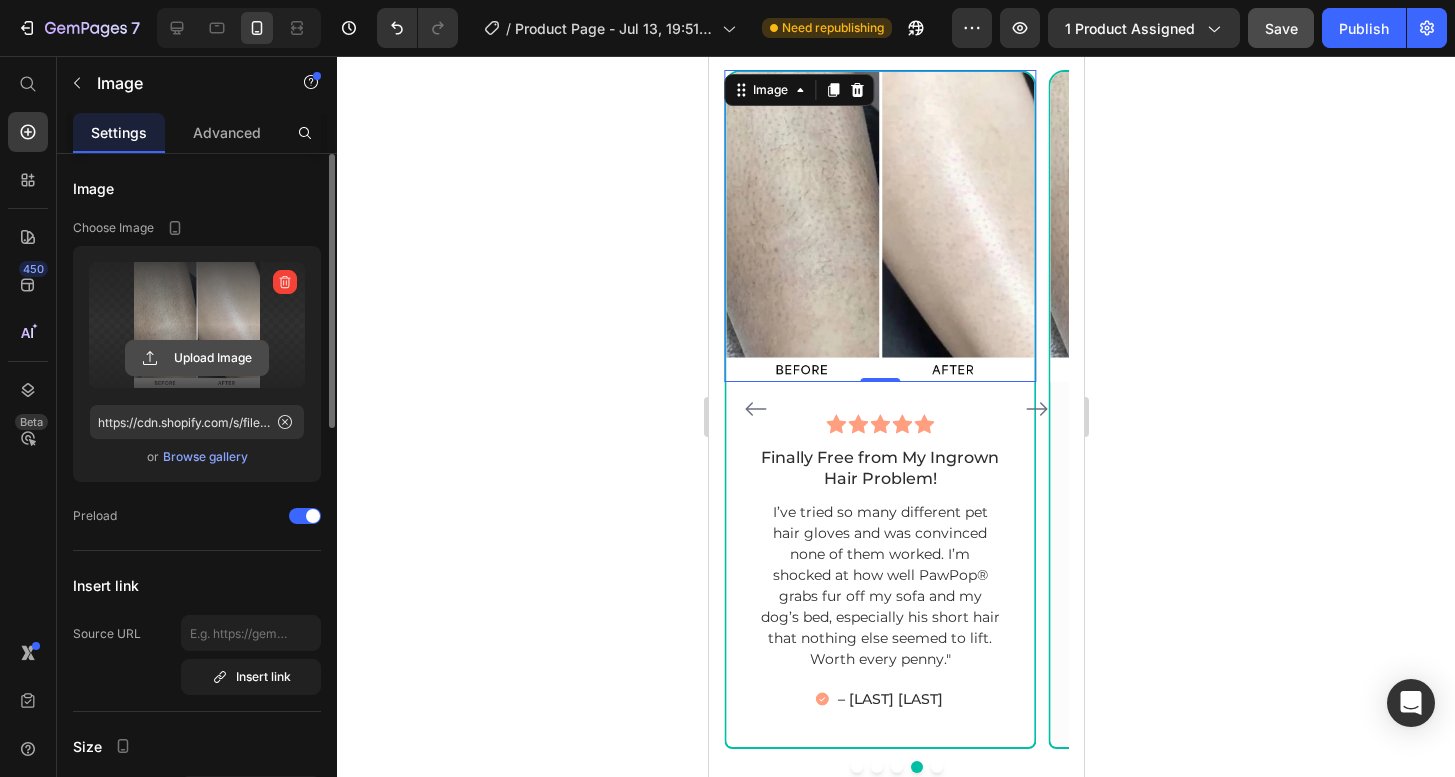 click 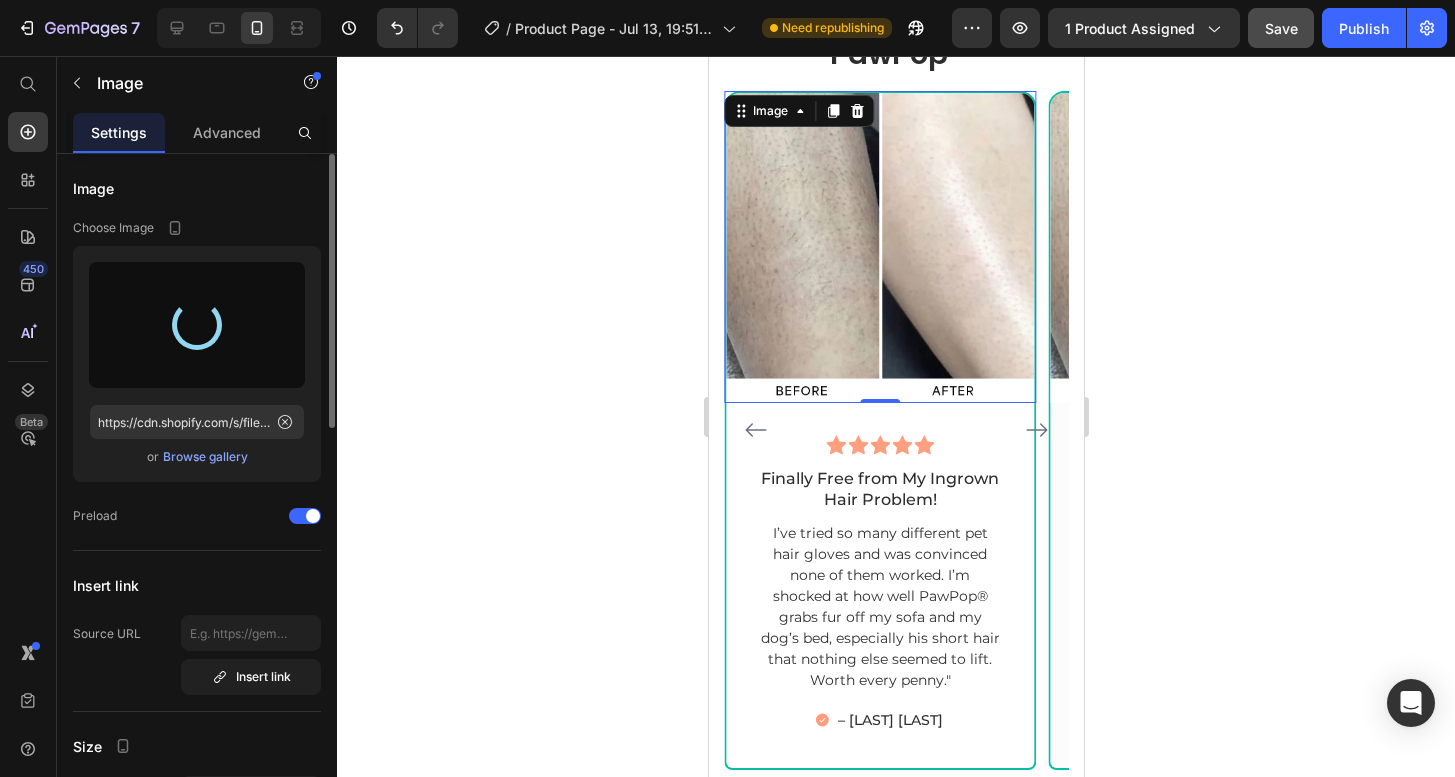 scroll, scrollTop: 5283, scrollLeft: 0, axis: vertical 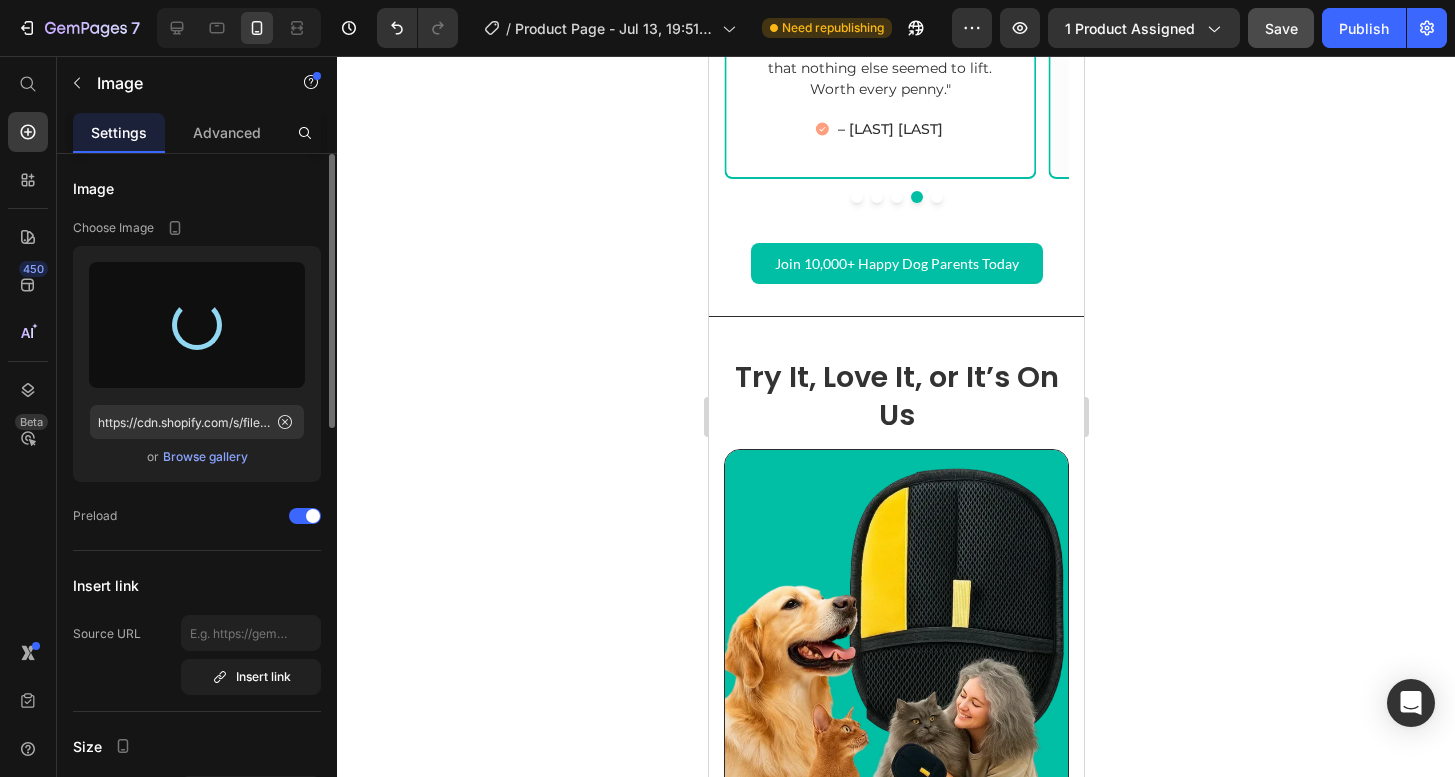 type on "https://cdn.shopify.com/s/files/1/0951/0846/4916/files/gempages_575338113165951826-189ed81e-c6cb-4666-9a7d-551df9275467.webp" 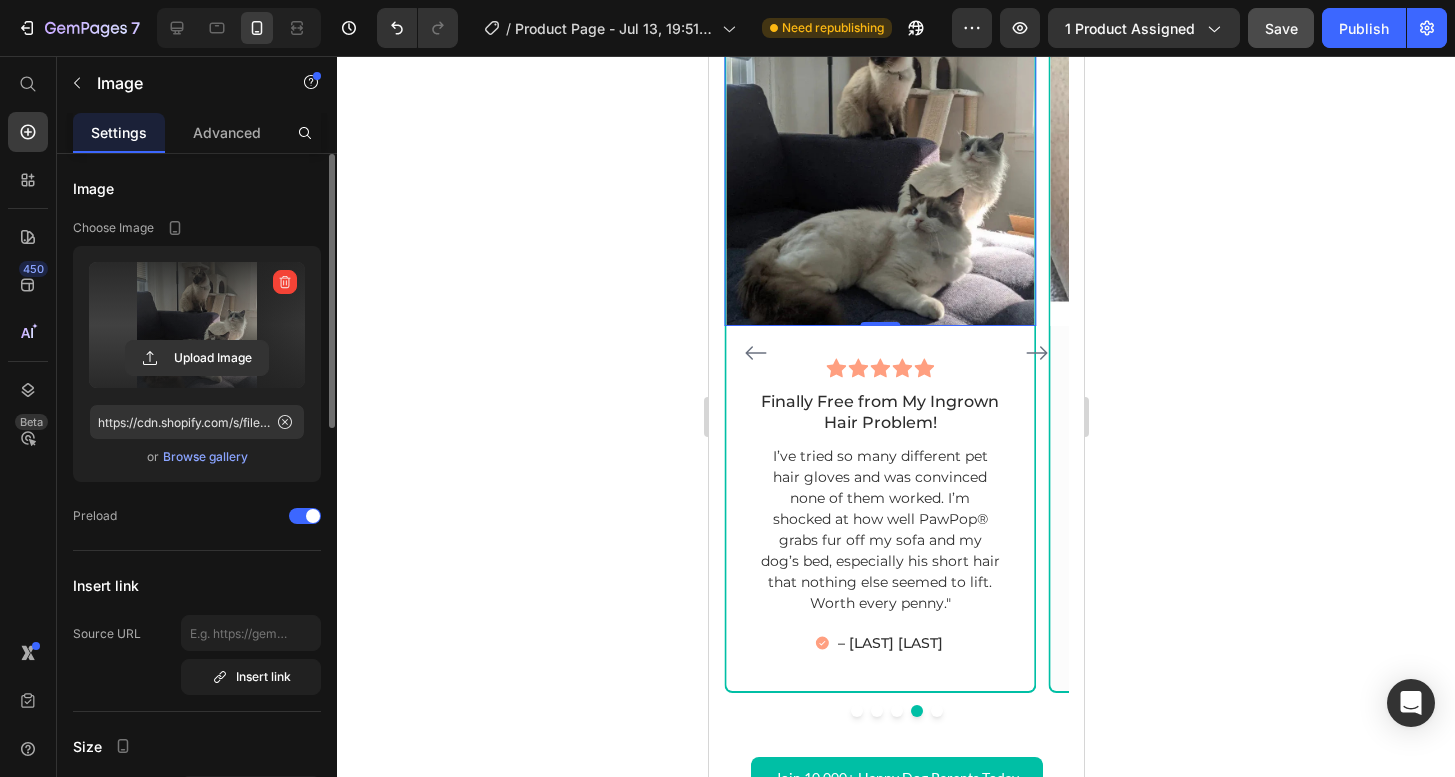 scroll, scrollTop: 5356, scrollLeft: 0, axis: vertical 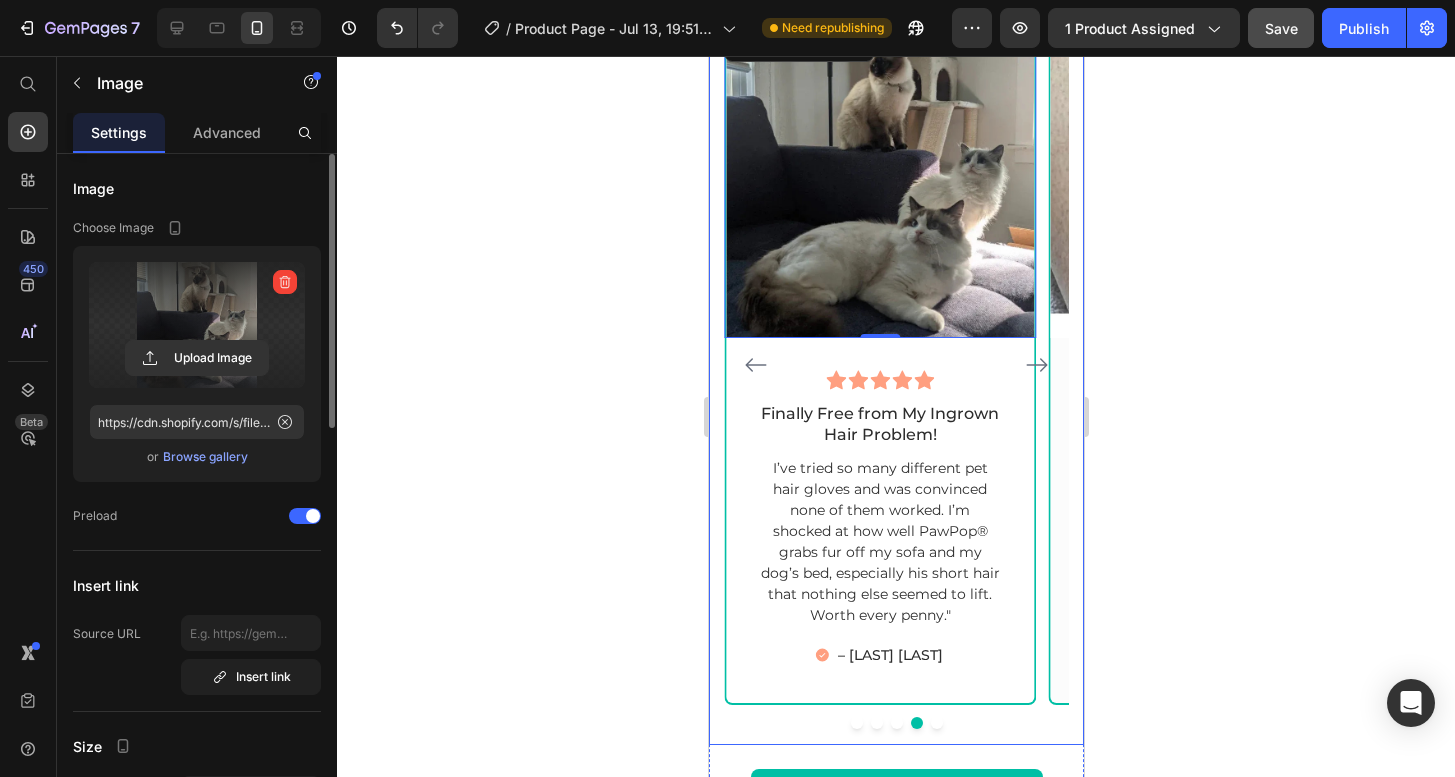 click 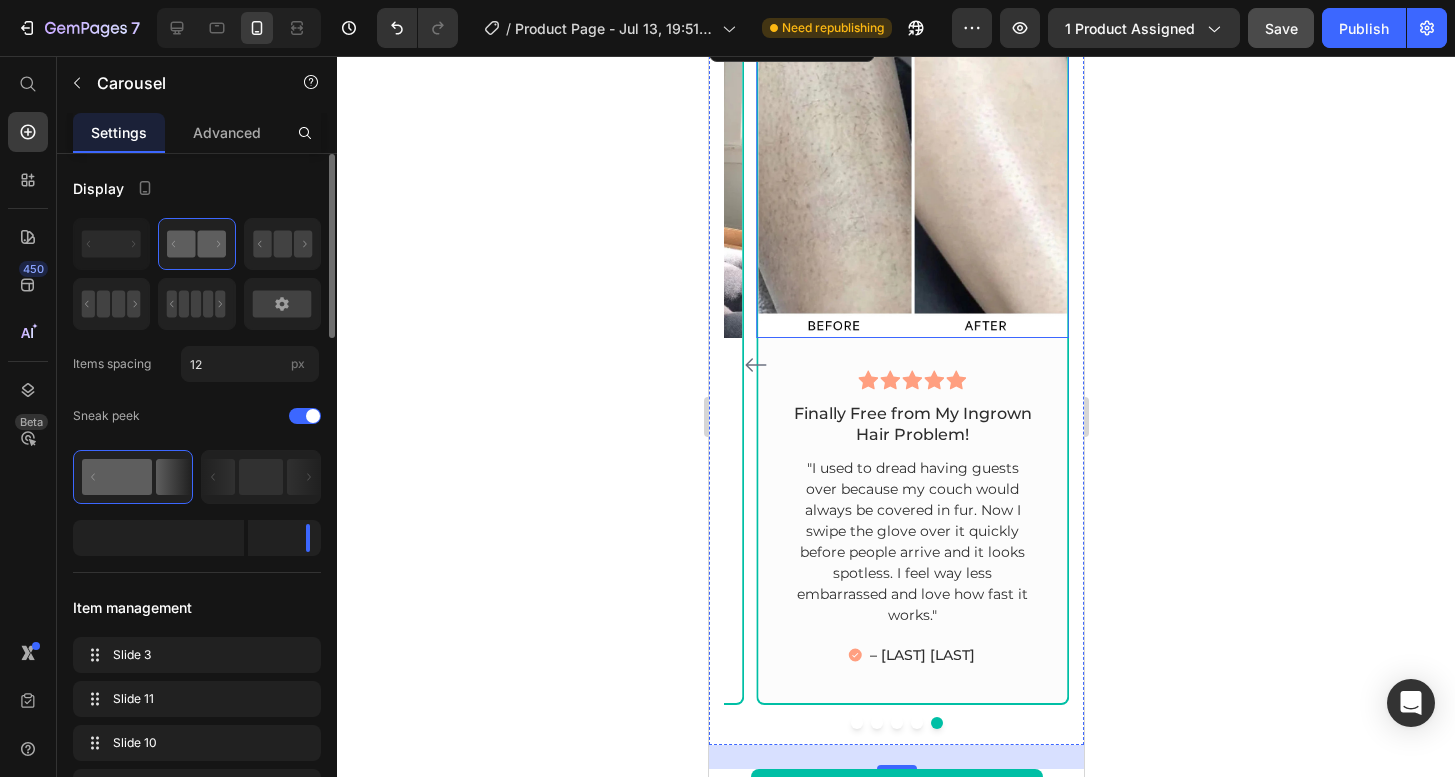 click at bounding box center (911, 182) 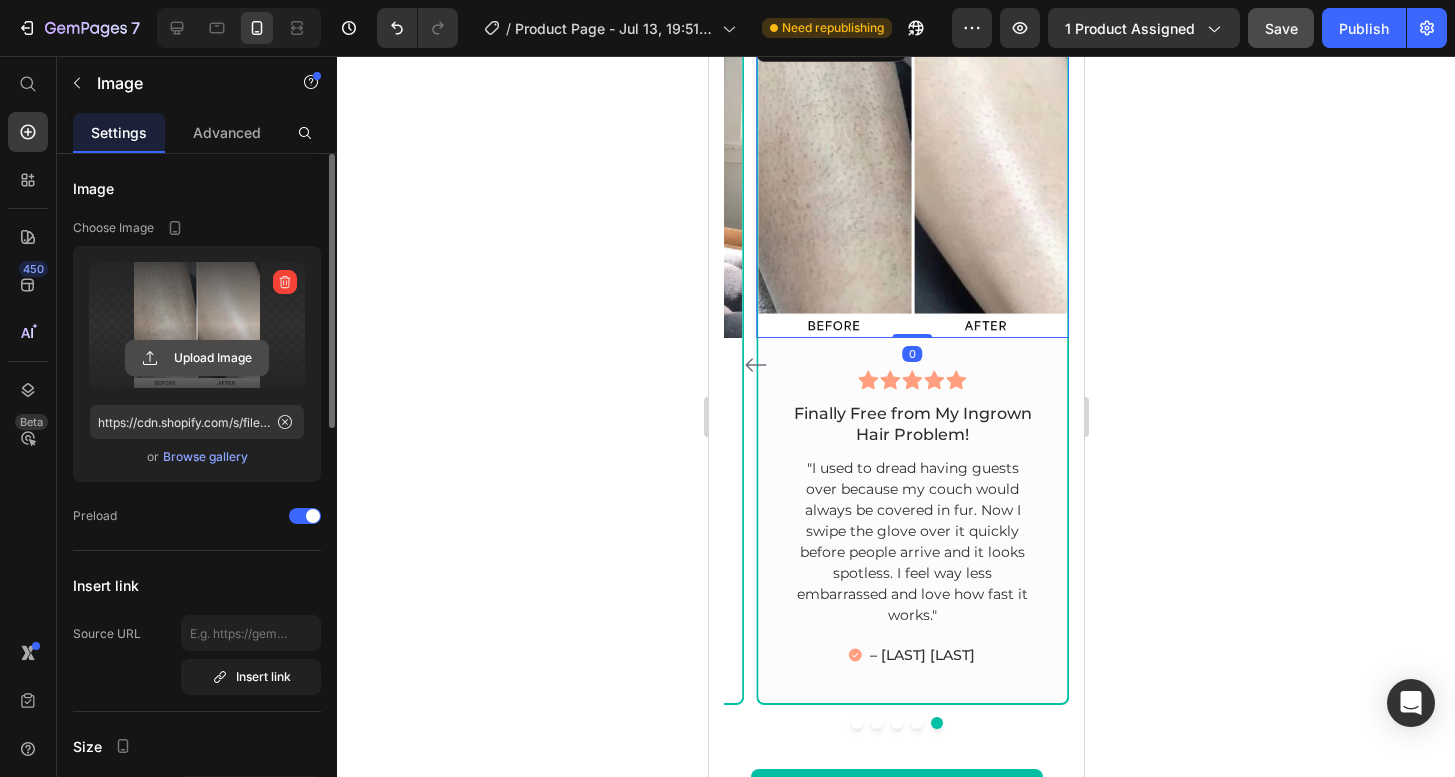 click 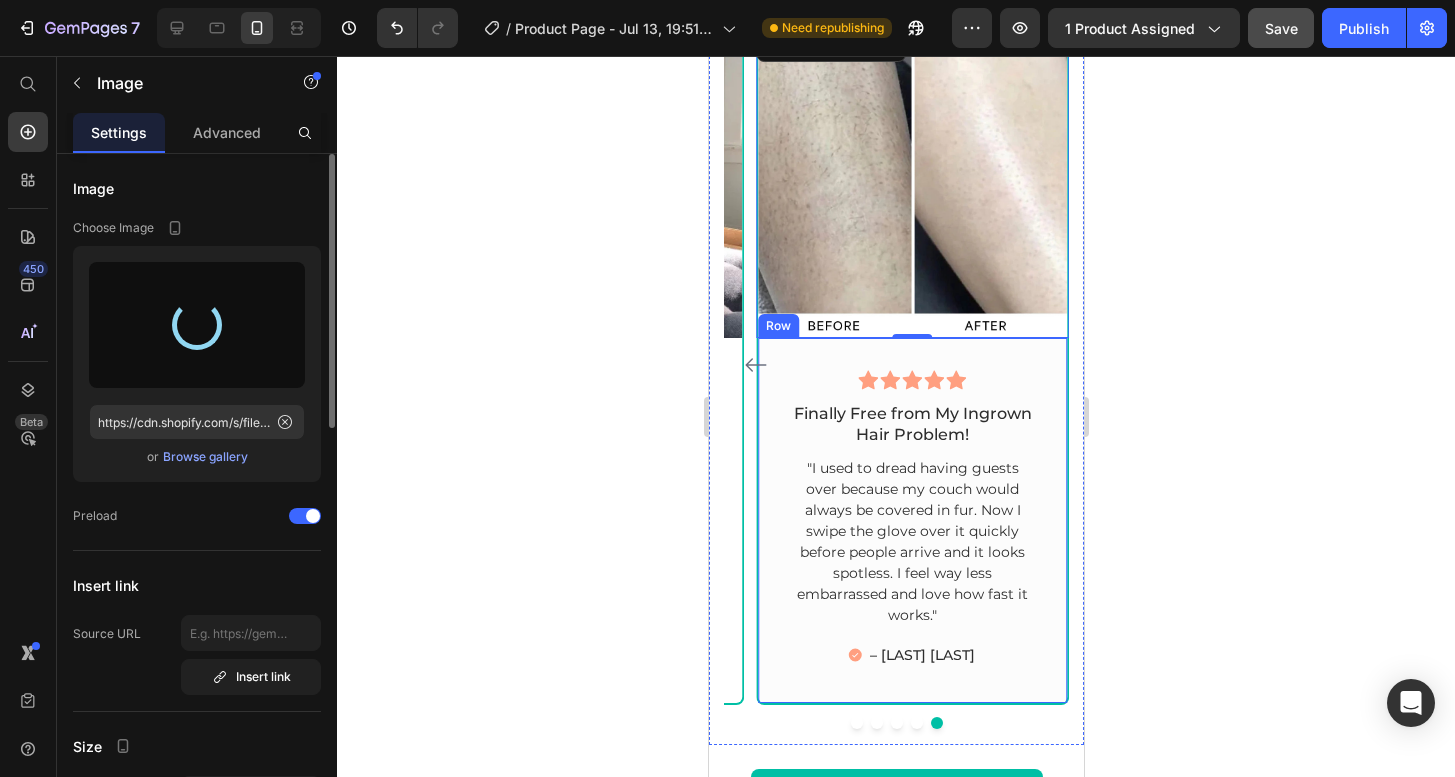 scroll, scrollTop: 5401, scrollLeft: 0, axis: vertical 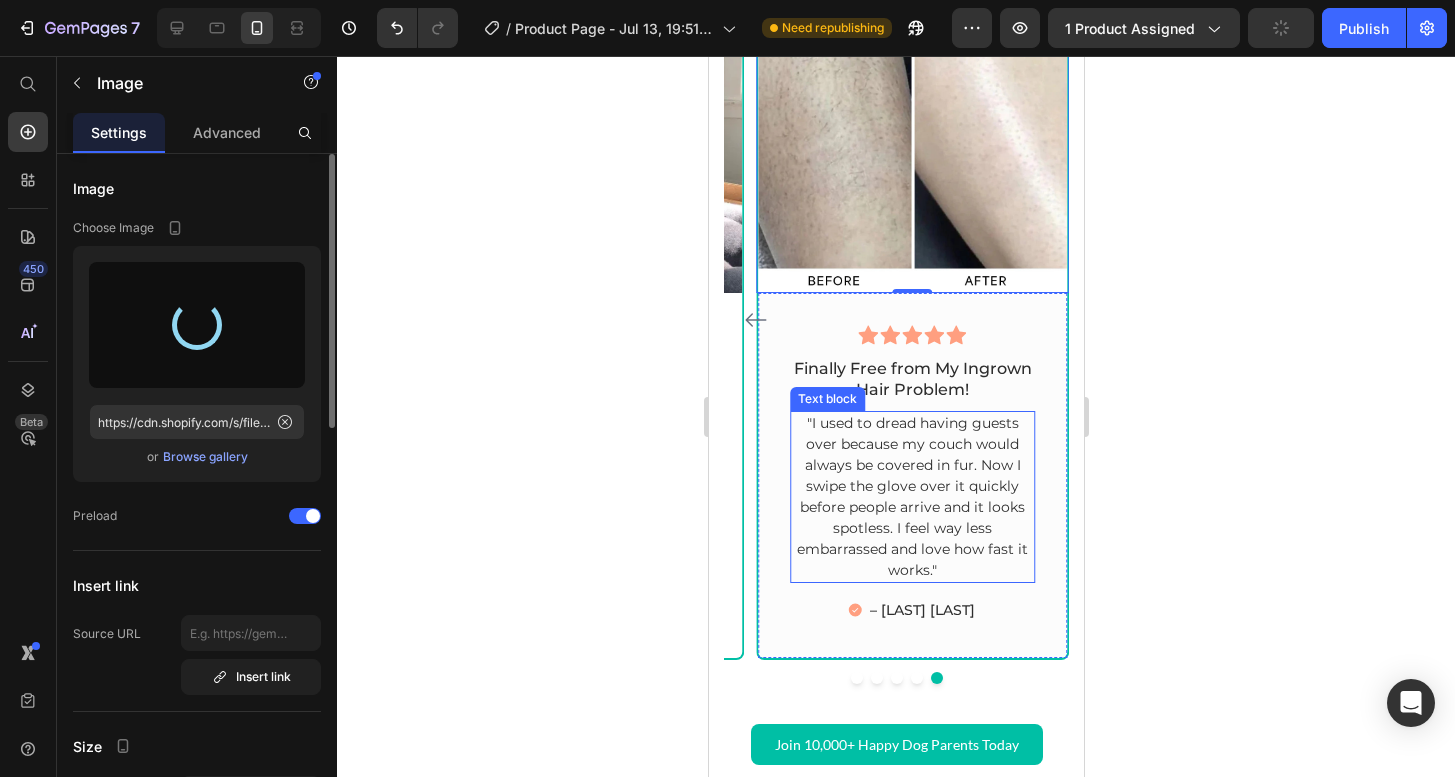 click on ""I used to dread having guests over because my couch would always be covered in fur. Now I swipe the glove over it quickly before people arrive and it looks spotless. I feel way less embarrassed and love how fast it works."" at bounding box center (911, 497) 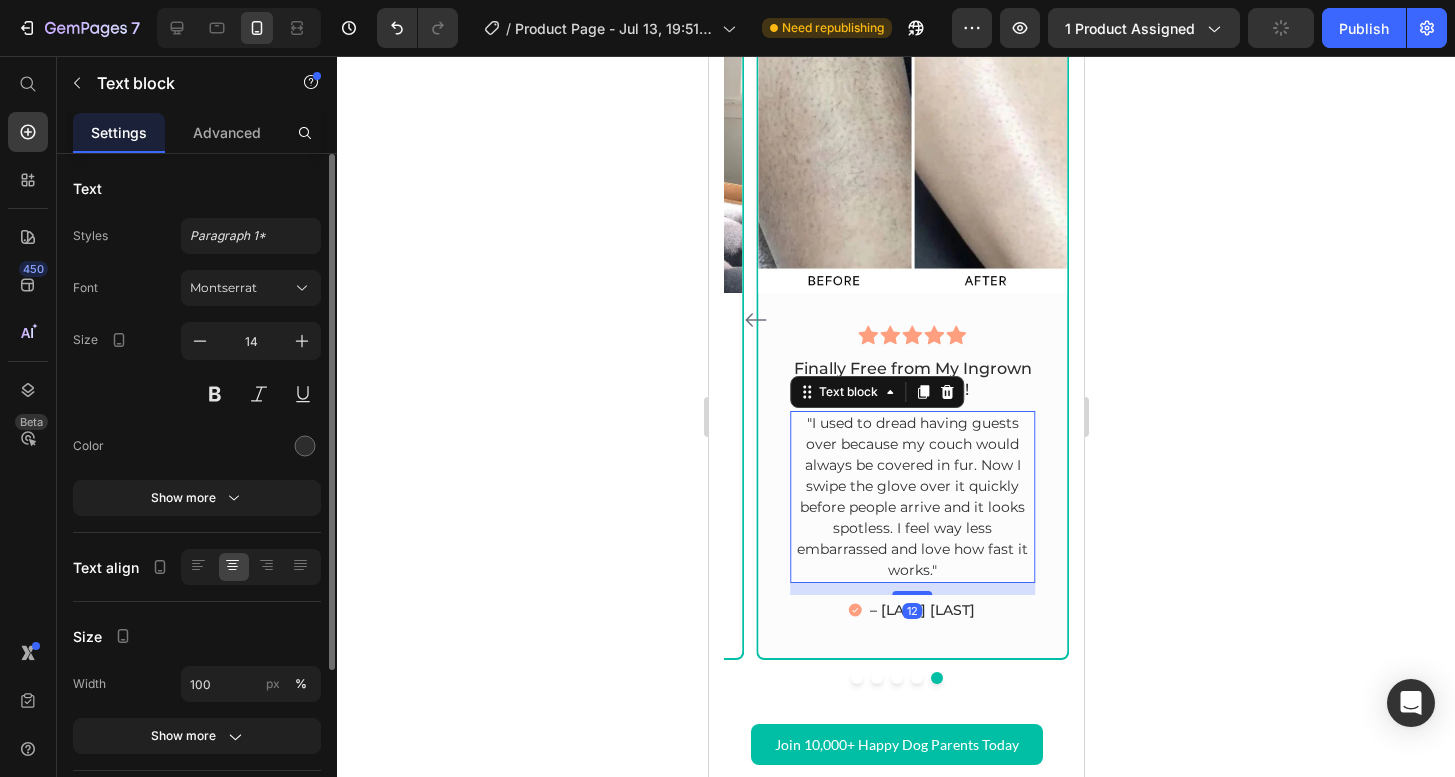 click on ""I used to dread having guests over because my couch would always be covered in fur. Now I swipe the glove over it quickly before people arrive and it looks spotless. I feel way less embarrassed and love how fast it works."" at bounding box center [911, 497] 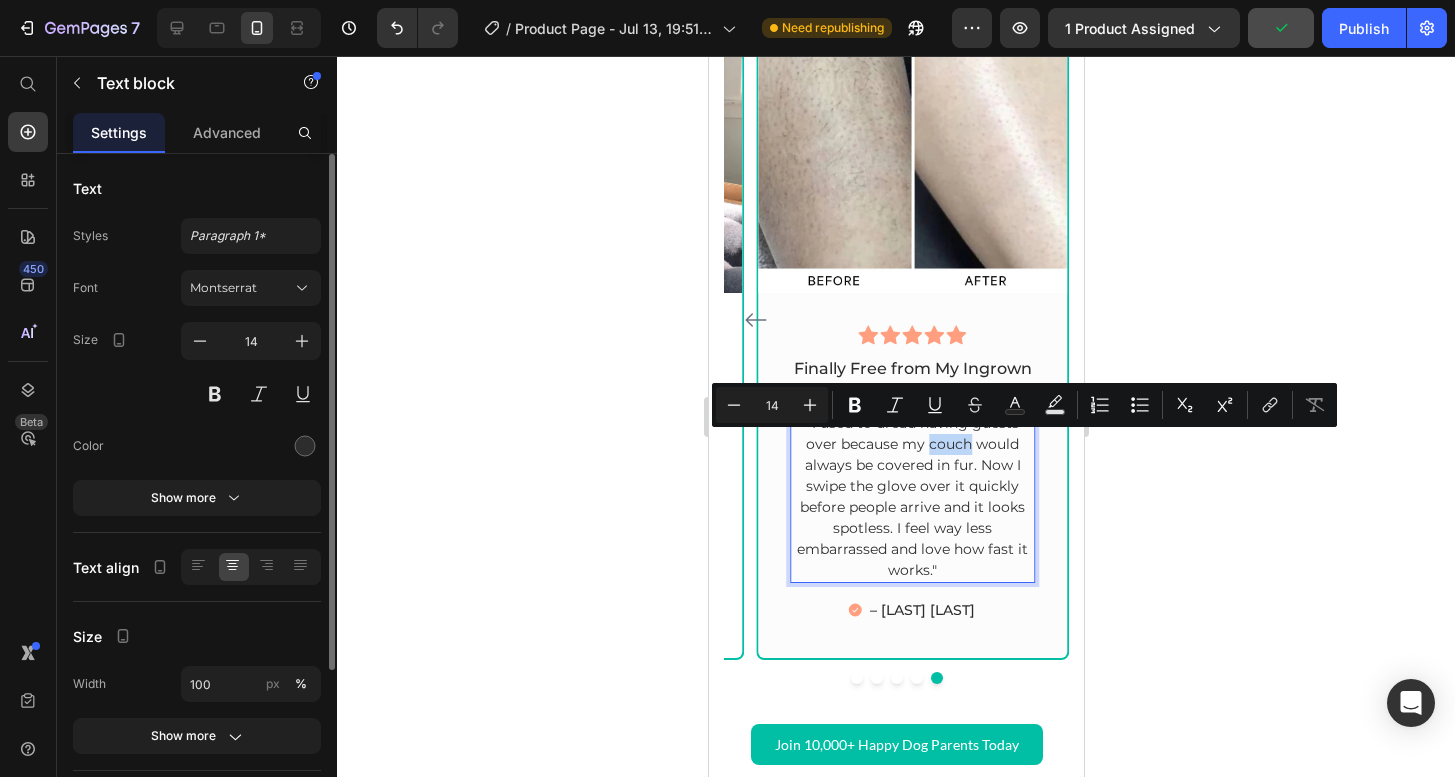 drag, startPoint x: 971, startPoint y: 445, endPoint x: 930, endPoint y: 444, distance: 41.01219 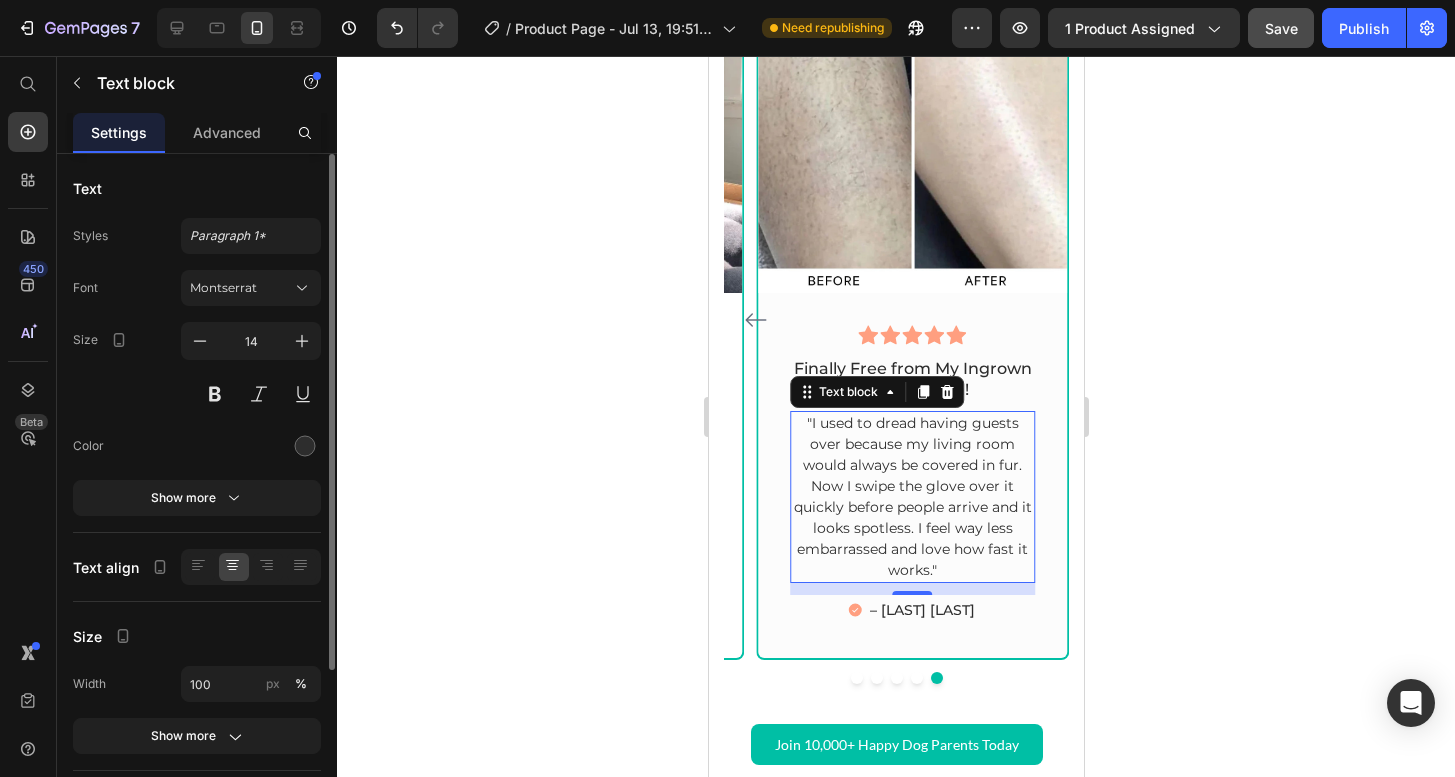 click 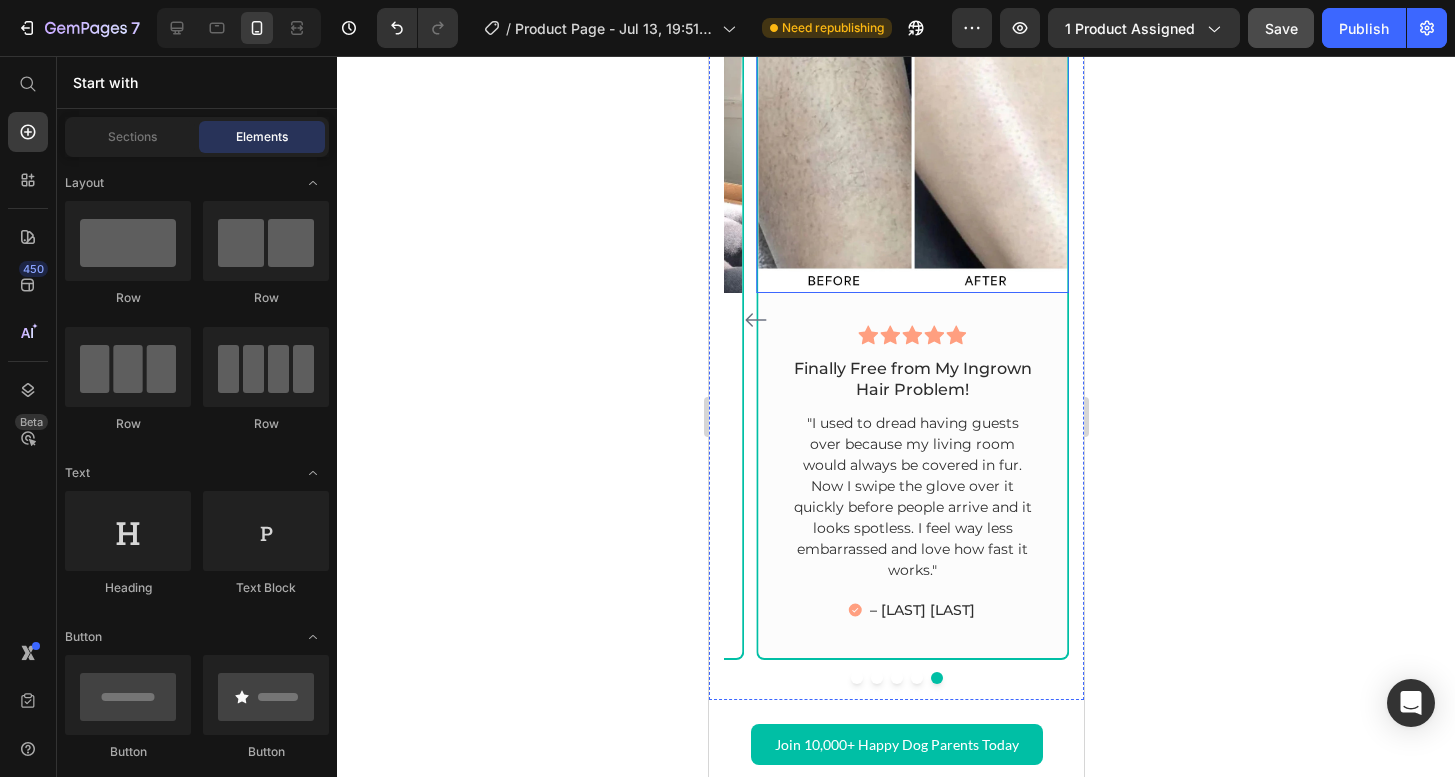 click at bounding box center [911, 137] 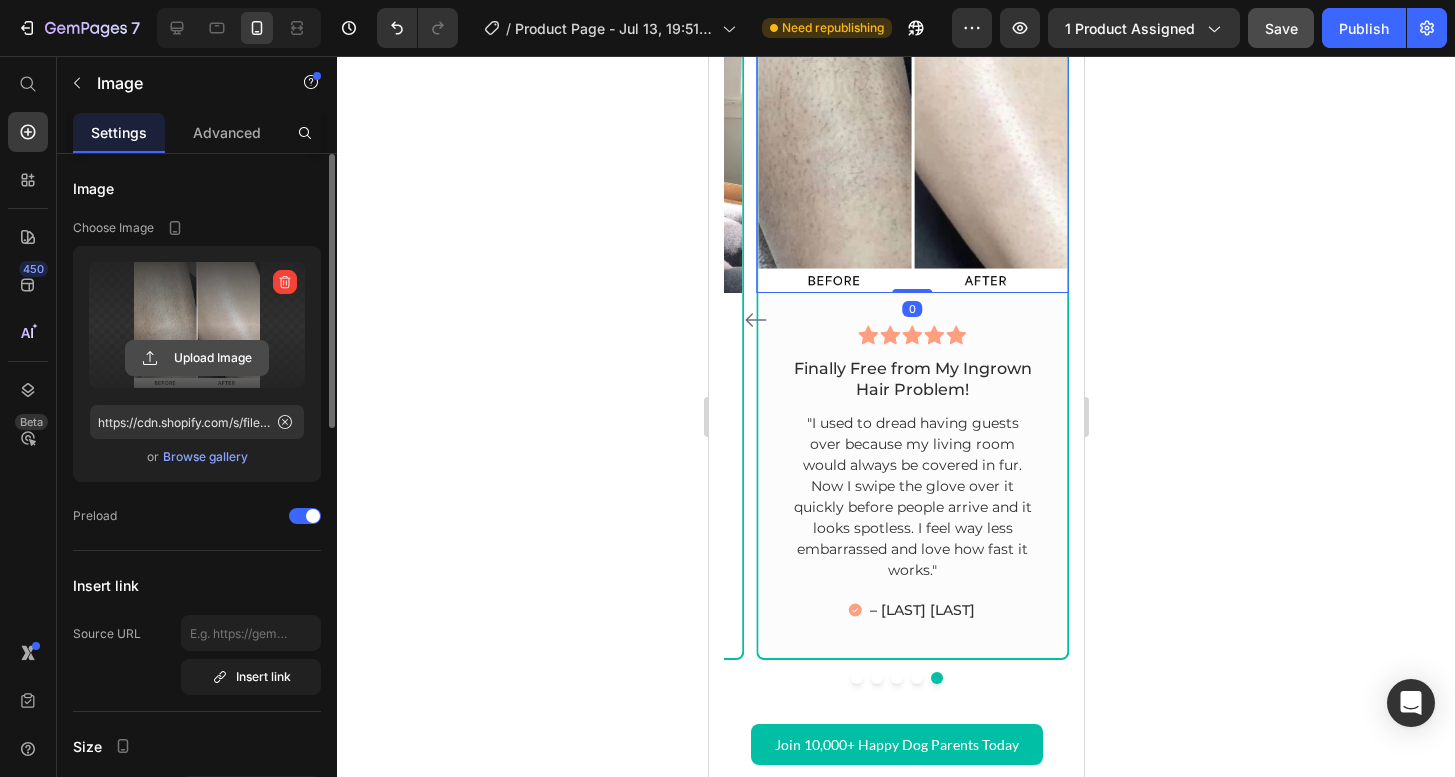 click 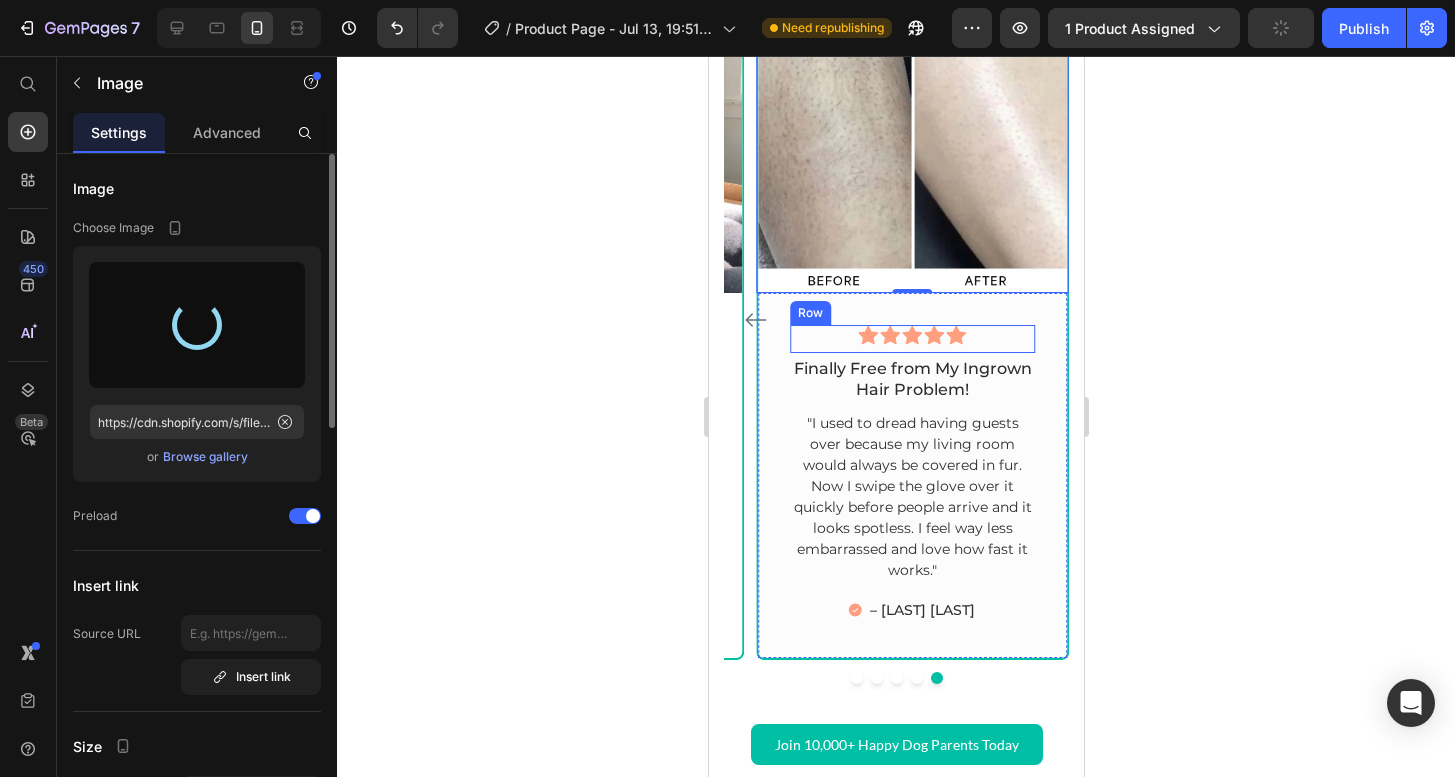 type on "https://cdn.shopify.com/s/files/1/0951/0846/4916/files/gempages_575338113165951826-93c0cfdb-2e05-4387-9a94-87f274209417.webp" 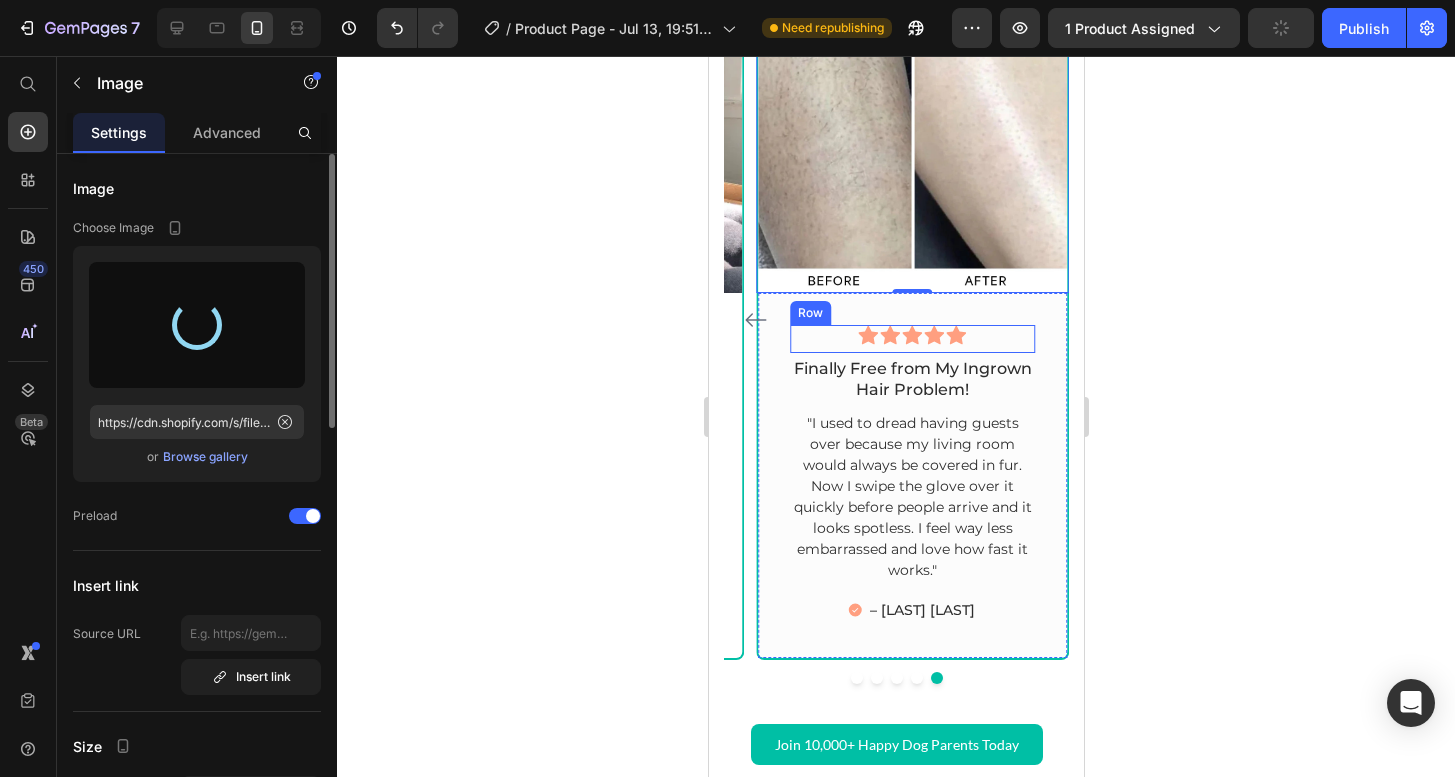 scroll, scrollTop: 5319, scrollLeft: 0, axis: vertical 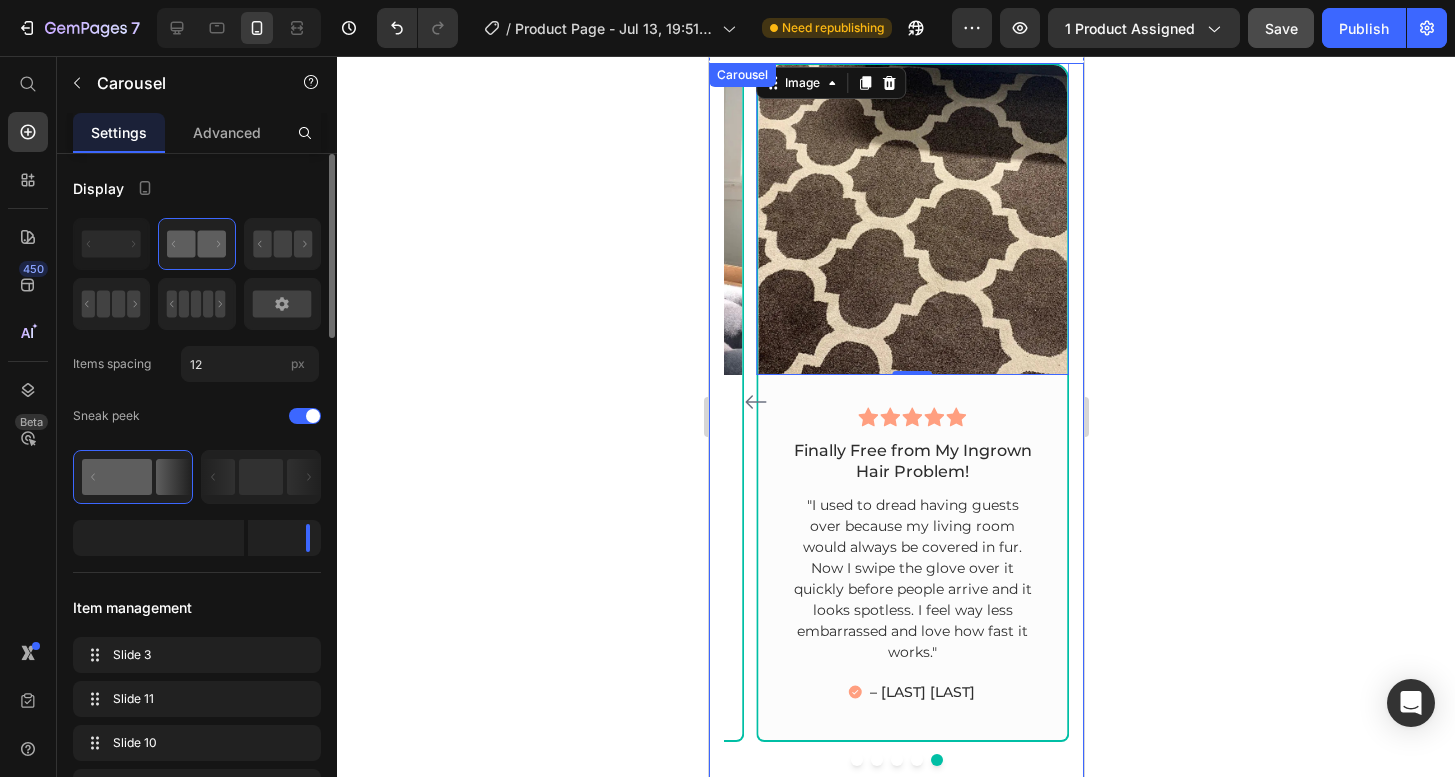 click 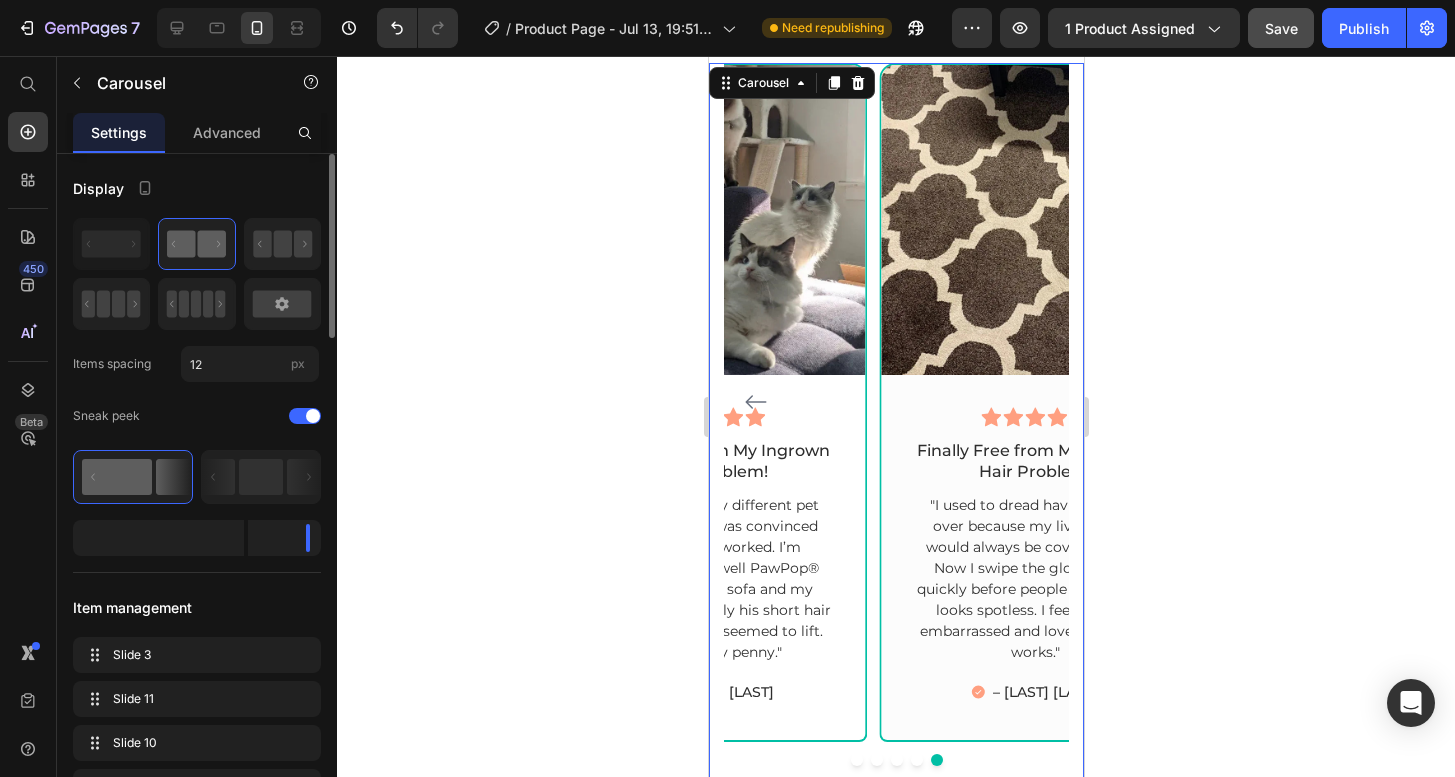 click 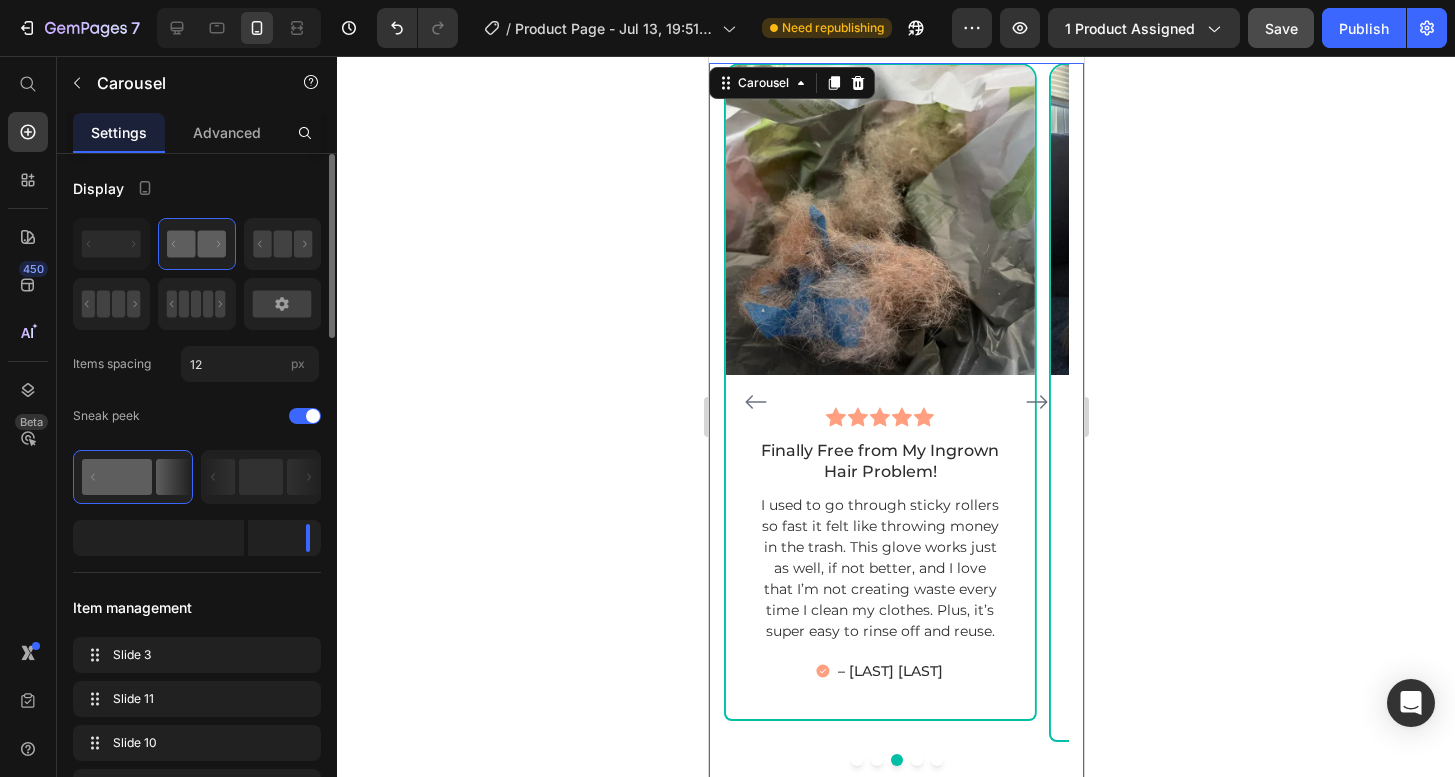 click 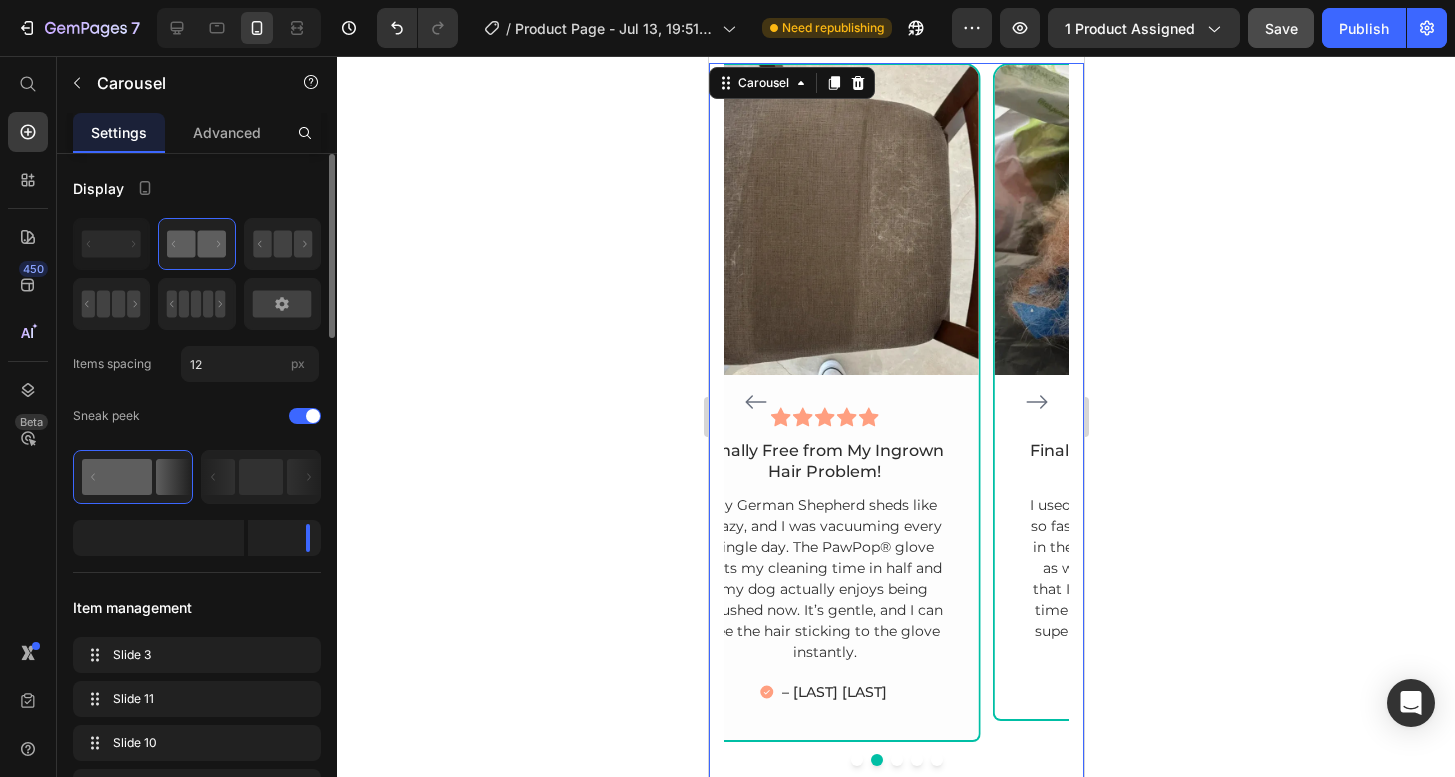 click on "Icon
Icon
Icon
Icon
Icon Row Finally Free from My Ingrown Hair Problem! Text block "I’ve completely stopped avoiding black clothes because of fur. I wore my black dress to a dinner party last week and didn’t have to lint-roll it once. This glove actually picks up every bit of hair, even the tiny short ones my vacuum misses." Text block – [FIRST] [LAST] Item List Row" at bounding box center [499, 558] 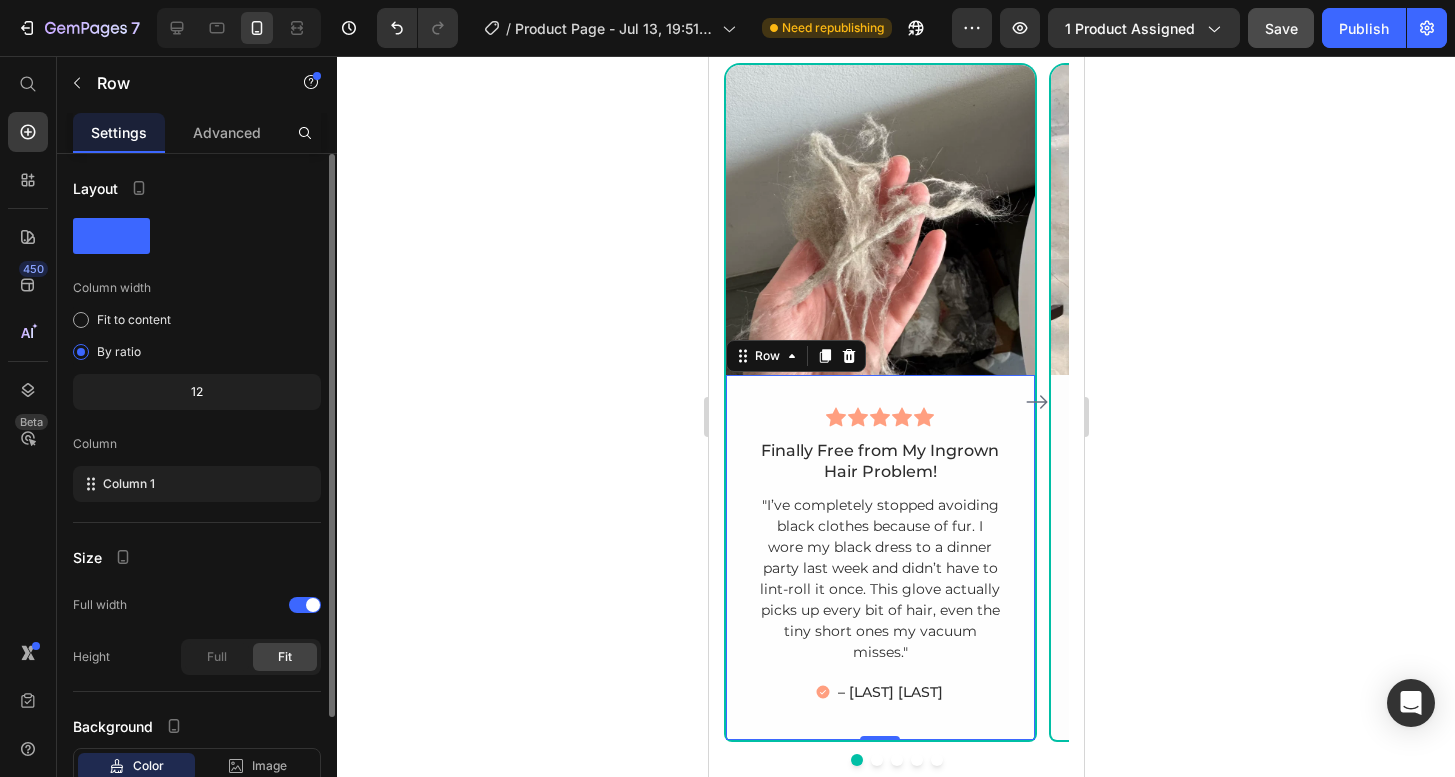 click on "Icon
Icon
Icon
Icon
Icon Row Finally Free from My Ingrown Hair Problem! Text block "I’ve completely stopped avoiding black clothes because of fur. I wore my black dress to a dinner party last week and didn’t have to lint-roll it once. This glove actually picks up every bit of hair, even the tiny short ones my vacuum misses." Text block – [LAST] [LAST] Item List Row   0" at bounding box center [879, 558] 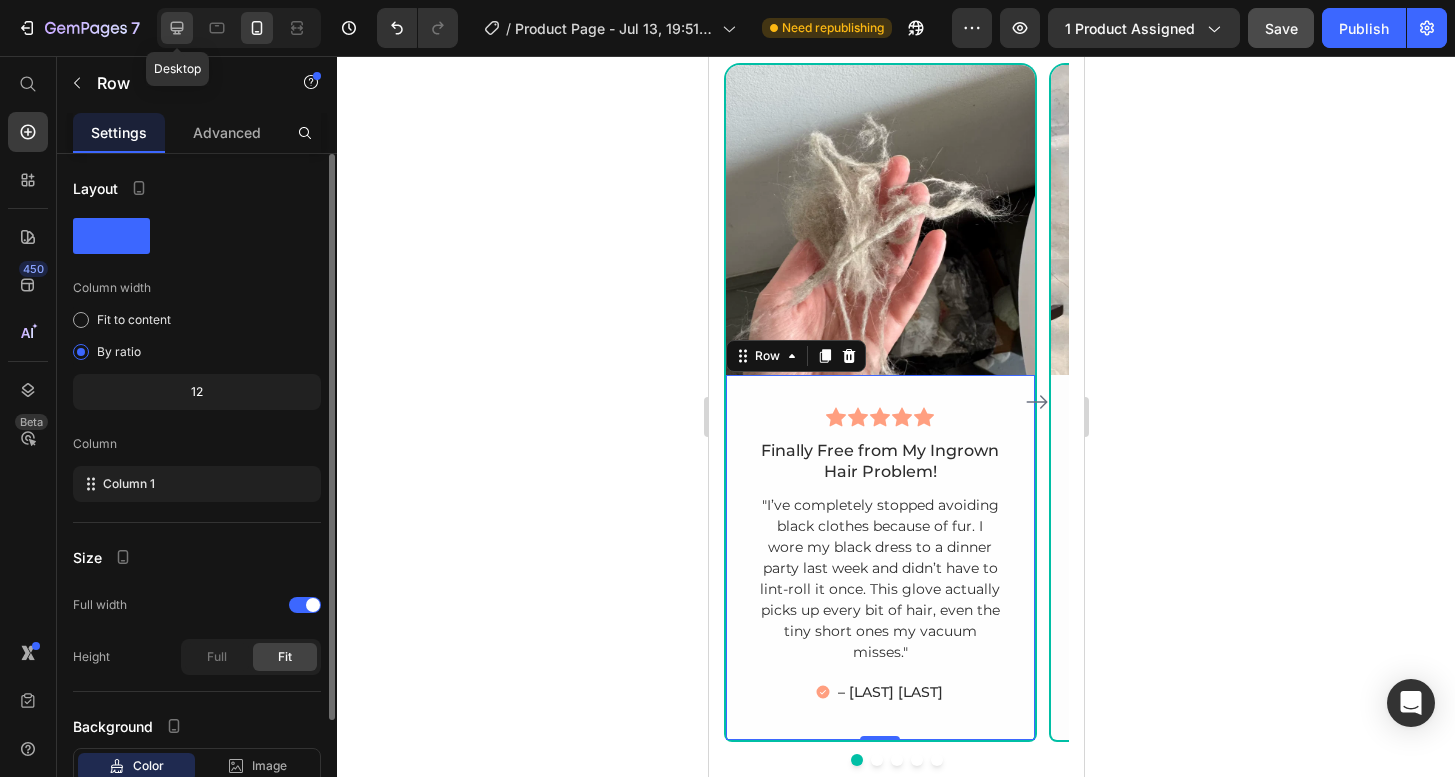 click 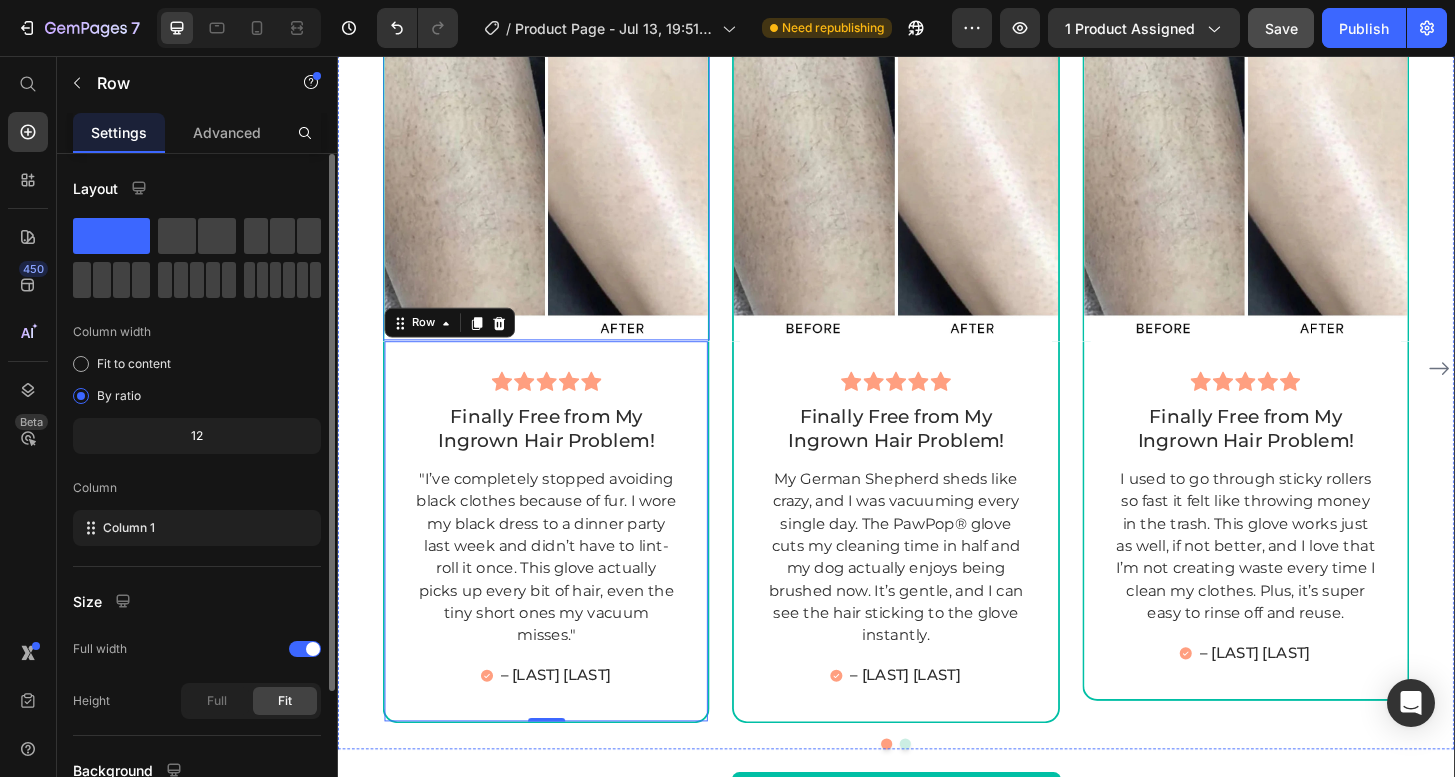 scroll, scrollTop: 5622, scrollLeft: 0, axis: vertical 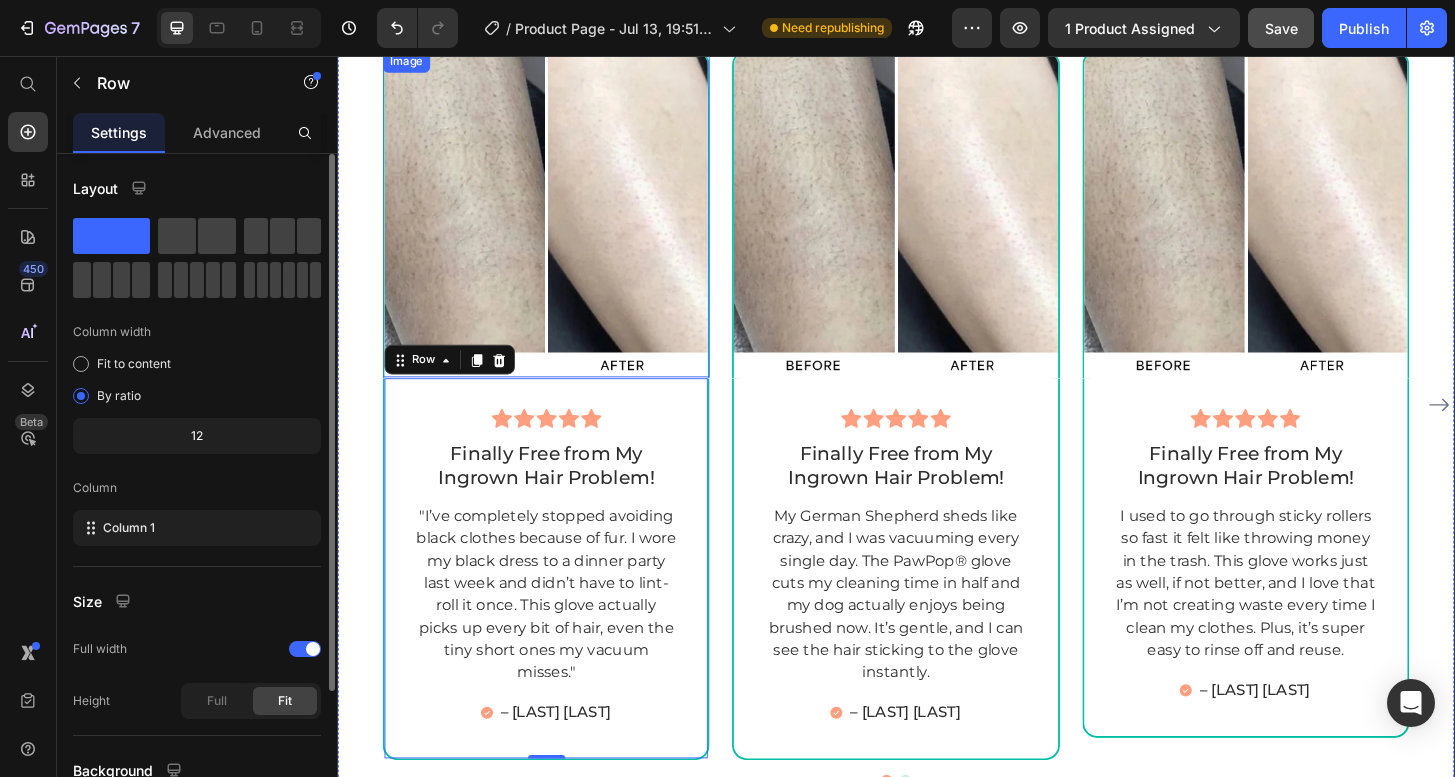 click at bounding box center [561, 224] 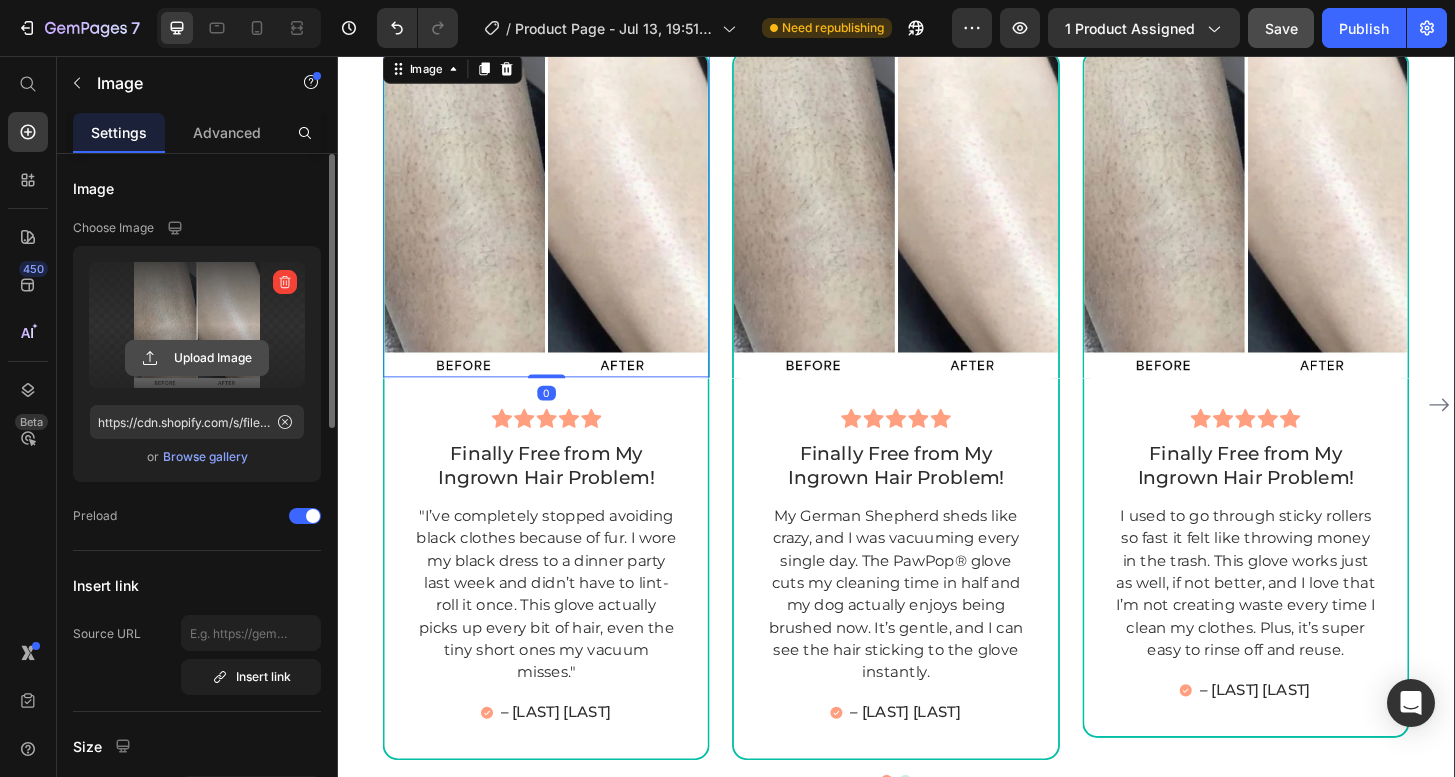 click 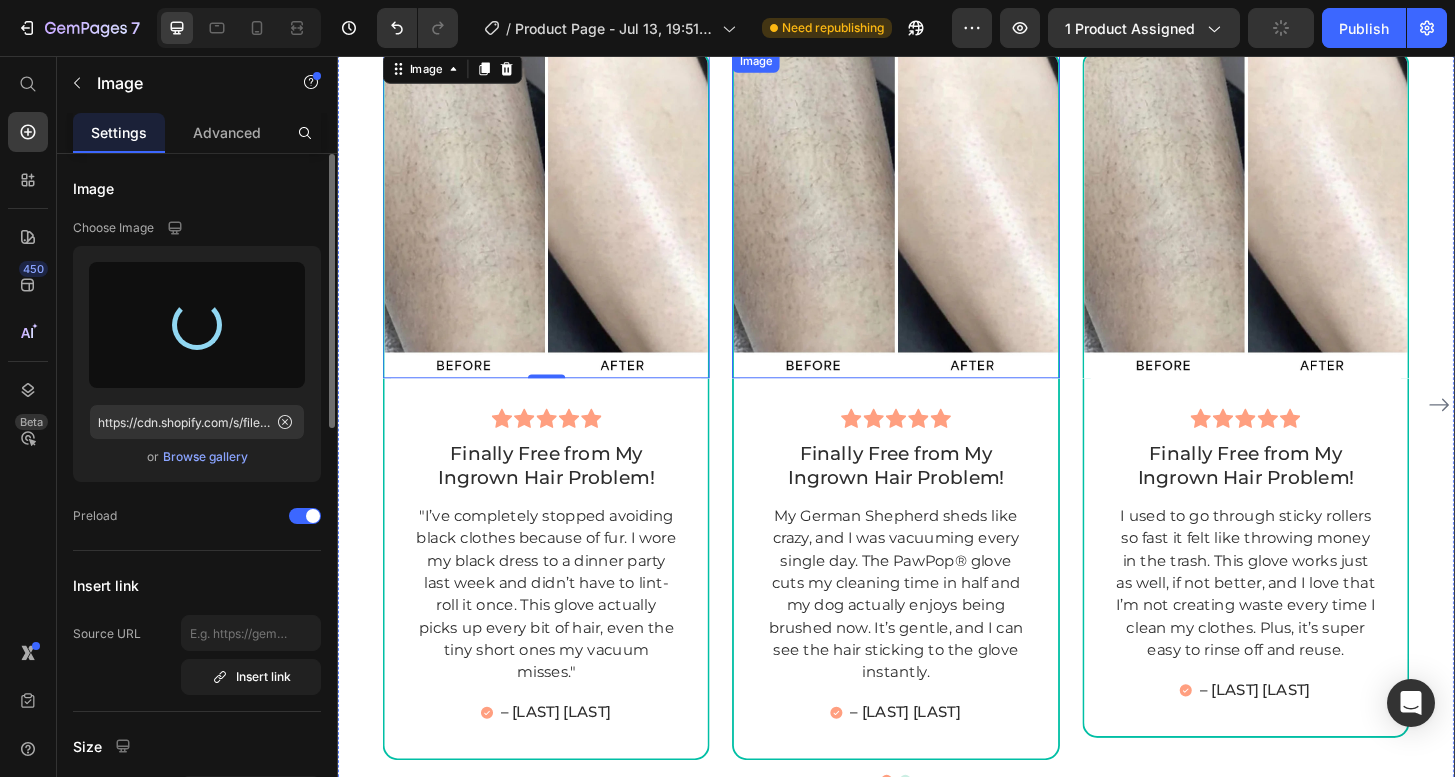 type on "https://cdn.shopify.com/s/files/1/0951/0846/4916/files/gempages_575338113165951826-c3a1a788-2be1-4b05-840d-c2f77edfe509.png" 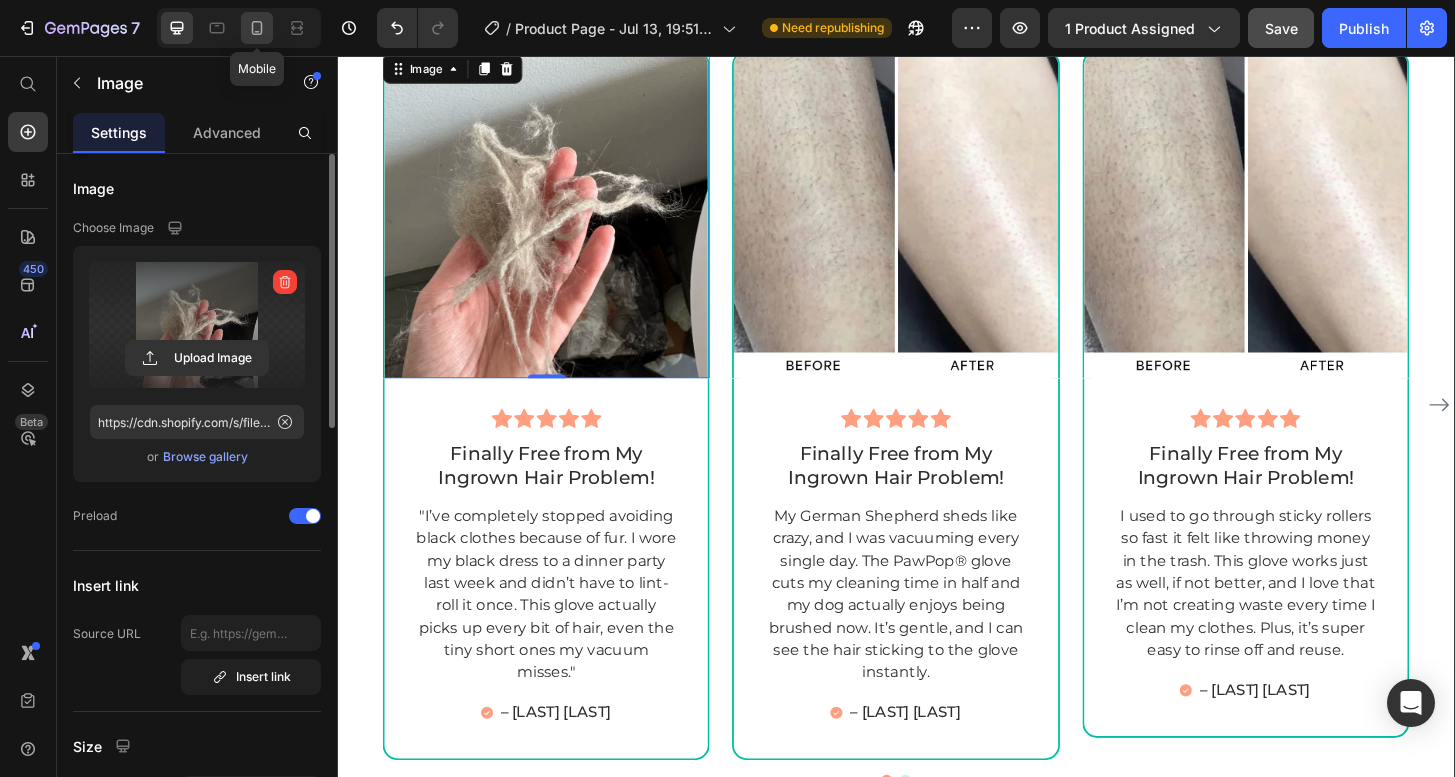 click 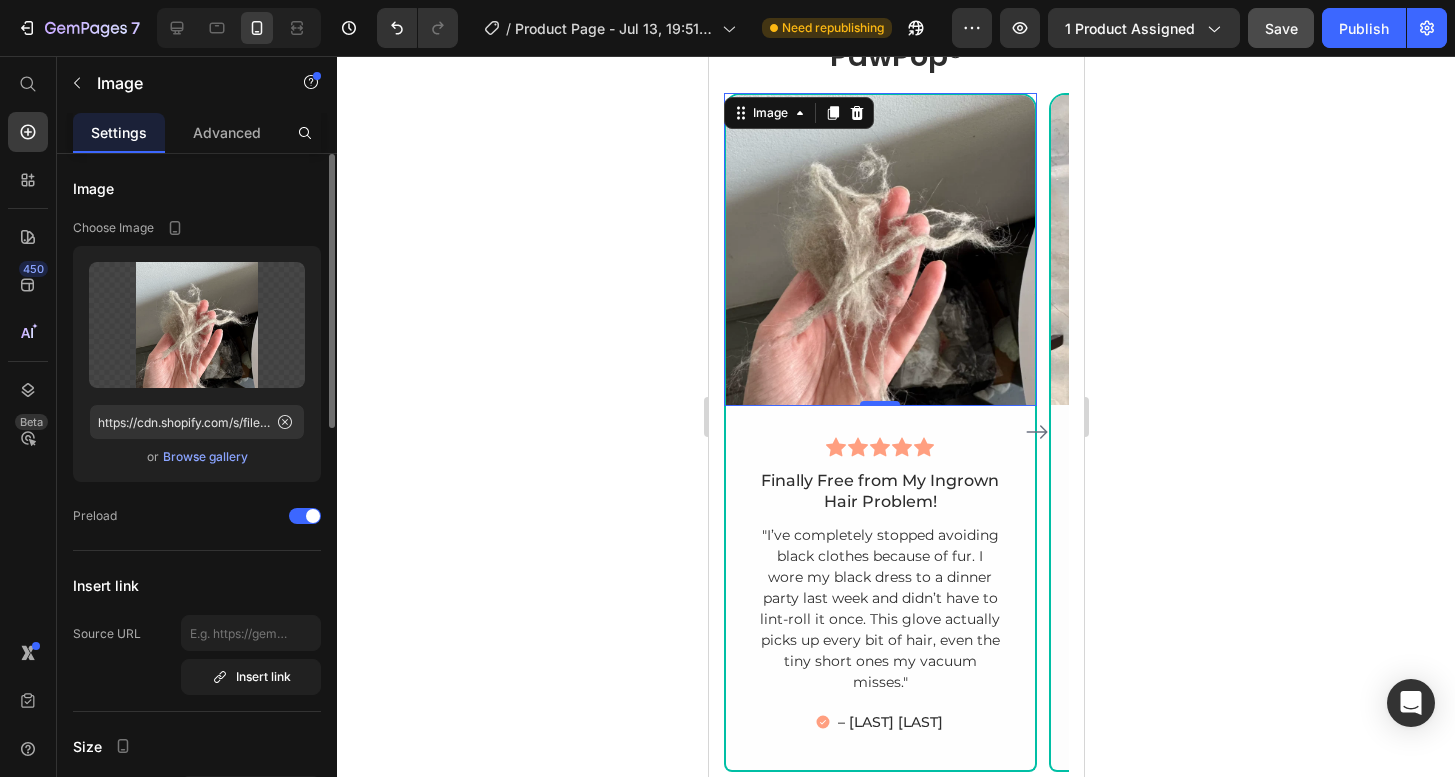 scroll, scrollTop: 5256, scrollLeft: 0, axis: vertical 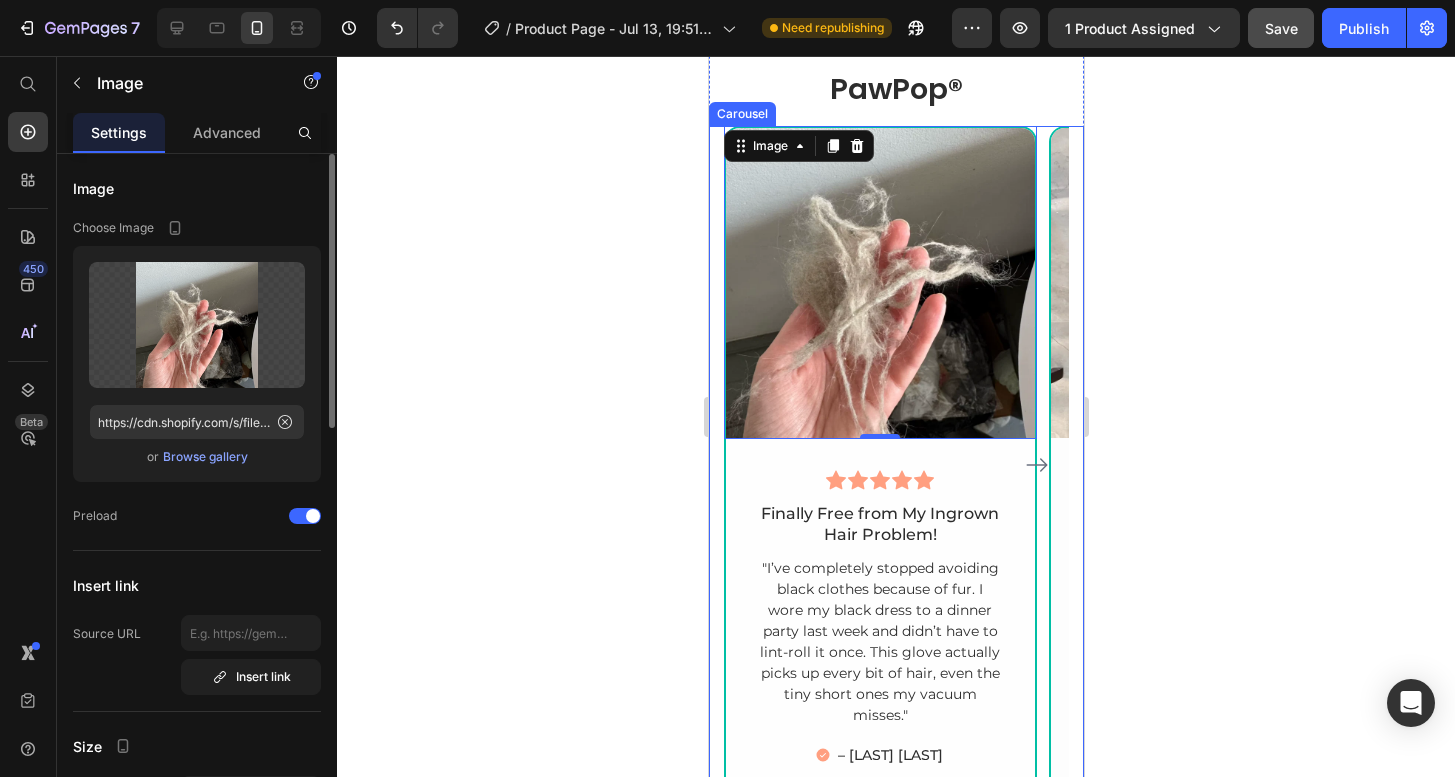click 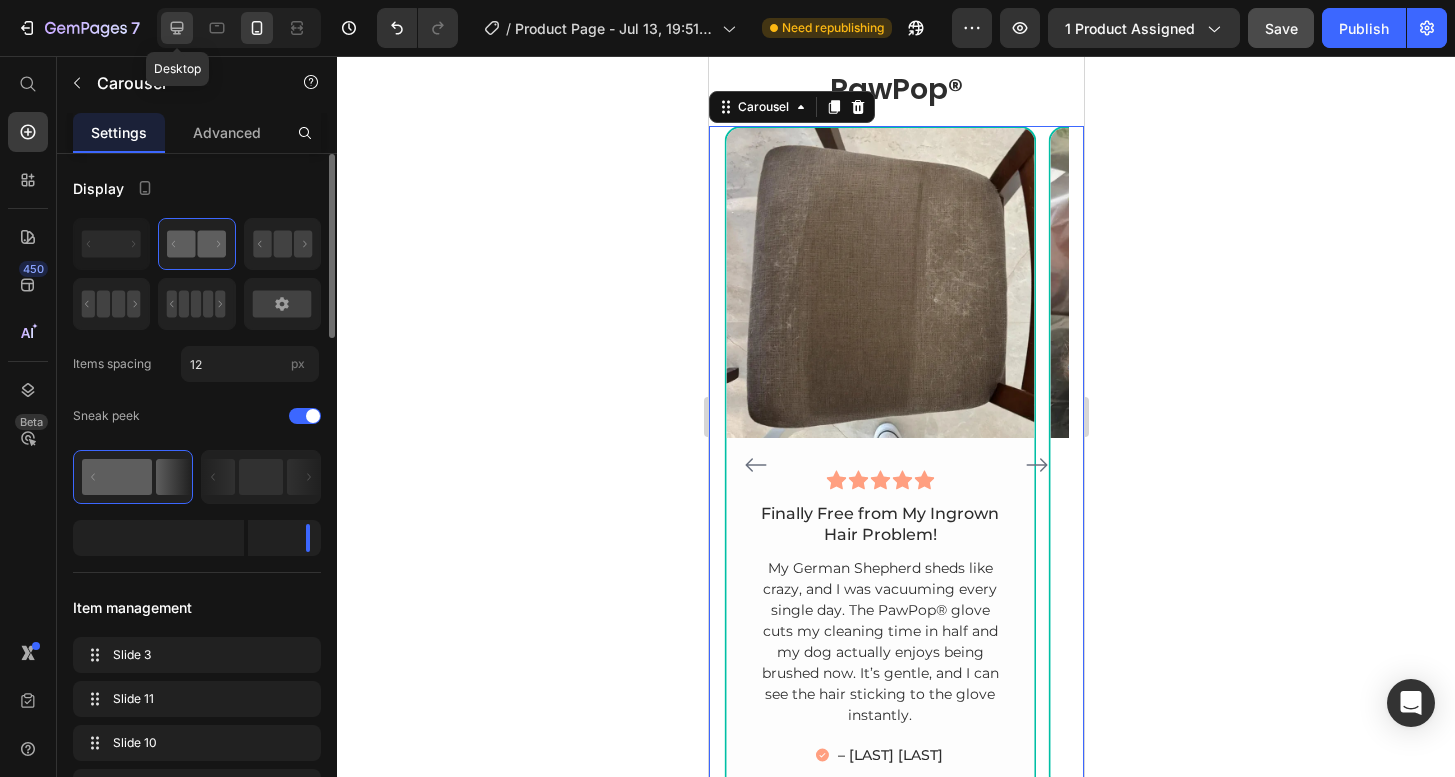 click 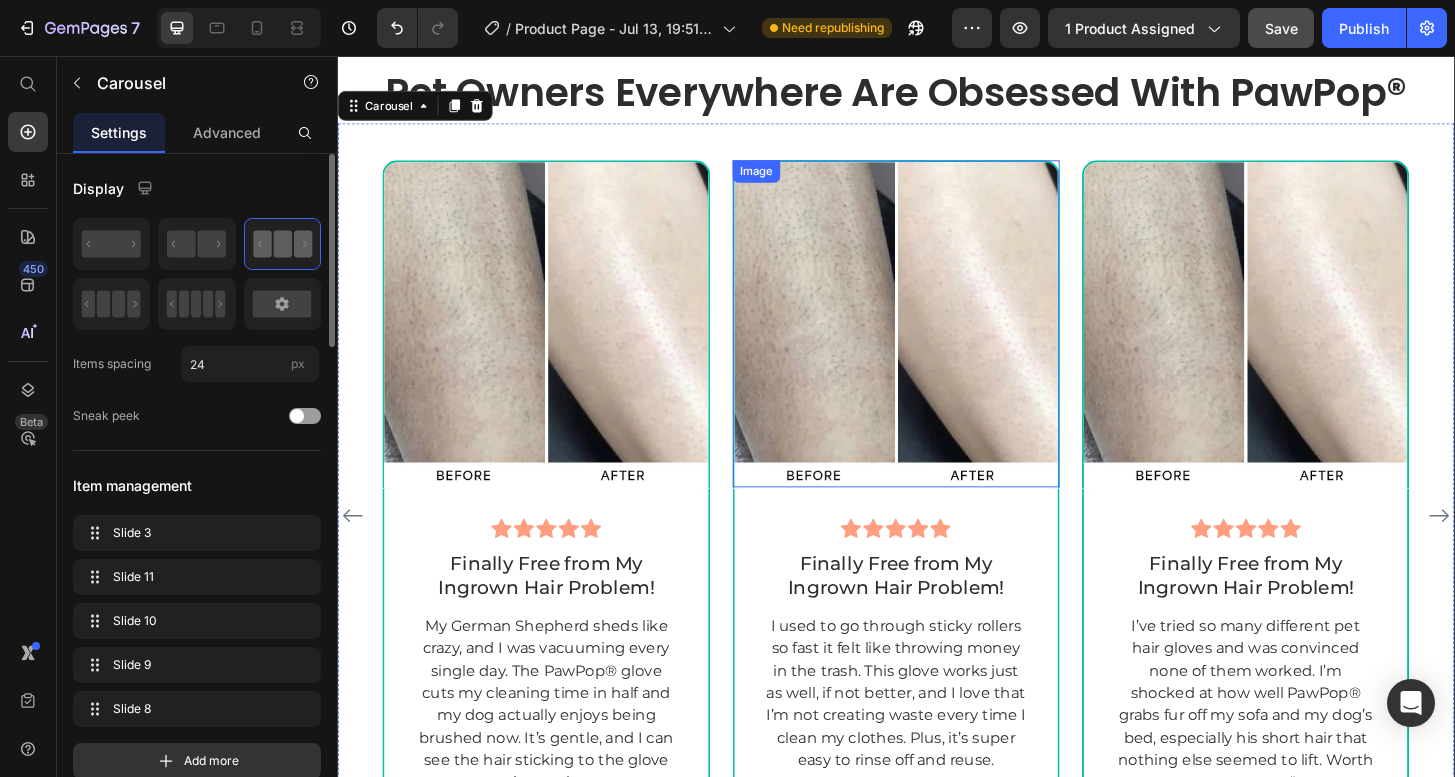 scroll, scrollTop: 5505, scrollLeft: 0, axis: vertical 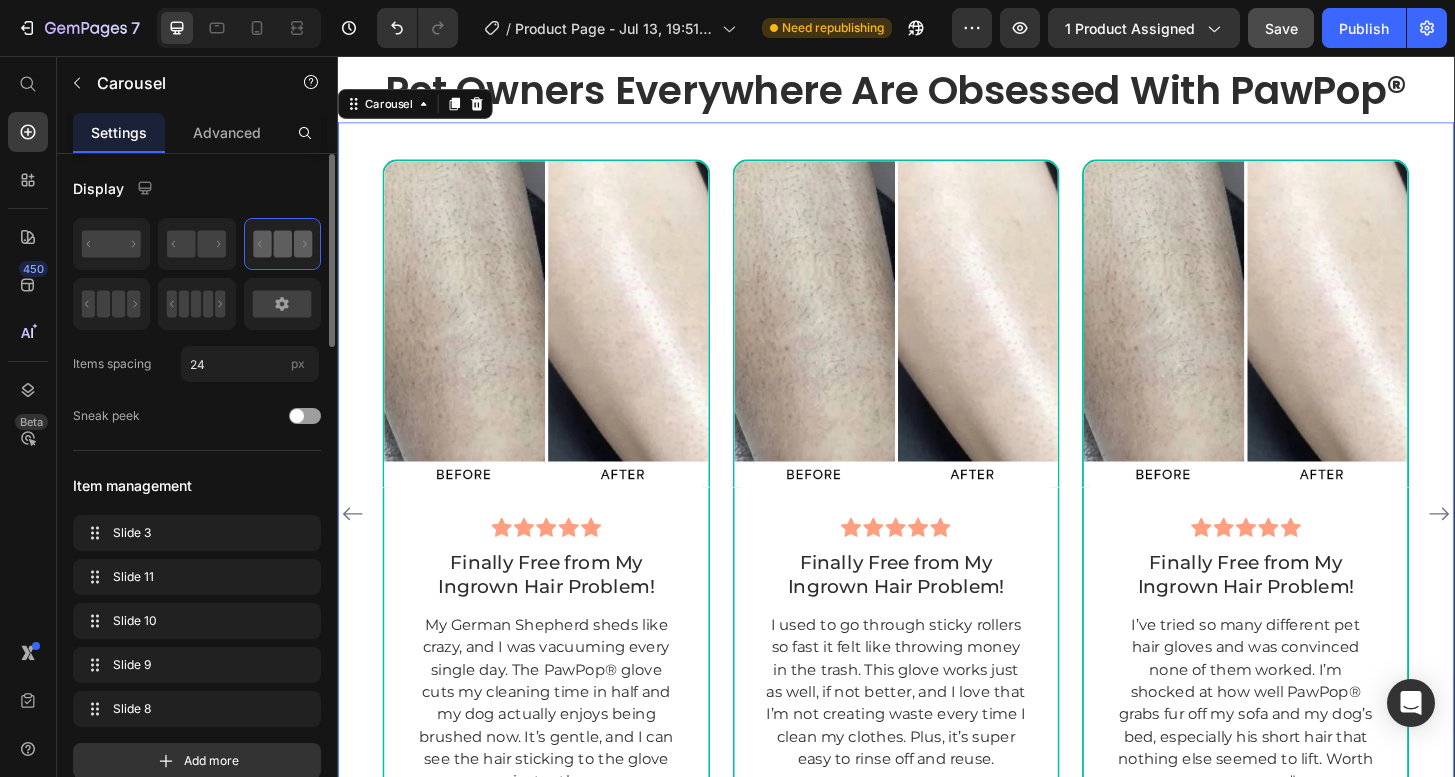 click 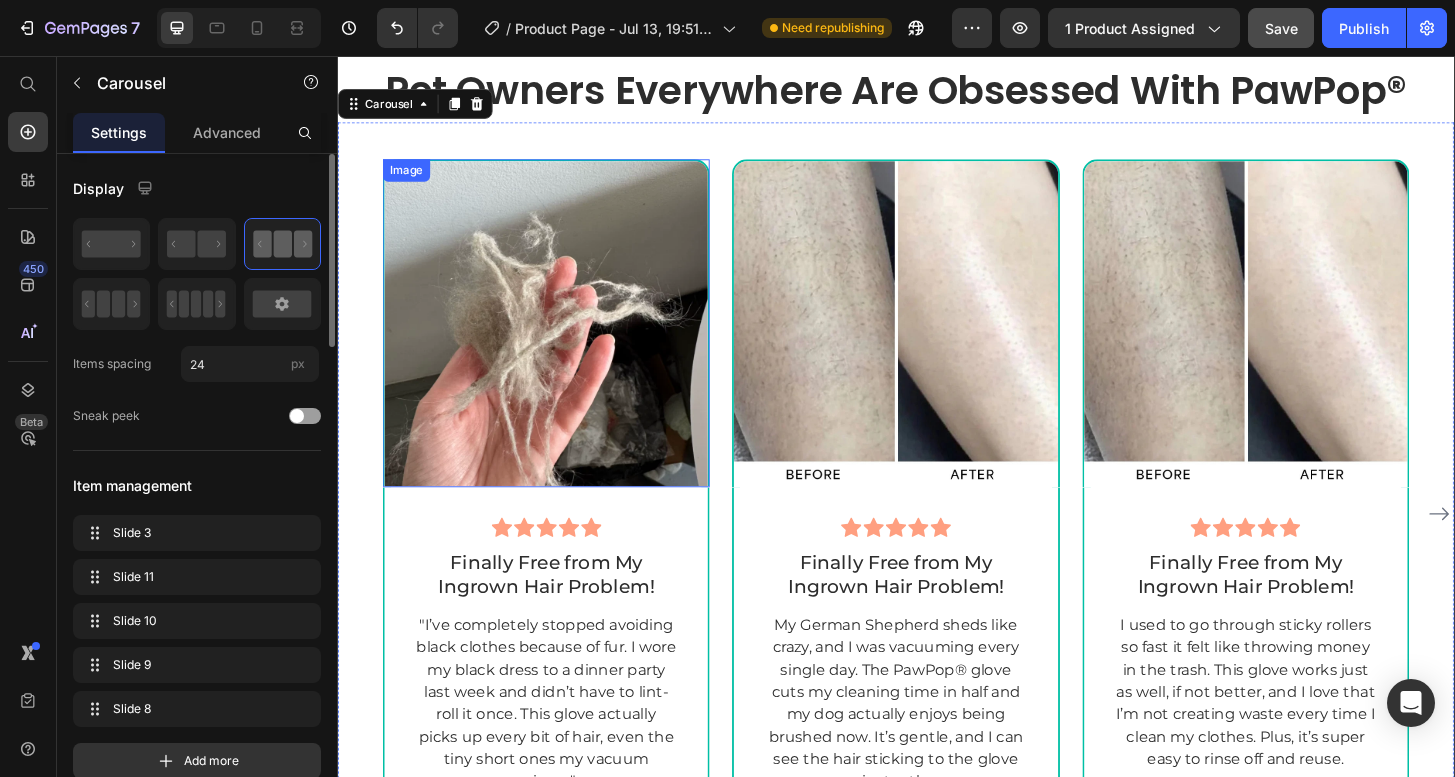 click at bounding box center (936, 341) 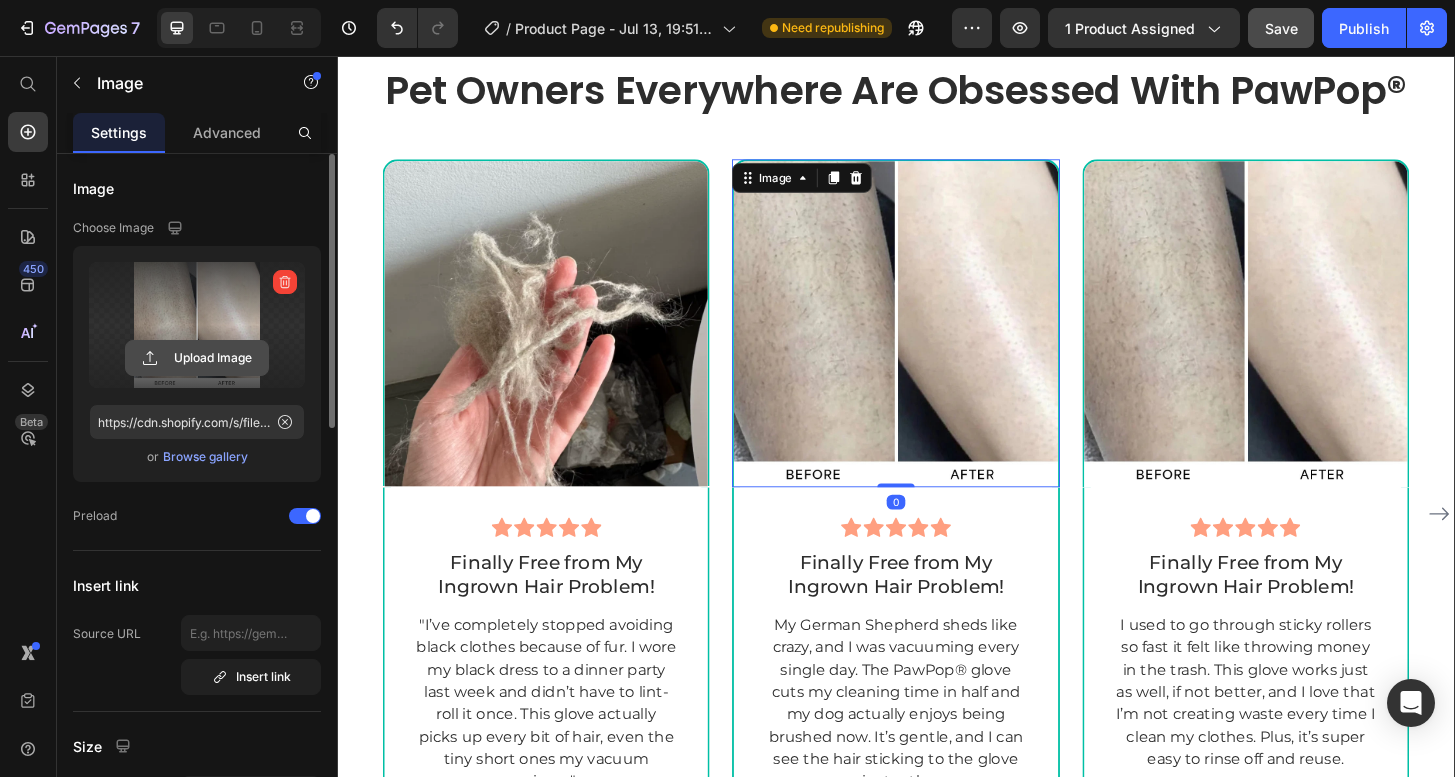 click 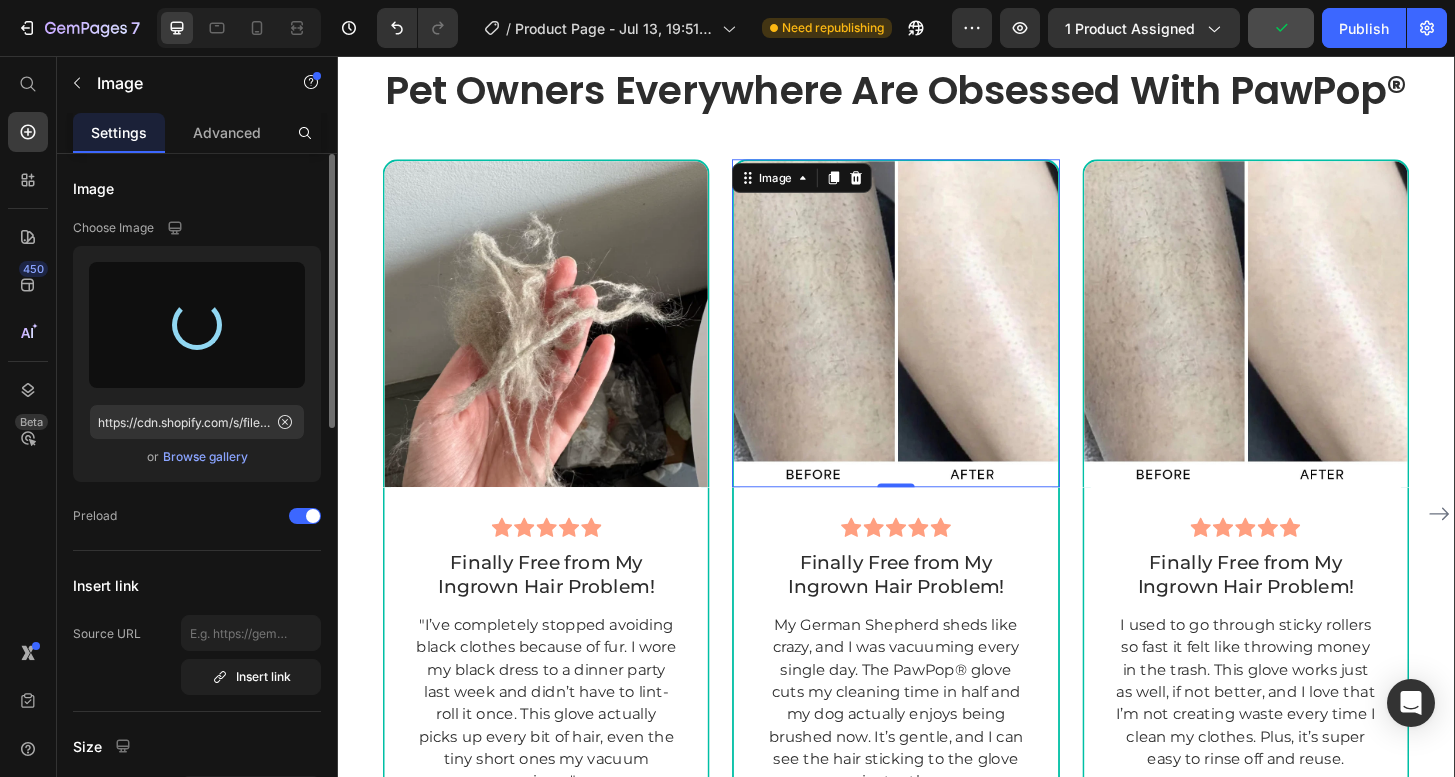 type on "https://cdn.shopify.com/s/files/1/0951/0846/4916/files/gempages_575338113165951826-d937d694-b693-4223-9603-e46c7163a02b.webp" 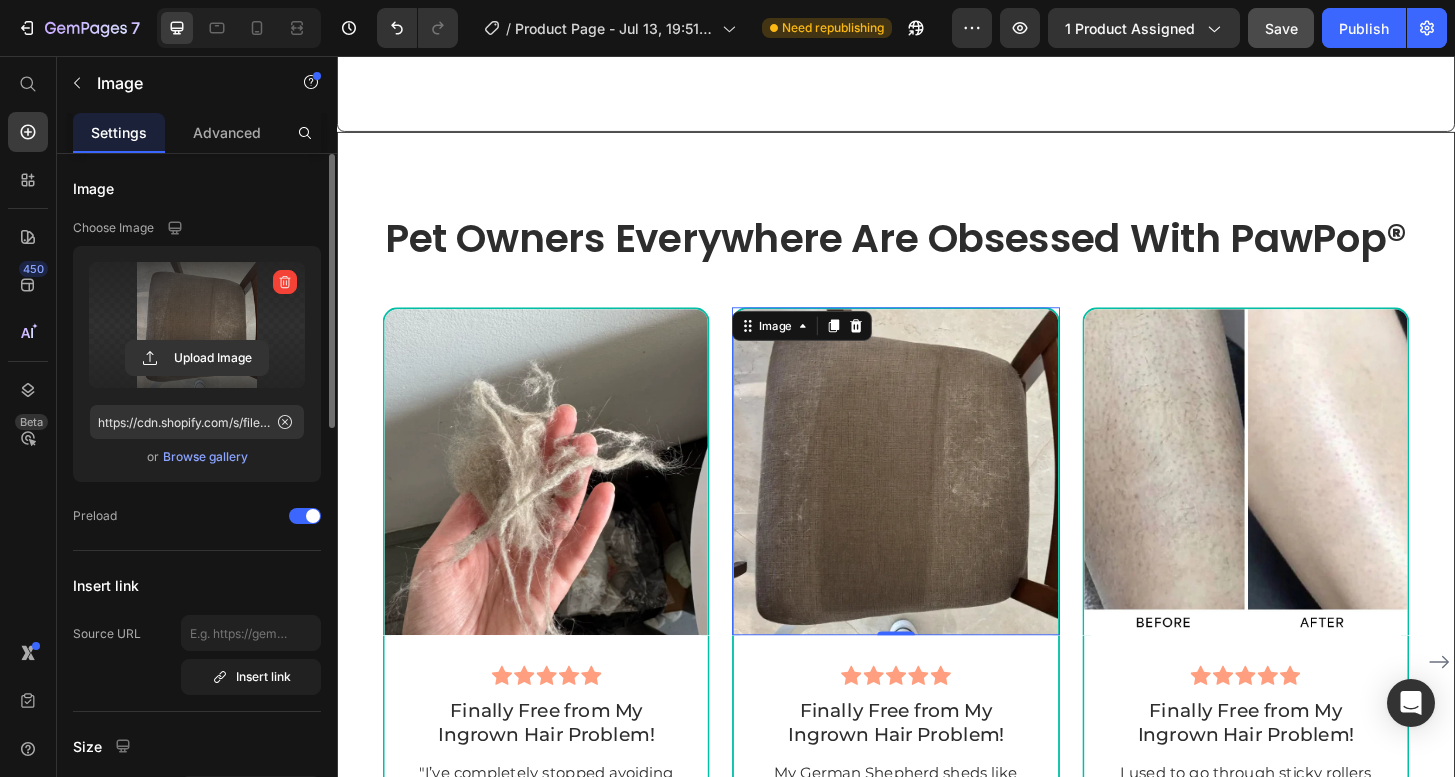 scroll, scrollTop: 5304, scrollLeft: 0, axis: vertical 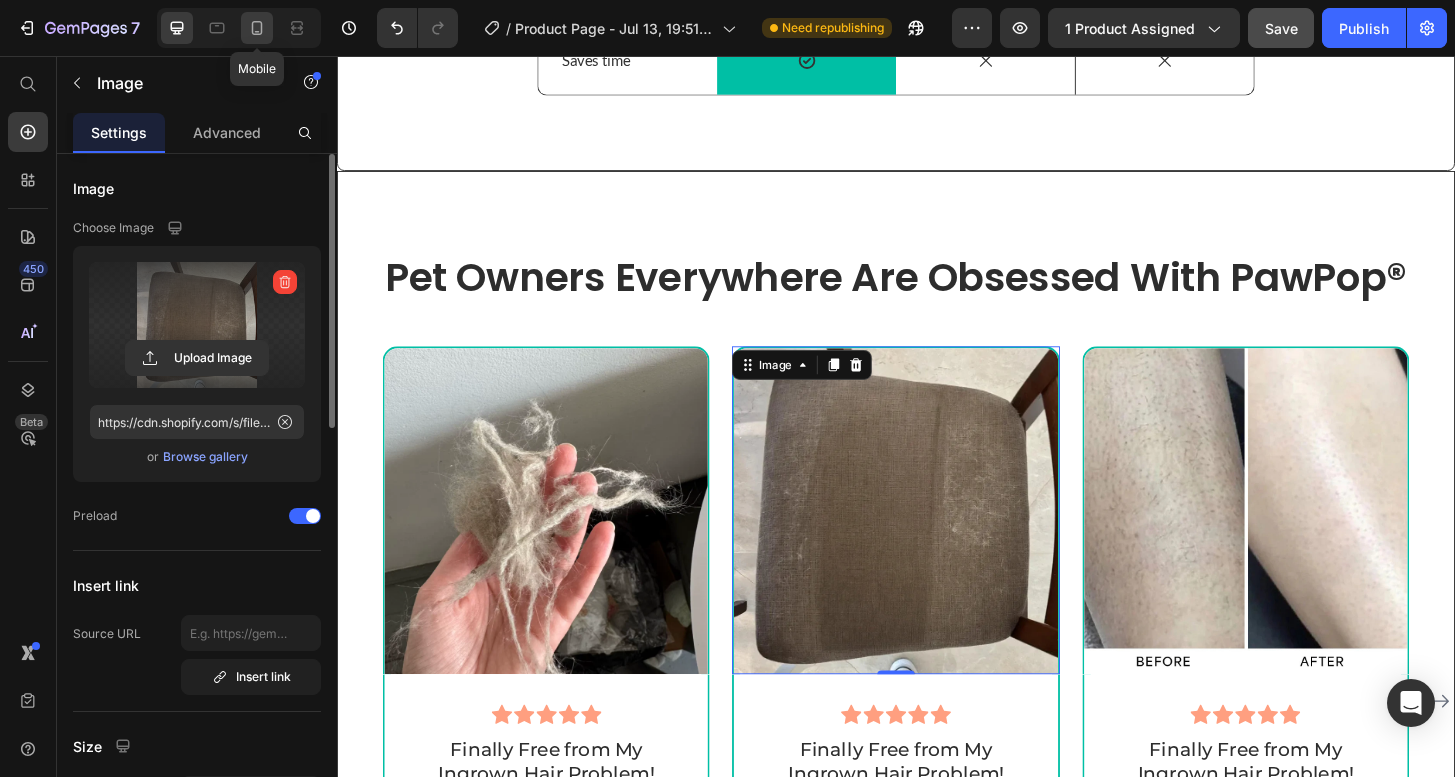 click 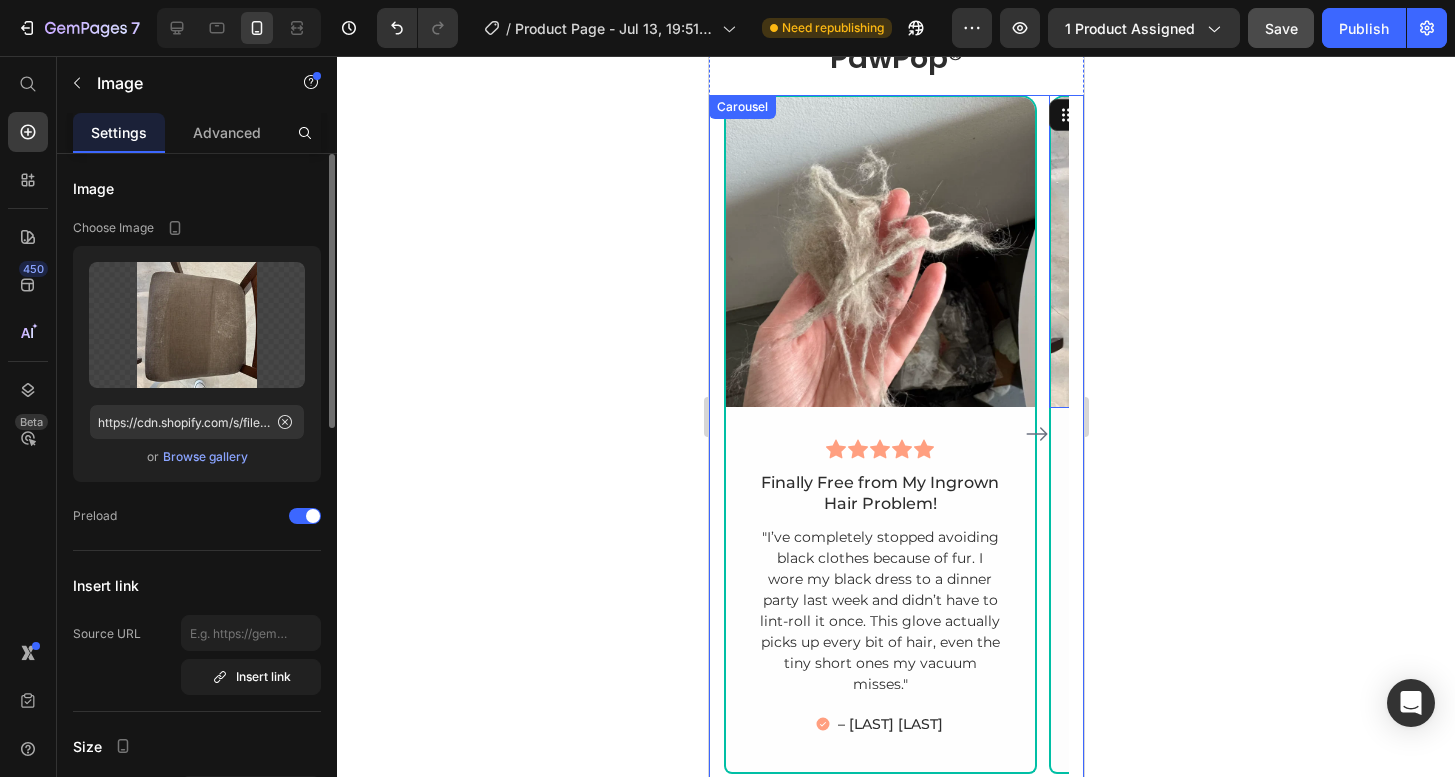 scroll, scrollTop: 5255, scrollLeft: 0, axis: vertical 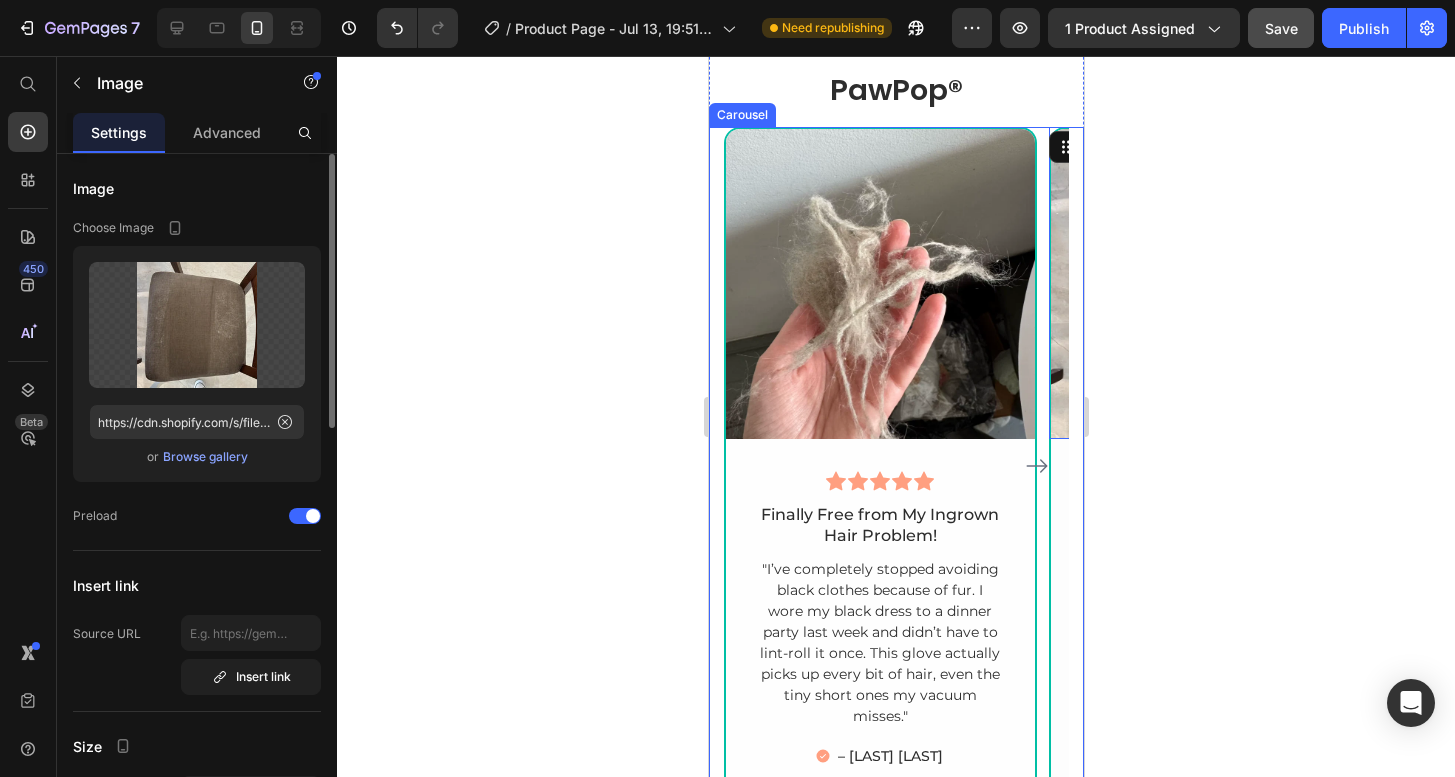 click 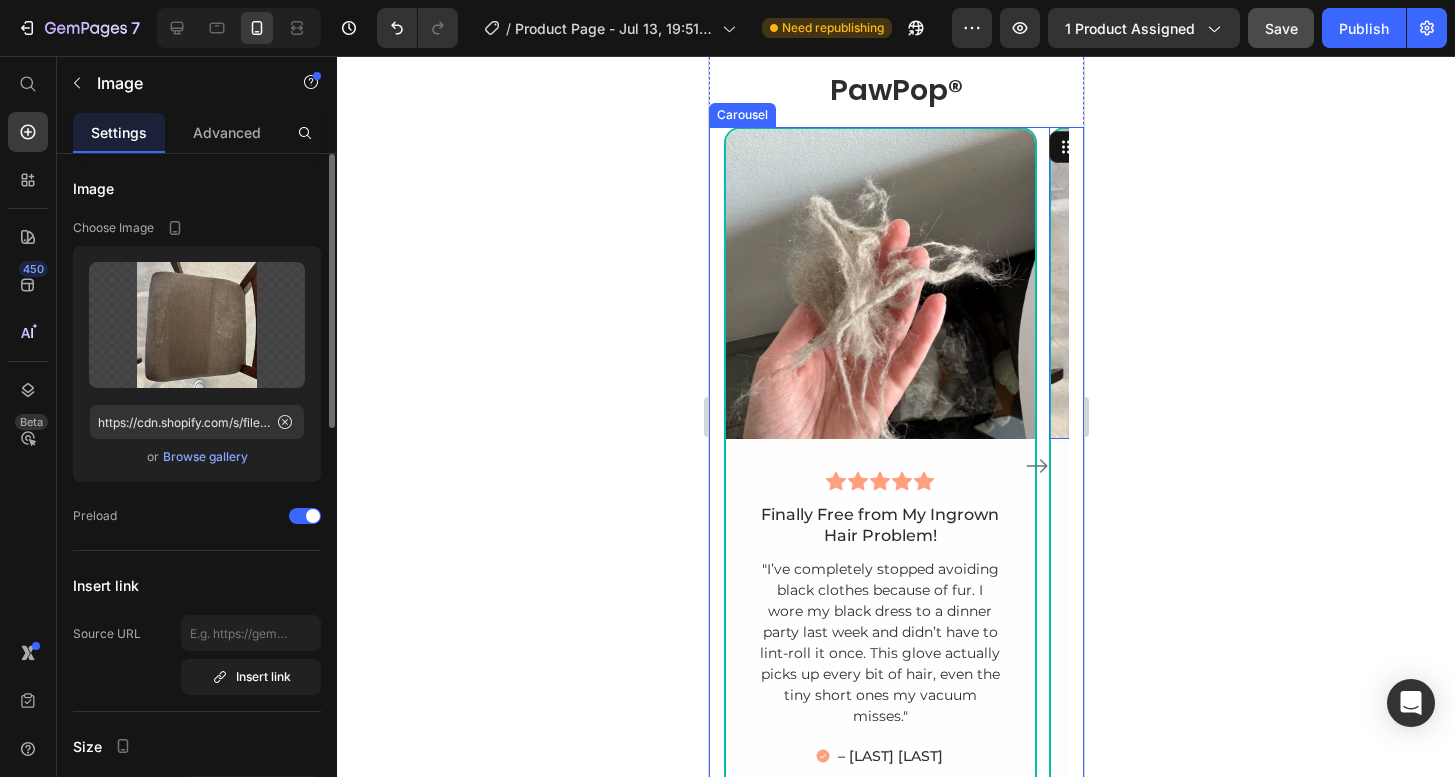click 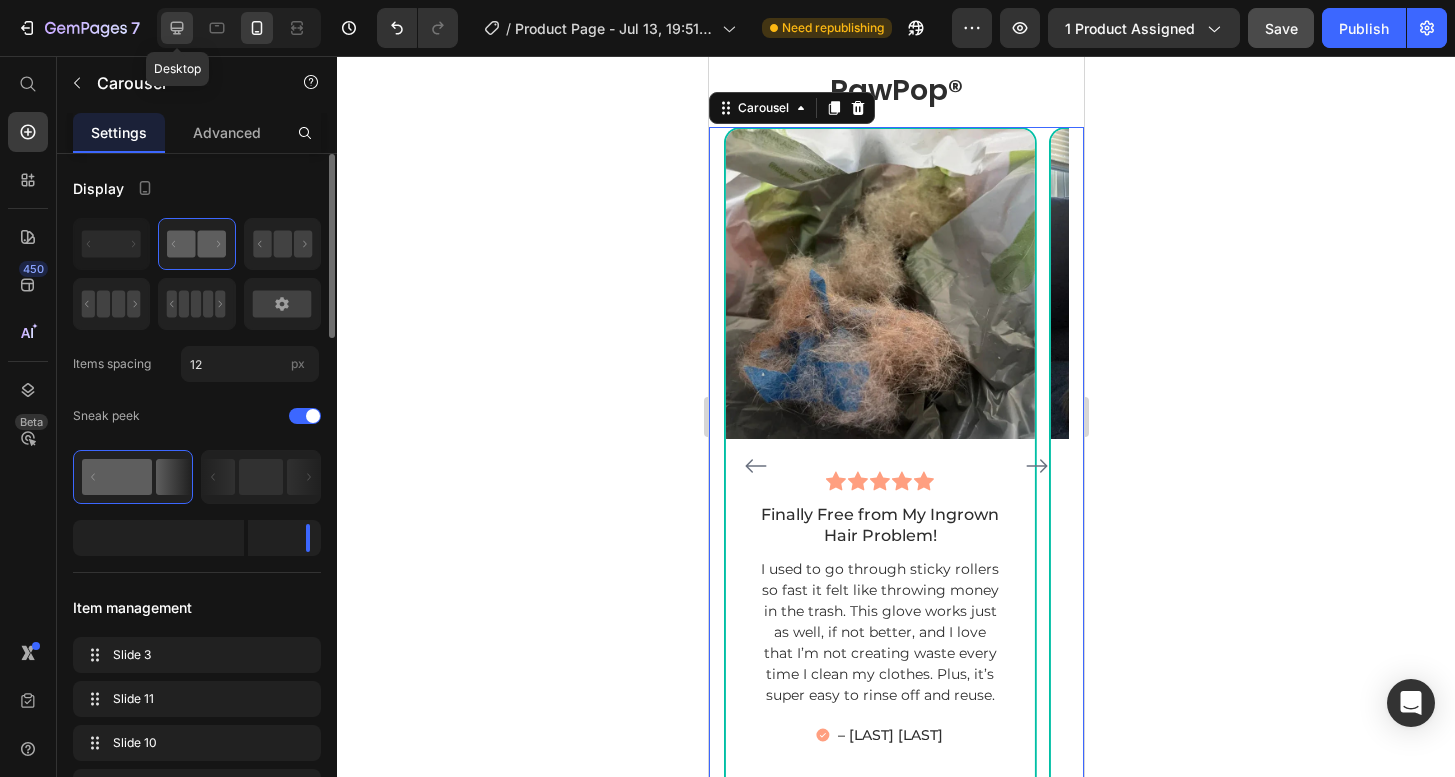 click 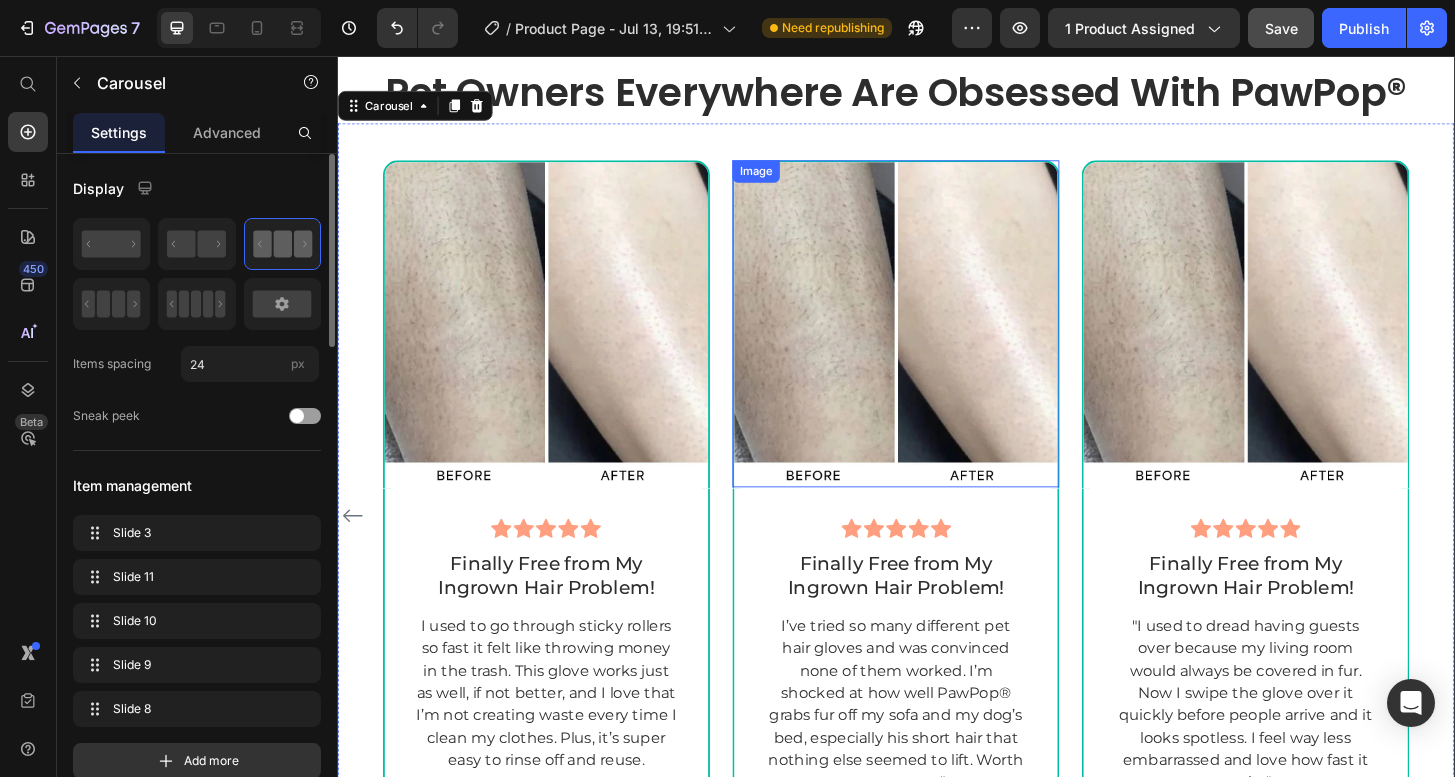 scroll, scrollTop: 5505, scrollLeft: 0, axis: vertical 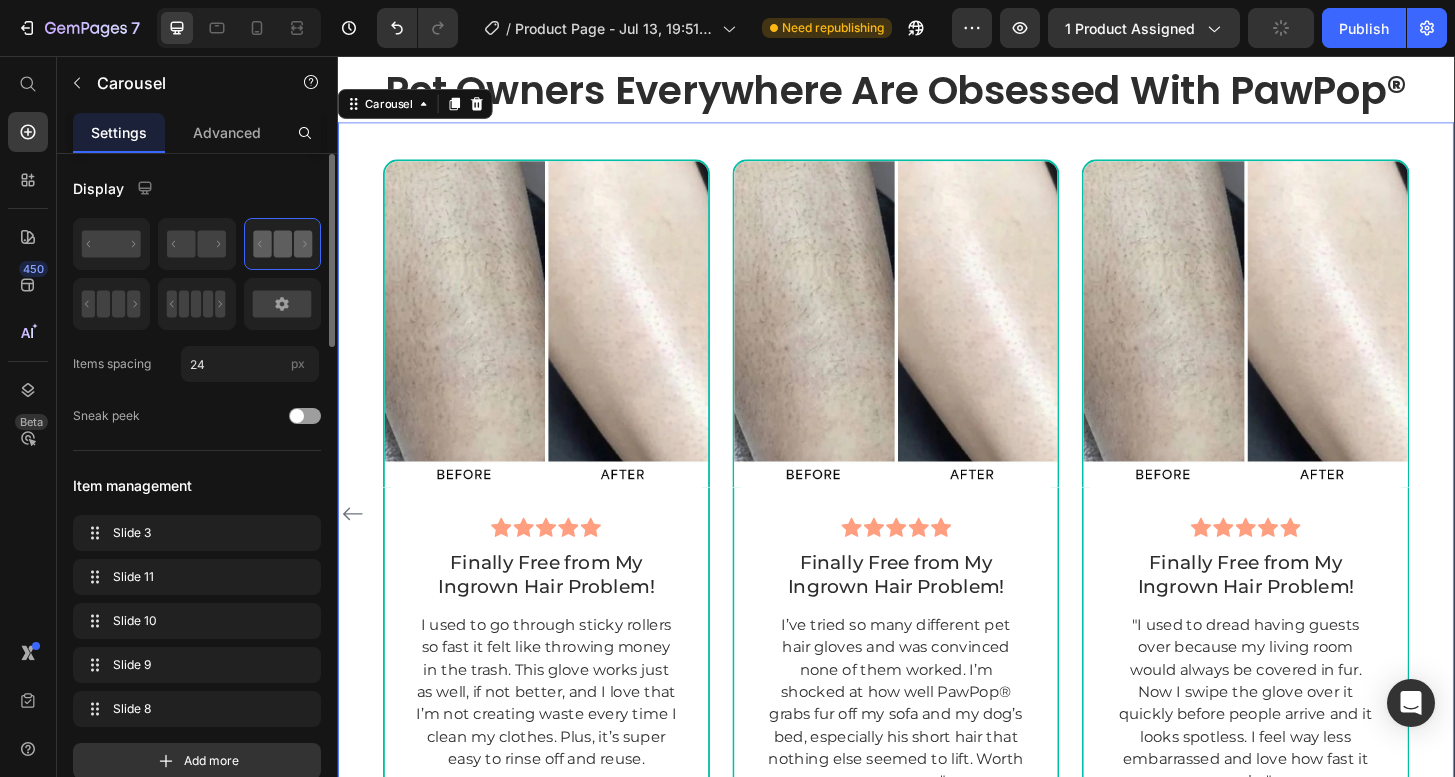 click 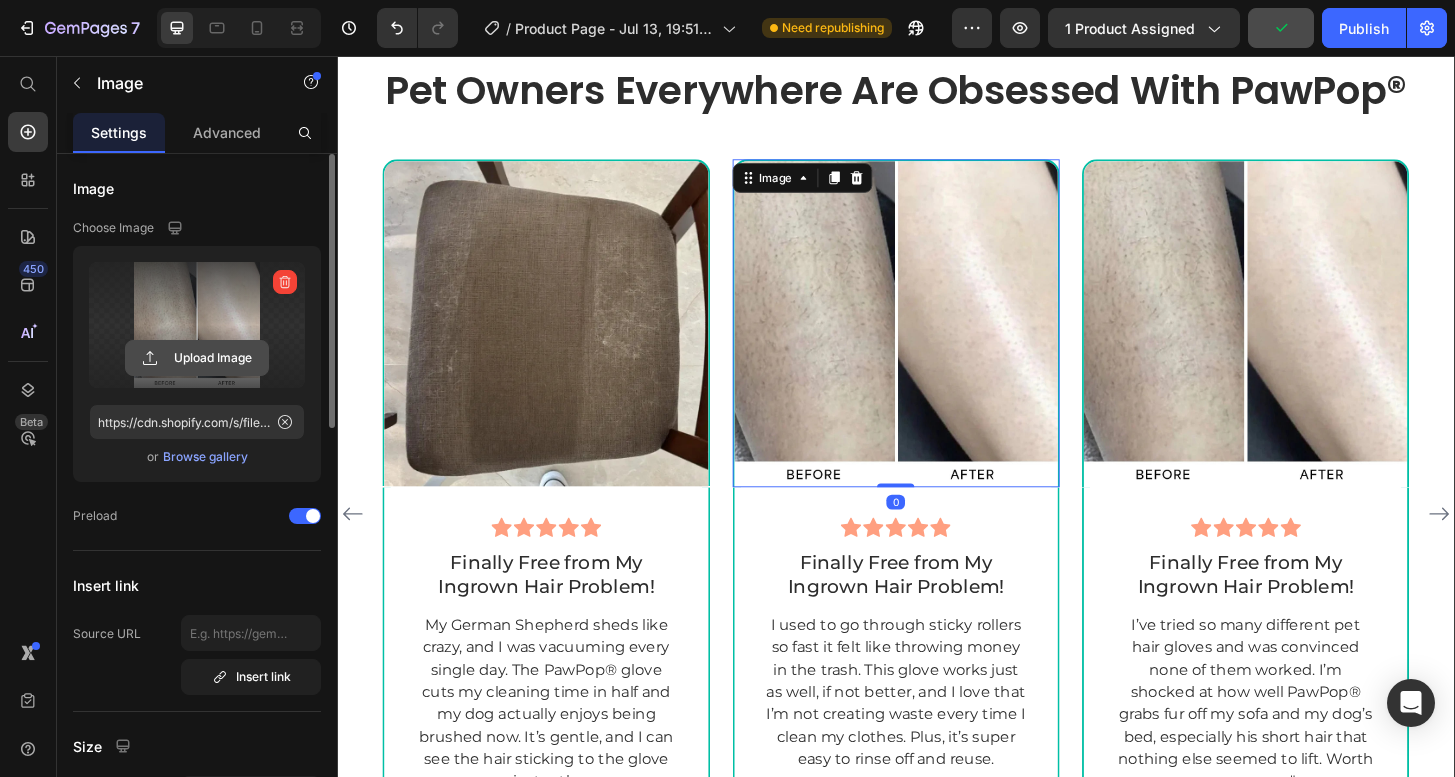 click 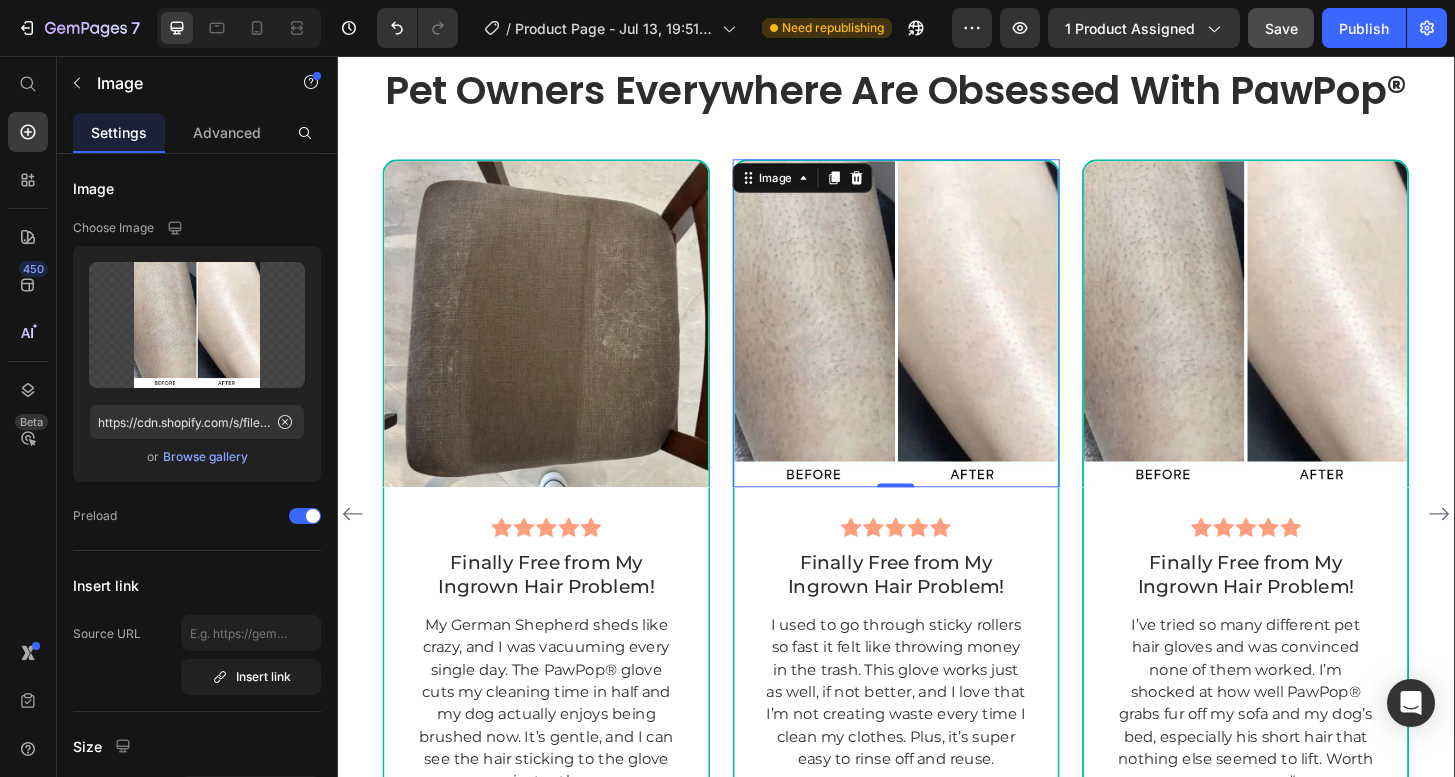 type on "https://cdn.shopify.com/s/files/1/0951/0846/4916/files/gempages_575338113165951826-874aa14b-5258-42a7-8a81-0b70bfb9feac.webp" 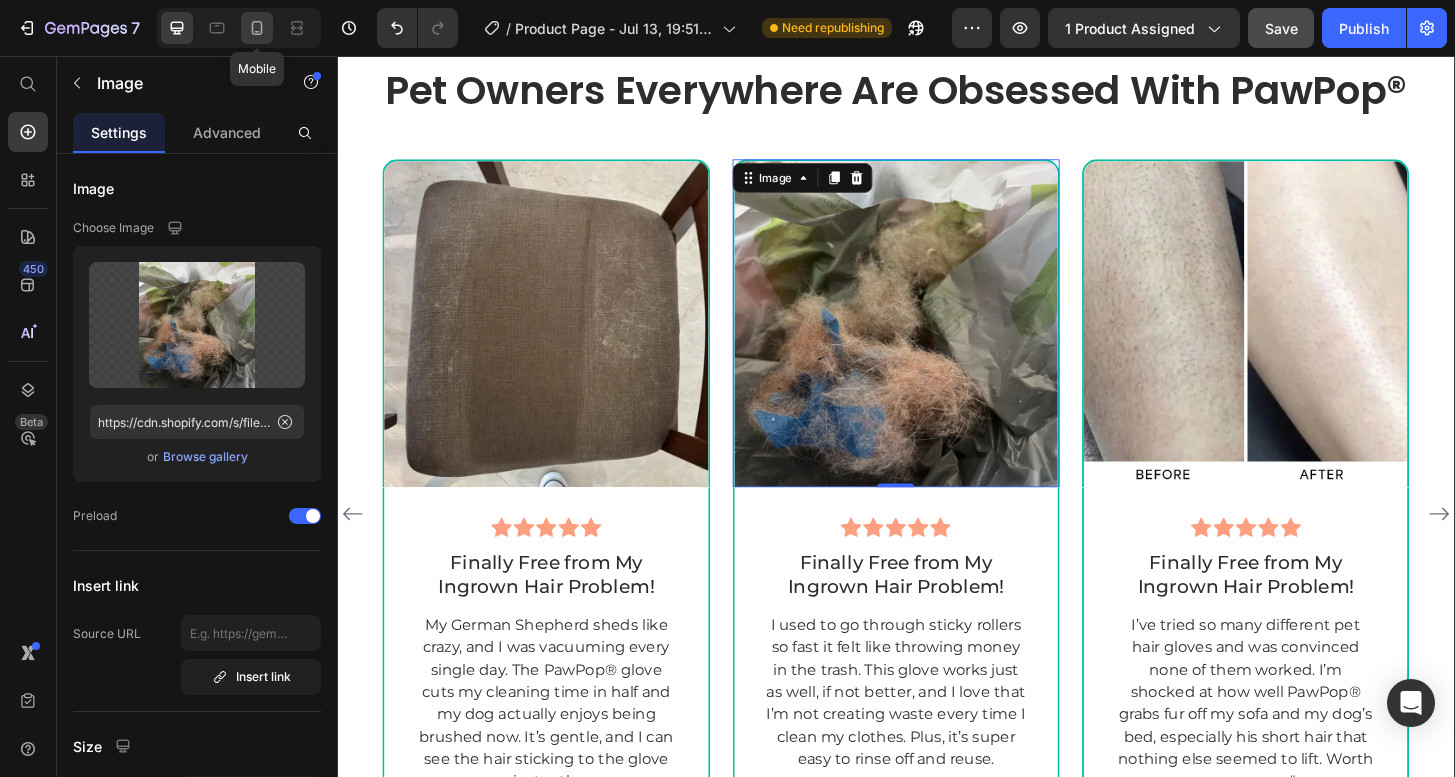 click 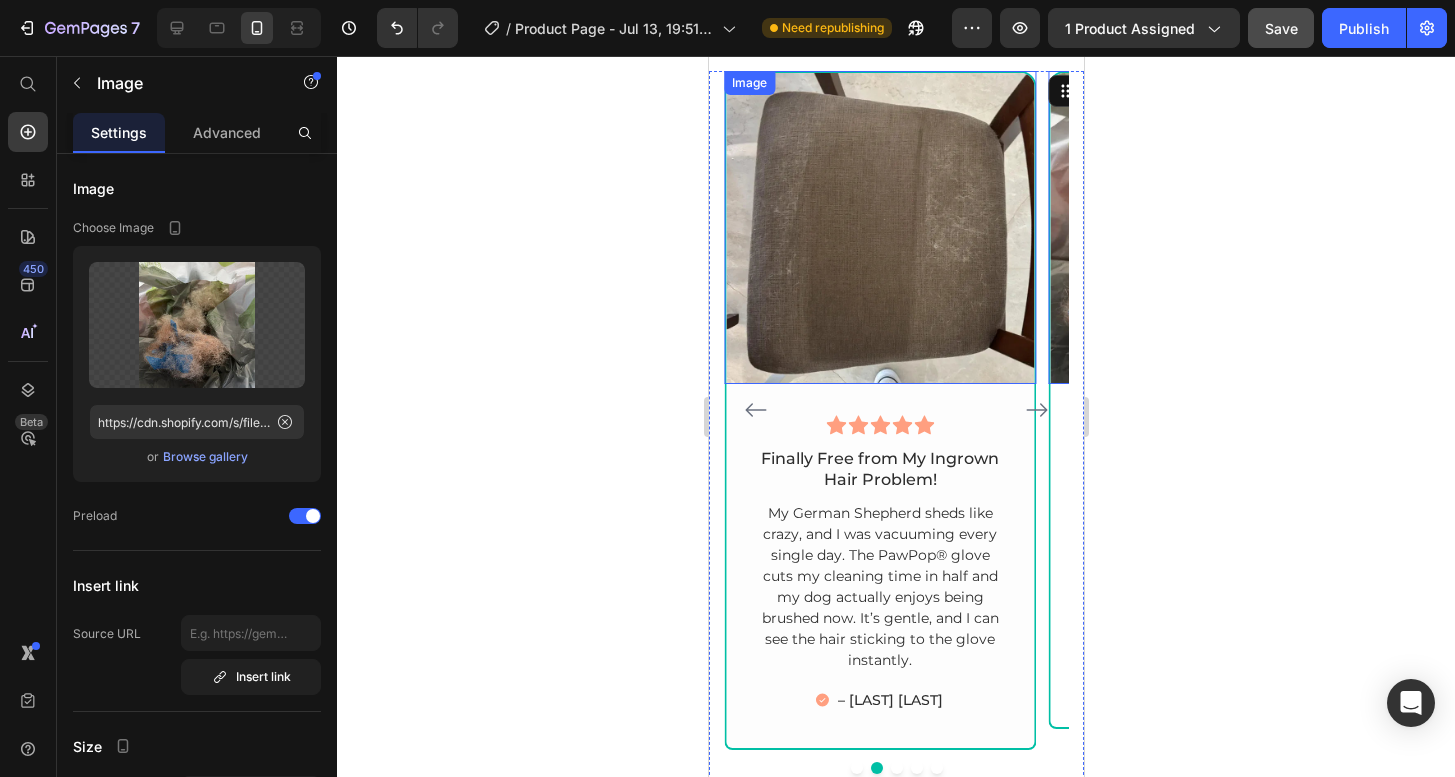 scroll, scrollTop: 5255, scrollLeft: 0, axis: vertical 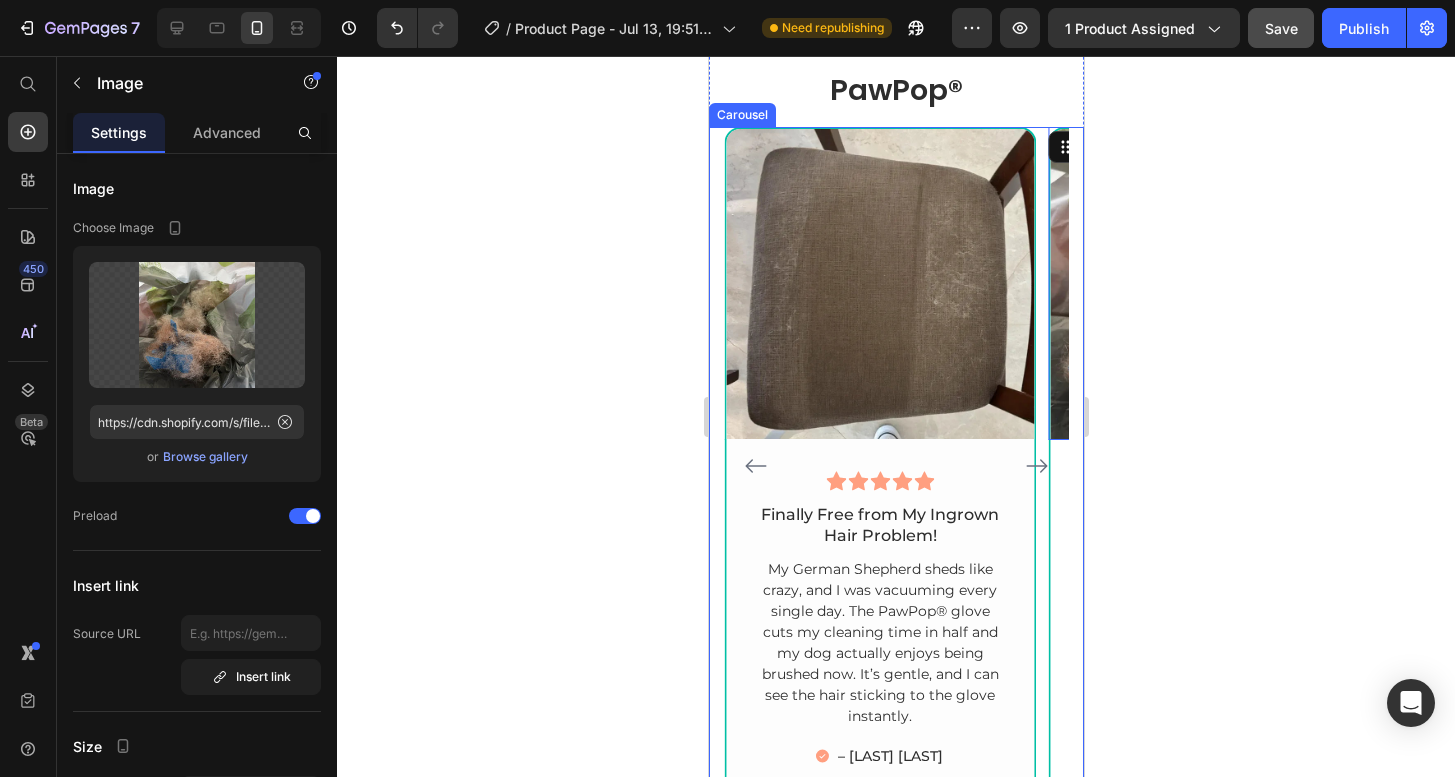 click 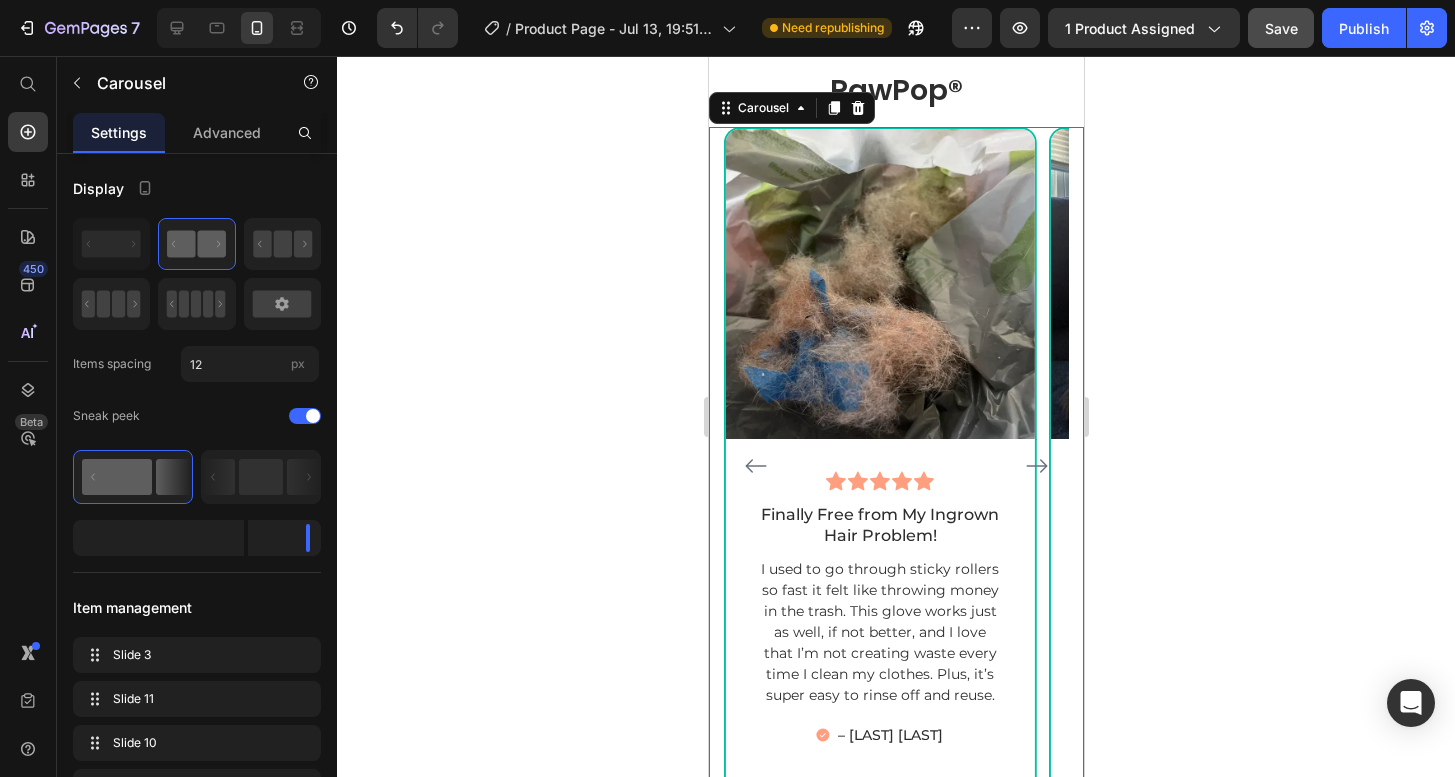 click 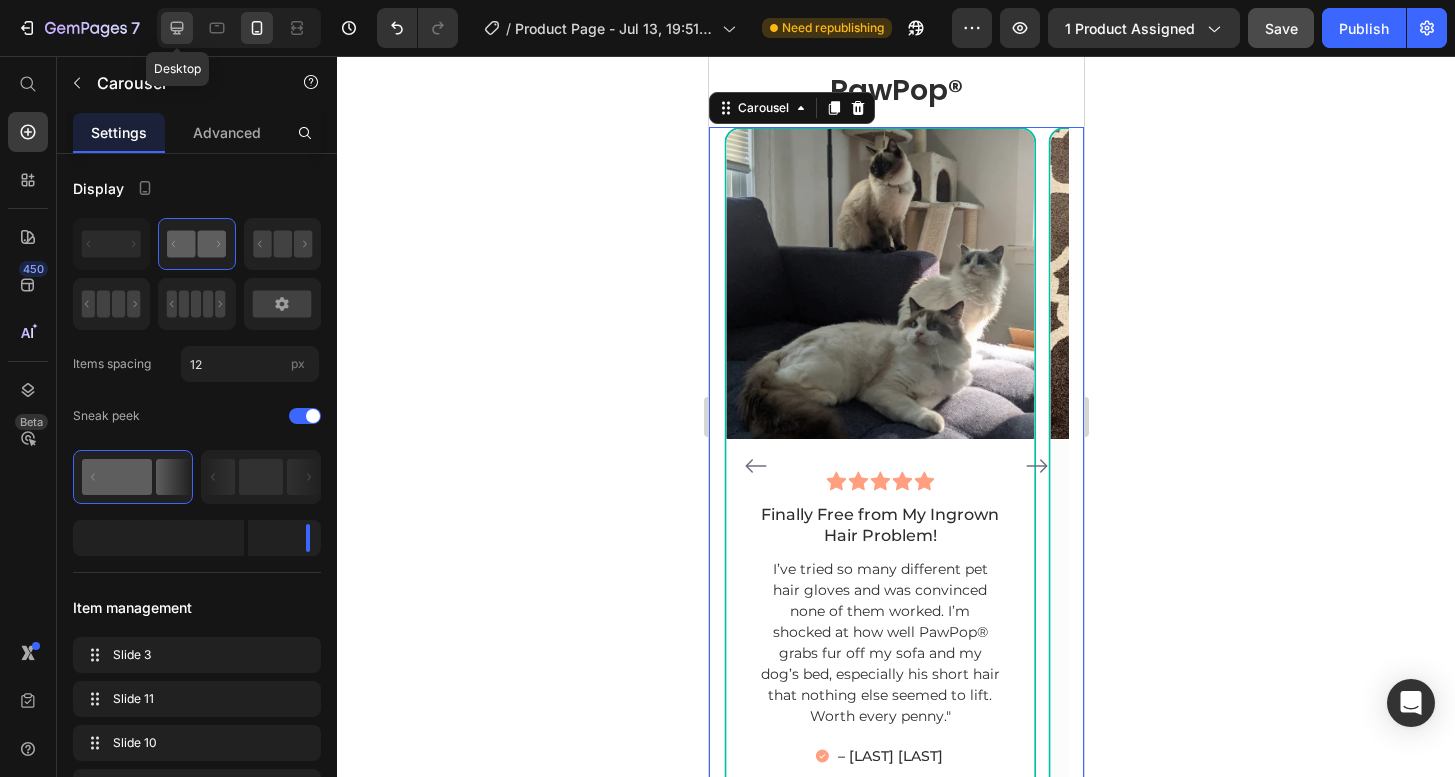 click 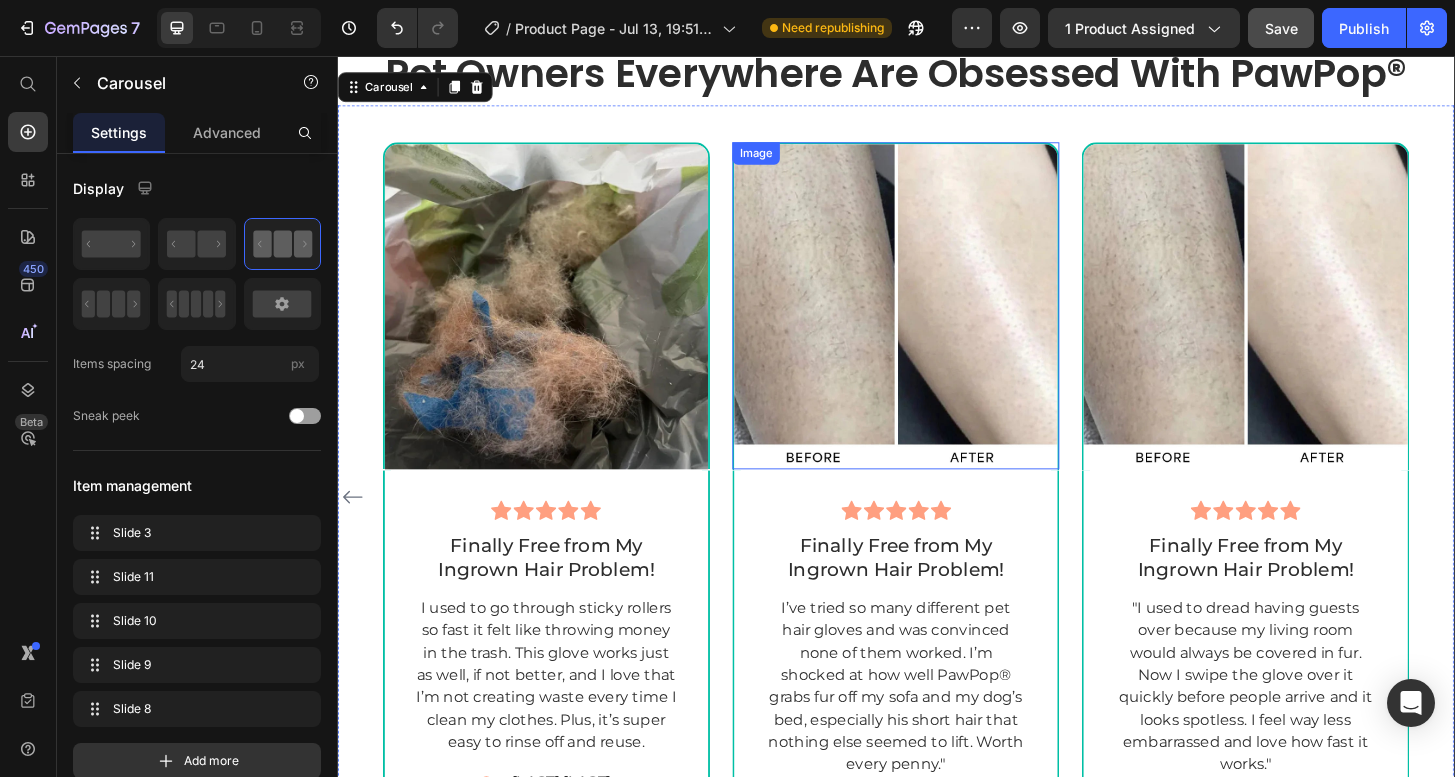 scroll, scrollTop: 5535, scrollLeft: 0, axis: vertical 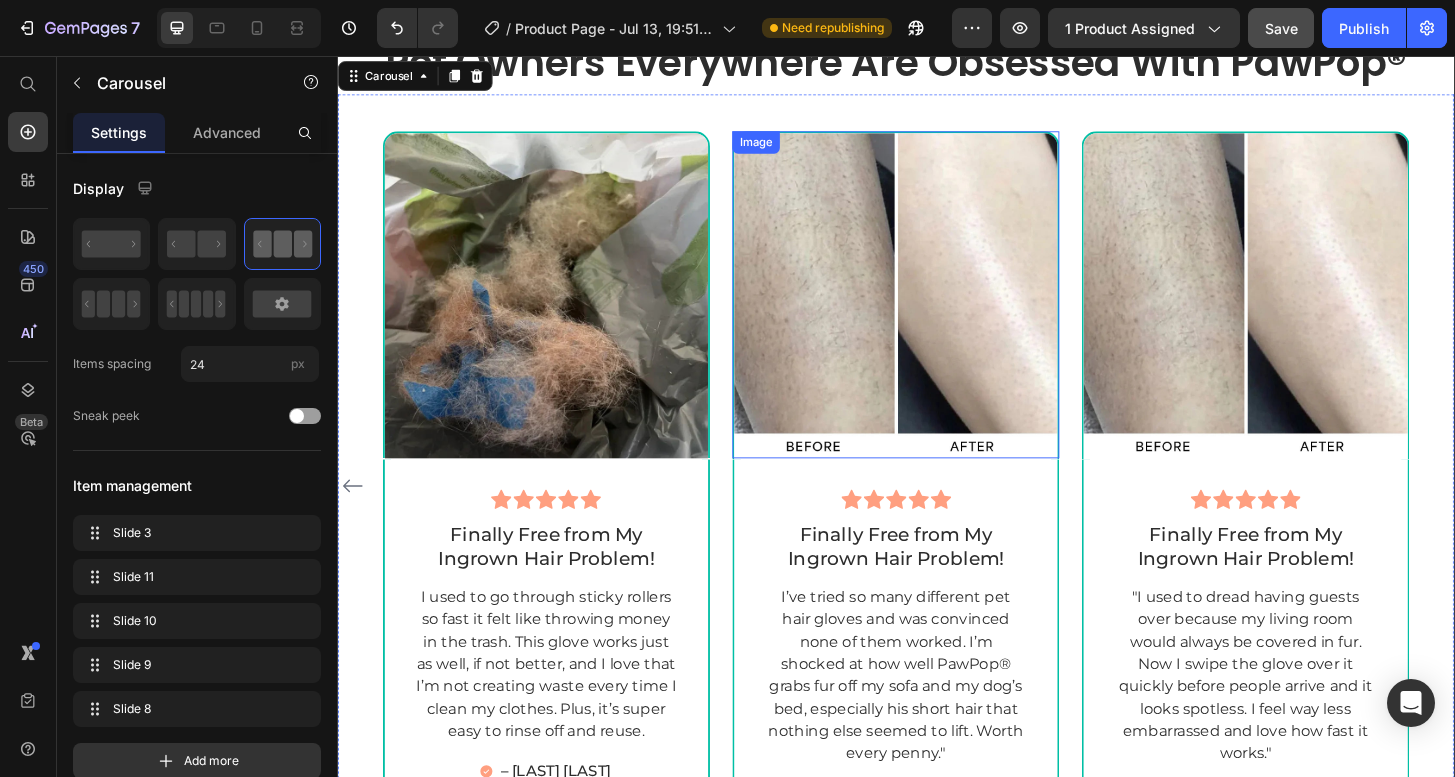 click at bounding box center [936, 311] 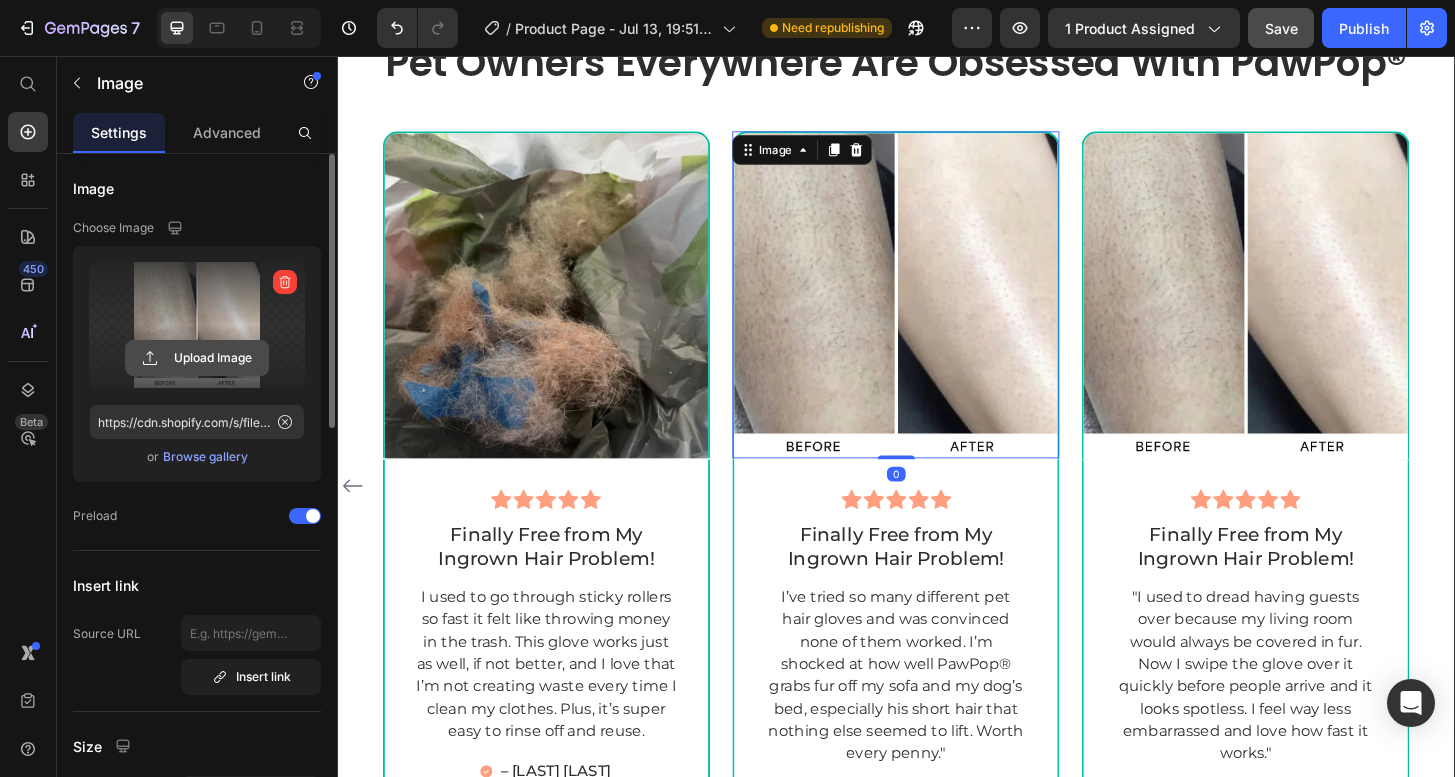 click 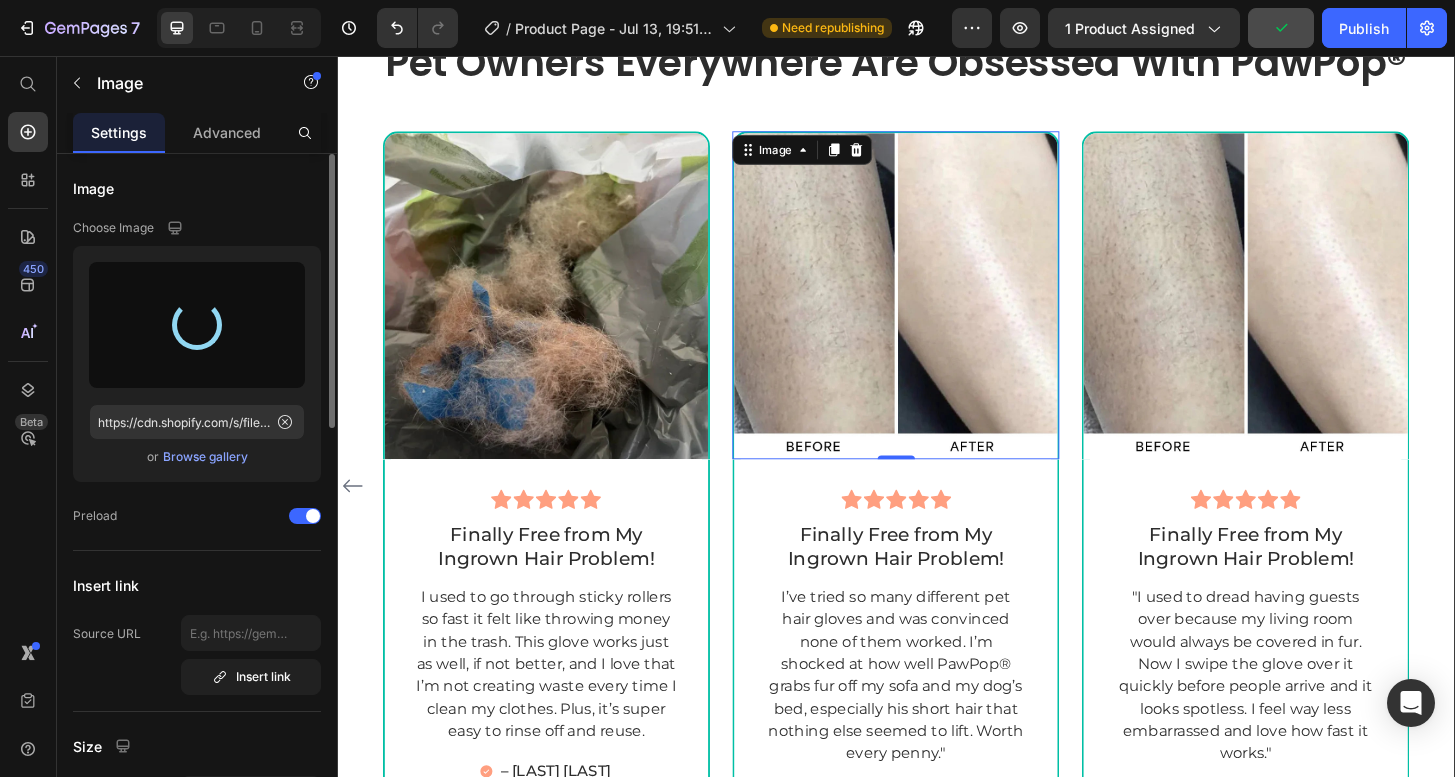 type on "https://cdn.shopify.com/s/files/1/0951/0846/4916/files/gempages_575338113165951826-189ed81e-c6cb-4666-9a7d-551df9275467.webp" 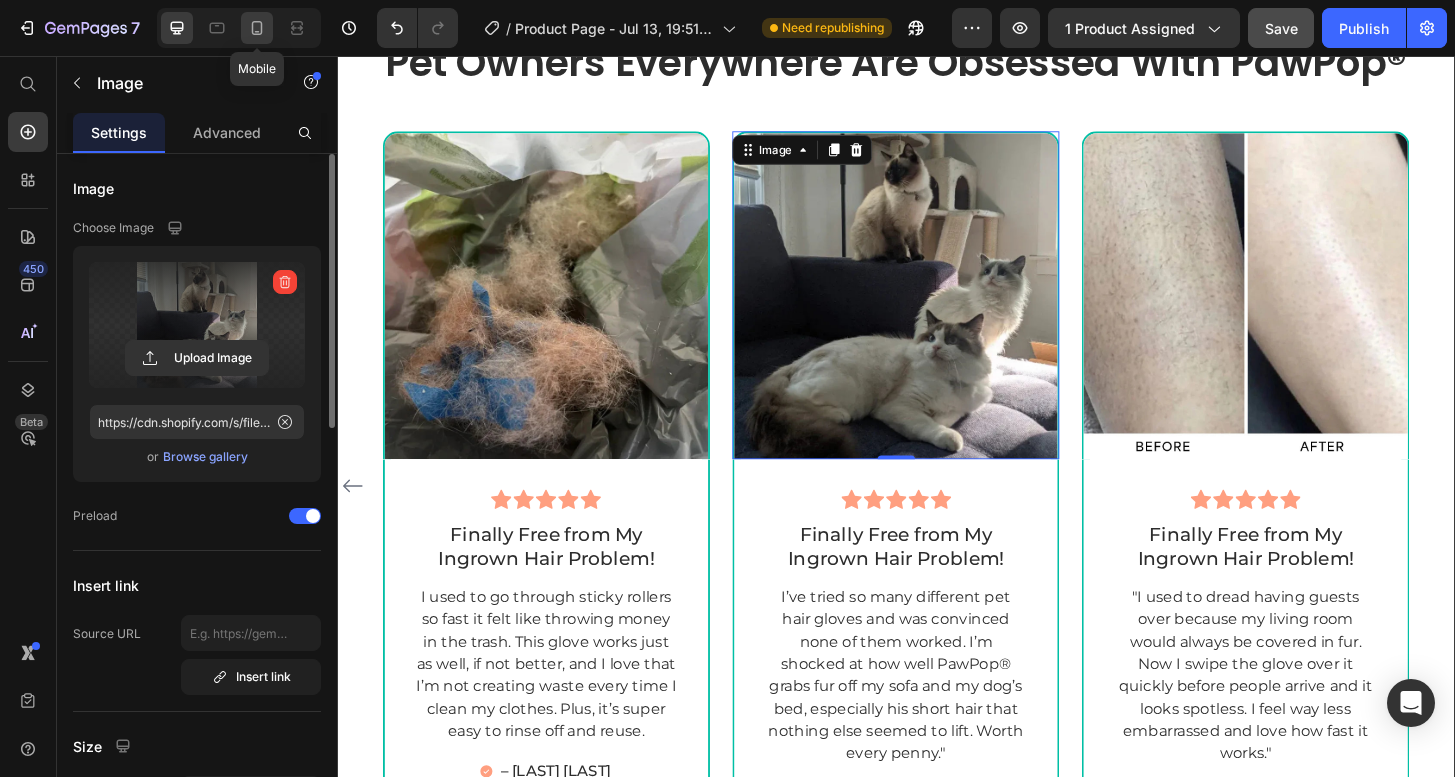 click 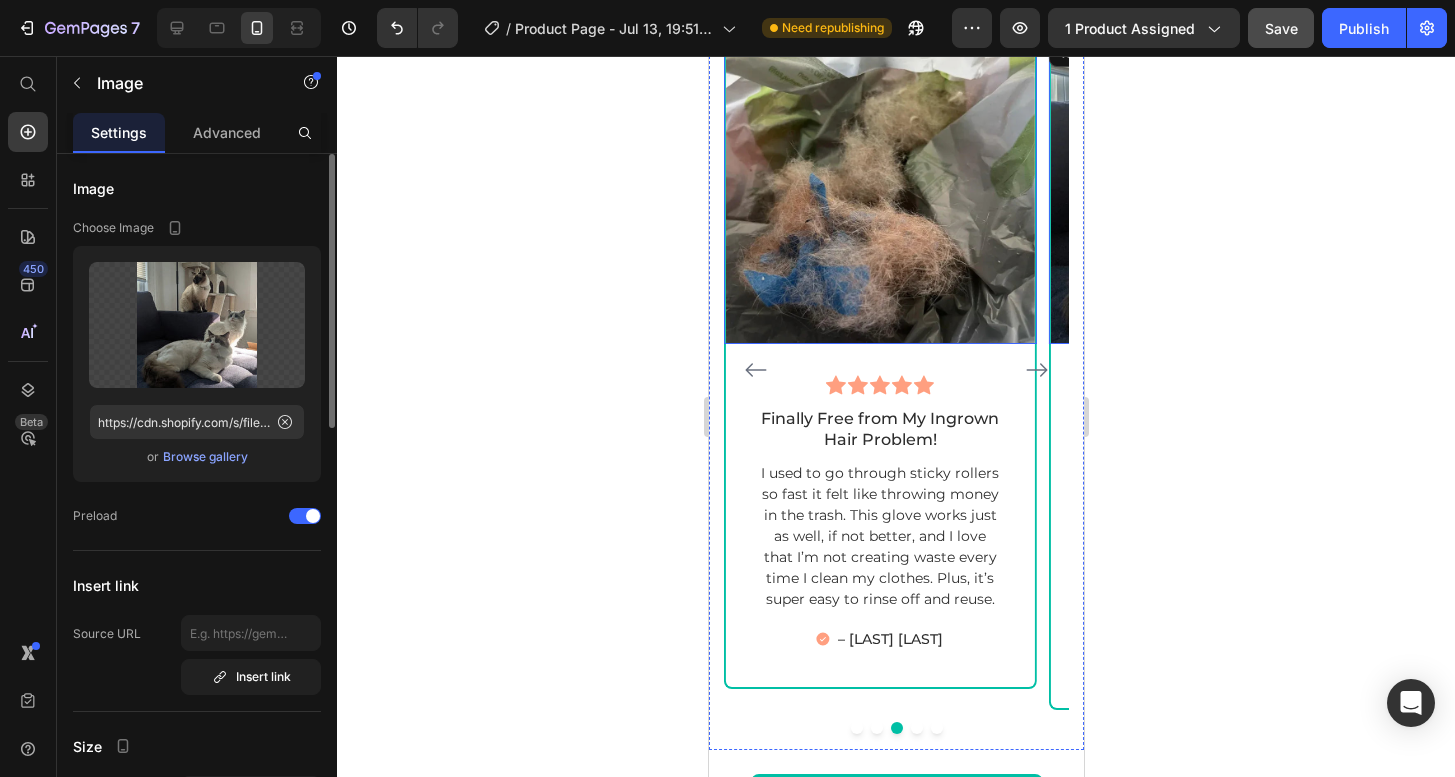 scroll, scrollTop: 5255, scrollLeft: 0, axis: vertical 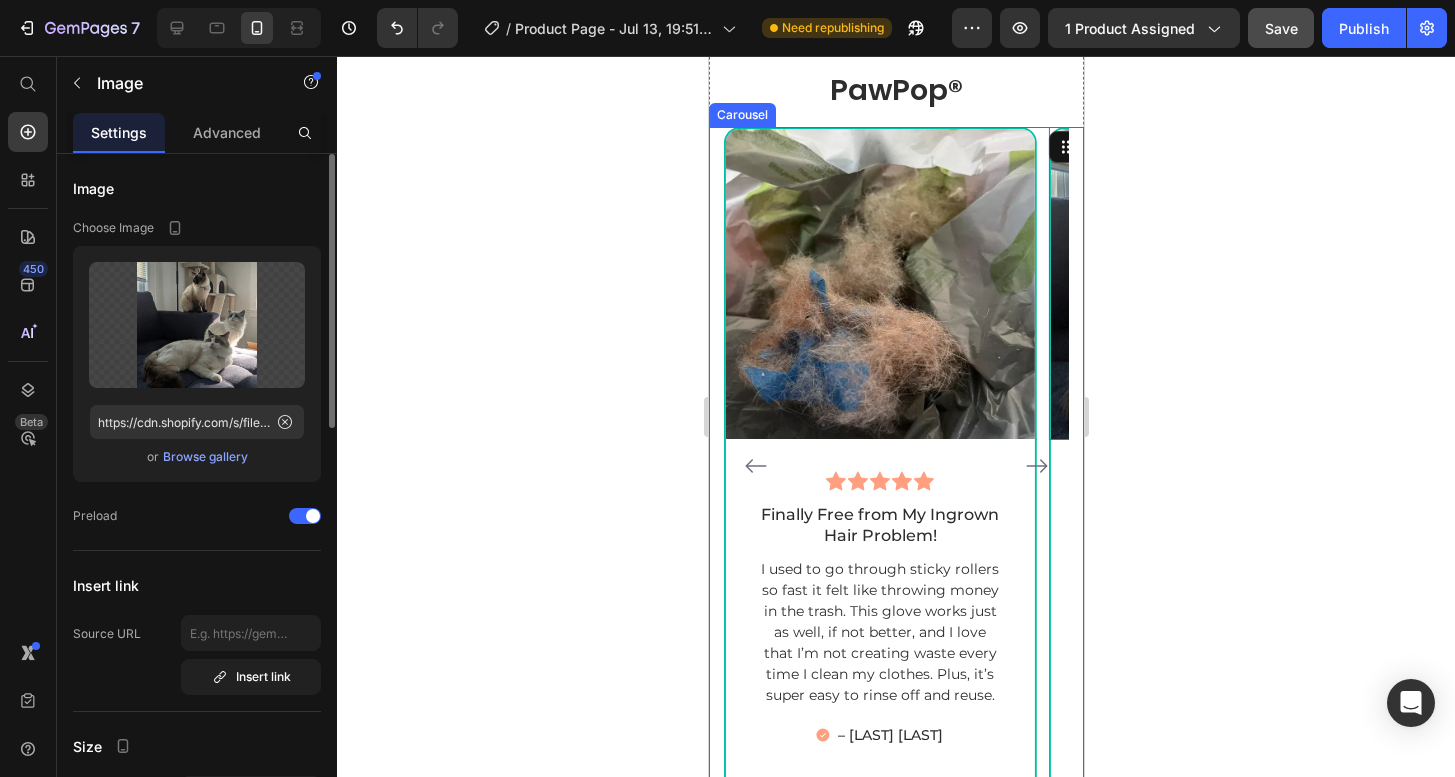 click 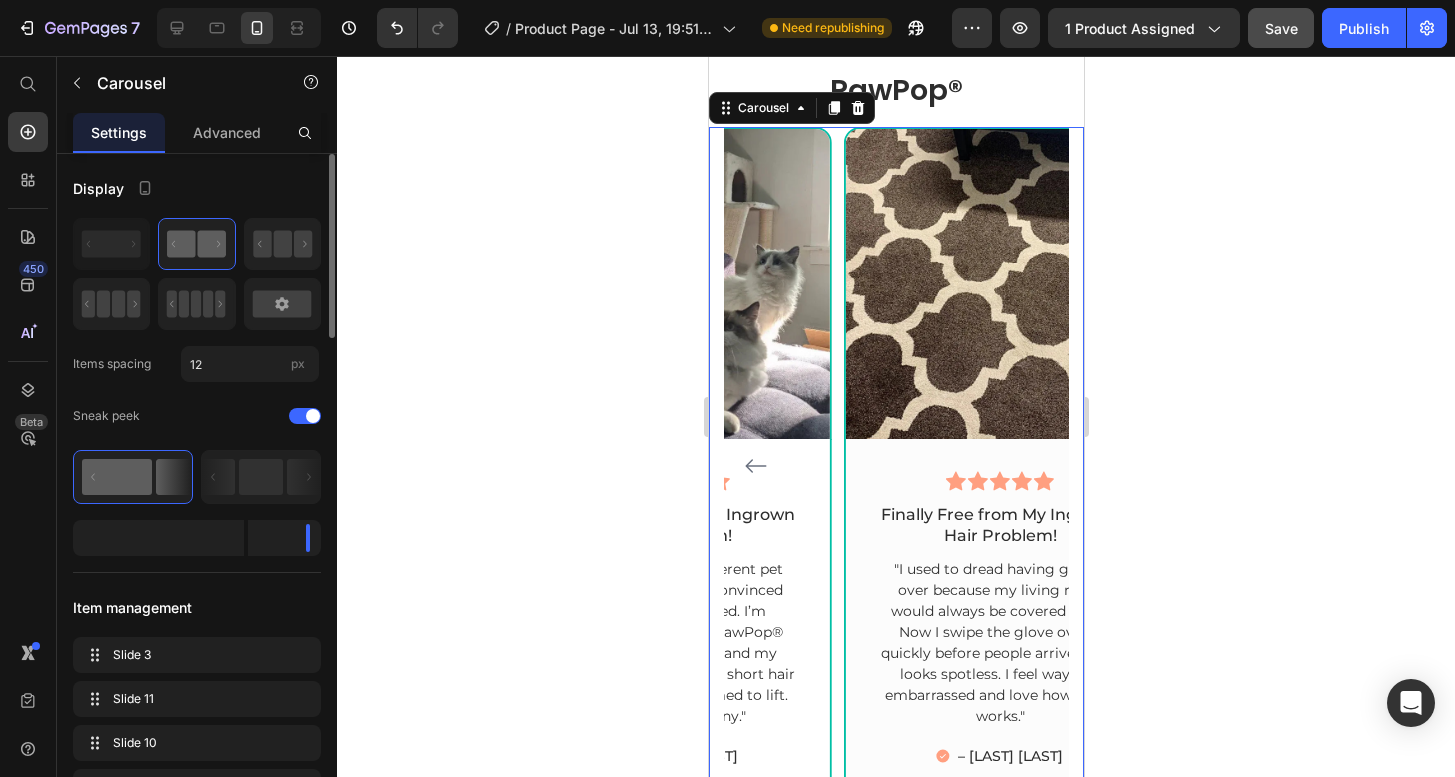 click on "Image
Icon
Icon
Icon
Icon
Icon Row Finally Free from My Ingrown Hair Problem! Text block "I’ve completely stopped avoiding black clothes because of fur. I wore my black dress to a dinner party last week and didn’t have to lint-roll it once. This glove actually picks up every bit of hair, even the tiny short ones my vacuum misses." Text block – [LAST] [LAST] Item List Row Image
Icon
Icon
Icon
Icon
Icon Row Finally Free from My Ingrown Hair Problem! Text block My German Shepherd sheds like crazy, and I was vacuuming every single day. The PawPop® glove cuts my cleaning time in half and my dog actually enjoys being brushed now. It’s gentle, and I can see the hair sticking to the glove instantly. Text block – [LAST] [LAST] Item List Row Image
Icon
Icon
Icon
Icon Icon Row Row" at bounding box center [895, 466] 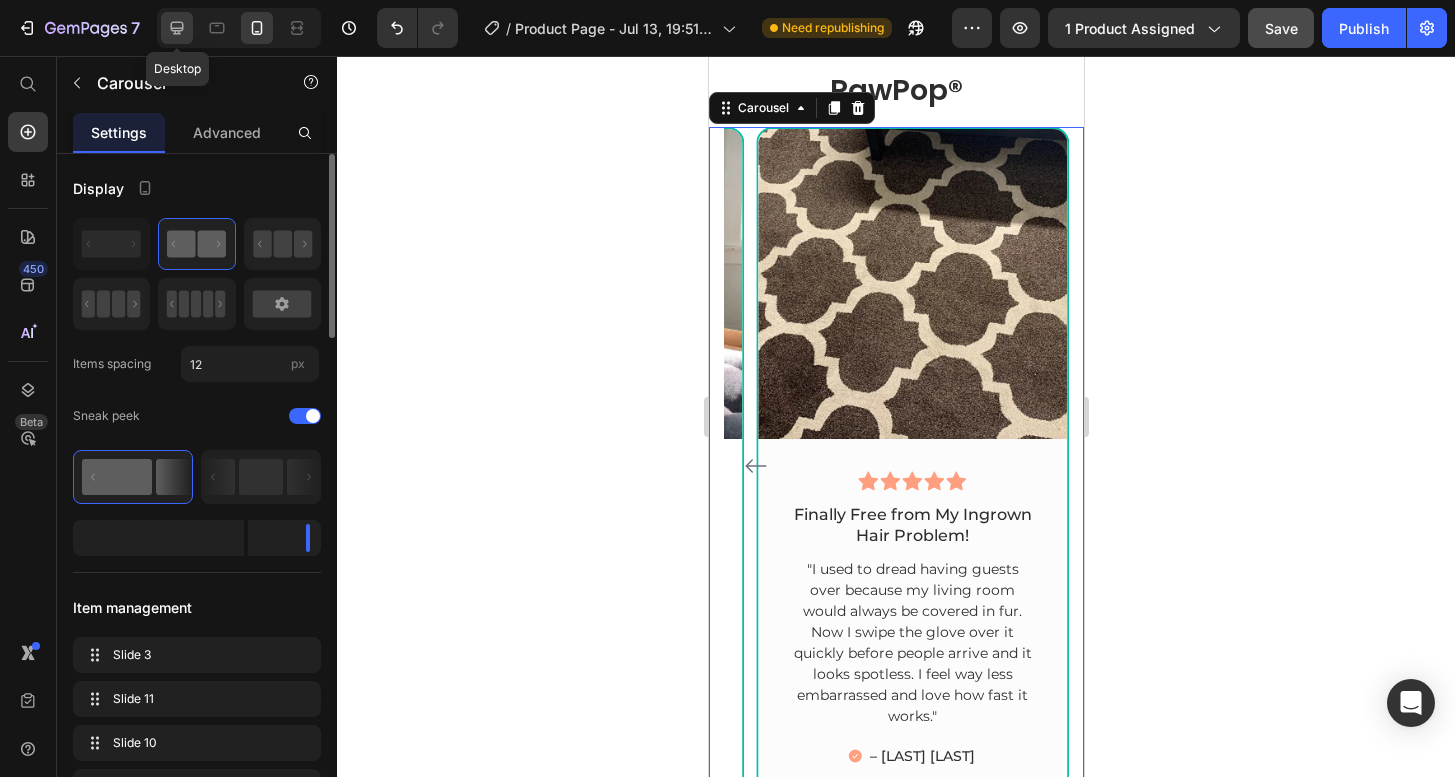 click 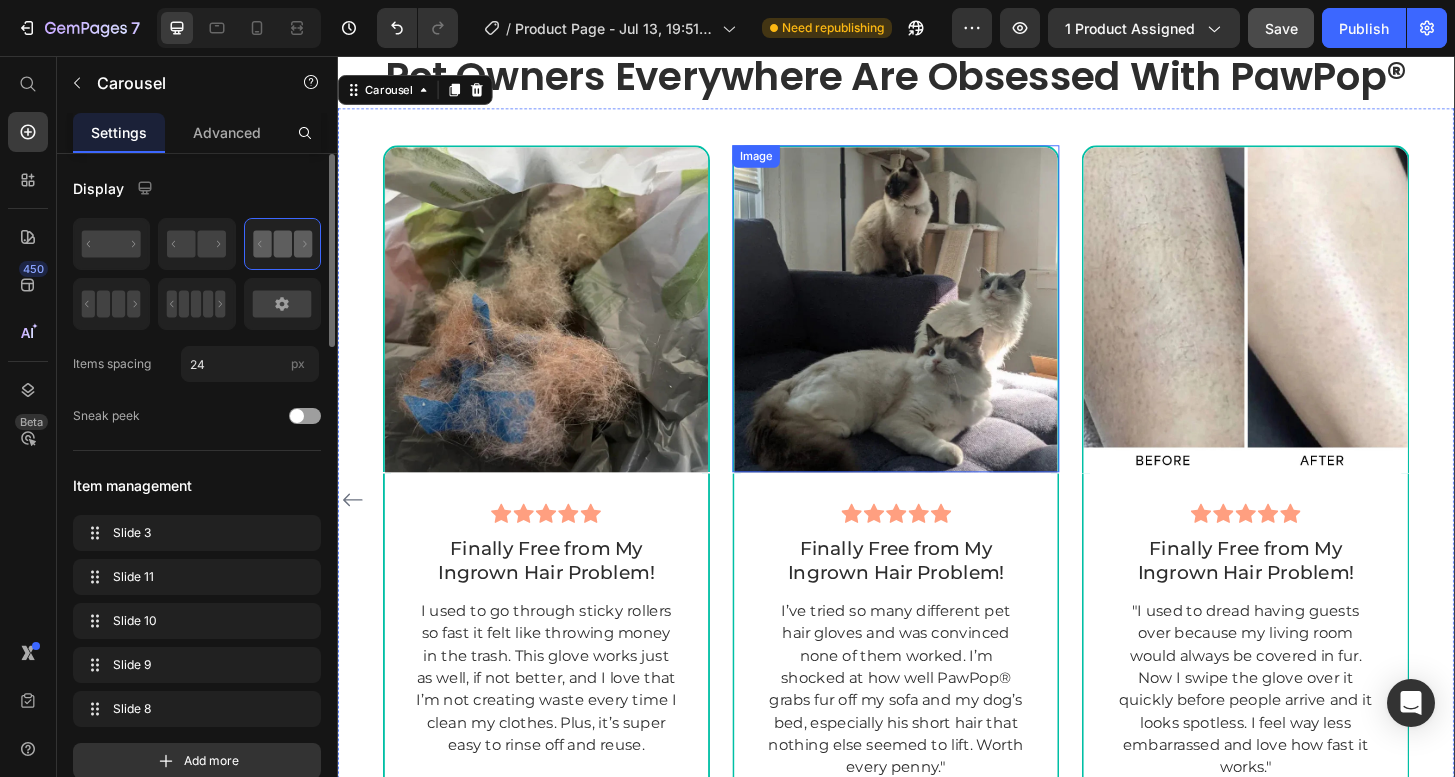 scroll, scrollTop: 5521, scrollLeft: 0, axis: vertical 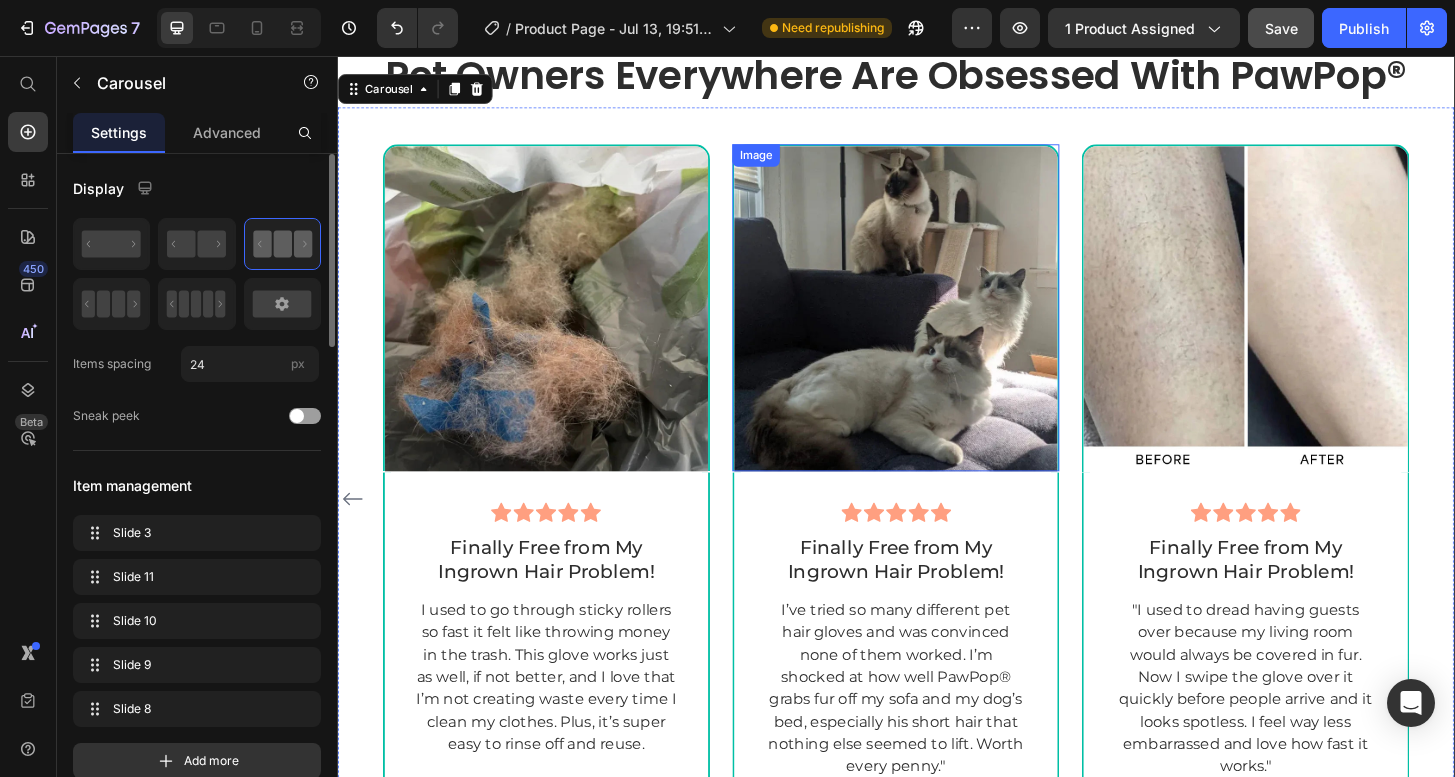 click at bounding box center [1312, 325] 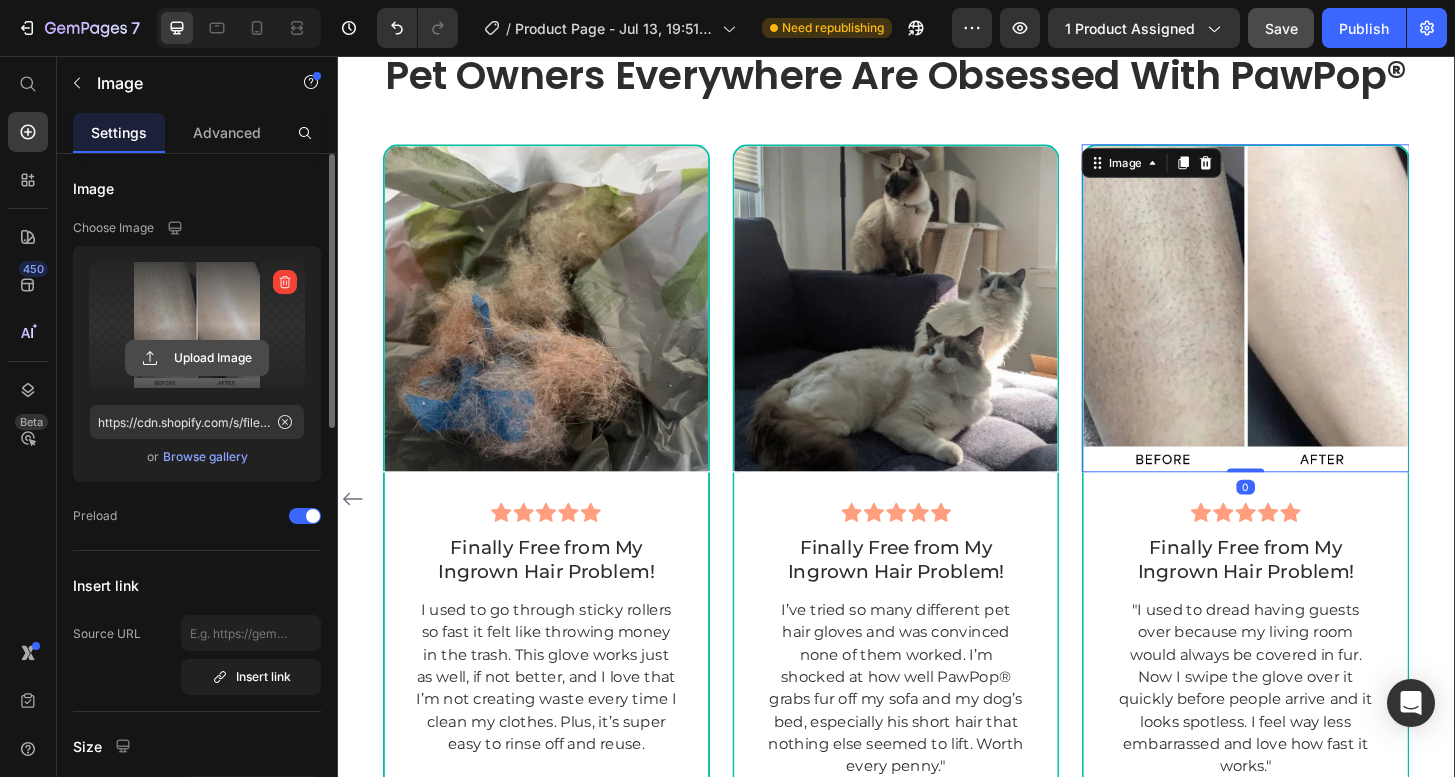 click 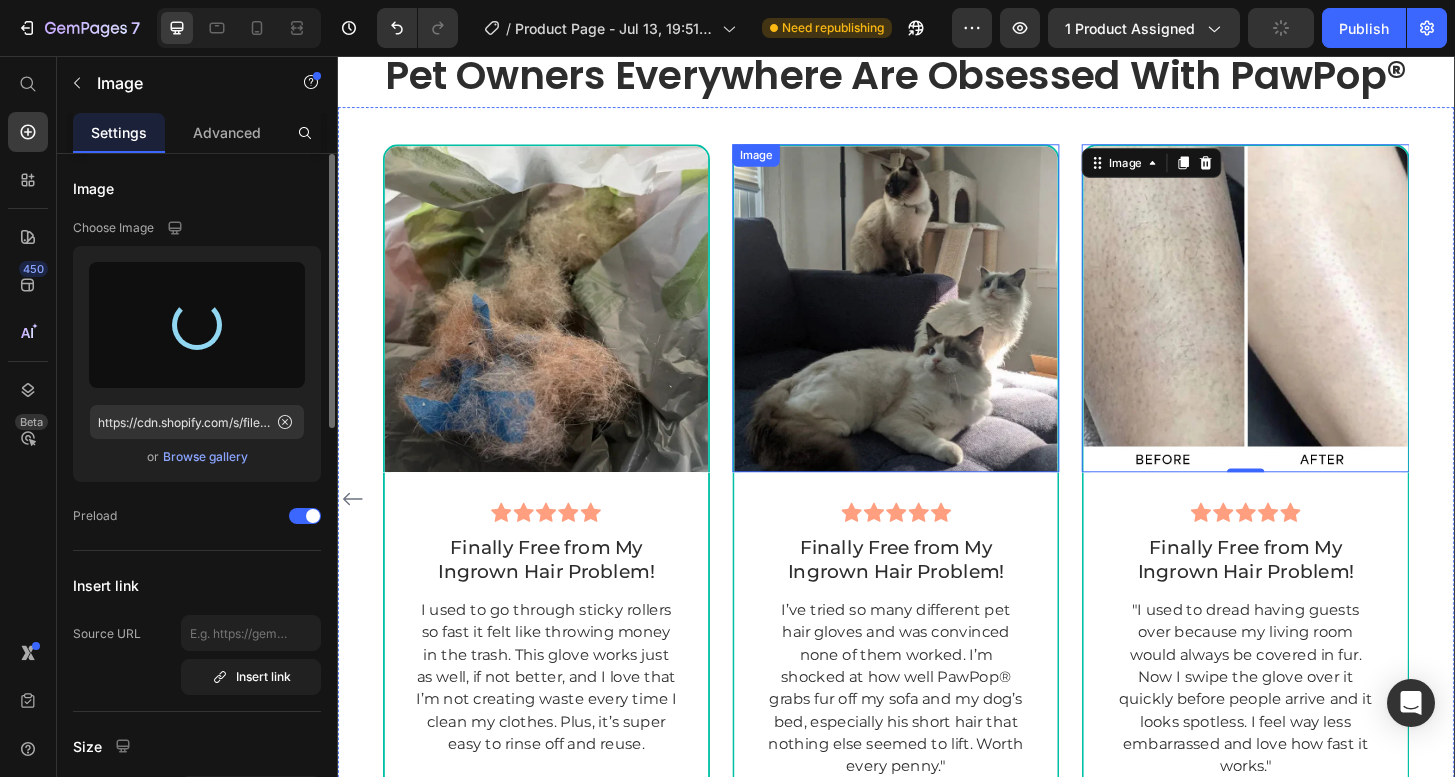 type on "https://cdn.shopify.com/s/files/1/0951/0846/4916/files/gempages_575338113165951826-93c0cfdb-2e05-4387-9a94-87f274209417.webp" 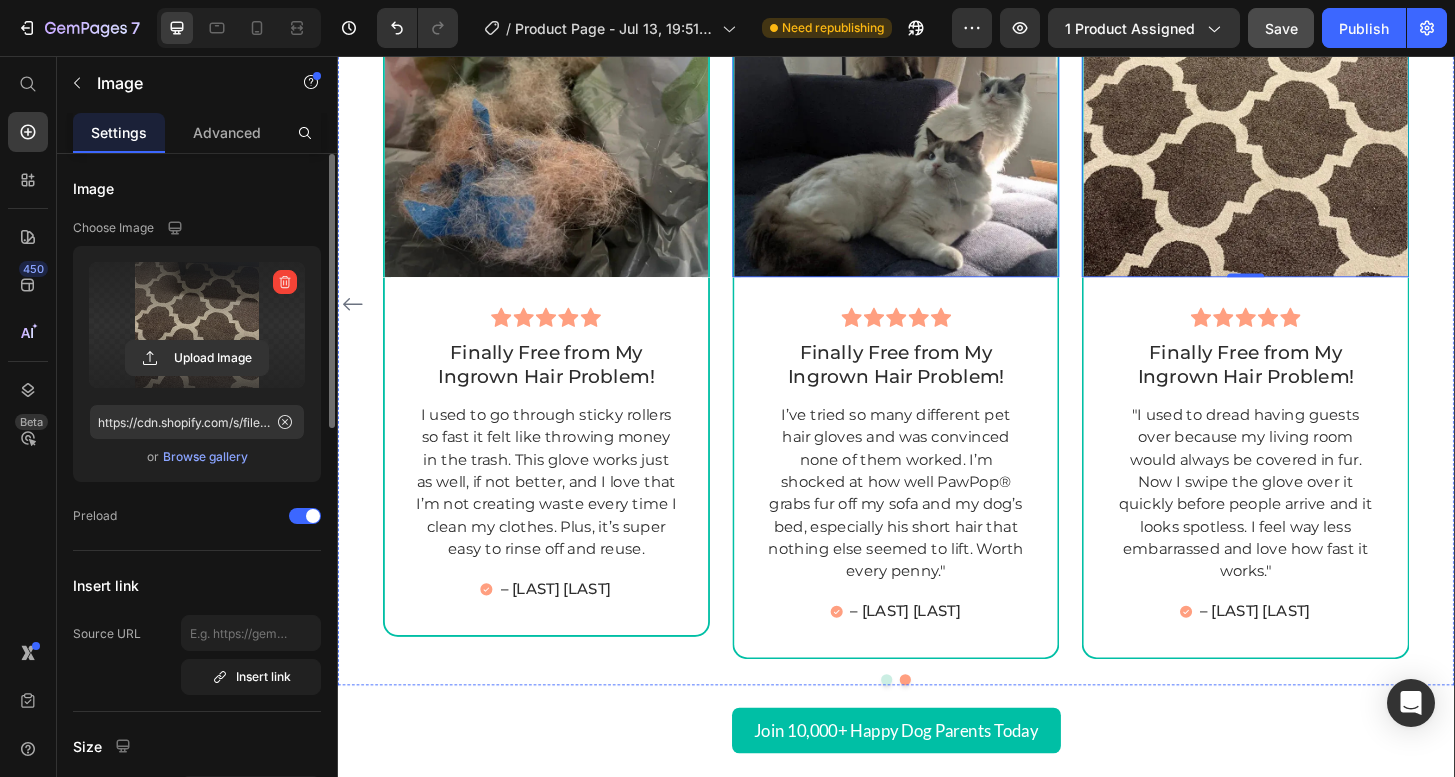 scroll, scrollTop: 5796, scrollLeft: 0, axis: vertical 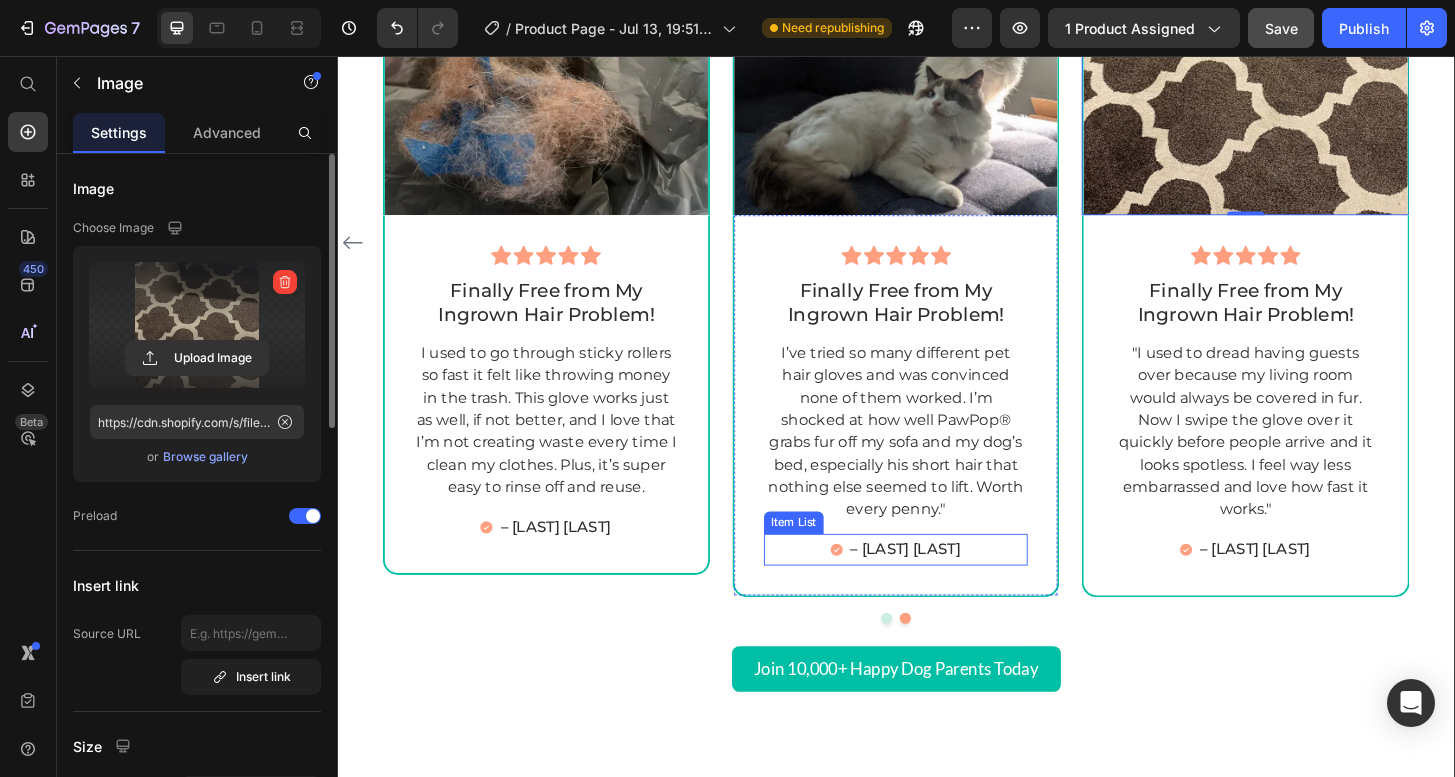 click on "– [LAST] [LAST]" at bounding box center (947, 586) 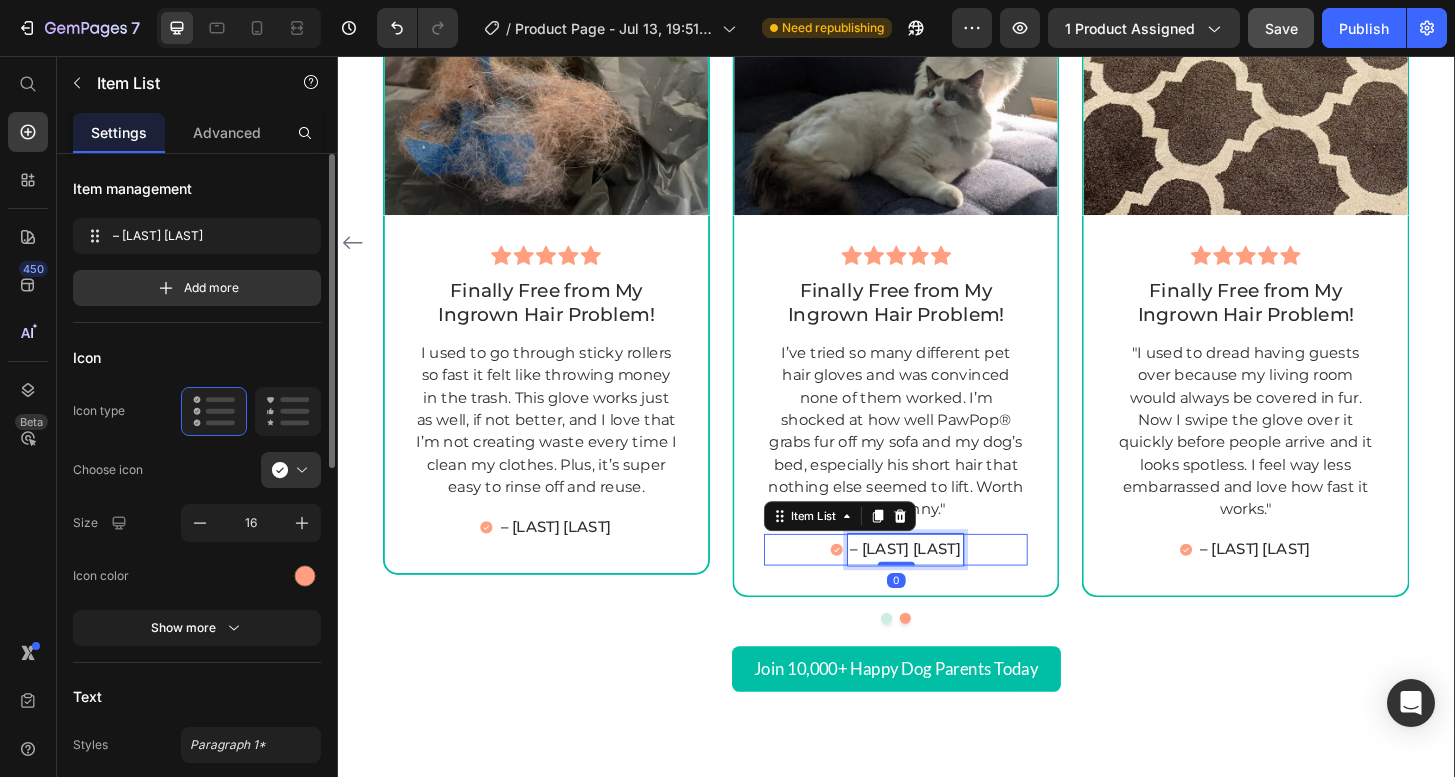 click on "– [LAST] [LAST]" at bounding box center [947, 586] 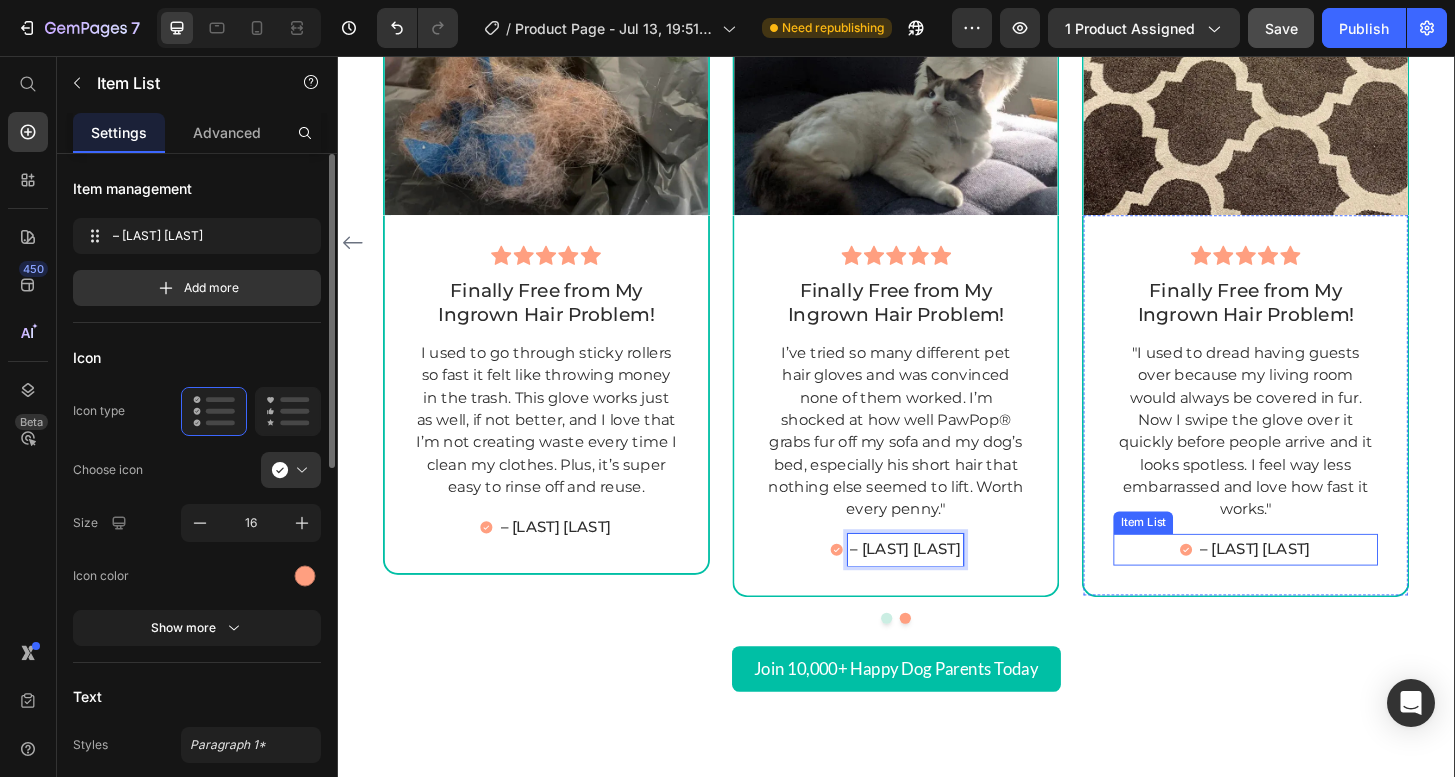 click on "– [LAST] [LAST]" at bounding box center (1322, 586) 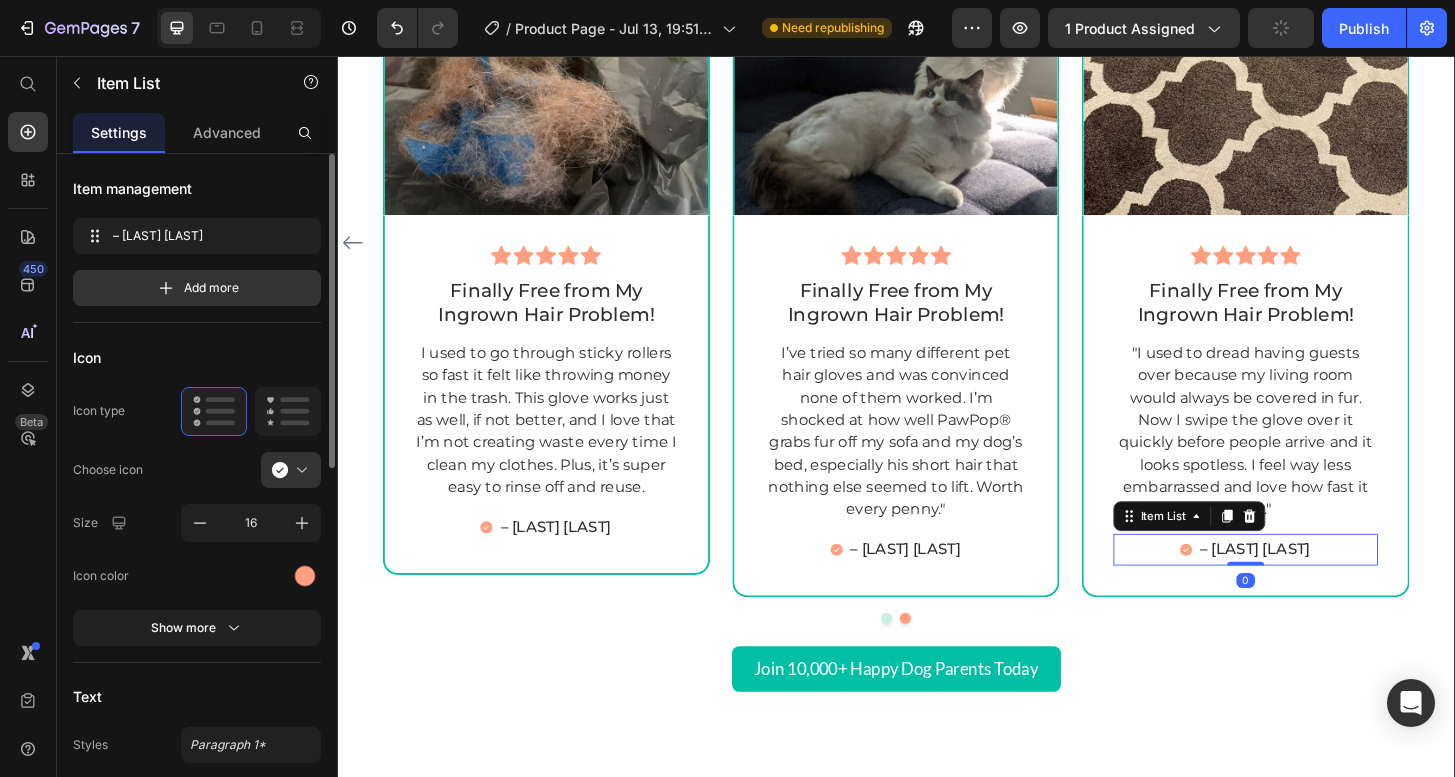 click on "– [LAST] [LAST]" at bounding box center (1322, 586) 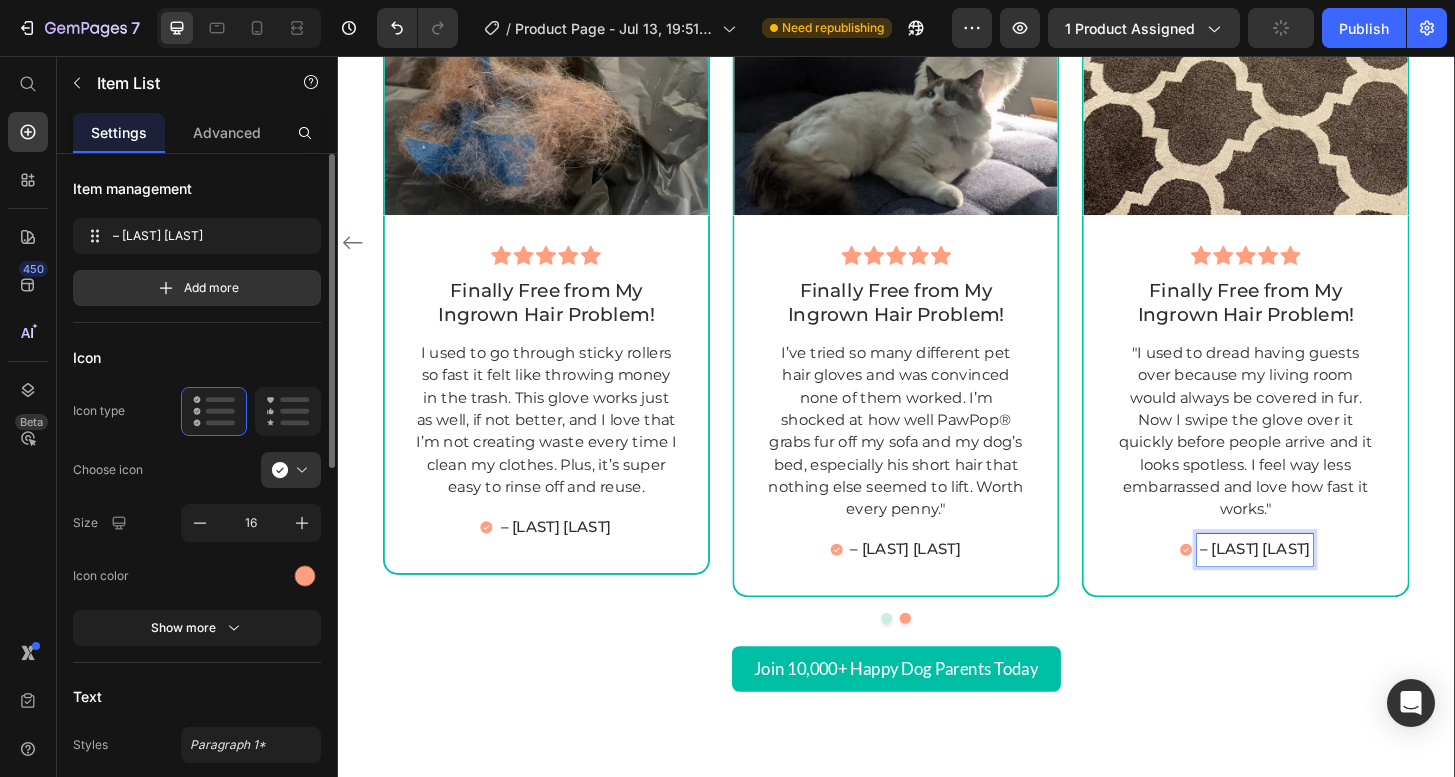 click on "– [LAST] [LAST]" at bounding box center (1322, 586) 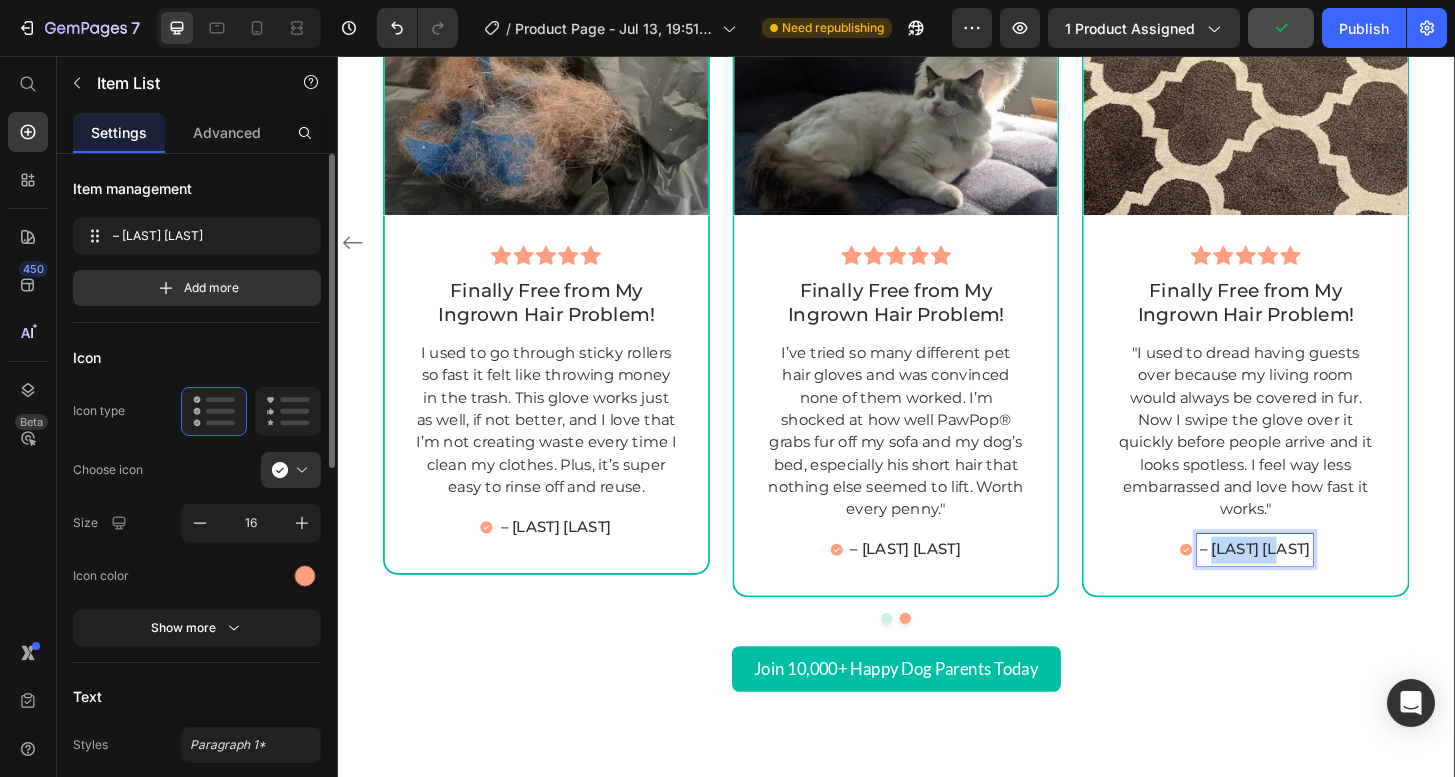 drag, startPoint x: 1289, startPoint y: 586, endPoint x: 1375, endPoint y: 583, distance: 86.05231 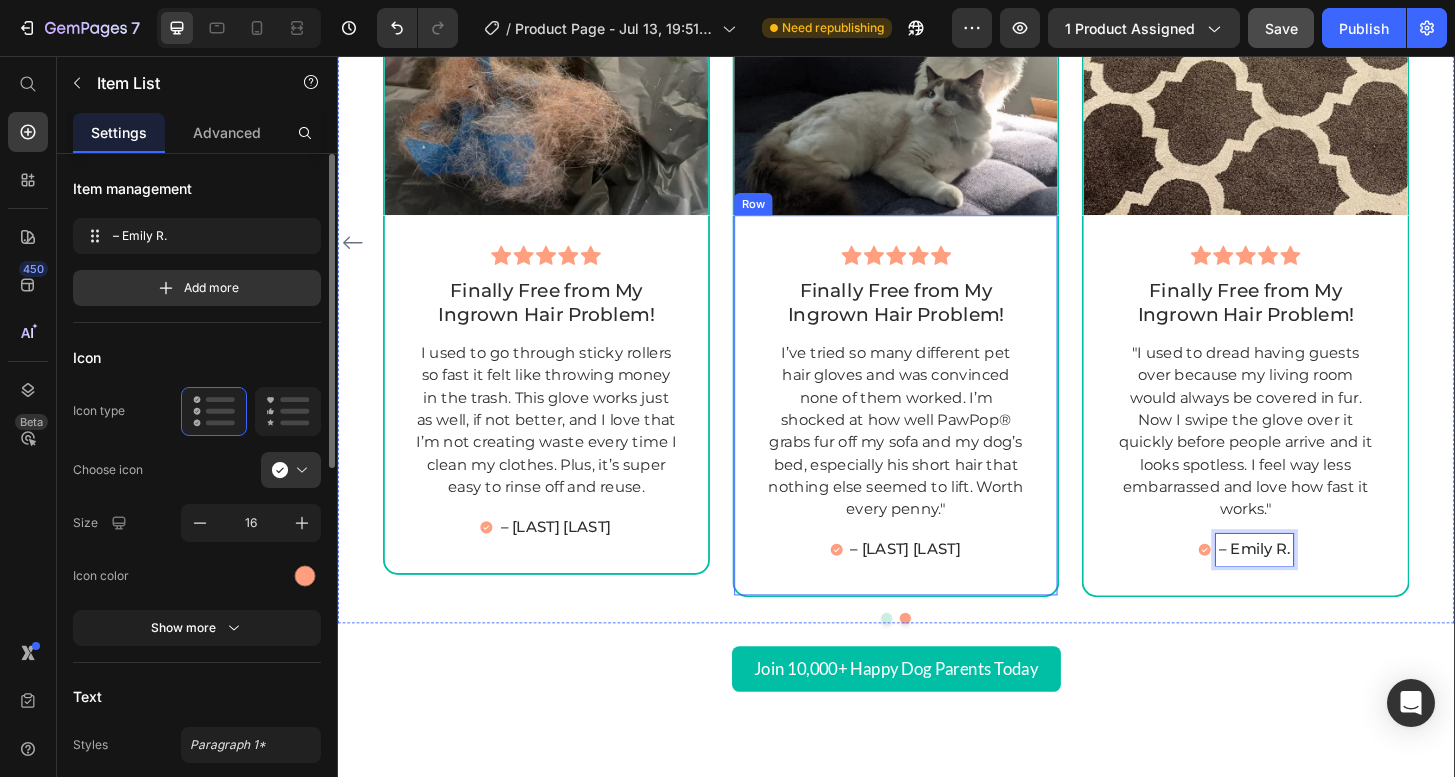 click on "– [LAST] [LAST]" at bounding box center [947, 586] 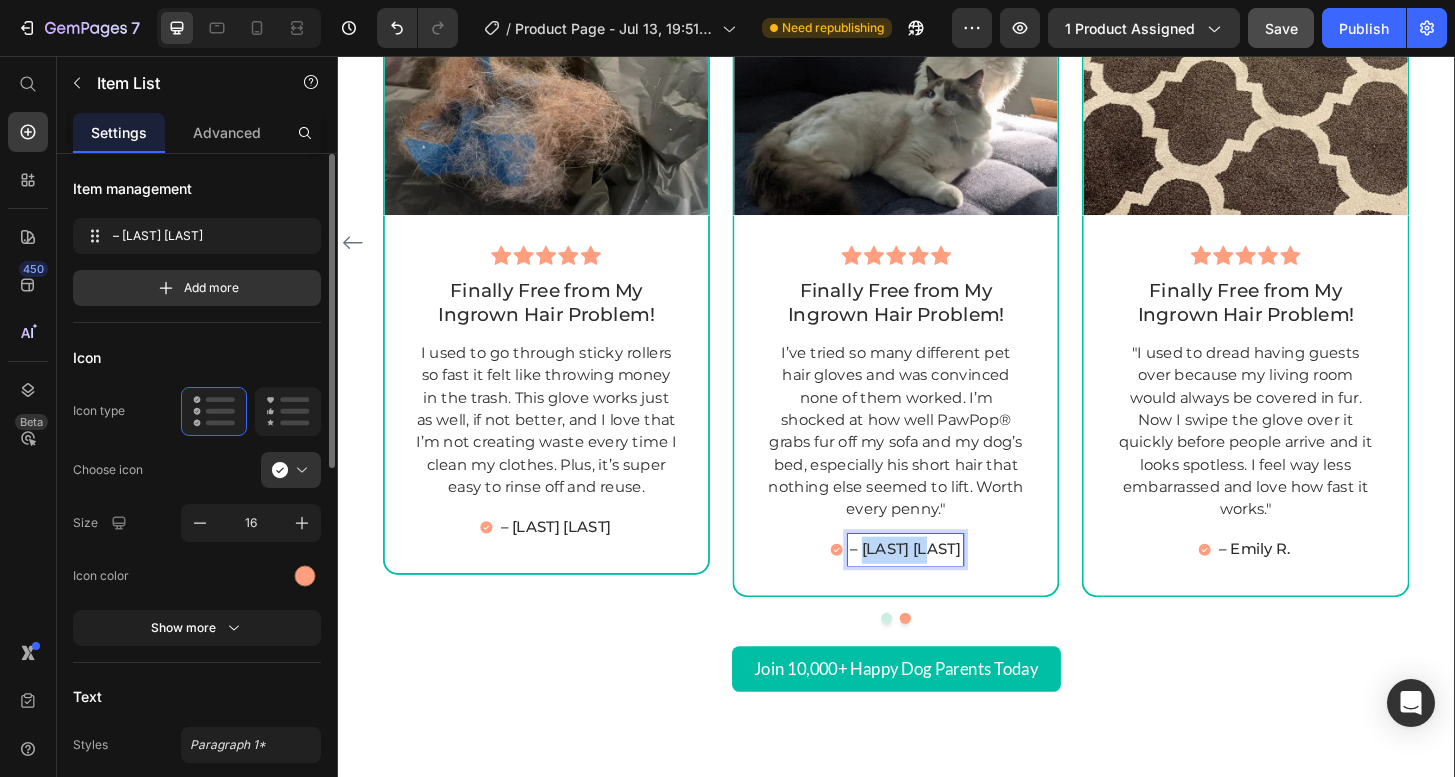 drag, startPoint x: 912, startPoint y: 582, endPoint x: 1010, endPoint y: 582, distance: 98 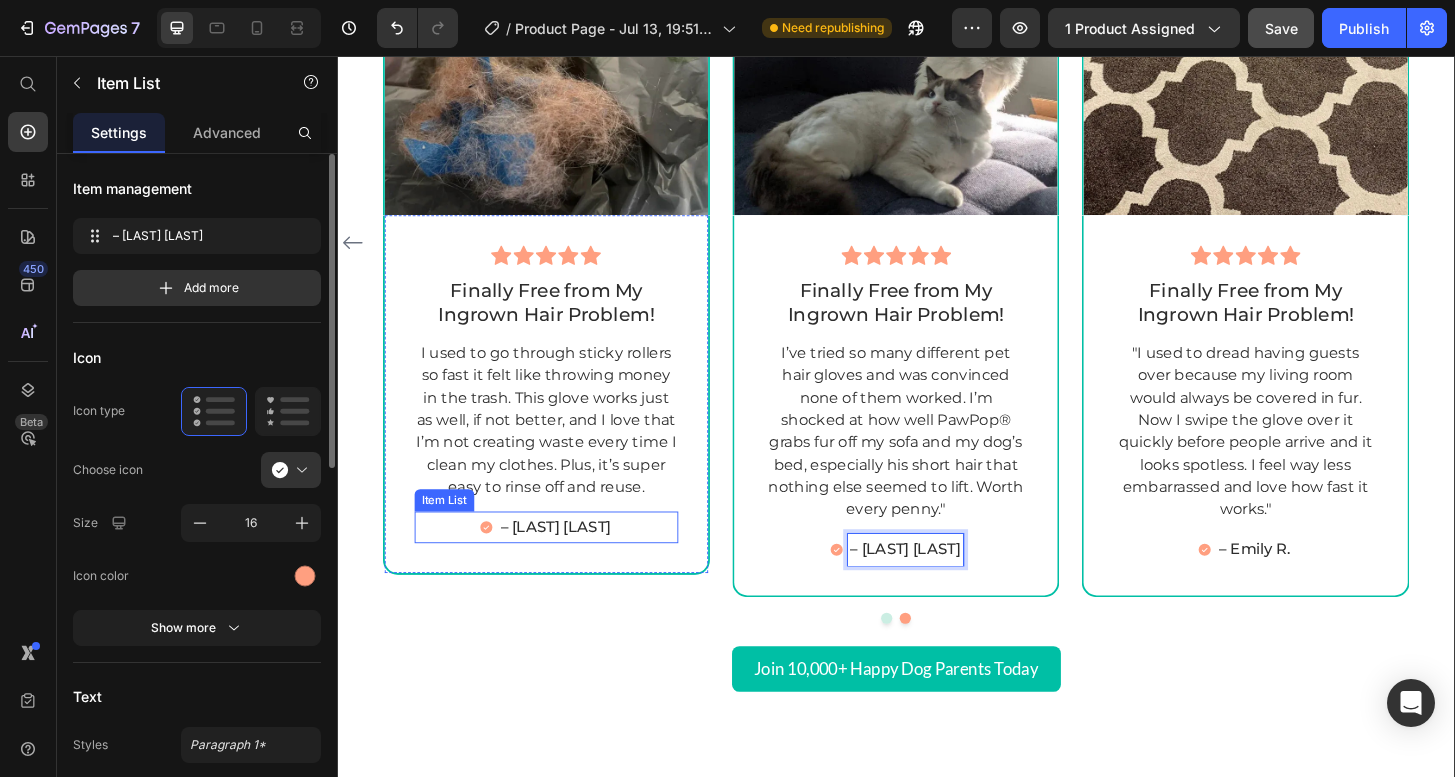 click on "– [LAST] [LAST]" at bounding box center (572, 562) 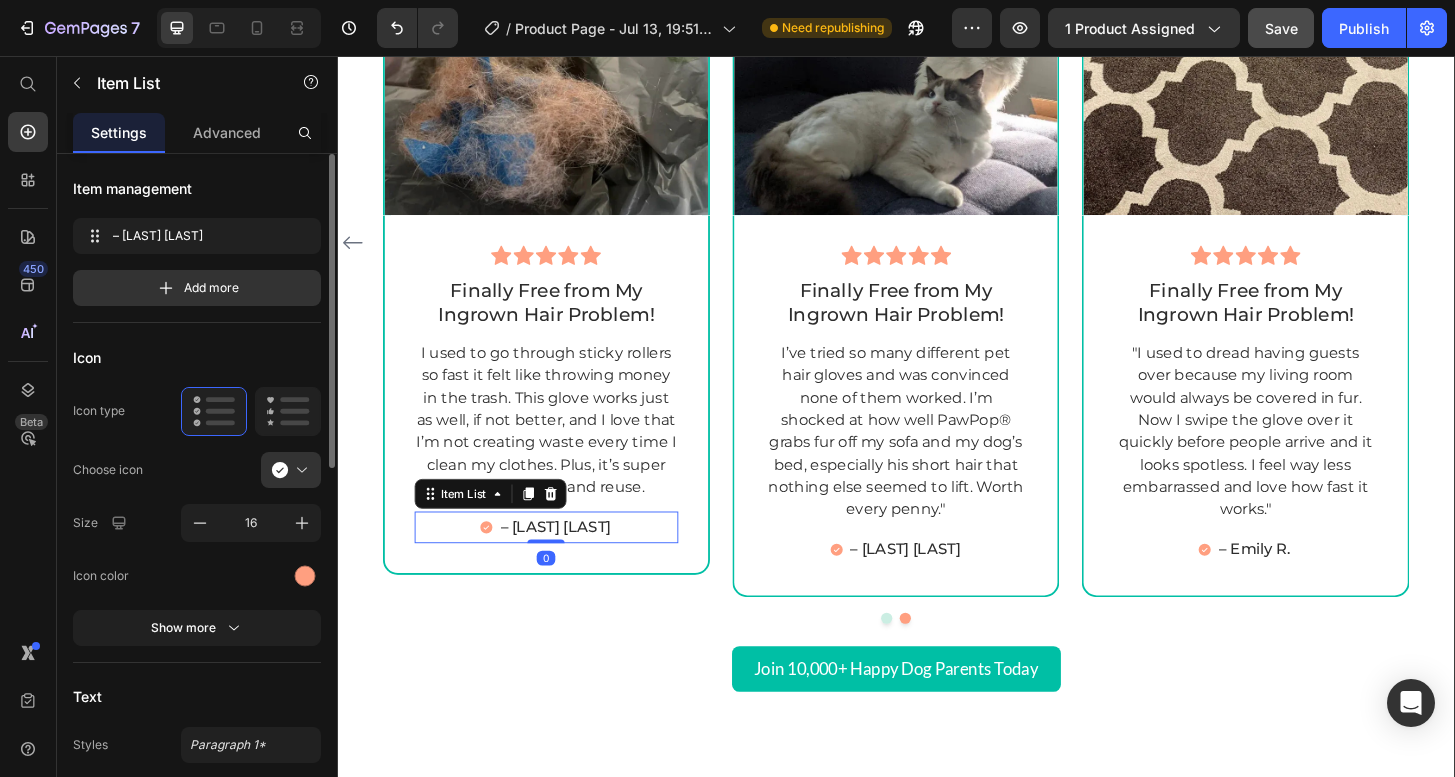 click on "– [LAST] [LAST]" at bounding box center [572, 562] 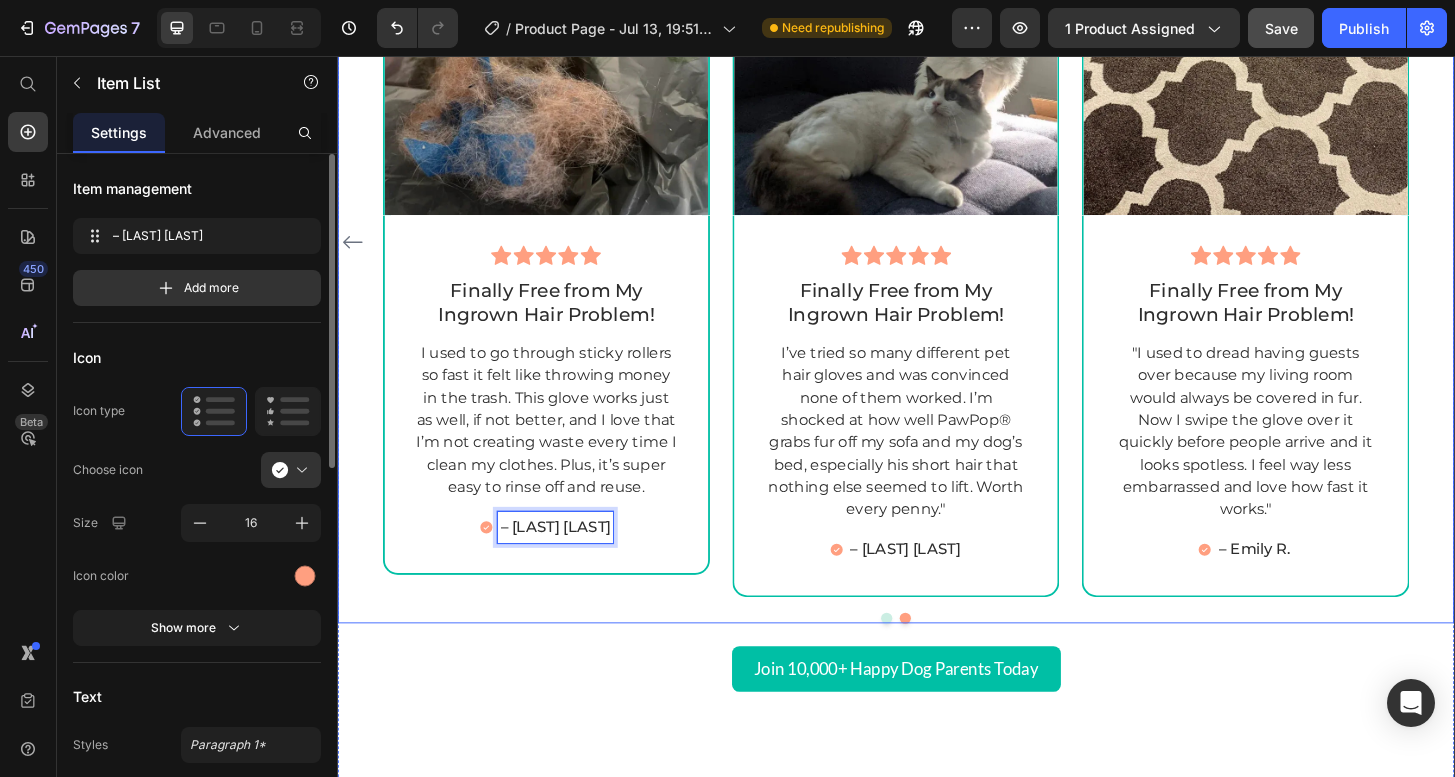 click 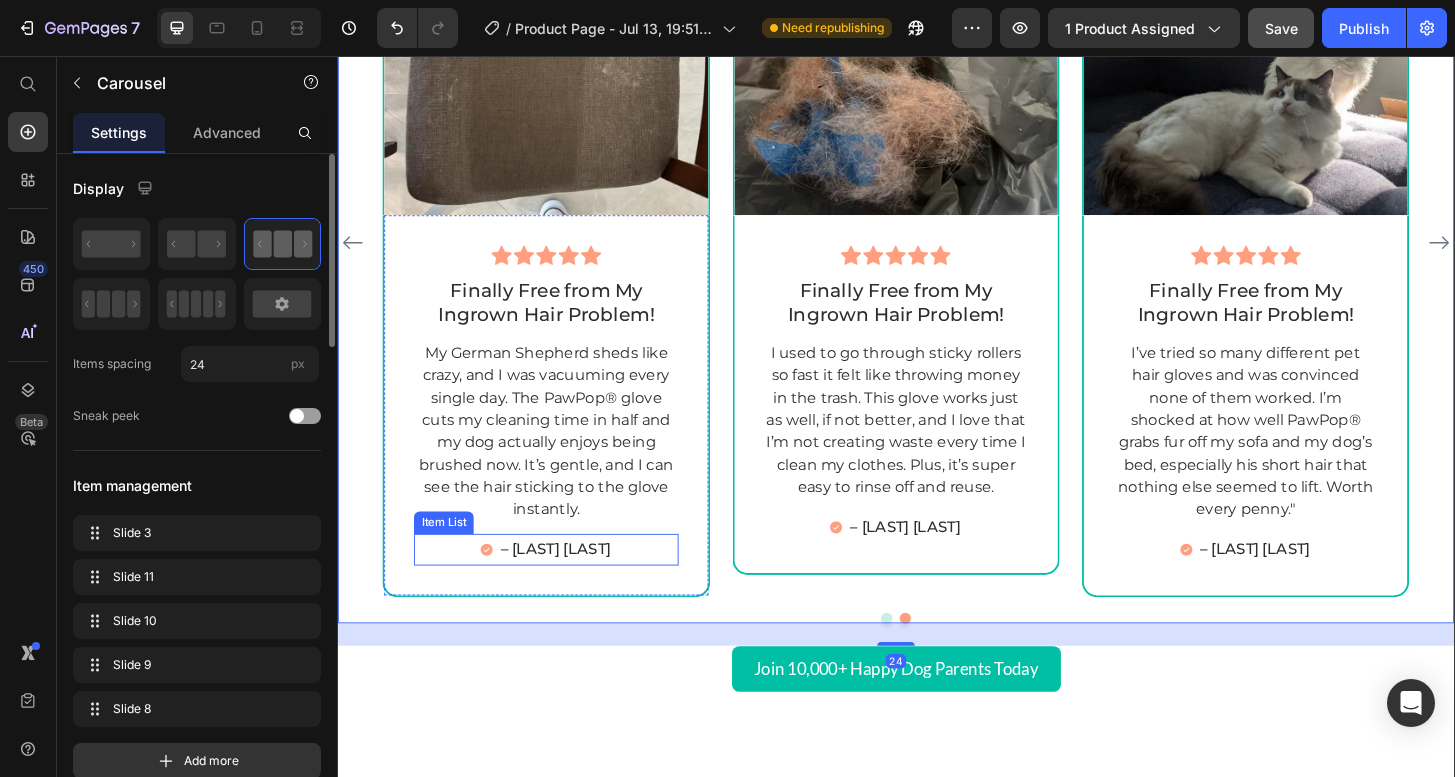 click on "– [LAST] [LAST]" at bounding box center [572, 586] 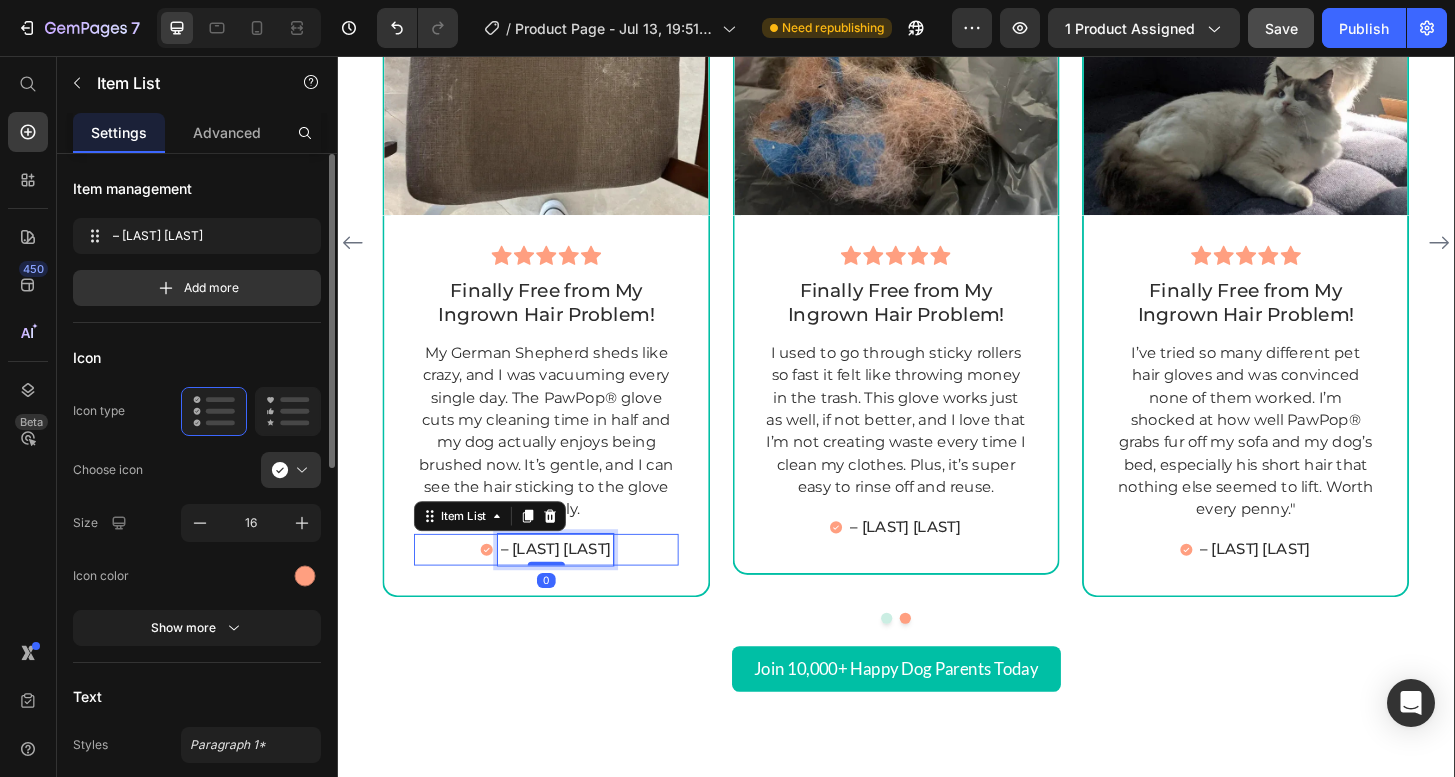 click on "– [LAST] [LAST]" at bounding box center [572, 586] 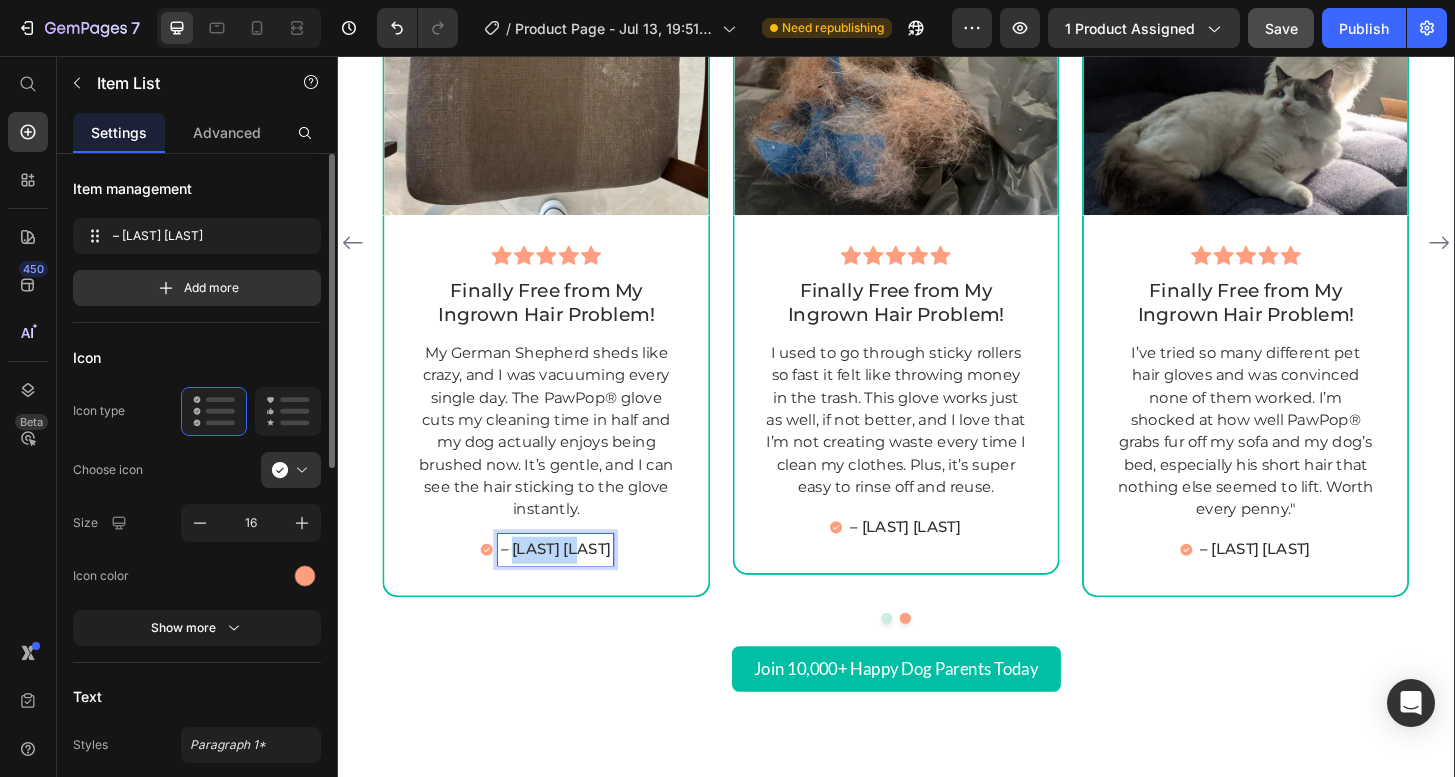 drag, startPoint x: 537, startPoint y: 585, endPoint x: 643, endPoint y: 585, distance: 106 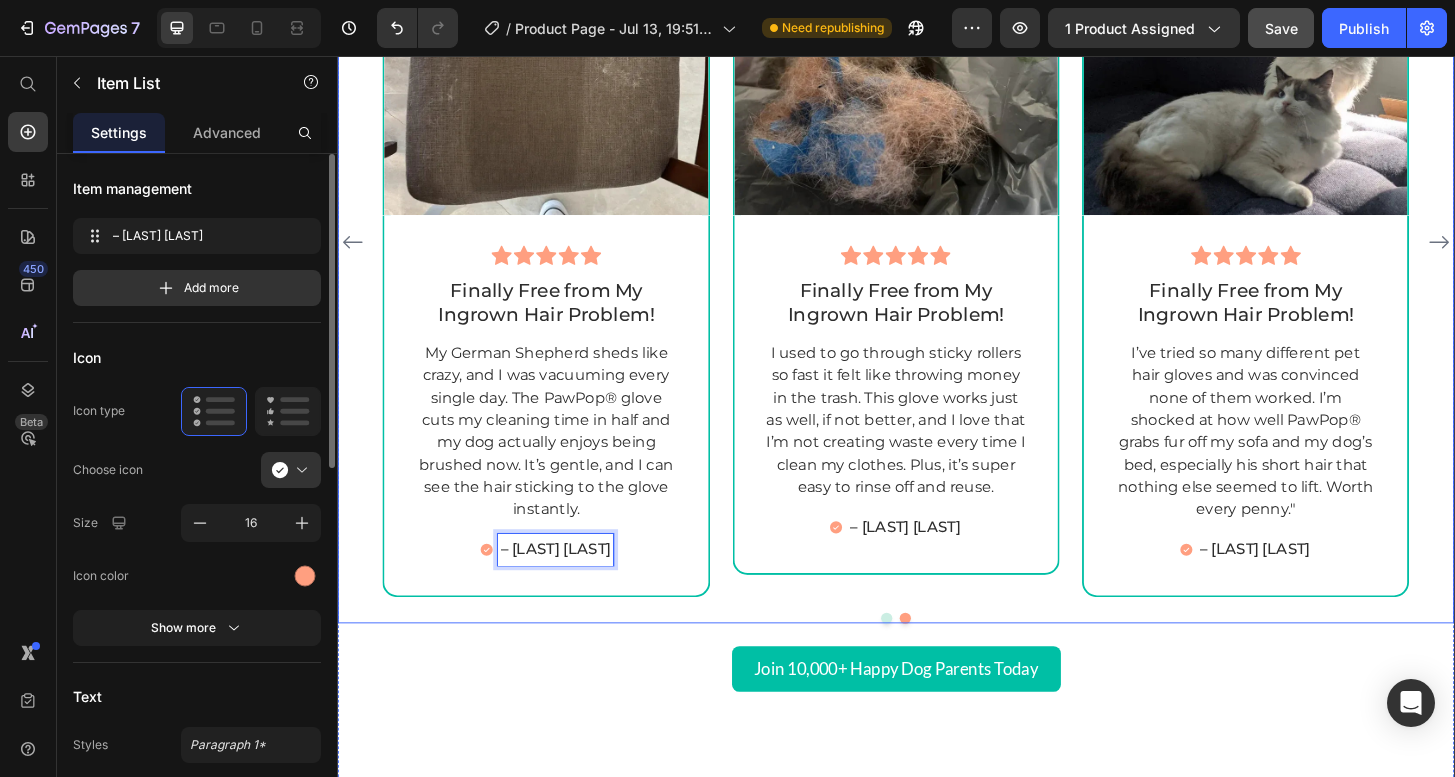 click 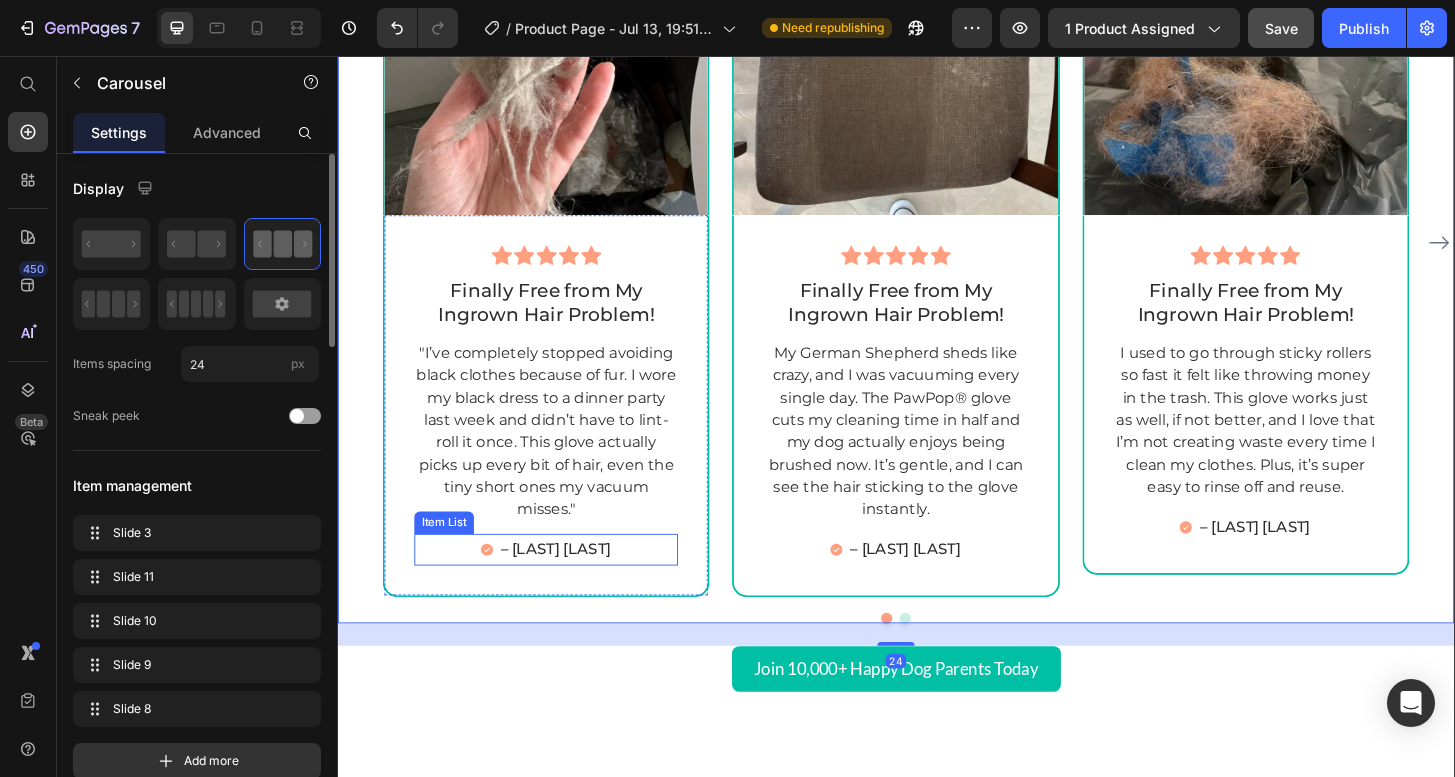click on "– [LAST] [LAST]" at bounding box center (572, 586) 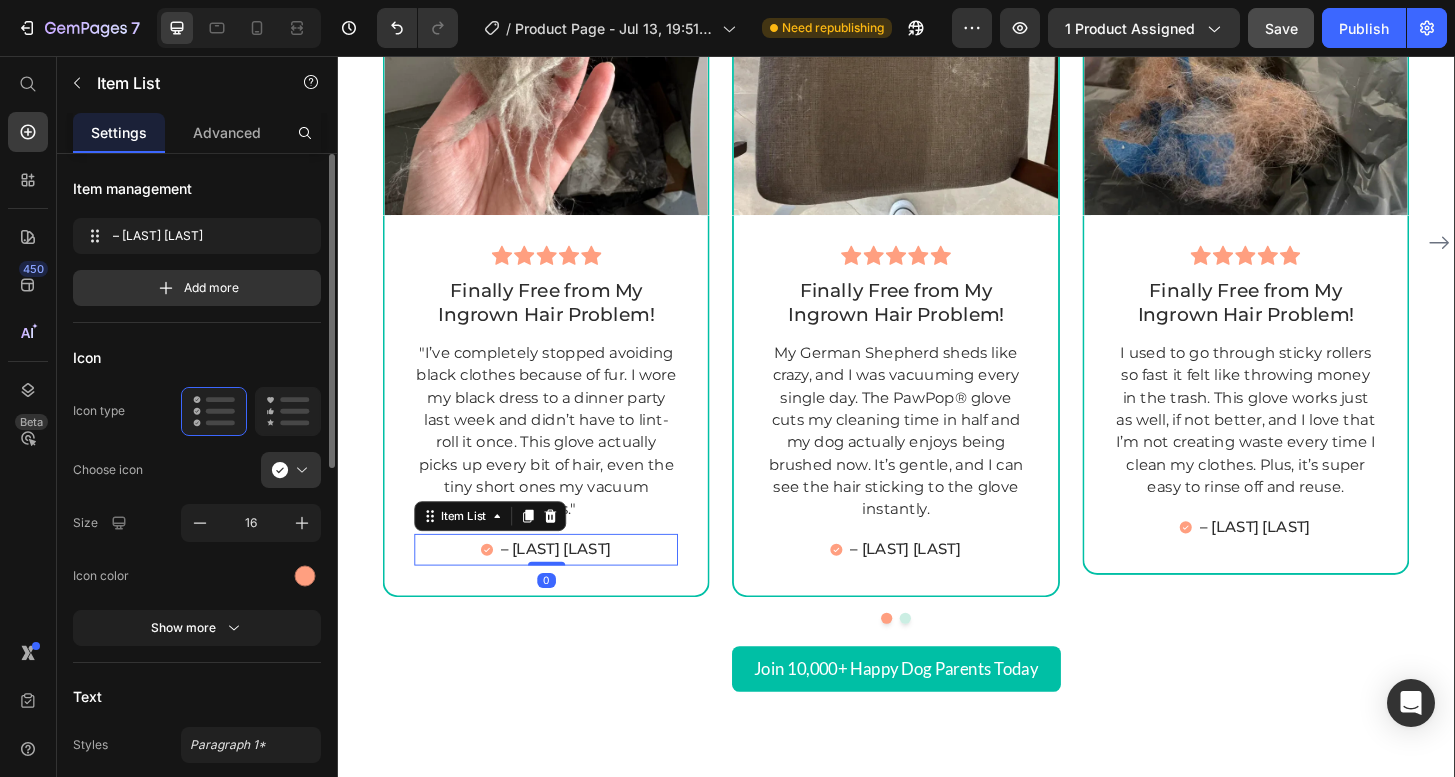 click on "– [LAST] [LAST]" at bounding box center [572, 586] 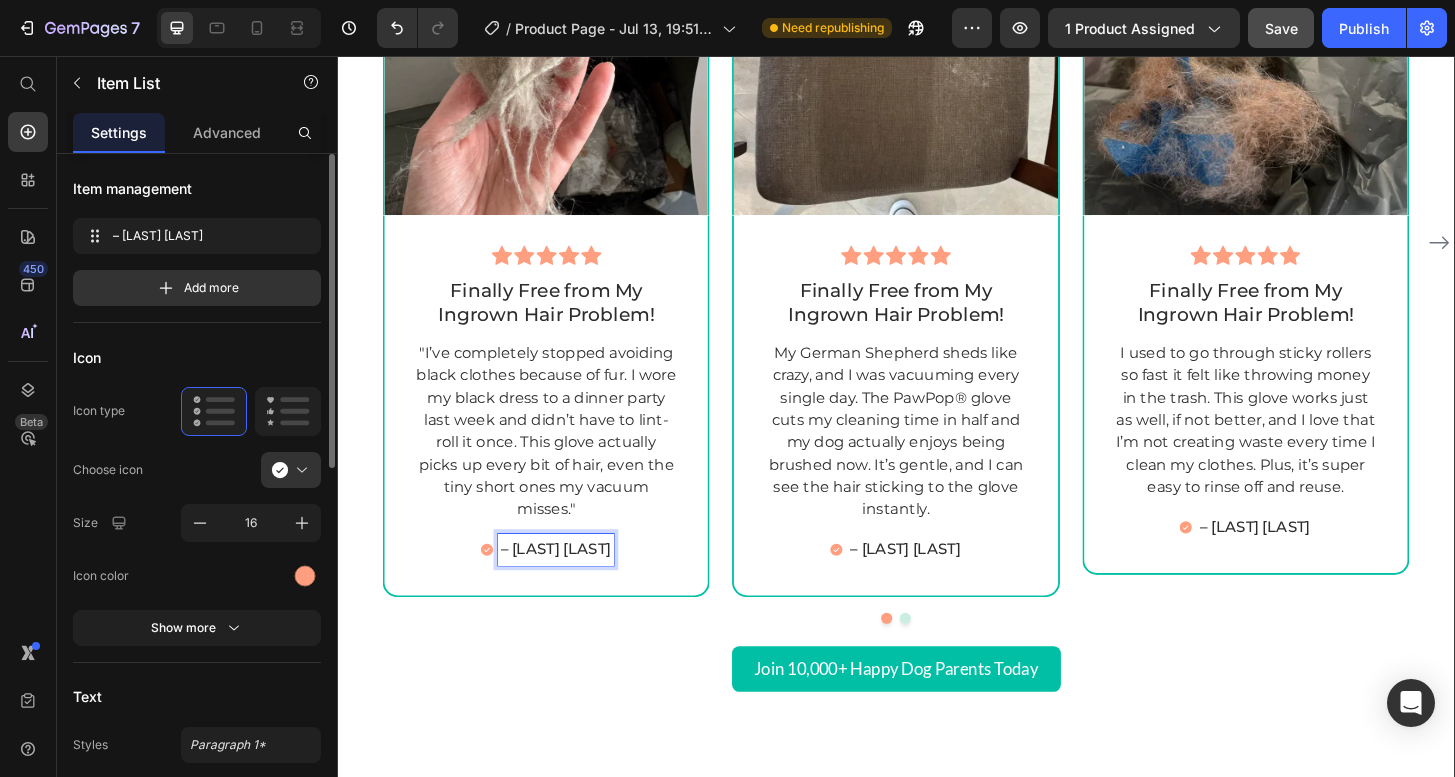 click on "– [LAST] [LAST]" at bounding box center [572, 586] 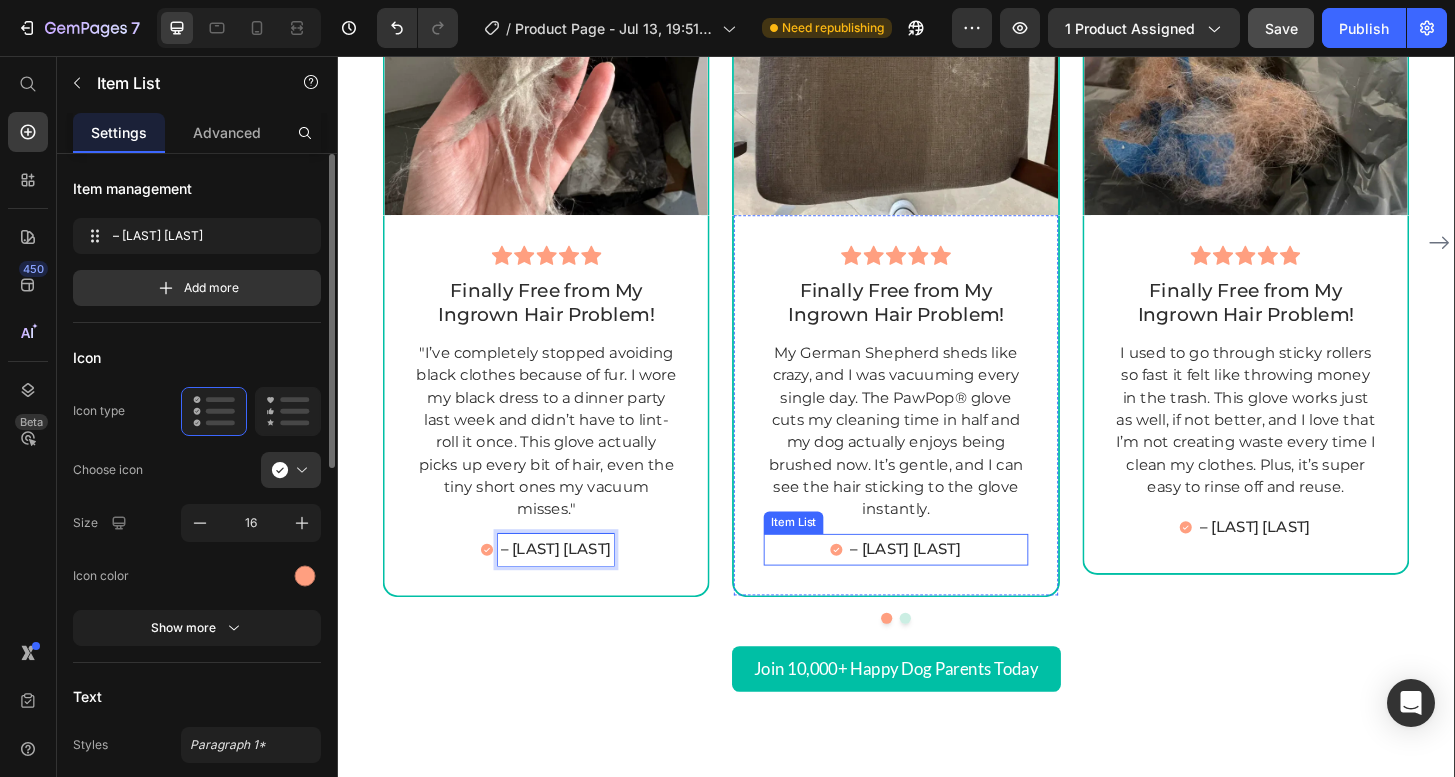 click on "– [LAST] [LAST]" at bounding box center [947, 586] 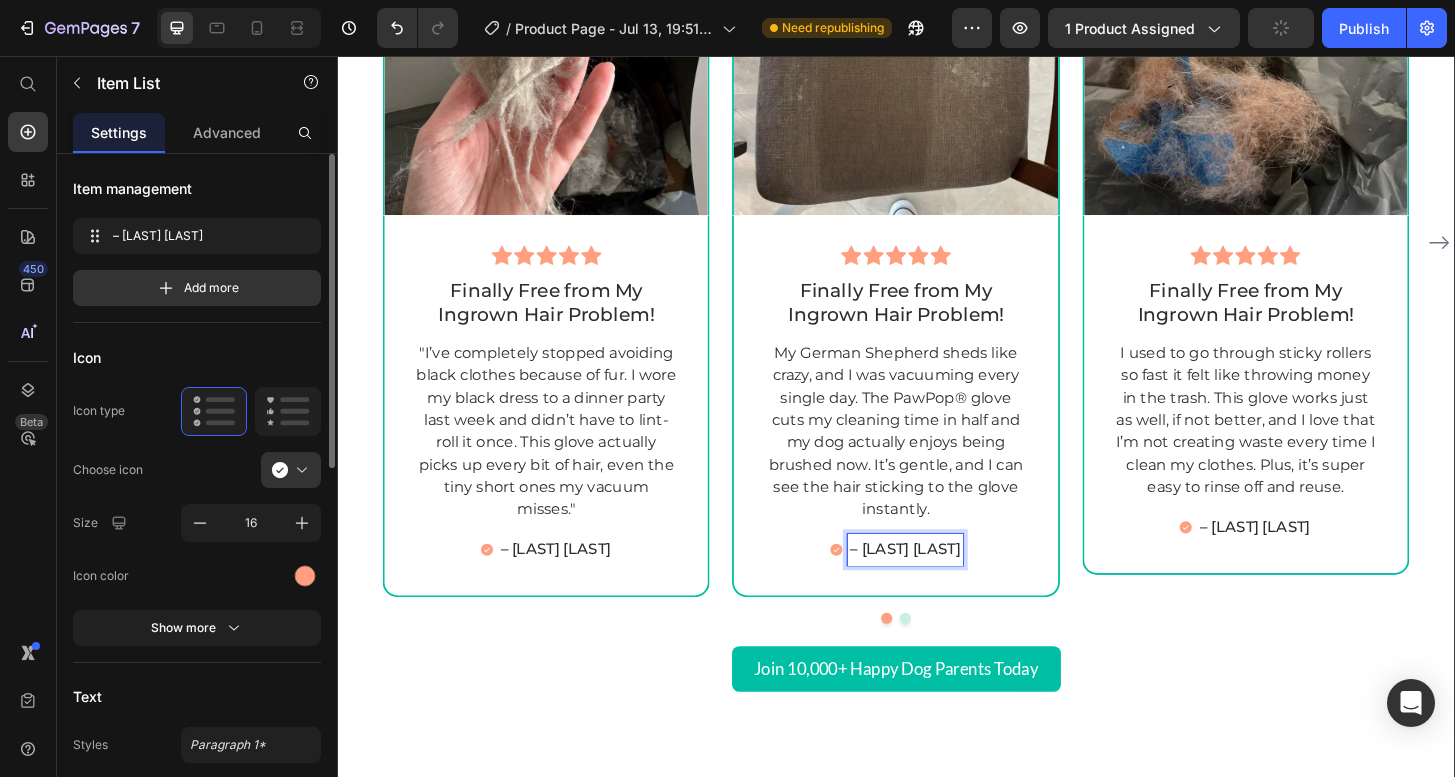 click on "– [LAST] [LAST]" at bounding box center (947, 586) 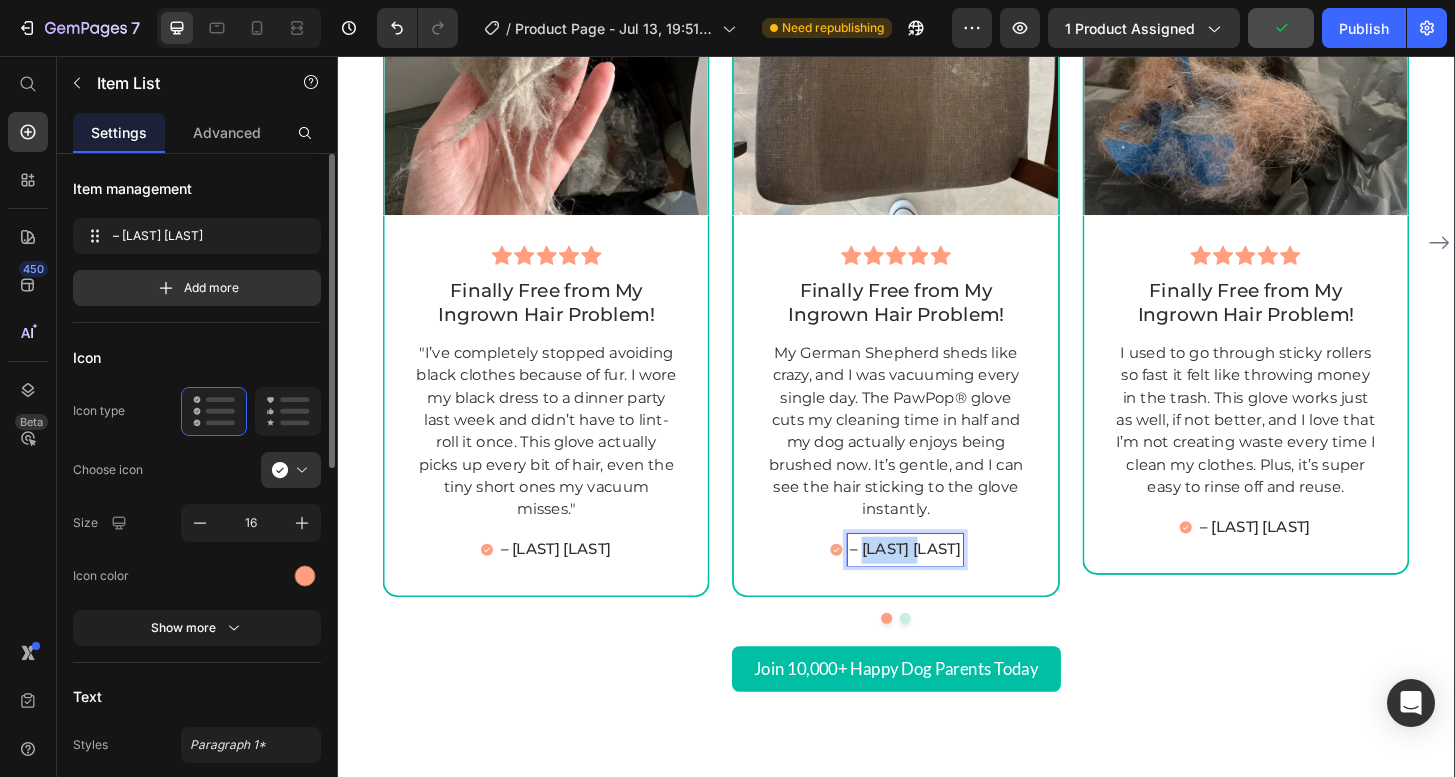 drag, startPoint x: 919, startPoint y: 582, endPoint x: 986, endPoint y: 582, distance: 67 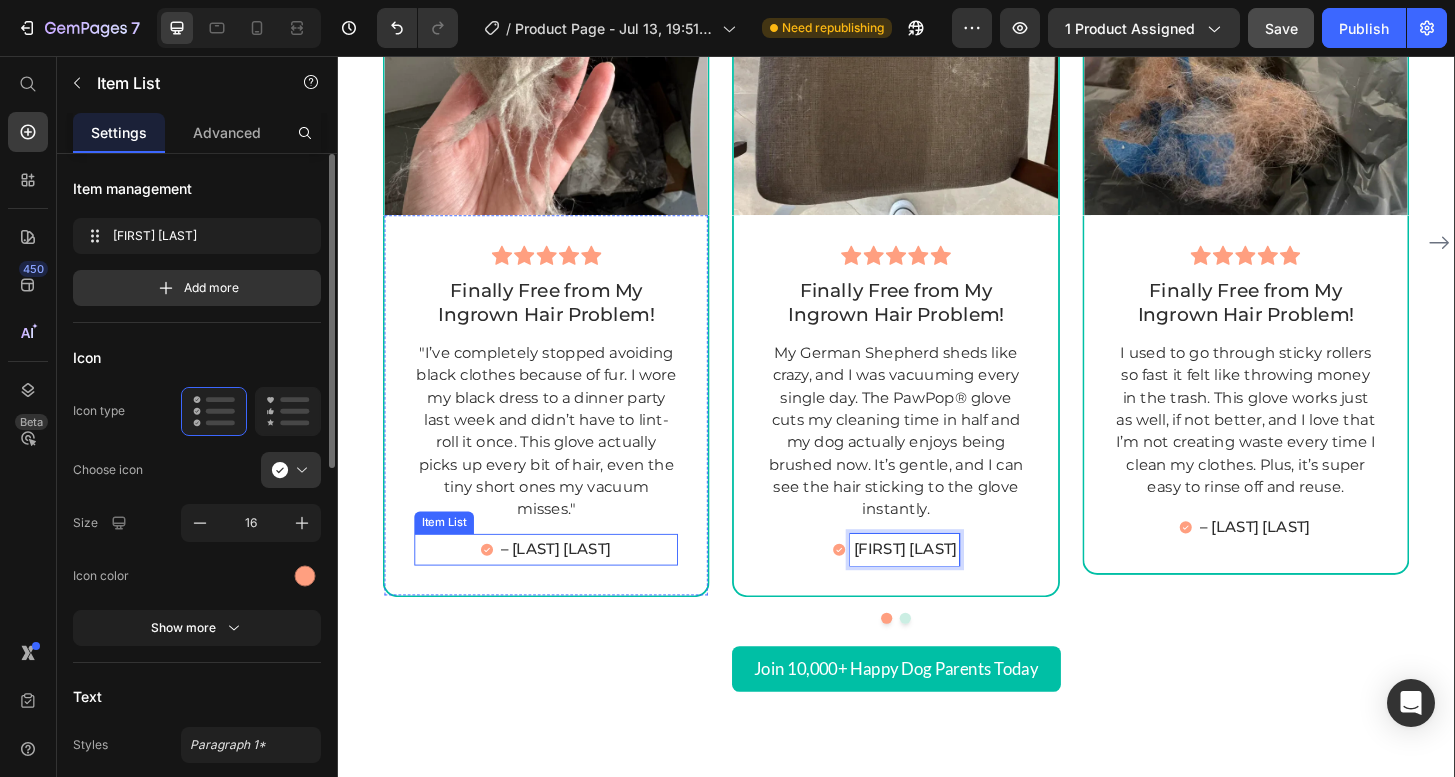 click on "– [LAST] [LAST]" at bounding box center [572, 586] 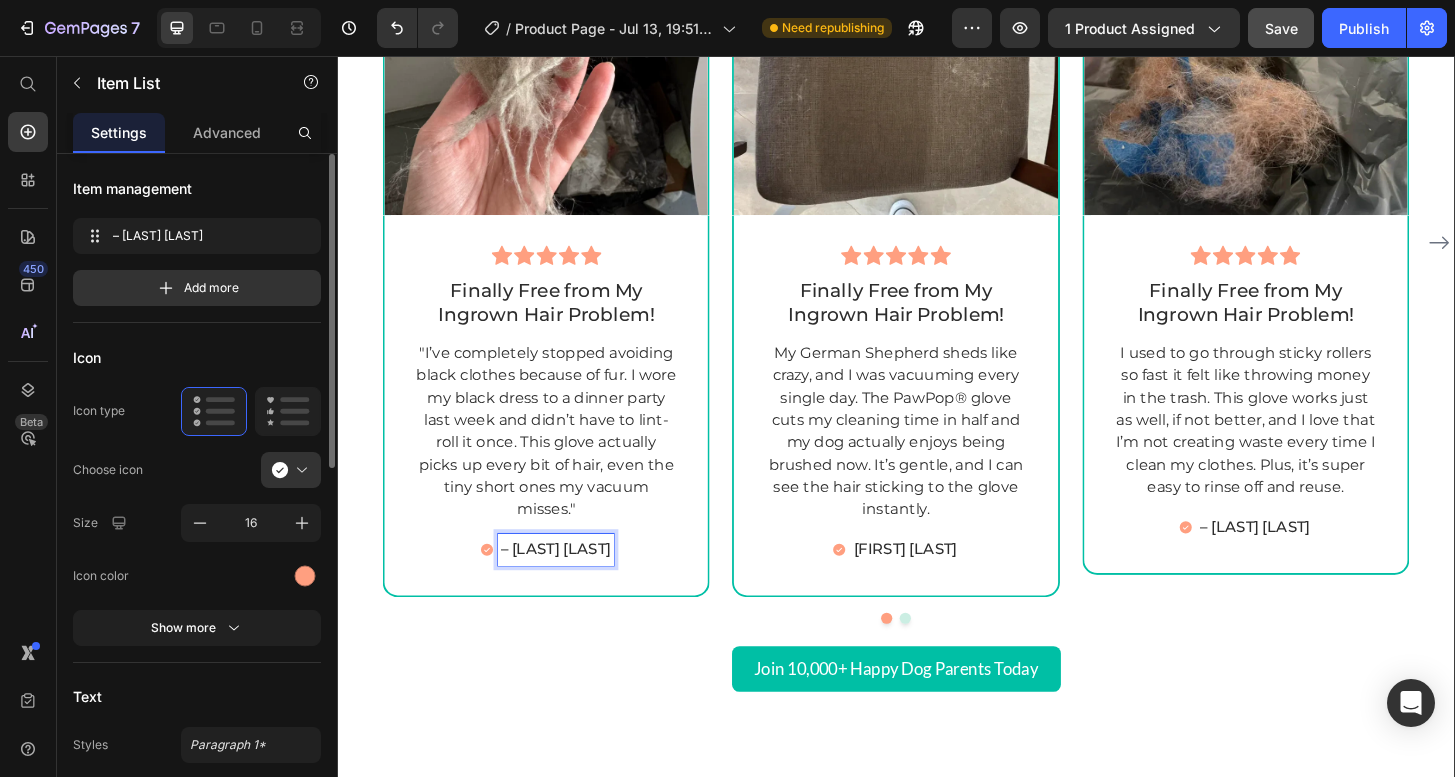 click on "– [LAST] [LAST]" at bounding box center [572, 586] 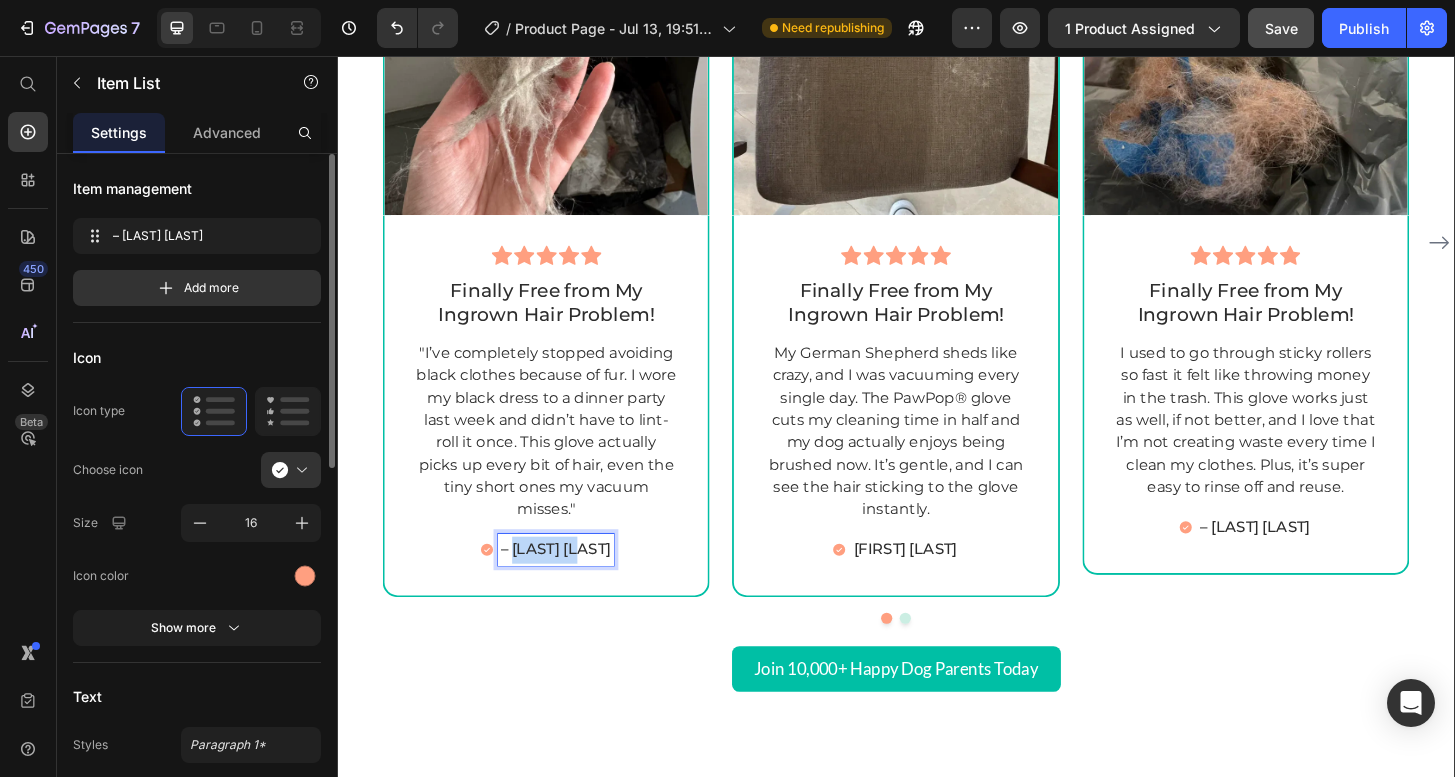 drag, startPoint x: 537, startPoint y: 580, endPoint x: 625, endPoint y: 583, distance: 88.051125 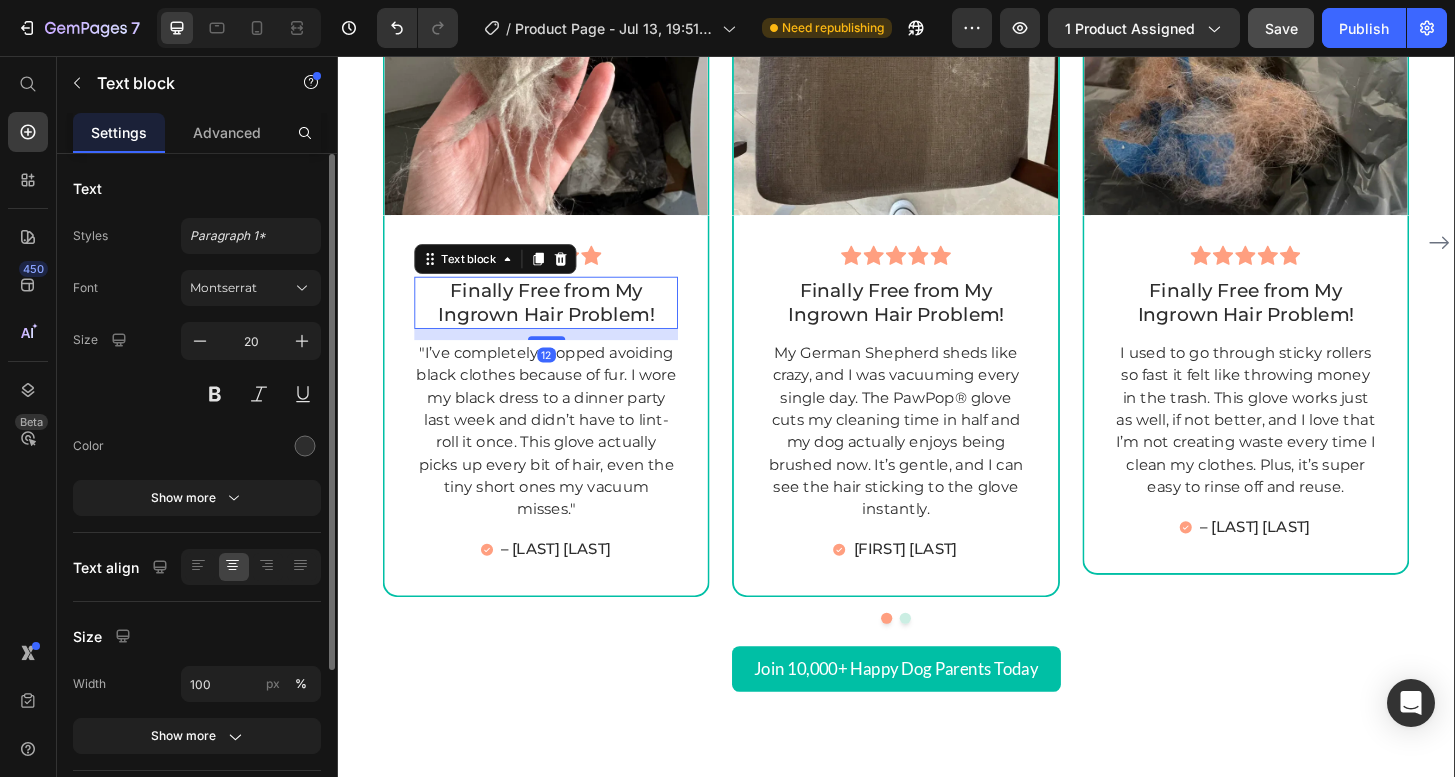 click on "Finally Free from My Ingrown Hair Problem!" at bounding box center [561, 321] 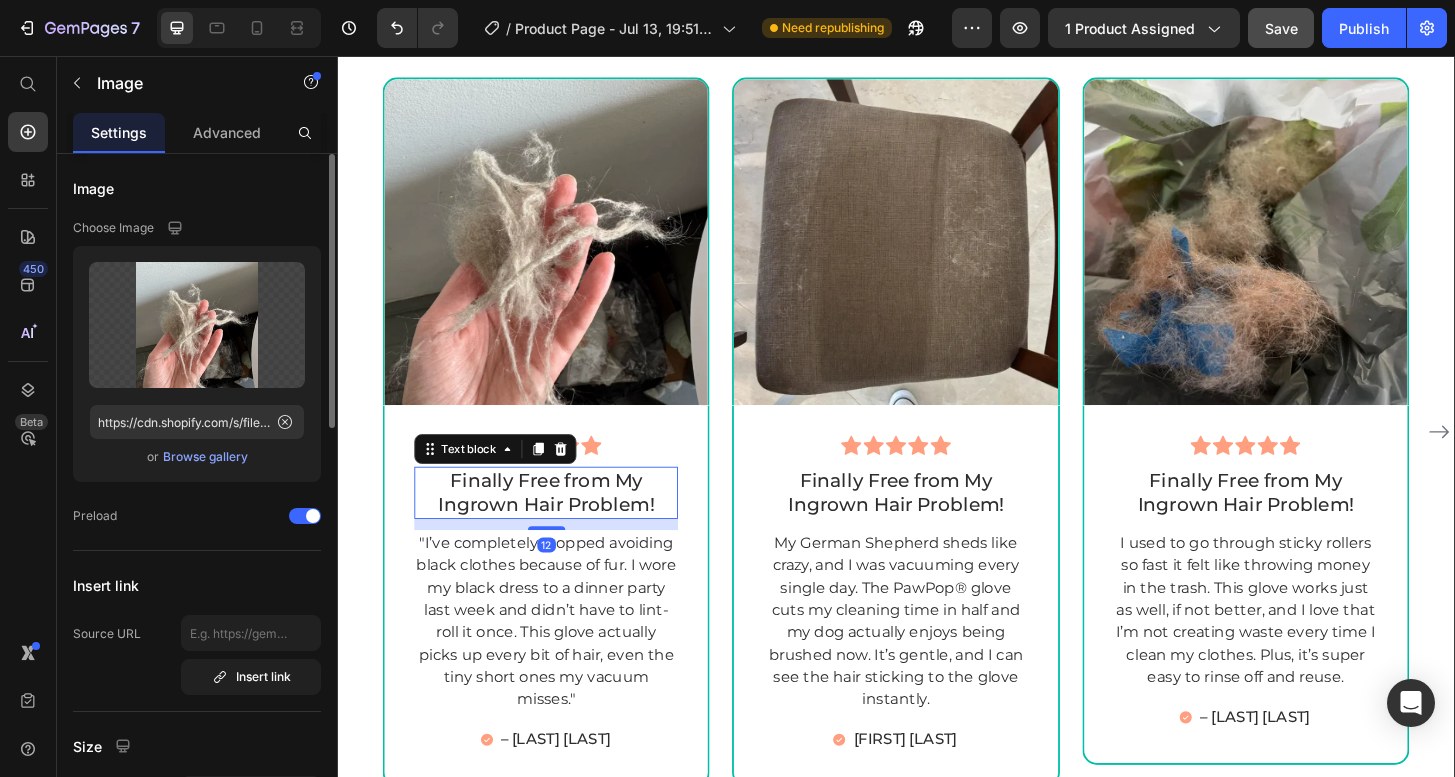 click at bounding box center (561, 253) 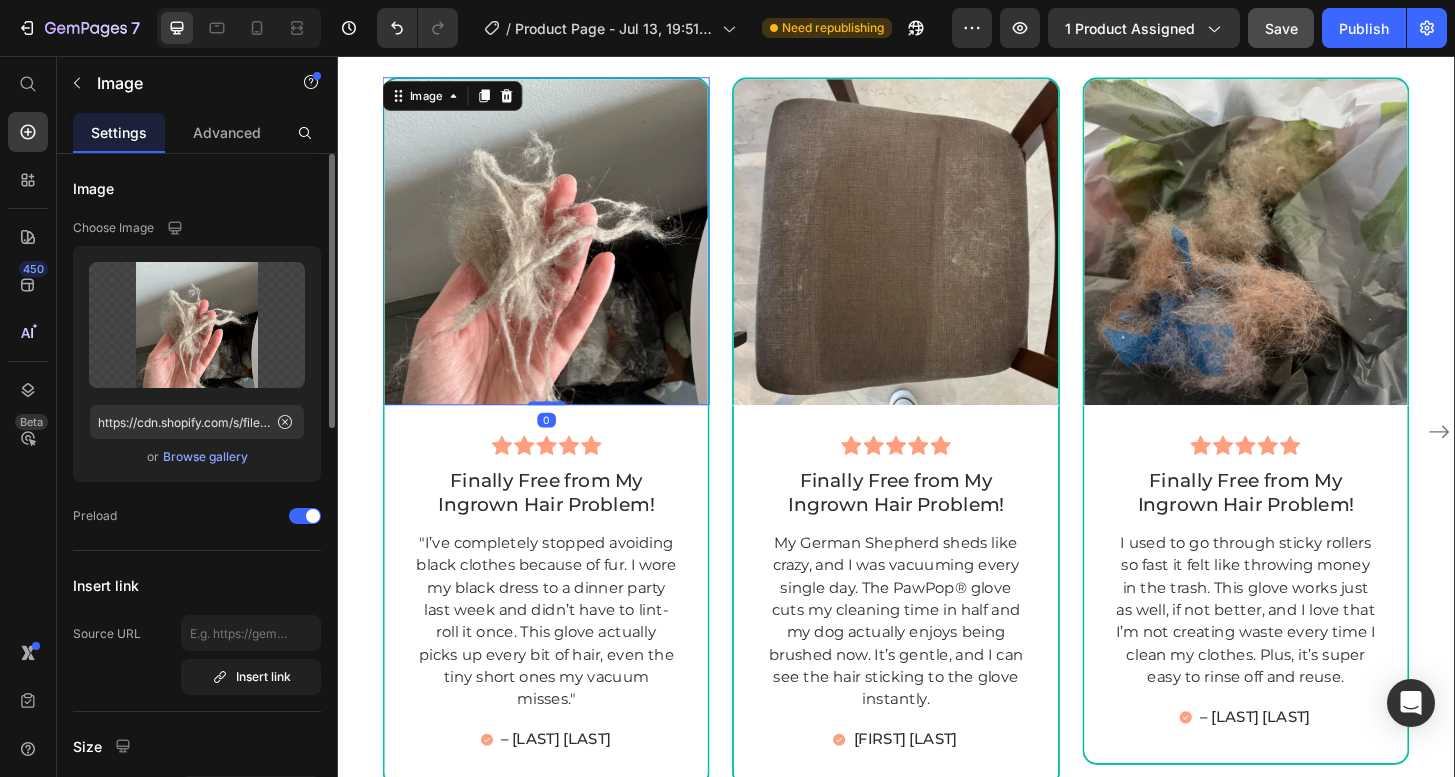 click on "Finally Free from My Ingrown Hair Problem!" at bounding box center (561, 524) 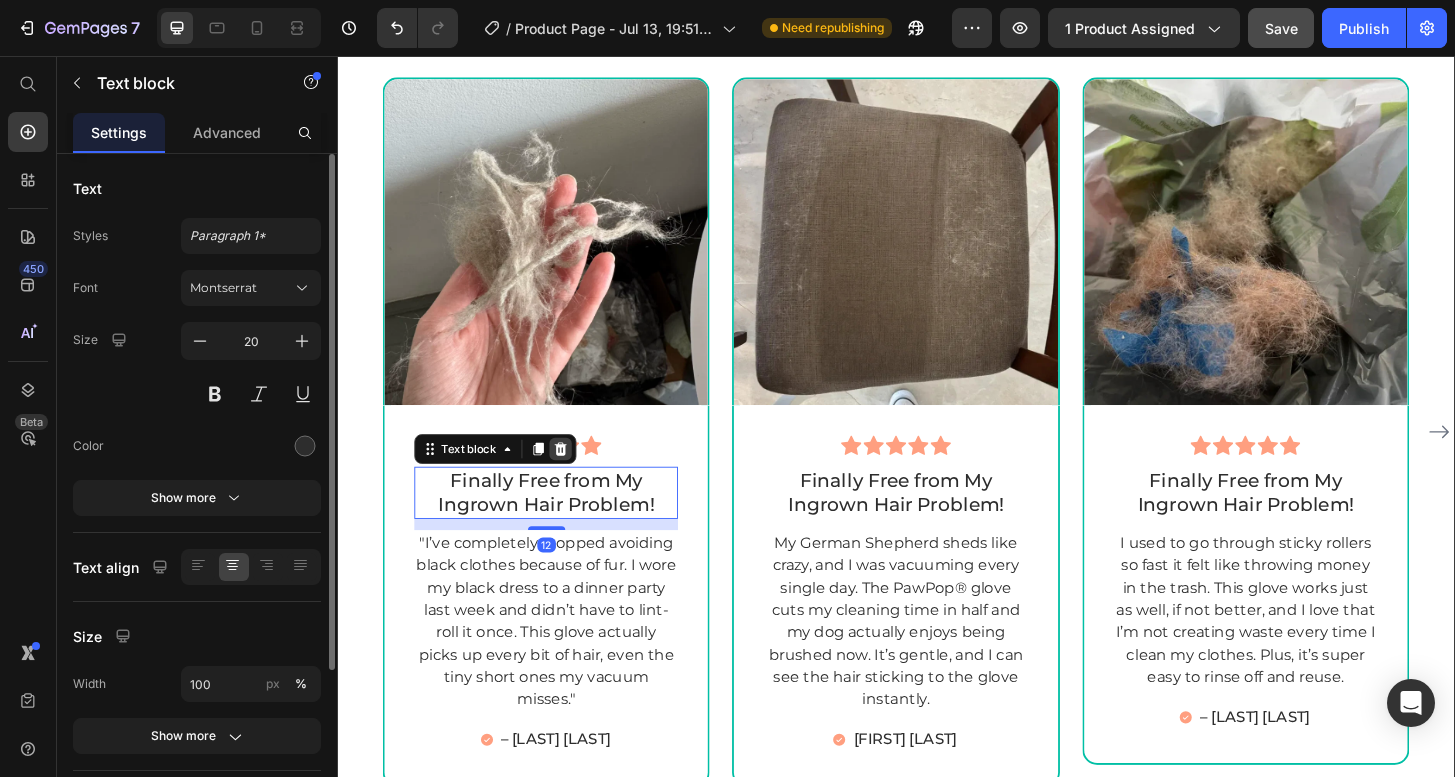 click 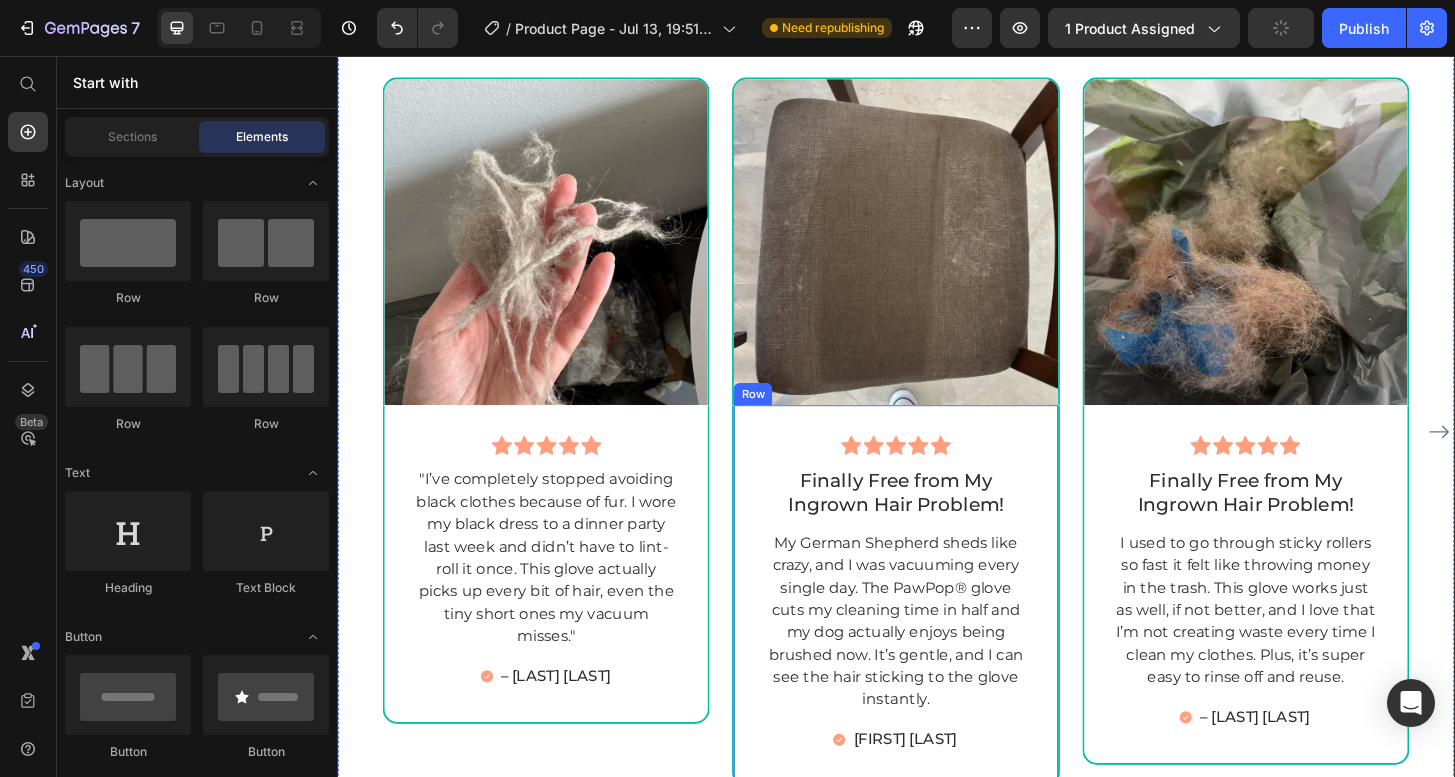 click on "Finally Free from My Ingrown Hair Problem!" at bounding box center [936, 524] 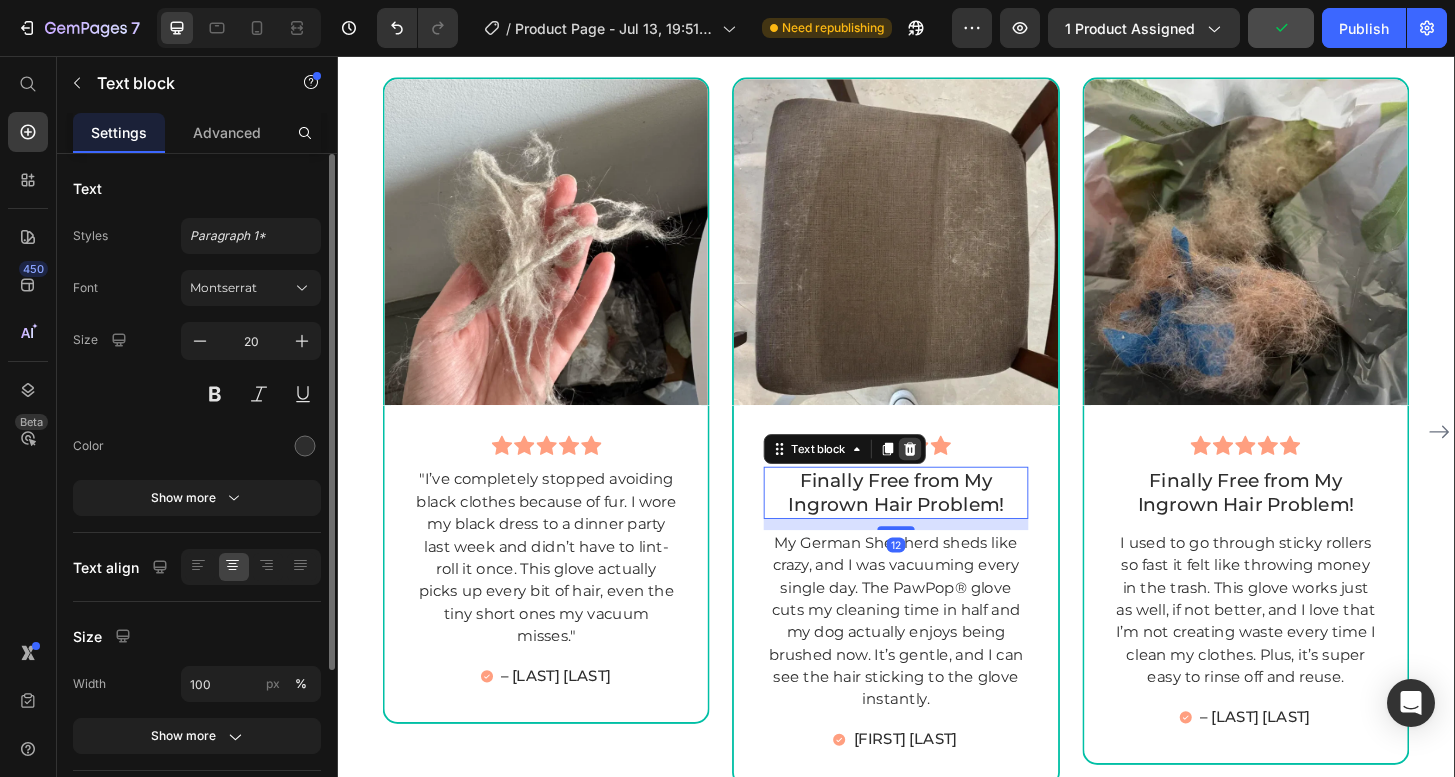 click at bounding box center [952, 477] 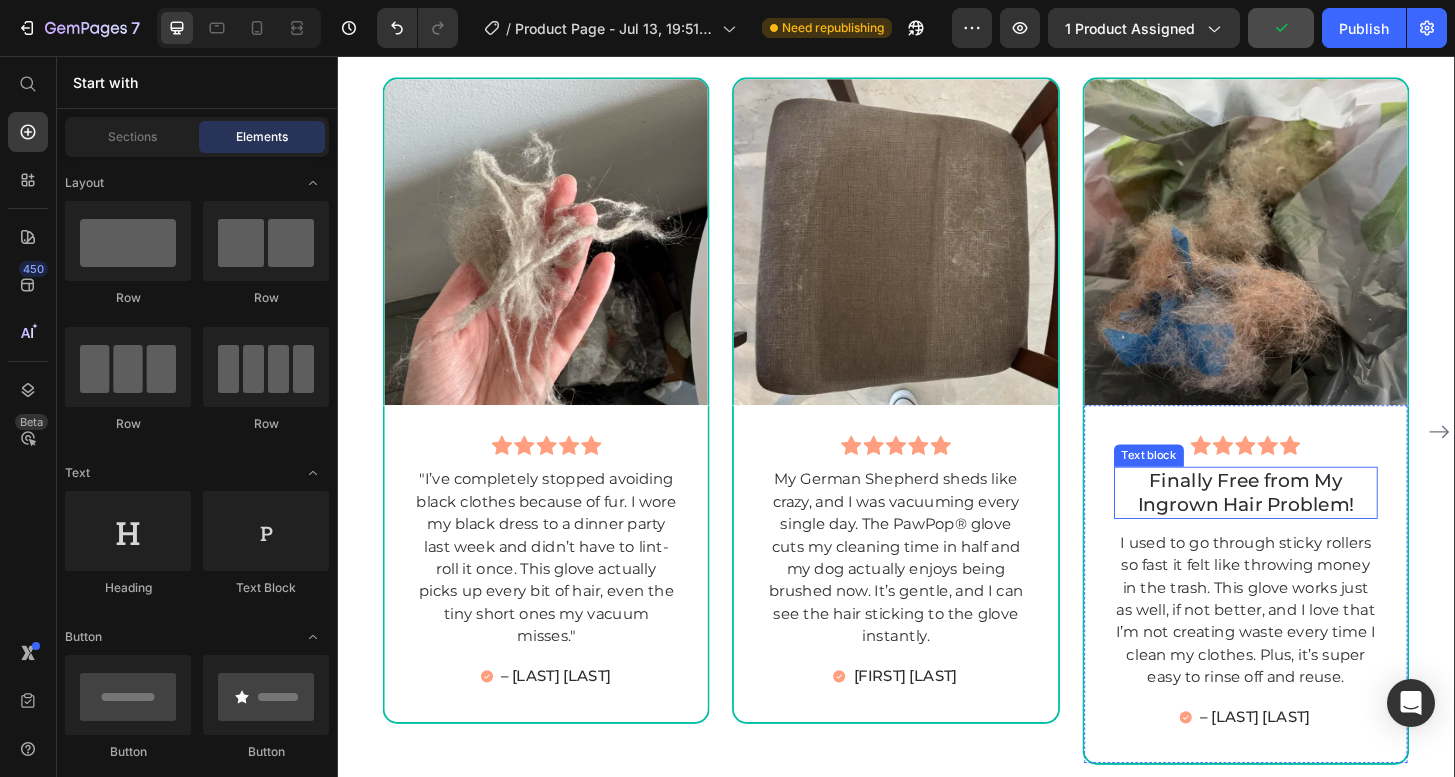 click on "Finally Free from My Ingrown Hair Problem!" at bounding box center [1312, 524] 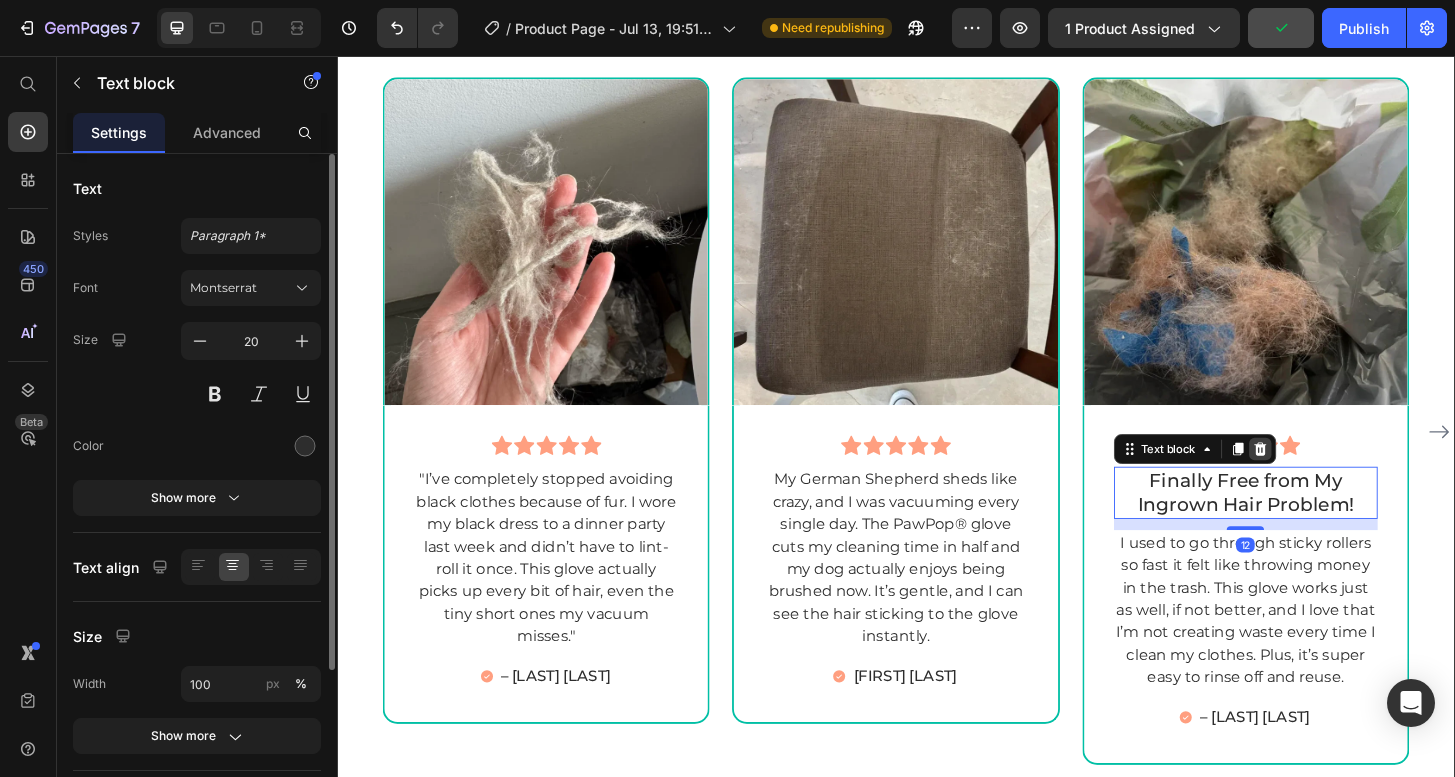 click 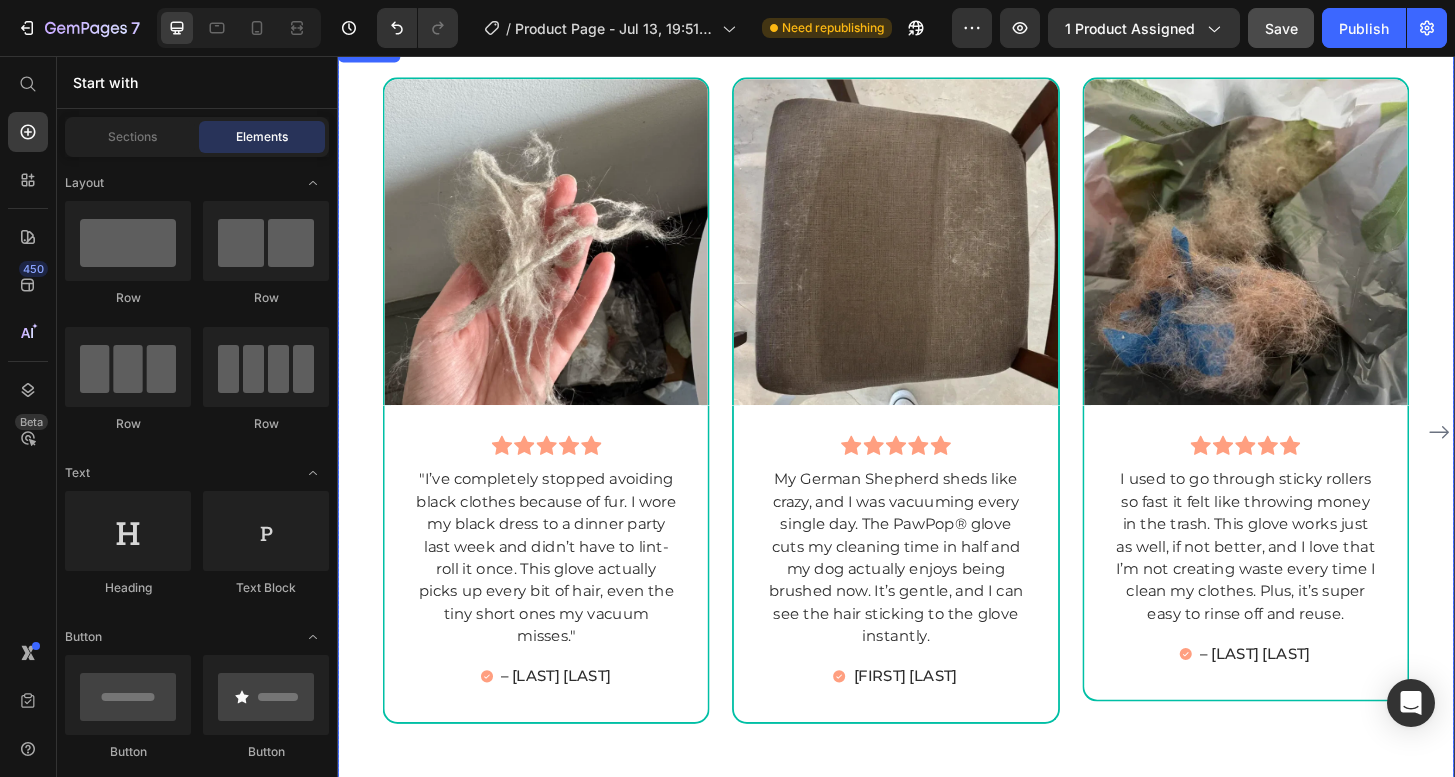 click 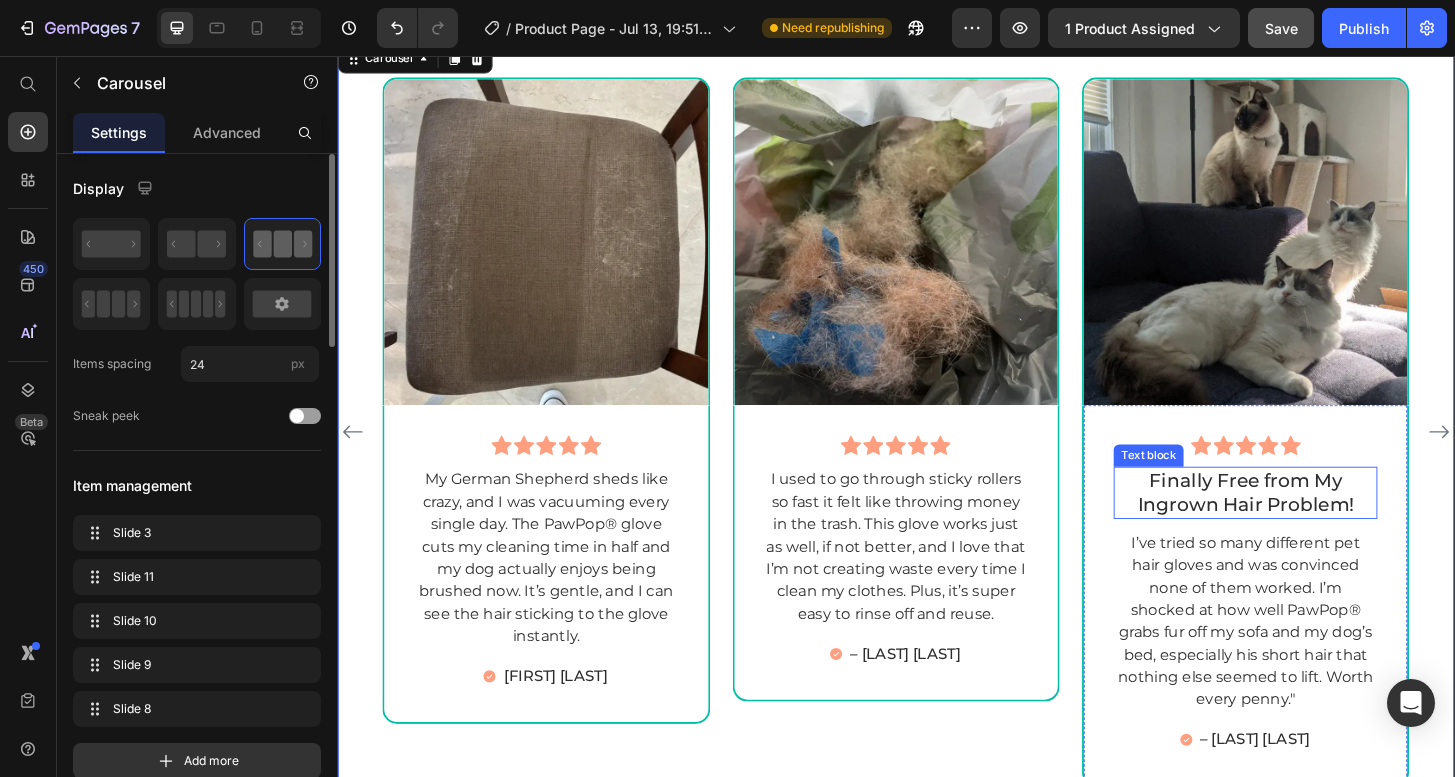 click on "Finally Free from My Ingrown Hair Problem!" at bounding box center (1312, 524) 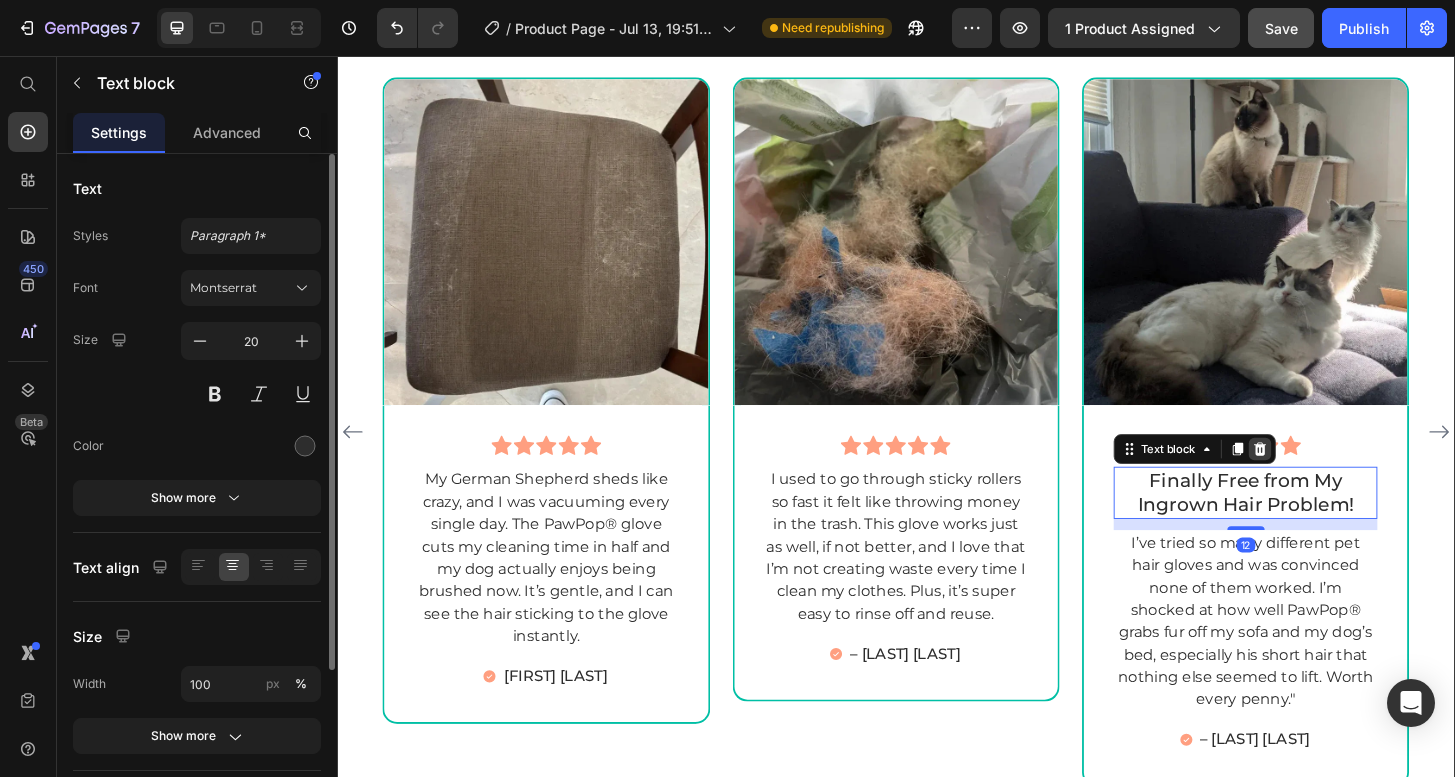 click 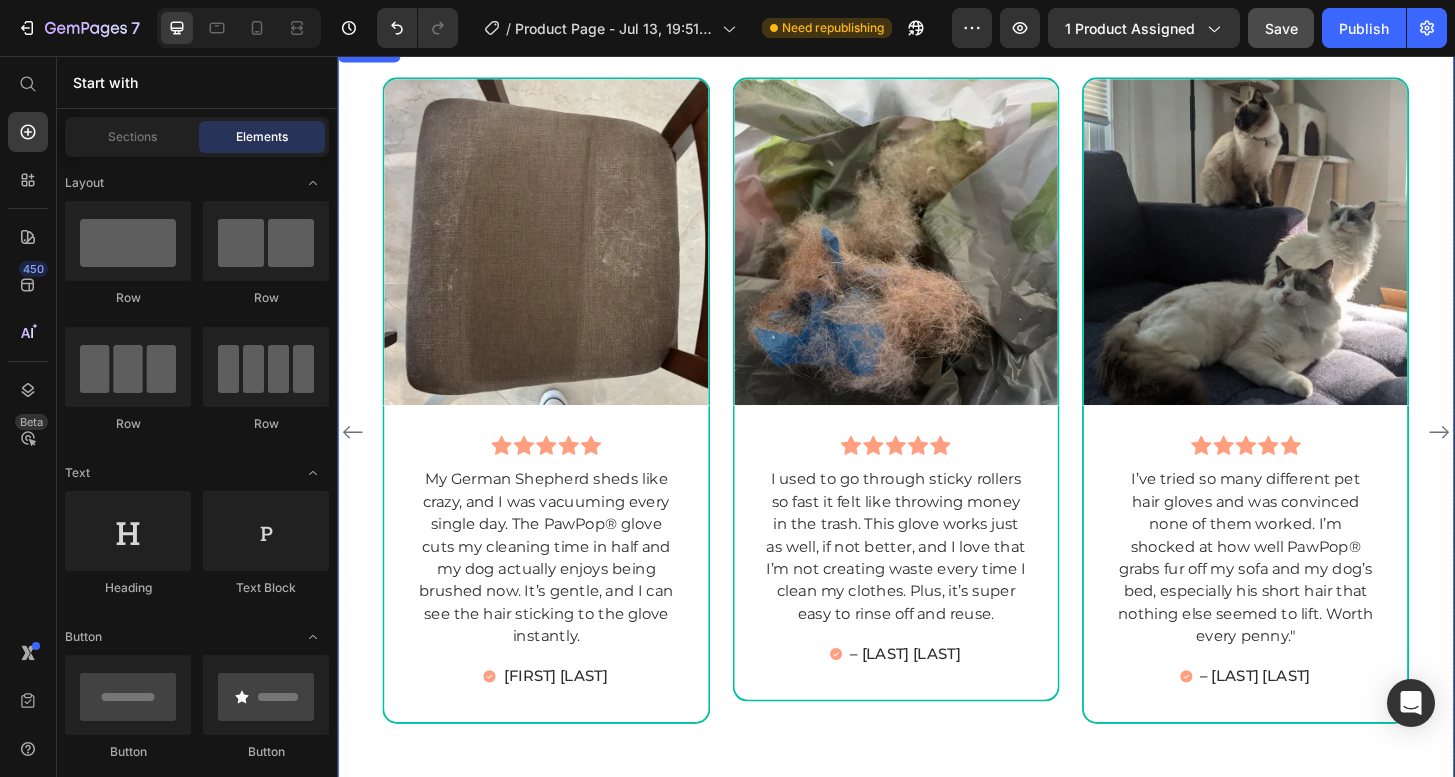 click at bounding box center [1520, 459] 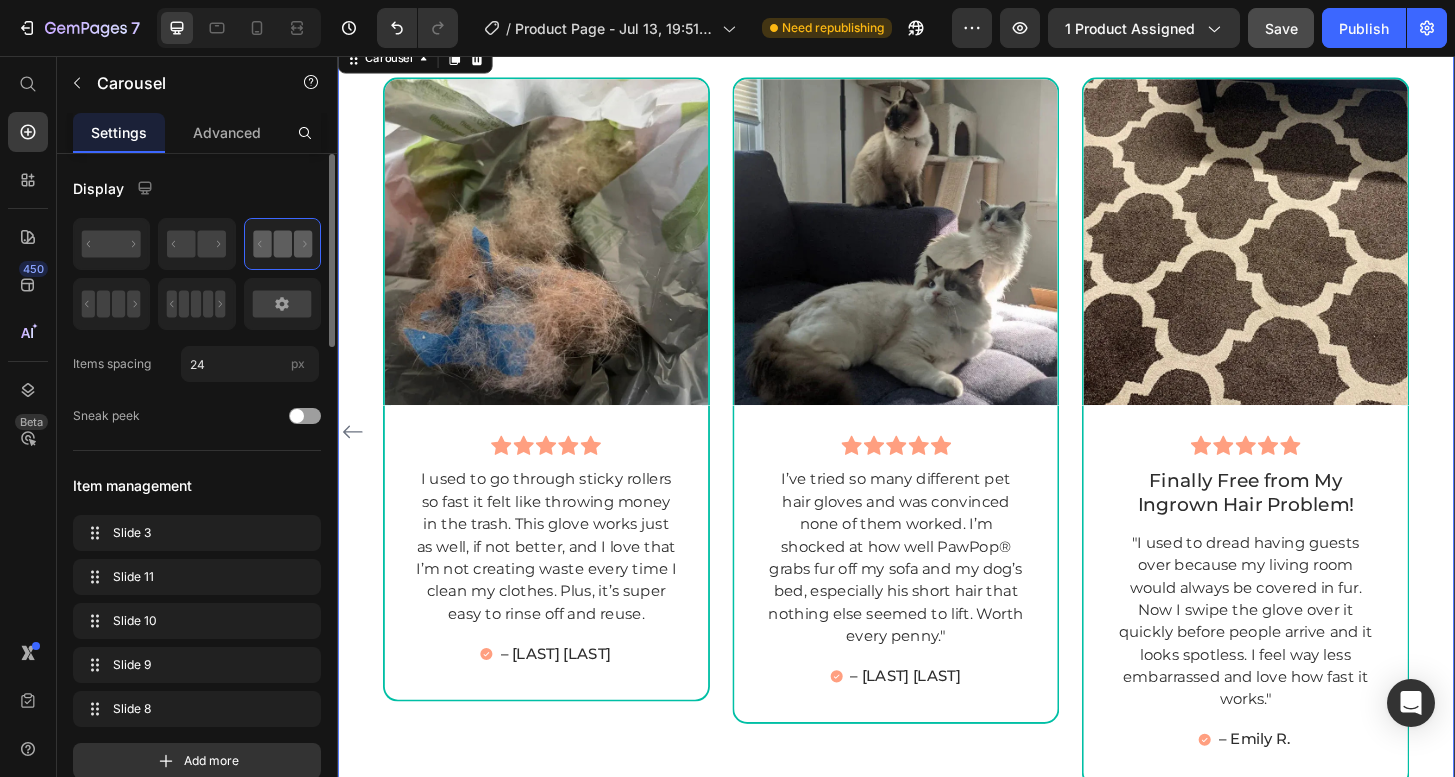 click on "Image
Icon
Icon
Icon
Icon
Icon Row "I’ve completely stopped avoiding black clothes because of fur. I wore my black dress to a dinner party last week and didn’t have to lint-roll it once. This glove actually picks up every bit of hair, even the tiny short ones my vacuum misses." Text block – [LAST] [LAST] Item List Row Image
Icon
Icon
Icon
Icon
Icon Row My German Shepherd sheds like crazy, and I was vacuuming every single day. The PawPop® glove cuts my cleaning time in half and my dog actually enjoys being brushed now. It’s gentle, and I can see the hair sticking to the glove instantly. Text block – [LAST] [LAST] Item List Row Image
Icon
Icon
Icon
Icon
Icon Row Text block – [LAST] [LAST] Item List Row Image
Icon
Icon Icon Icon Row" at bounding box center (937, 459) 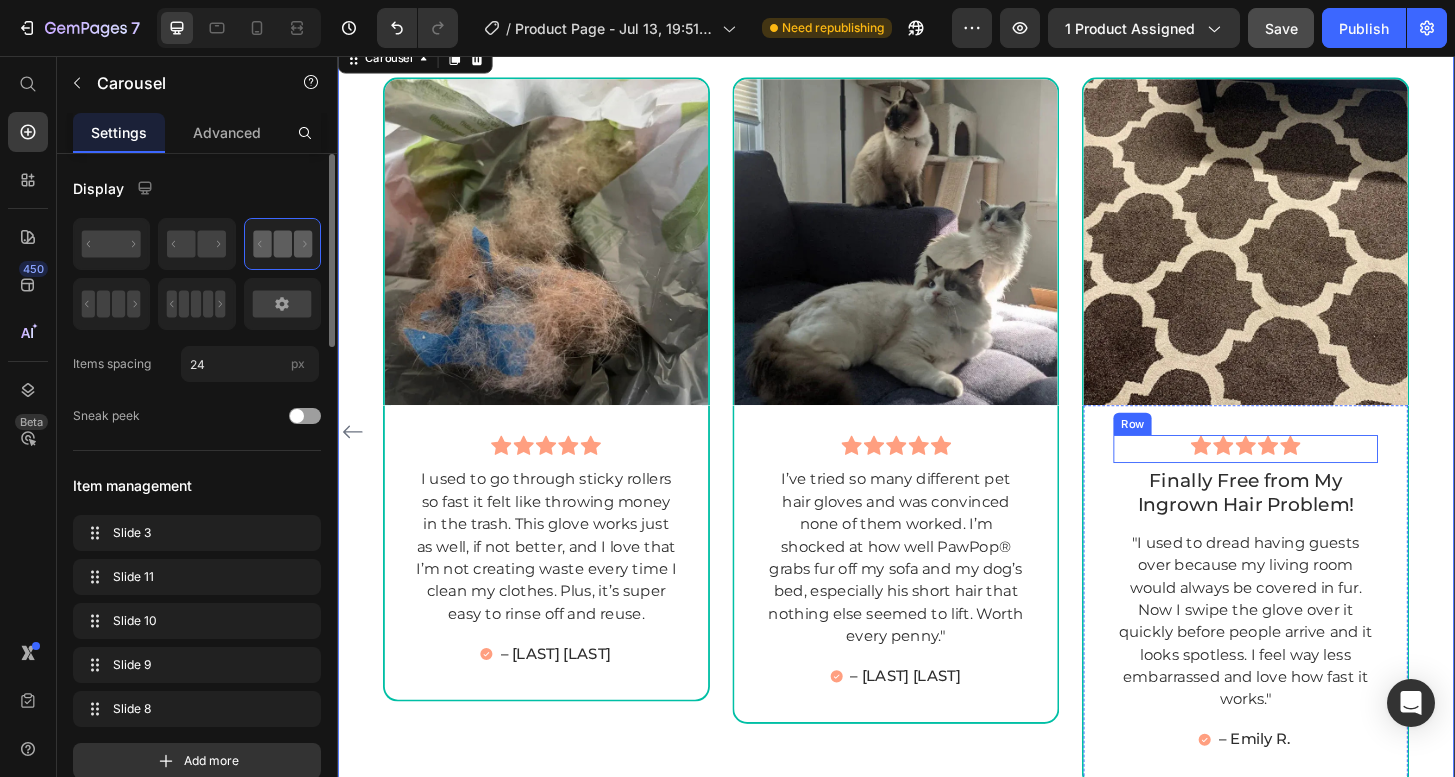 click on "Icon
Icon
Icon
Icon
Icon Row" at bounding box center [1312, 477] 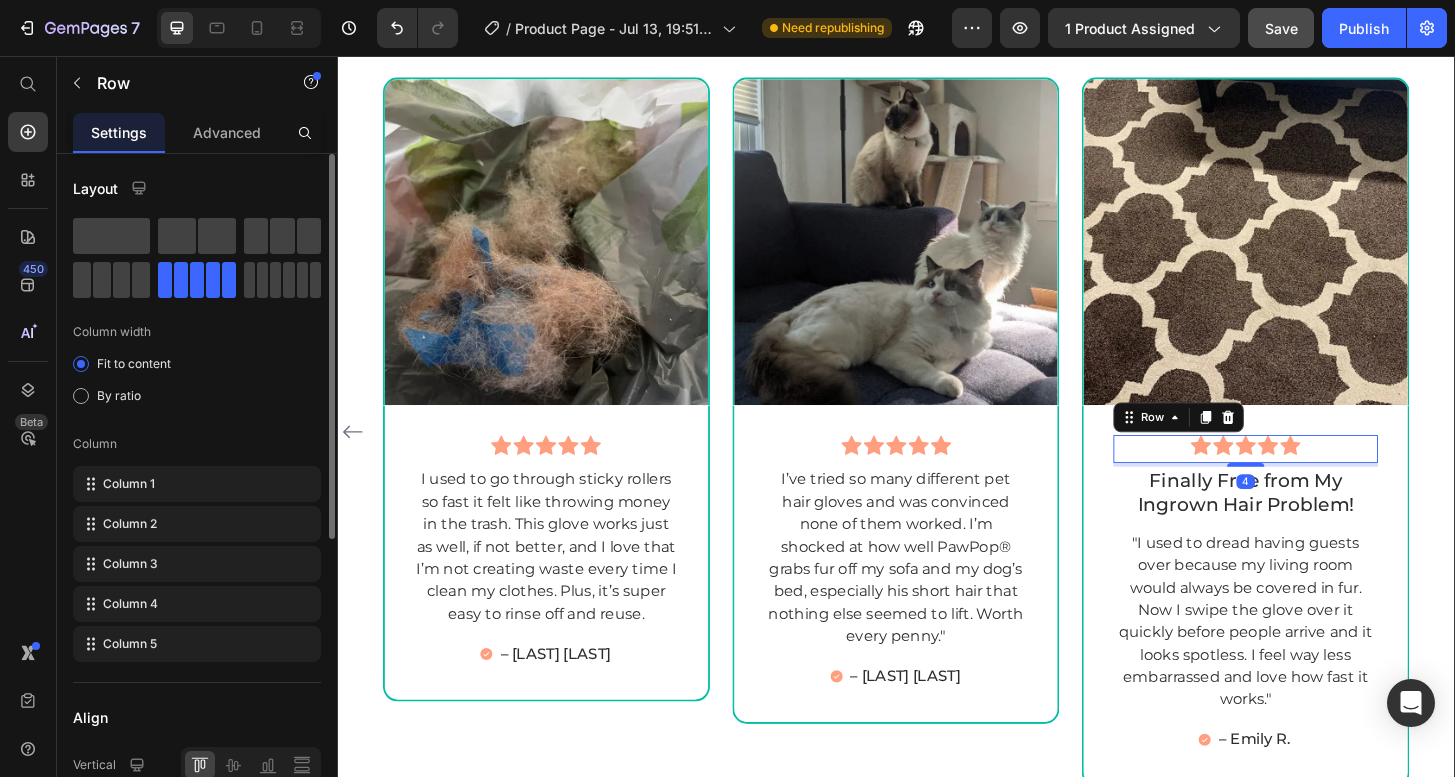 click on "Finally Free from My Ingrown Hair Problem!" at bounding box center [1312, 524] 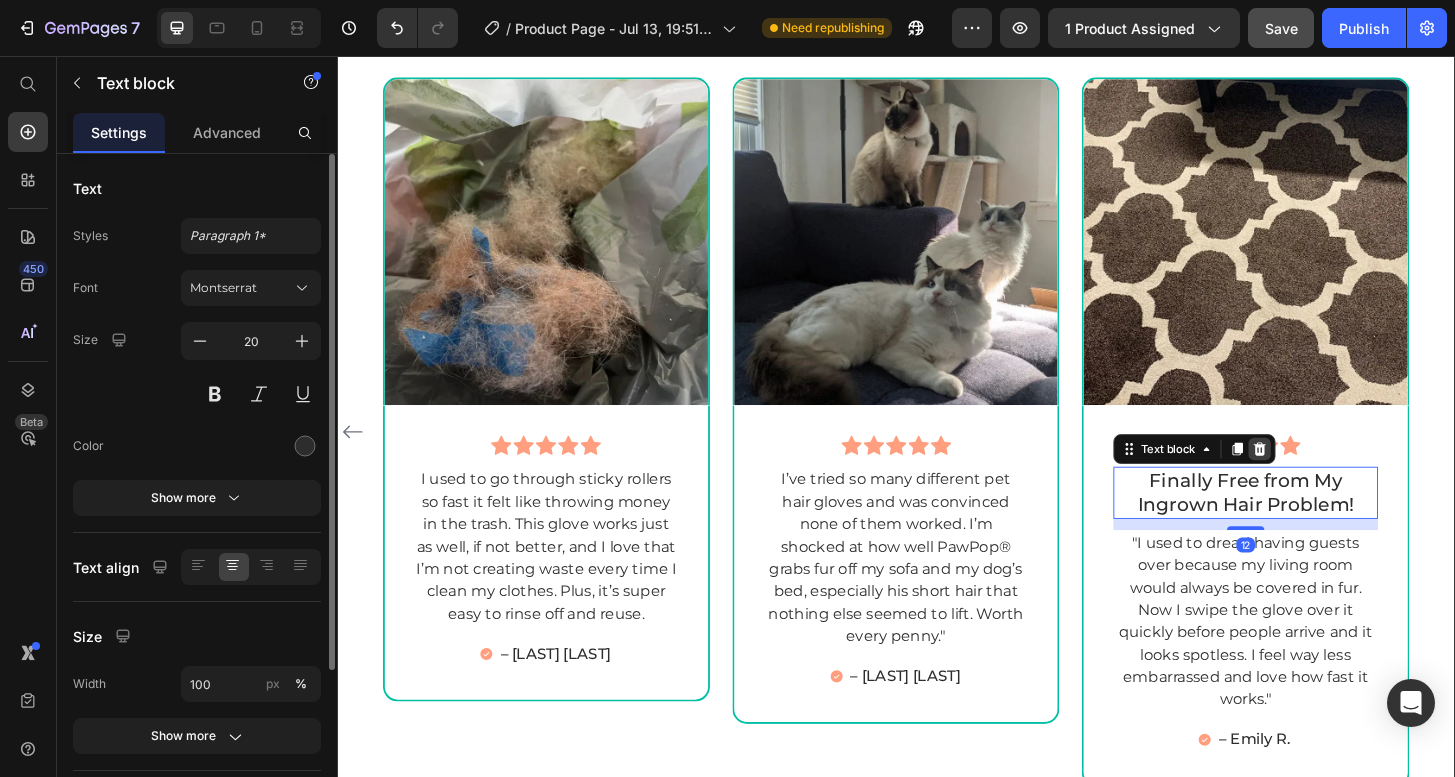 click 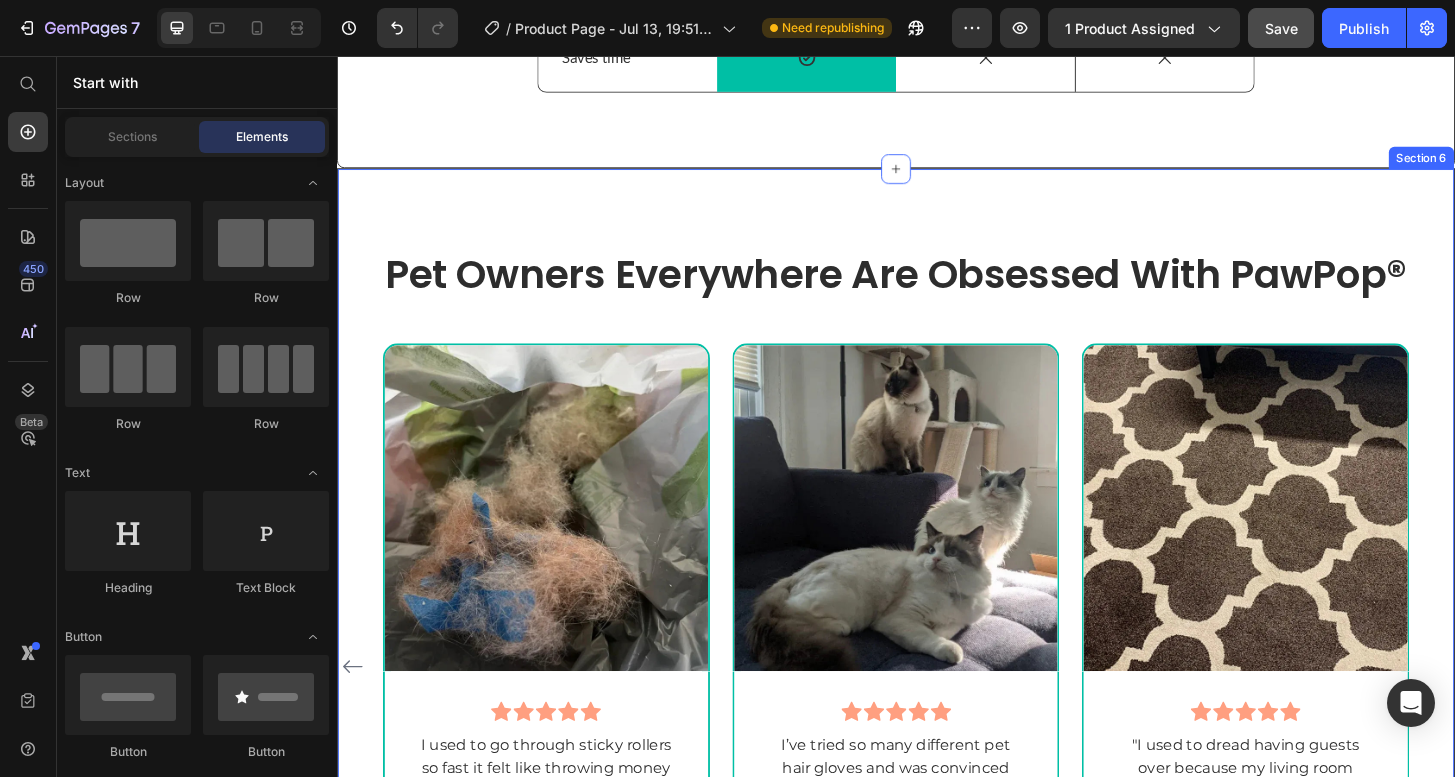 click on "Pet Owners Everywhere  Are Obsessed With PawPop® Heading
Image
Icon
Icon
Icon
Icon
Icon Row "I’ve completely stopped avoiding black clothes because of fur. I wore my black dress to a dinner party last week and didn’t have to lint-roll it once. This glove actually picks up every bit of hair, even the tiny short ones my vacuum misses." Text block – [LAST] [LAST] Item List Row Image
Icon
Icon
Icon
Icon
Icon Row My German Shepherd sheds like crazy, and I was vacuuming every single day. The PawPop® glove cuts my cleaning time in half and my dog actually enjoys being brushed now. It’s gentle, and I can see the hair sticking to the glove instantly. Text block – [LAST] [LAST] Item List Row Image
Icon
Icon
Icon
Icon
Icon Row Text block – [LAST] [LAST] Item List Row Image
Icon
Icon
Icon
Icon
Icon Row" at bounding box center (937, 724) 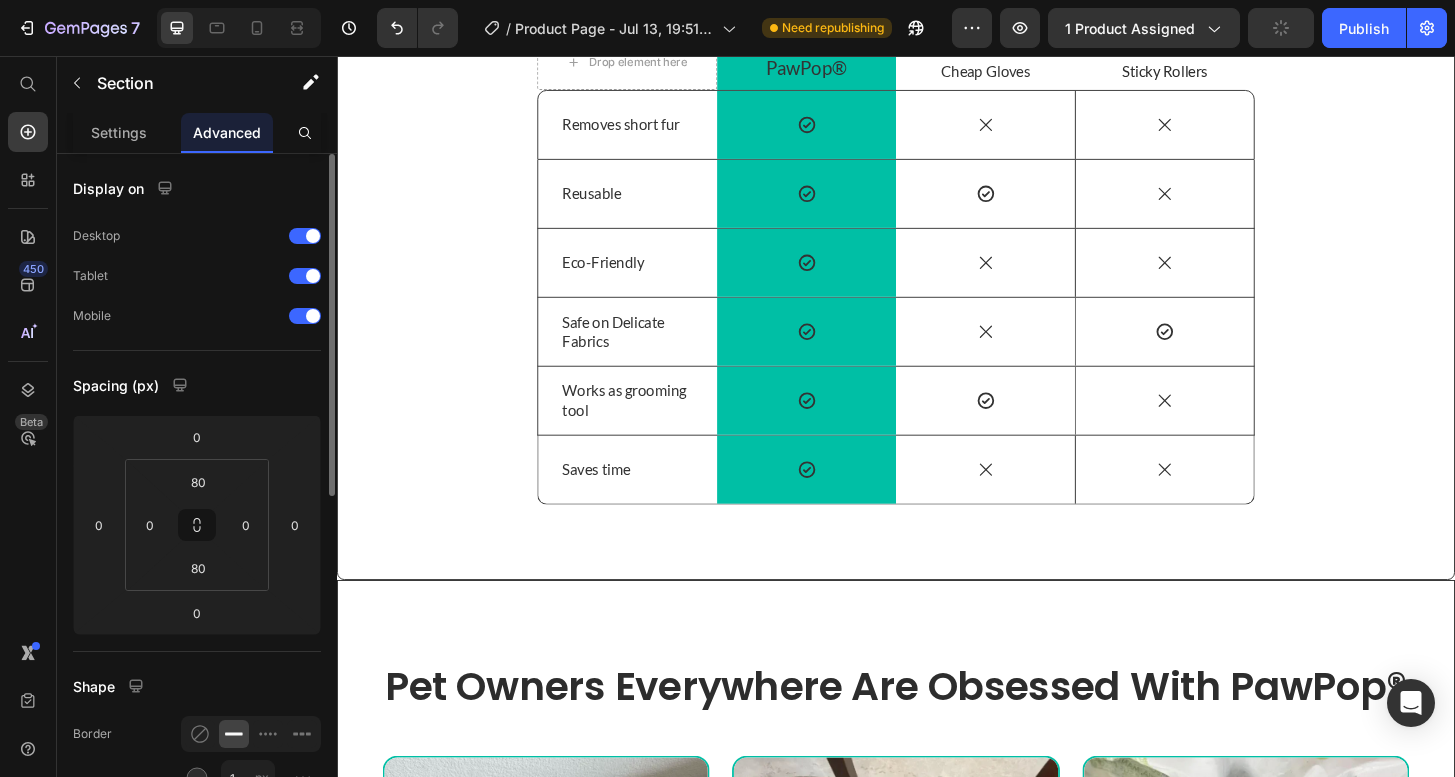 scroll, scrollTop: 4360, scrollLeft: 0, axis: vertical 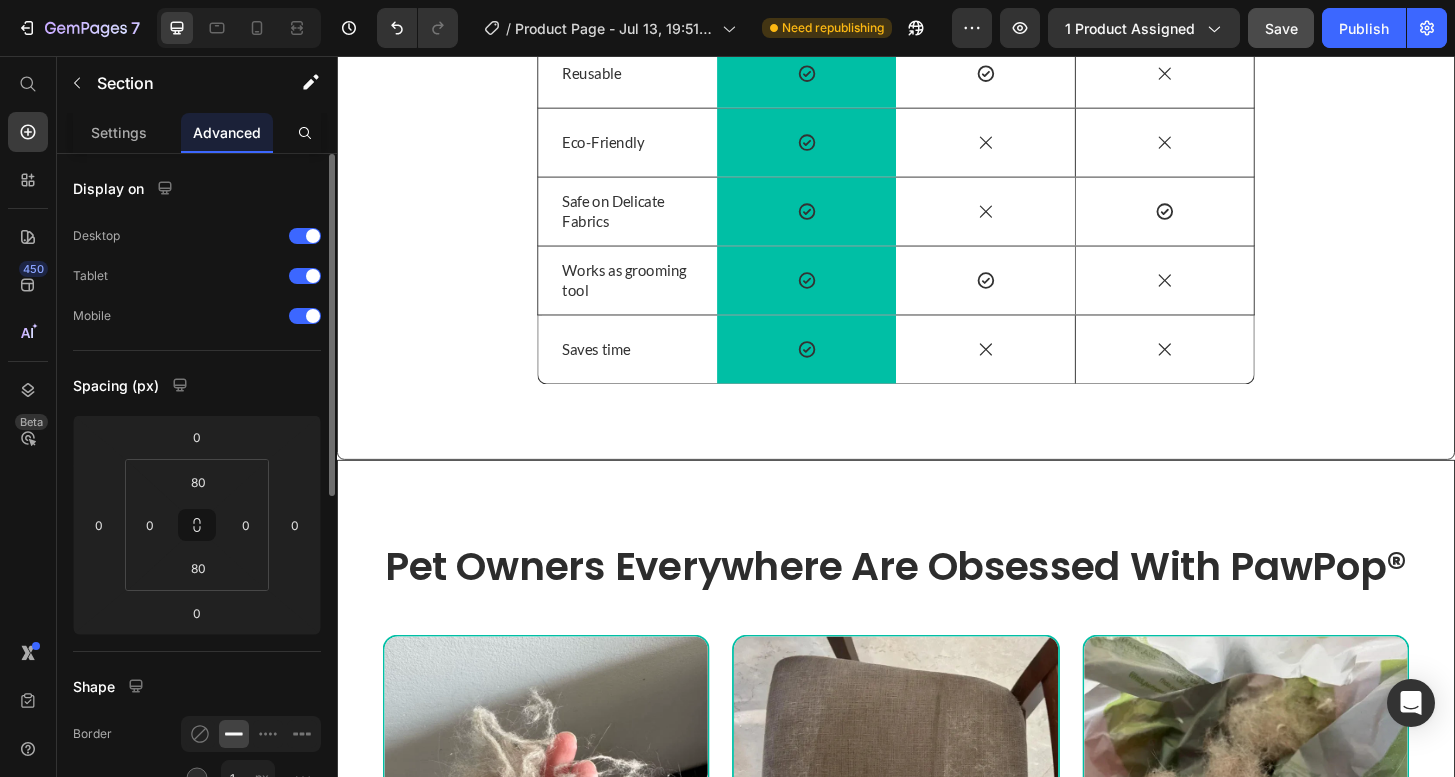 click on "Pet Owners Everywhere  Are Obsessed With PawPop® Heading
Image
Icon
Icon
Icon
Icon
Icon Row "I’ve completely stopped avoiding black clothes because of fur. I wore my black dress to a dinner party last week and didn’t have to lint-roll it once. This glove actually picks up every bit of hair, even the tiny short ones my vacuum misses." Text block – [LAST] [LAST] Item List Row Image
Icon
Icon
Icon
Icon
Icon Row My German Shepherd sheds like crazy, and I was vacuuming every single day. The PawPop® glove cuts my cleaning time in half and my dog actually enjoys being brushed now. It’s gentle, and I can see the hair sticking to the glove instantly. Text block – [LAST] [LAST] Item List Row Image
Icon
Icon
Icon
Icon
Icon Row Text block – [LAST] [LAST] Item List Row Image
Icon
Icon
Icon
Icon
Icon Row" at bounding box center (937, 1037) 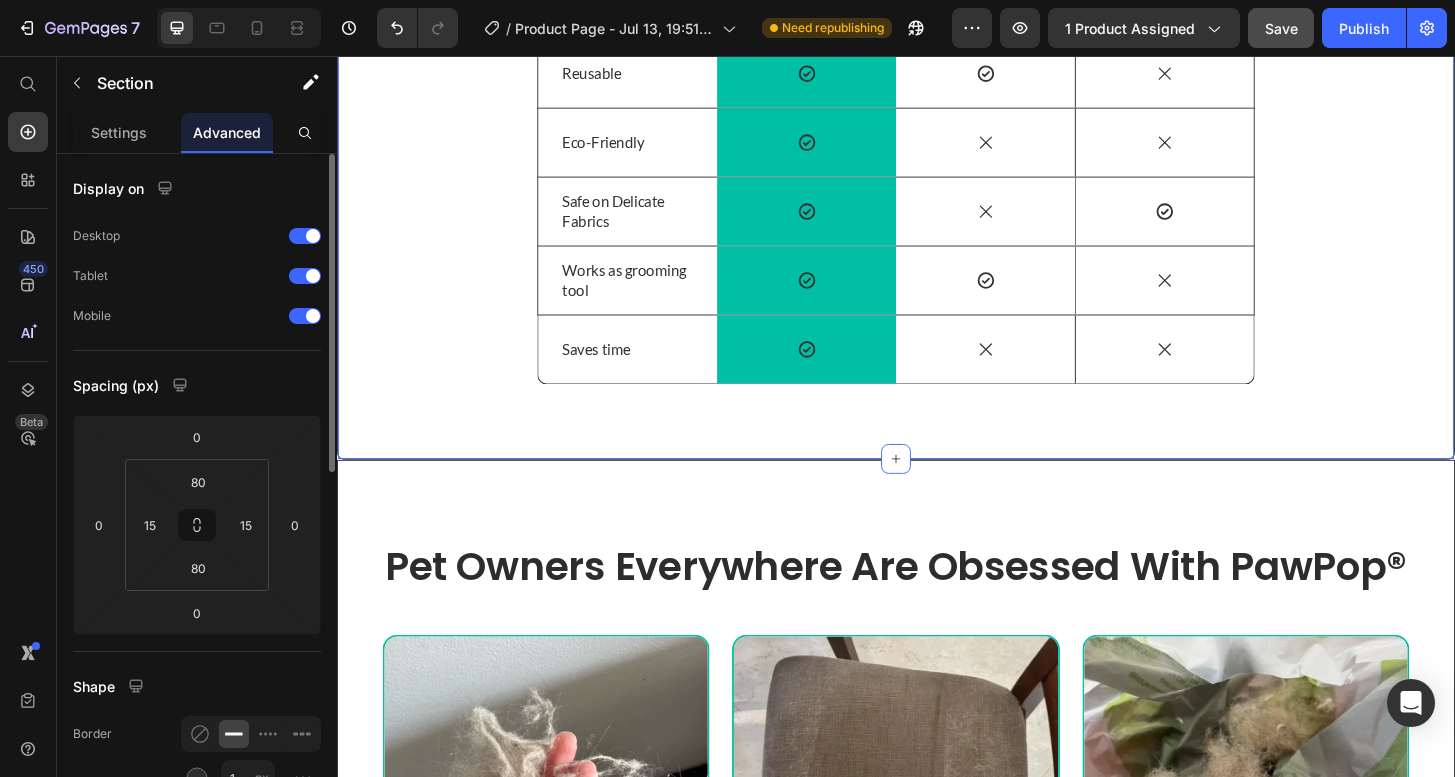 click on "Other Tools Don’t Stand a Chance Heading
Drop element here PawPop® Text Block Row Cheap Gloves Text Block Sticky Rollers Text Block Row Removes short fur Text Block
Icon Row
Icon
Icon Hero Banner Row Reusable Text Block
Icon Row
Icon
Icon Hero Banner Row Eco-Friendly Text Block
Icon Row
Icon
Icon Hero Banner Row Safe on Delicate Fabrics Text Block
Icon Row
Icon
Icon Hero Banner Row Works as grooming tool Text Block
Icon Row
Icon
Icon Hero Banner Row Saves time Text Block
Icon Row
Icon
Icon Hero Banner Row Row Section 5   You can create reusable sections Create Theme Section AI Content Write with GemAI What would you like to describe here? Tone and Voice Persuasive Product Show more Generate" at bounding box center [937, 111] 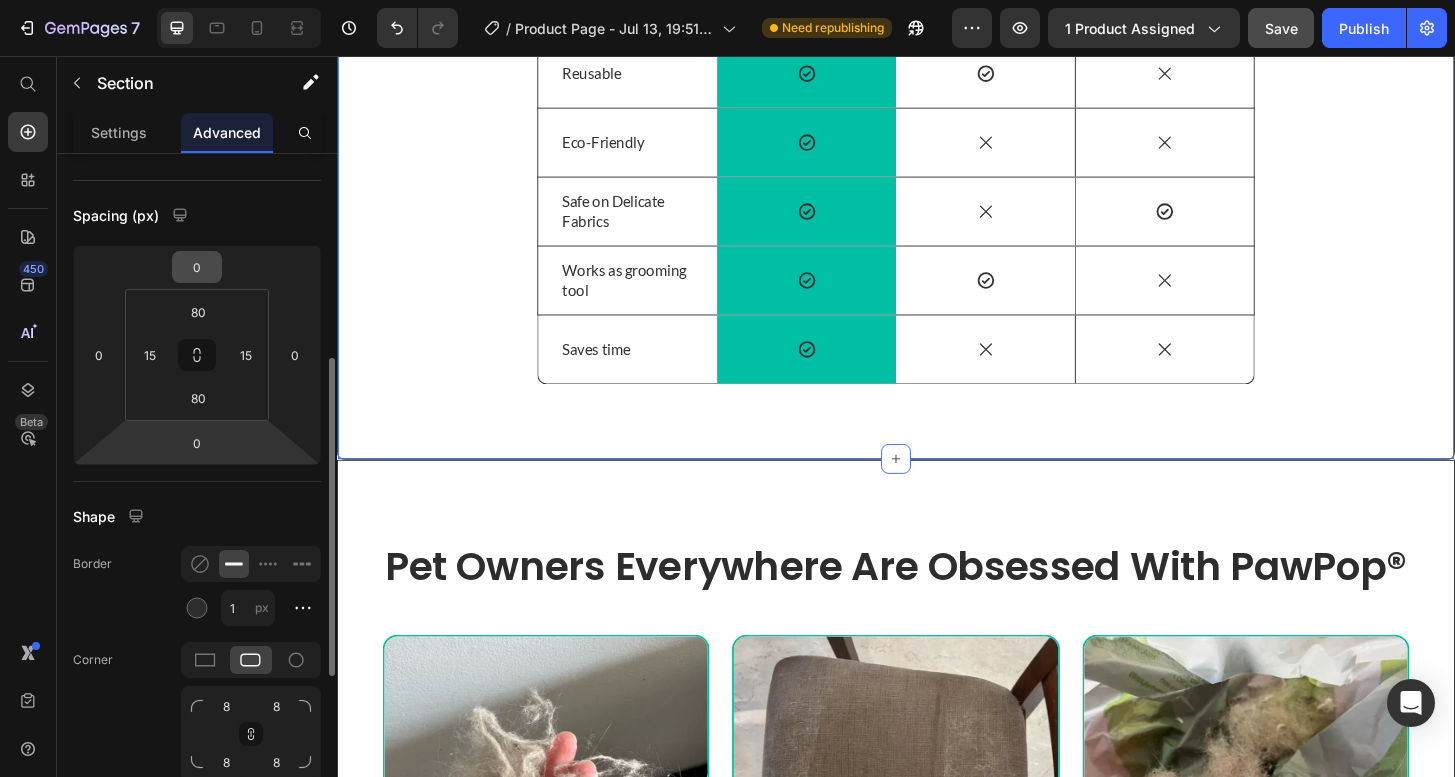 scroll, scrollTop: 297, scrollLeft: 0, axis: vertical 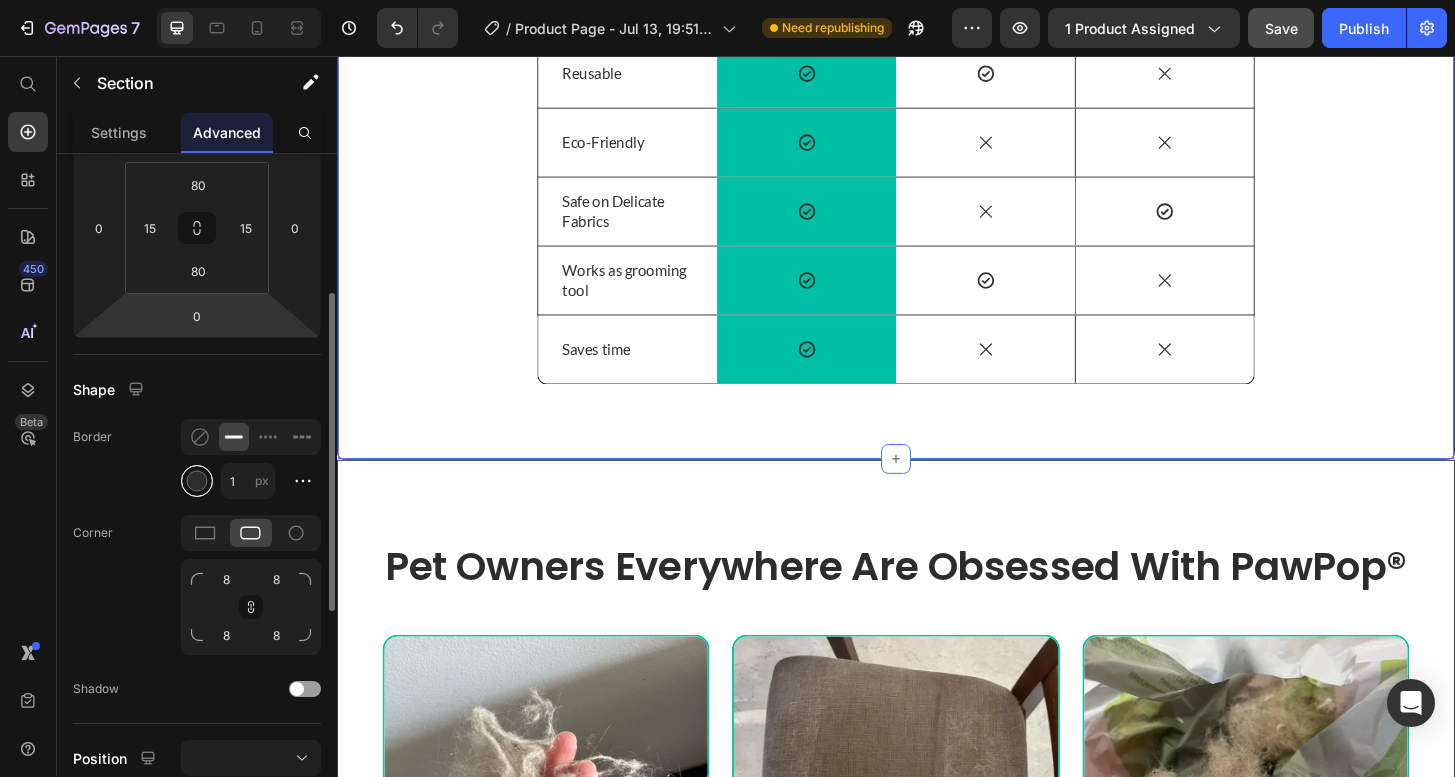 click at bounding box center (197, 481) 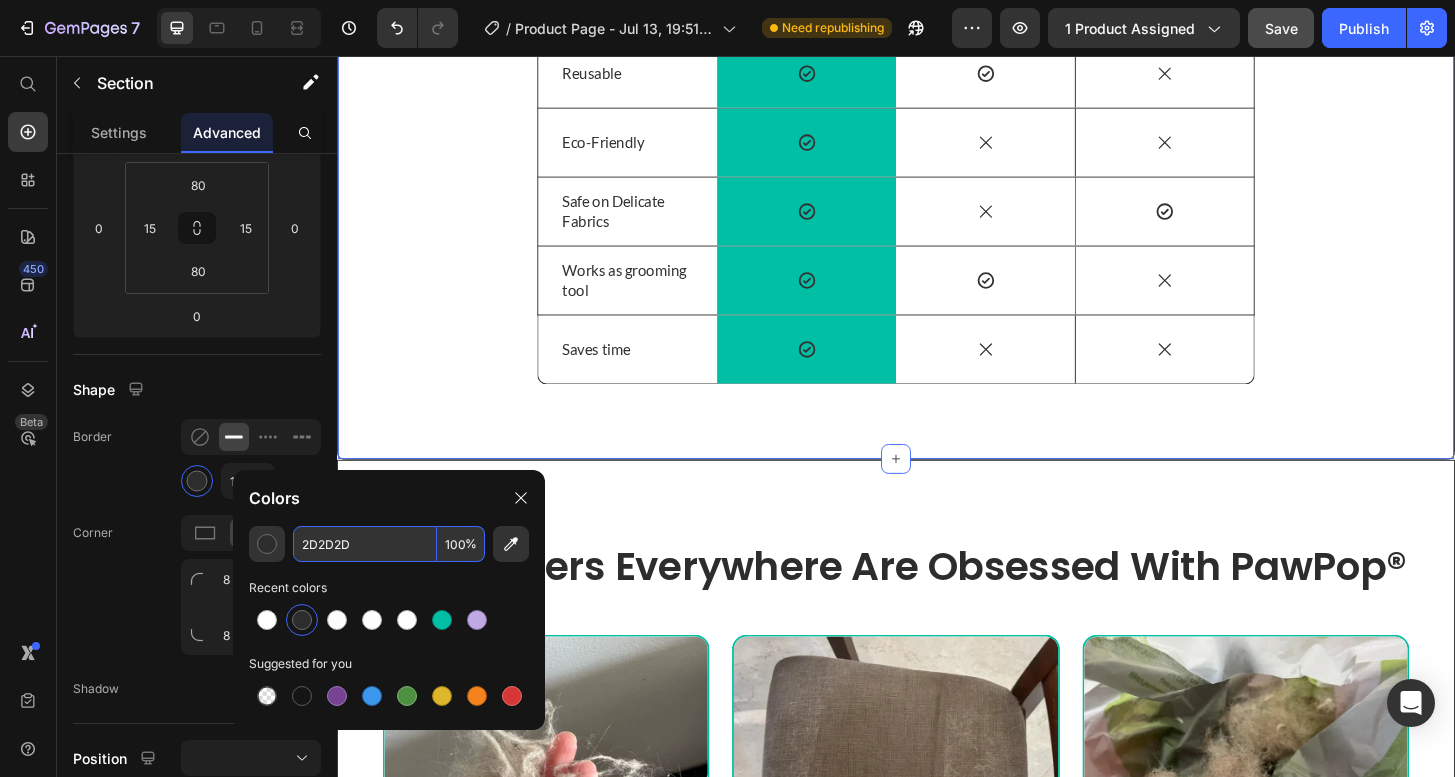 click on "2D2D2D" at bounding box center [365, 544] 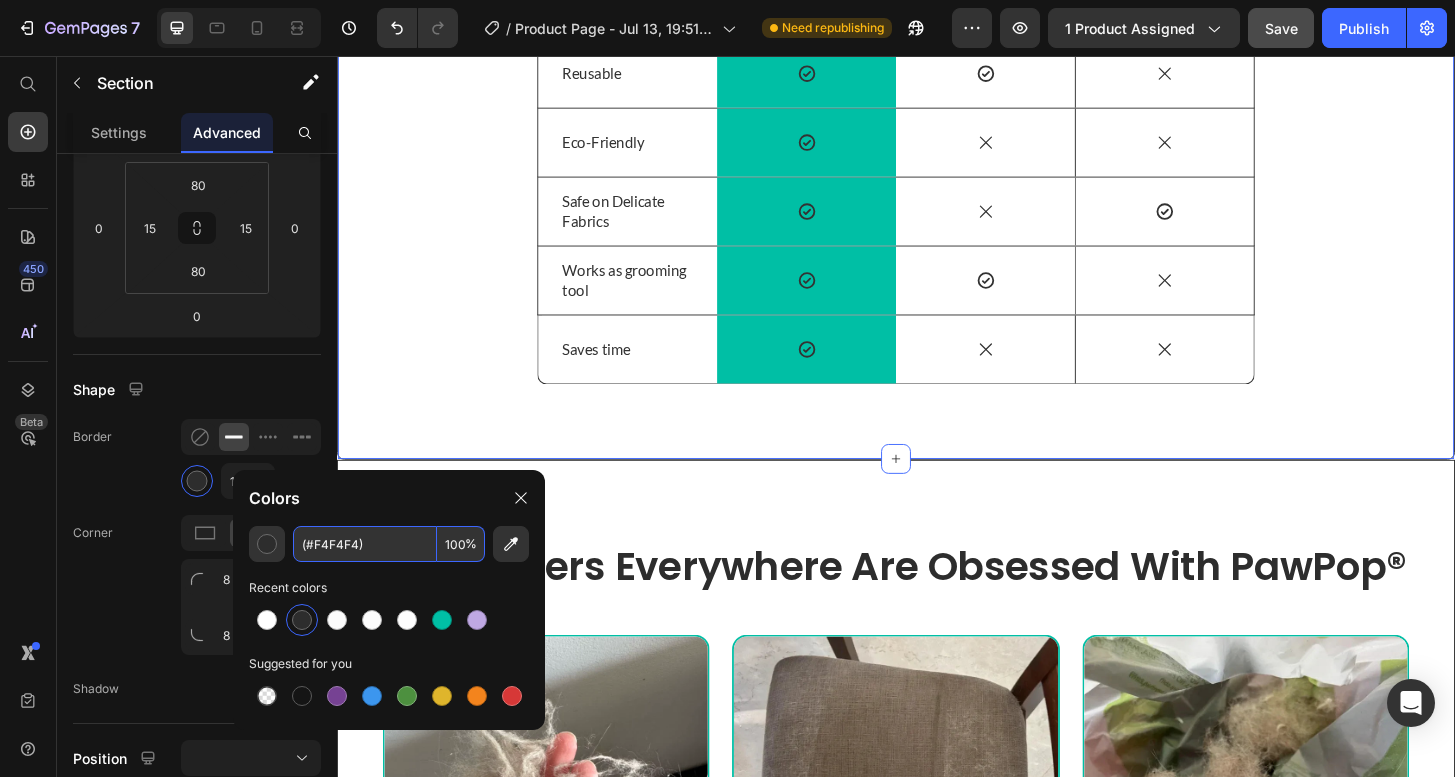 click on "(#F4F4F4)" at bounding box center [365, 544] 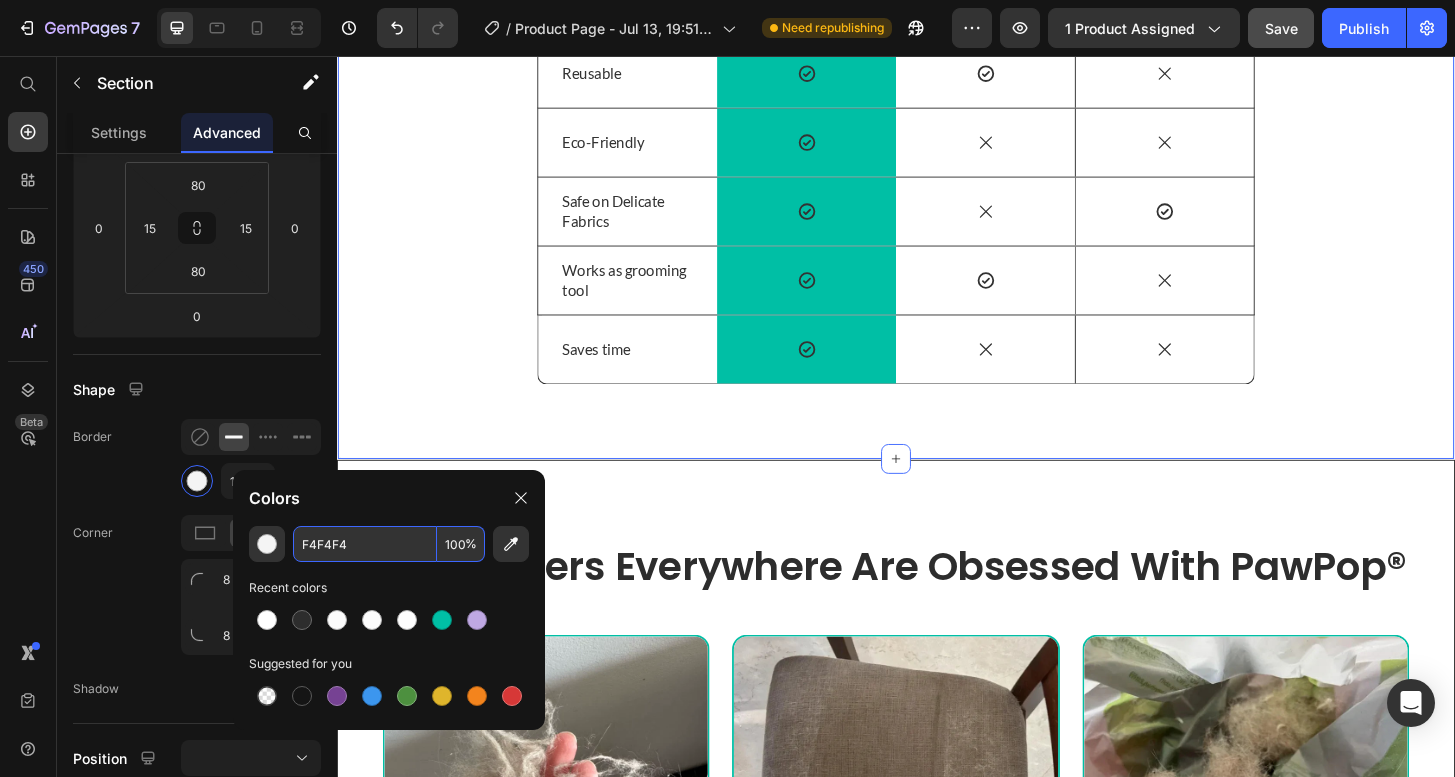 click on "F4F4F4" at bounding box center [365, 544] 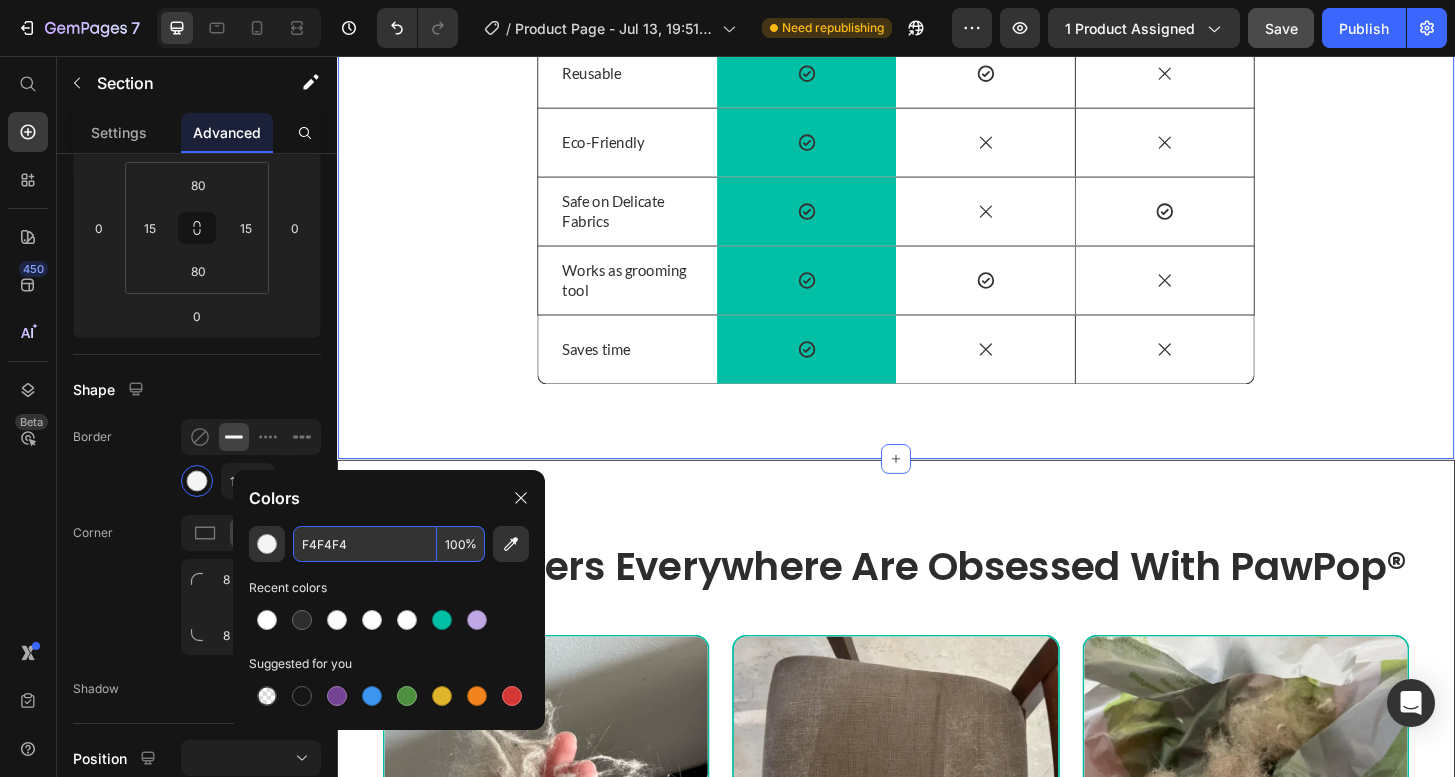 click on "F4F4F4" at bounding box center (365, 544) 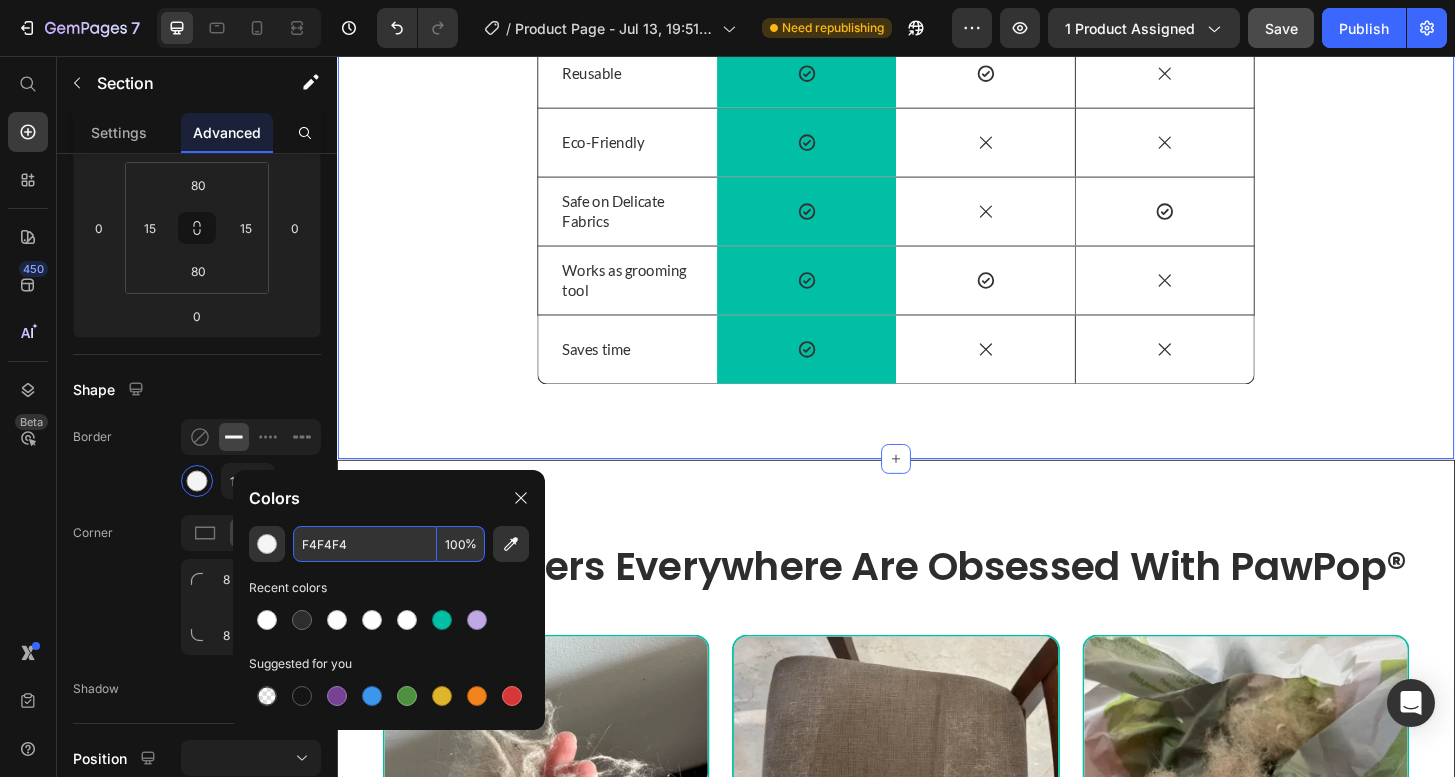 drag, startPoint x: 363, startPoint y: 544, endPoint x: 301, endPoint y: 544, distance: 62 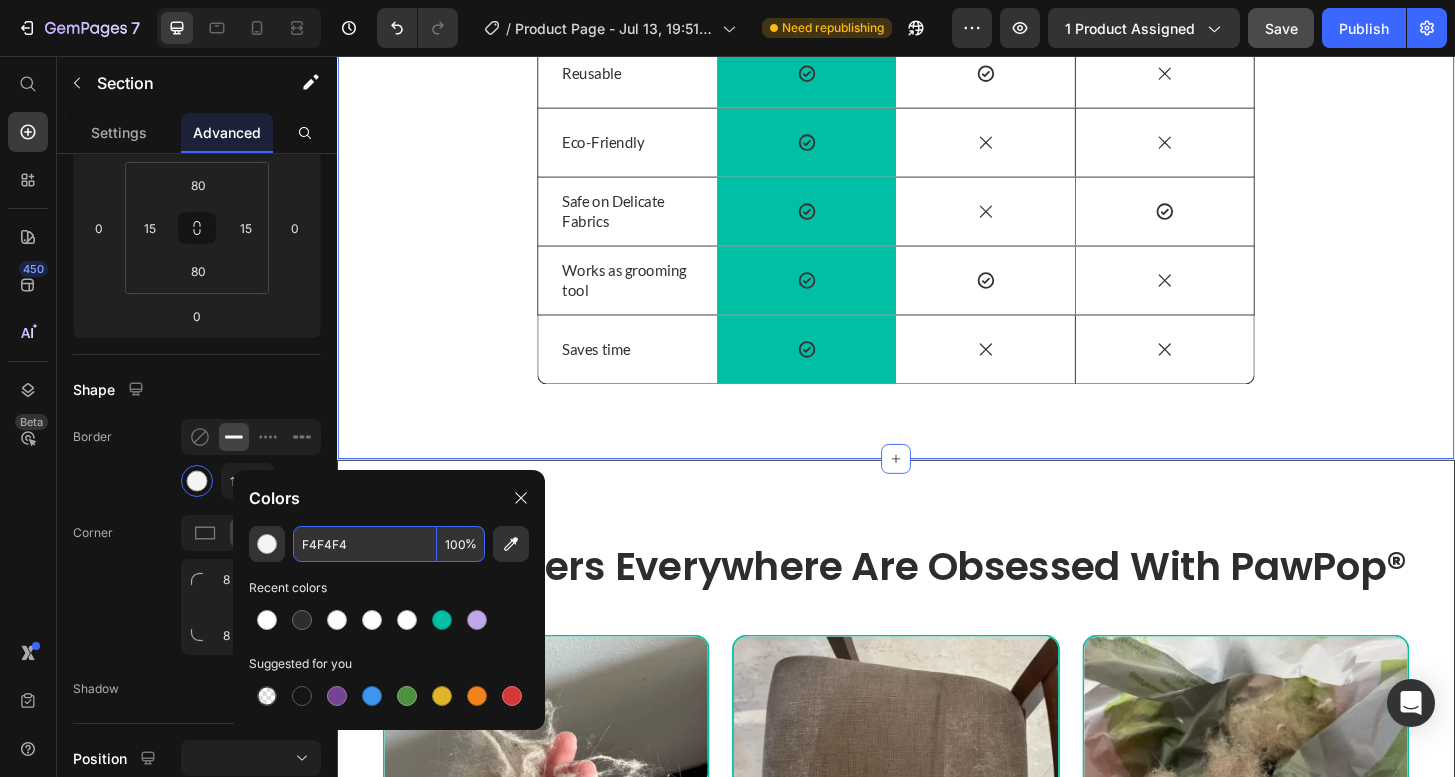 click on "F4F4F4" at bounding box center (365, 544) 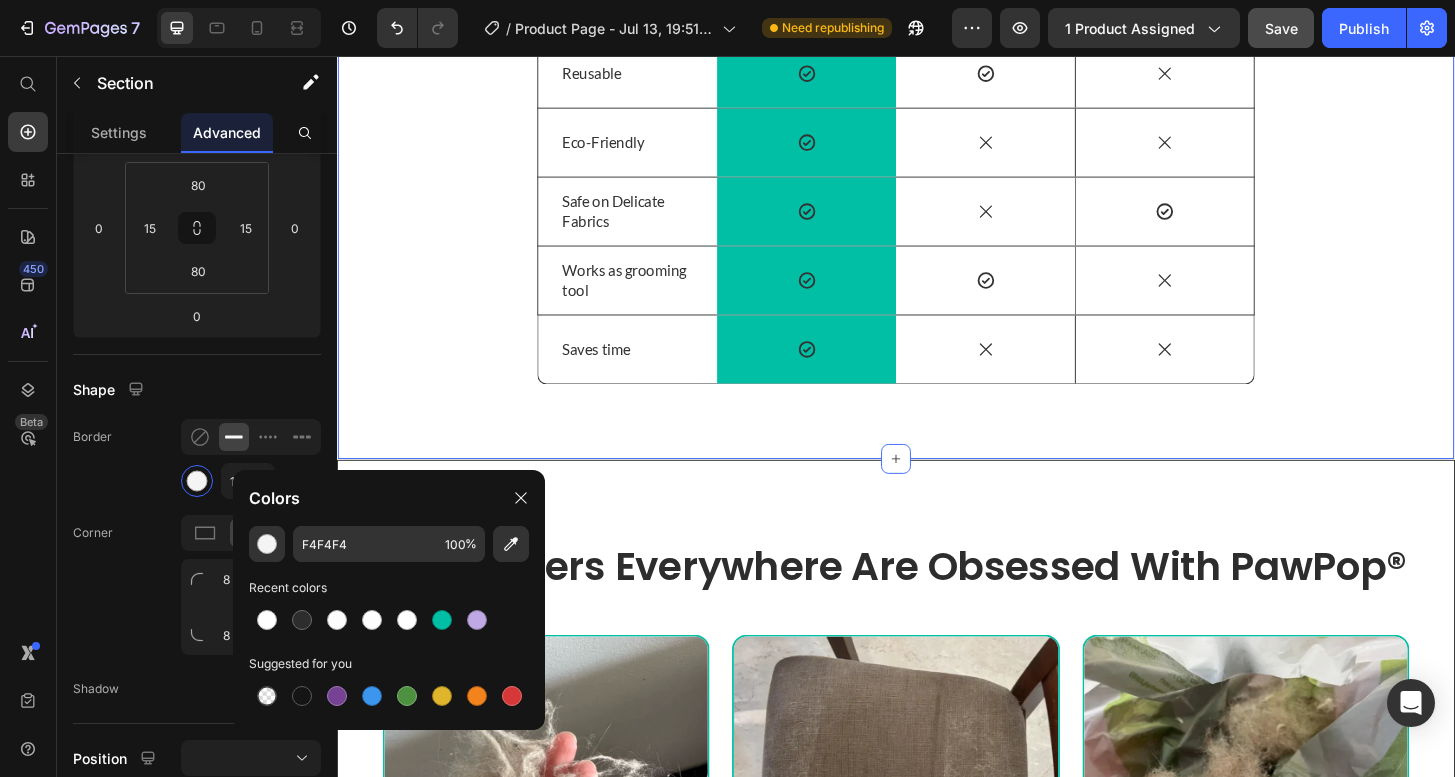 click on "Other Tools Don’t Stand a Chance Heading
Drop element here PawPop® Text Block Row Cheap Gloves Text Block Sticky Rollers Text Block Row Removes short fur Text Block
Icon Row
Icon
Icon Hero Banner Row Reusable Text Block
Icon Row
Icon
Icon Hero Banner Row Eco-Friendly Text Block
Icon Row
Icon
Icon Hero Banner Row Safe on Delicate Fabrics Text Block
Icon Row
Icon
Icon Hero Banner Row Works as grooming tool Text Block
Icon Row
Icon
Icon Hero Banner Row Saves time Text Block
Icon Row
Icon
Icon Hero Banner Row Row" at bounding box center [937, 111] 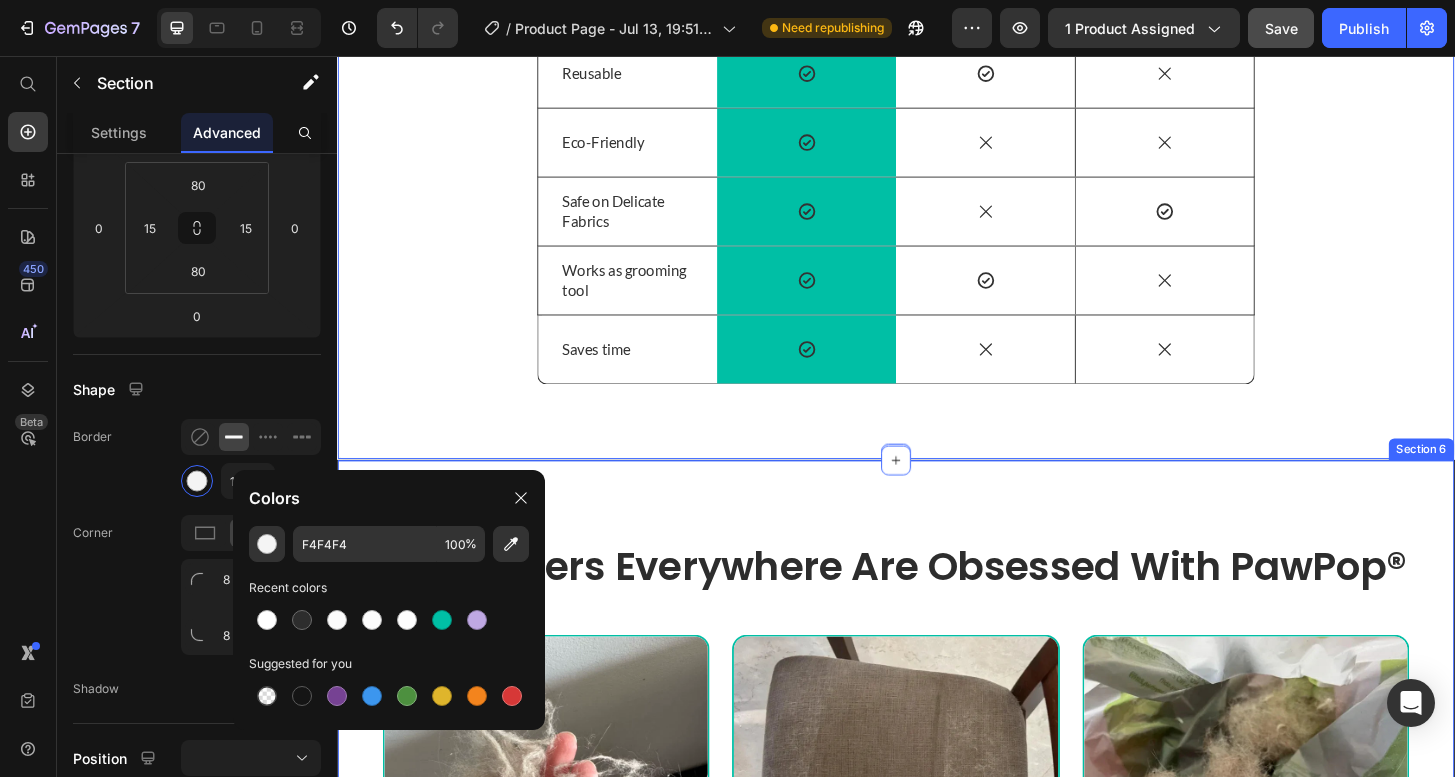 click on "Pet Owners Everywhere  Are Obsessed With PawPop® Heading
Image
Icon
Icon
Icon
Icon
Icon Row "I’ve completely stopped avoiding black clothes because of fur. I wore my black dress to a dinner party last week and didn’t have to lint-roll it once. This glove actually picks up every bit of hair, even the tiny short ones my vacuum misses." Text block – [LAST] [LAST] Item List Row Image
Icon
Icon
Icon
Icon
Icon Row My German Shepherd sheds like crazy, and I was vacuuming every single day. The PawPop® glove cuts my cleaning time in half and my dog actually enjoys being brushed now. It’s gentle, and I can see the hair sticking to the glove instantly. Text block – [LAST] [LAST] Item List Row Image
Icon
Icon
Icon
Icon
Icon Row Text block – [LAST] [LAST] Item List Row Image
Icon
Icon
Icon
Icon
Icon Row" at bounding box center [937, 1037] 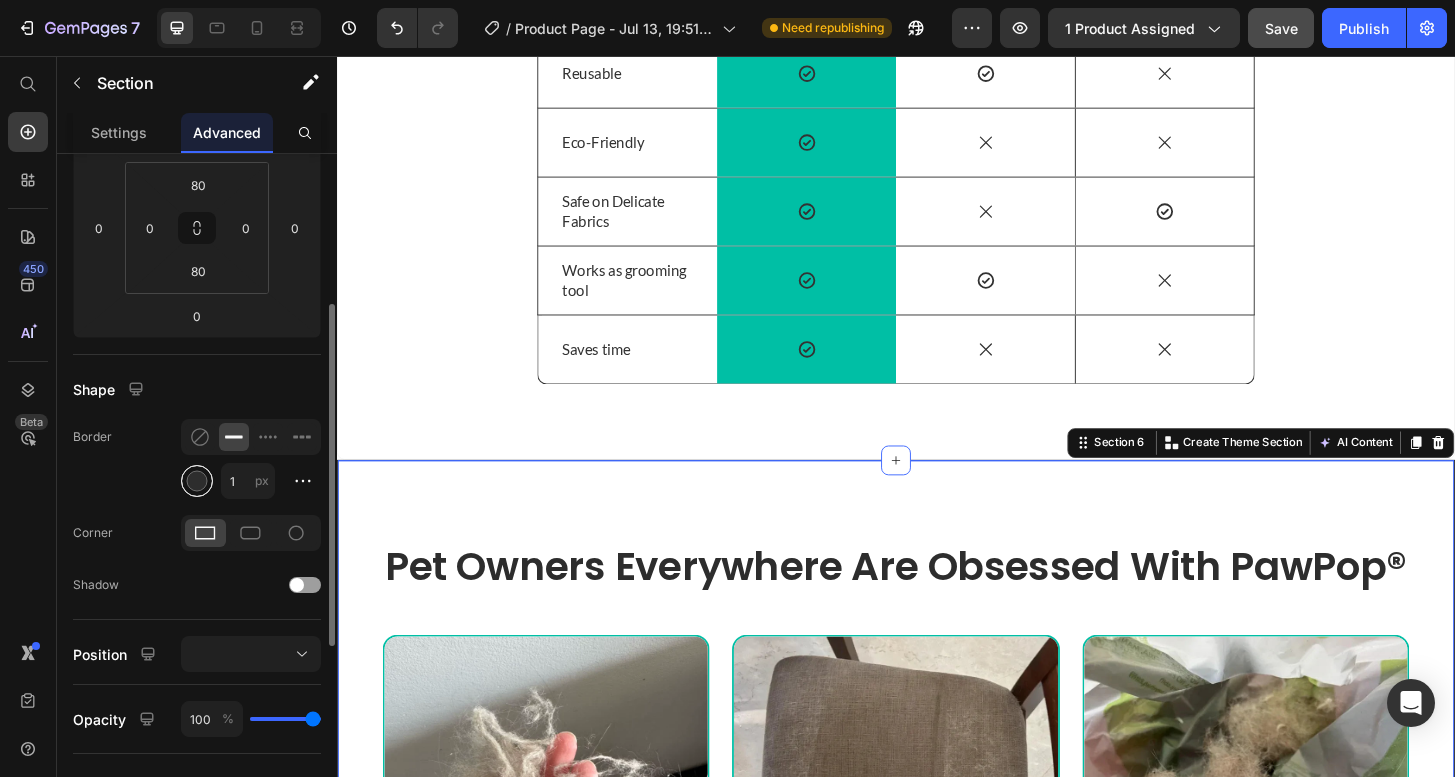 click at bounding box center [197, 481] 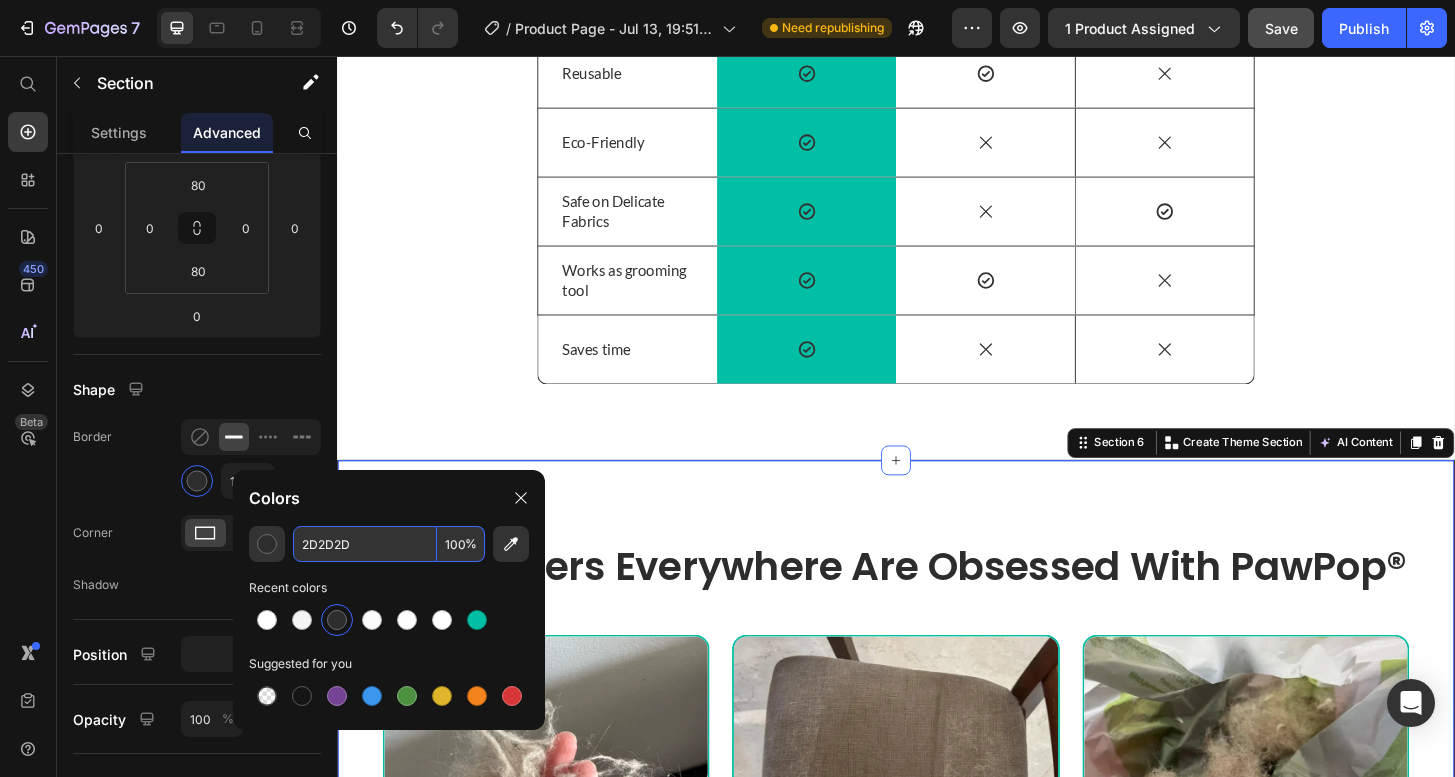 click on "2D2D2D" at bounding box center (365, 544) 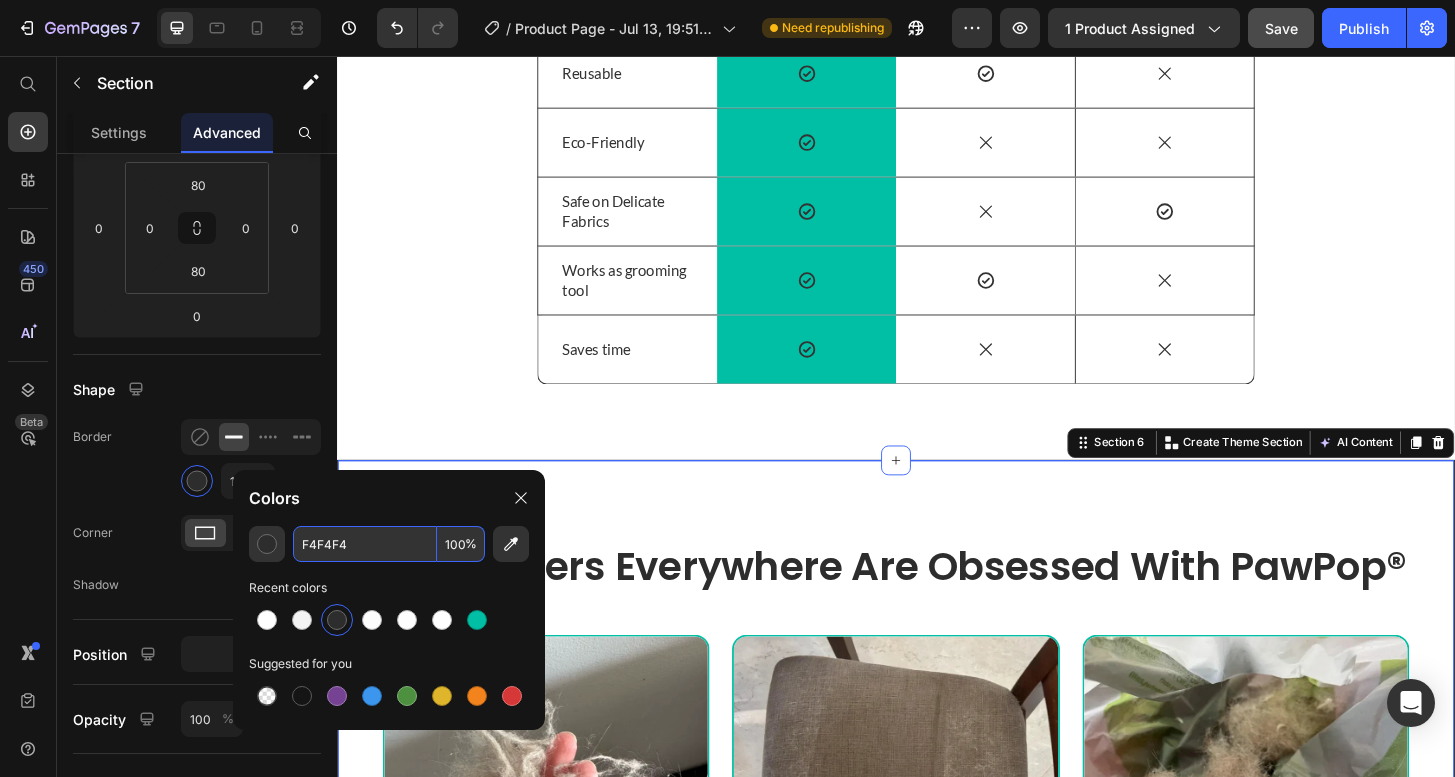 type on "F4F4F4" 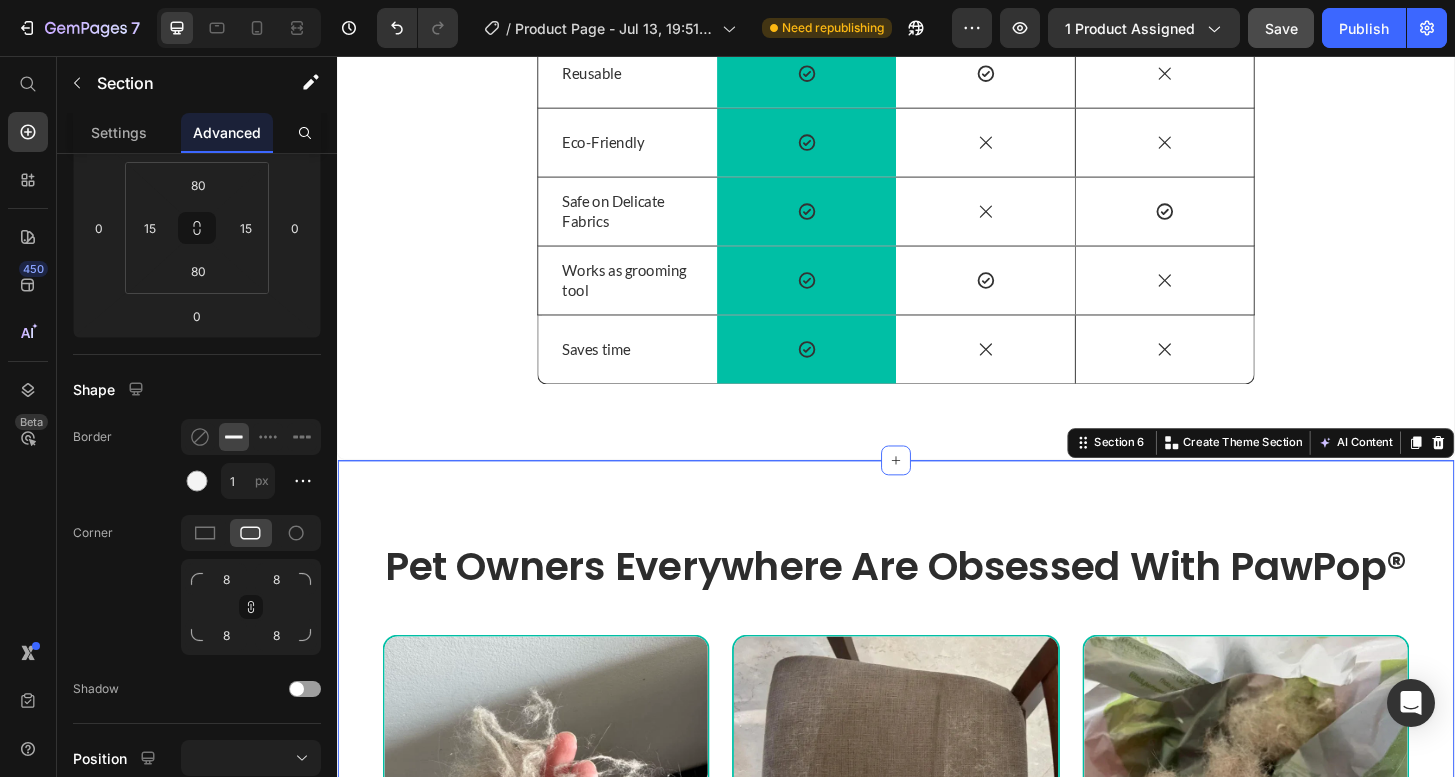 click on "Other Tools Don’t Stand a Chance Heading
Drop element here PawPop® Text Block Row Cheap Gloves Text Block Sticky Rollers Text Block Row Removes short fur Text Block
Icon Row
Icon
Icon Hero Banner Row Reusable Text Block
Icon Row
Icon
Icon Hero Banner Row Eco-Friendly Text Block
Icon Row
Icon
Icon Hero Banner Row Safe on Delicate Fabrics Text Block
Icon Row
Icon
Icon Hero Banner Row Works as grooming tool Text Block
Icon Row
Icon
Icon Hero Banner Row Saves time Text Block
Icon Row
Icon
Icon Hero Banner Row Row Section 5" at bounding box center (937, 111) 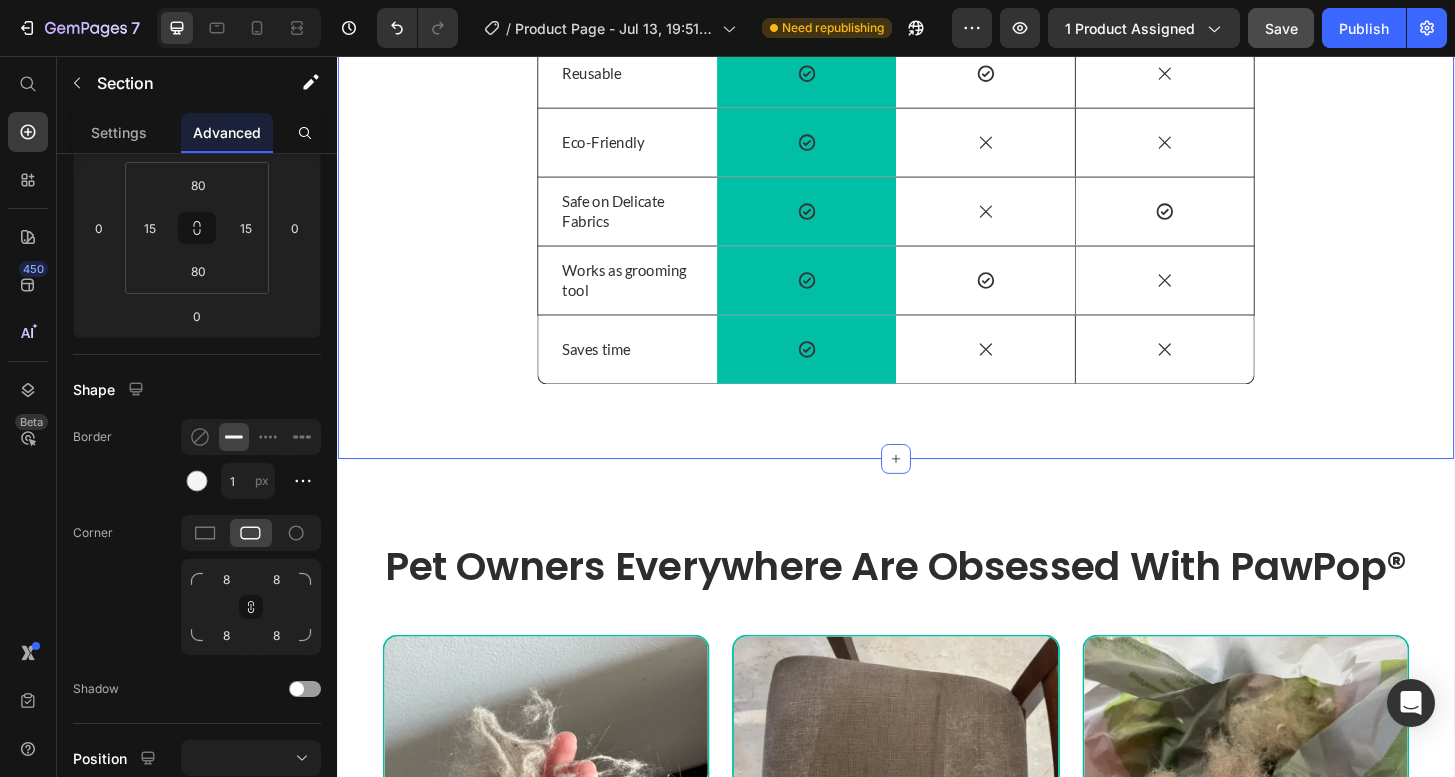 click on "Other Tools Don’t Stand a Chance Heading
Drop element here PawPop® Text Block Row Cheap Gloves Text Block Sticky Rollers Text Block Row Removes short fur Text Block
Icon Row
Icon
Icon Hero Banner Row Reusable Text Block
Icon Row
Icon
Icon Hero Banner Row Eco-Friendly Text Block
Icon Row
Icon
Icon Hero Banner Row Safe on Delicate Fabrics Text Block
Icon Row
Icon
Icon Hero Banner Row Works as grooming tool Text Block
Icon Row
Icon
Icon Hero Banner Row Saves time Text Block
Icon Row
Icon
Icon Hero Banner Row Row" at bounding box center (937, 111) 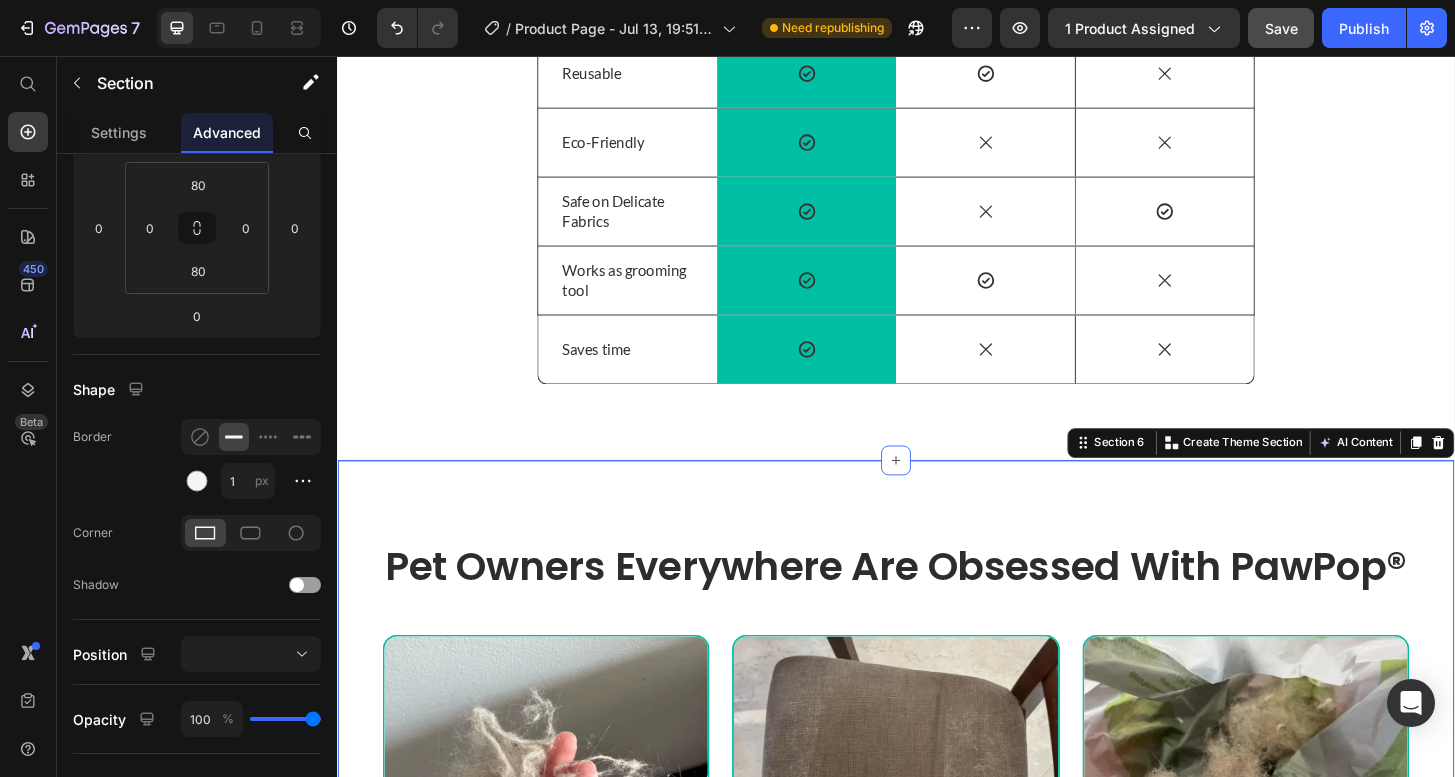 click on "Pet Owners Everywhere  Are Obsessed With PawPop® Heading
Image
Icon
Icon
Icon
Icon
Icon Row "I’ve completely stopped avoiding black clothes because of fur. I wore my black dress to a dinner party last week and didn’t have to lint-roll it once. This glove actually picks up every bit of hair, even the tiny short ones my vacuum misses." Text block – [LAST] [LAST] Item List Row Image
Icon
Icon
Icon
Icon
Icon Row My German Shepherd sheds like crazy, and I was vacuuming every single day. The PawPop® glove cuts my cleaning time in half and my dog actually enjoys being brushed now. It’s gentle, and I can see the hair sticking to the glove instantly. Text block – [LAST] [LAST] Item List Row Image
Icon
Icon
Icon
Icon
Icon Row Text block – [LAST] [LAST] Item List Row Image
Icon
Icon
Icon
Icon
Icon Row" at bounding box center [937, 1037] 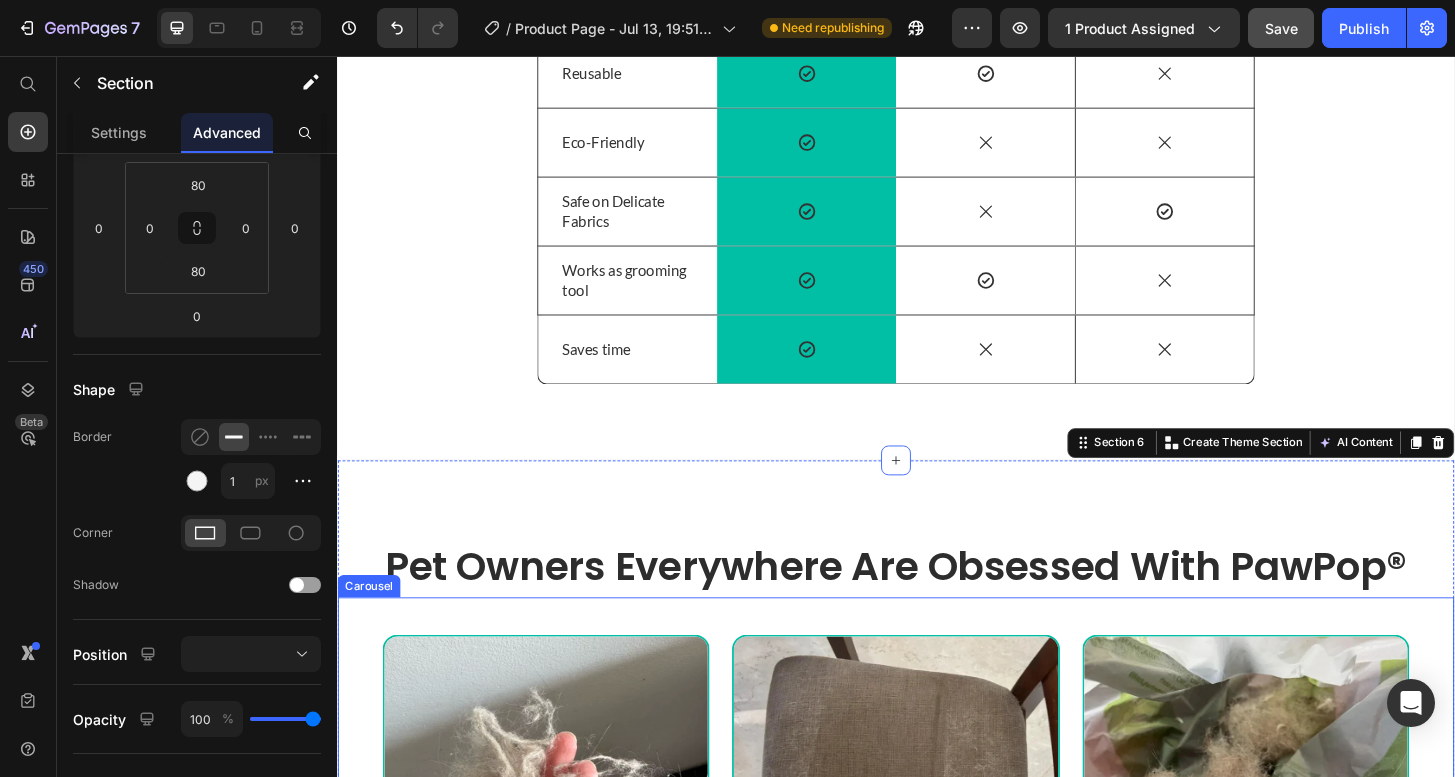 click on "Image
Icon
Icon
Icon
Icon
Icon Row "I’ve completely stopped avoiding black clothes because of fur. I wore my black dress to a dinner party last week and didn’t have to lint-roll it once. This glove actually picks up every bit of hair, even the tiny short ones my vacuum misses." Text block – [LAST] [LAST] Item List Row Image
Icon
Icon
Icon
Icon
Icon Row My German Shepherd sheds like crazy, and I was vacuuming every single day. The PawPop® glove cuts my cleaning time in half and my dog actually enjoys being brushed now. It’s gentle, and I can see the hair sticking to the glove instantly. Text block – [LAST] [LAST] Item List Row Image
Icon
Icon
Icon
Icon
Icon Row Text block – [LAST] [LAST] Item List Row Image
Icon
Icon Icon Icon Row" at bounding box center [937, 1018] 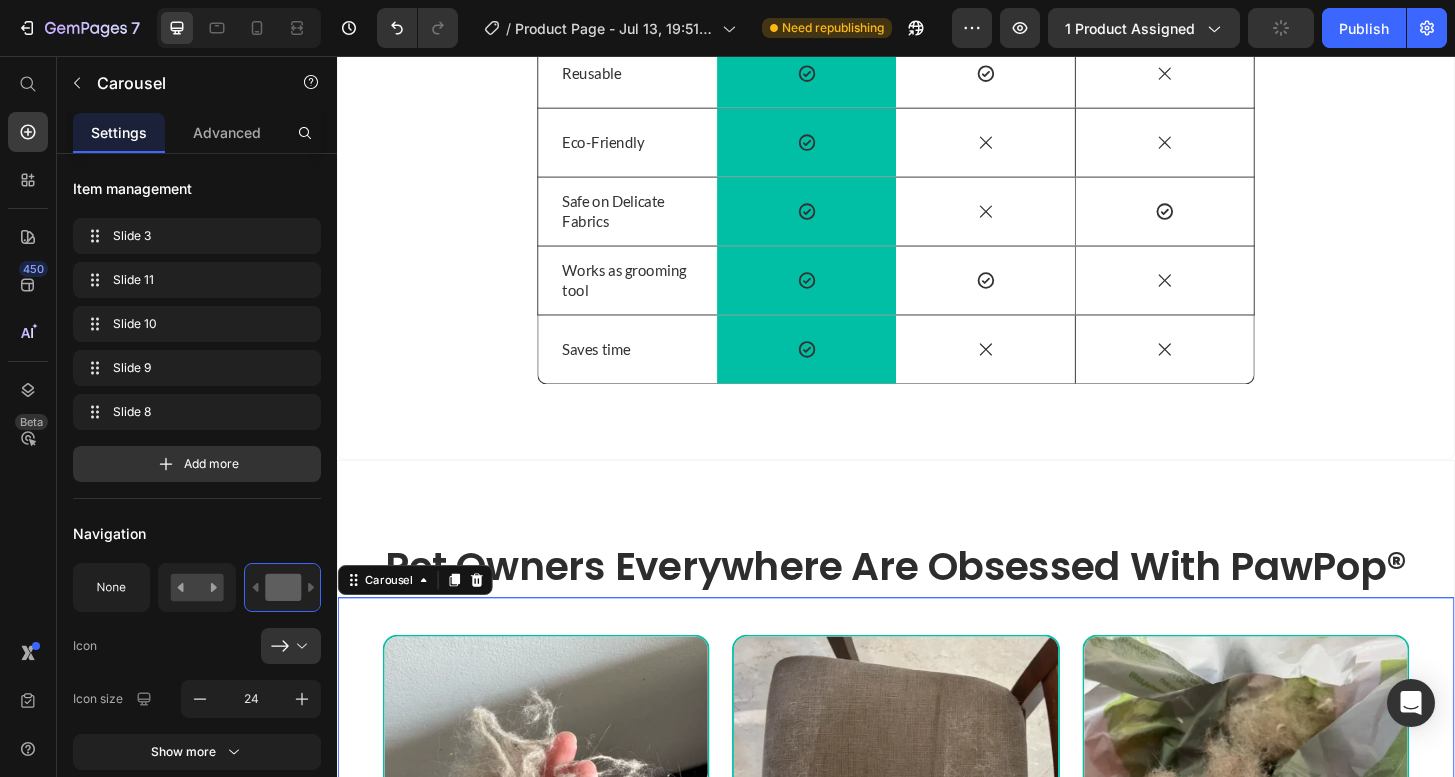 scroll, scrollTop: 0, scrollLeft: 0, axis: both 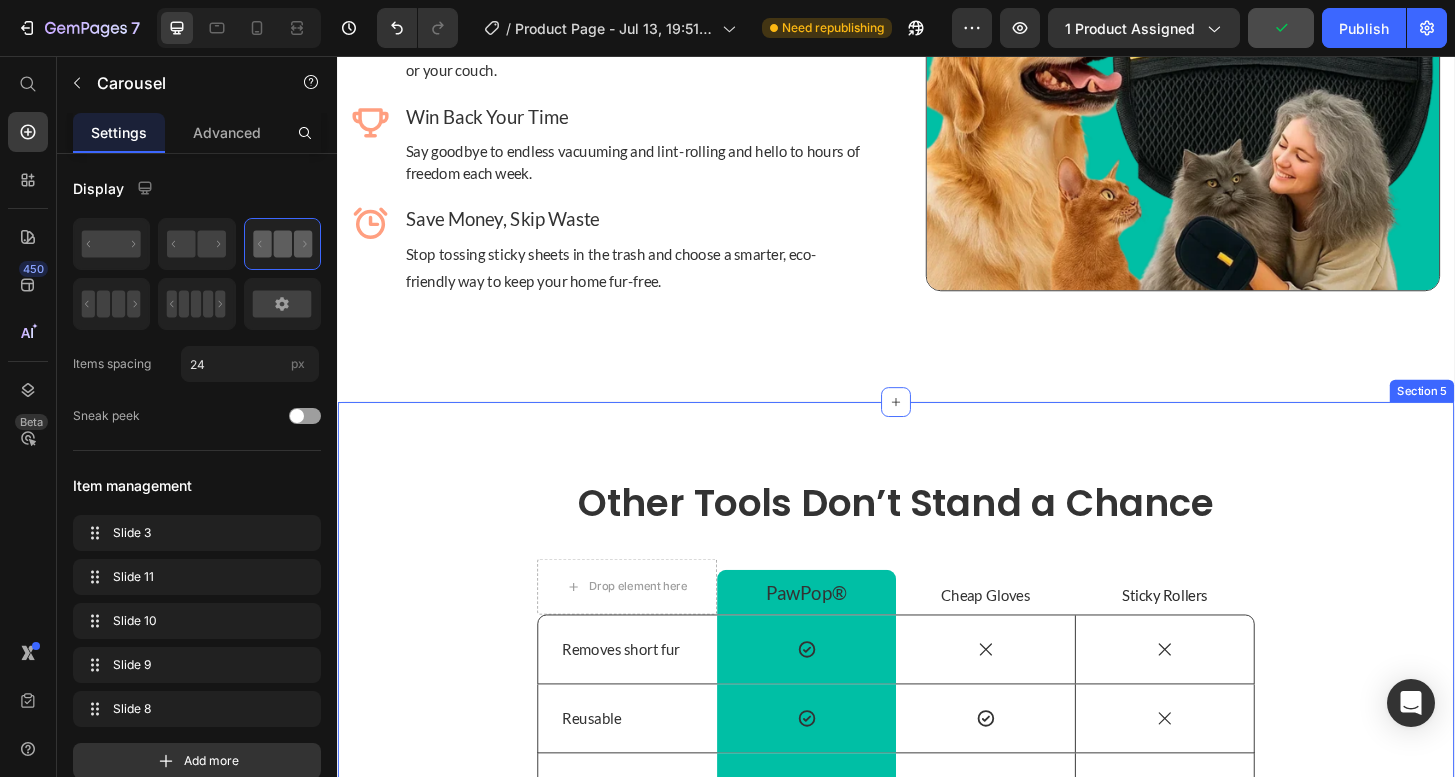 click on "Other Tools Don’t Stand a Chance Heading
Drop element here PawPop® Text Block Row Cheap Gloves Text Block Sticky Rollers Text Block Row Removes short fur Text Block
Icon Row
Icon
Icon Hero Banner Row Reusable Text Block
Icon Row
Icon
Icon Hero Banner Row Eco-Friendly Text Block
Icon Row
Icon
Icon Hero Banner Row Safe on Delicate Fabrics Text Block
Icon Row
Icon
Icon Hero Banner Row Works as grooming tool Text Block
Icon Row
Icon
Icon Hero Banner Row Saves time Text Block
Icon Row
Icon
Icon Hero Banner Row Row Section 5" at bounding box center (937, 803) 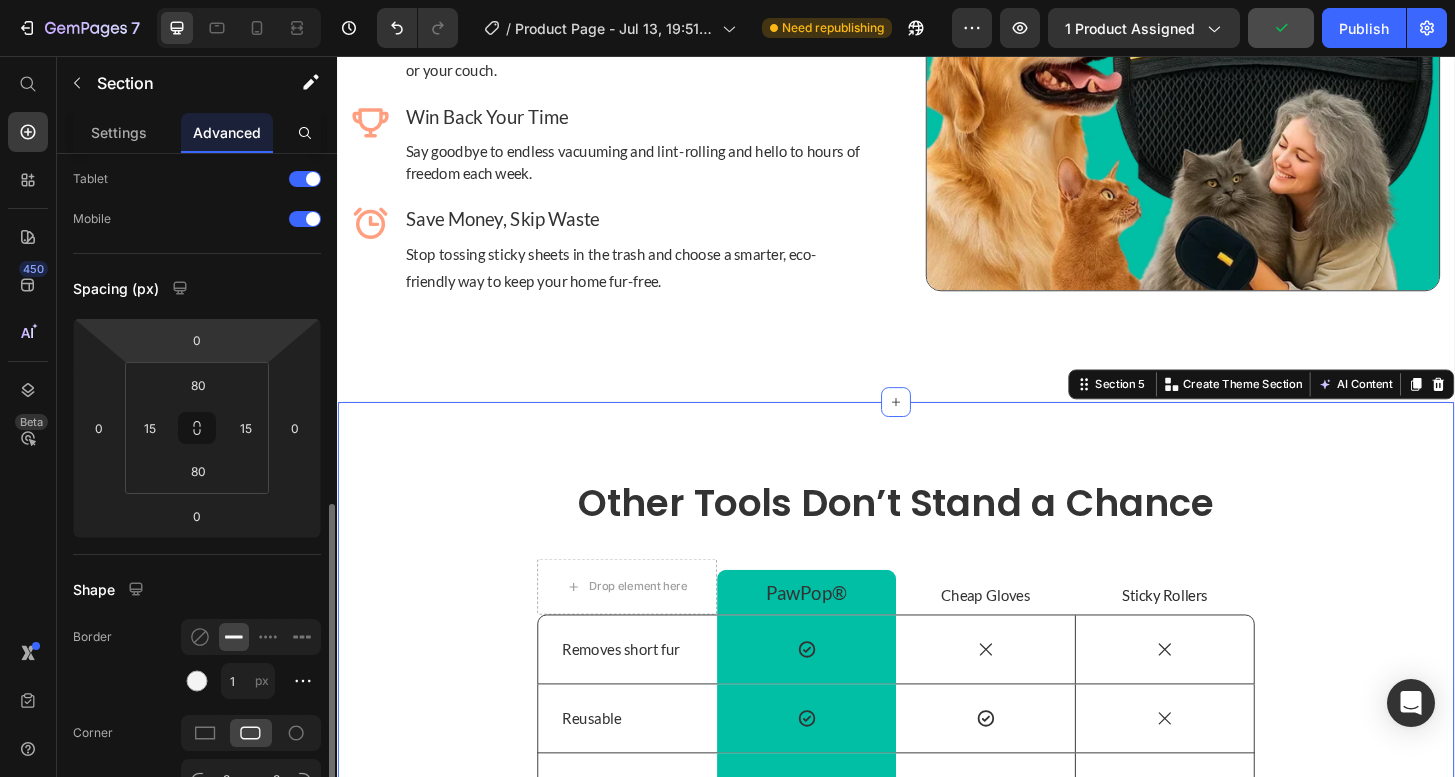 scroll, scrollTop: 339, scrollLeft: 0, axis: vertical 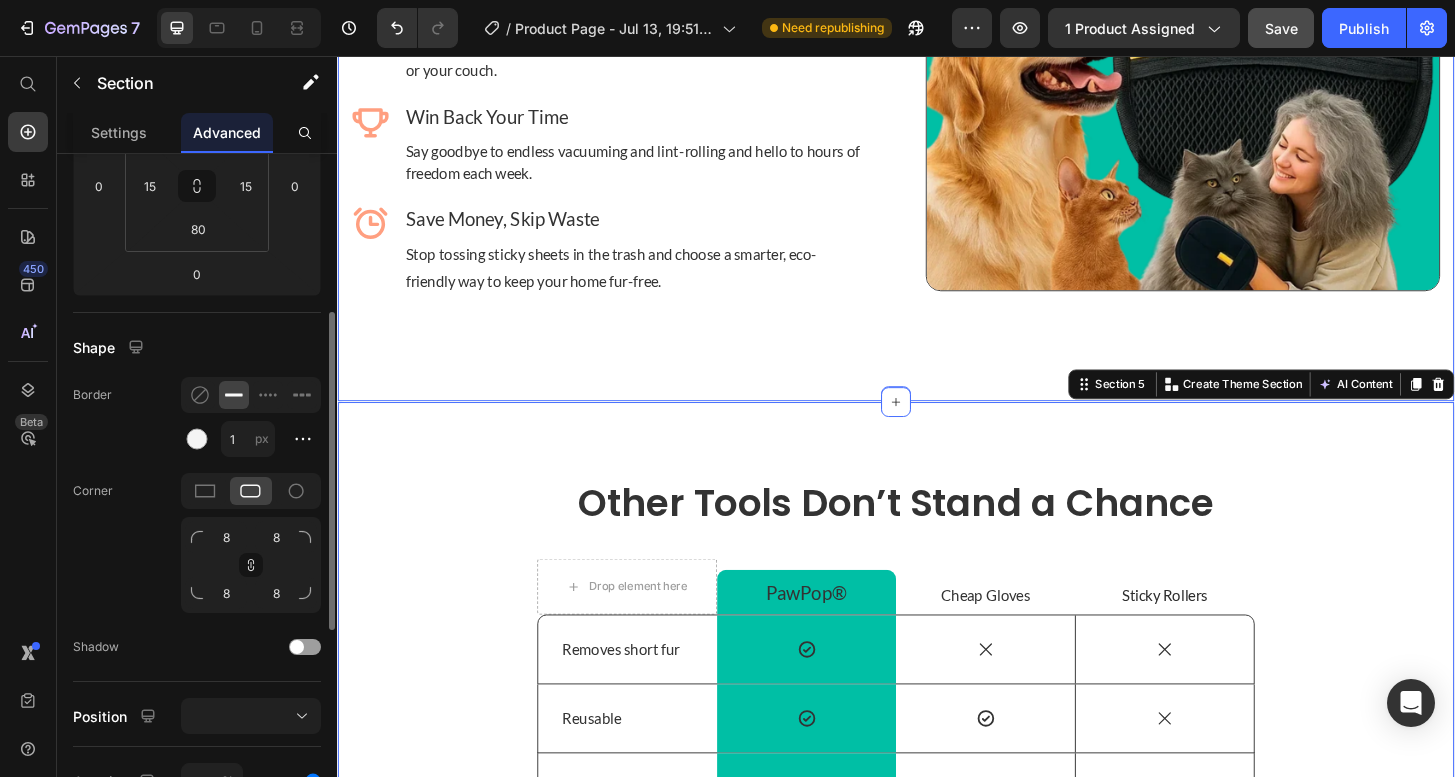 click on "Fur Gone, Confidence On Heading PawPop® isn’t just a glove — it’s your ticket to living fur-free and feeling fabulous every day: Text block
Icon Wear Black Without Worry Heading Slip into your favorite black outfits knowing fur won’t ruin your look — or your mood. Text block Row
Icon Host Without Stress Heading Have friends over without secretly stressing about fur on their clothes or your couch. Text block Row
Icon Win Back Your Time Heading Say goodbye to endless vacuuming and lint-rolling and hello to hours of freedom each week. Text block Row
Icon Save Money, Skip Waste Heading Stop tossing sticky sheets in the trash and choose a smarter, eco-friendly way to keep your home fur-free. Text block Row Image Row Section 4" at bounding box center (937, 32) 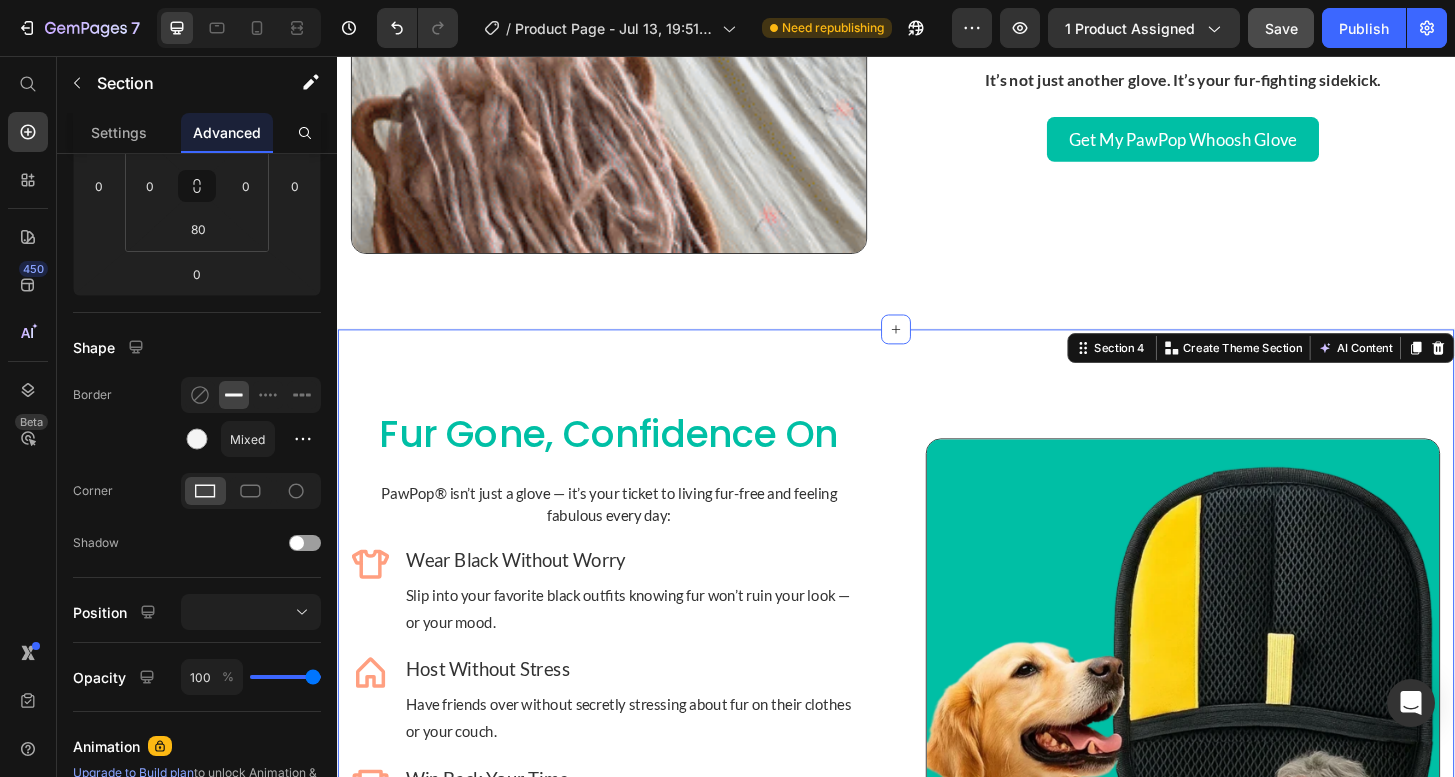 scroll, scrollTop: 2748, scrollLeft: 0, axis: vertical 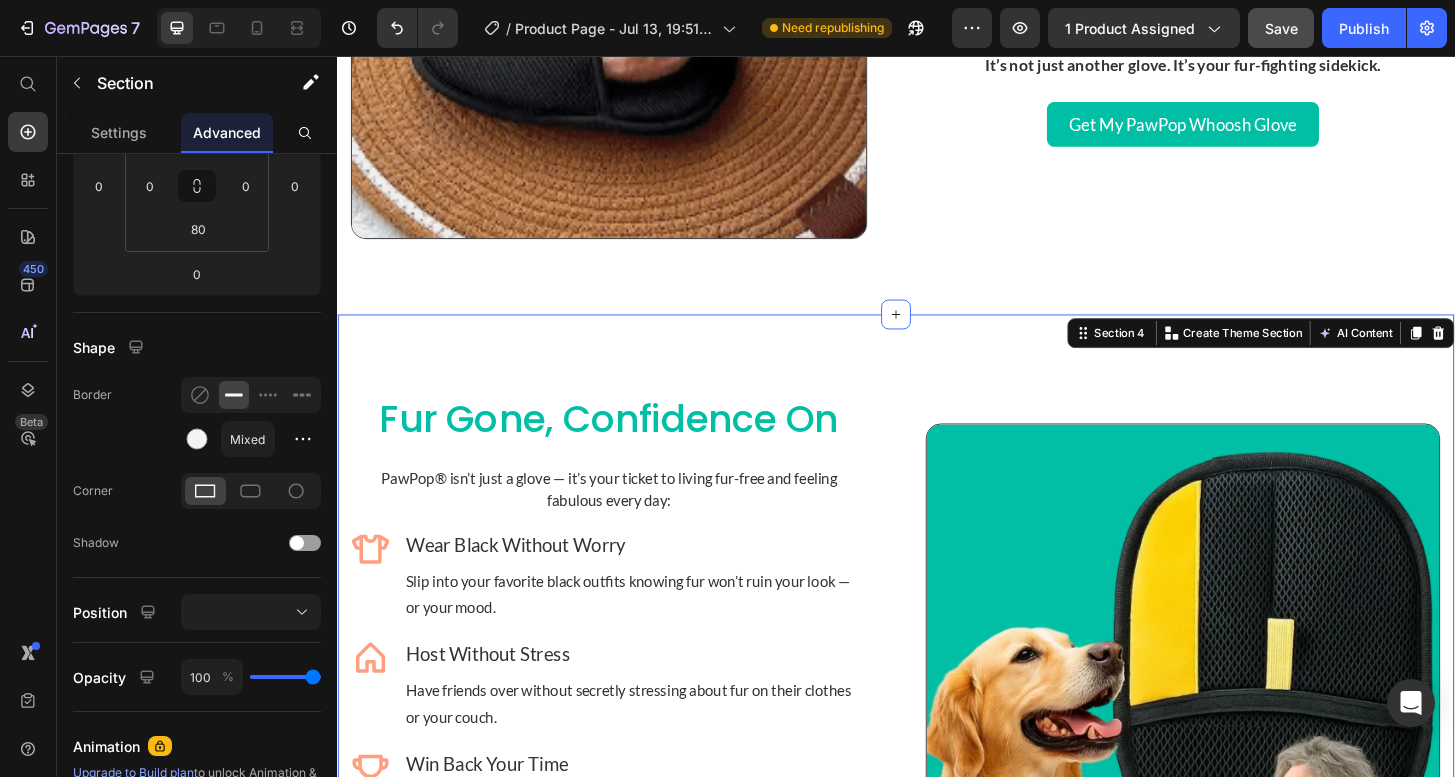 click on "Fur Gone, Confidence On Heading PawPop® isn’t just a glove — it’s your ticket to living fur-free and feeling fabulous every day: Text block
Icon Wear Black Without Worry Heading Slip into your favorite black outfits knowing fur won’t ruin your look — or your mood. Text block Row
Icon Host Without Stress Heading Have friends over without secretly stressing about fur on their clothes or your couch. Text block Row
Icon Win Back Your Time Heading Say goodbye to endless vacuuming and lint-rolling and hello to hours of freedom each week. Text block Row
Icon Save Money, Skip Waste Heading Stop tossing sticky sheets in the trash and choose a smarter, eco-friendly way to keep your home fur-free. Text block Row Image Row Section 4   You can create reusable sections Create Theme Section AI Content Write with GemAI What would you like to describe here? Tone and Voice Persuasive Product PawPop® Whoosh Glove-Omar Show more Generate" at bounding box center (937, 726) 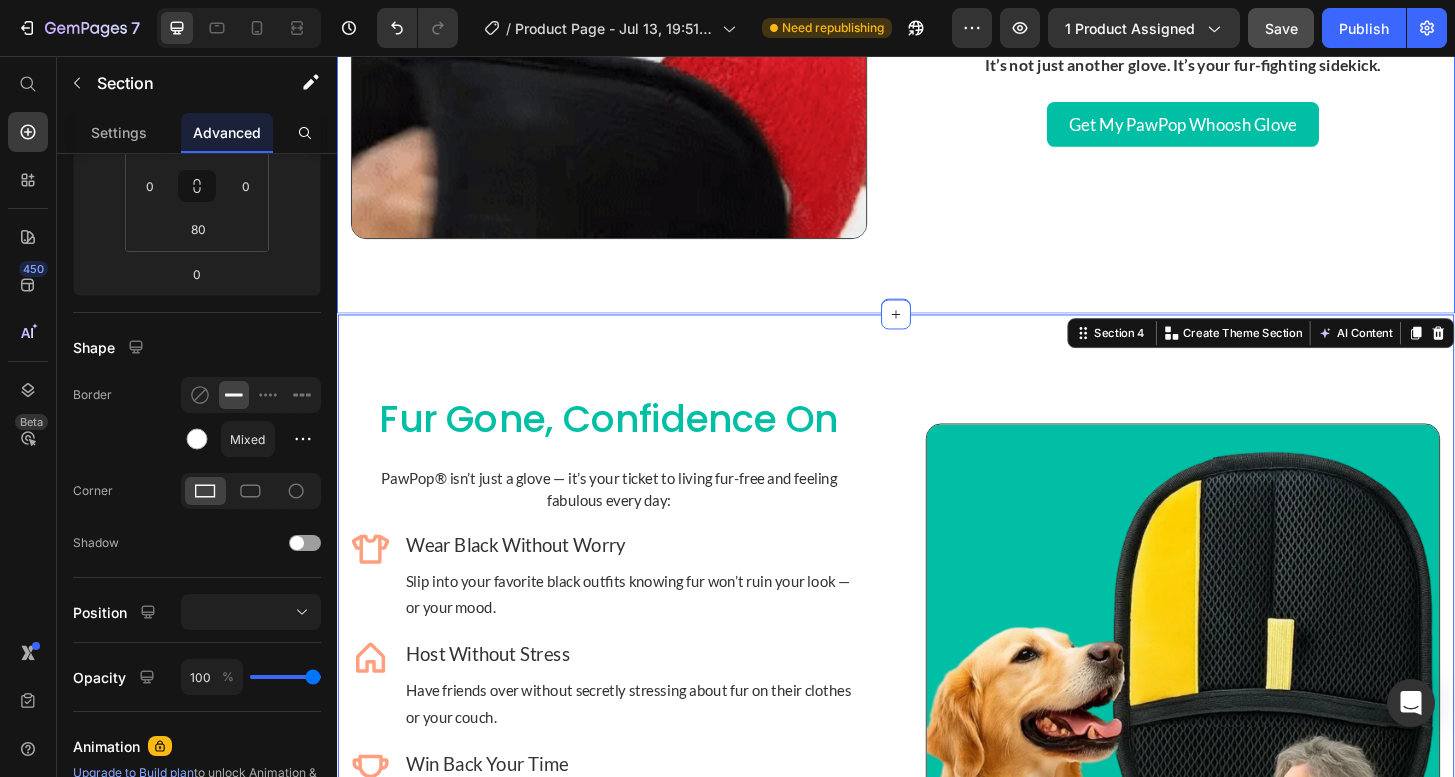 click on "Say Hello to PawPop® Heading Pet hair has met its match — and it’s way more fun than lint-rolling. Text Block
Icon Whisks fur off clothes, sofas, car seats — even black fabrics Text Block
Icon Glides easily over clothes, furniture, and car seats Text Block
Icon Perfect for quick clean-ups before heading out Text Block
Icon Doubles as a soothing grooming glove (your dog might love it more than you do) Text Block
Icon Reusable & eco-friendly  → saves cash and the planet Text Block Advanced list It’s not just another glove. It’s your fur-fighting sidekick. Text Block Row Get My PawPop Whoosh Glove Button Row Image Row Section 3" at bounding box center (937, -26) 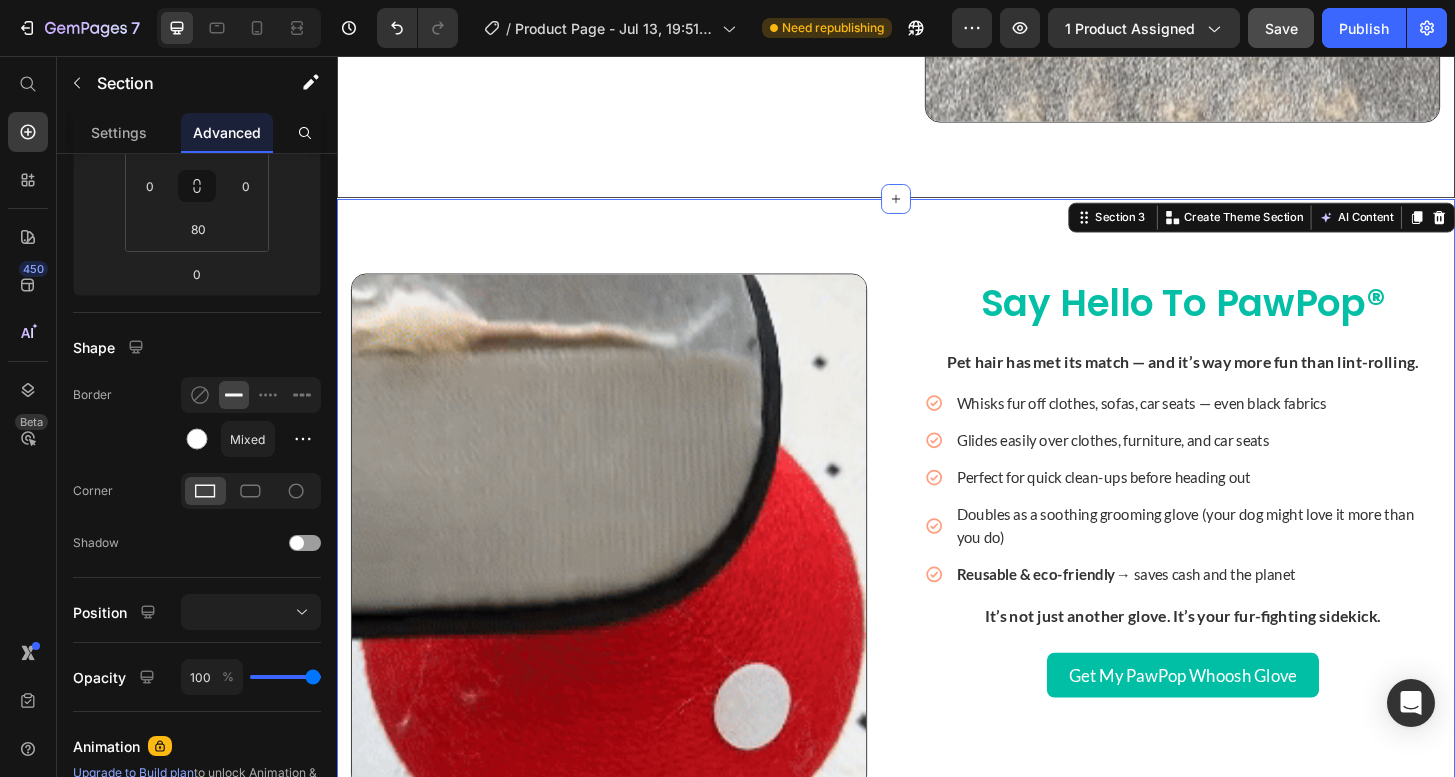 scroll, scrollTop: 2115, scrollLeft: 0, axis: vertical 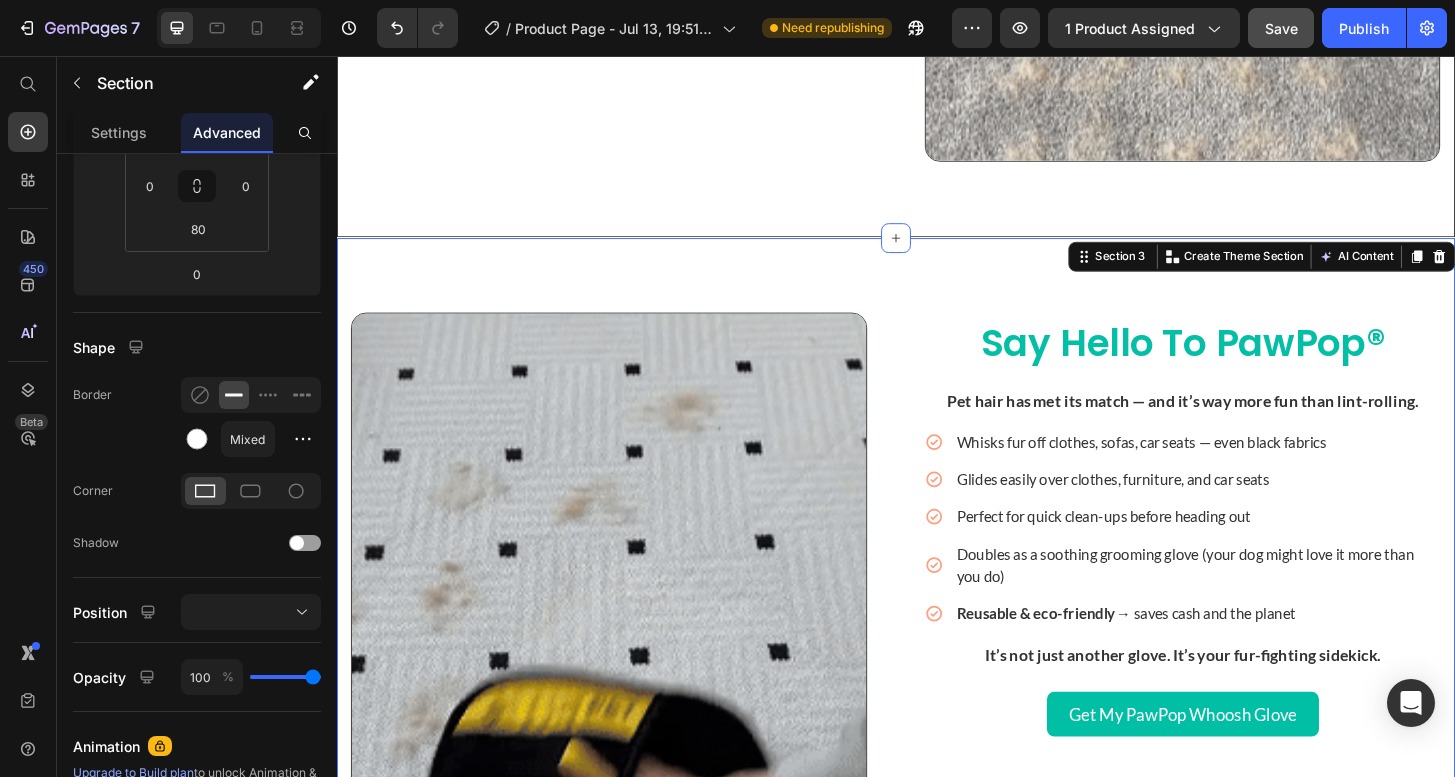 click on "Say Hello to PawPop® Heading Pet hair has met its match — and it’s way more fun than lint-rolling. Text Block
Icon Whisks fur off clothes, sofas, car seats — even black fabrics Text Block
Icon Glides easily over clothes, furniture, and car seats Text Block
Icon Perfect for quick clean-ups before heading out Text Block
Icon Doubles as a soothing grooming glove (your dog might love it more than you do) Text Block
Icon Reusable & eco-friendly  → saves cash and the planet Text Block Advanced list It’s not just another glove. It’s your fur-fighting sidekick. Text Block Row Get My PawPop Whoosh Glove Button Row Image Row Section 3   You can create reusable sections Create Theme Section AI Content Write with GemAI What would you like to describe here? Tone and Voice Persuasive Product PawPop® Whoosh Glove-Omar Show more Generate" at bounding box center [937, 607] 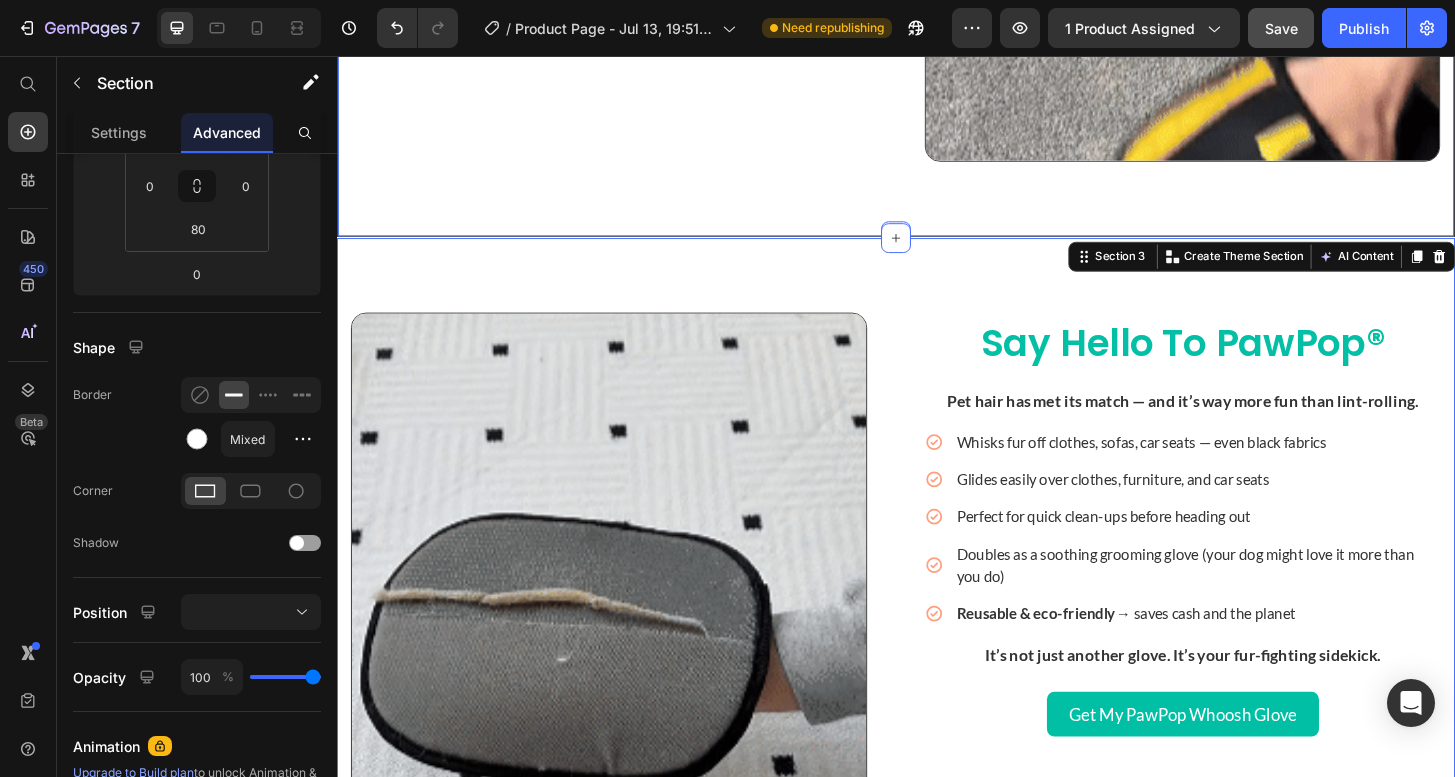 click on "Sick of Living in a Fur Storm? Heading We get it. You adore your pup, but: Text block
Icon Black outfits are off-limits because fur clings like Velcro Text Block
Icon Your couch and car look like furry crime scenes Text Block
Icon Guests leave your home looking like they adopted your dog Text Block
Icon You’ve wasted cash on sticky rollers and vacuums that miss half the hair. Text Block Advanced list You’ve tried it all & nothing worked… until PawPop®. Text block Image Row Section 2" at bounding box center [937, -108] 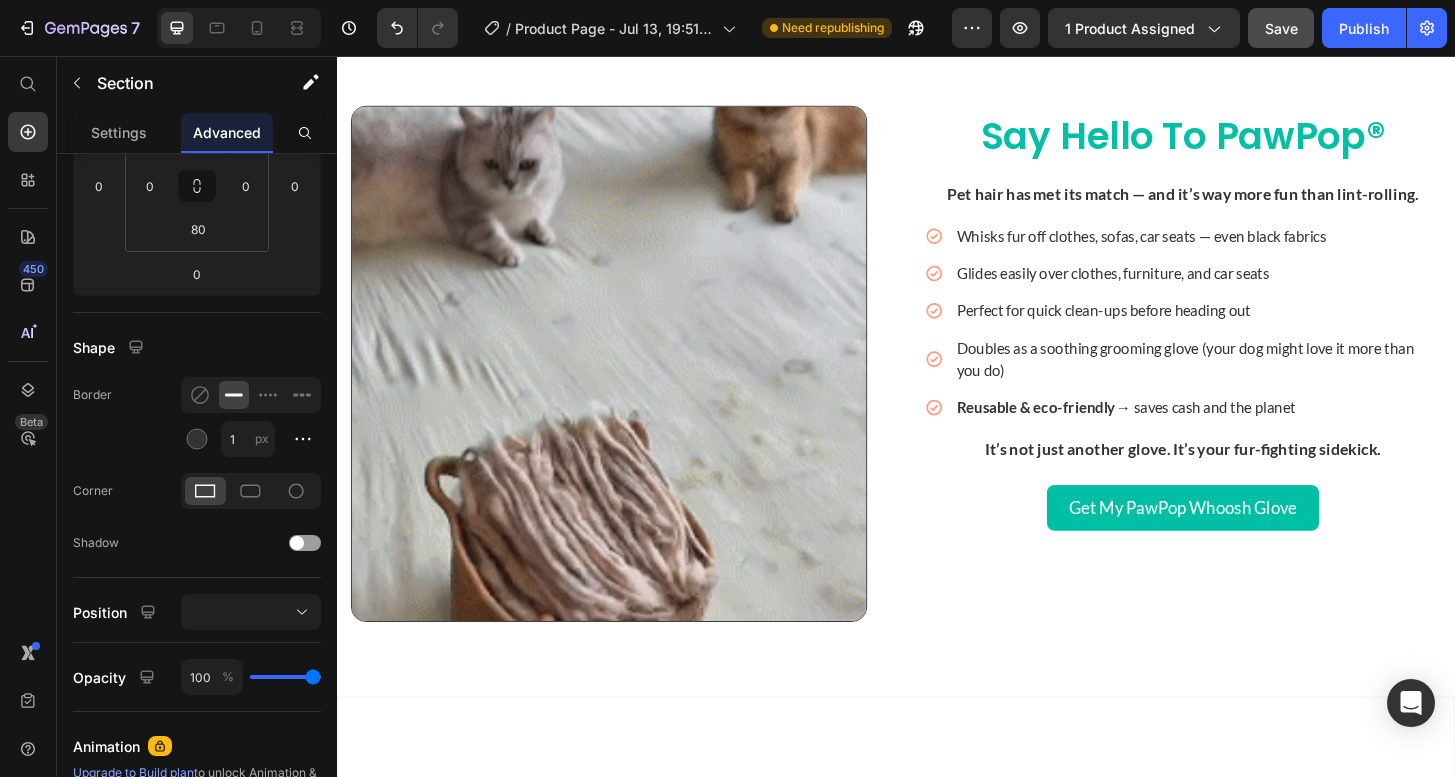 scroll, scrollTop: 1756, scrollLeft: 0, axis: vertical 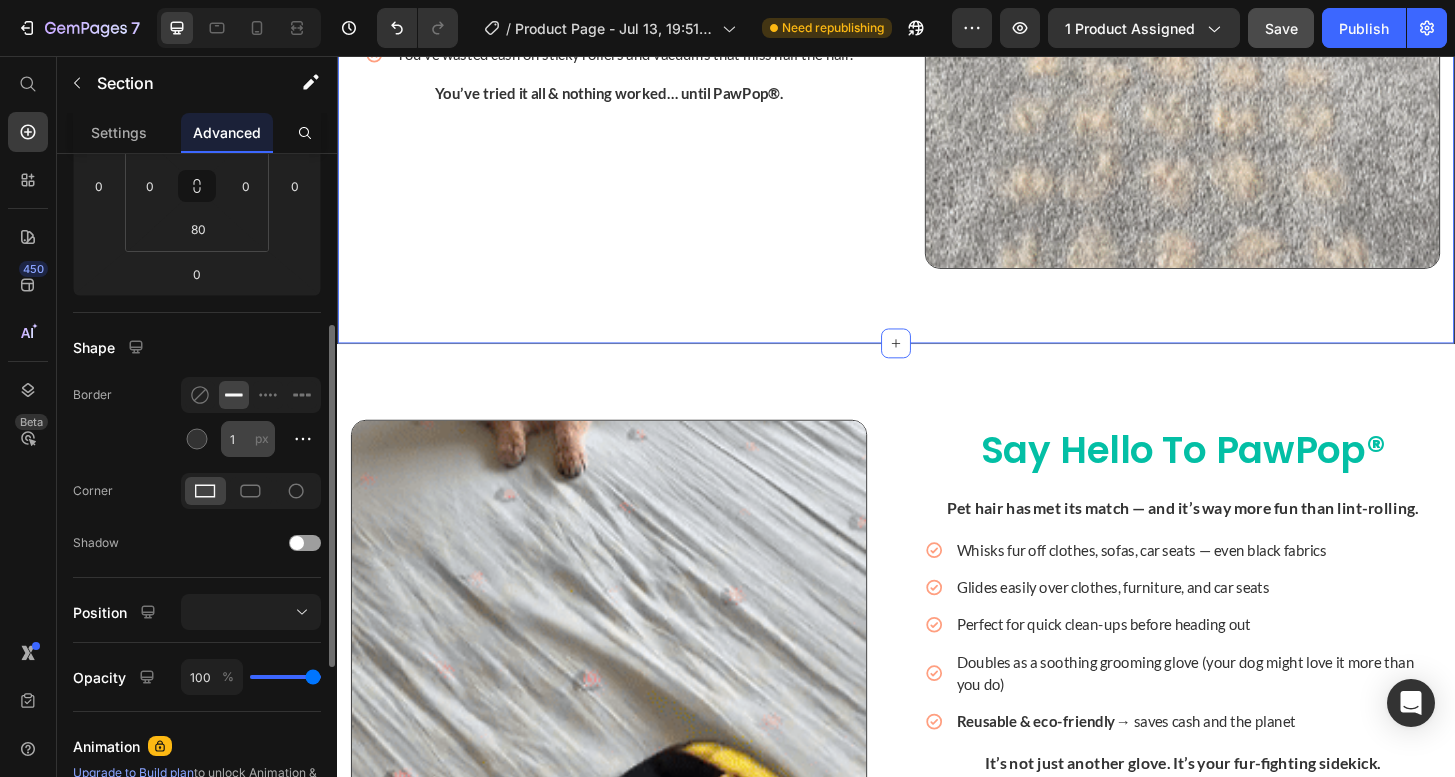 drag, startPoint x: 204, startPoint y: 437, endPoint x: 225, endPoint y: 437, distance: 21 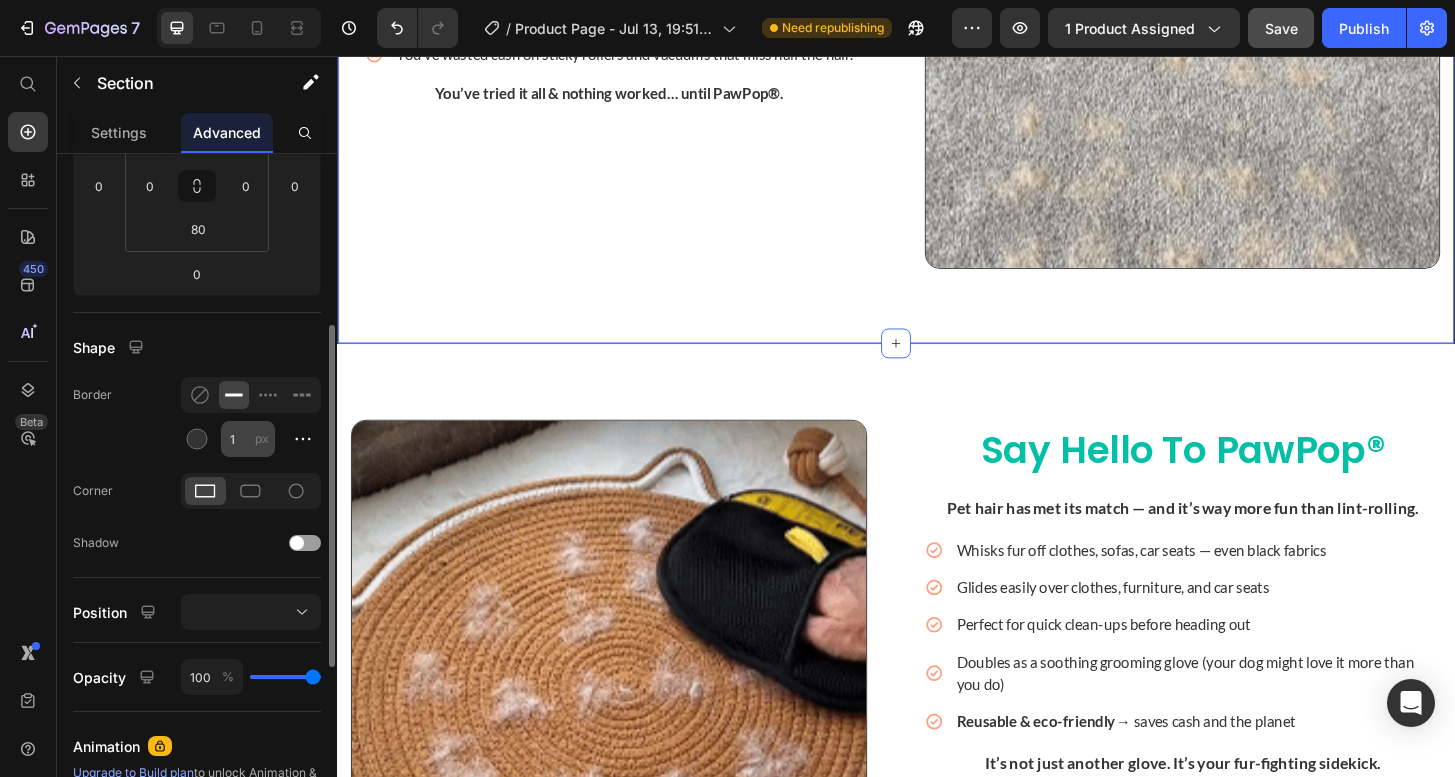 click at bounding box center (197, 439) 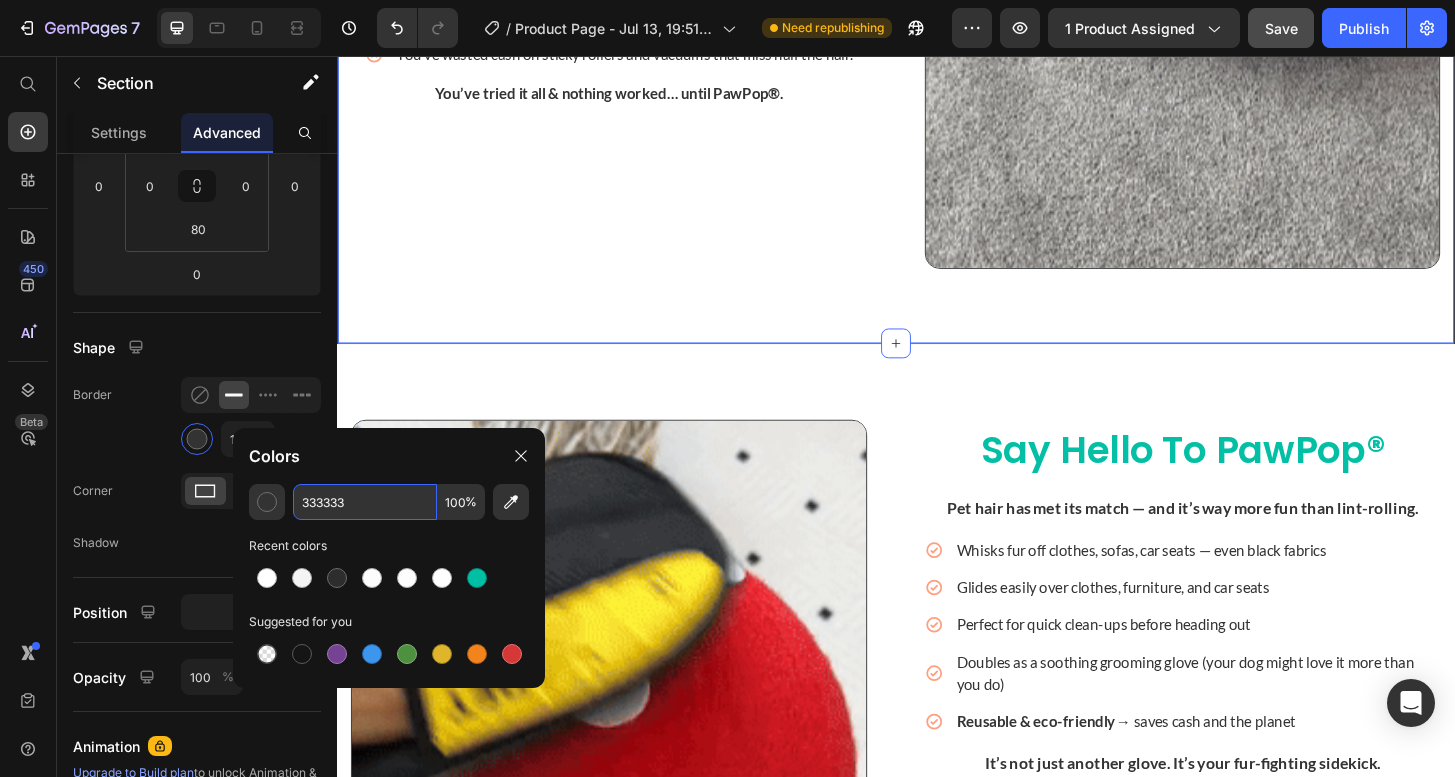click on "333333" at bounding box center (365, 502) 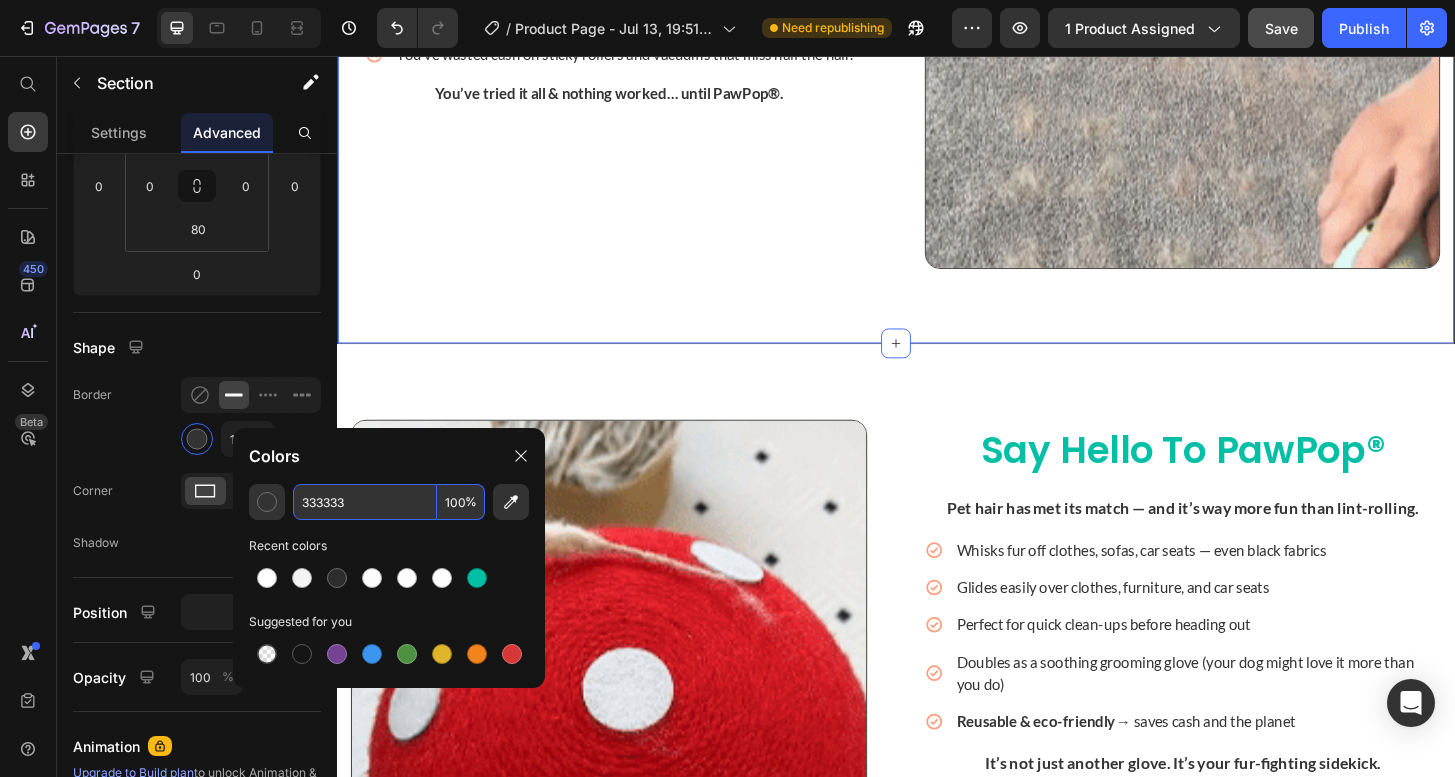 paste on "F4F4F4" 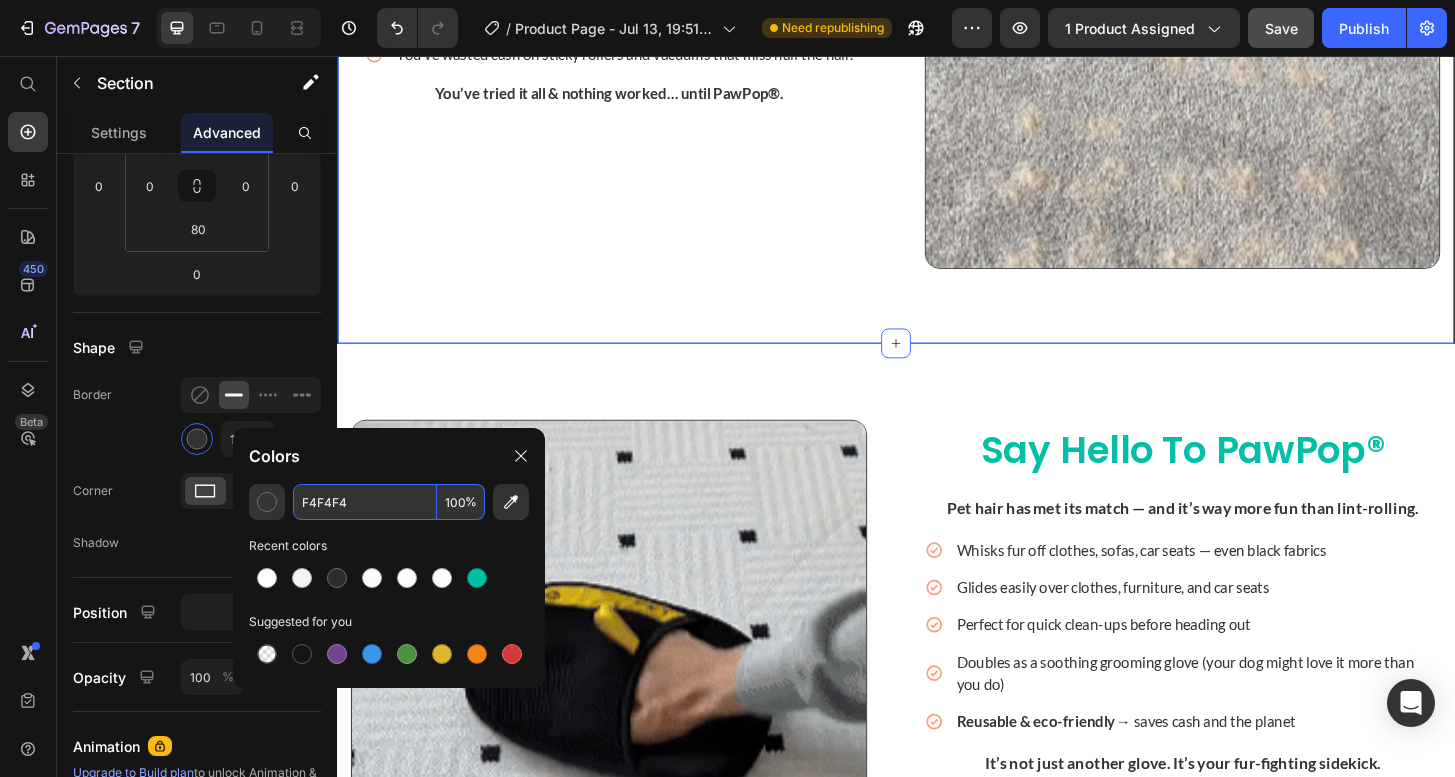 type on "F4F4F4" 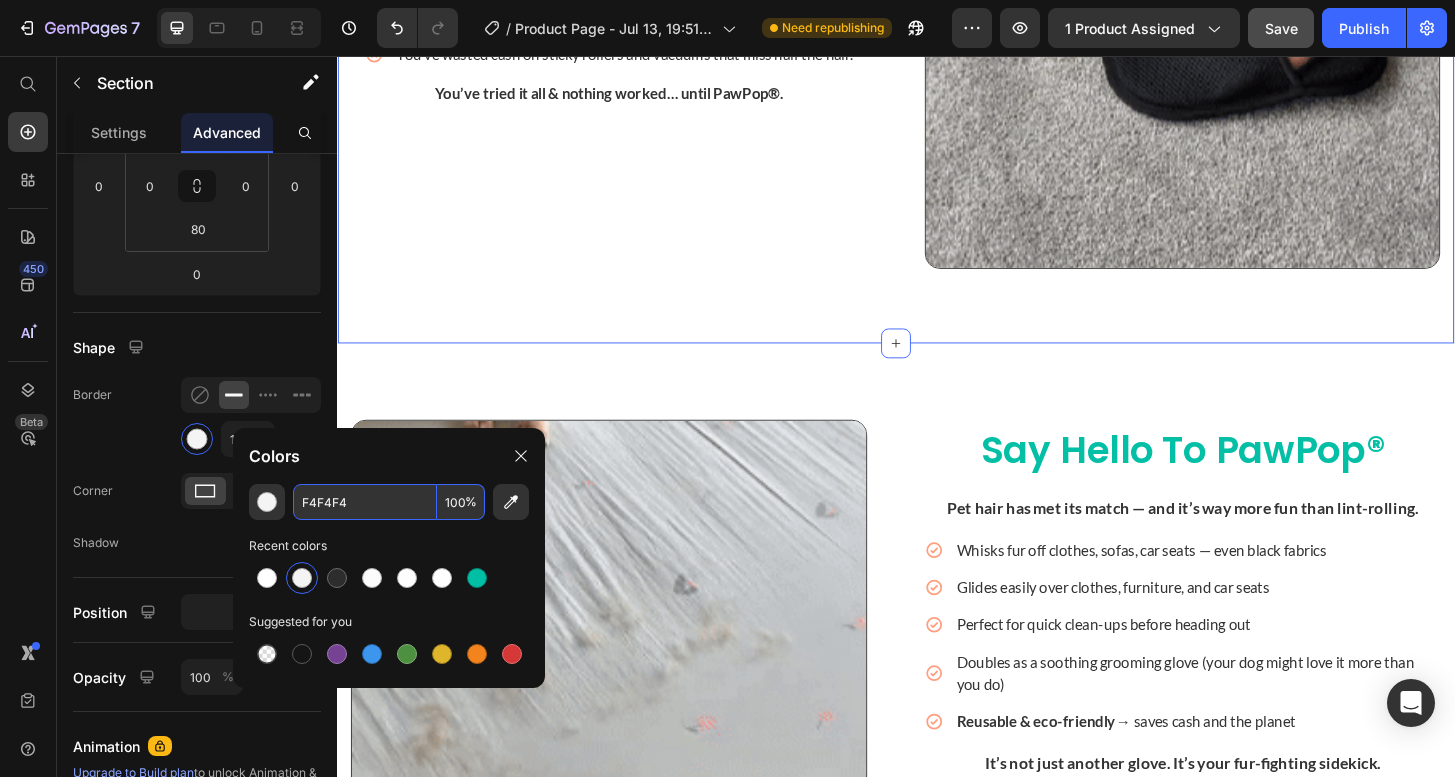 click on "Sick of Living in a Fur Storm? Heading We get it. You adore your pup, but: Text block
Icon Black outfits are off-limits because fur clings like Velcro Text Block
Icon Your couch and car look like furry crime scenes Text Block
Icon Guests leave your home looking like they adopted your dog Text Block
Icon You’ve wasted cash on sticky rollers and vacuums that miss half the hair. Text Block Advanced list You’ve tried it all & nothing worked… until PawPop®. Text block Image Row Section 2   You can create reusable sections Create Theme Section AI Content Write with GemAI What would you like to describe here? Tone and Voice Persuasive Product PawPop® Whoosh Glove-Omar Show more Generate" at bounding box center [937, 7] 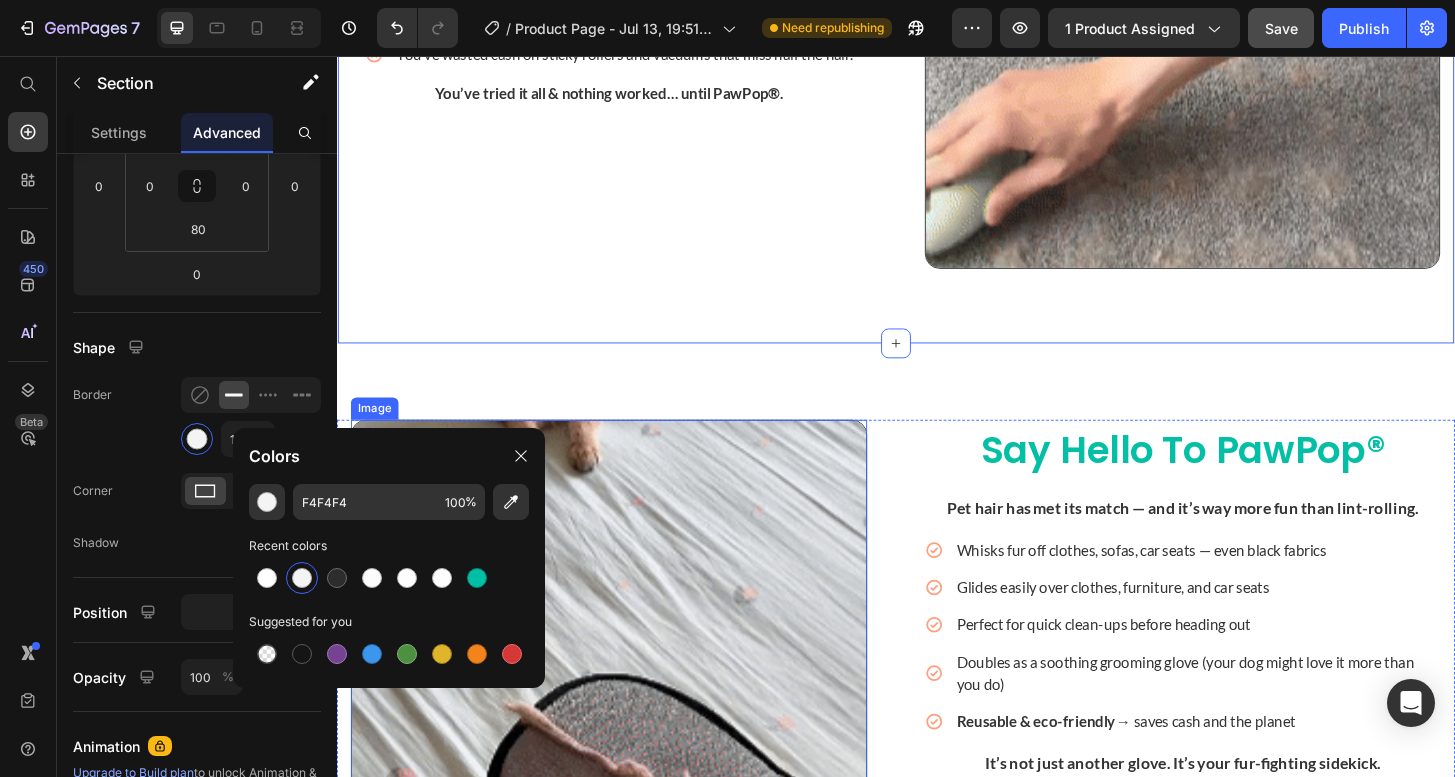 click at bounding box center (629, 723) 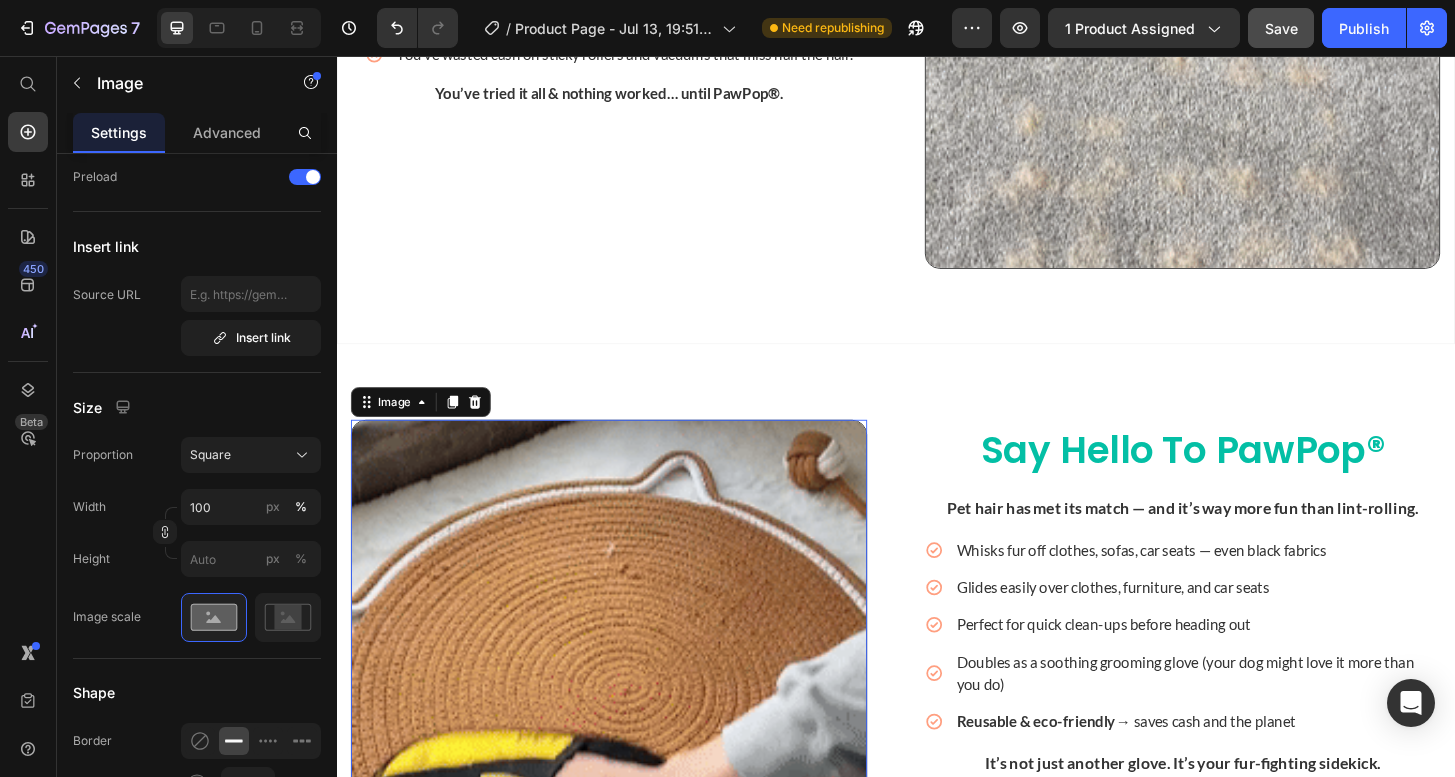 scroll, scrollTop: 0, scrollLeft: 0, axis: both 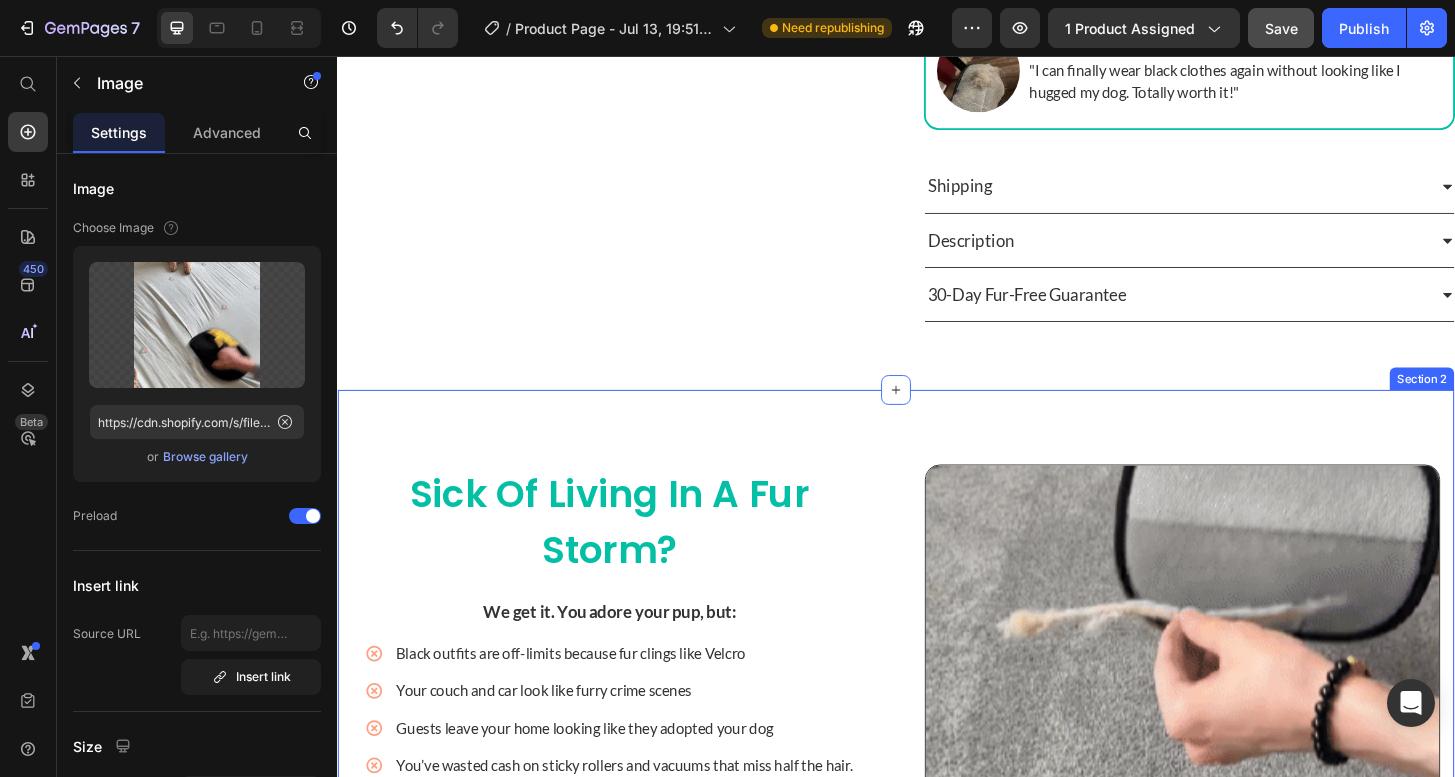 click on "Sick of Living in a Fur Storm? Heading We get it. You adore your pup, but: Text block
Icon Black outfits are off-limits because fur clings like Velcro Text Block
Icon Your couch and car look like furry crime scenes Text Block
Icon Guests leave your home looking like they adopted your dog Text Block
Icon You’ve wasted cash on sticky rollers and vacuums that miss half the hair. Text Block Advanced list You’ve tried it all & nothing worked… until PawPop®. Text block Image Row Section 2" at bounding box center [937, 770] 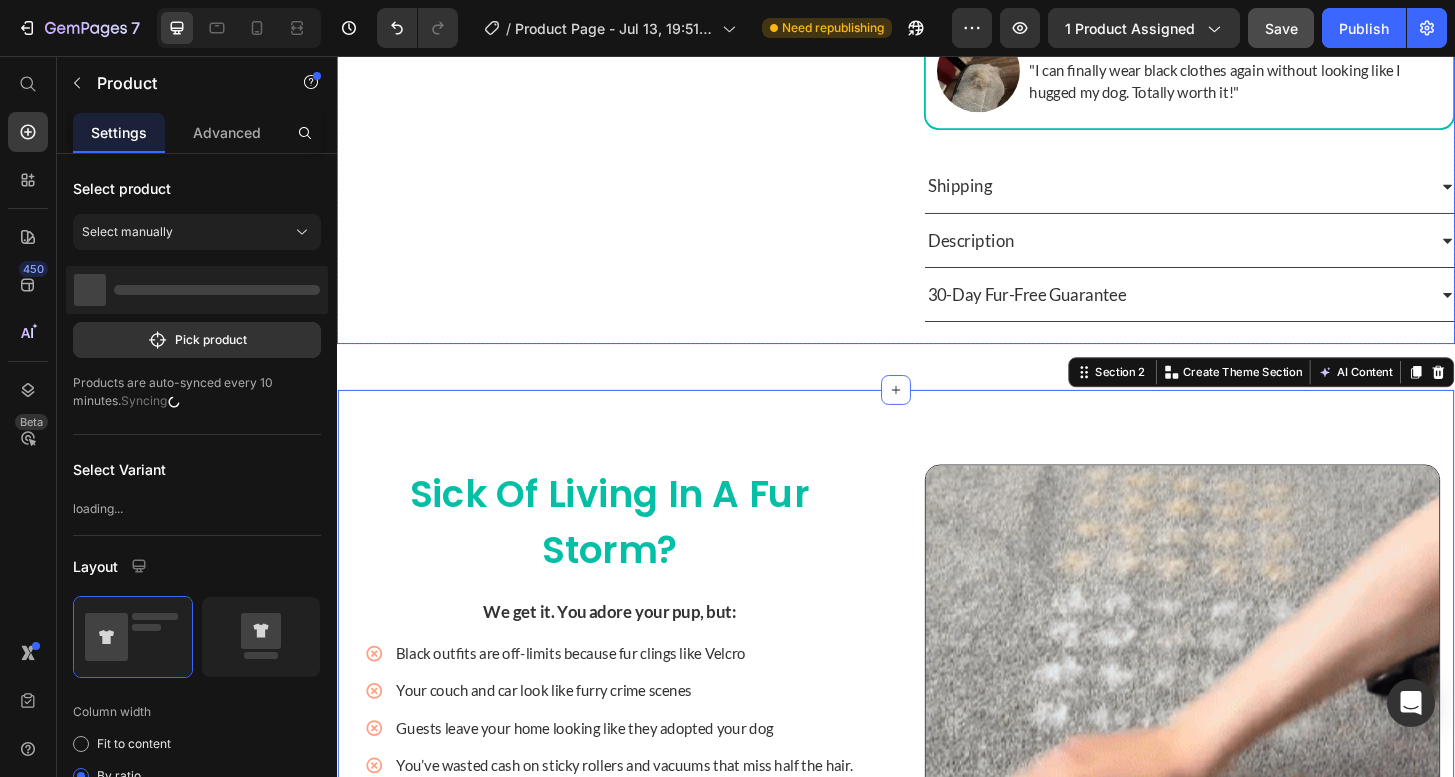 click on "Product Images" at bounding box center (622, -230) 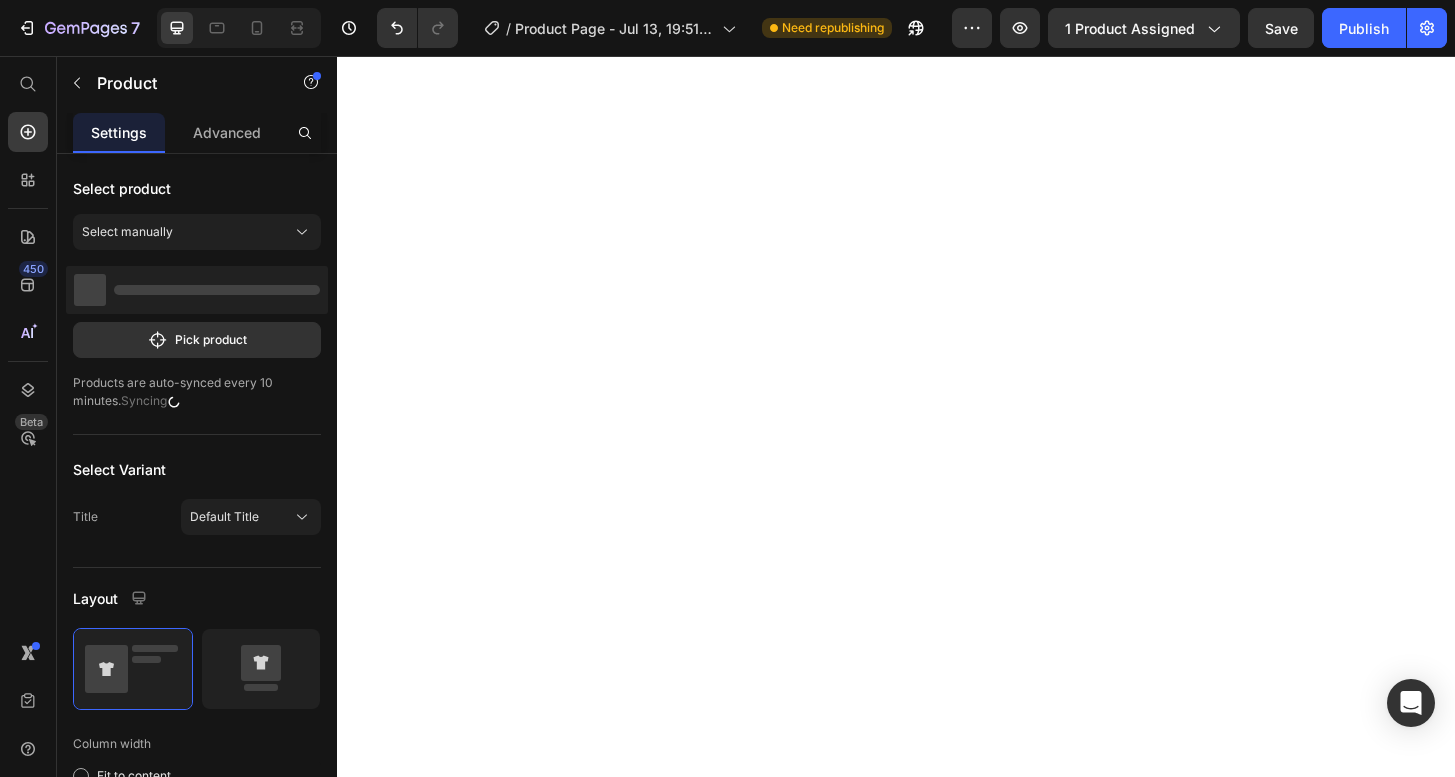 scroll, scrollTop: 0, scrollLeft: 0, axis: both 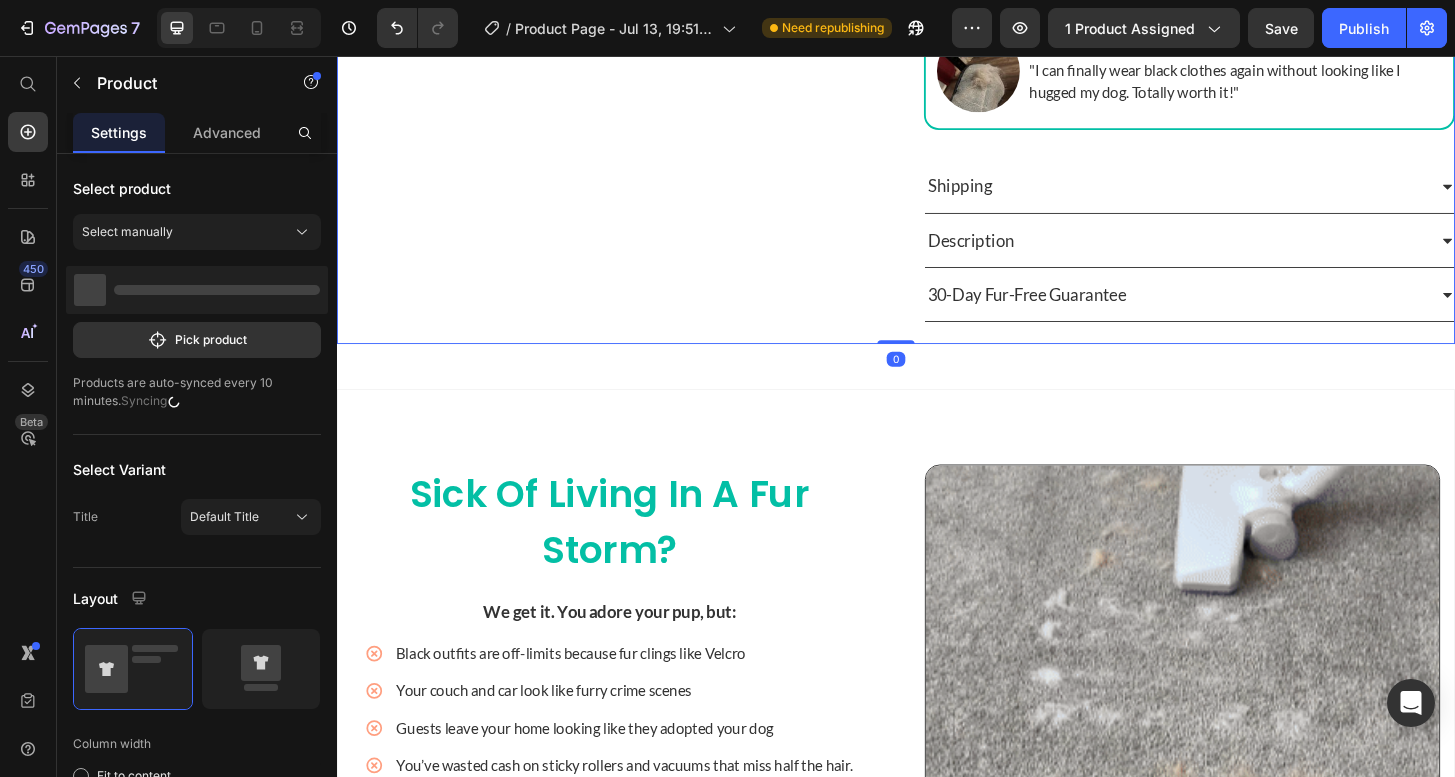 click on "Product Images" at bounding box center (622, -230) 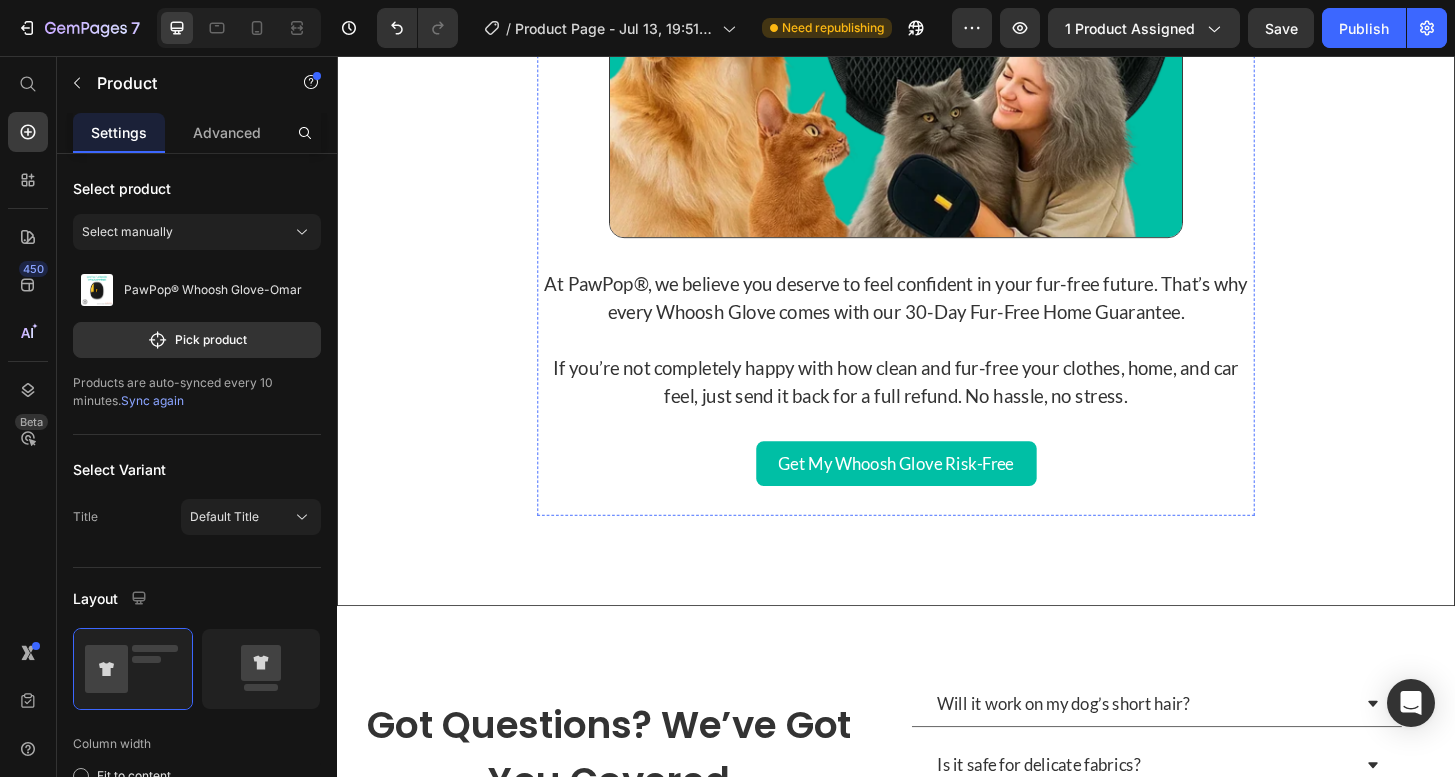 scroll, scrollTop: 6403, scrollLeft: 0, axis: vertical 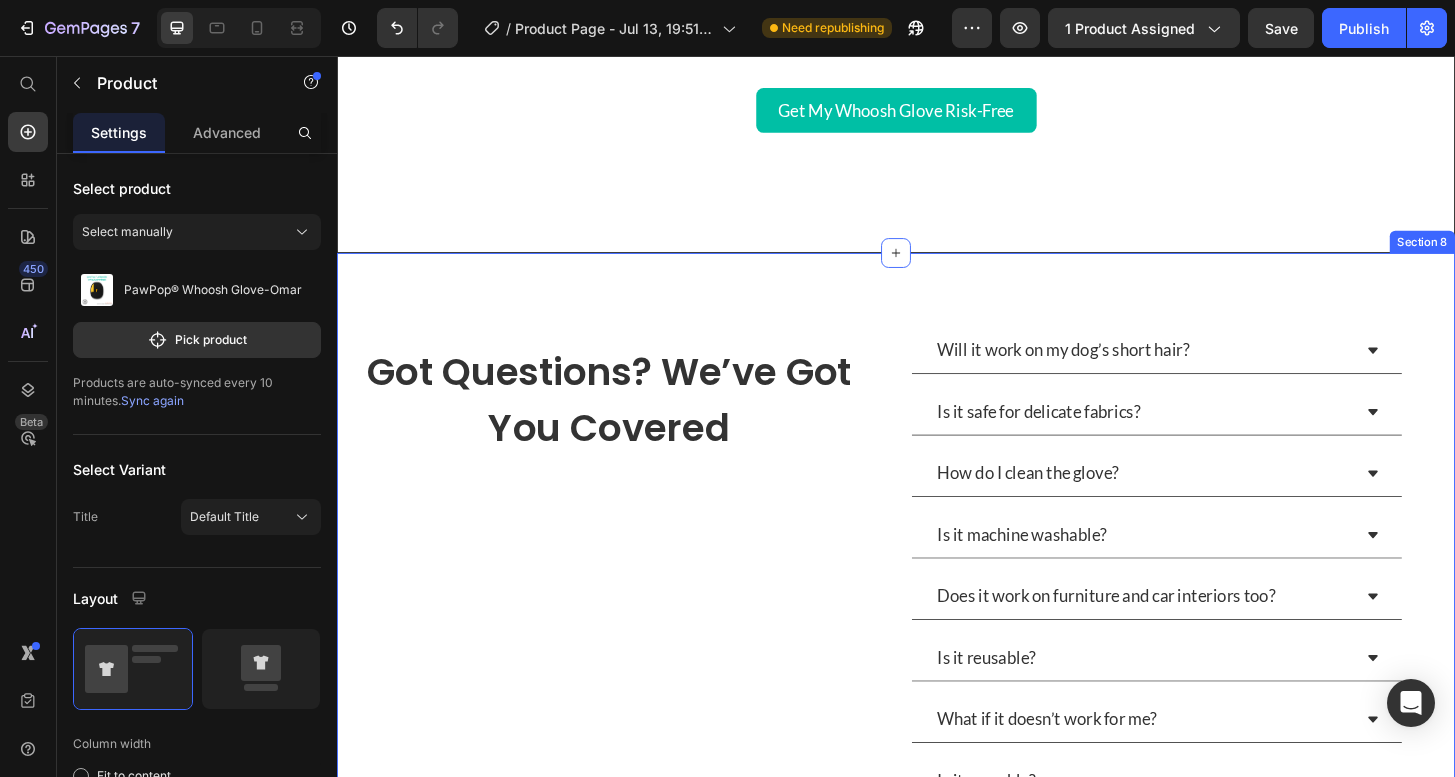 click on "Got Questions? We’ve Got You Covered Heading Row
Will it work on my dog’s short hair?
Is it safe for delicate fabrics?
How do I clean the glove?
Is it machine washable?
Does it work on furniture and car interiors too?
Is it reusable?
What if it doesn’t work for me?
Is it reusable? Accordion Row Section 8" at bounding box center (937, 603) 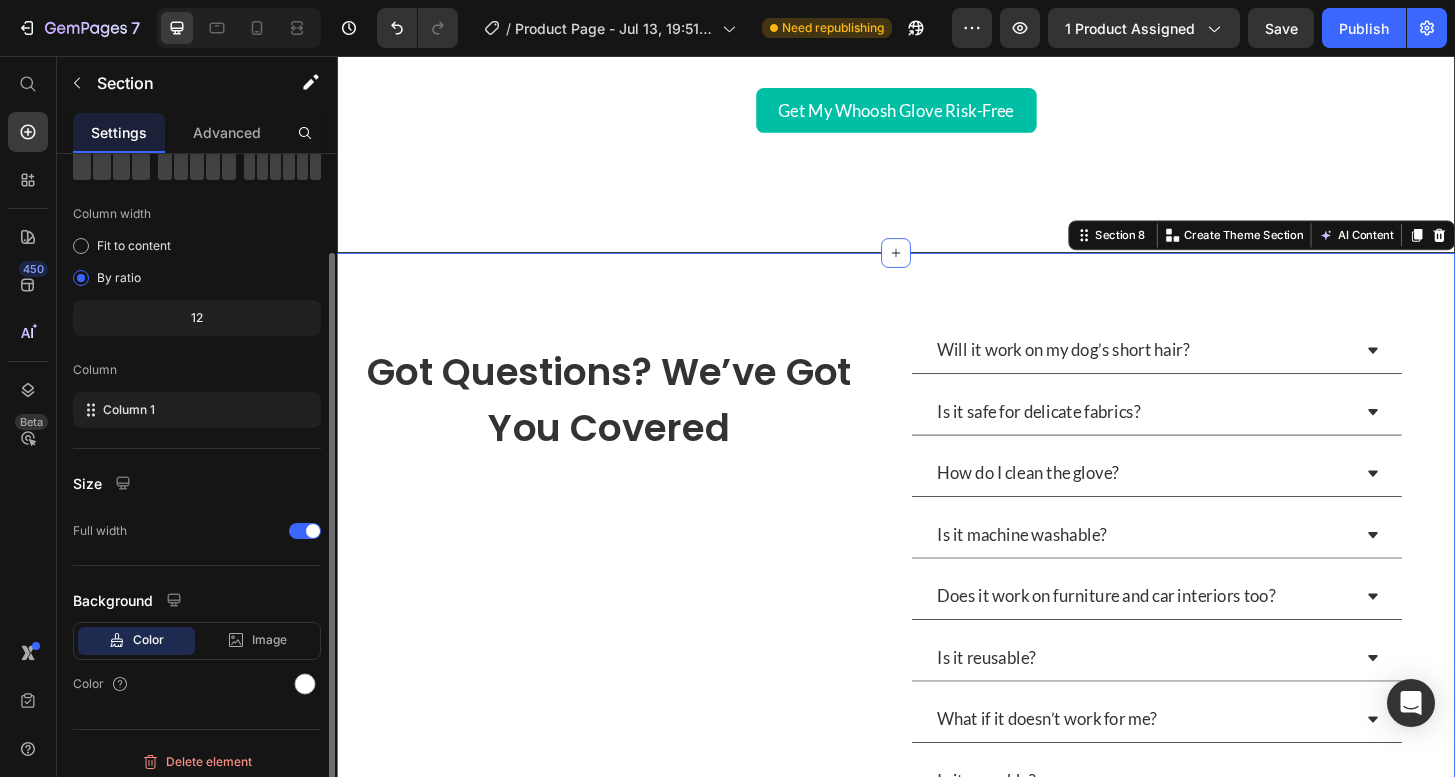 scroll, scrollTop: 128, scrollLeft: 0, axis: vertical 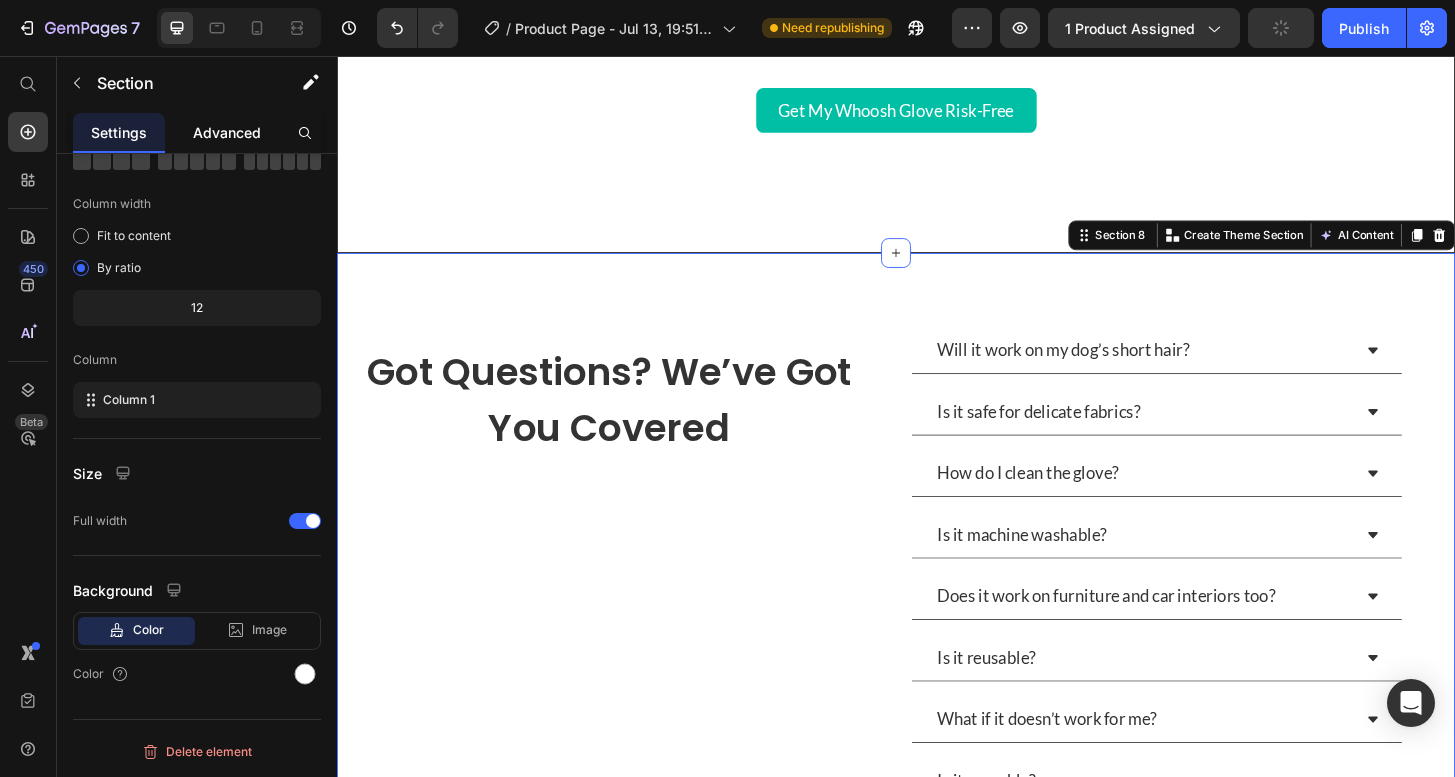 click on "Advanced" at bounding box center (227, 132) 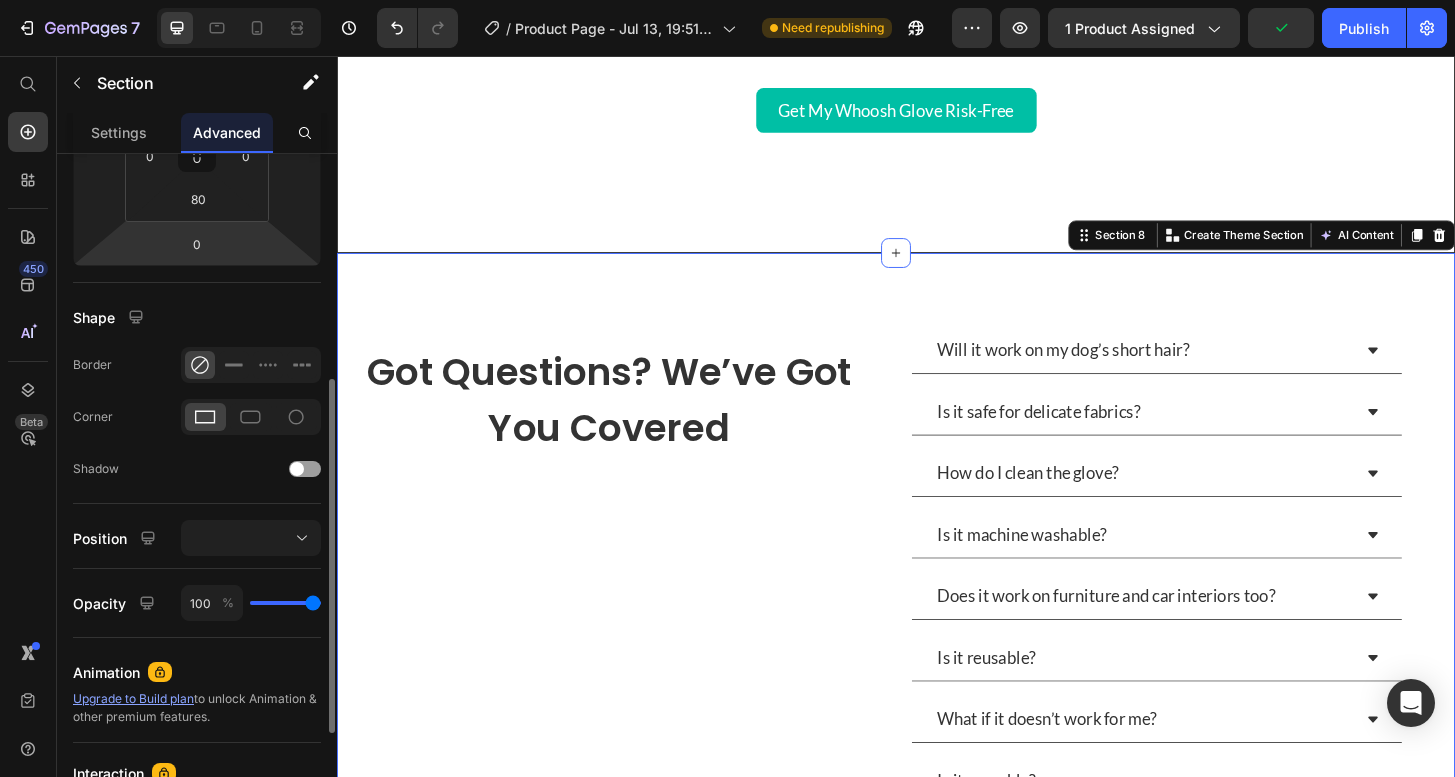 scroll, scrollTop: 443, scrollLeft: 0, axis: vertical 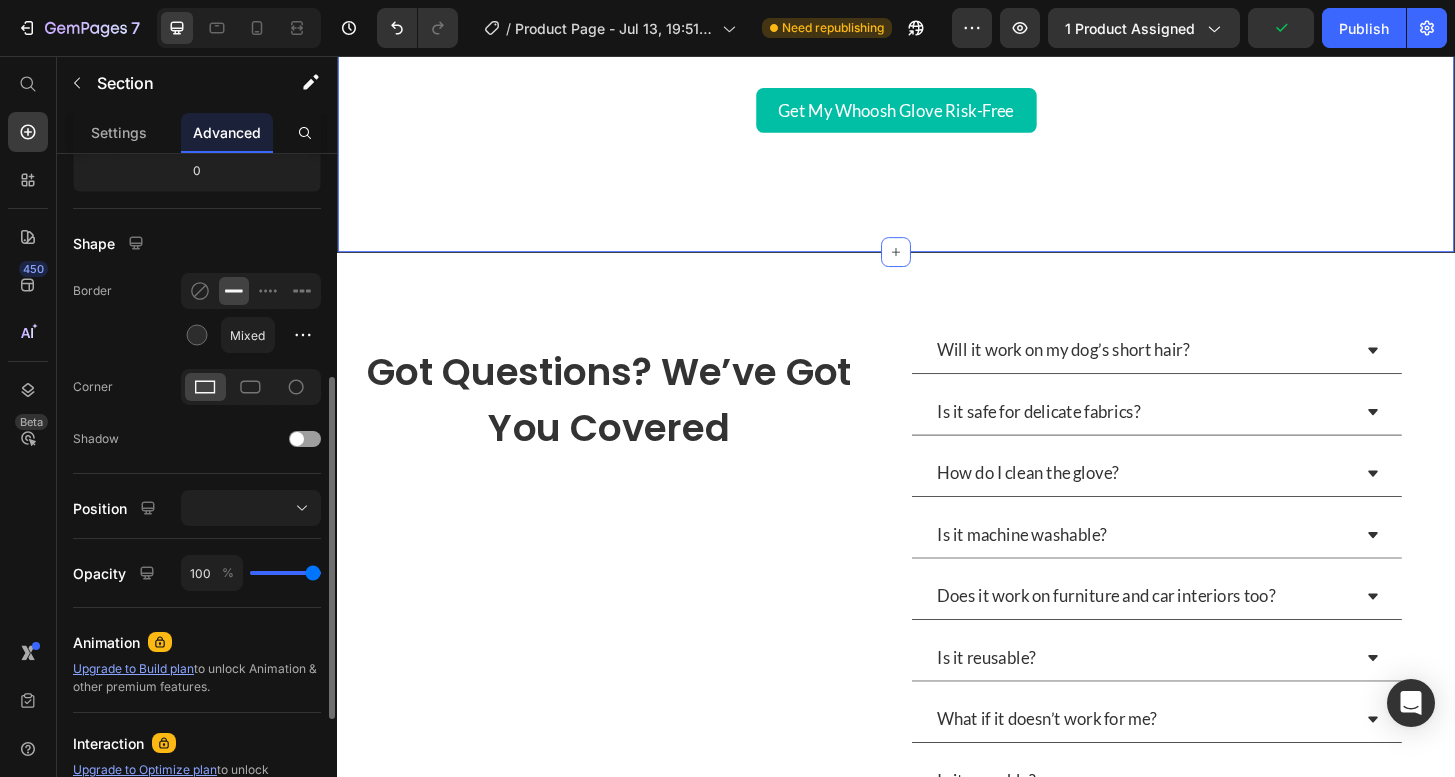 click on "Try It, Love It, or It’s On Us Heading Image At PawPop®, we believe you deserve to feel confident in your fur-free future. That’s why every Whoosh Glove comes with our 30-Day Fur-Free Home Guarantee.   If you’re not completely happy with how clean and fur-free your clothes, home, and car feel, just send it back for a full refund. No hassle, no stress. Text Block Get My Whoosh Glove Risk-Free Button Row Section 7   You can create reusable sections Create Theme Section AI Content Write with GemAI What would you like to describe here? Tone and Voice Persuasive Product PawPop® Whoosh Glove-Omar Show more Generate" at bounding box center (937, -327) 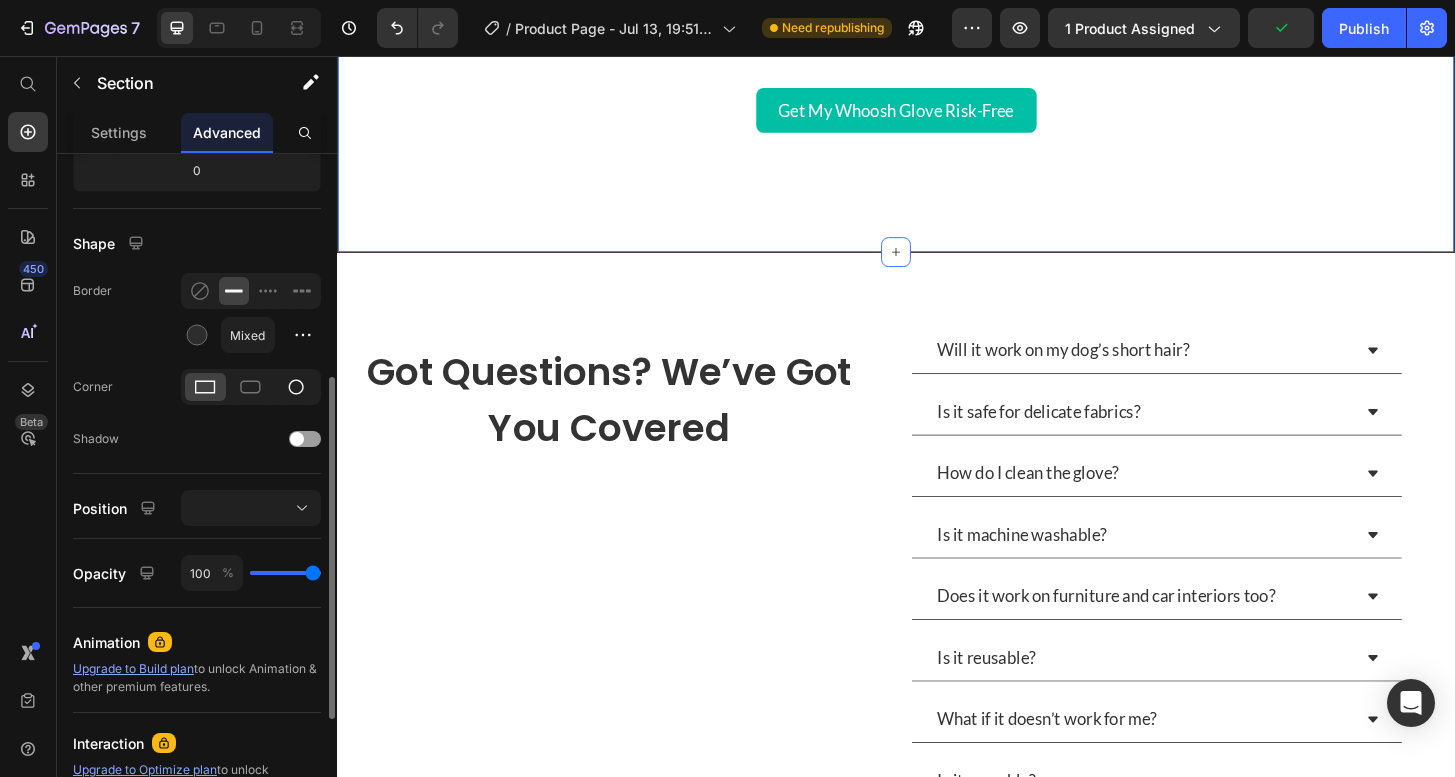 scroll, scrollTop: 448, scrollLeft: 0, axis: vertical 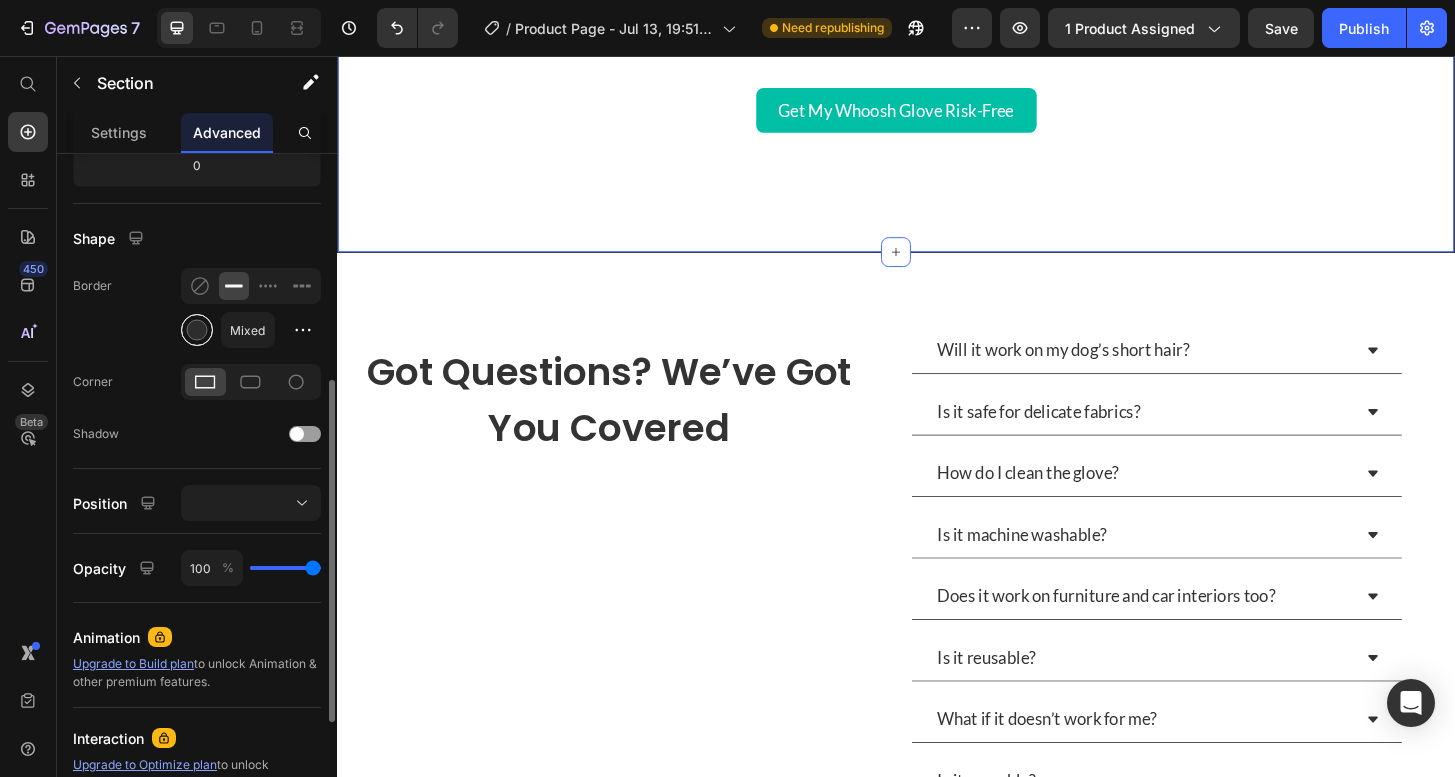 click at bounding box center [197, 330] 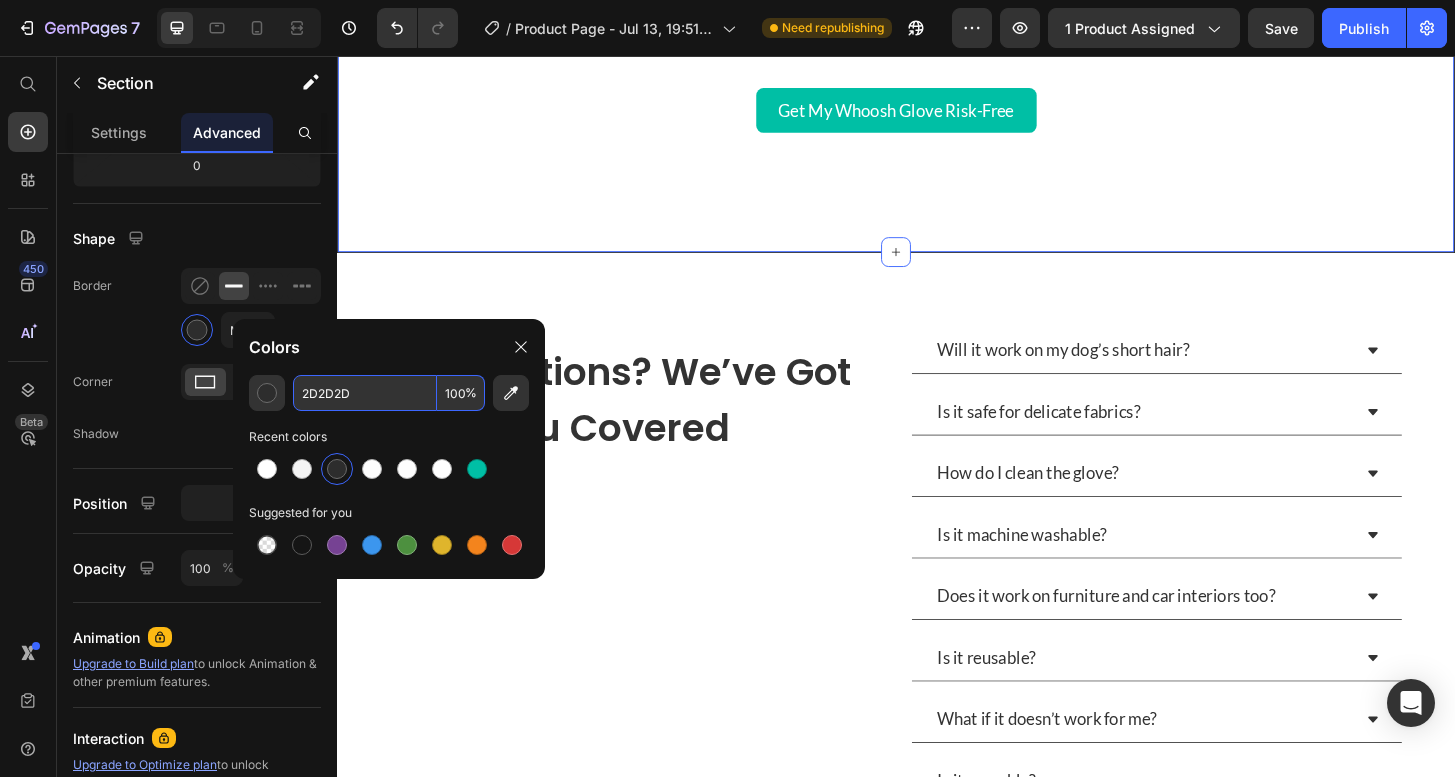 click on "2D2D2D" at bounding box center (365, 393) 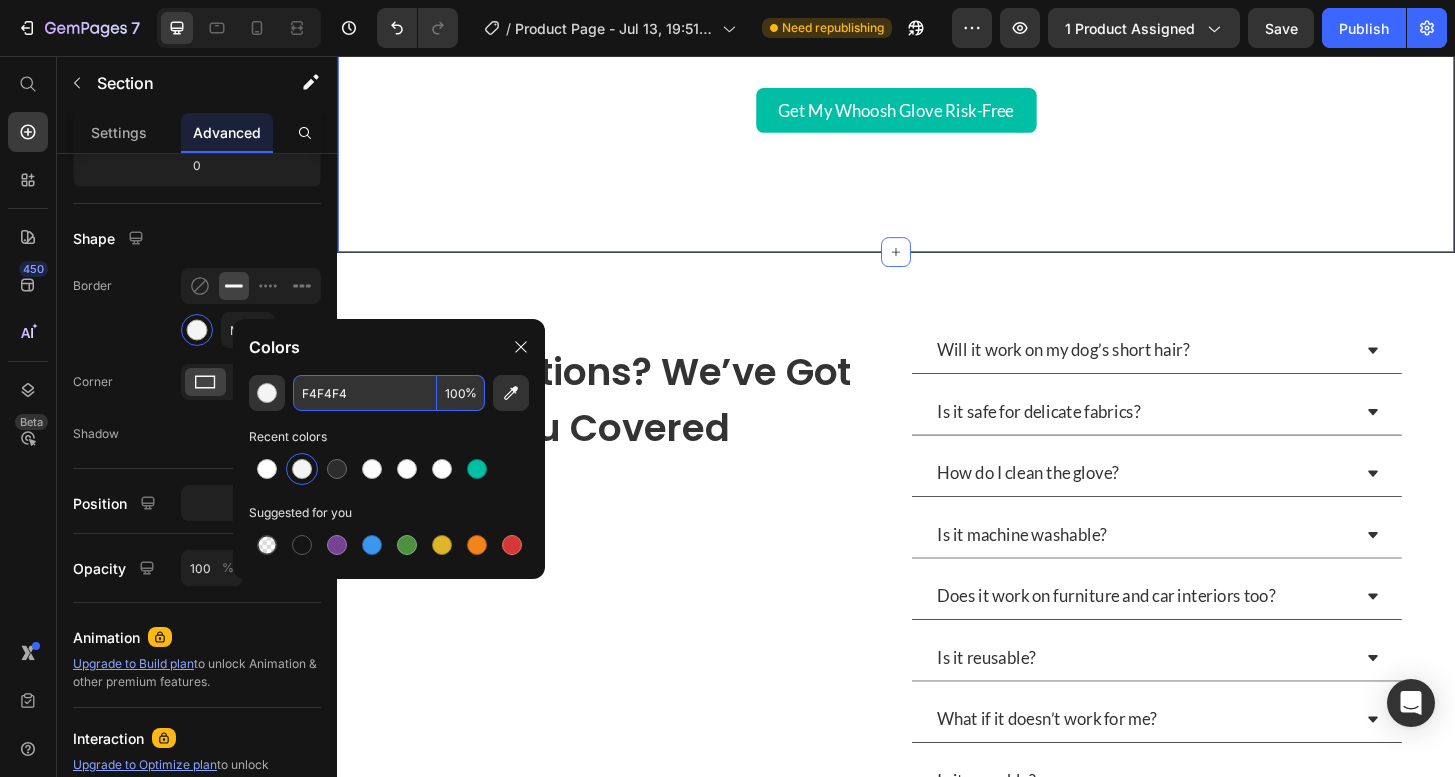 type on "F4F4F4" 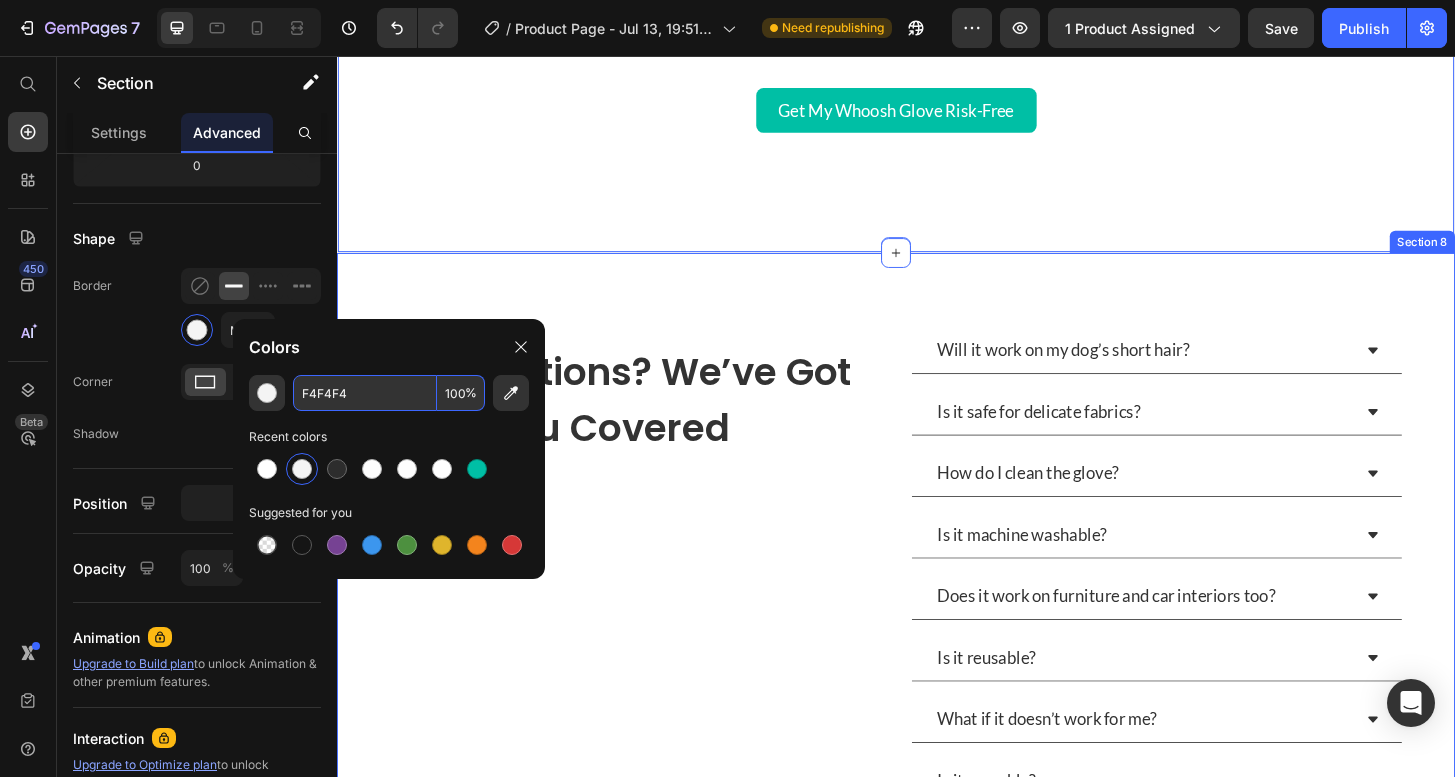 click on "Got Questions? We’ve Got You Covered Heading Row
Will it work on my dog’s short hair?
Is it safe for delicate fabrics?
How do I clean the glove?
Is it machine washable?
Does it work on furniture and car interiors too?
Is it reusable?
What if it doesn’t work for me?
Is it reusable? Accordion Row Section 8" at bounding box center (937, 603) 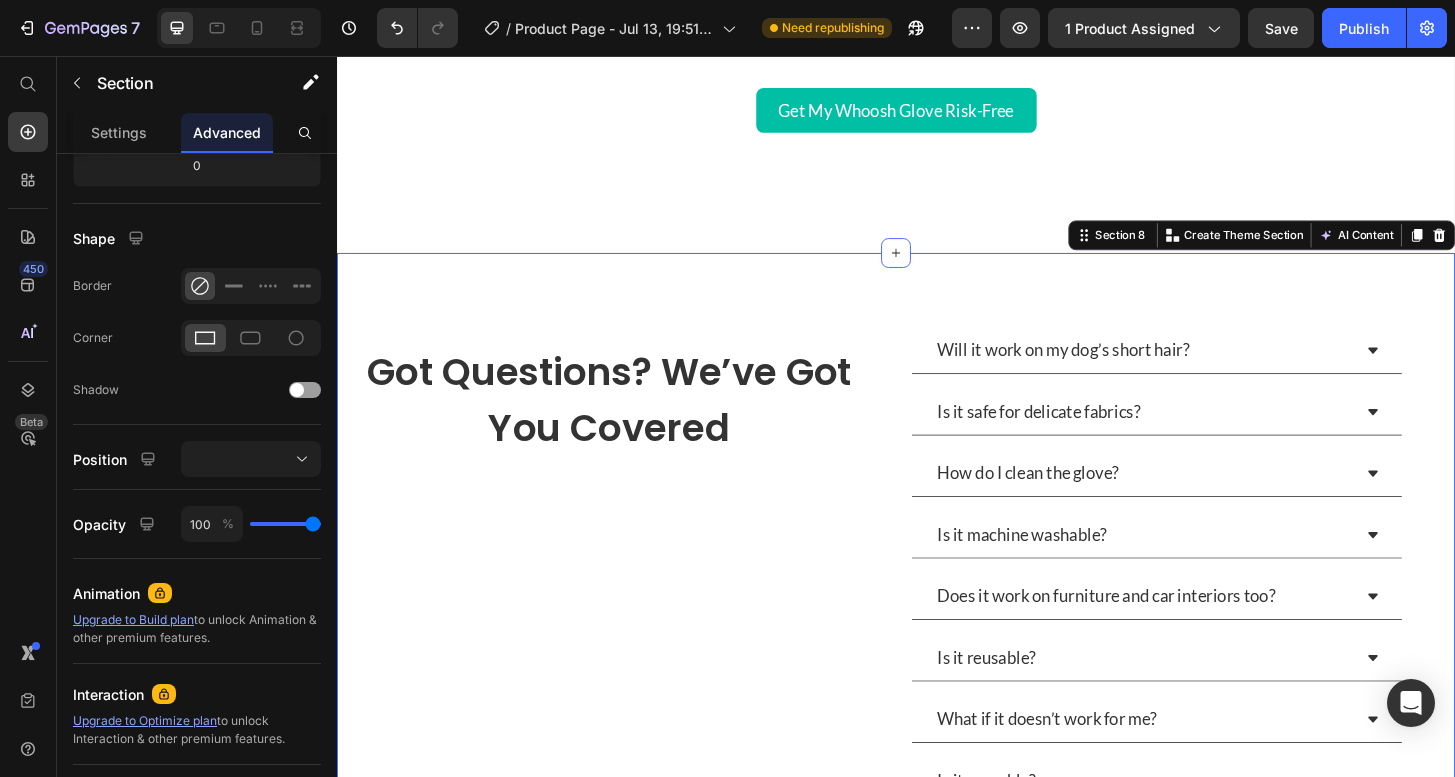 type 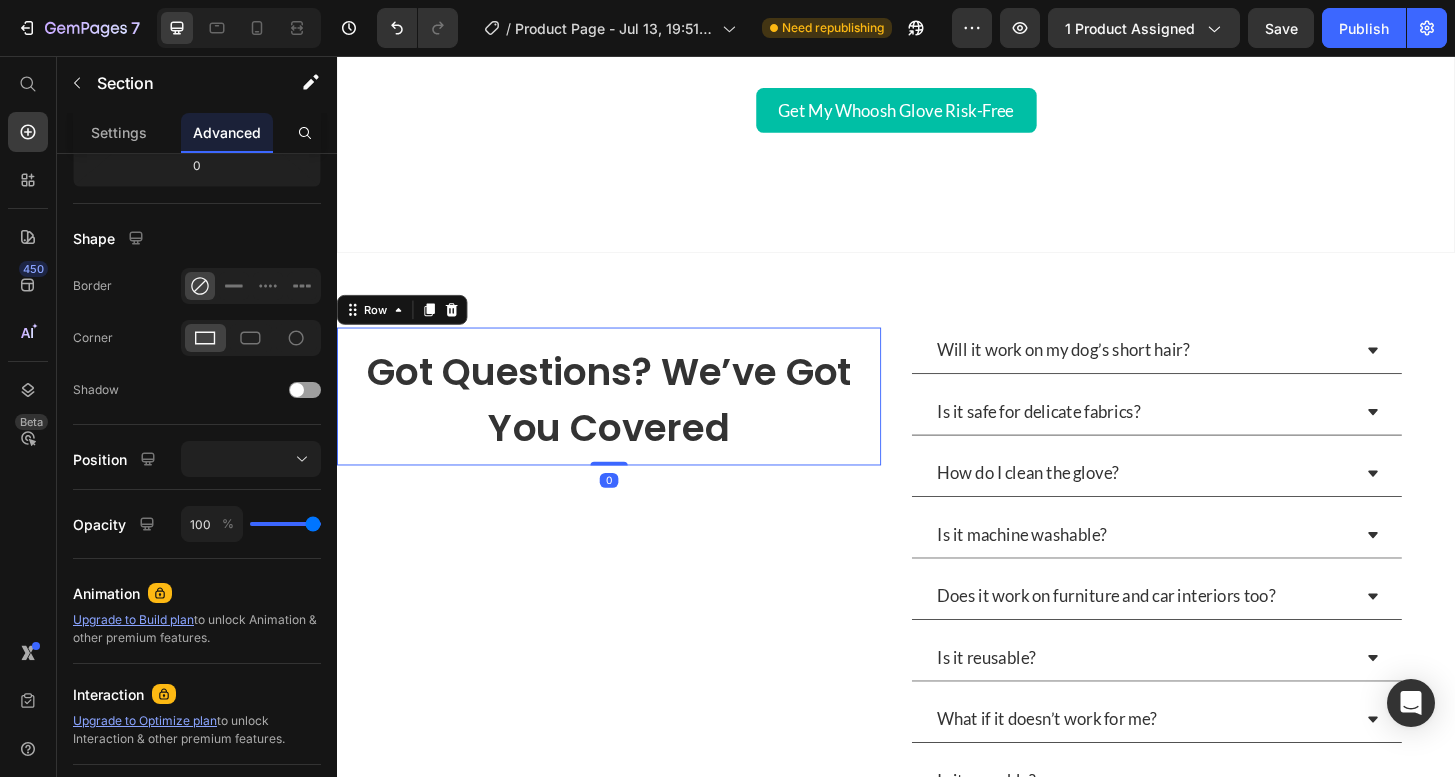 click on "Got Questions? We’ve Got You Covered Heading Row   0" at bounding box center [629, 421] 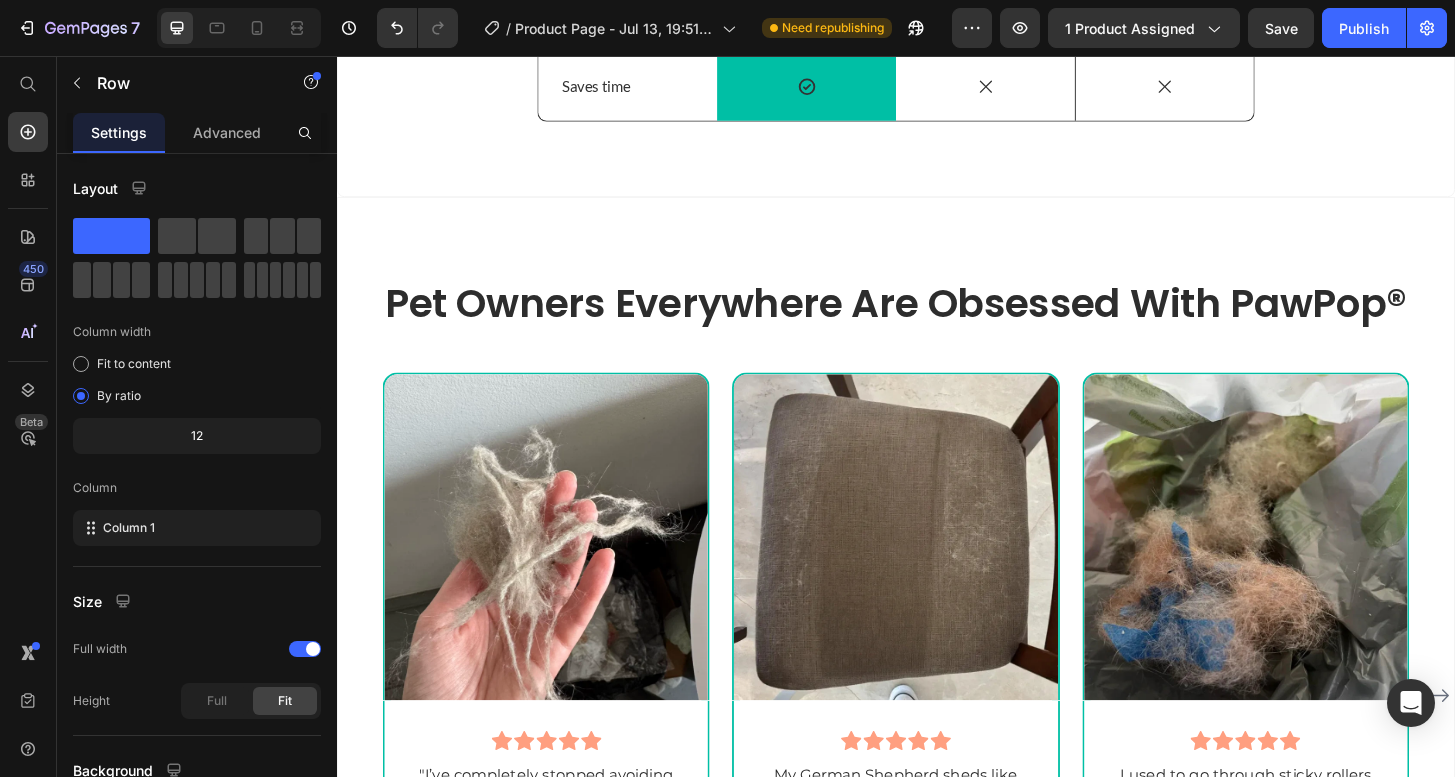 scroll, scrollTop: 4159, scrollLeft: 0, axis: vertical 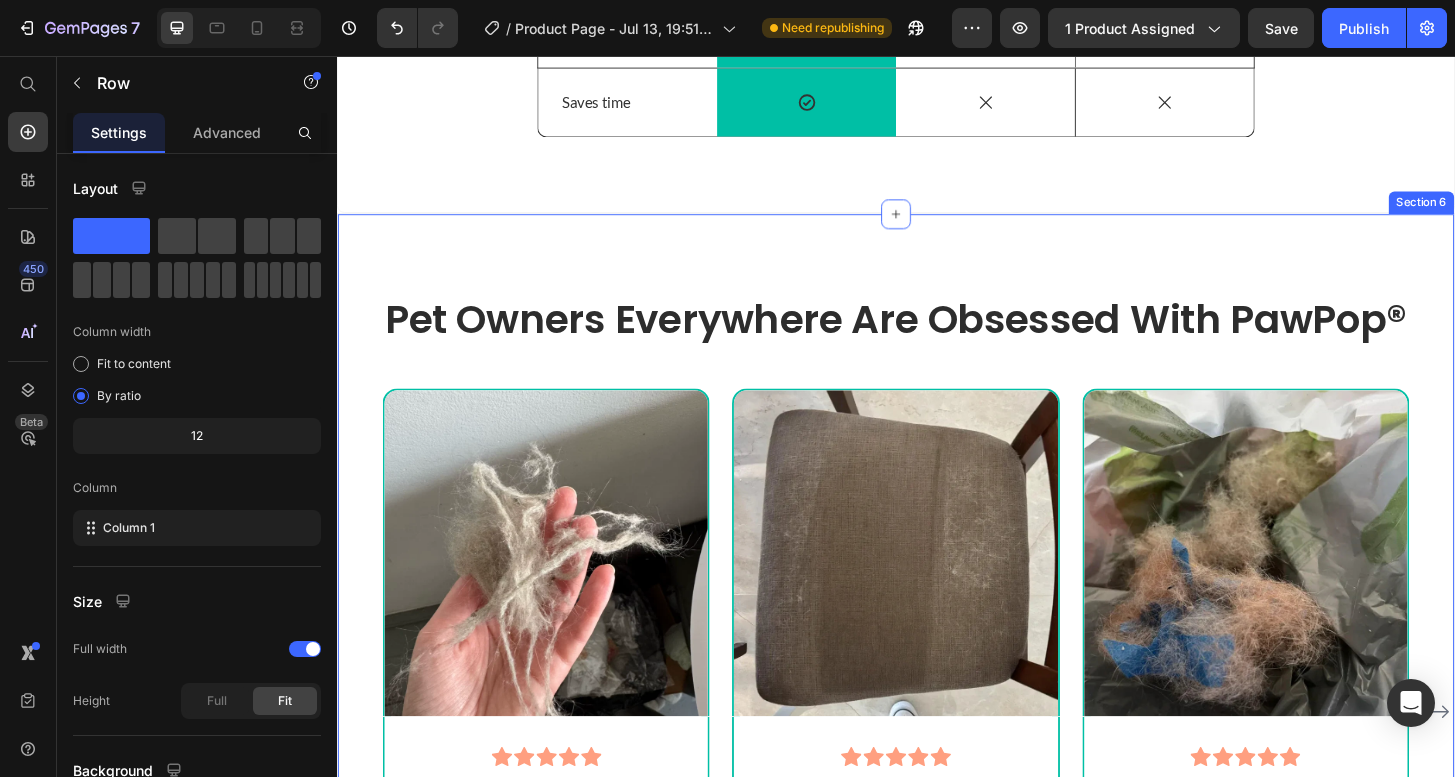 click on "Pet Owners Everywhere  Are Obsessed With PawPop® Heading
Image
Icon
Icon
Icon
Icon
Icon Row "I’ve completely stopped avoiding black clothes because of fur. I wore my black dress to a dinner party last week and didn’t have to lint-roll it once. This glove actually picks up every bit of hair, even the tiny short ones my vacuum misses." Text block – [LAST] [LAST] Item List Row Image
Icon
Icon
Icon
Icon
Icon Row My German Shepherd sheds like crazy, and I was vacuuming every single day. The PawPop® glove cuts my cleaning time in half and my dog actually enjoys being brushed now. It’s gentle, and I can see the hair sticking to the glove instantly. Text block – [LAST] [LAST] Item List Row Image
Icon
Icon
Icon
Icon
Icon Row Text block – [LAST] [LAST] Item List Row Image
Icon
Icon
Icon
Icon
Icon Row" at bounding box center (937, 772) 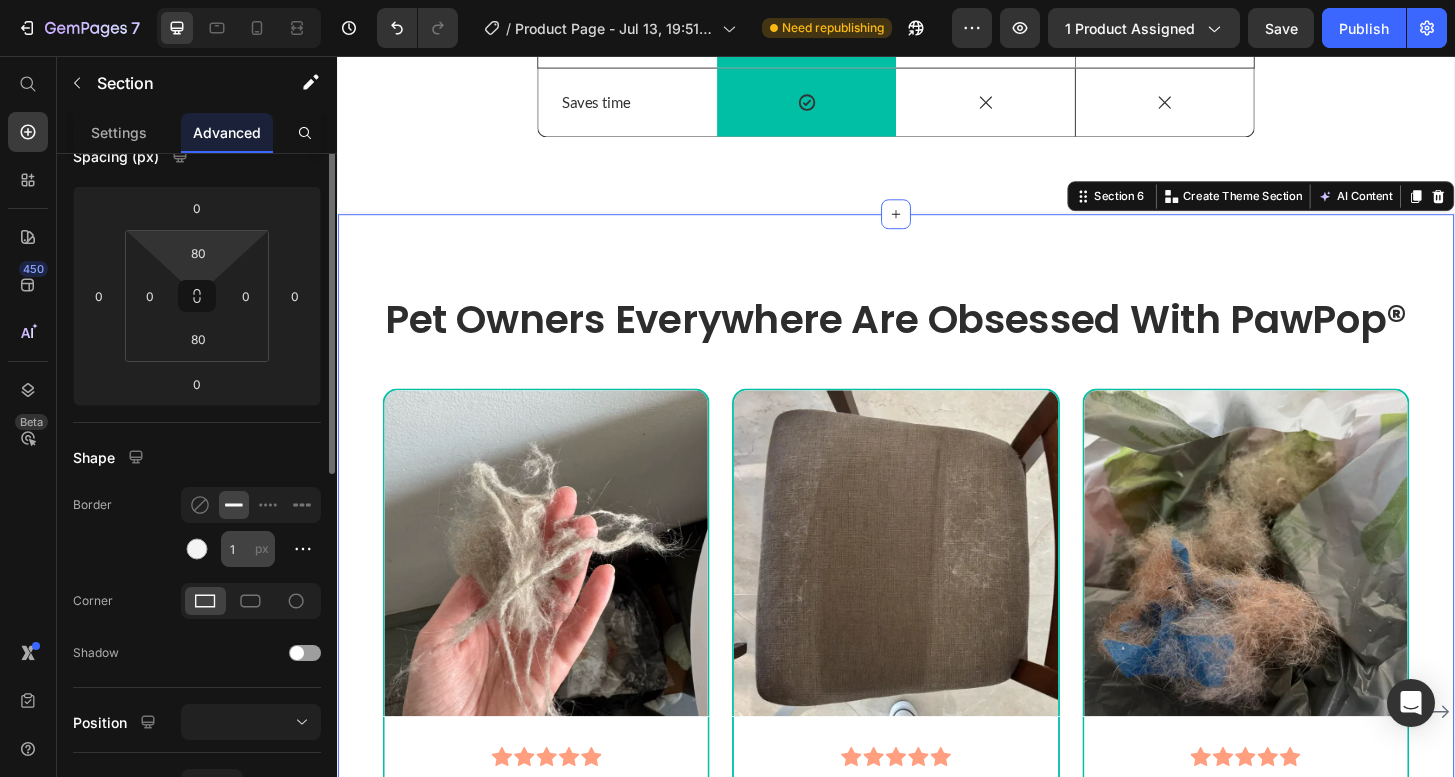 scroll, scrollTop: 288, scrollLeft: 0, axis: vertical 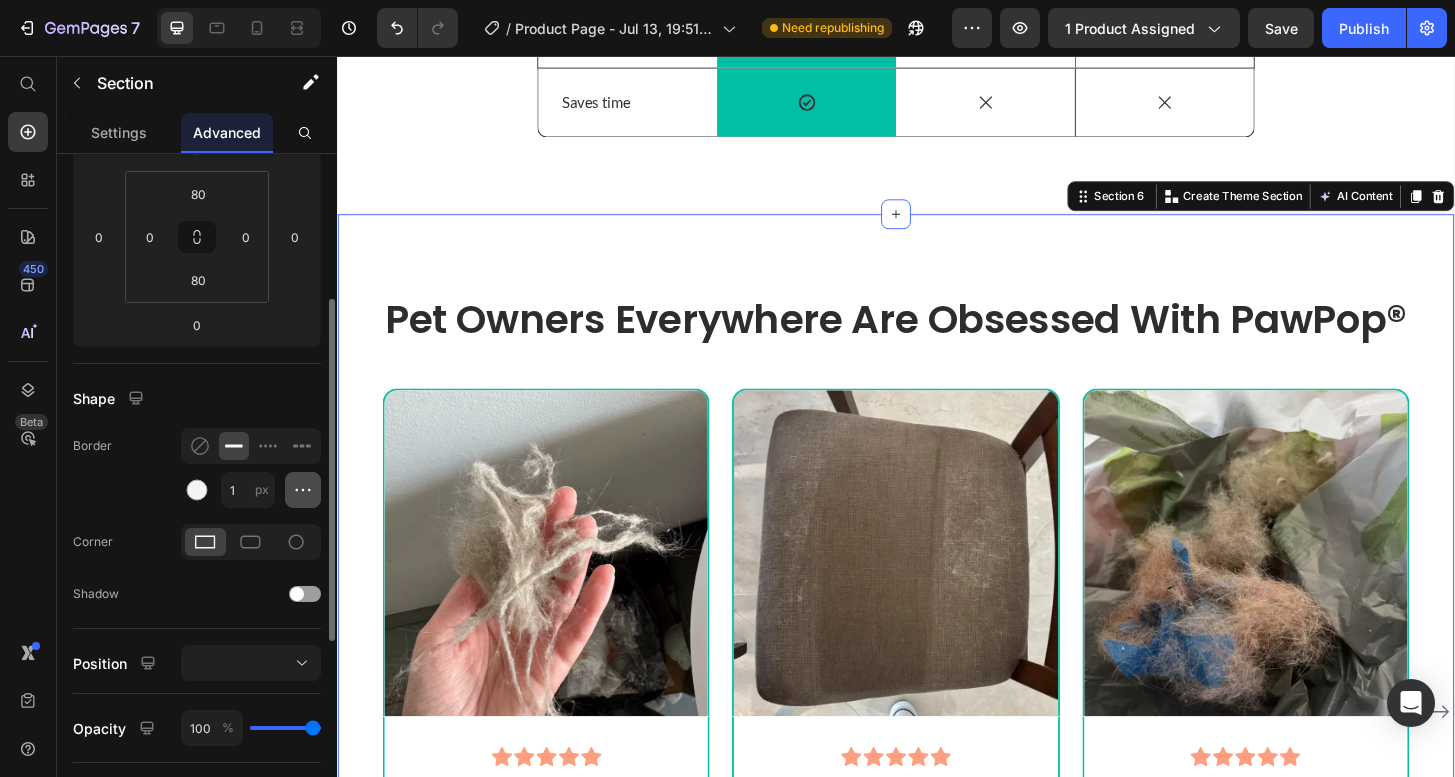 click 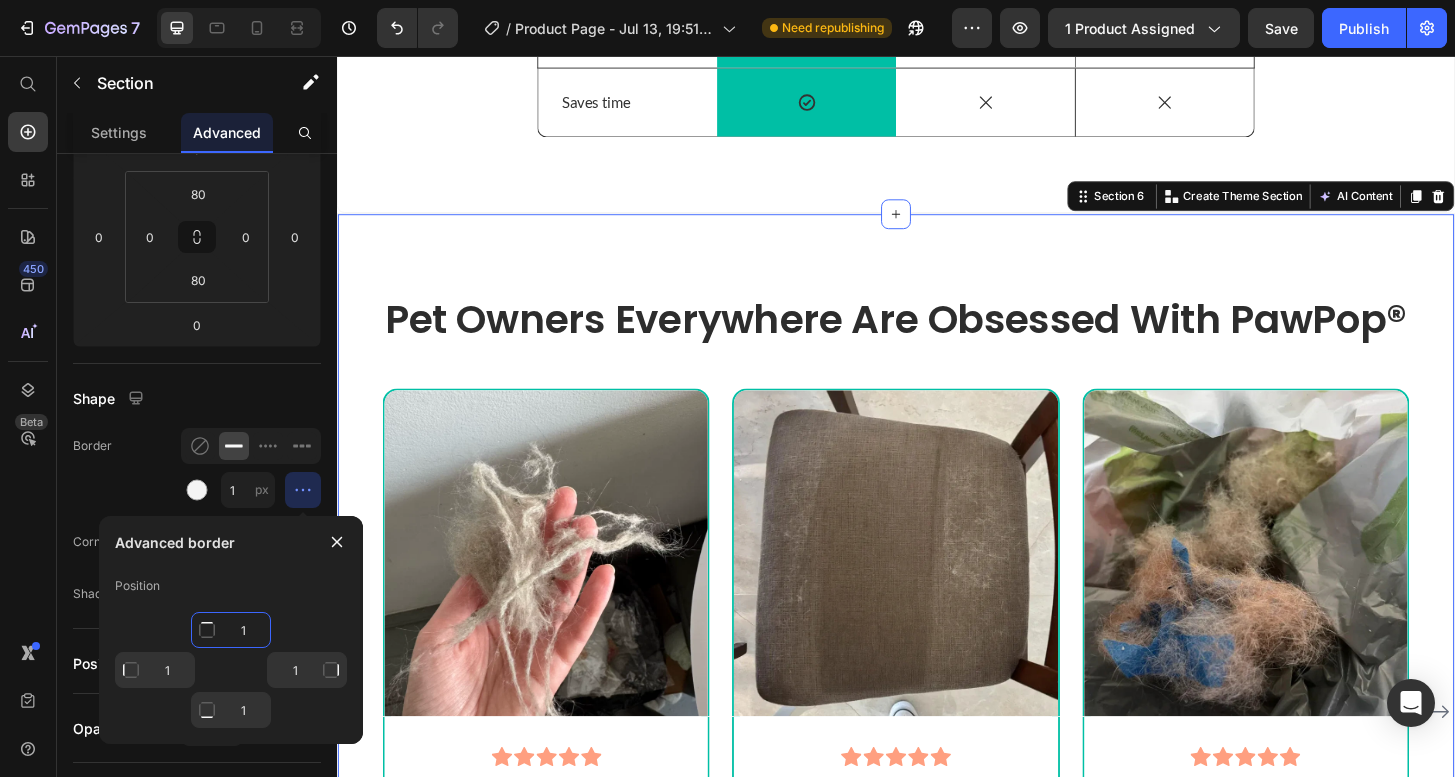 click on "1" 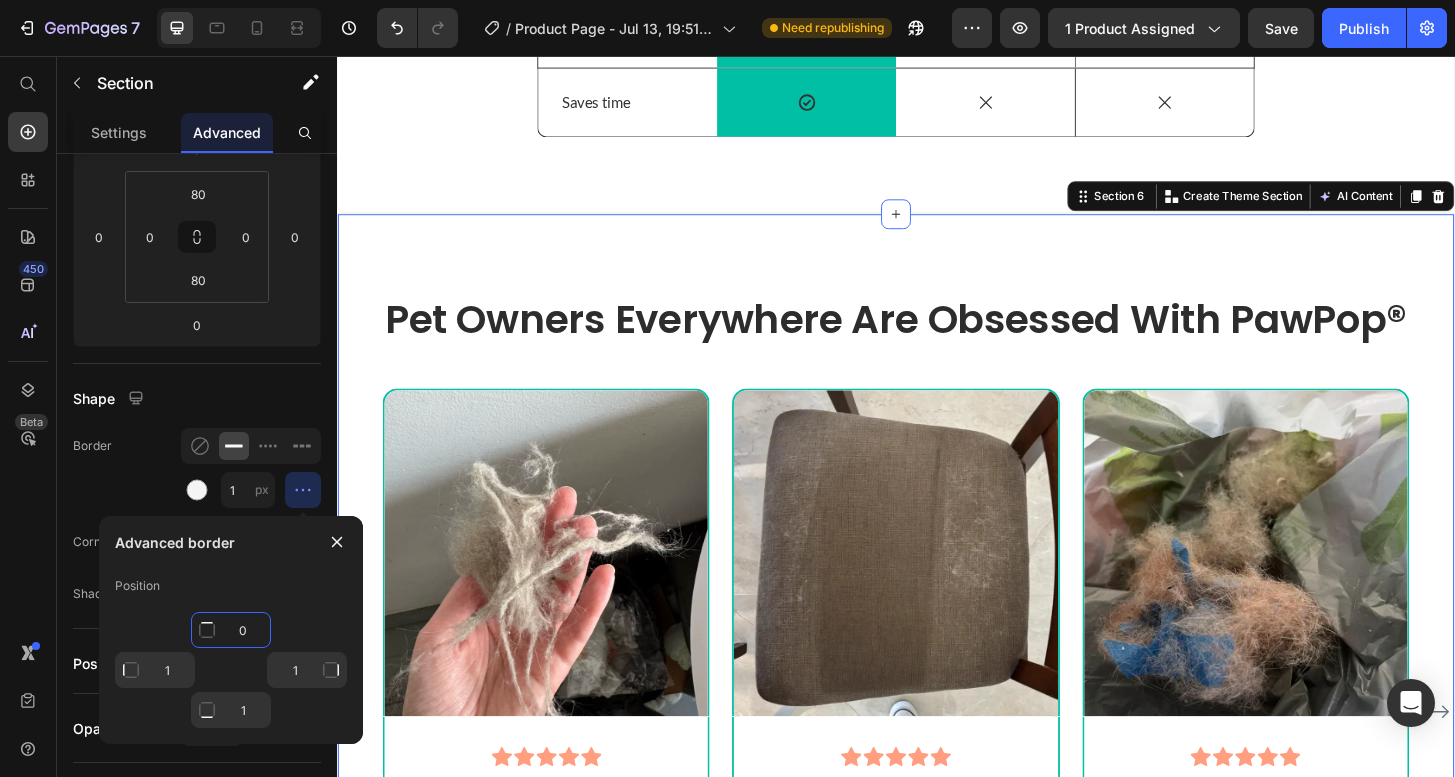 type on "0" 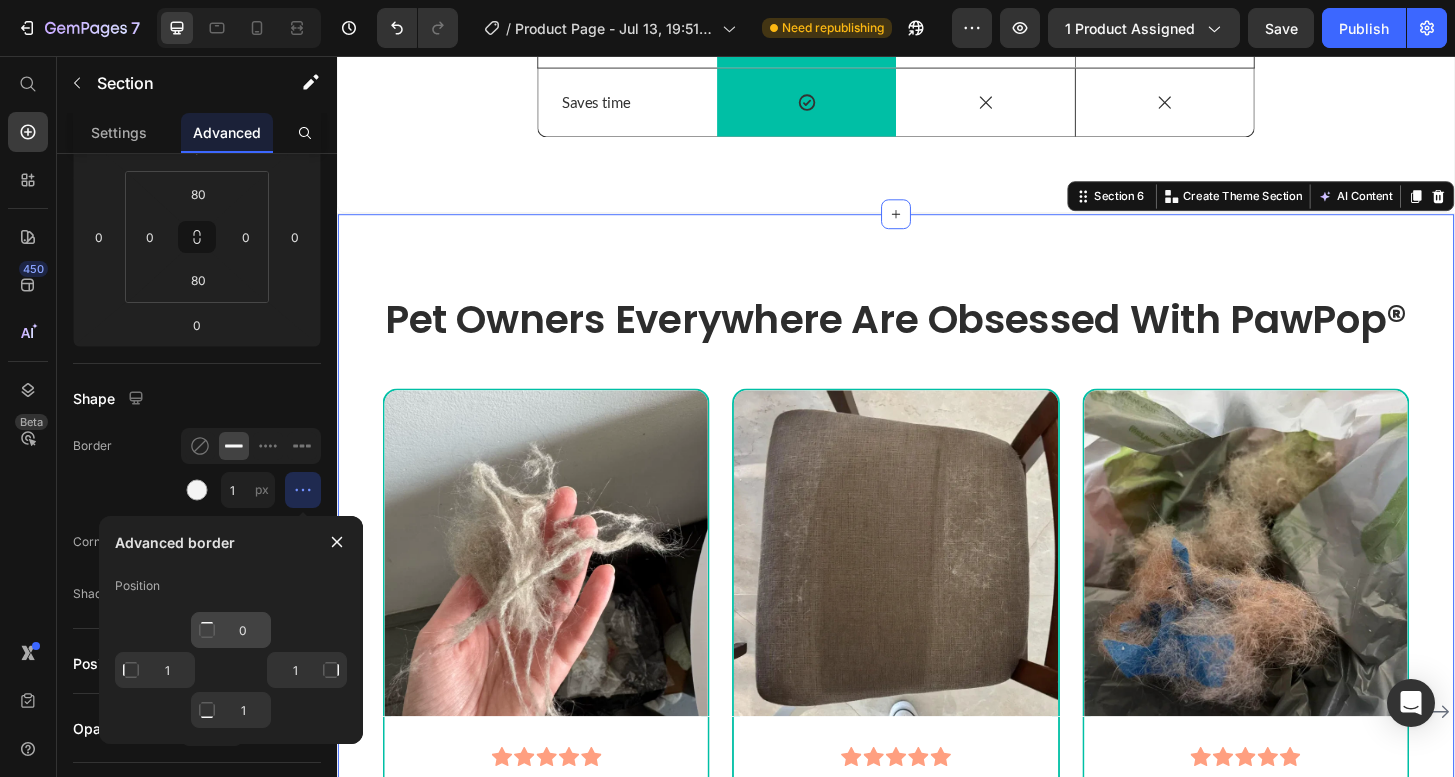type on "Mixed" 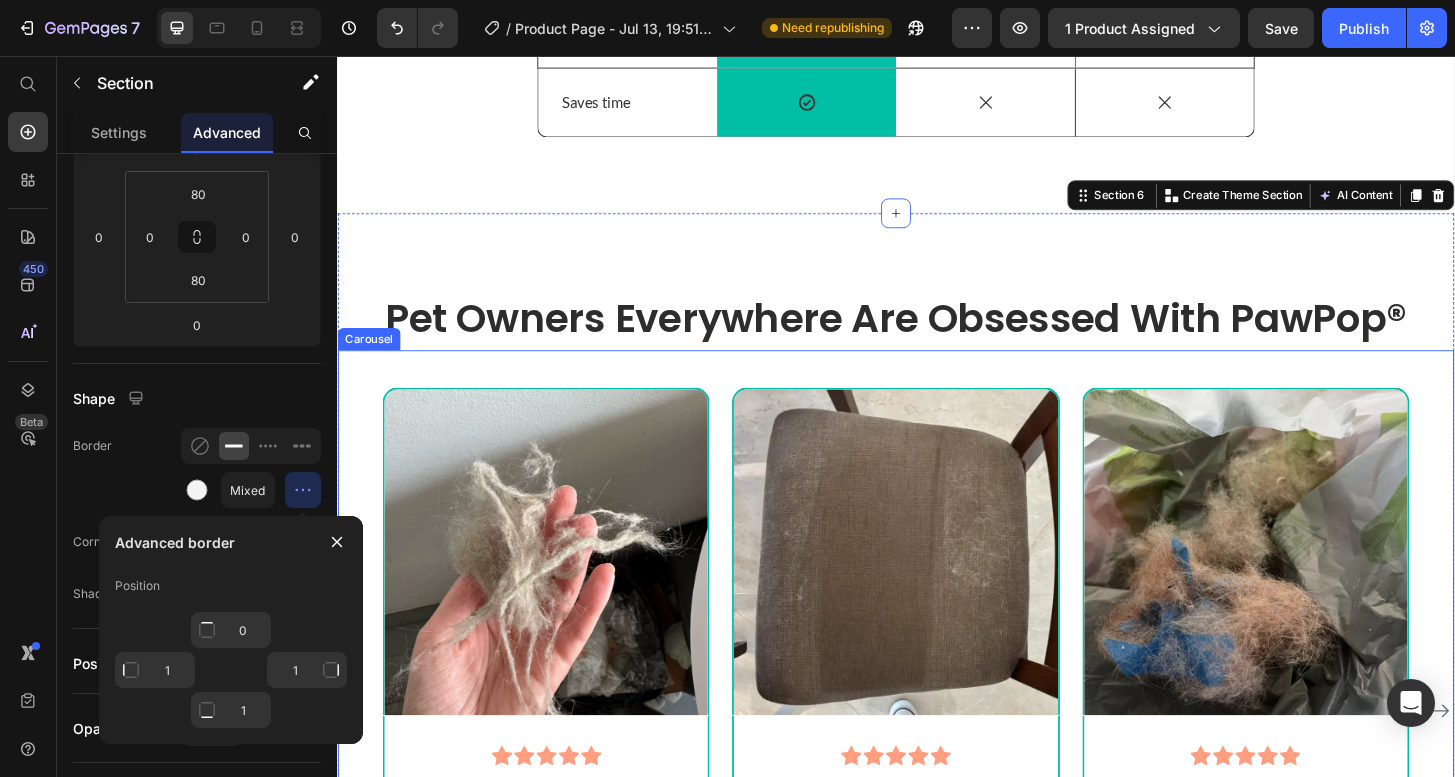 click on "Image
Icon
Icon
Icon
Icon
Icon Row "I’ve completely stopped avoiding black clothes because of fur. I wore my black dress to a dinner party last week and didn’t have to lint-roll it once. This glove actually picks up every bit of hair, even the tiny short ones my vacuum misses." Text block – [LAST] [LAST] Item List Row Image
Icon
Icon
Icon
Icon
Icon Row My German Shepherd sheds like crazy, and I was vacuuming every single day. The PawPop® glove cuts my cleaning time in half and my dog actually enjoys being brushed now. It’s gentle, and I can see the hair sticking to the glove instantly. Text block – [LAST] [LAST] Item List Row Image
Icon
Icon
Icon
Icon
Icon Row Text block – [LAST] [LAST] Item List Row Image
Icon
Icon Icon Icon Row" at bounding box center (937, 752) 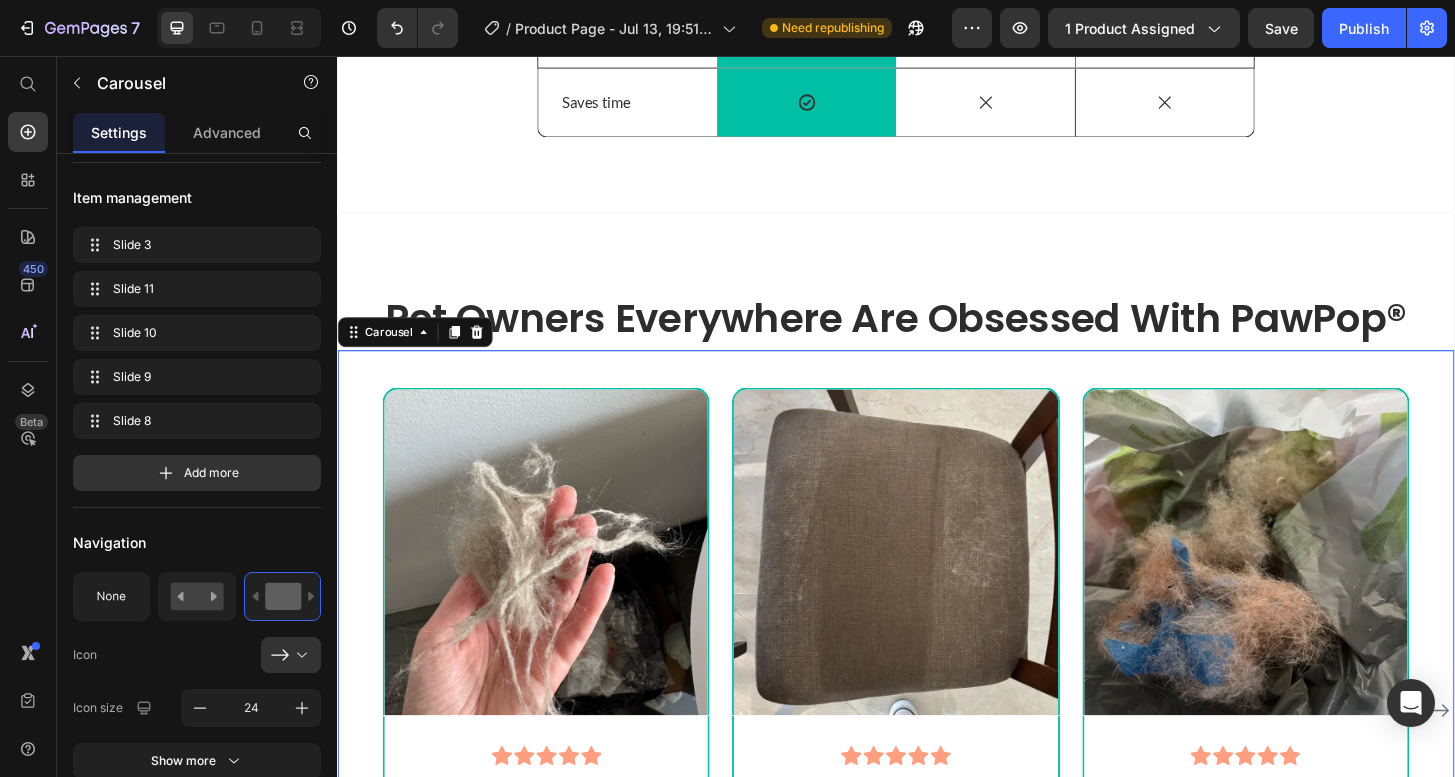scroll, scrollTop: 0, scrollLeft: 0, axis: both 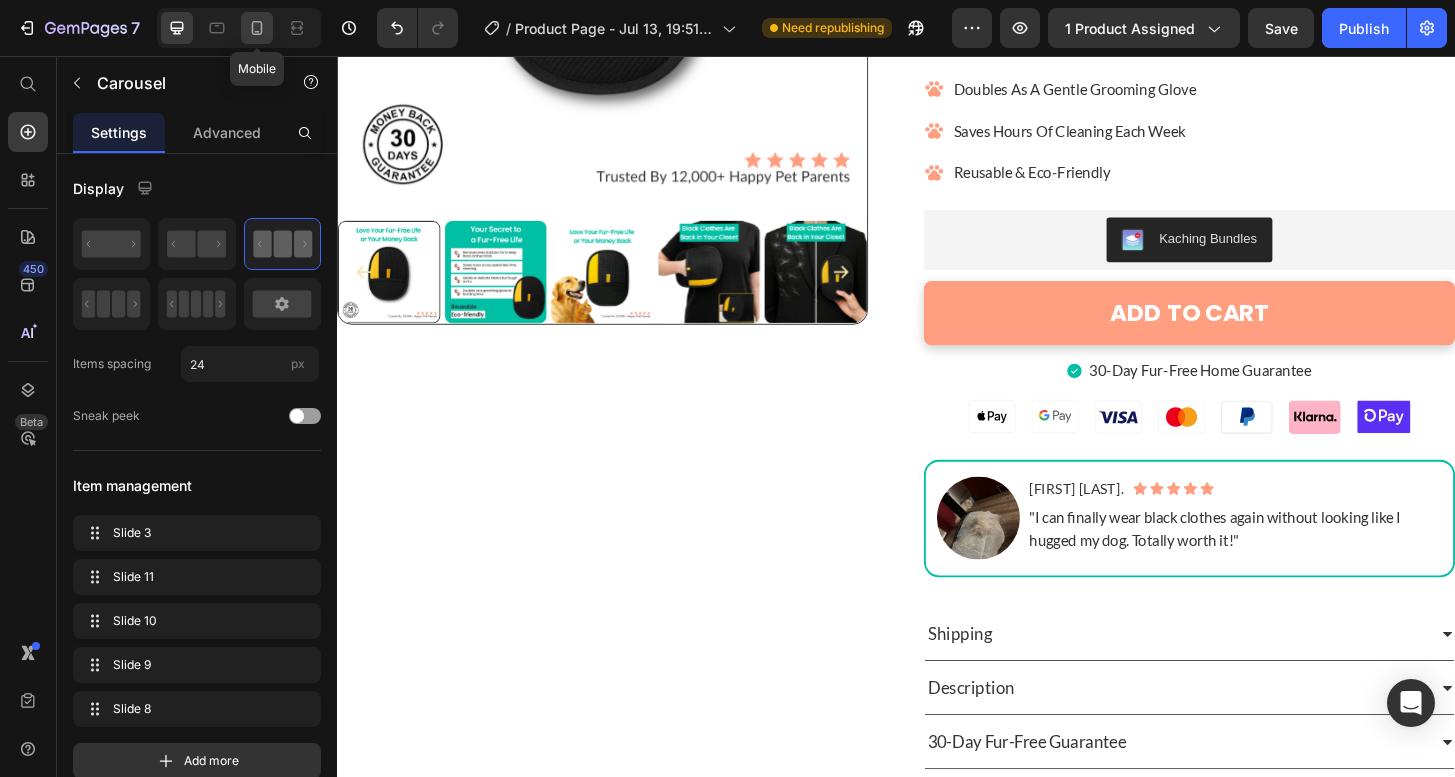 click 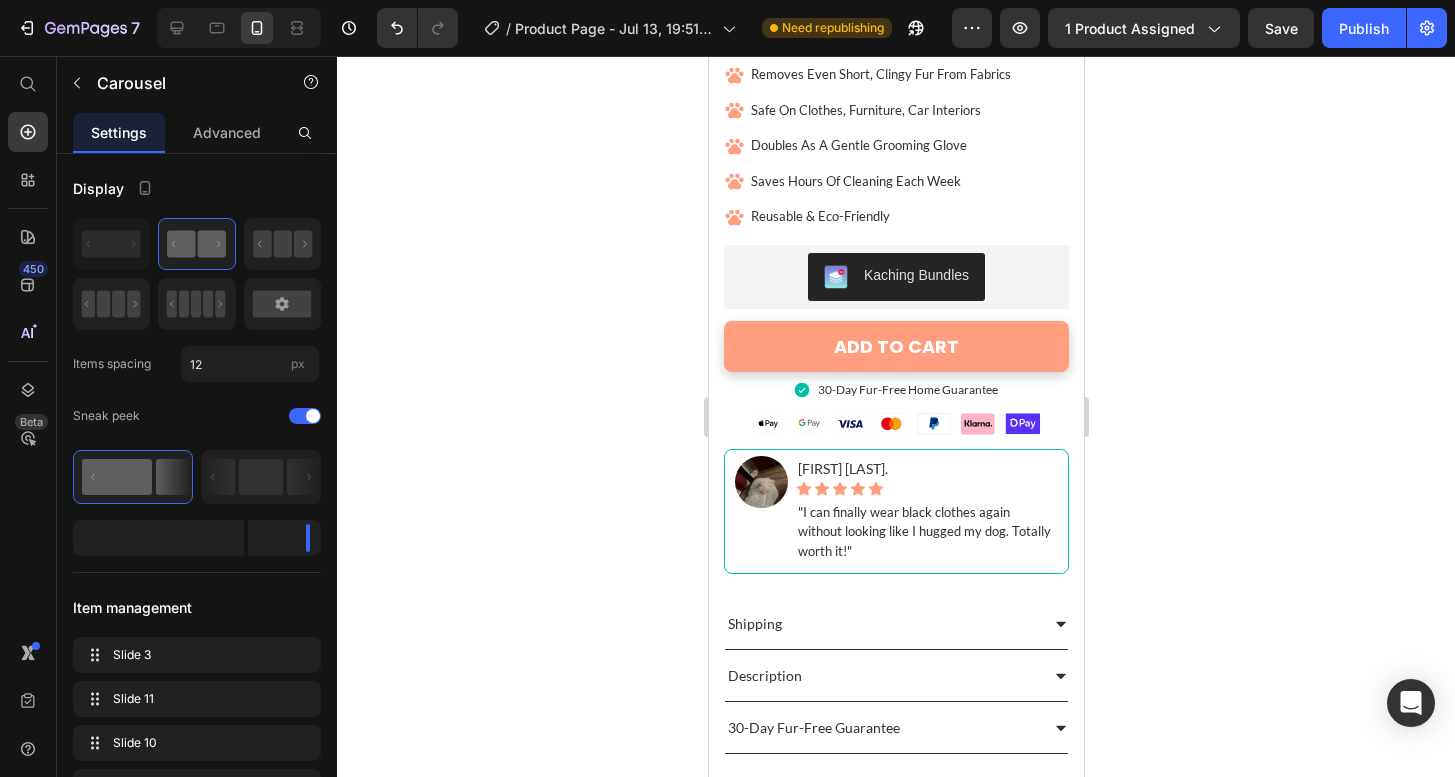 scroll, scrollTop: 836, scrollLeft: 0, axis: vertical 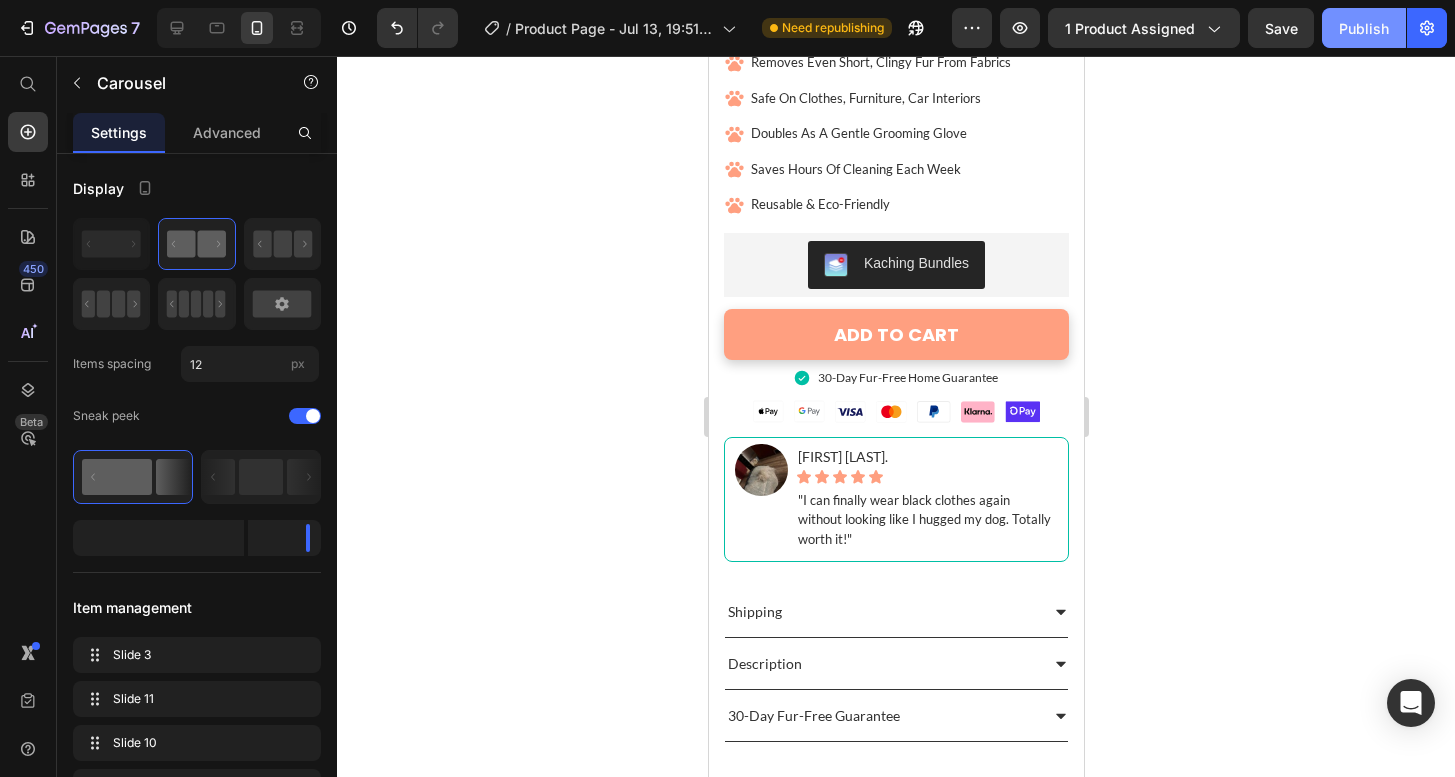 click on "Publish" at bounding box center (1364, 28) 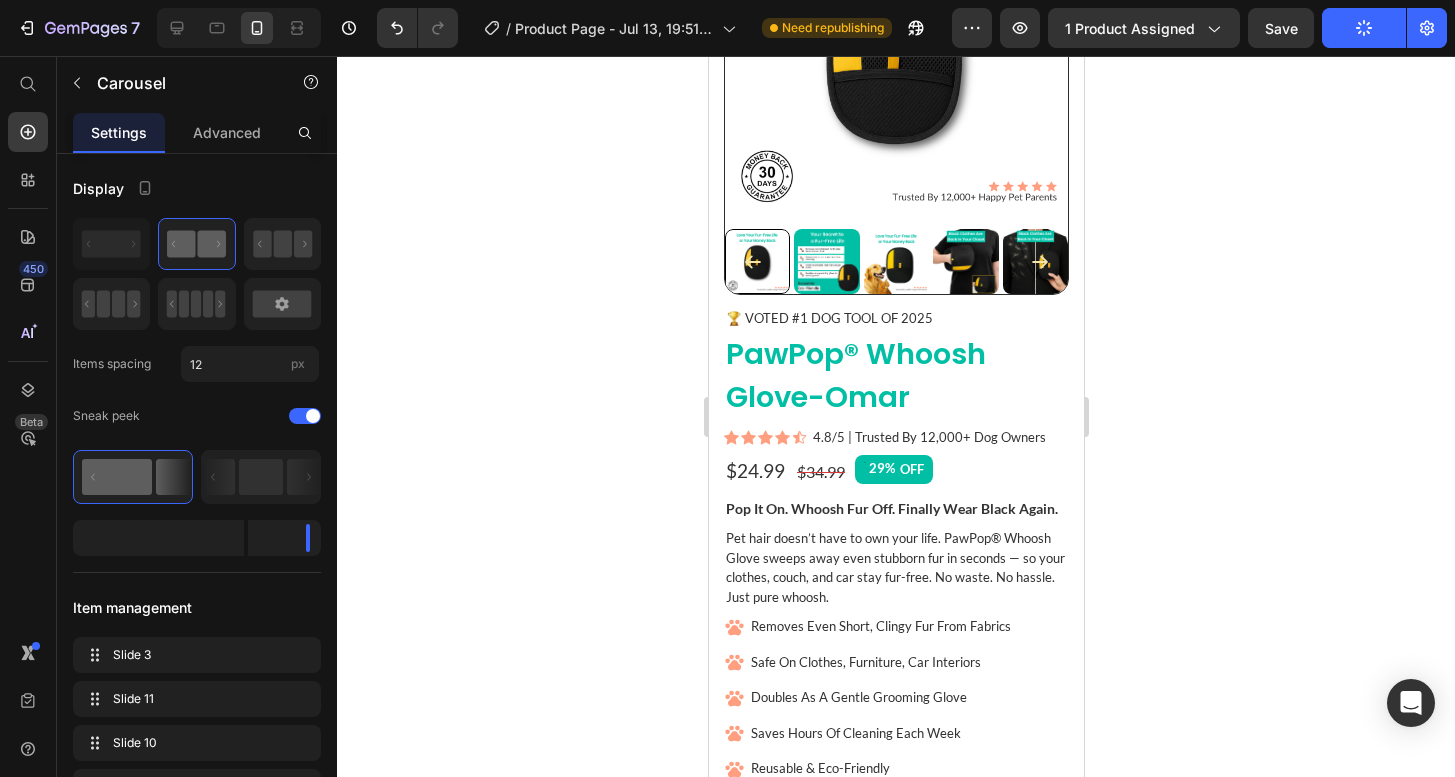 scroll, scrollTop: 273, scrollLeft: 0, axis: vertical 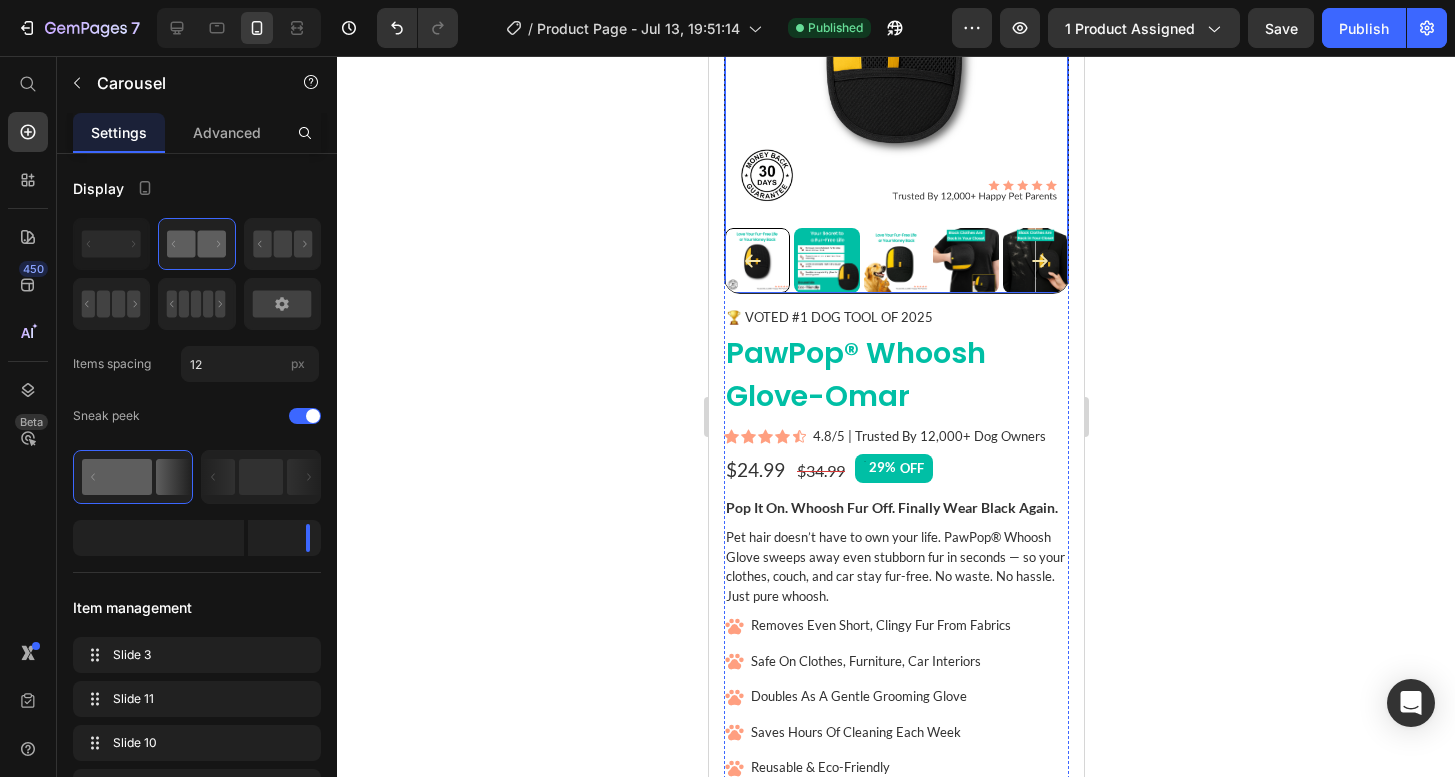 click 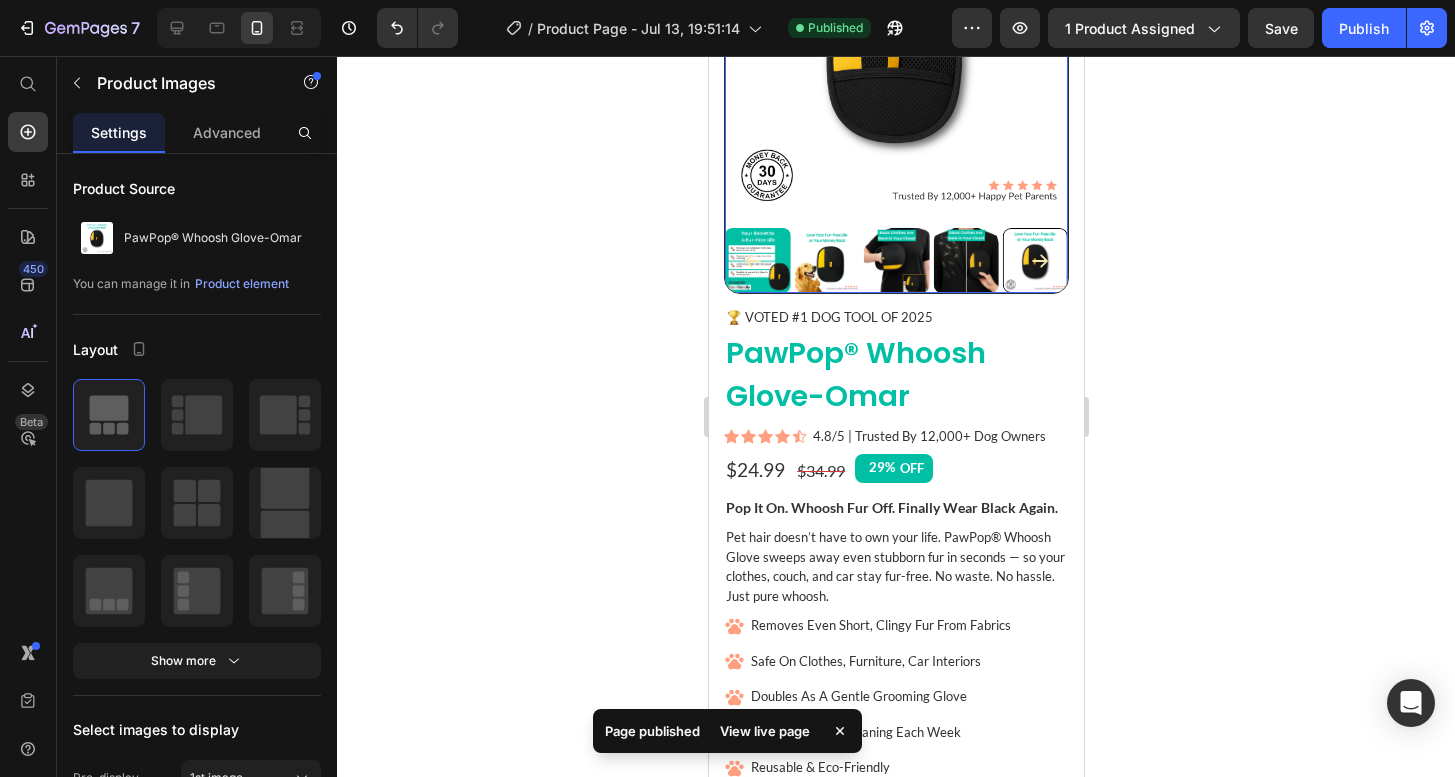 click 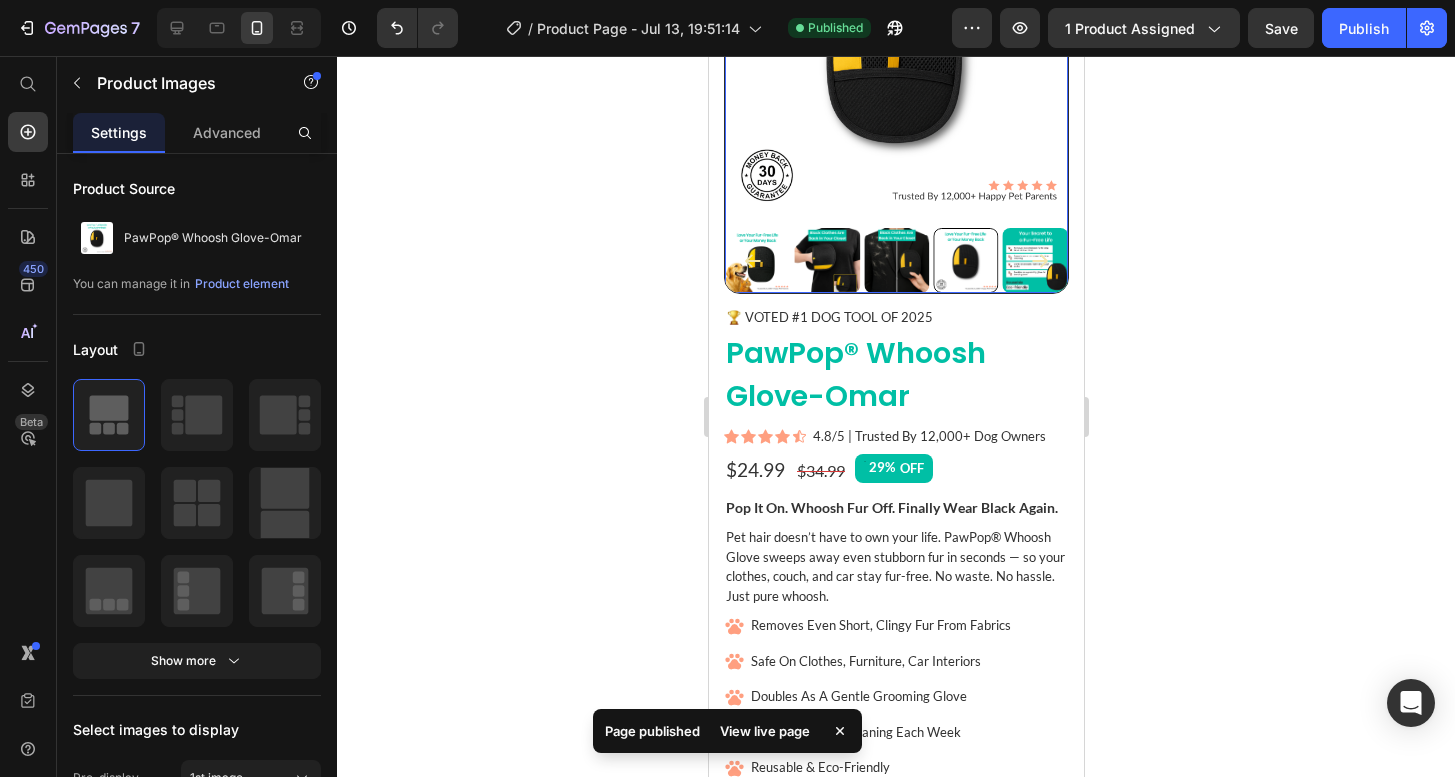 click 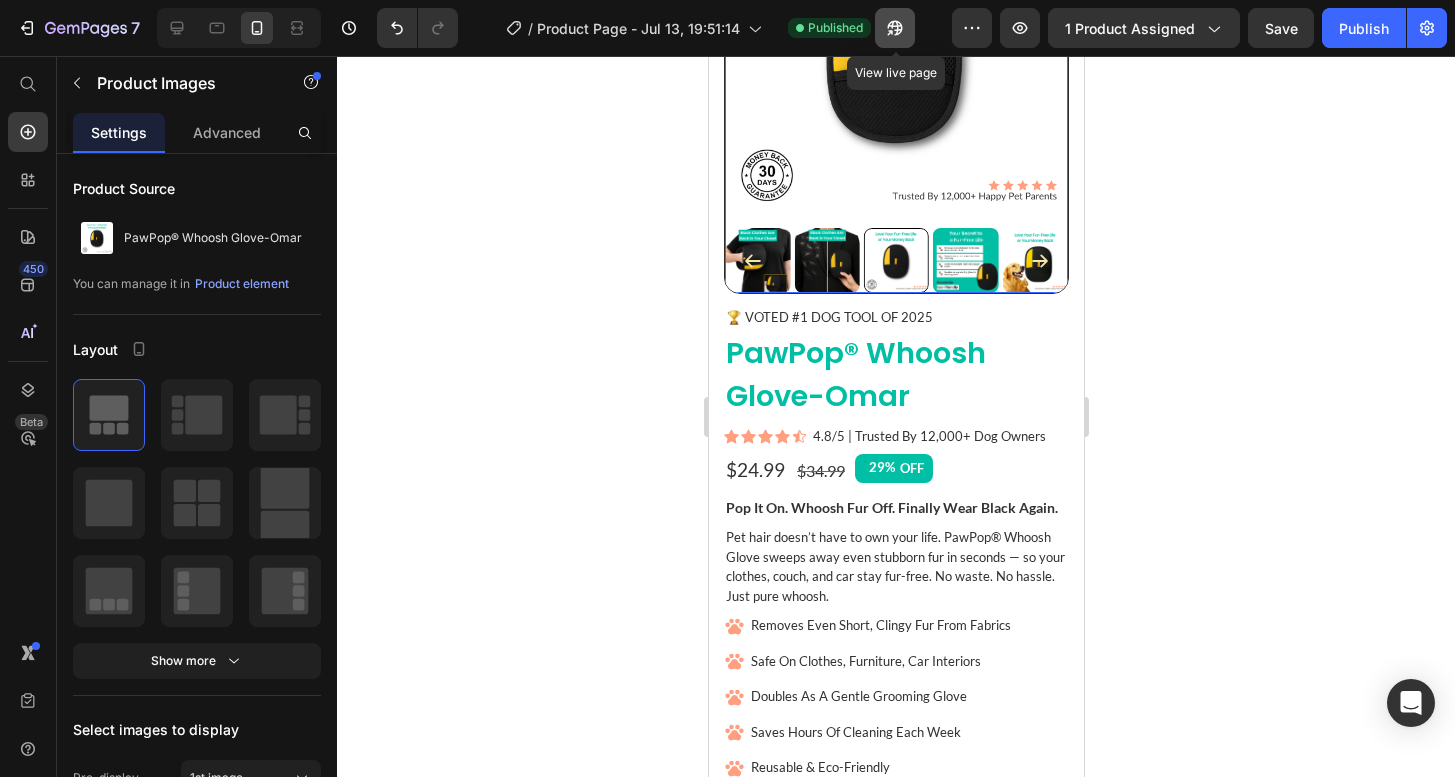 click 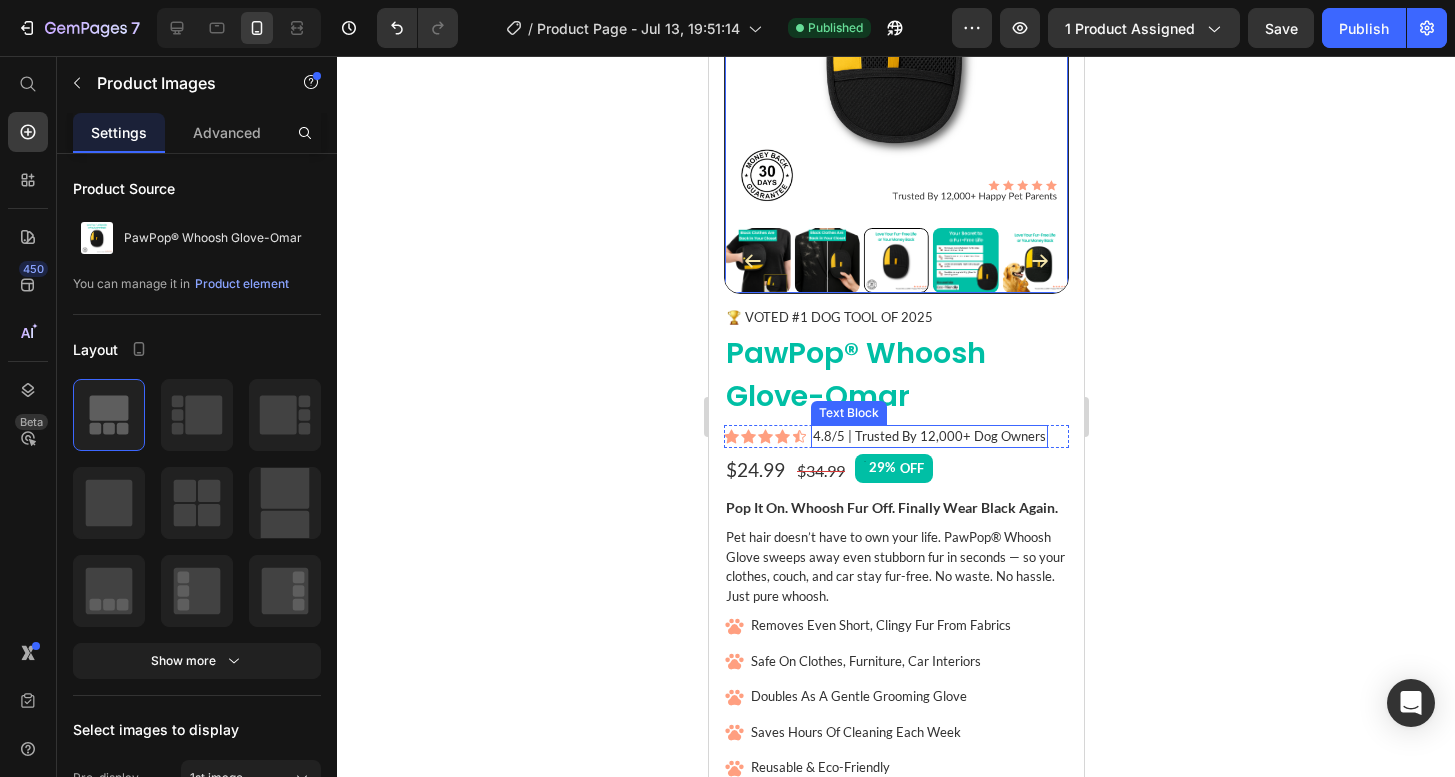 scroll, scrollTop: 0, scrollLeft: 0, axis: both 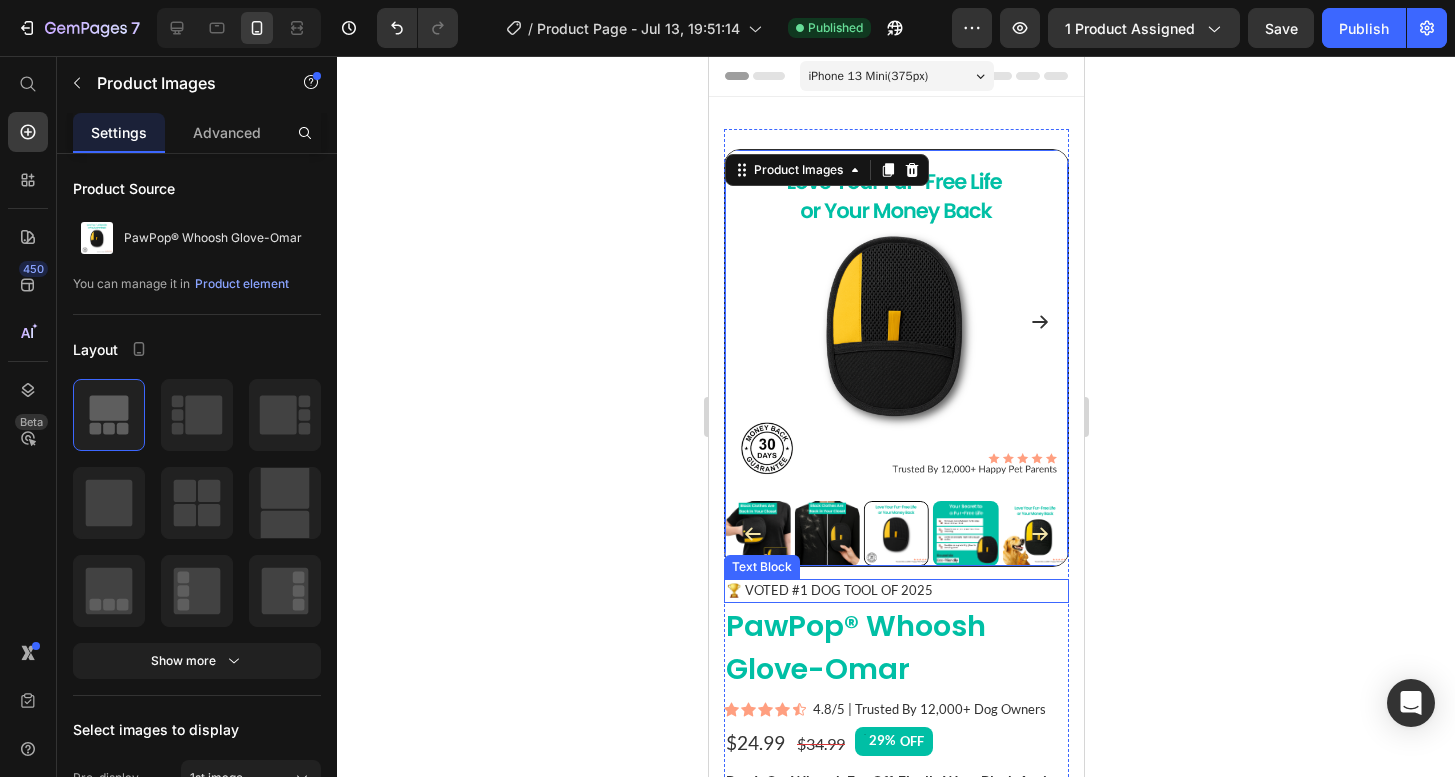 click on "PawPop® Whoosh Glove-Omar" at bounding box center [895, 648] 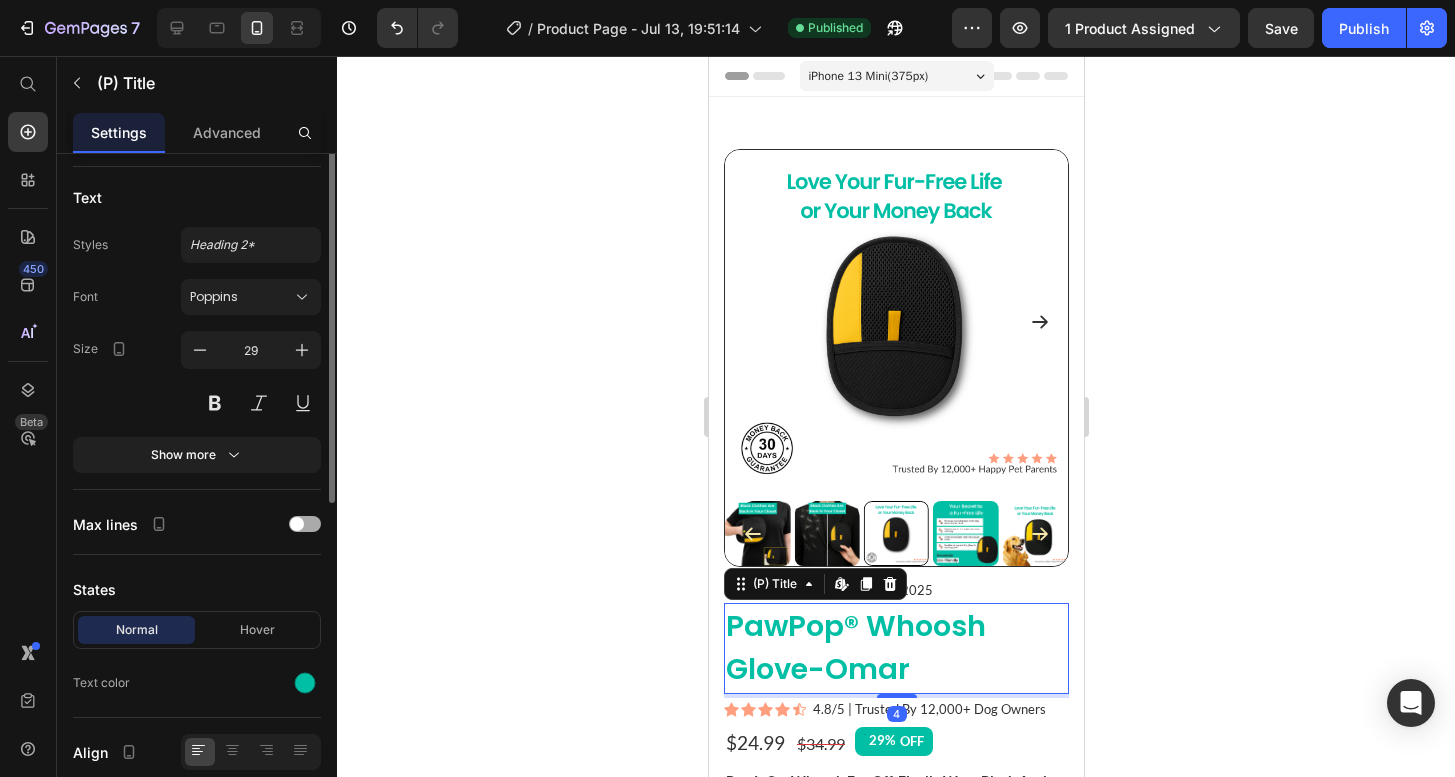 scroll, scrollTop: 311, scrollLeft: 0, axis: vertical 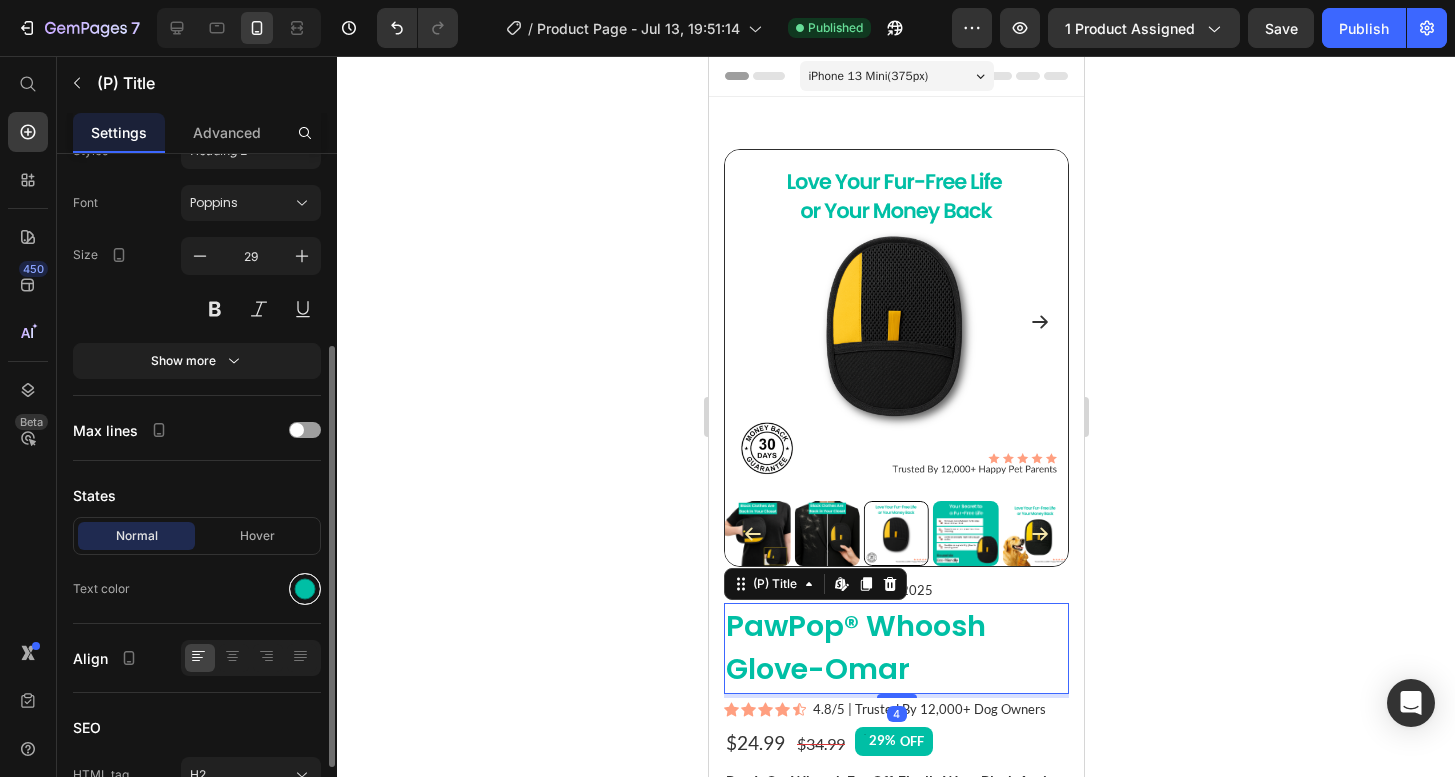 click at bounding box center [305, 589] 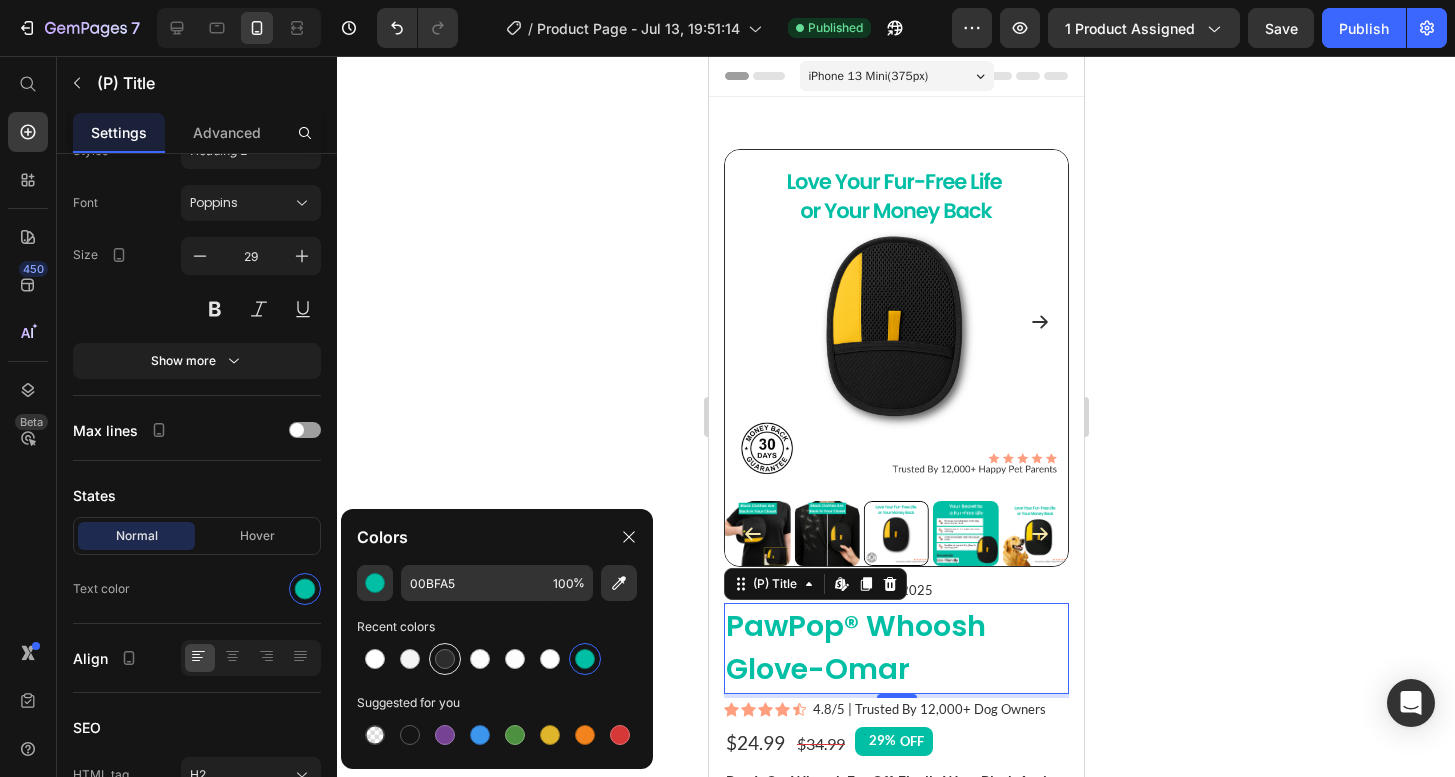 click at bounding box center [445, 659] 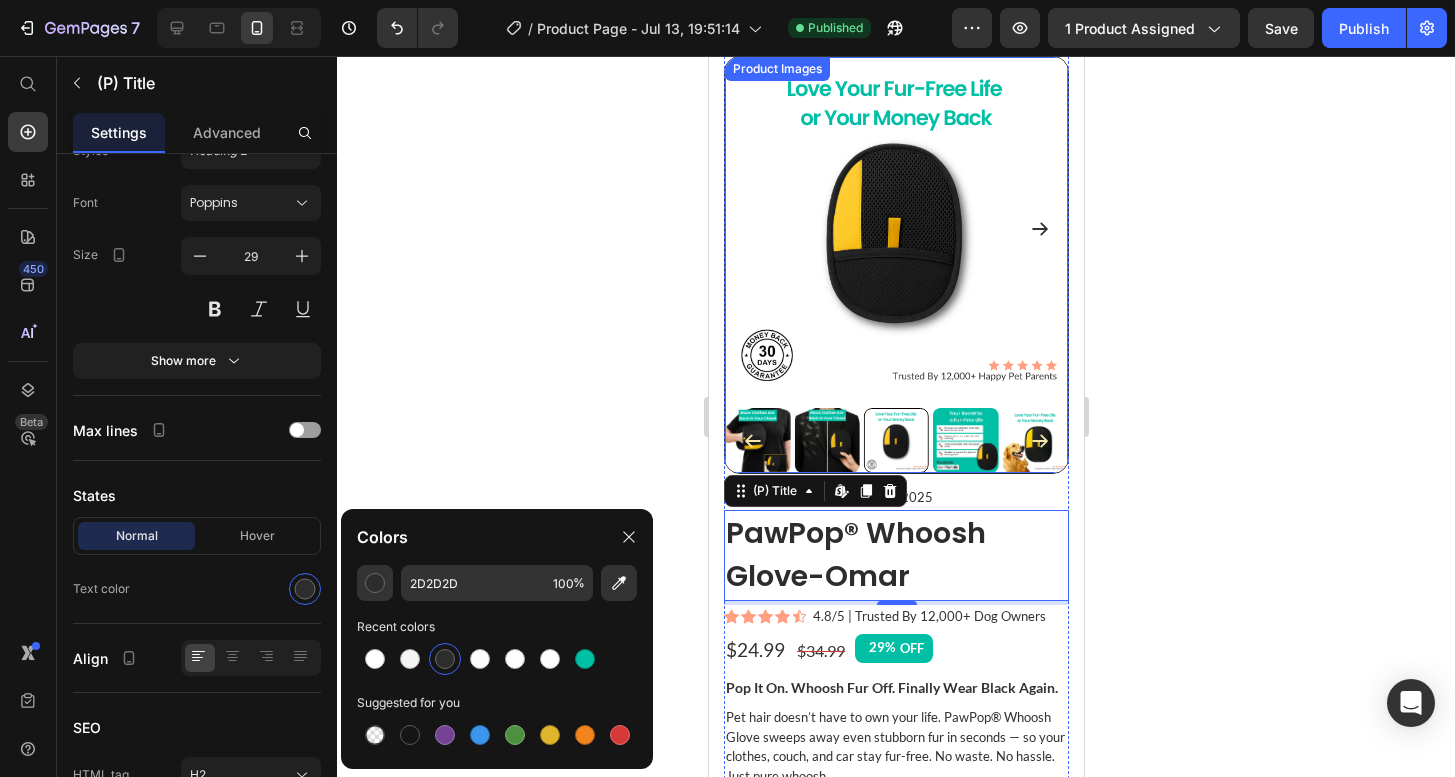 scroll, scrollTop: 103, scrollLeft: 0, axis: vertical 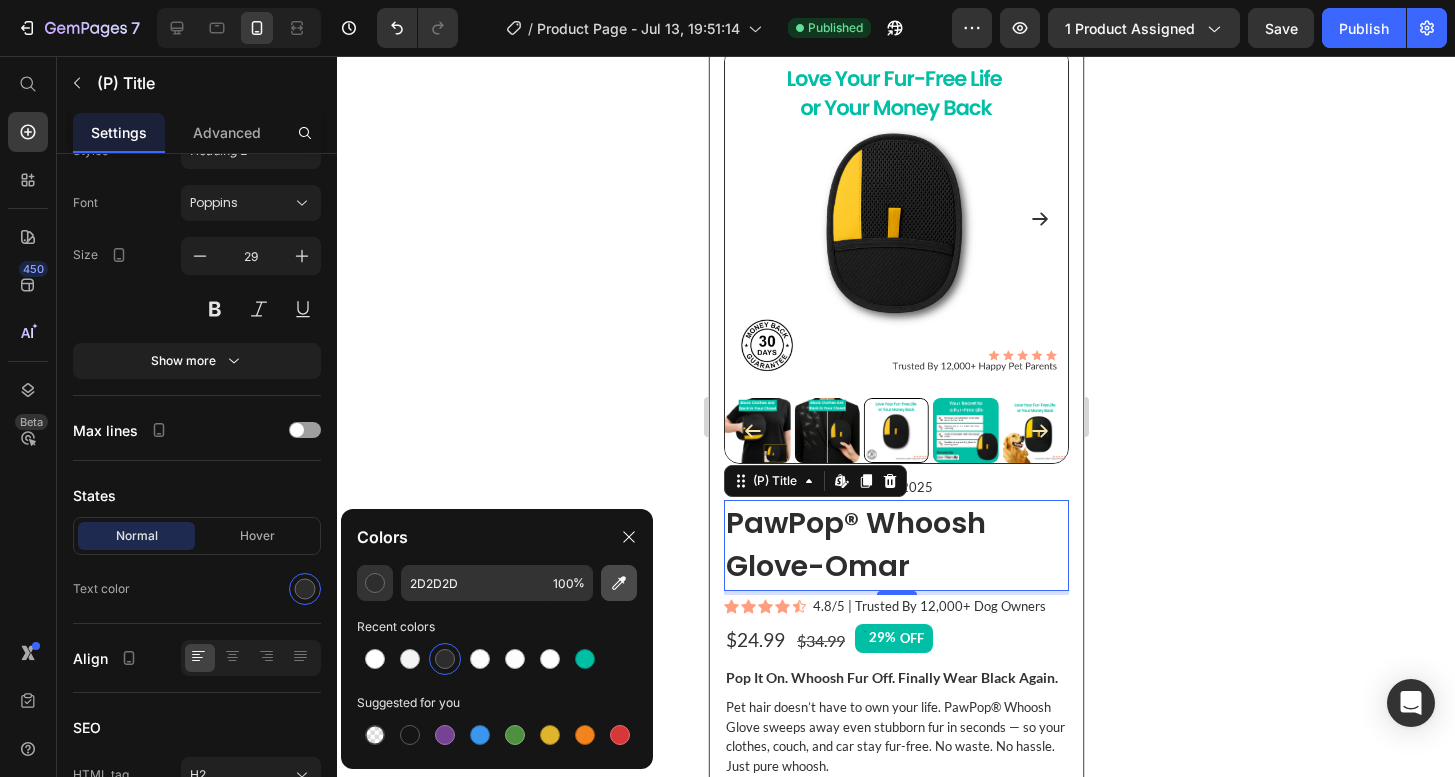 click at bounding box center (619, 583) 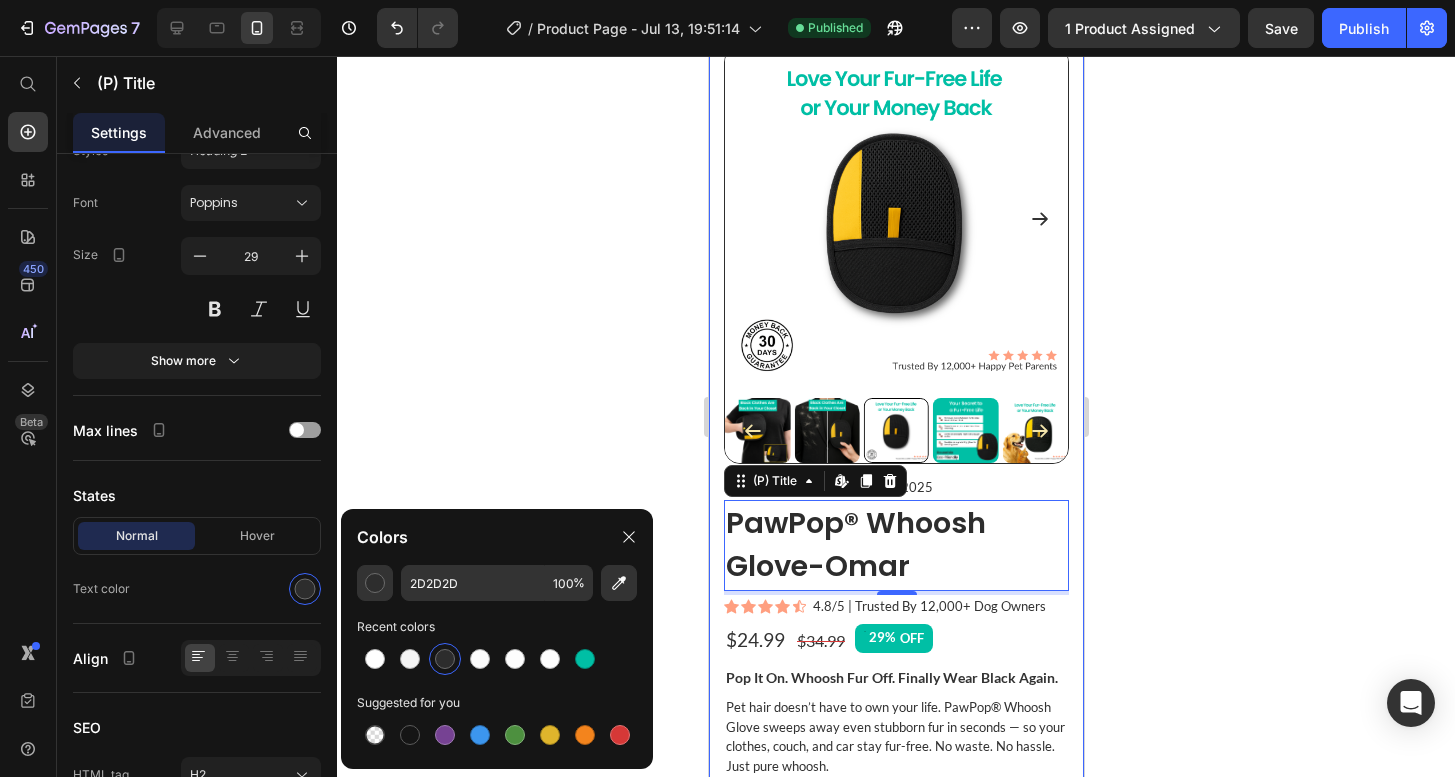 type on "333333" 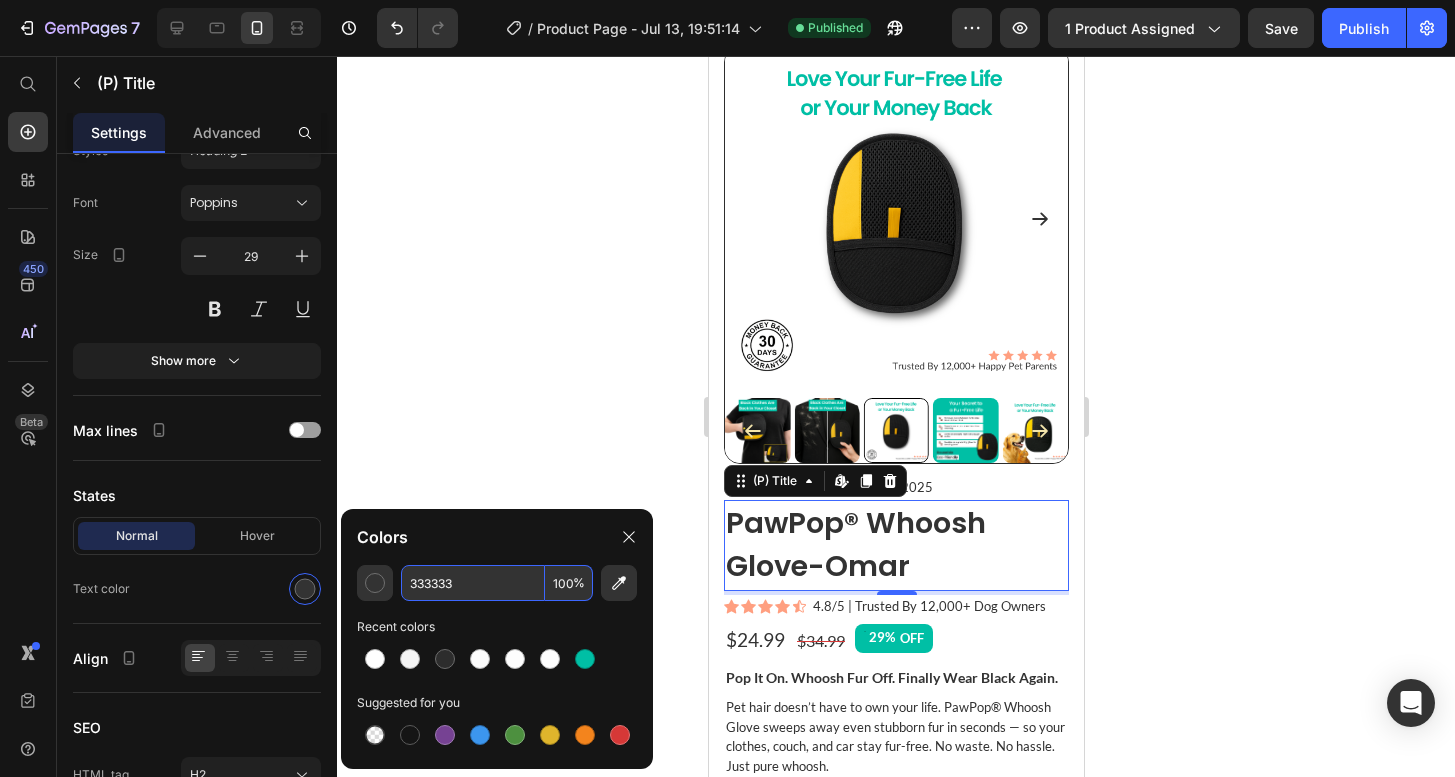 click on "333333" at bounding box center [473, 583] 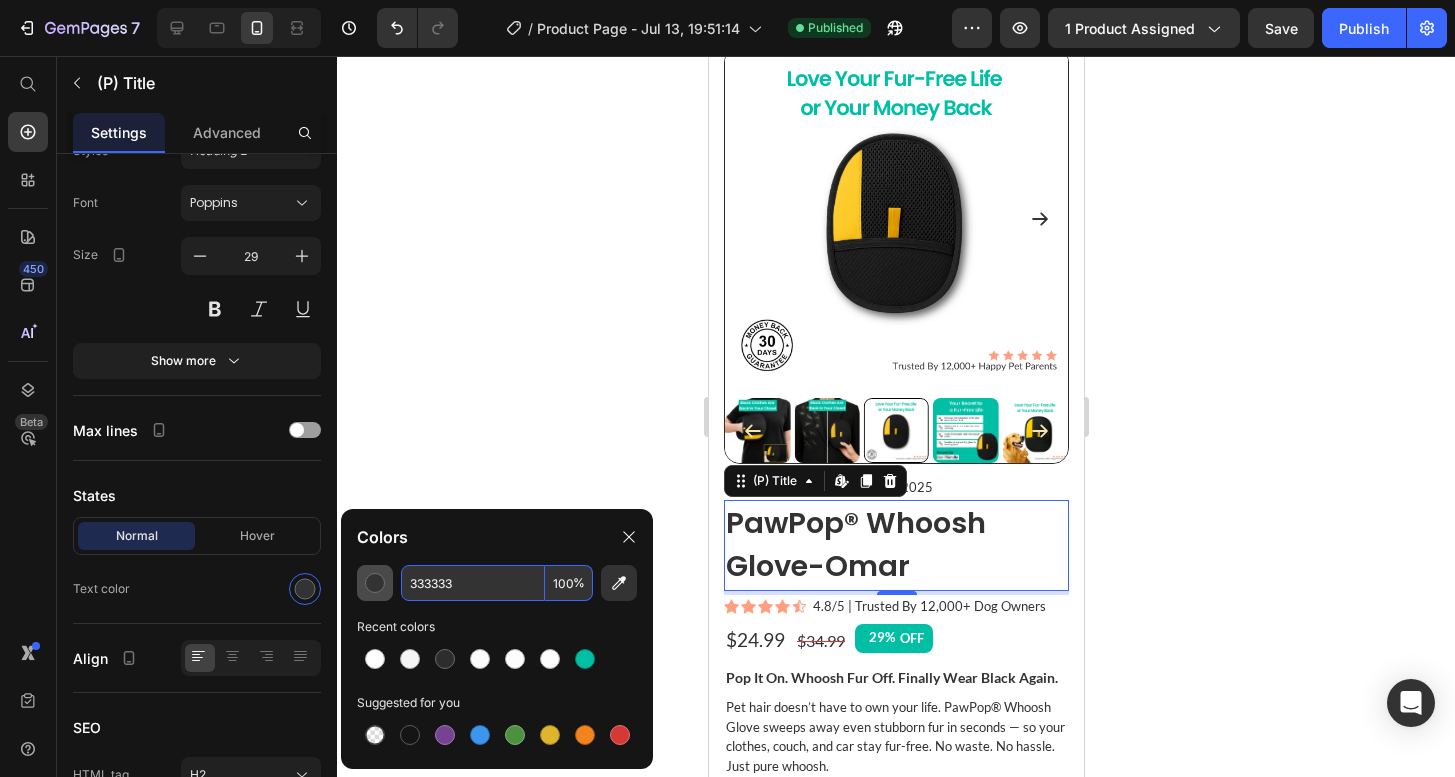 drag, startPoint x: 472, startPoint y: 580, endPoint x: 360, endPoint y: 581, distance: 112.00446 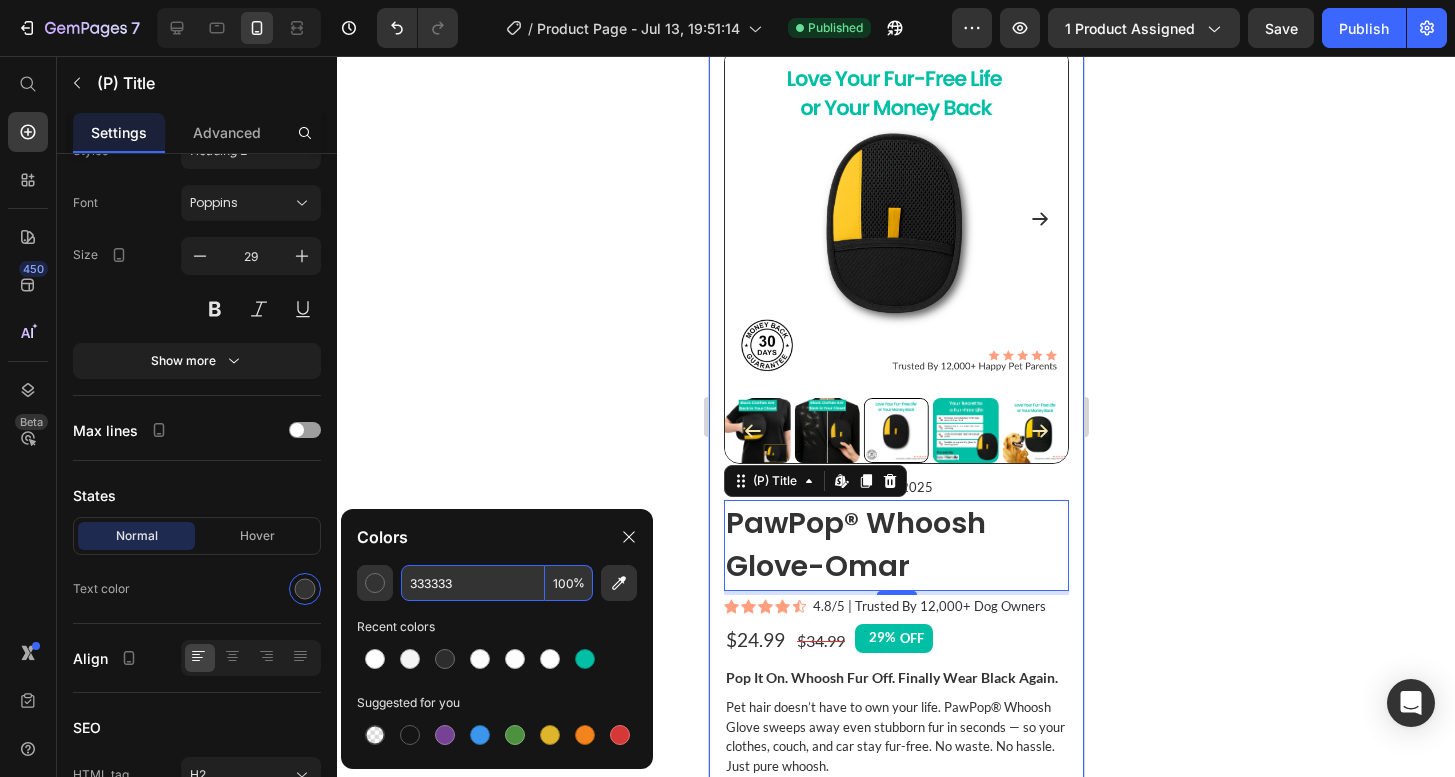 click 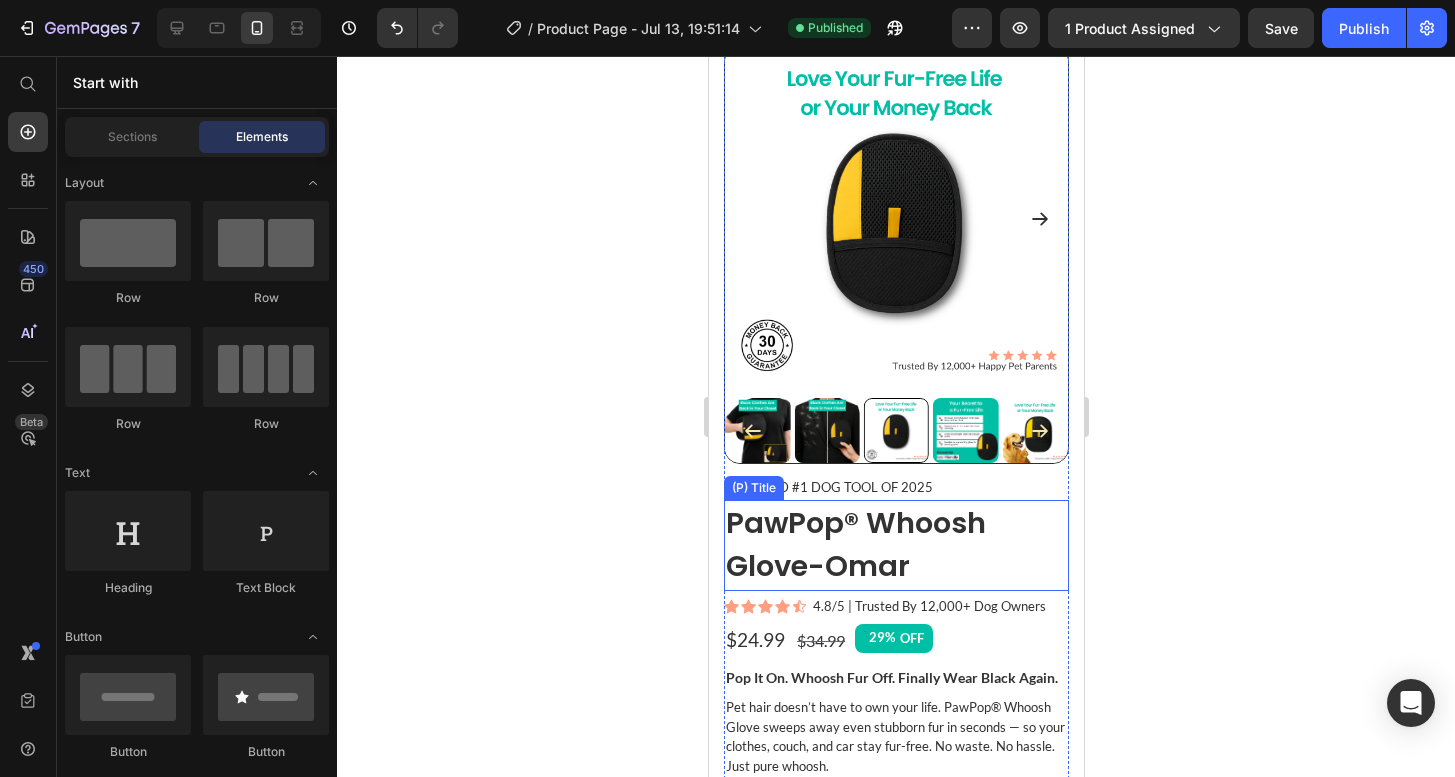 click on "PawPop® Whoosh Glove-Omar" at bounding box center (895, 545) 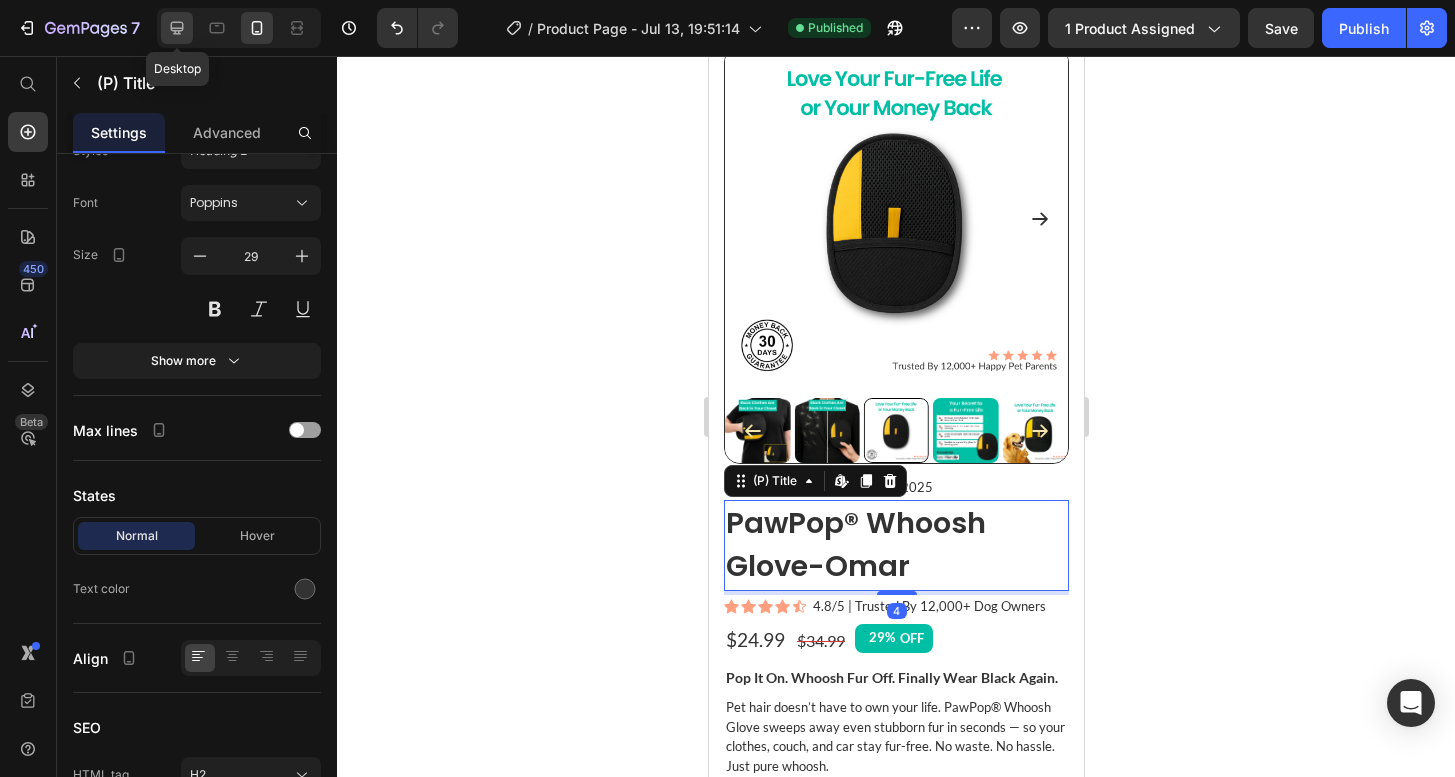 click 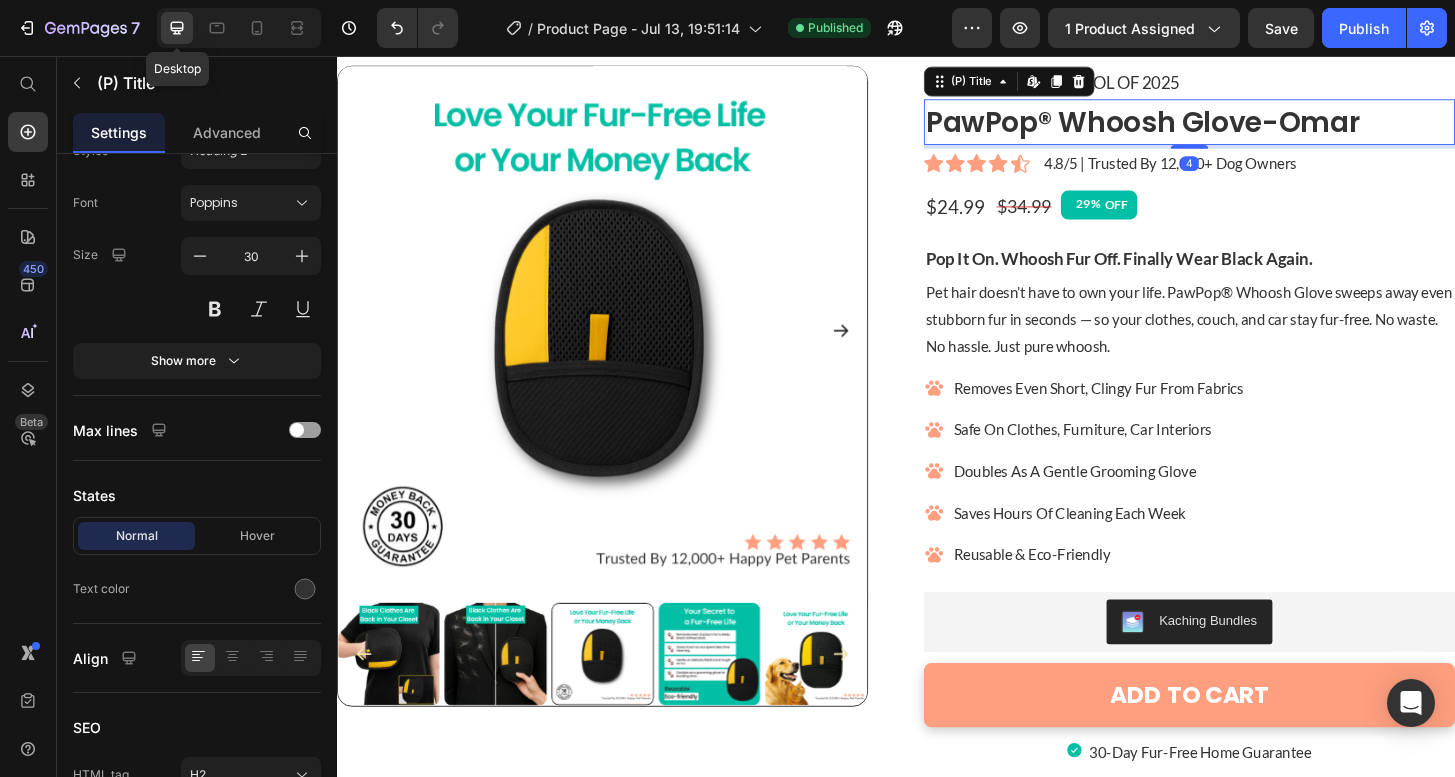 scroll, scrollTop: 79, scrollLeft: 0, axis: vertical 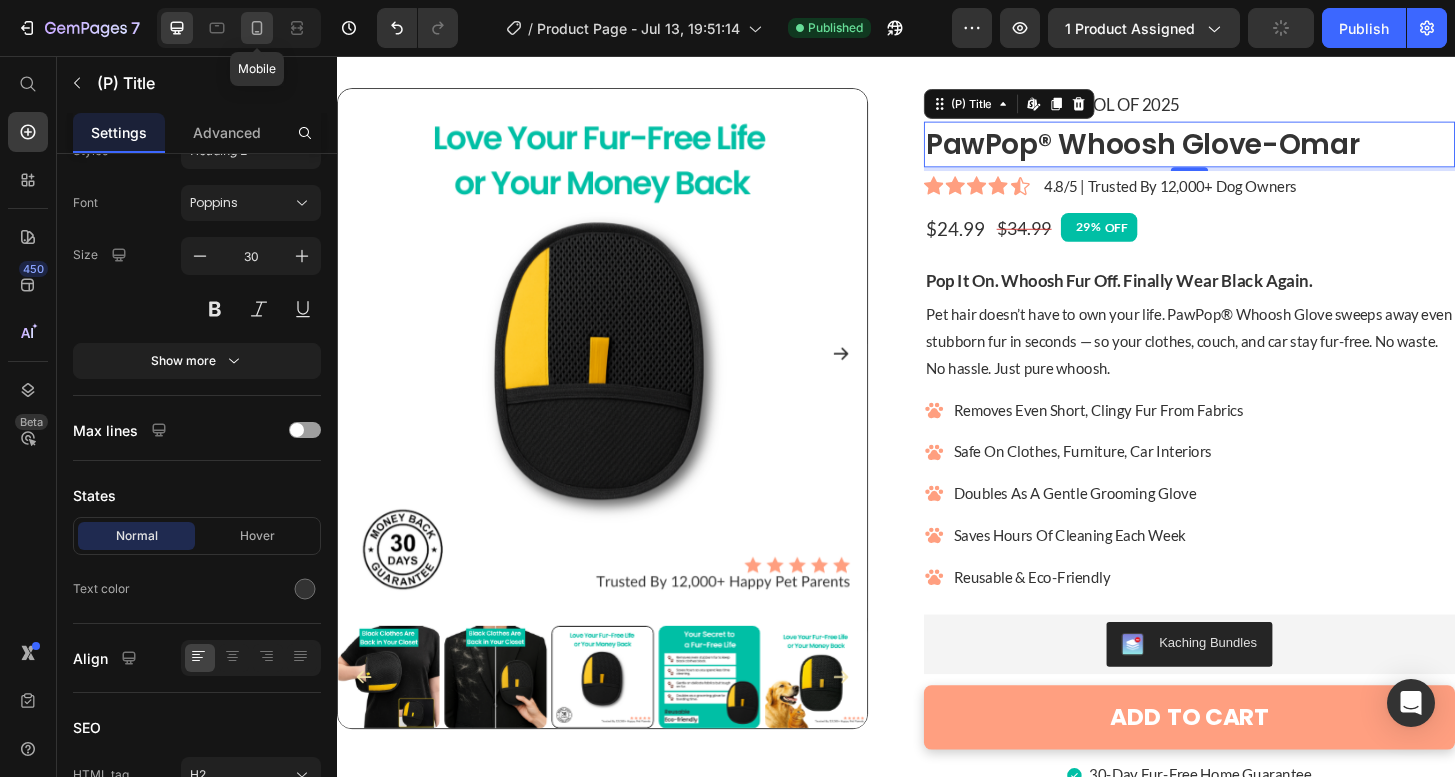 click 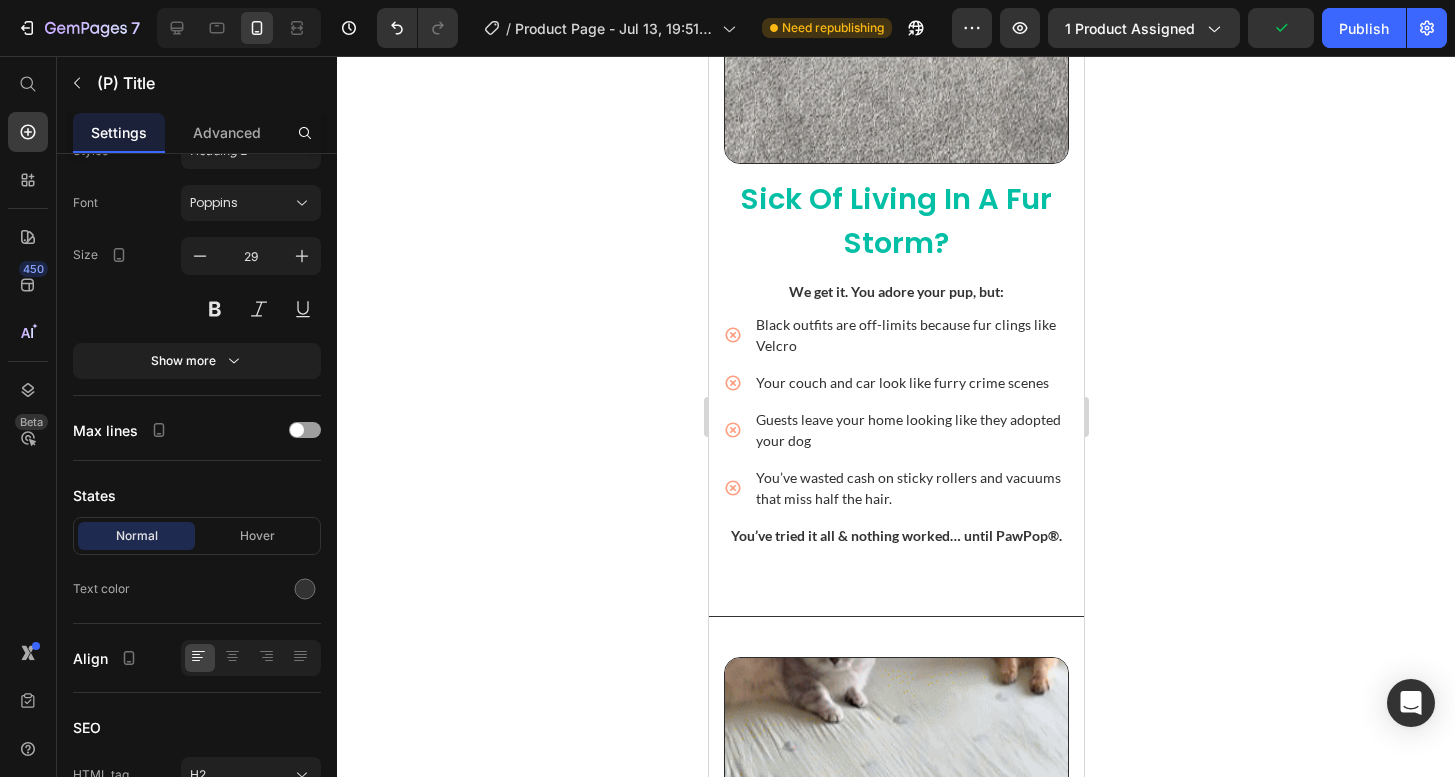 scroll, scrollTop: 1854, scrollLeft: 0, axis: vertical 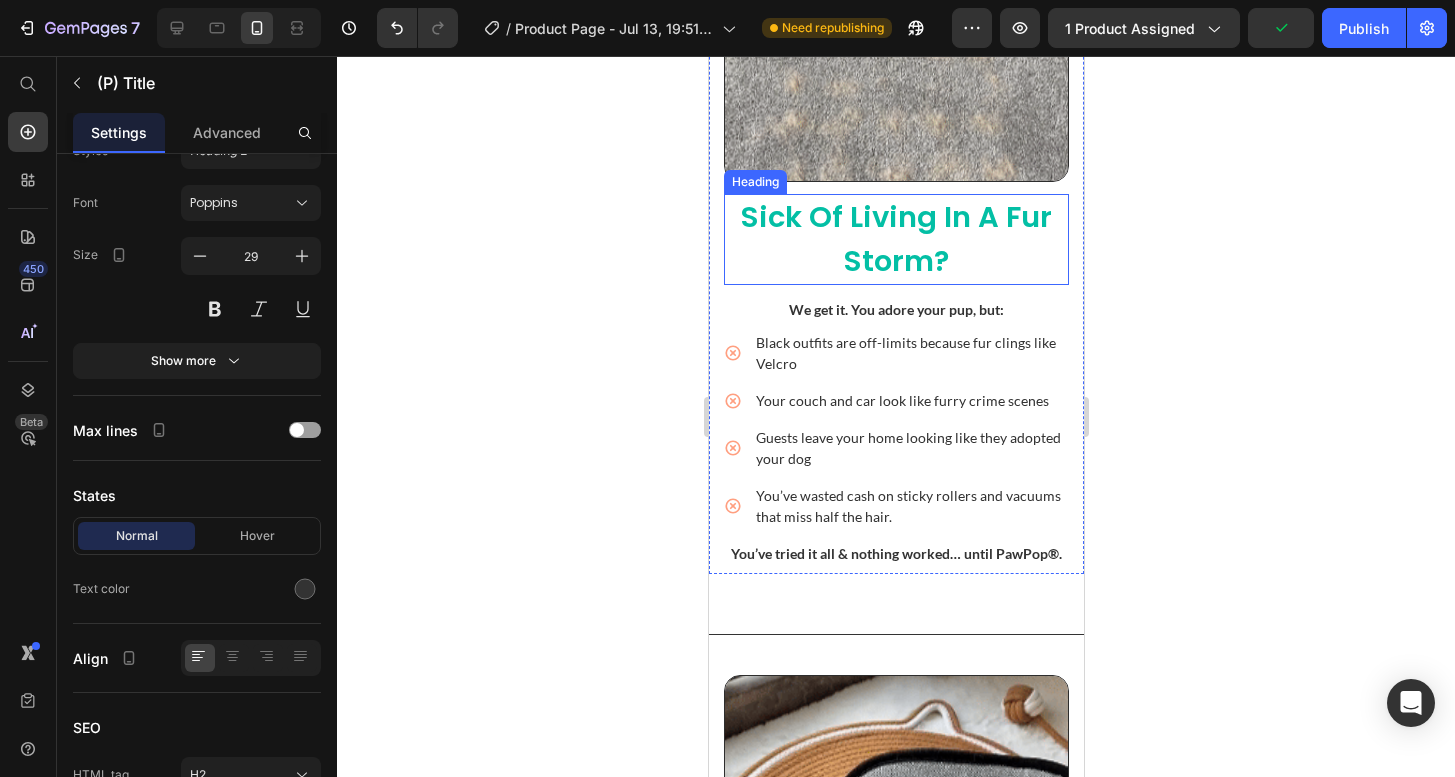 click on "Sick of Living in a Fur Storm?" at bounding box center [895, 239] 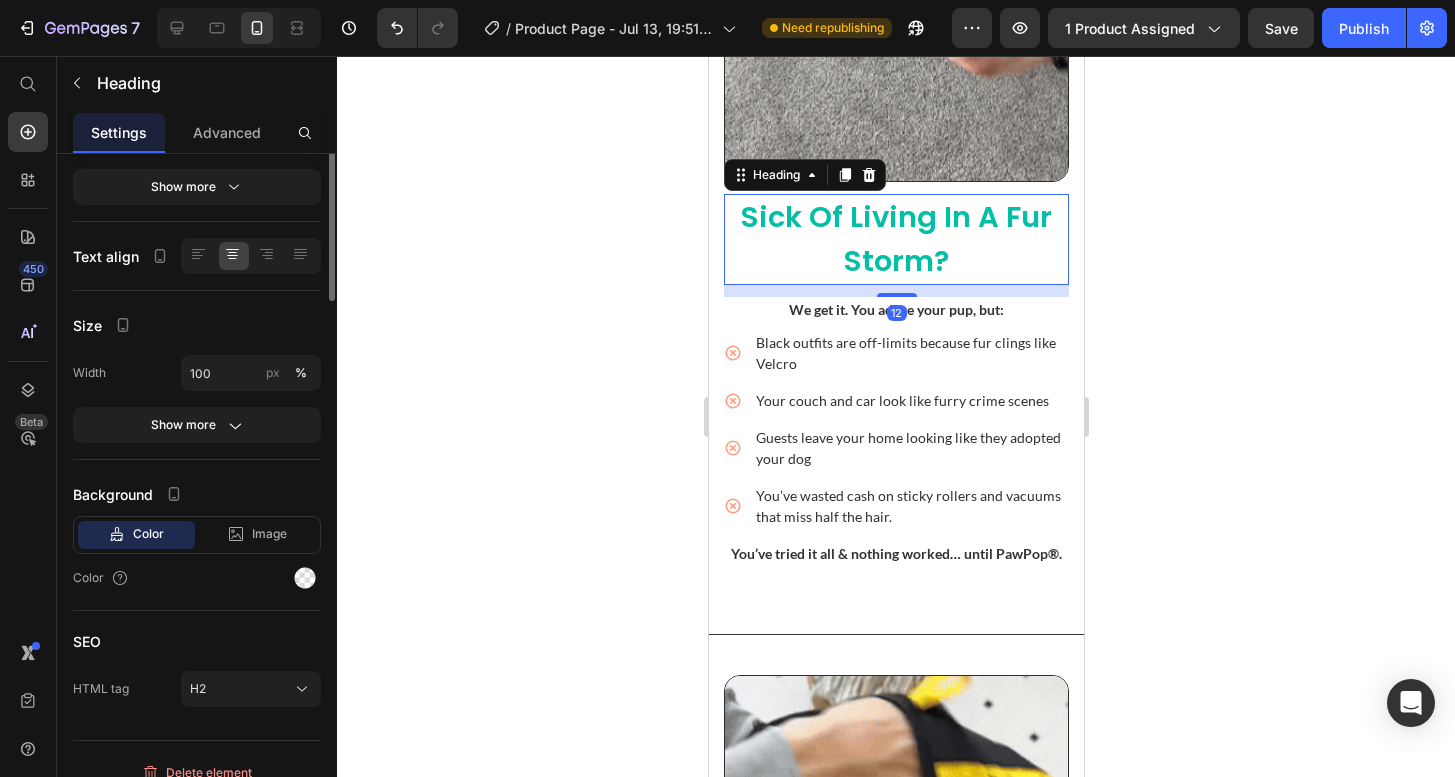 scroll, scrollTop: 0, scrollLeft: 0, axis: both 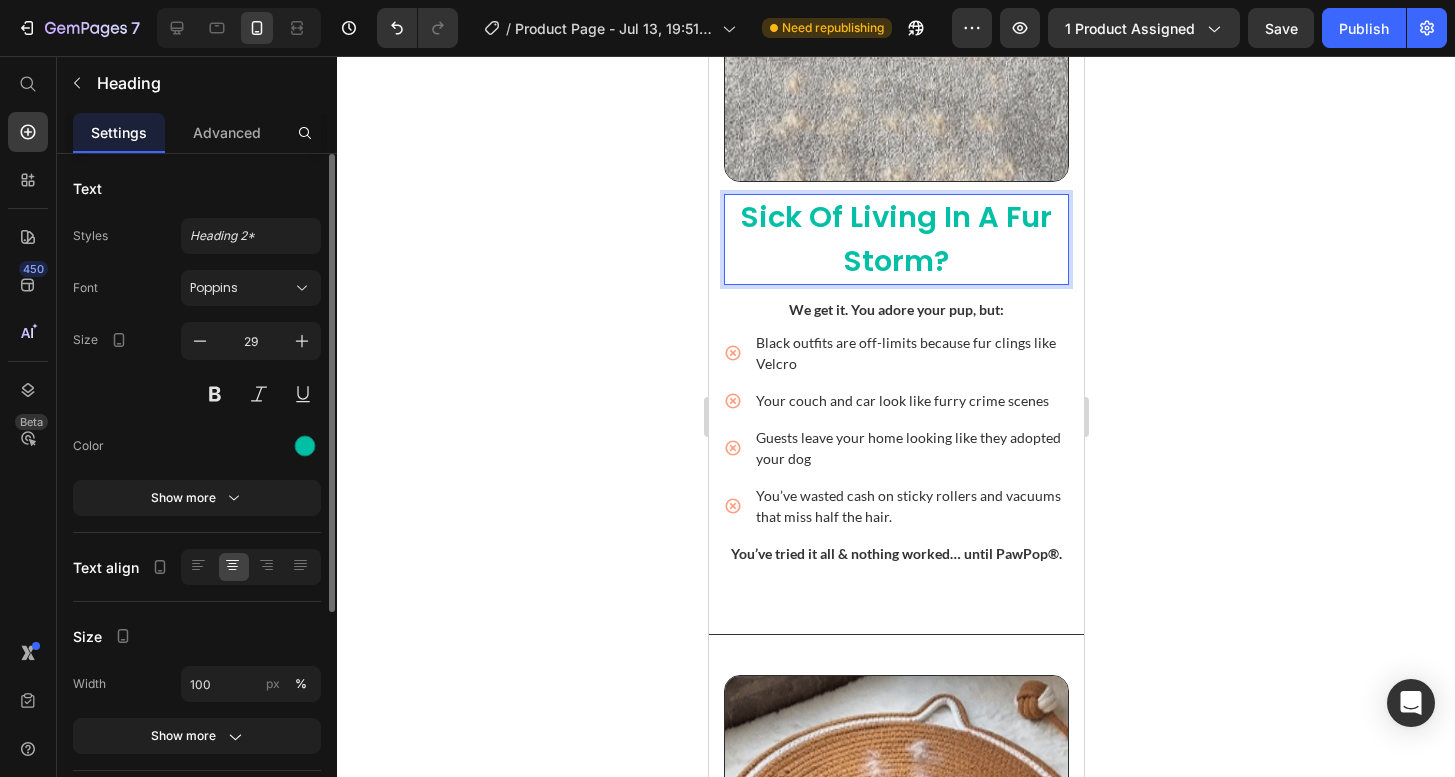 click at bounding box center (251, 446) 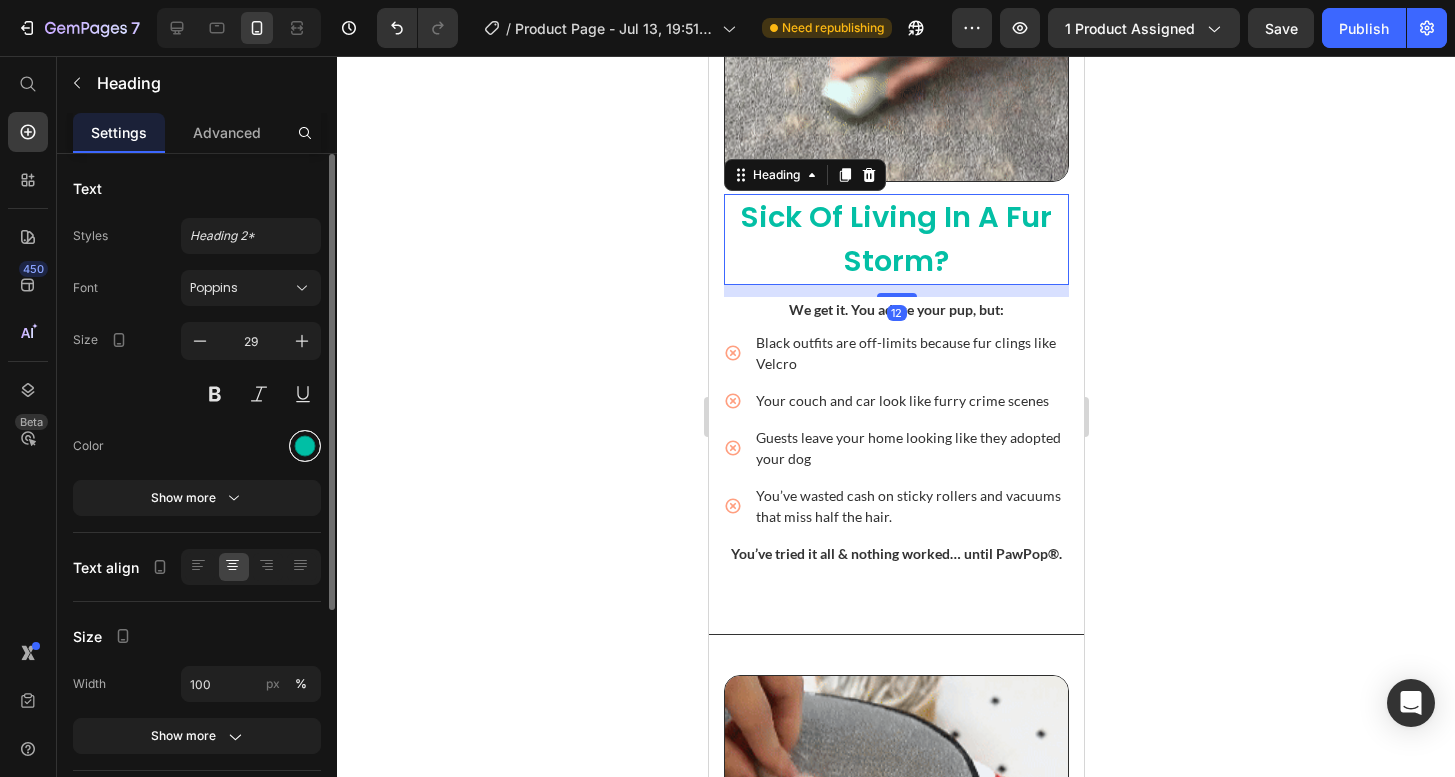 click at bounding box center (305, 446) 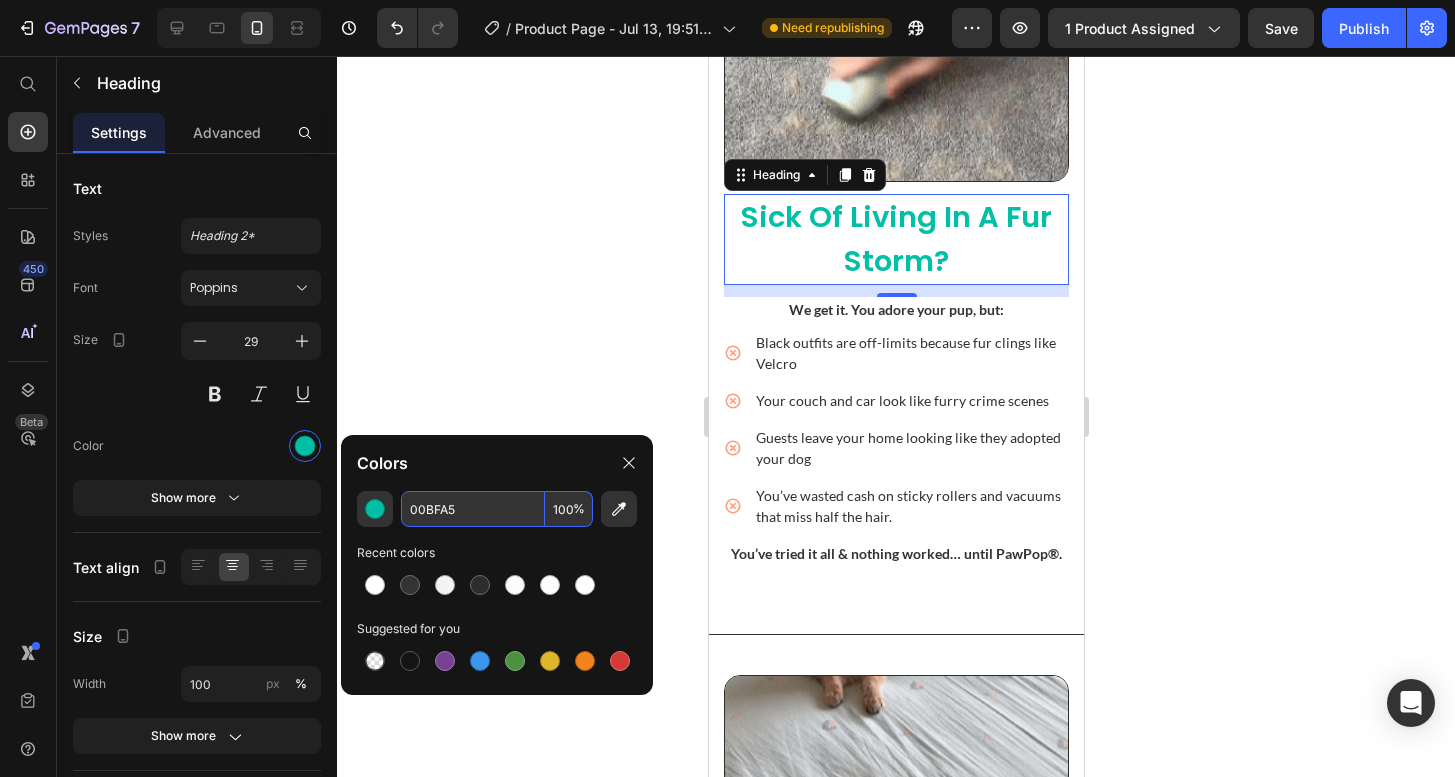 click on "00BFA5" at bounding box center [473, 509] 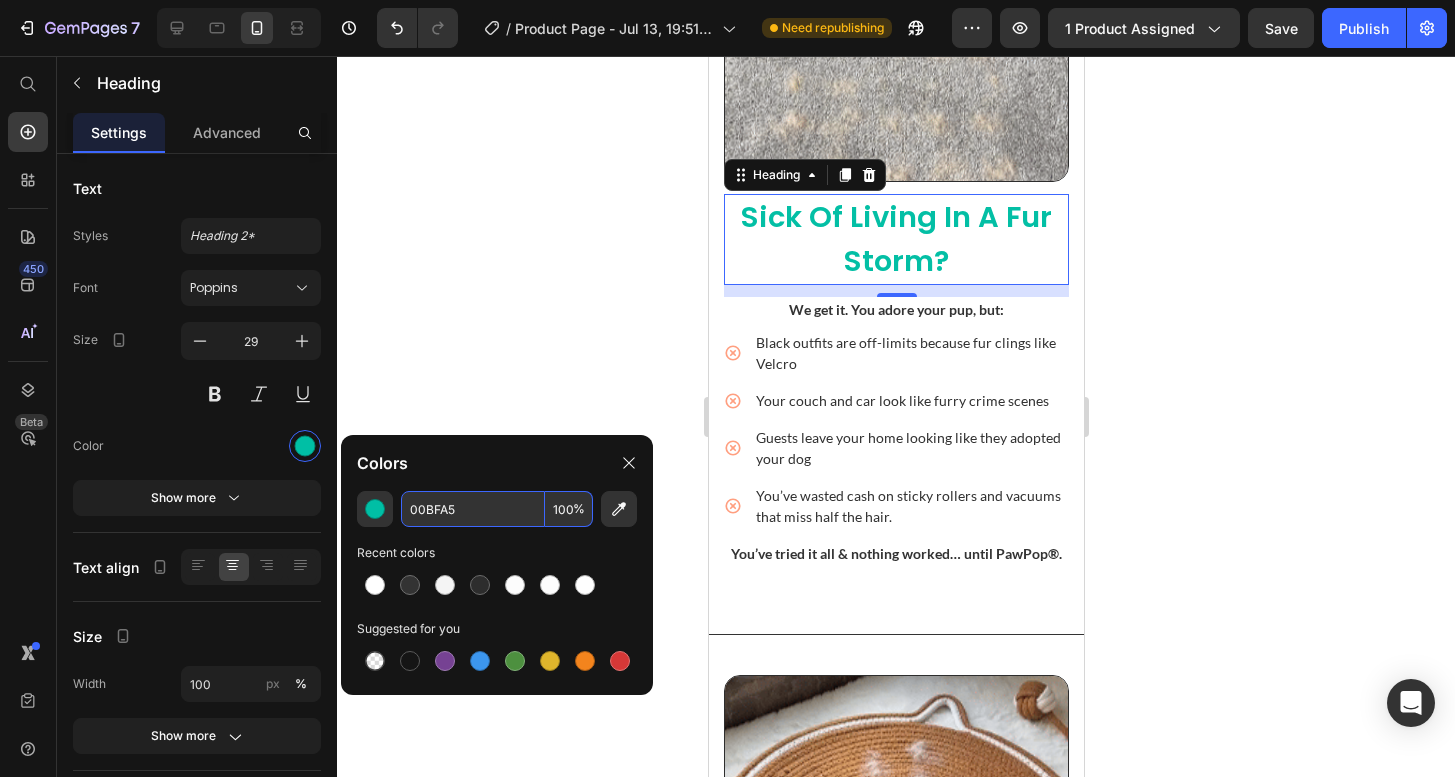 paste on "333333" 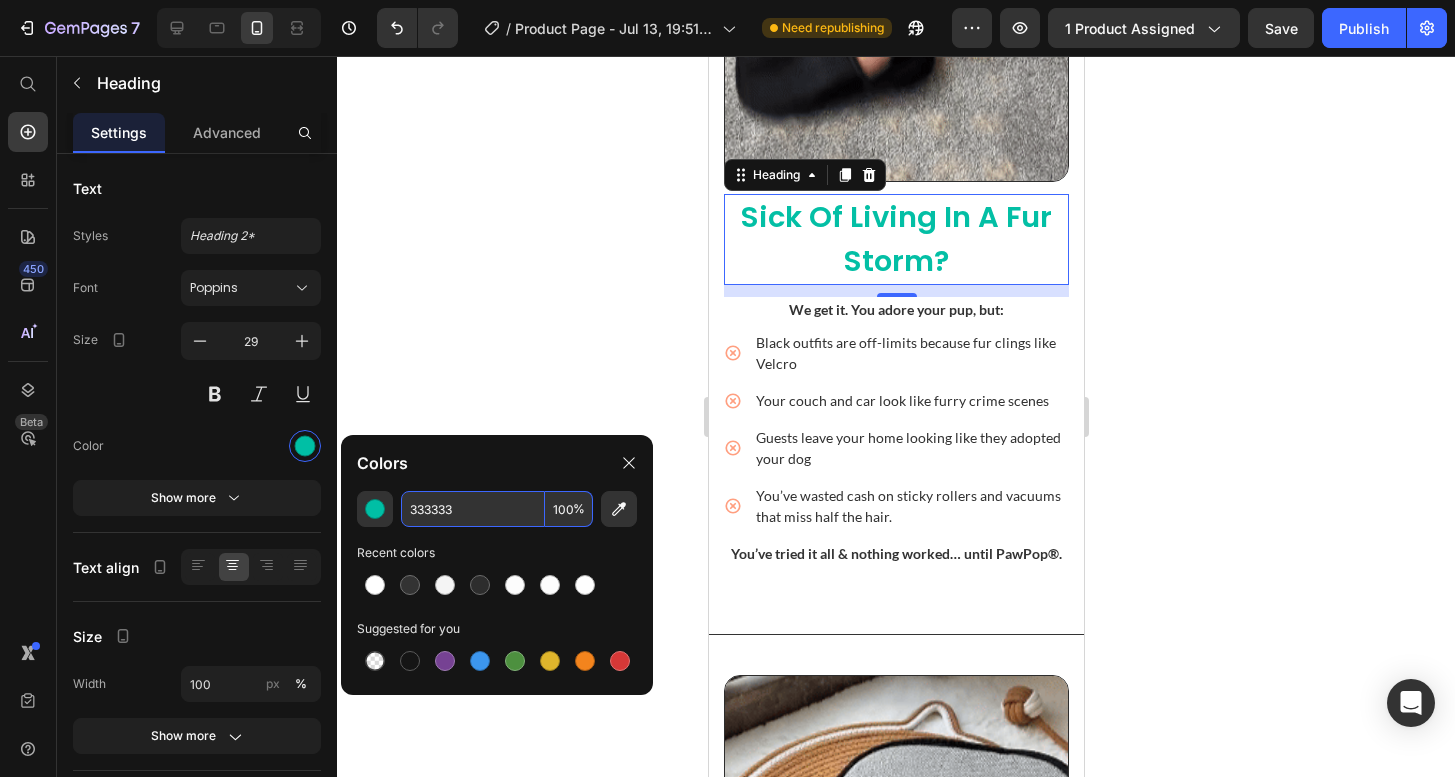 type on "333333" 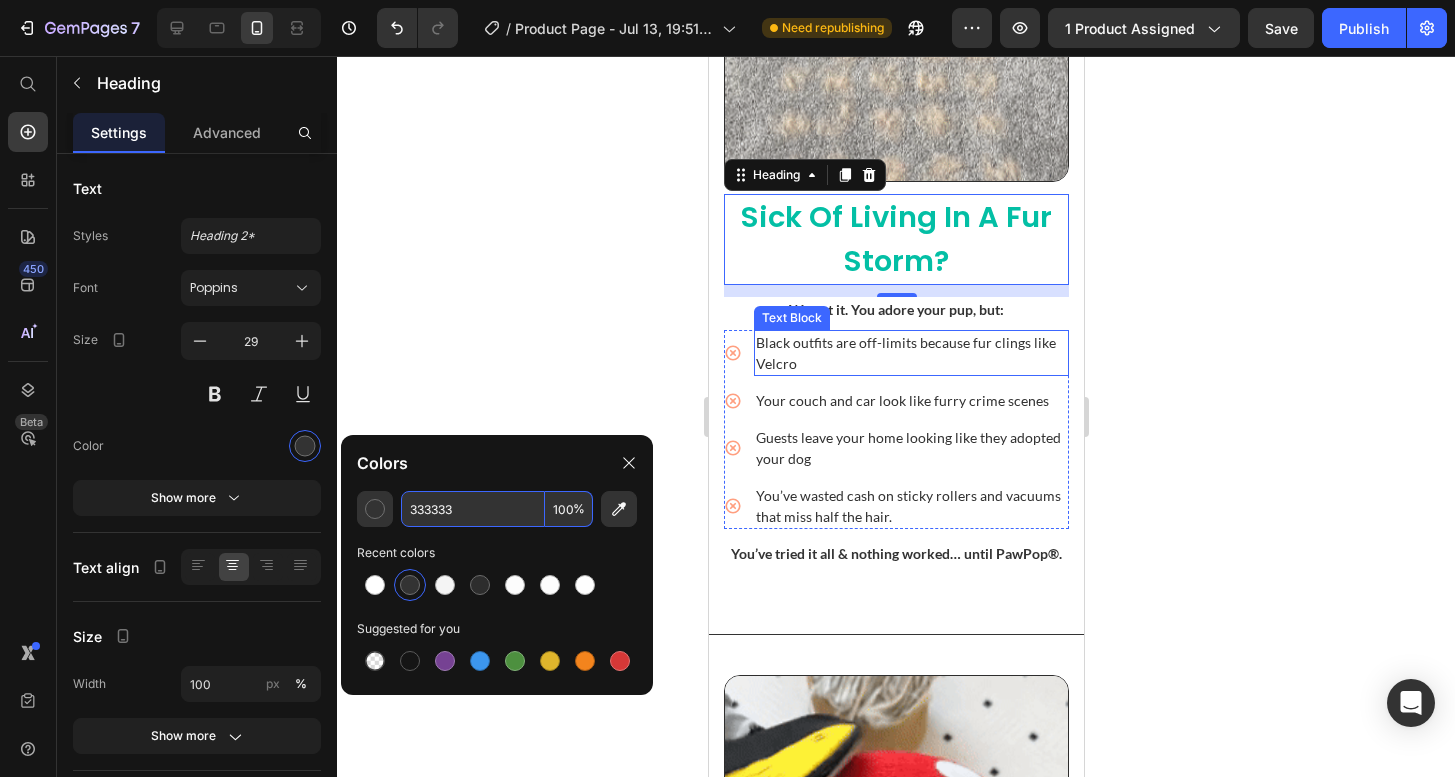 click on "Black outfits are off-limits because fur clings like Velcro" at bounding box center (910, 353) 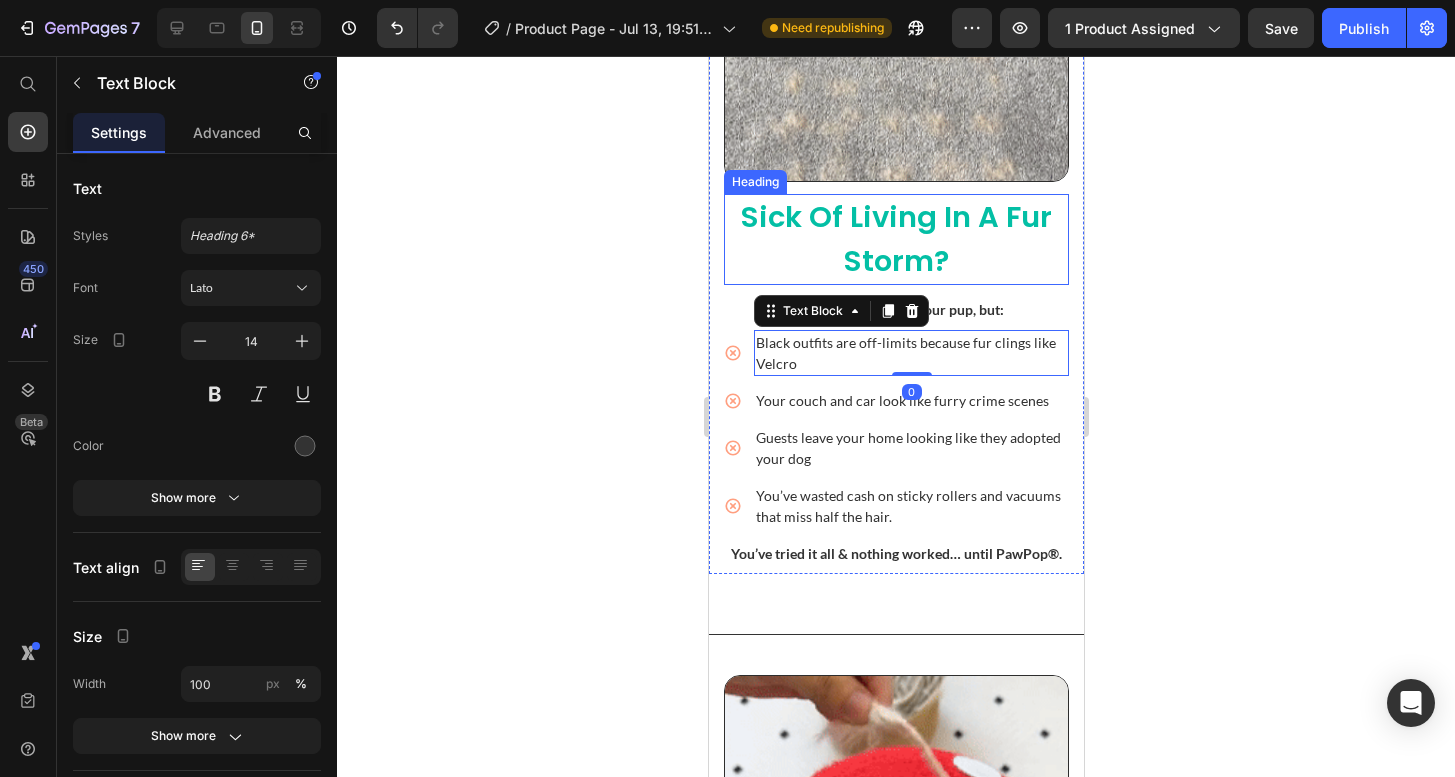 click on "Sick of Living in a Fur Storm?" at bounding box center [895, 239] 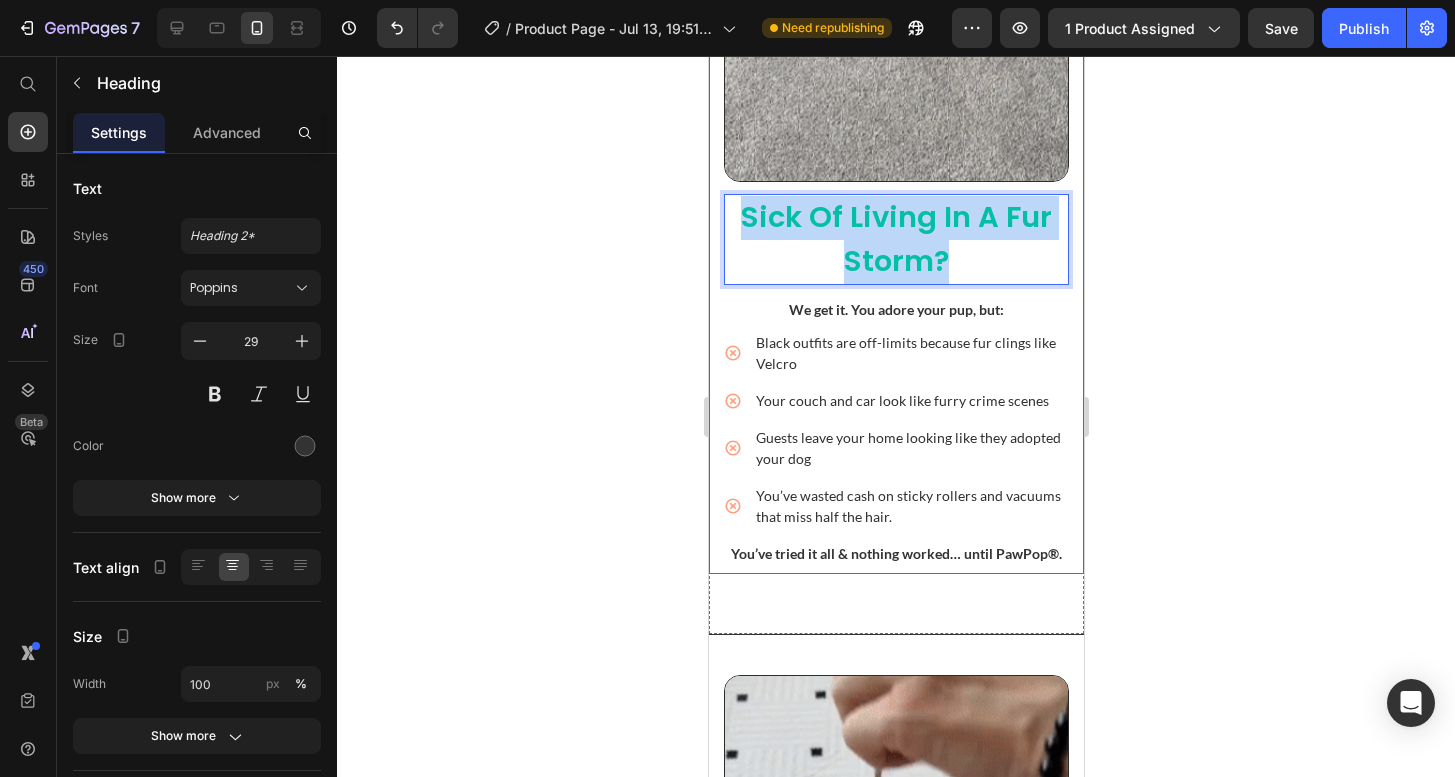 drag, startPoint x: 953, startPoint y: 257, endPoint x: 713, endPoint y: 209, distance: 244.75293 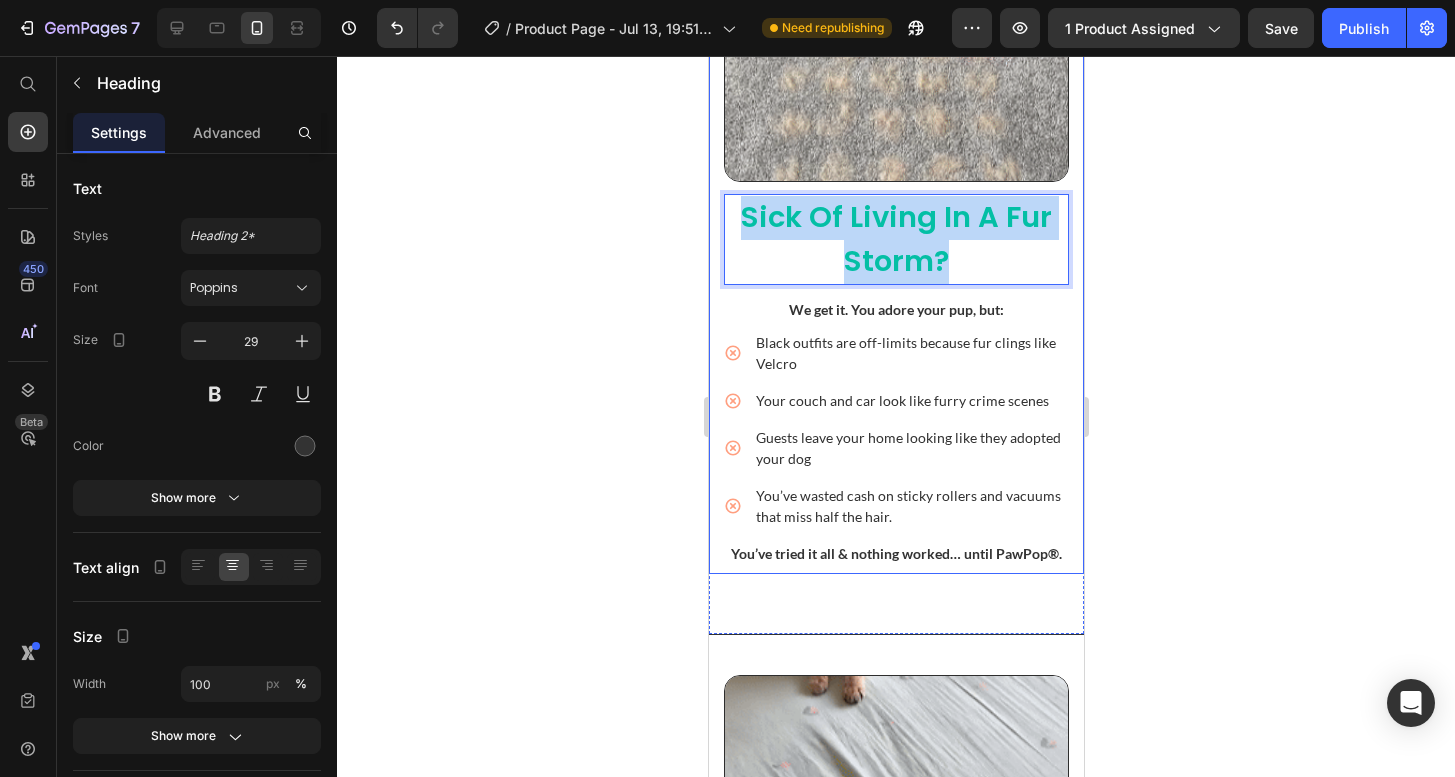 click on "Sick of Living in a Fur Storm? Heading   12 We get it. You adore your pup, but: Text block
Icon Black outfits are off-limits because fur clings like Velcro Text Block
Icon Your couch and car look like furry crime scenes Text Block
Icon Guests leave your home looking like they adopted your dog Text Block
Icon You’ve wasted cash on sticky rollers and vacuums that miss half the hair. Text Block Advanced list You’ve tried it all & nothing worked… until PawPop®. Text block Image Row" at bounding box center (895, 205) 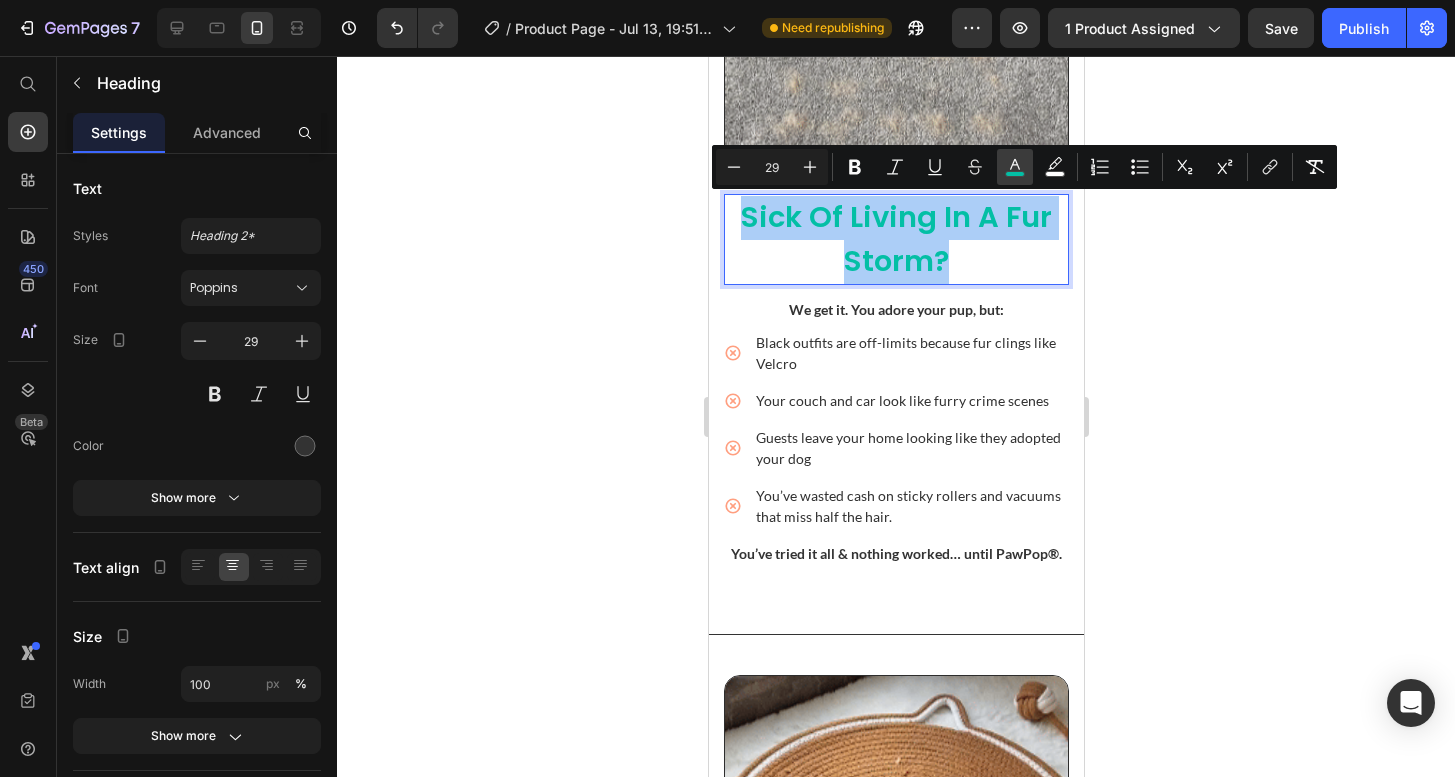 click 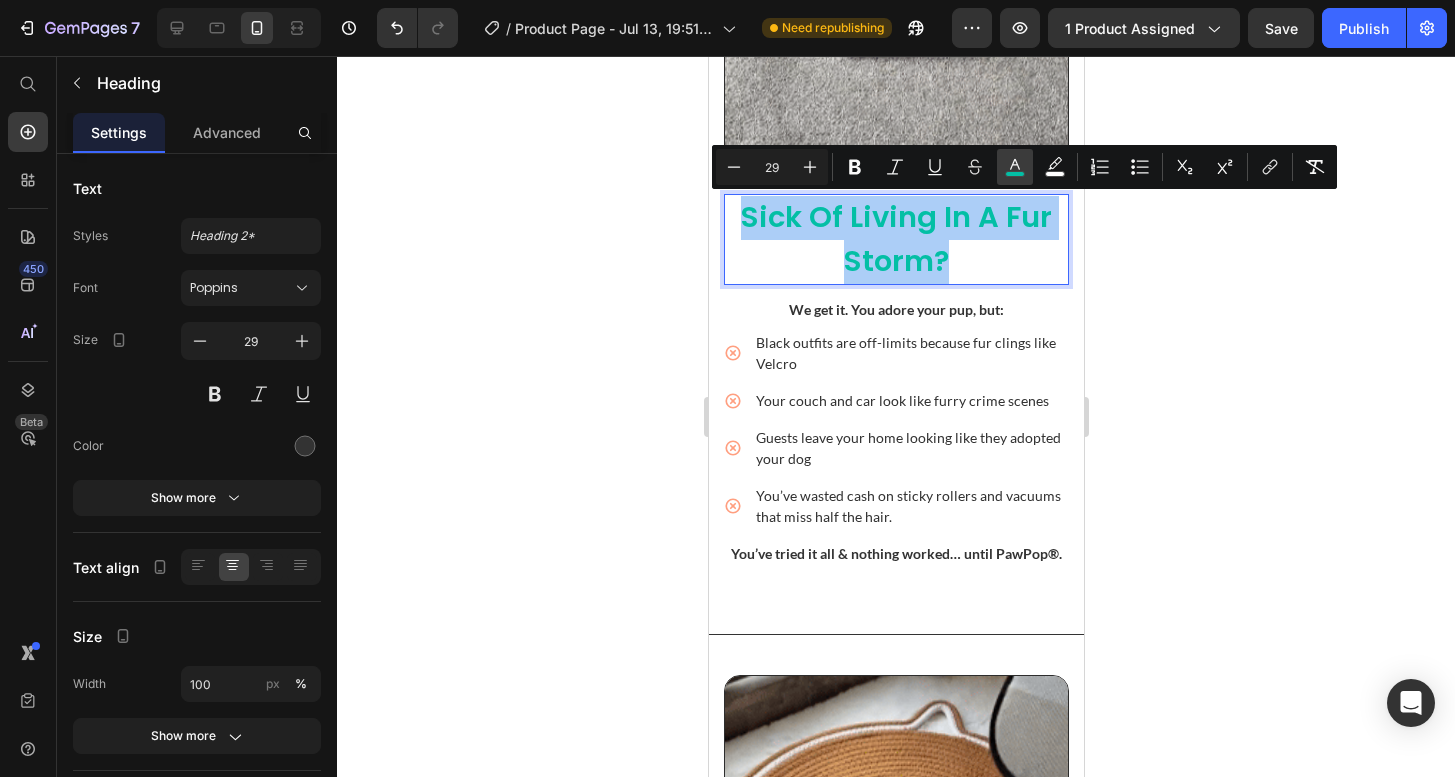 type on "03BFA5" 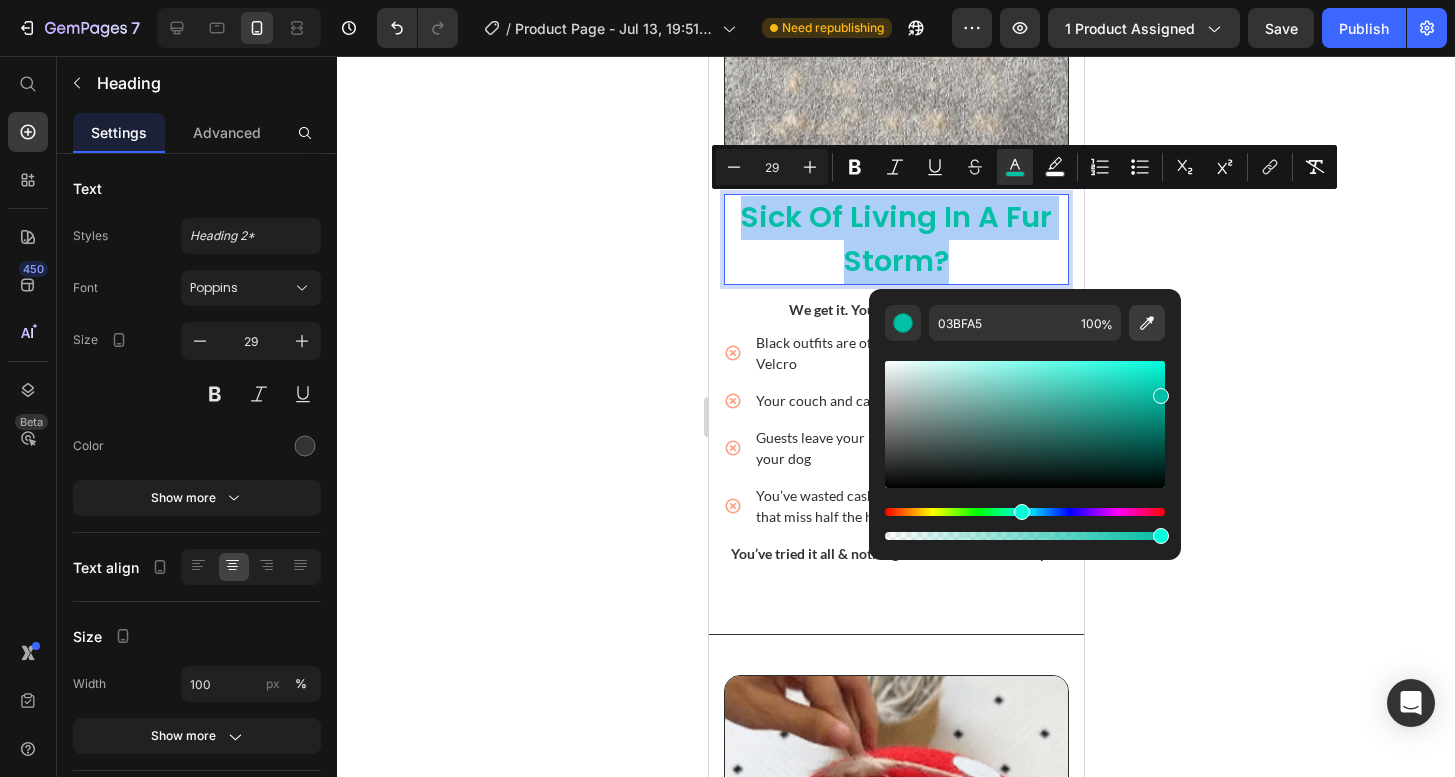click at bounding box center (1147, 323) 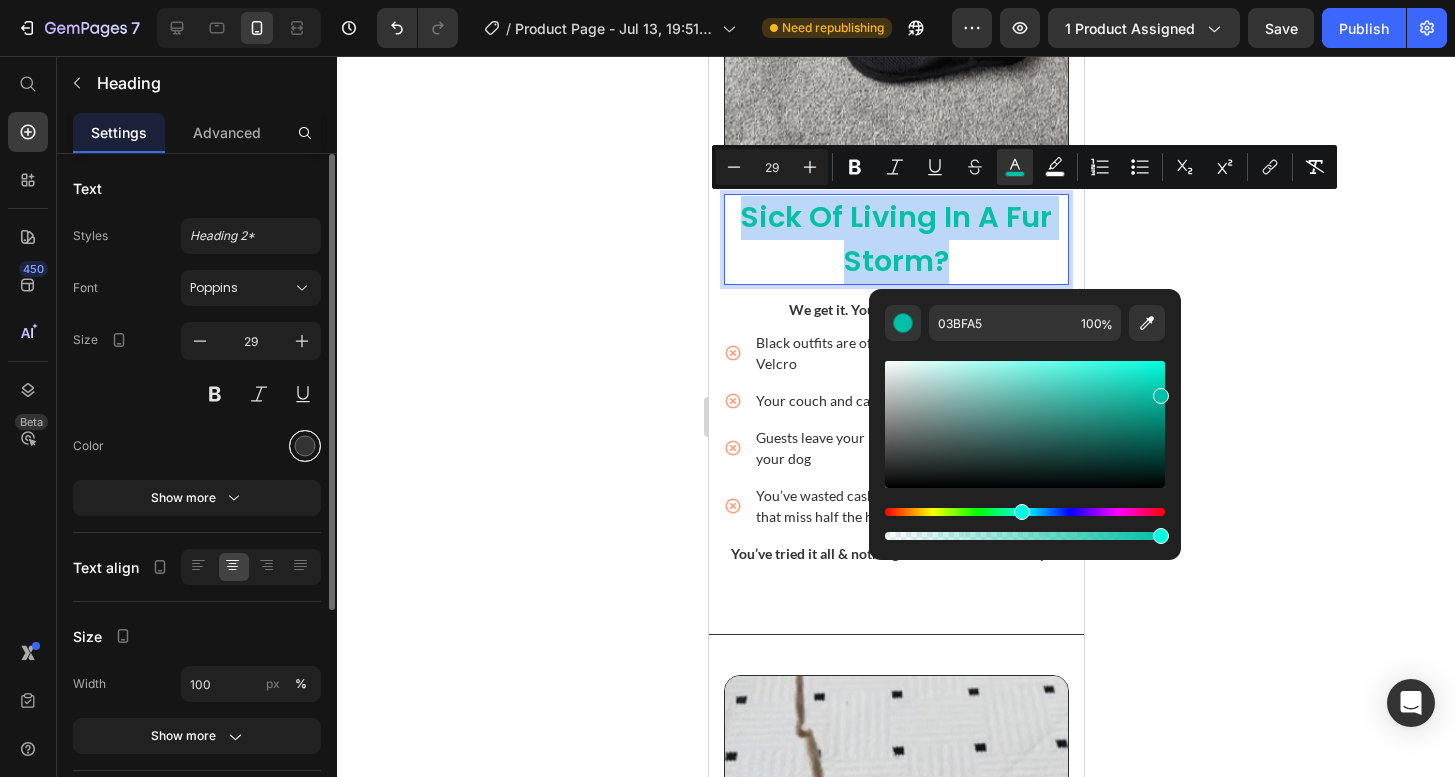 type on "333333" 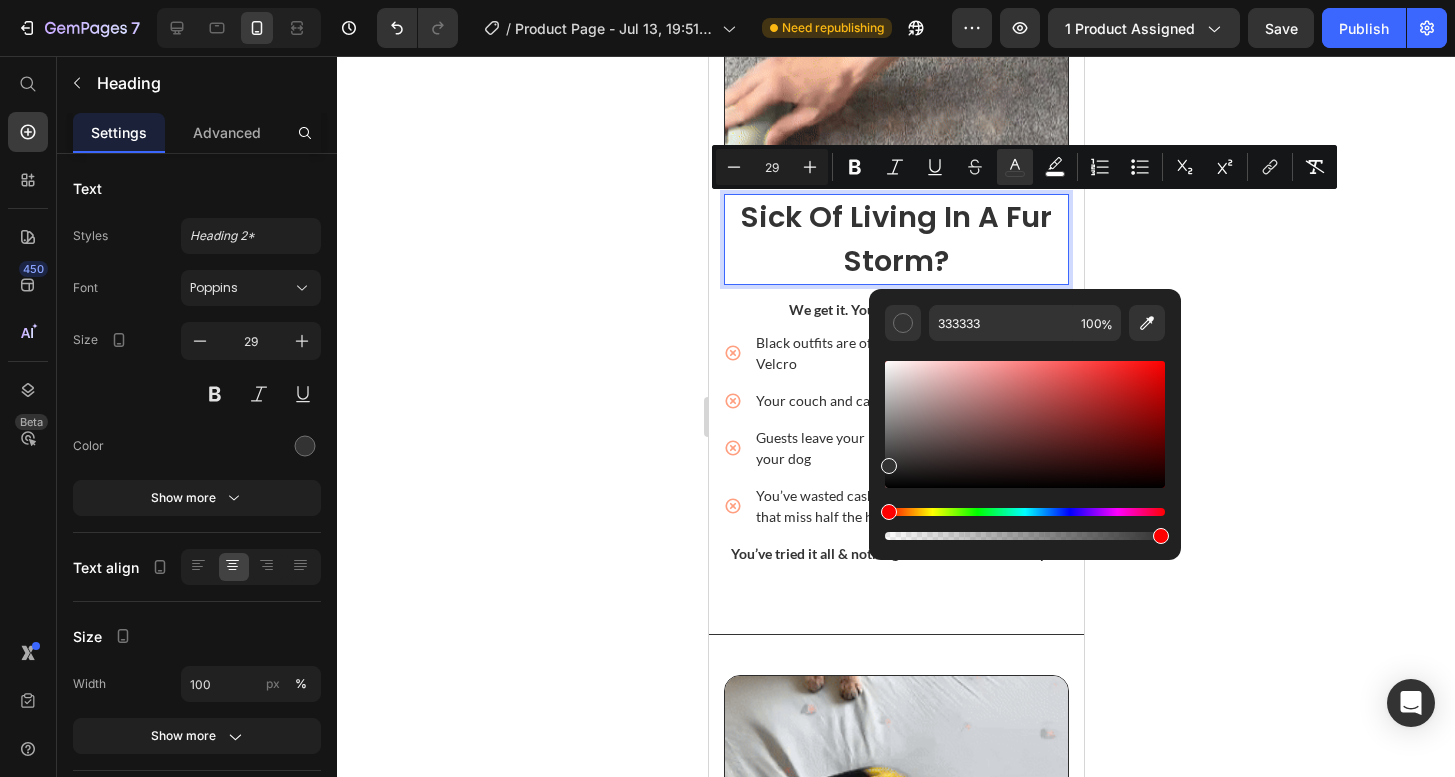 click 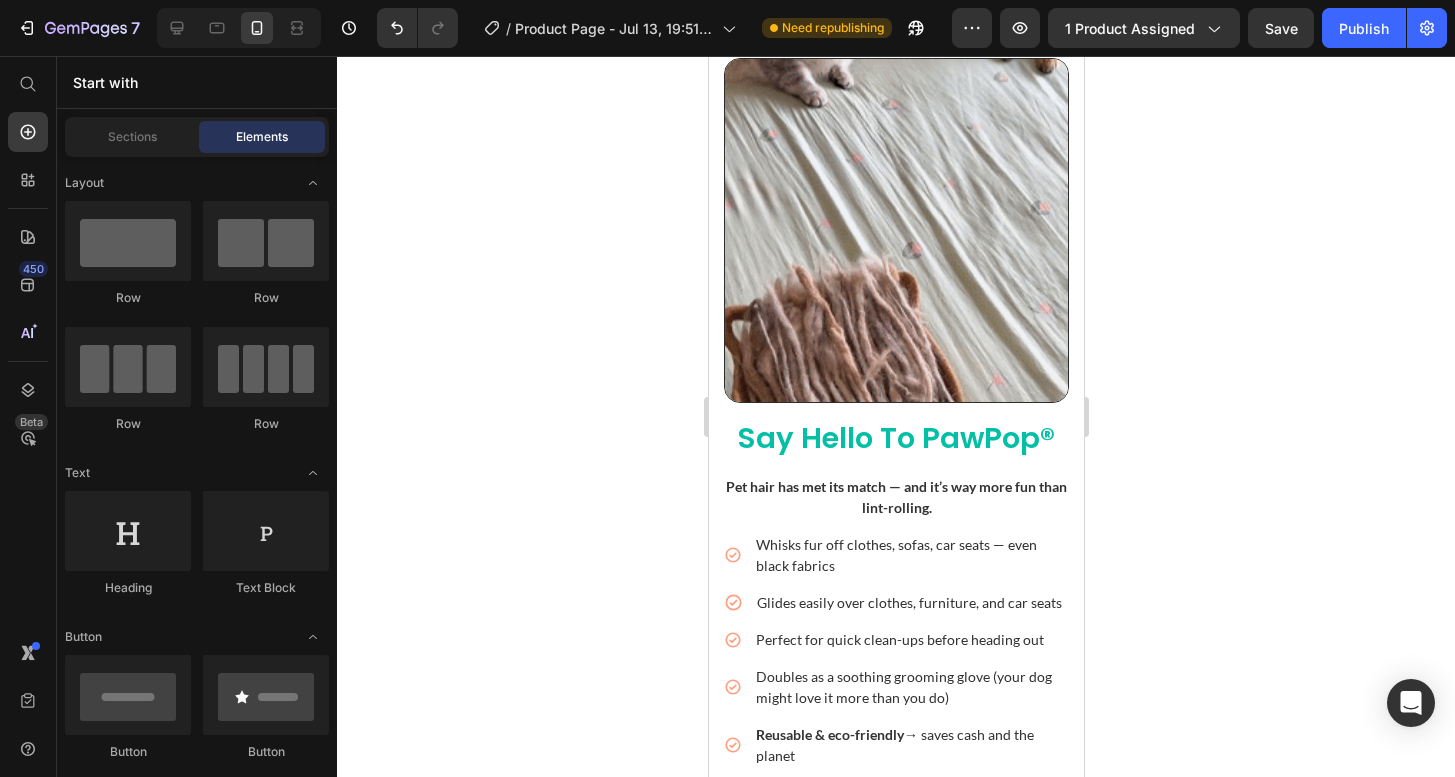 scroll, scrollTop: 2602, scrollLeft: 0, axis: vertical 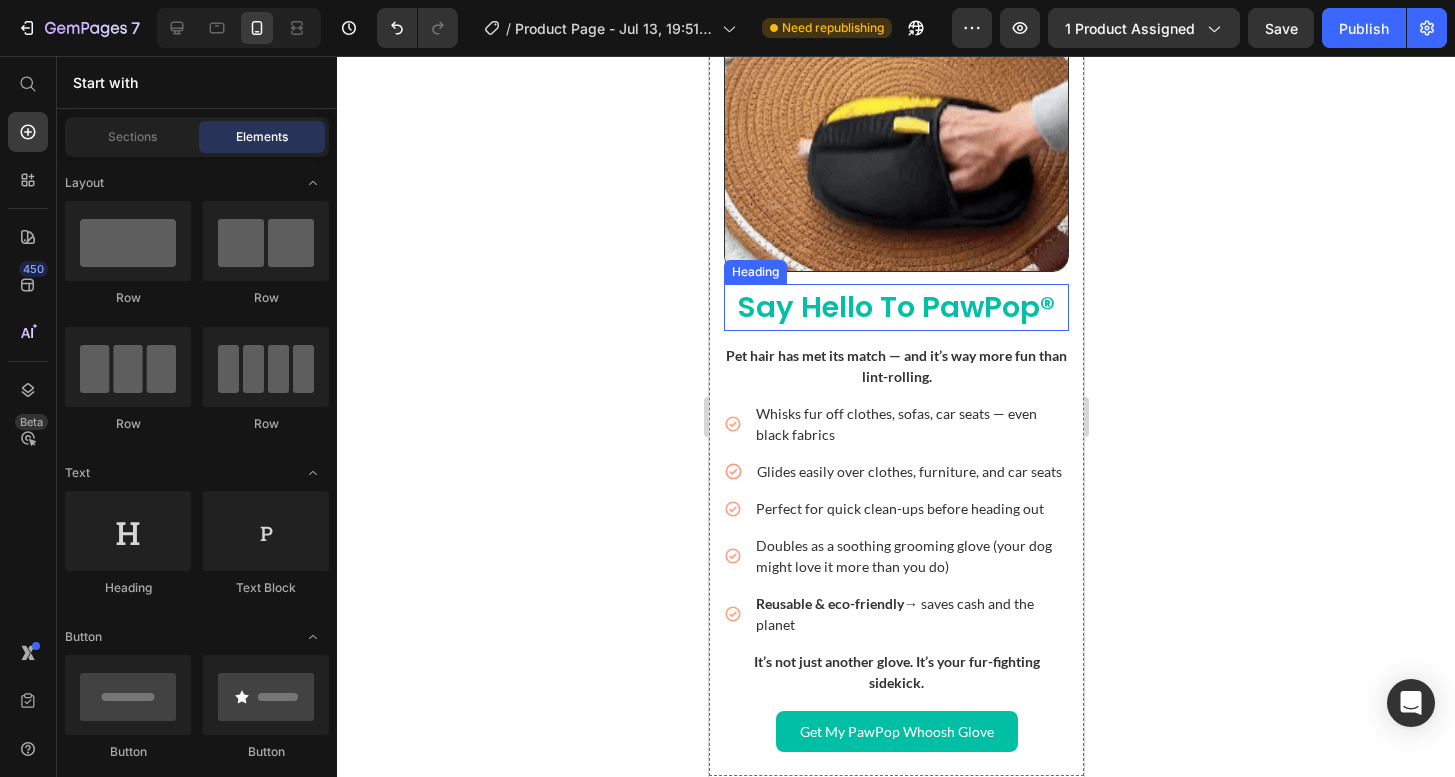 click at bounding box center (895, 99) 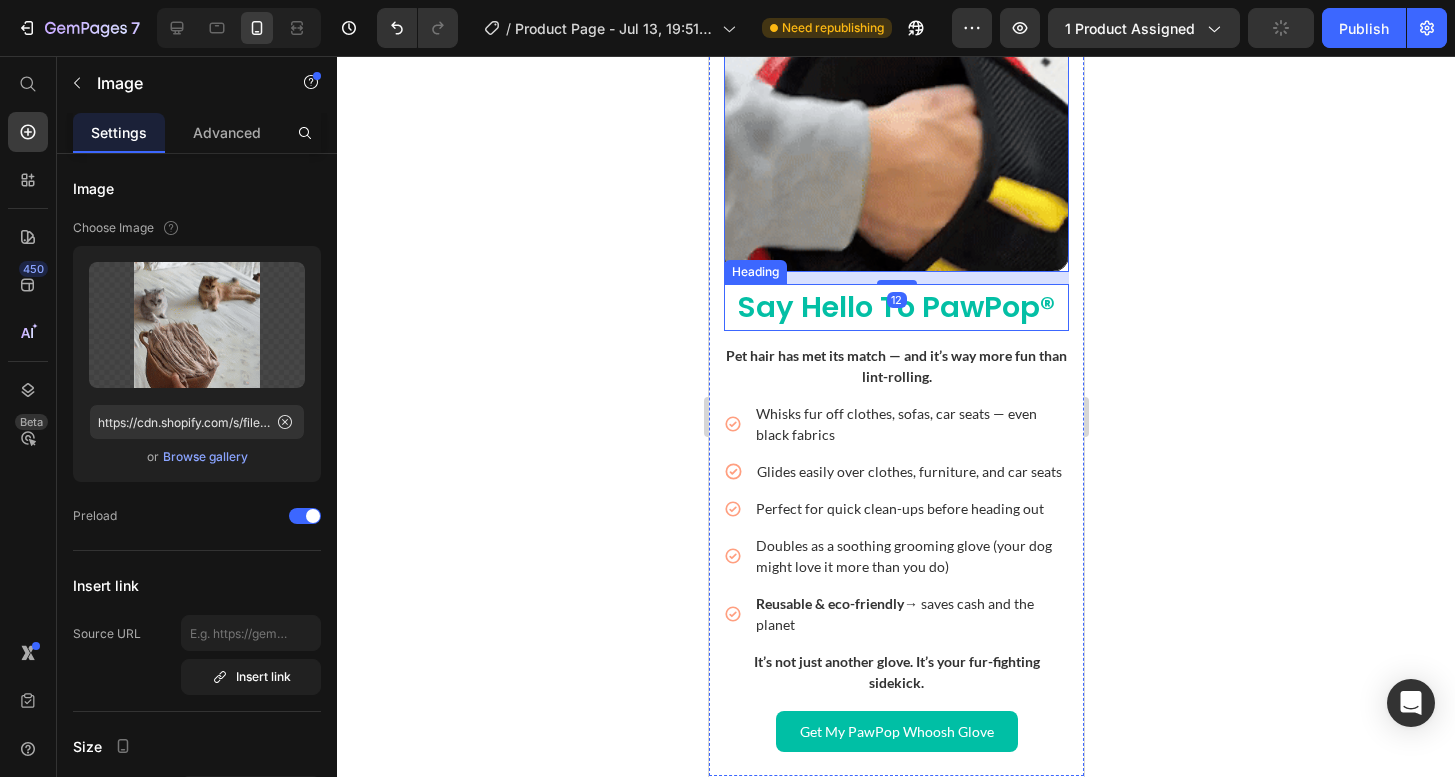 click on "Say Hello to PawPop®" at bounding box center (895, 307) 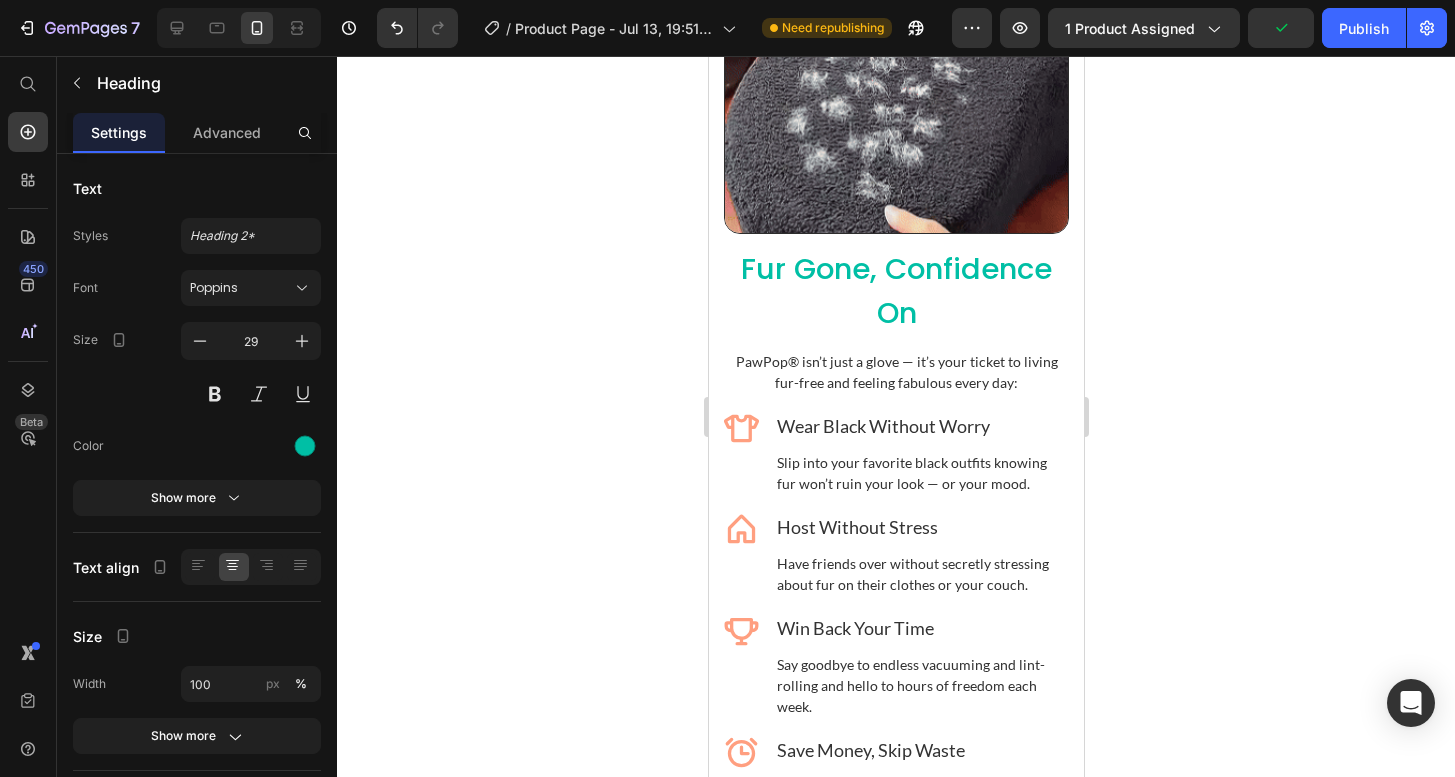 scroll, scrollTop: 3573, scrollLeft: 0, axis: vertical 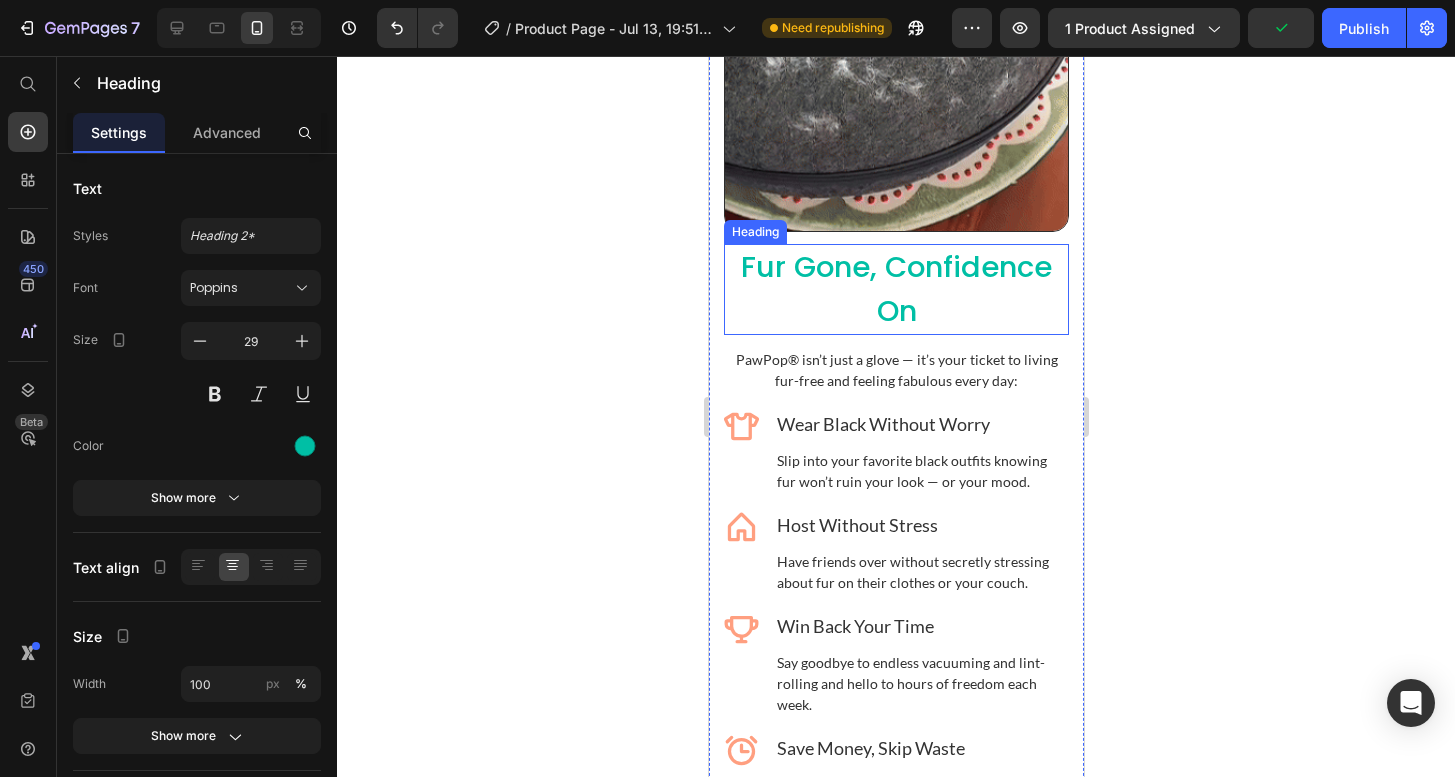 click on "Fur Gone, Confidence On" at bounding box center [895, 289] 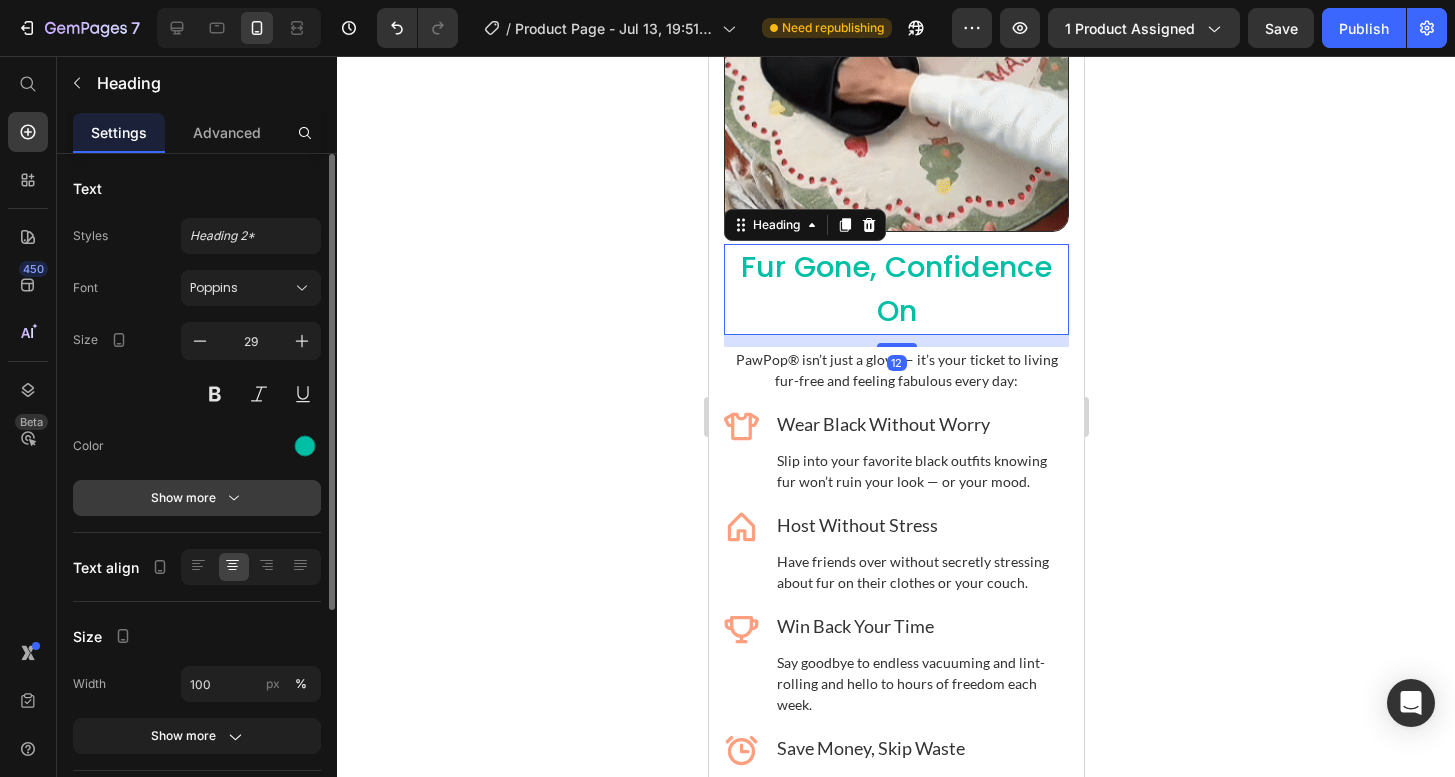 click on "Show more" at bounding box center (197, 498) 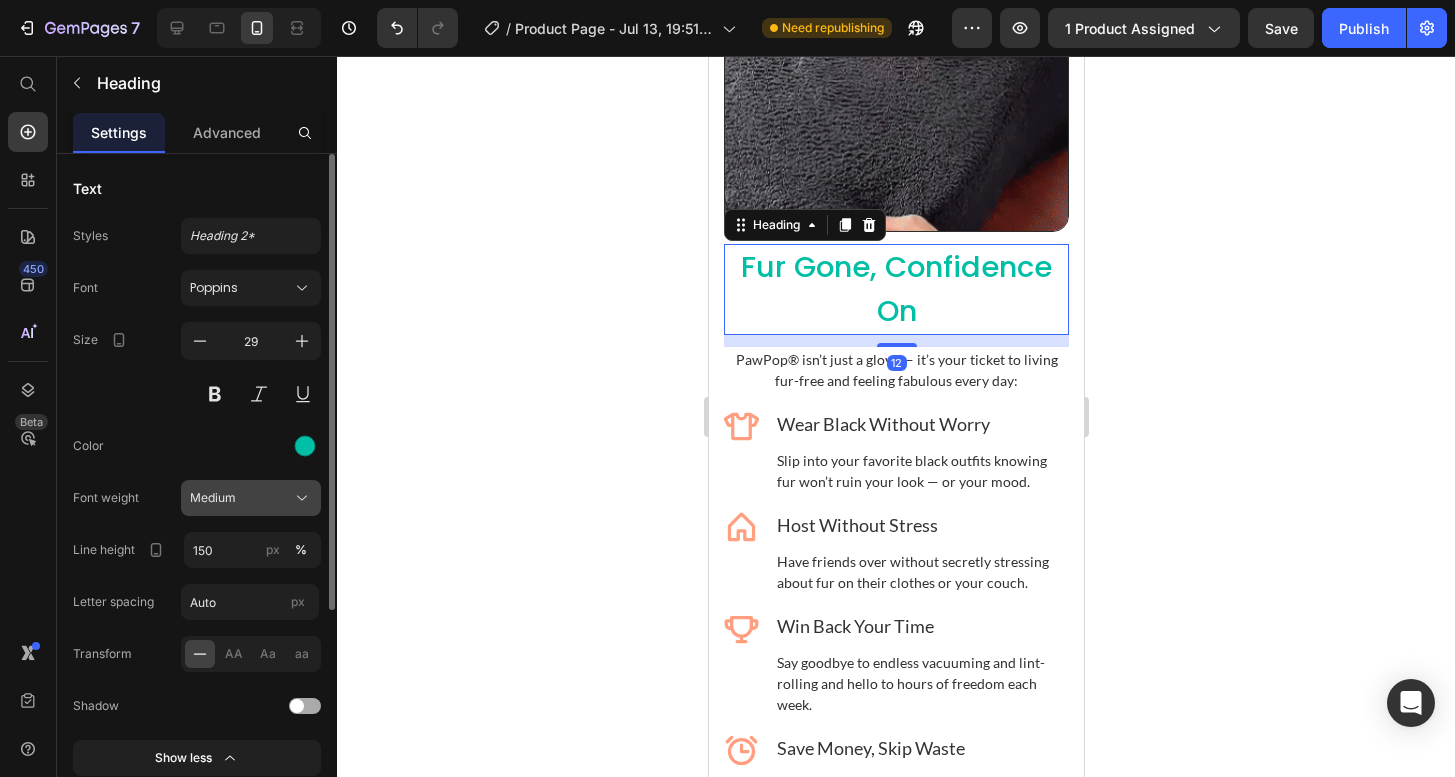 click on "Medium" 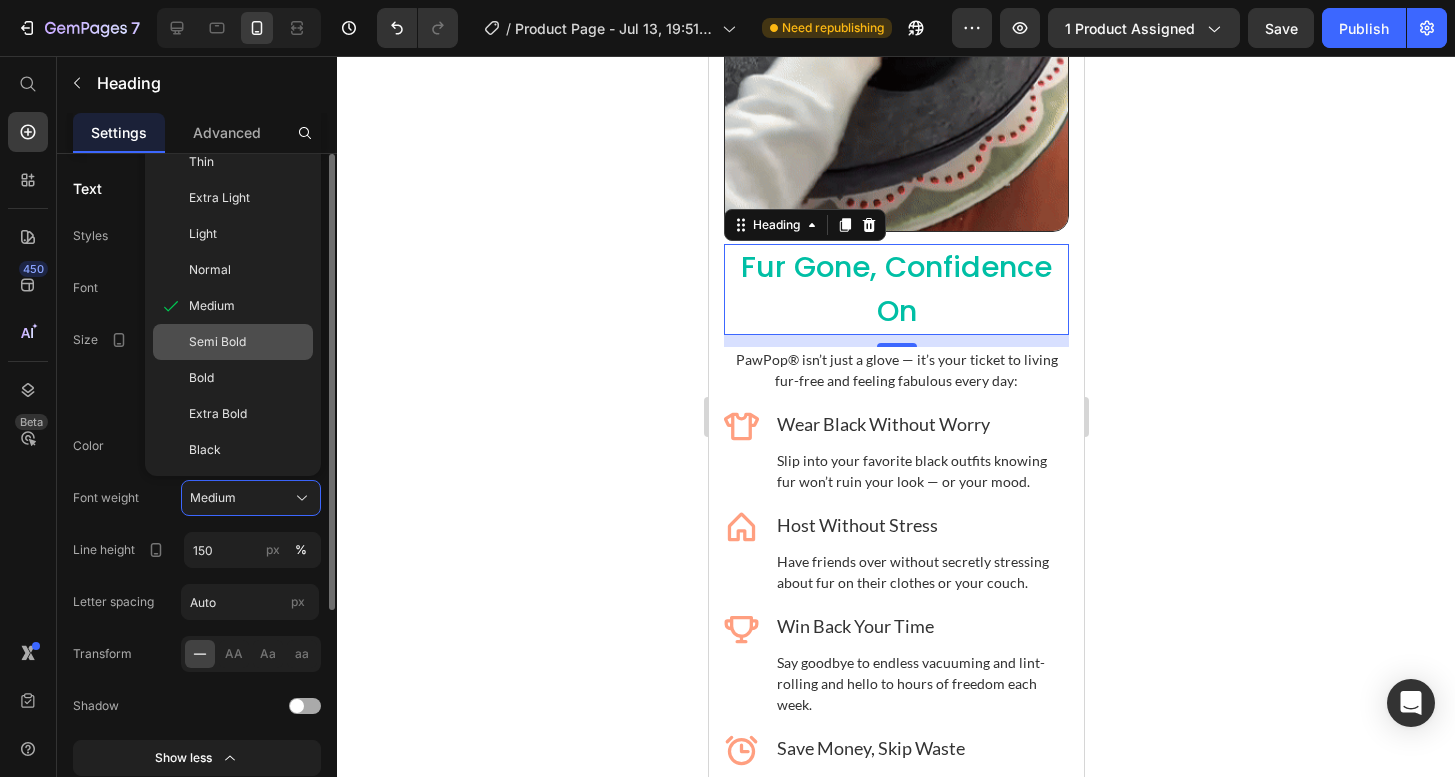 click on "Semi Bold" at bounding box center (217, 342) 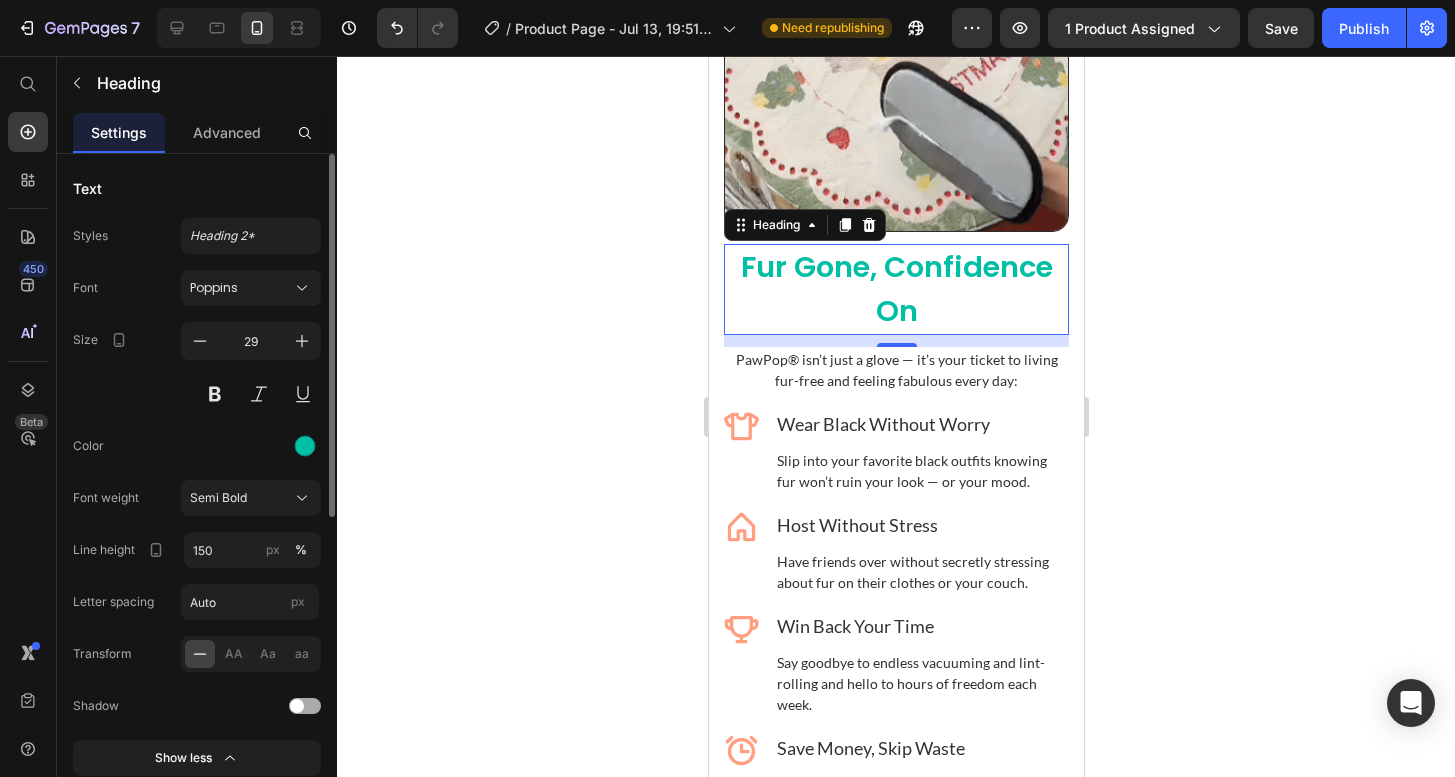 click on "Fur Gone, Confidence On" at bounding box center [895, 289] 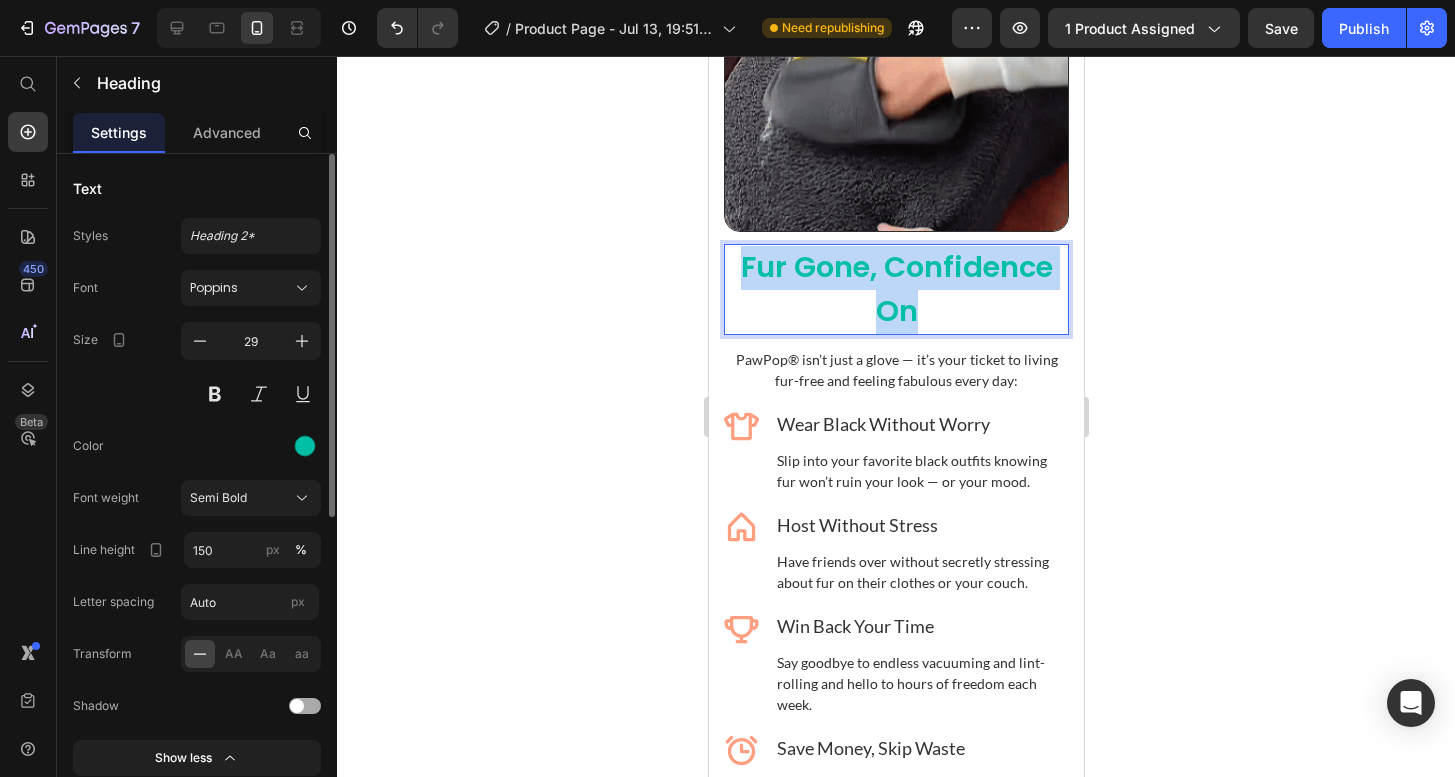 drag, startPoint x: 935, startPoint y: 317, endPoint x: 723, endPoint y: 275, distance: 216.12033 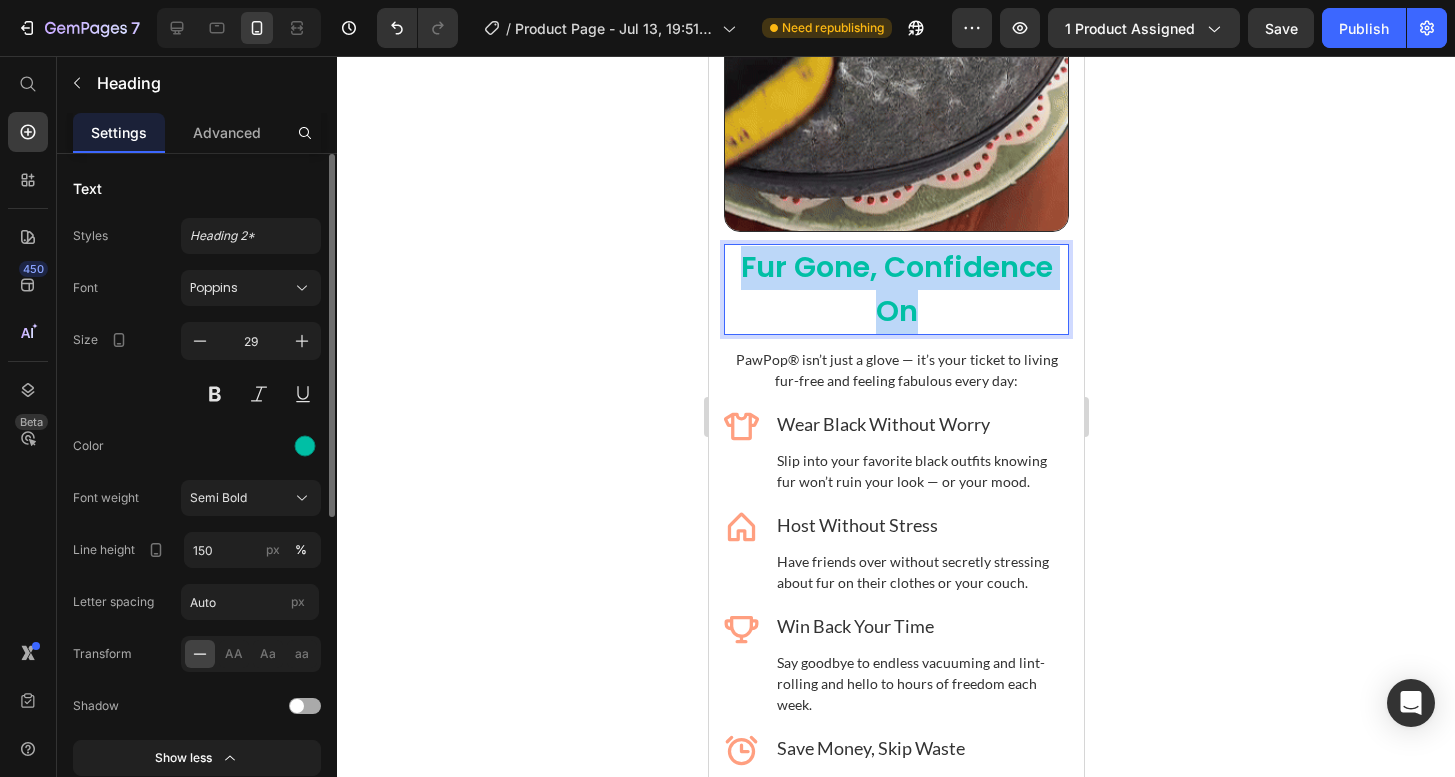 click on "Fur Gone, Confidence On" at bounding box center (895, 289) 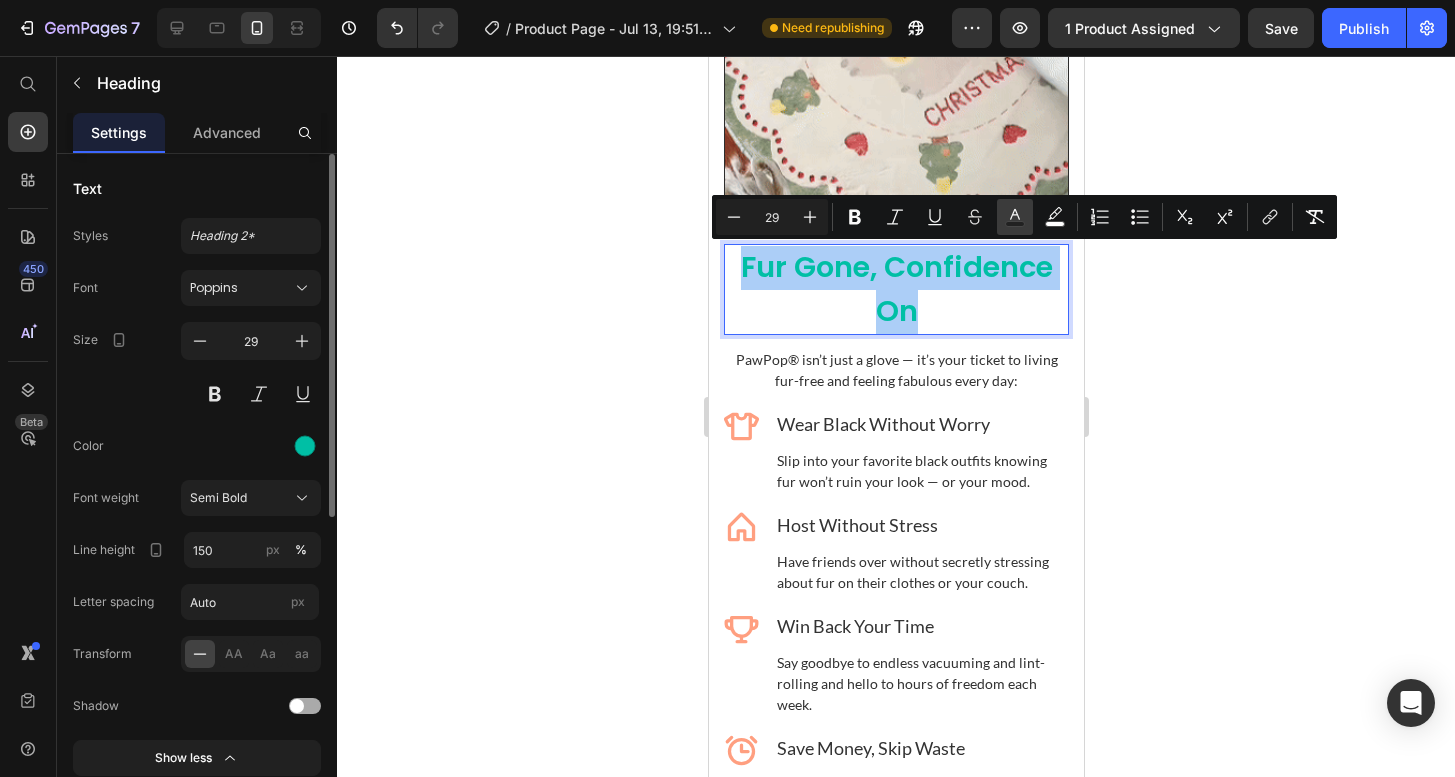click 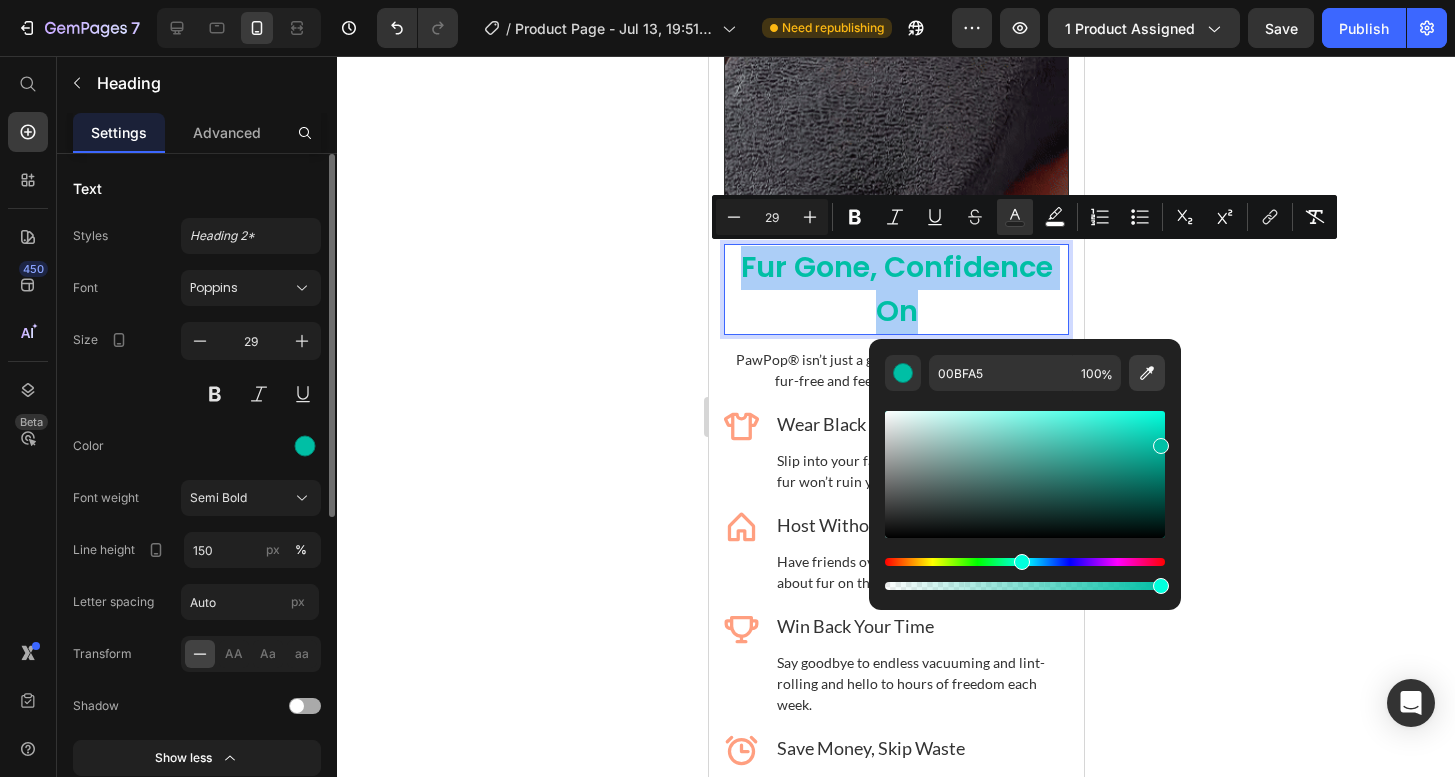 click 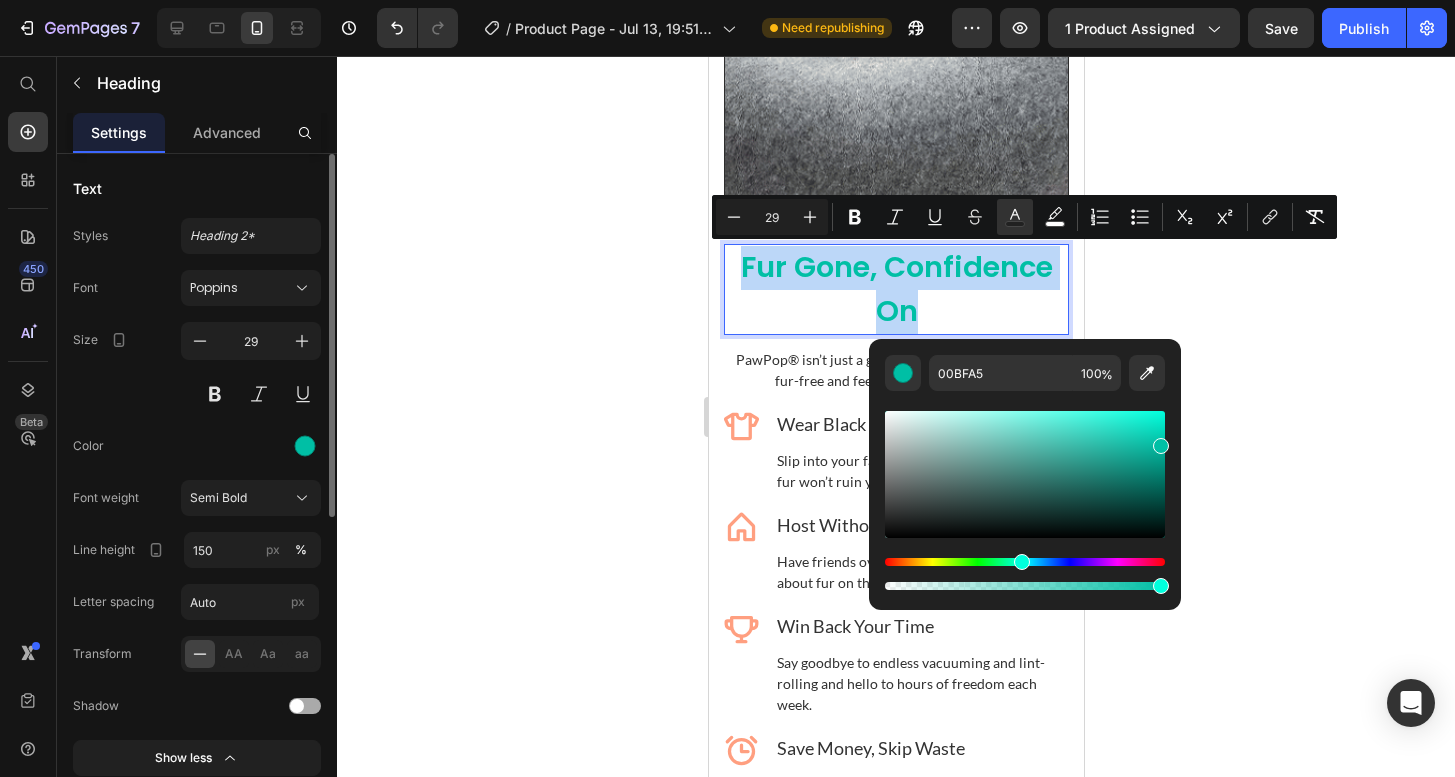 type on "333333" 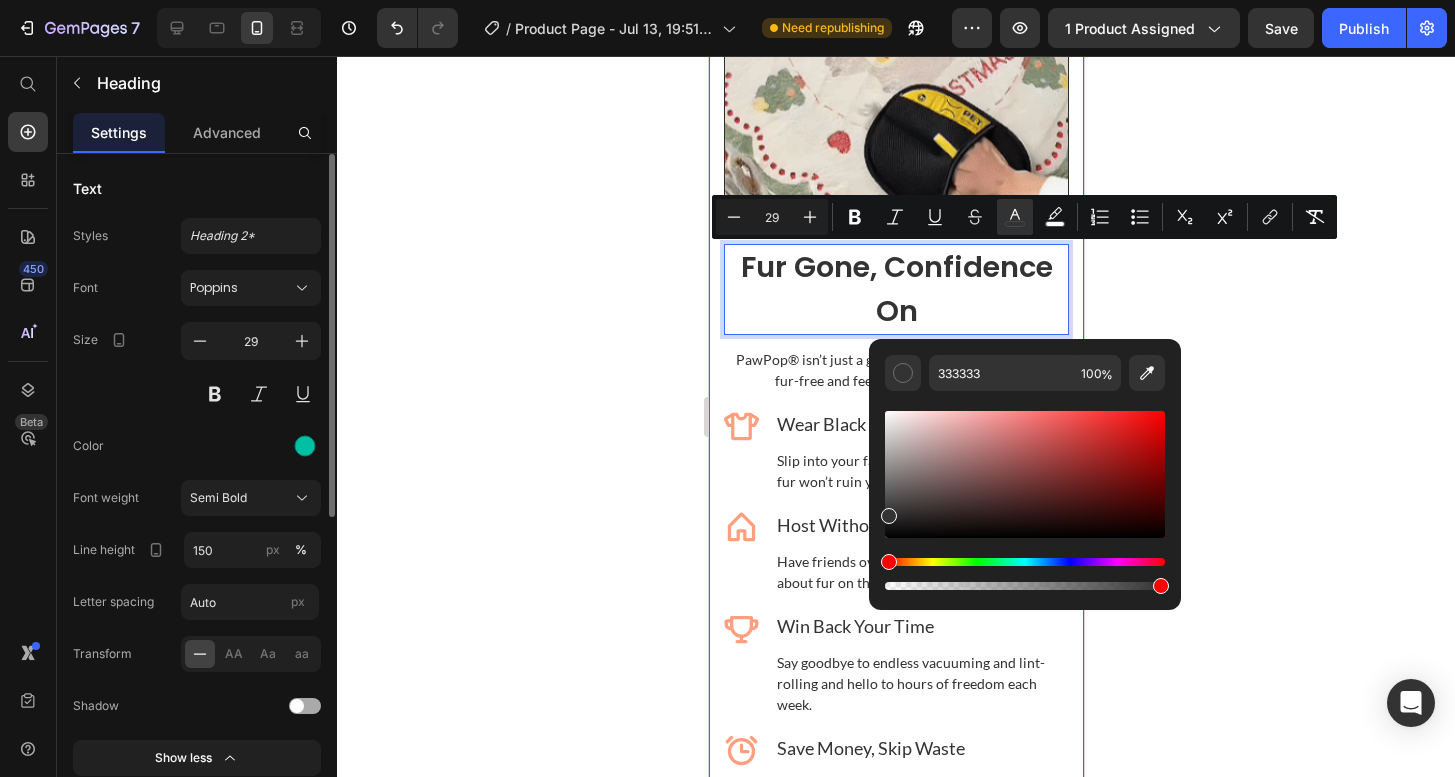 drag, startPoint x: 653, startPoint y: 388, endPoint x: 652, endPoint y: 409, distance: 21.023796 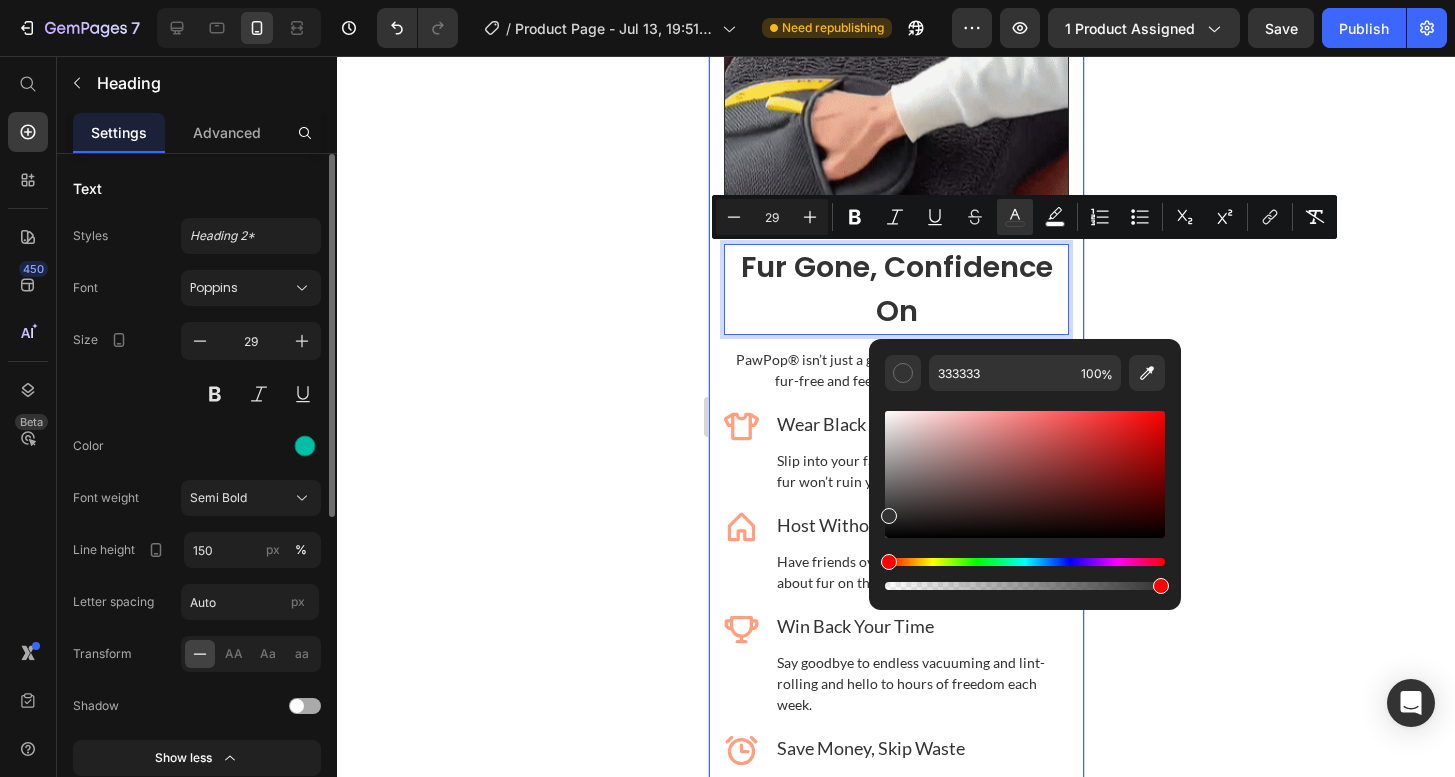 click 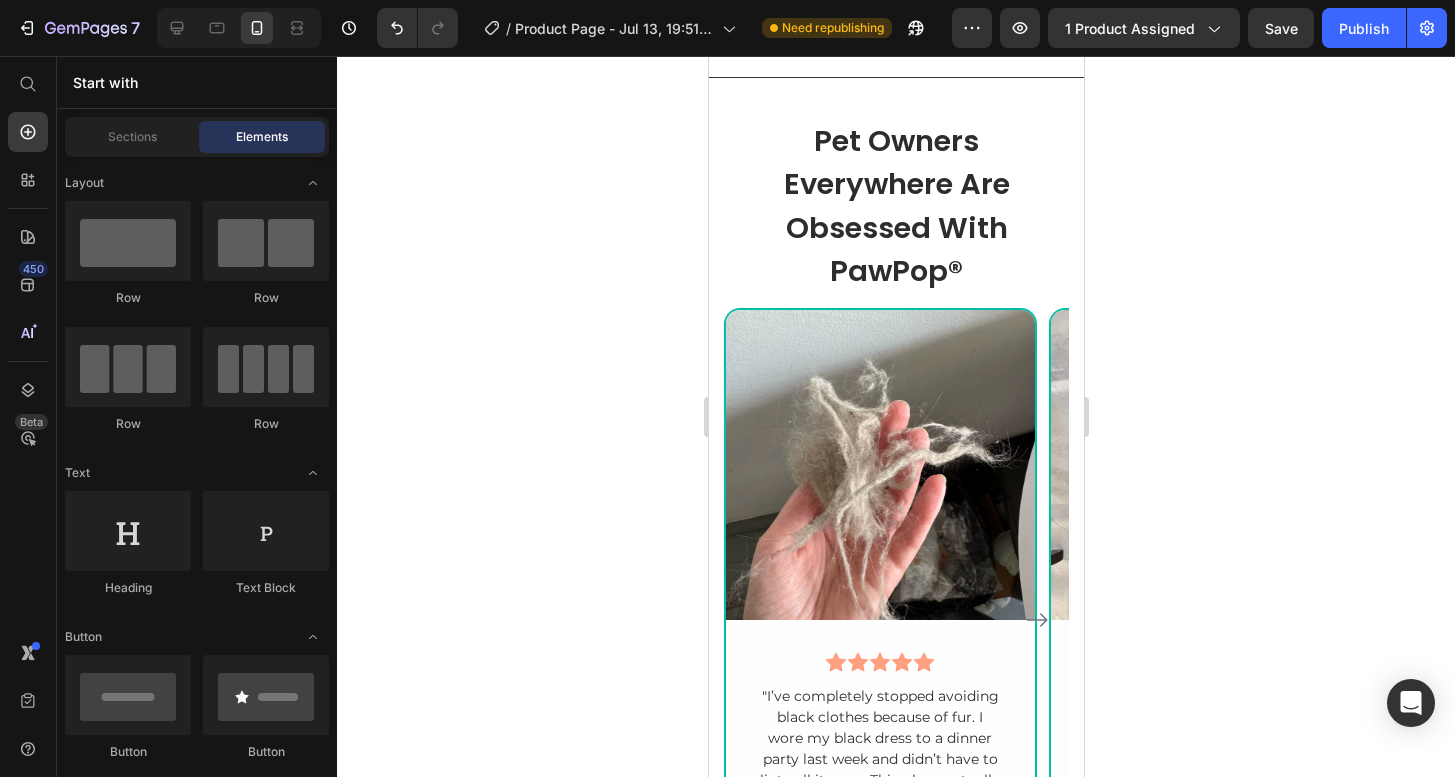 scroll, scrollTop: 5064, scrollLeft: 0, axis: vertical 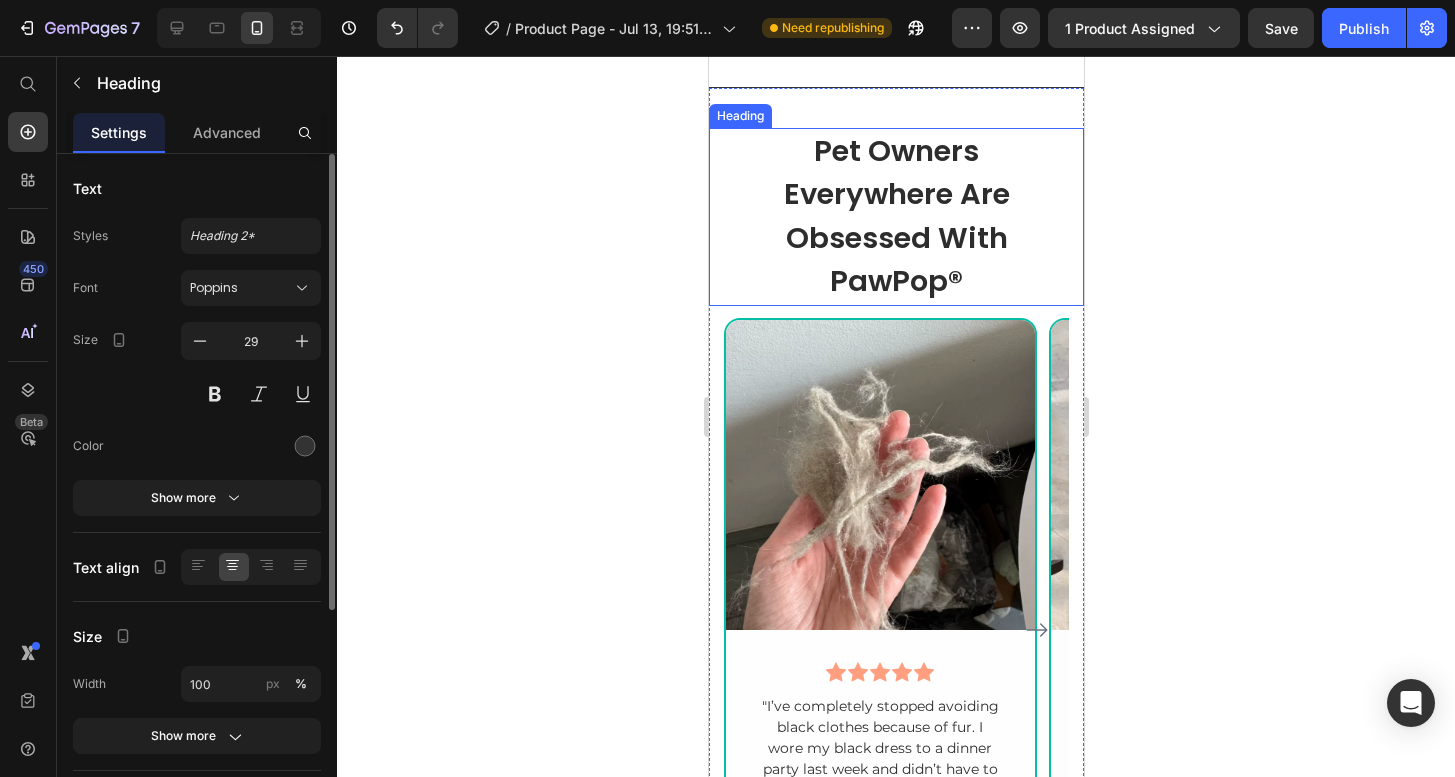 click on "Pet Owners Everywhere Are Obsessed With PawPop®" at bounding box center (896, 216) 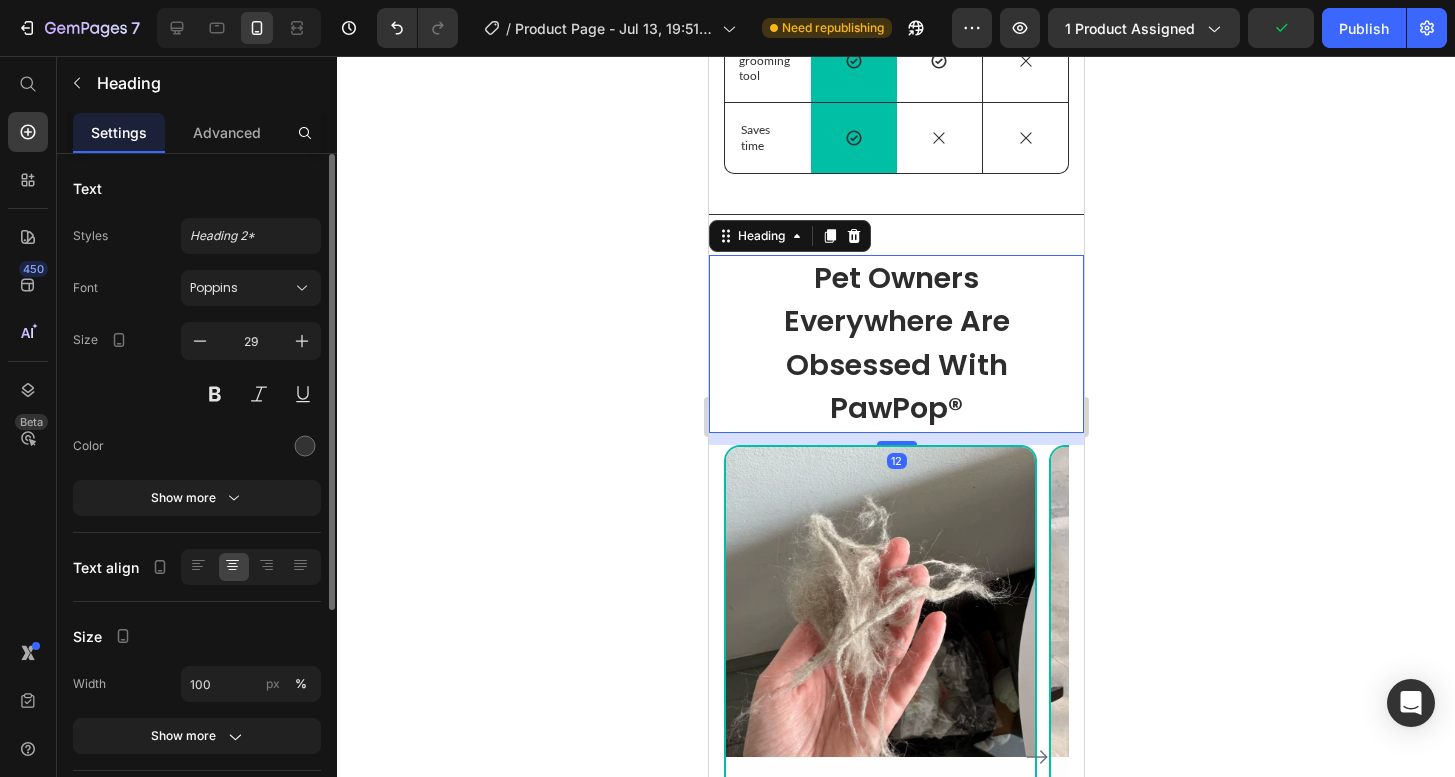 scroll, scrollTop: 4940, scrollLeft: 0, axis: vertical 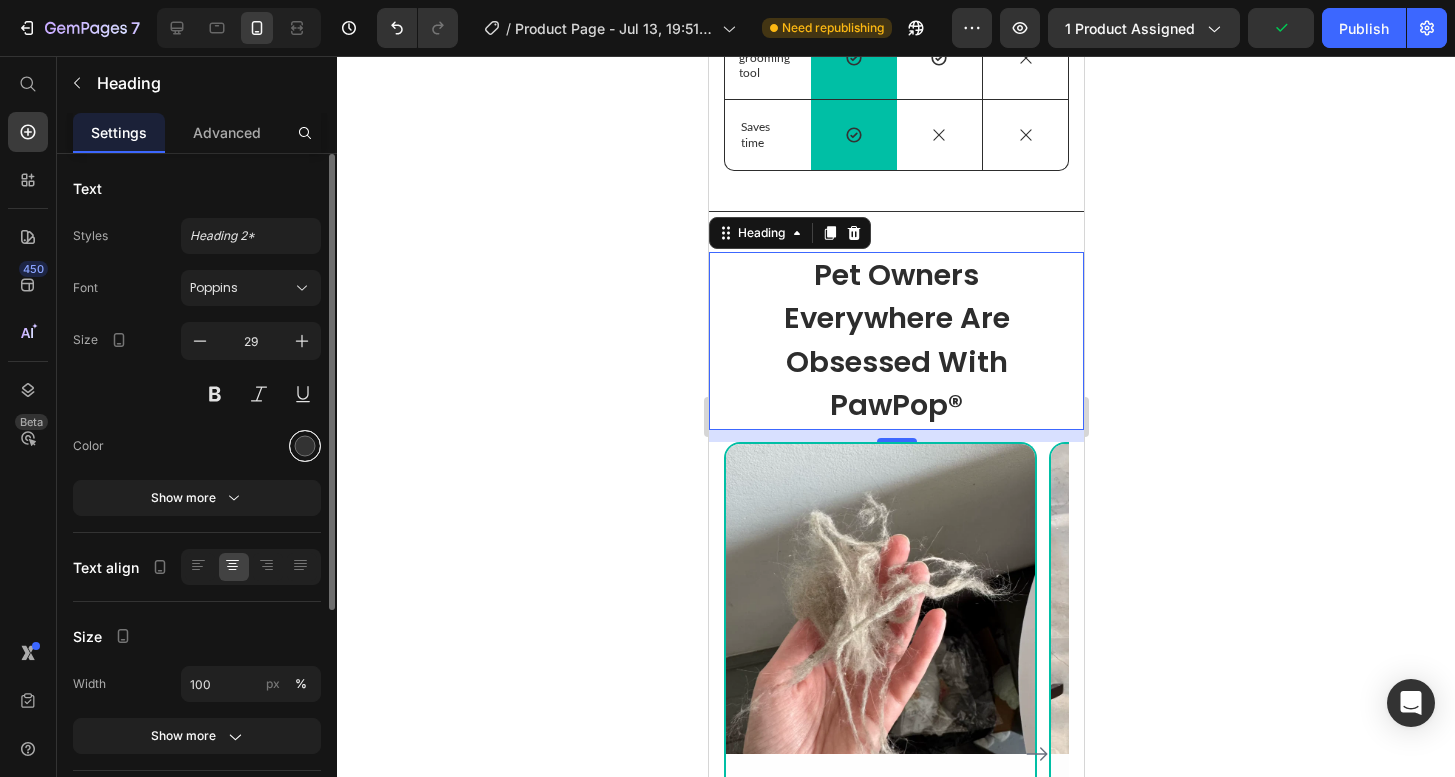 click at bounding box center (305, 446) 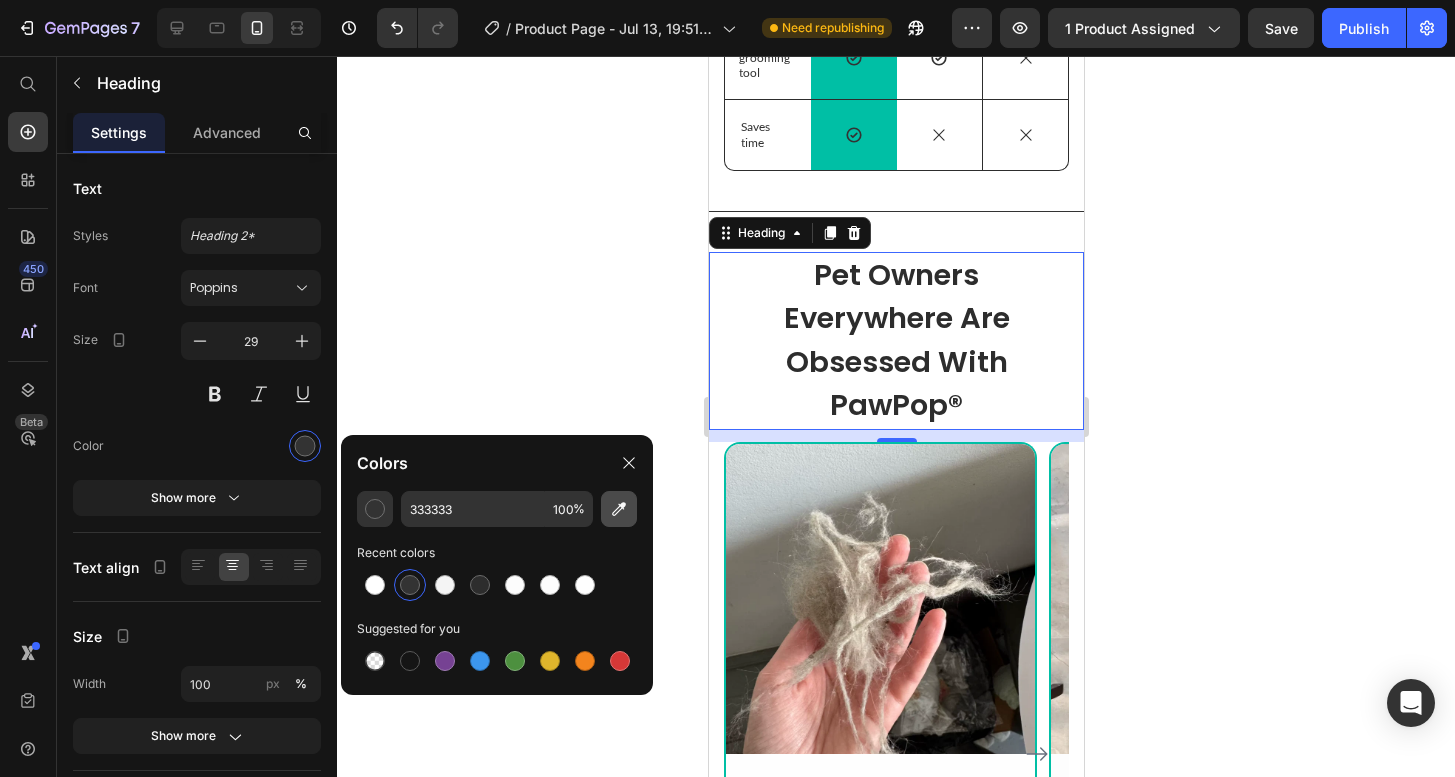 click 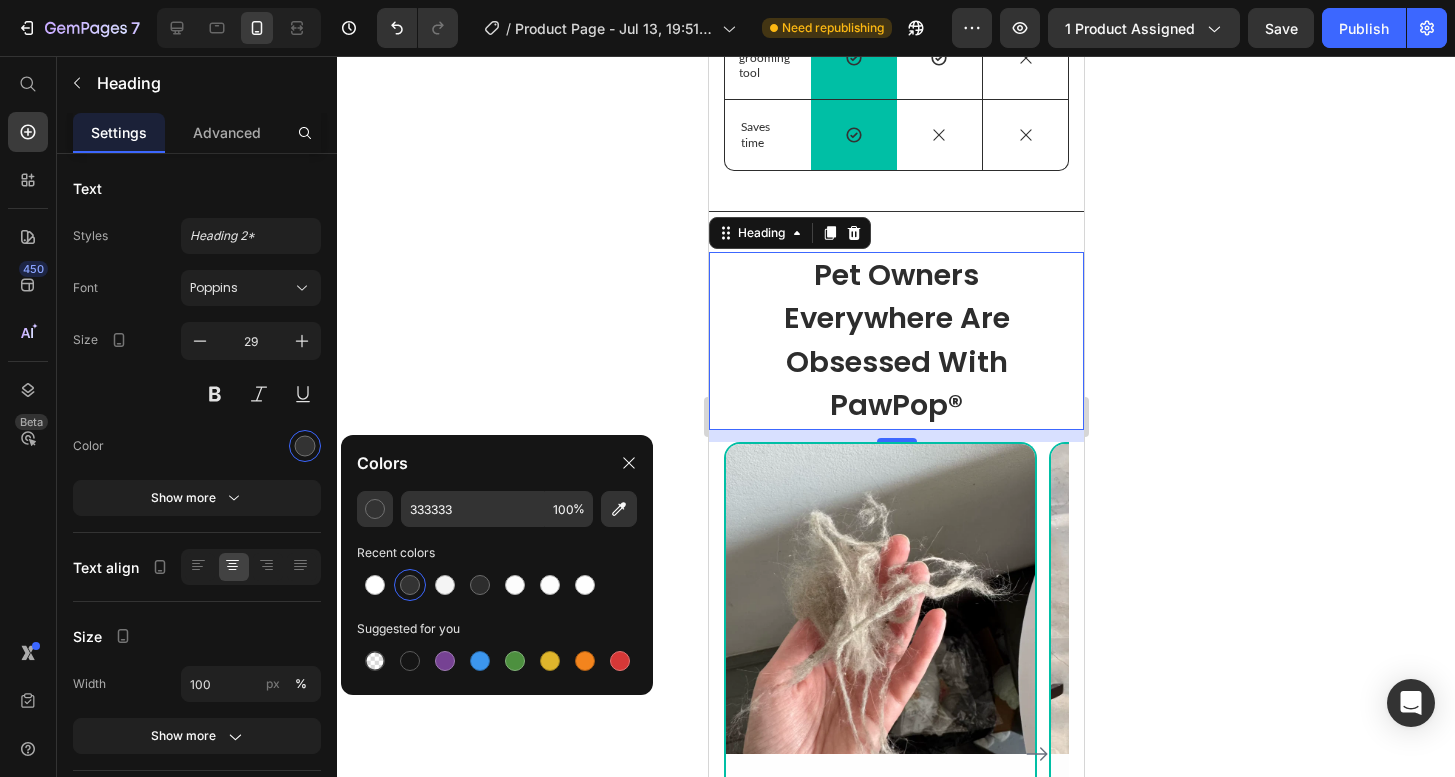 type on "03BFA5" 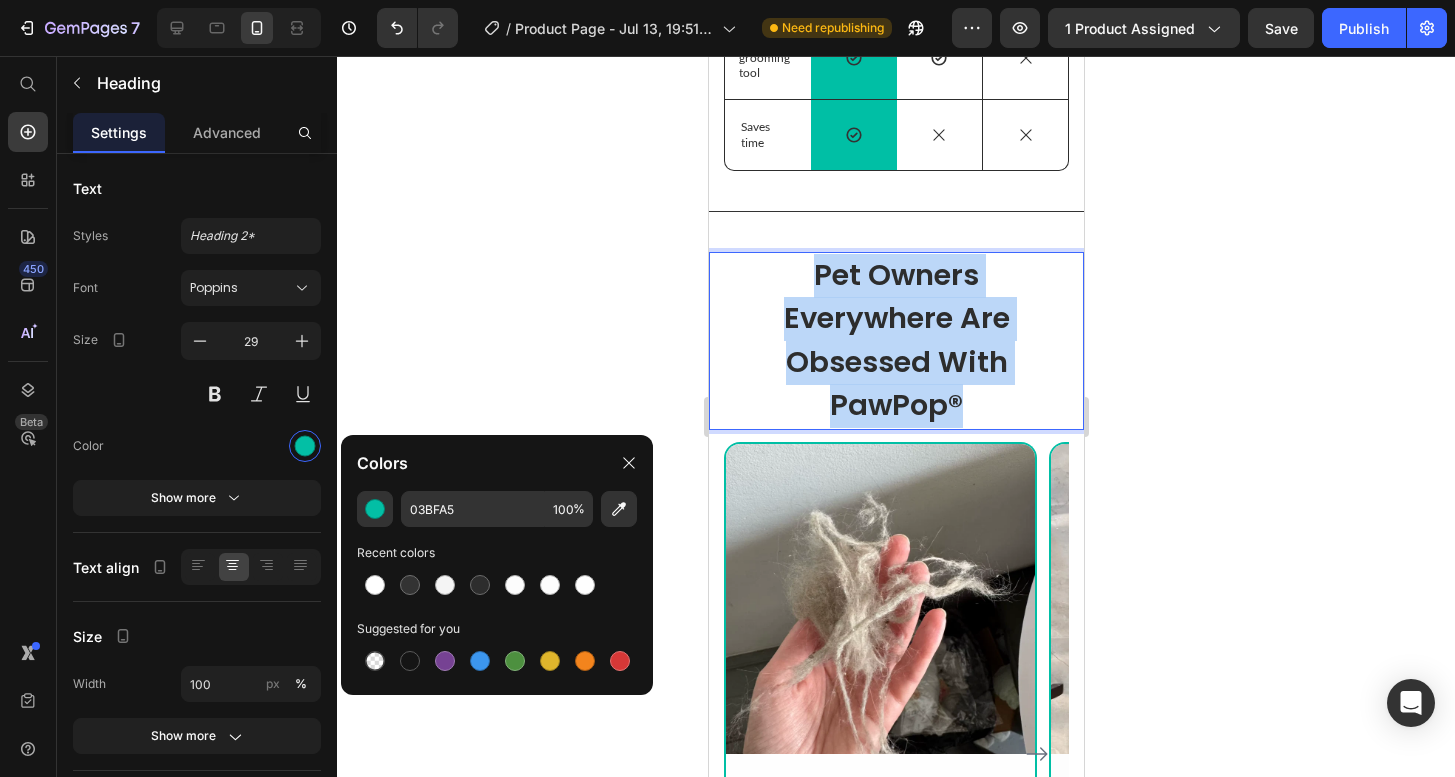 drag, startPoint x: 977, startPoint y: 397, endPoint x: 772, endPoint y: 255, distance: 249.37723 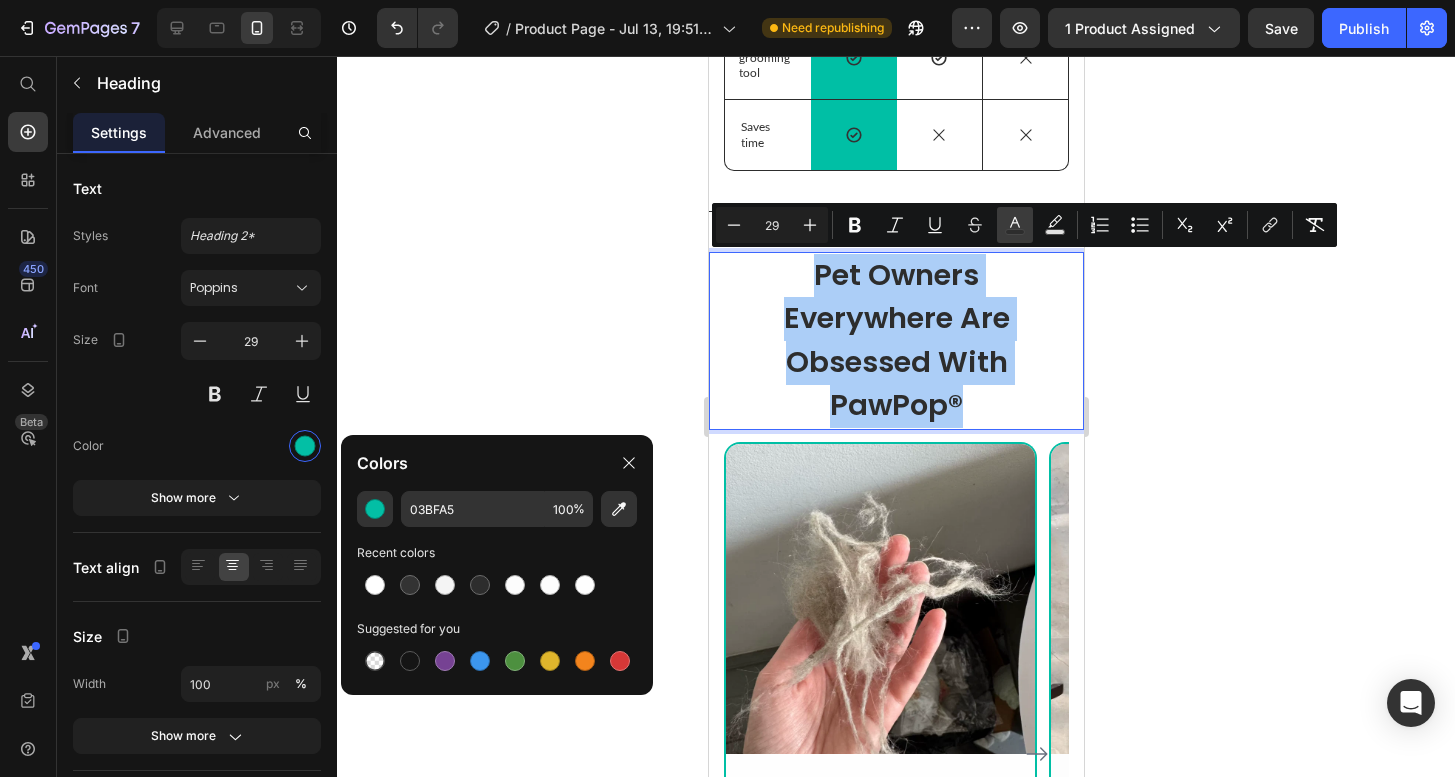 click 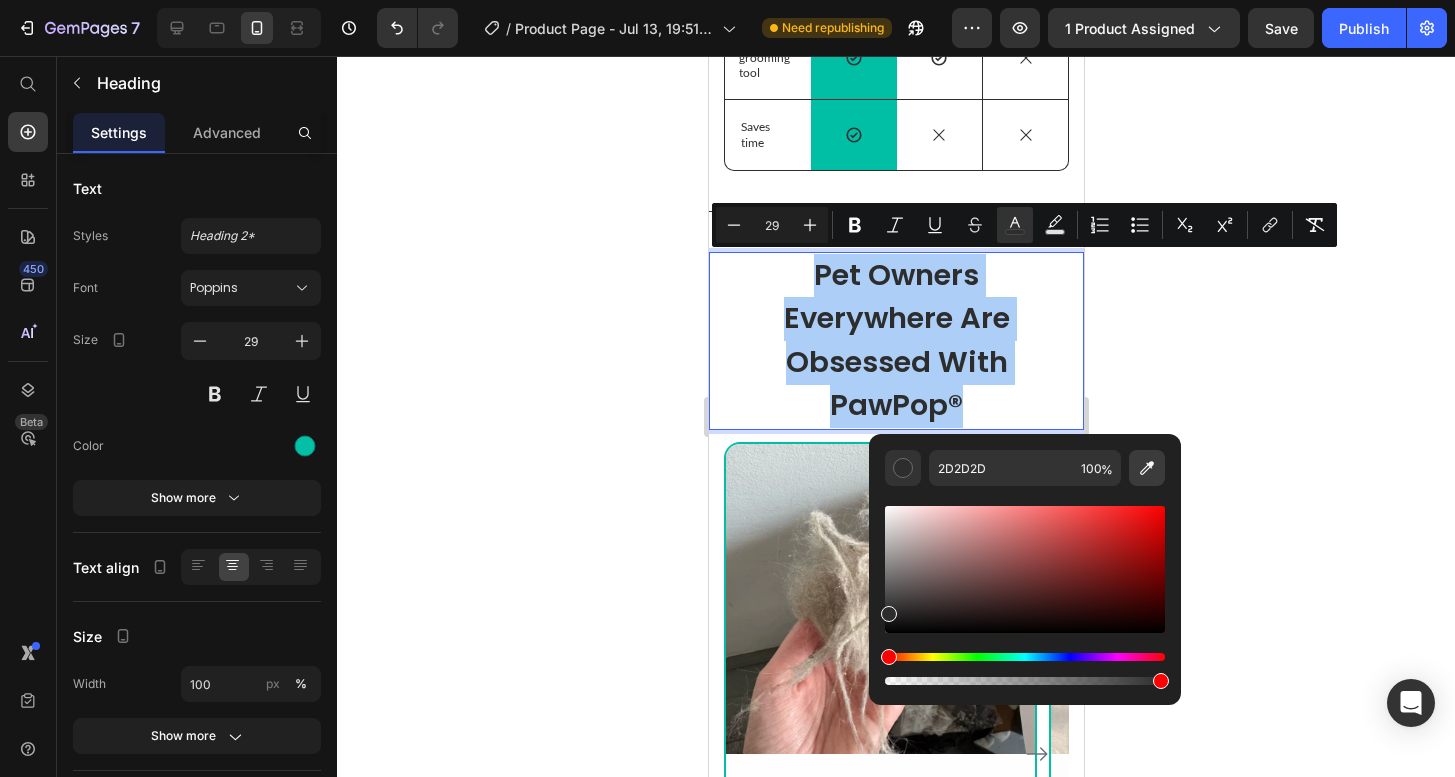 click 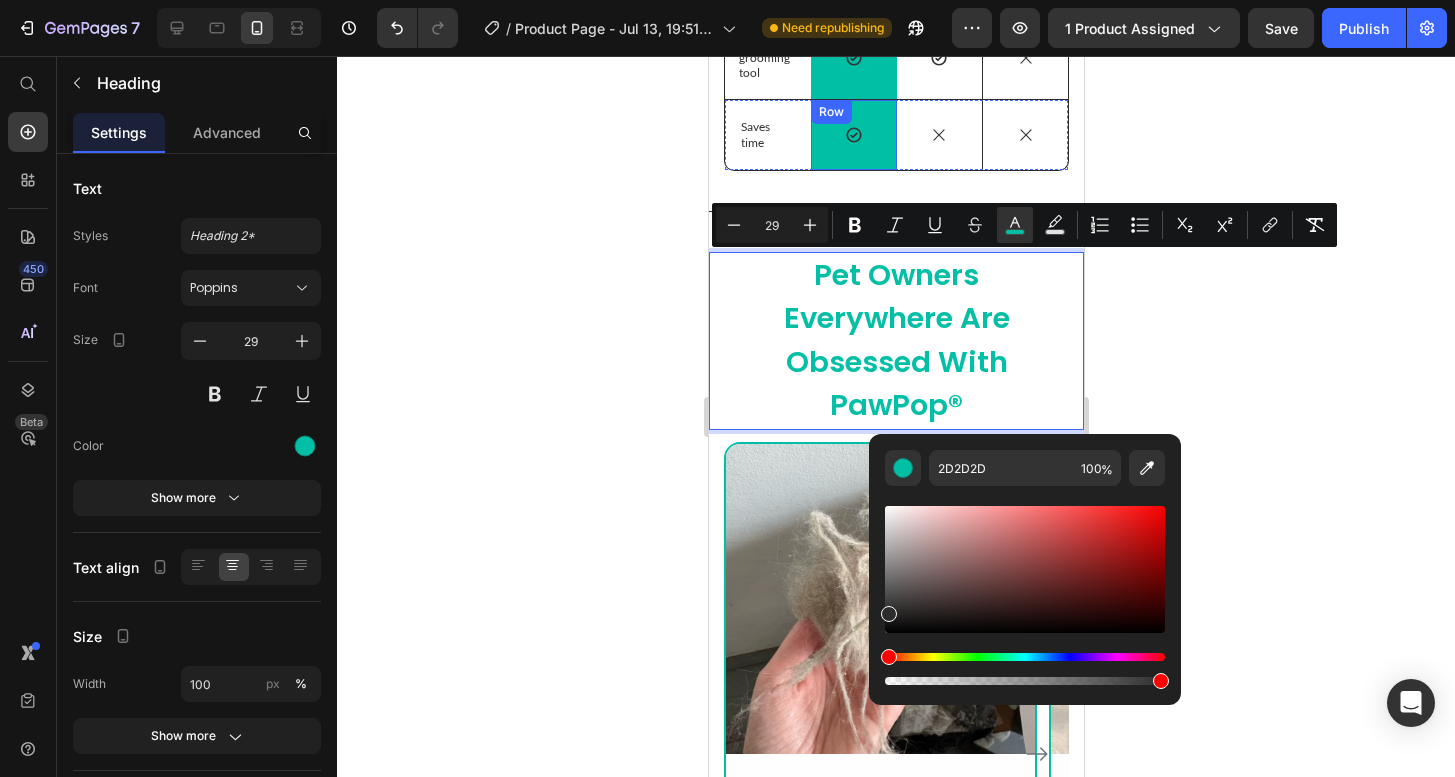 type on "03BFA5" 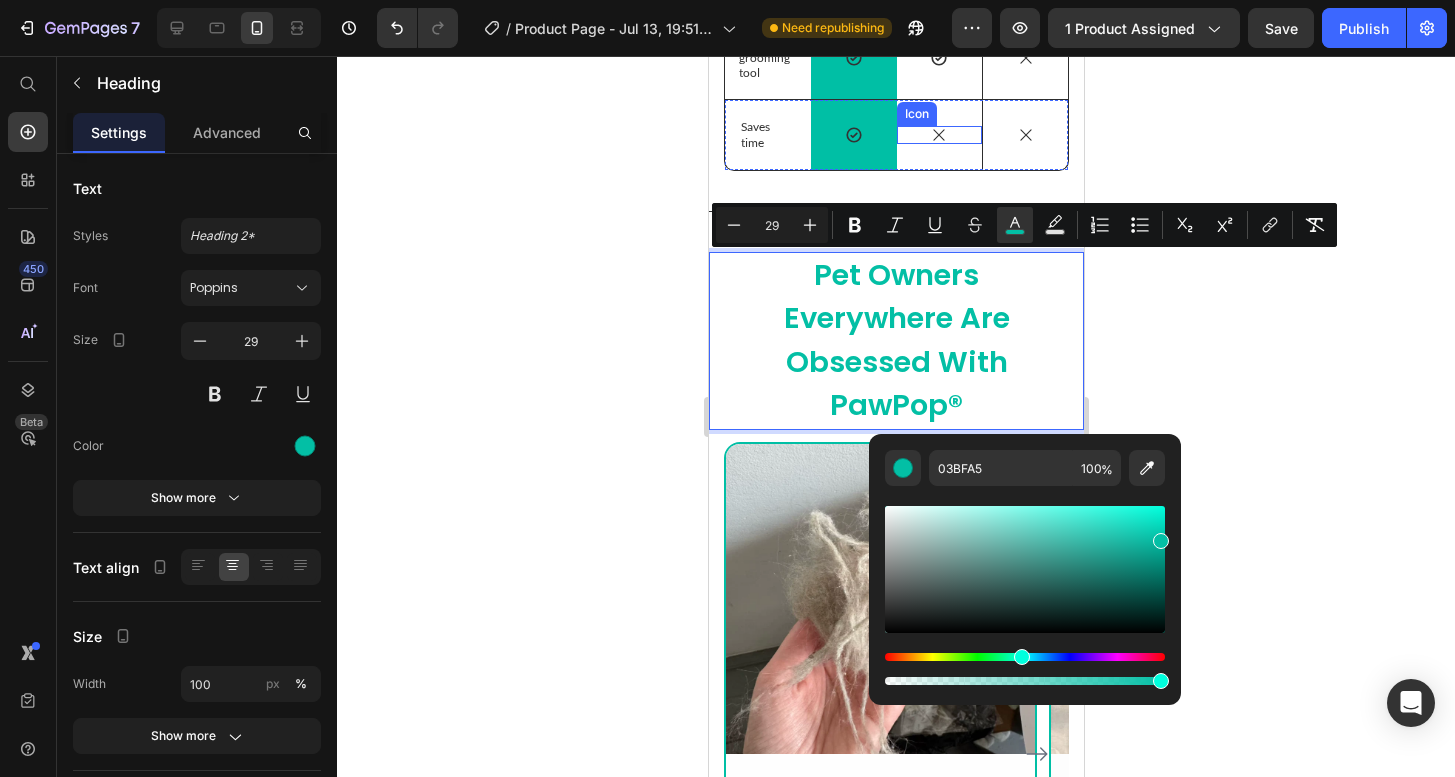 click on "Icon" at bounding box center [939, 135] 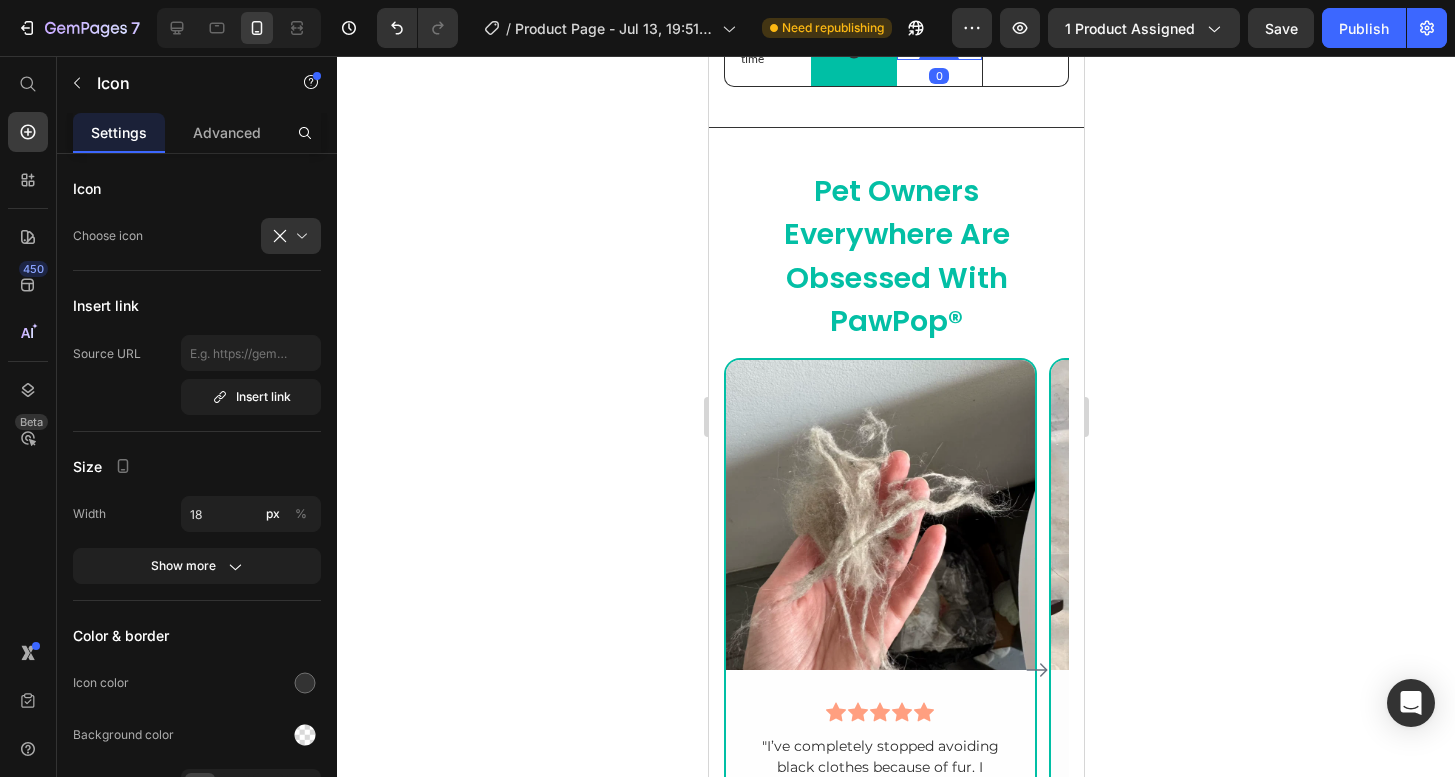click 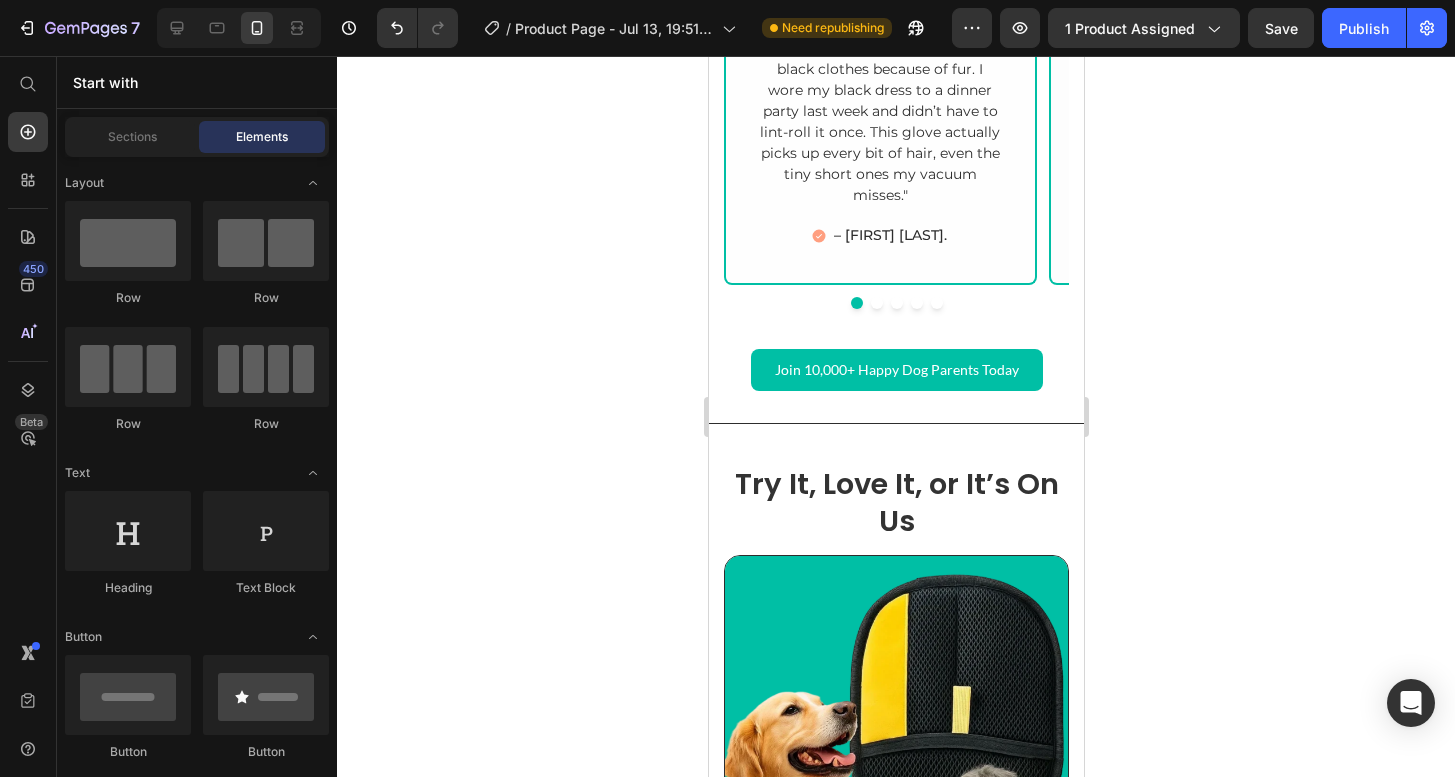 scroll, scrollTop: 5754, scrollLeft: 0, axis: vertical 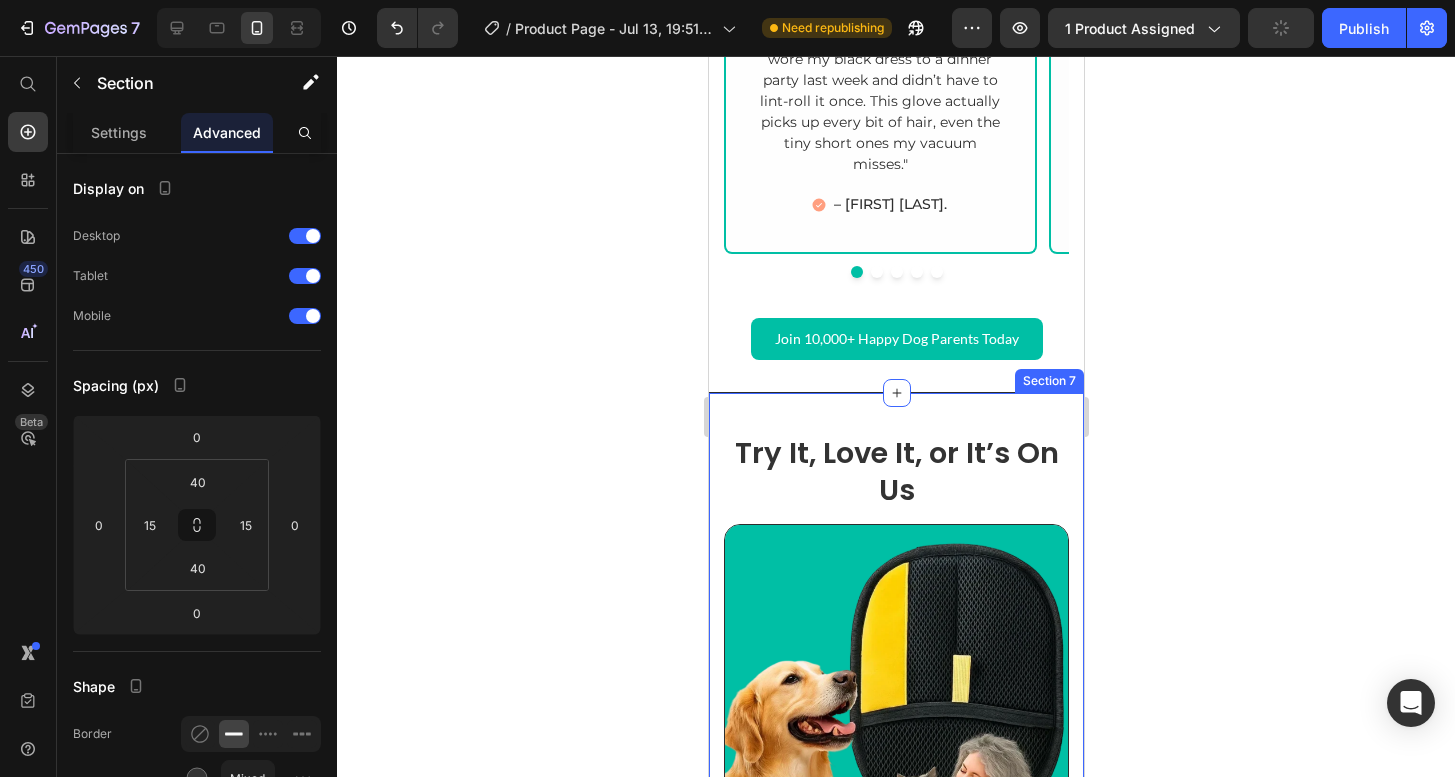 click on "Try It, Love It, or It’s On Us Heading Image At PawPop®, we believe you deserve to feel confident in your fur-free future. That’s why every Whoosh Glove comes with our 30-Day Fur-Free Home Guarantee.   If you’re not completely happy with how clean and fur-free your clothes, home, and car feel, just send it back for a full refund. No hassle, no stress. Text Block Get My Whoosh Glove Risk-Free Button Row Section 7" at bounding box center [895, 767] 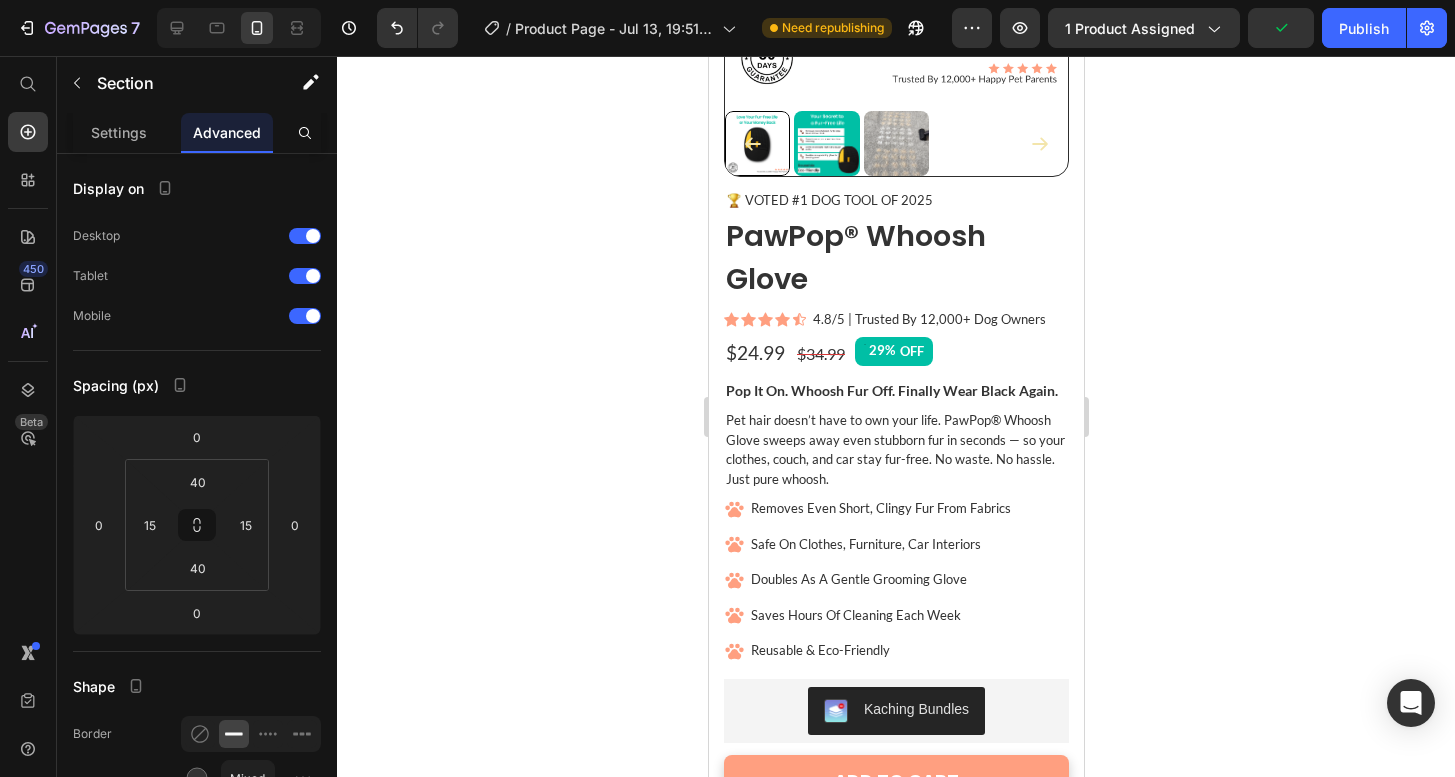 scroll, scrollTop: 0, scrollLeft: 0, axis: both 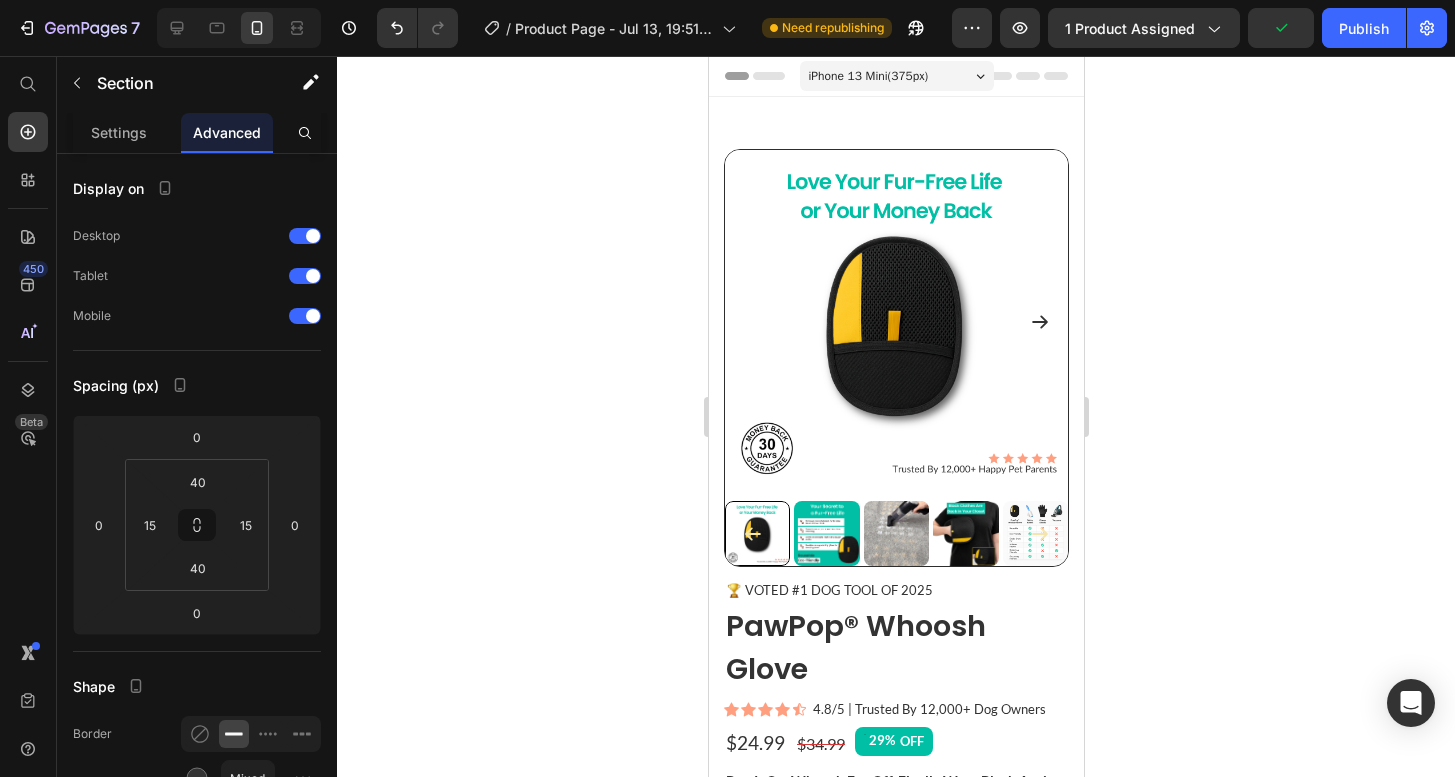 click at bounding box center [239, 28] 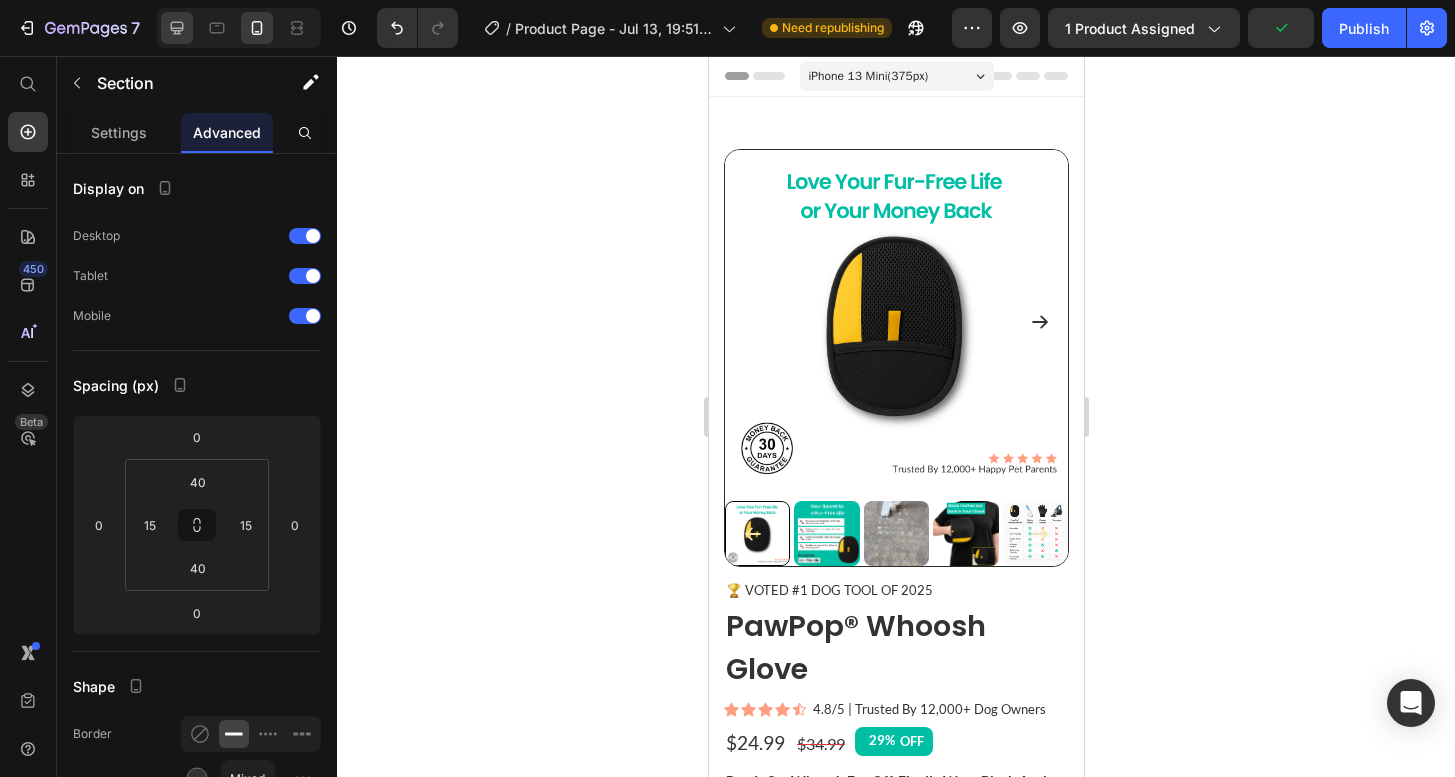 click 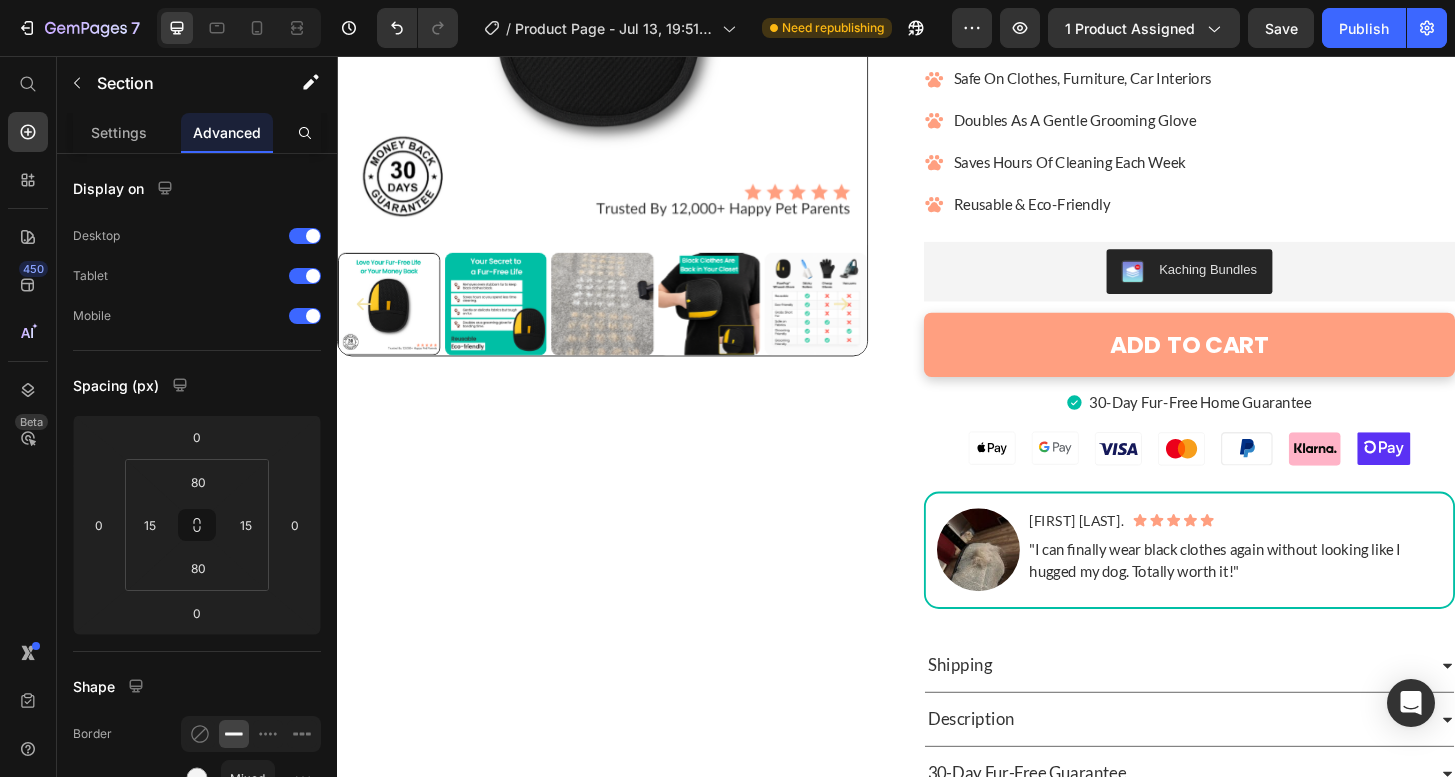 scroll, scrollTop: 0, scrollLeft: 0, axis: both 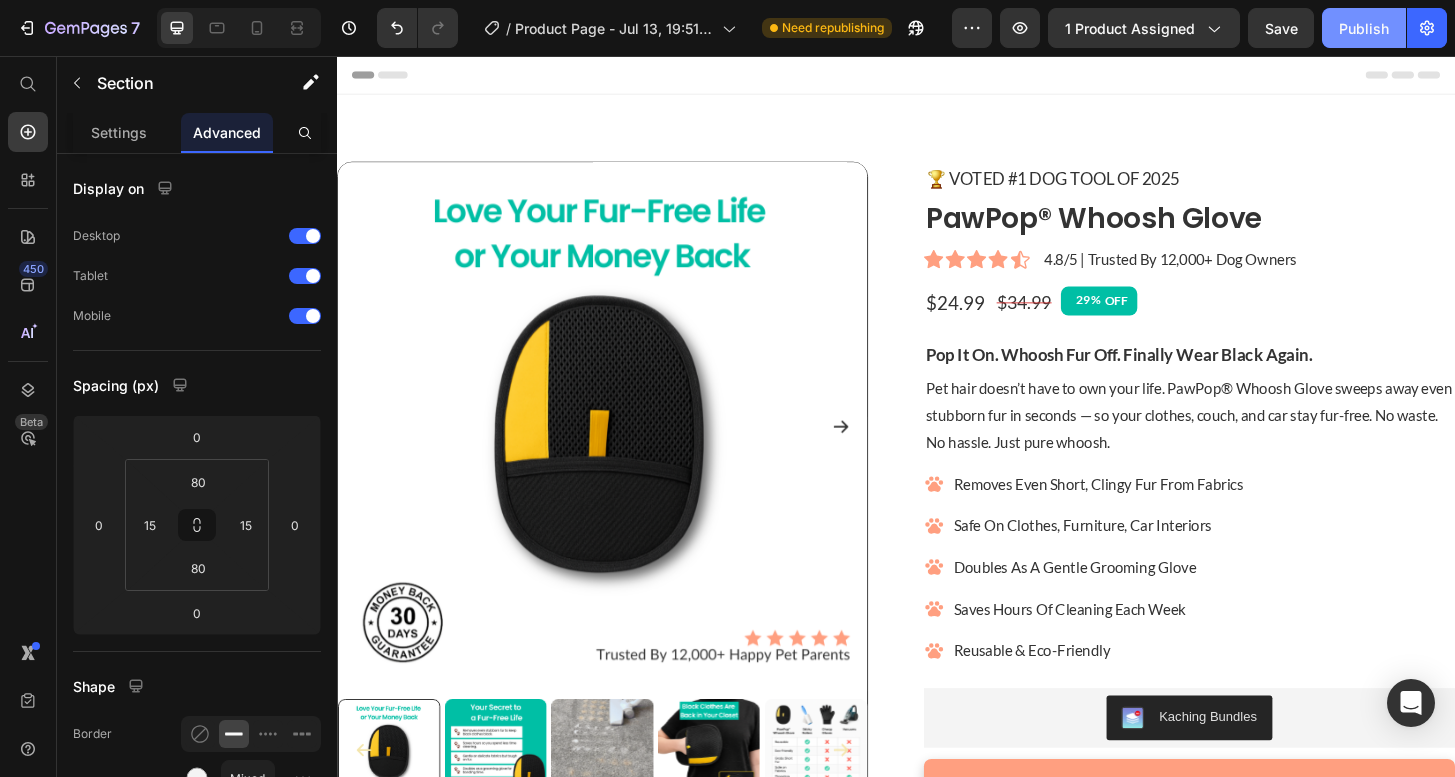 click on "Publish" at bounding box center [1364, 28] 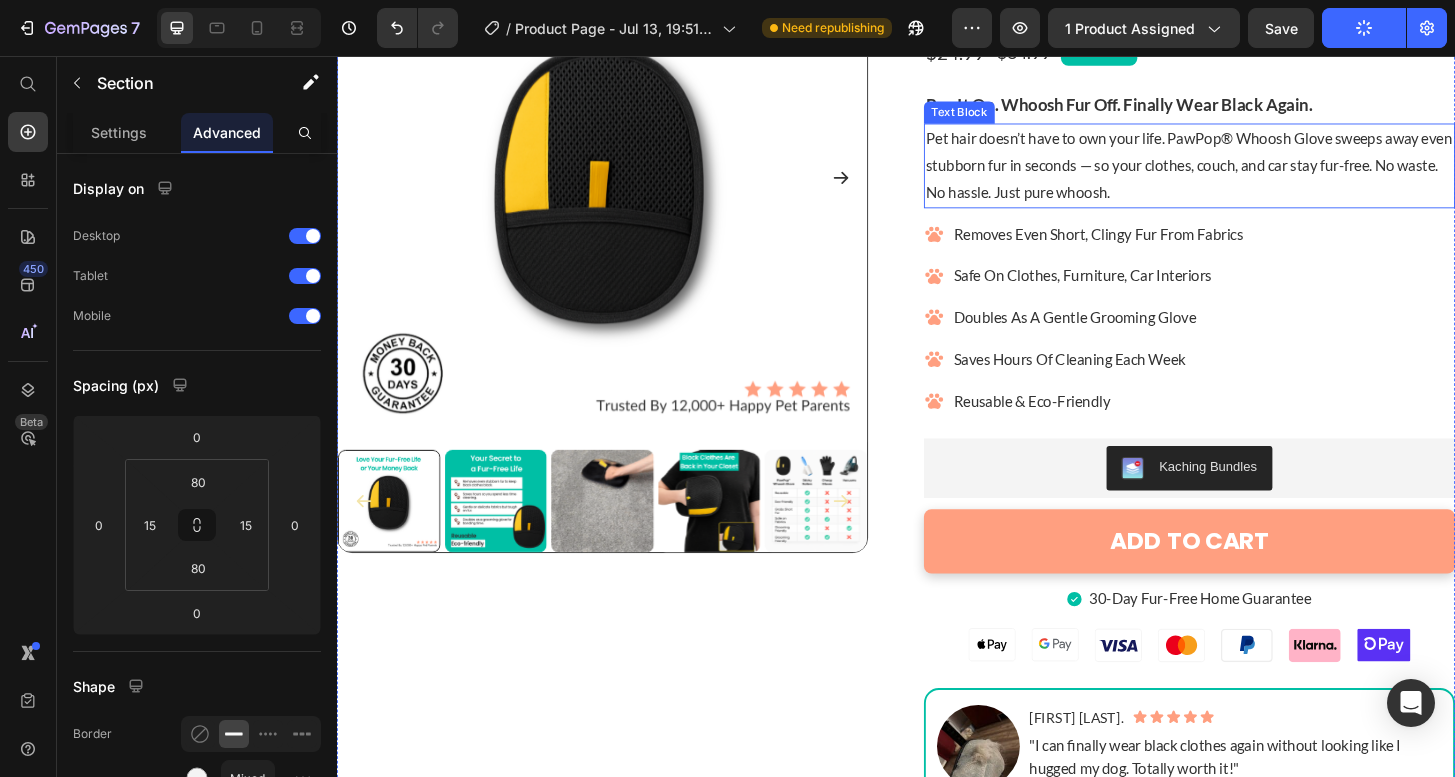 scroll, scrollTop: 347, scrollLeft: 0, axis: vertical 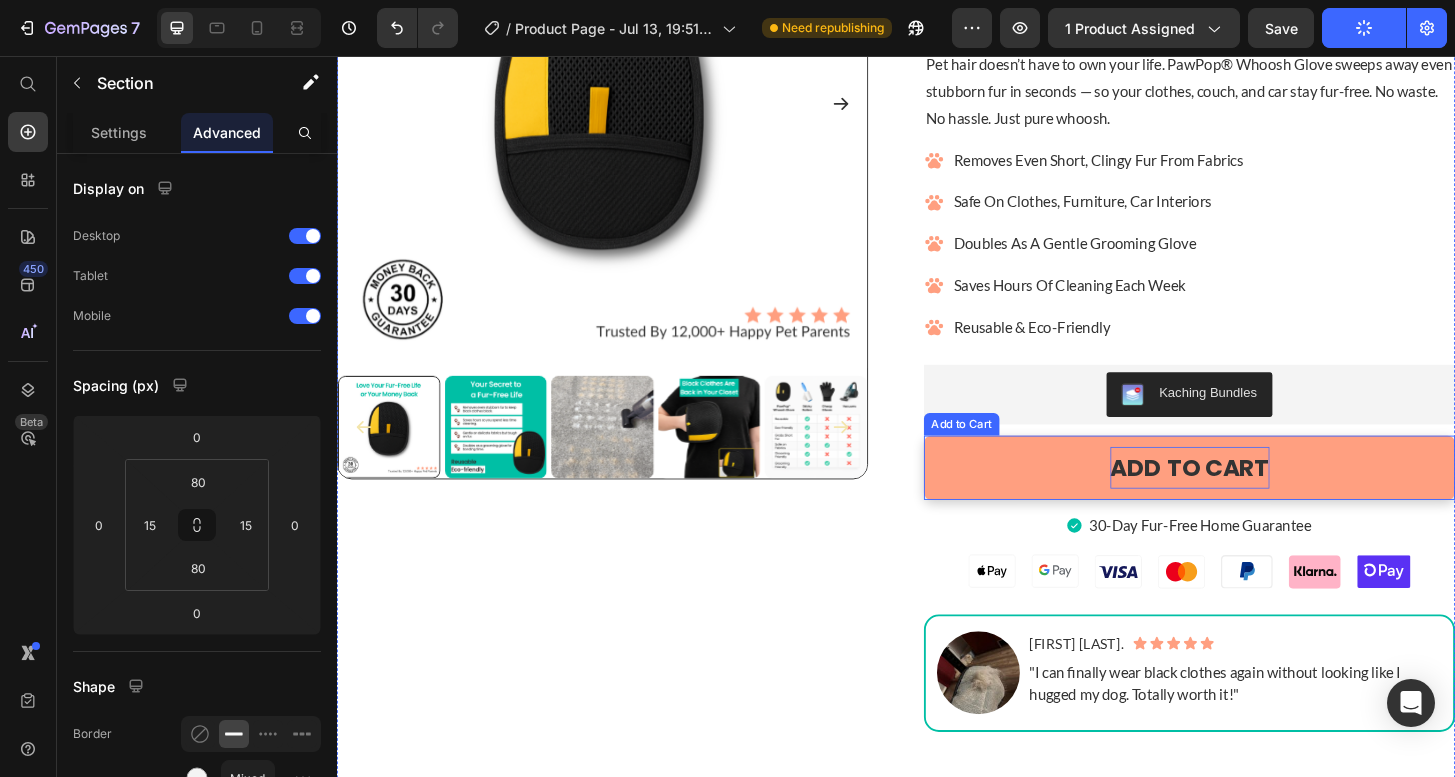 click on "ADD TO CART" at bounding box center [1252, 497] 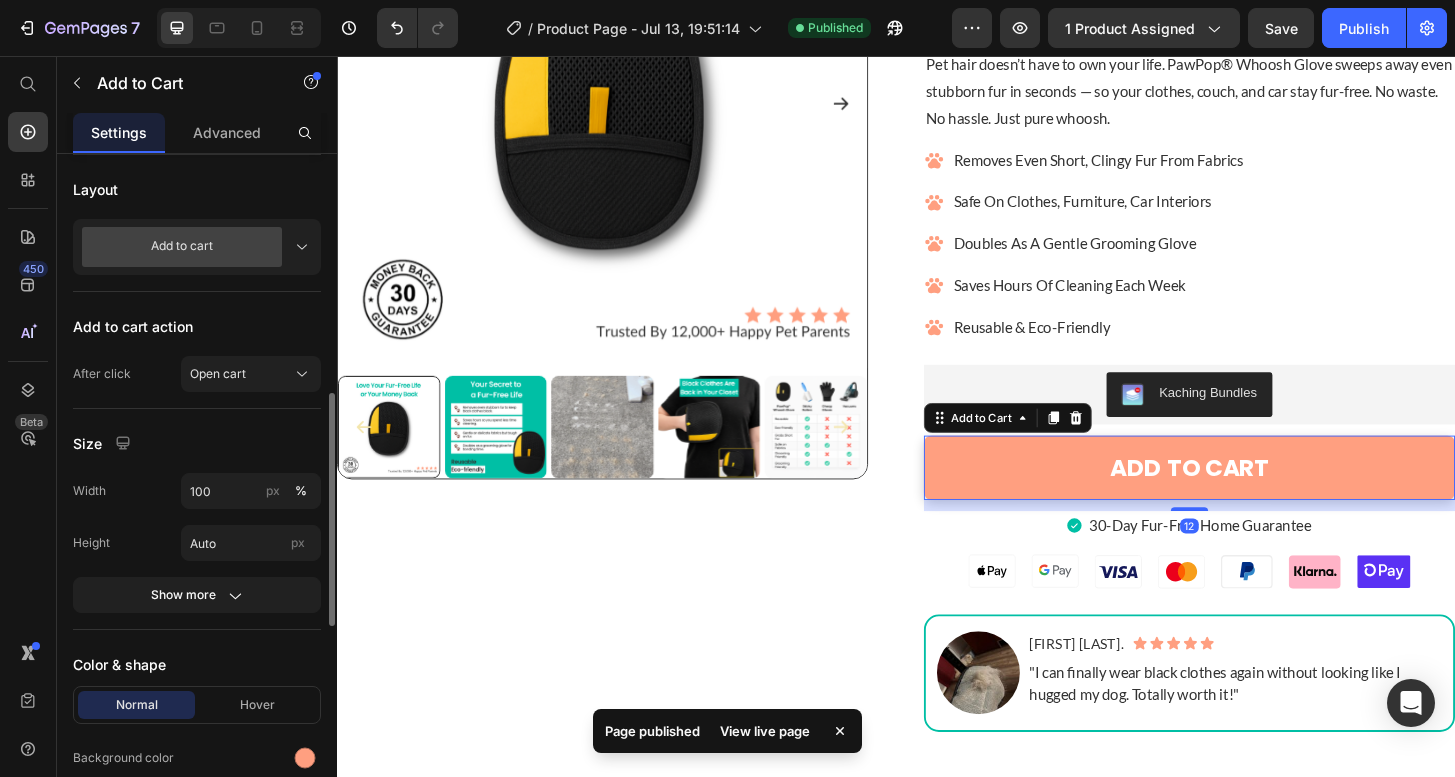 scroll, scrollTop: 733, scrollLeft: 0, axis: vertical 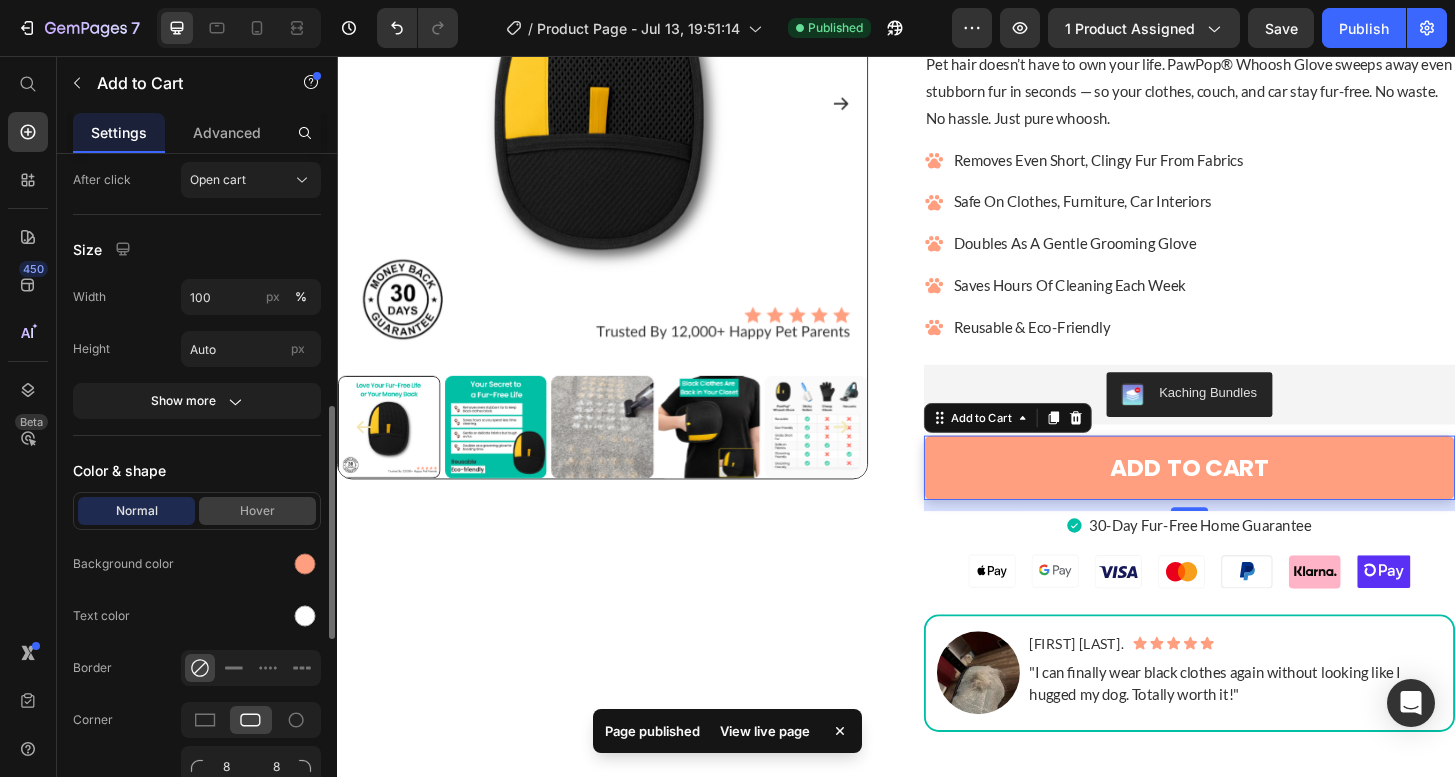 click on "Hover" at bounding box center [257, 511] 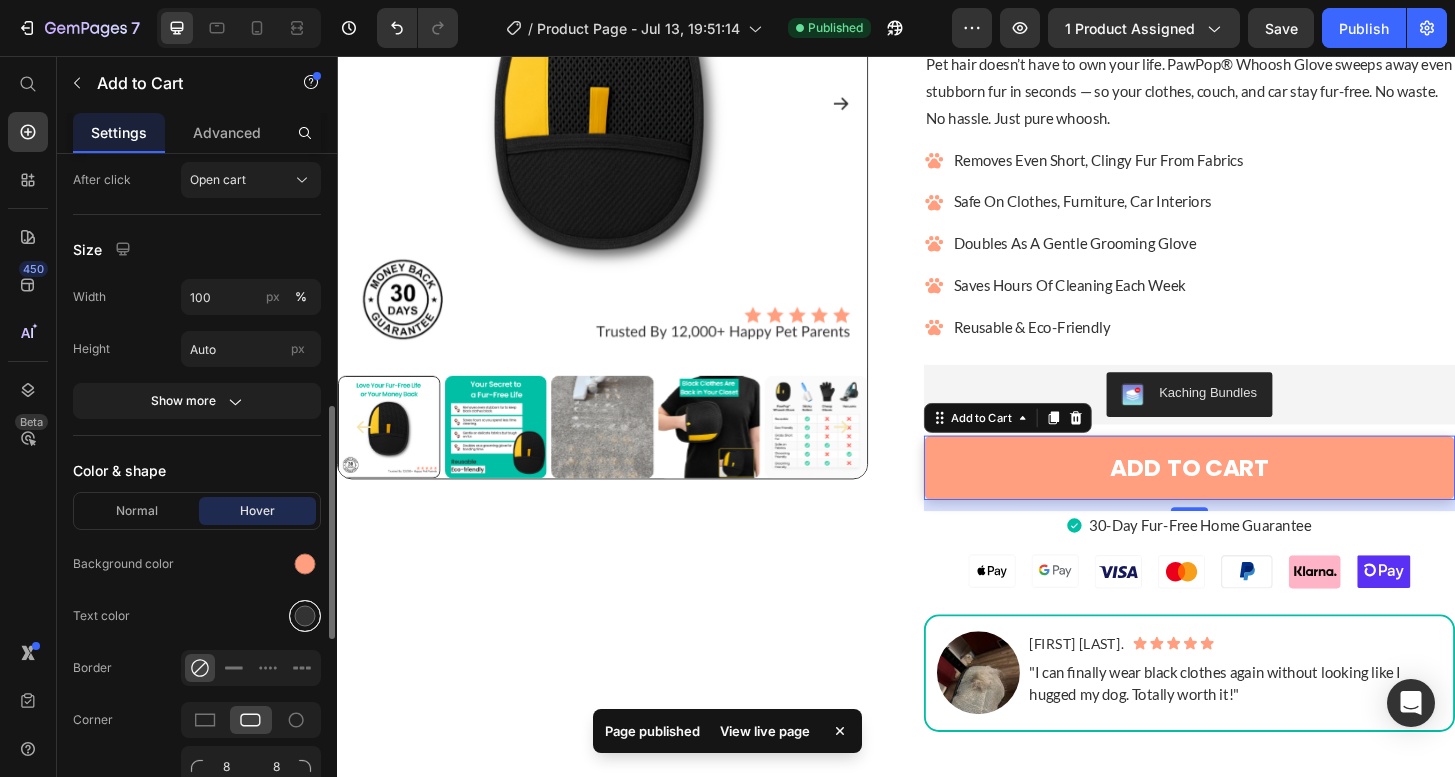 click at bounding box center (305, 616) 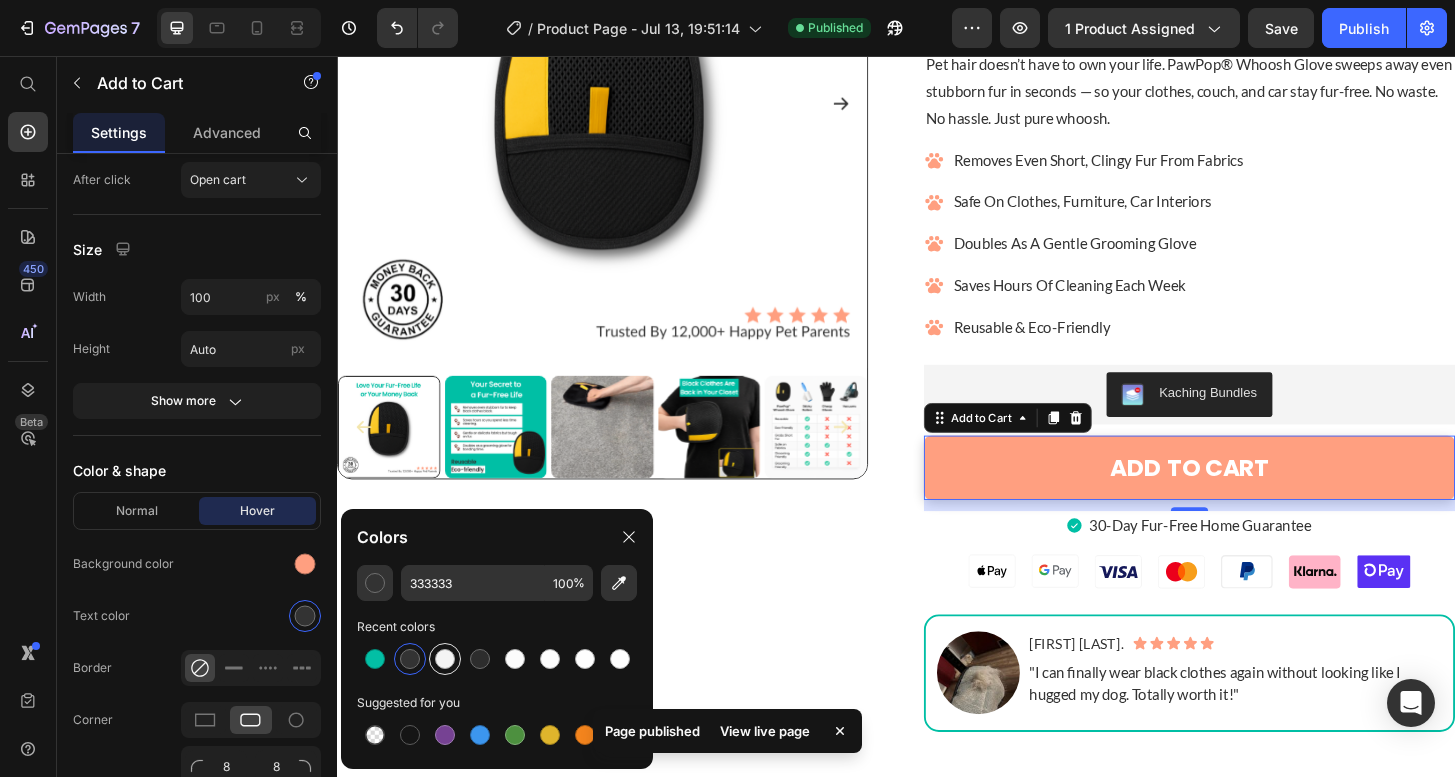 click at bounding box center [445, 659] 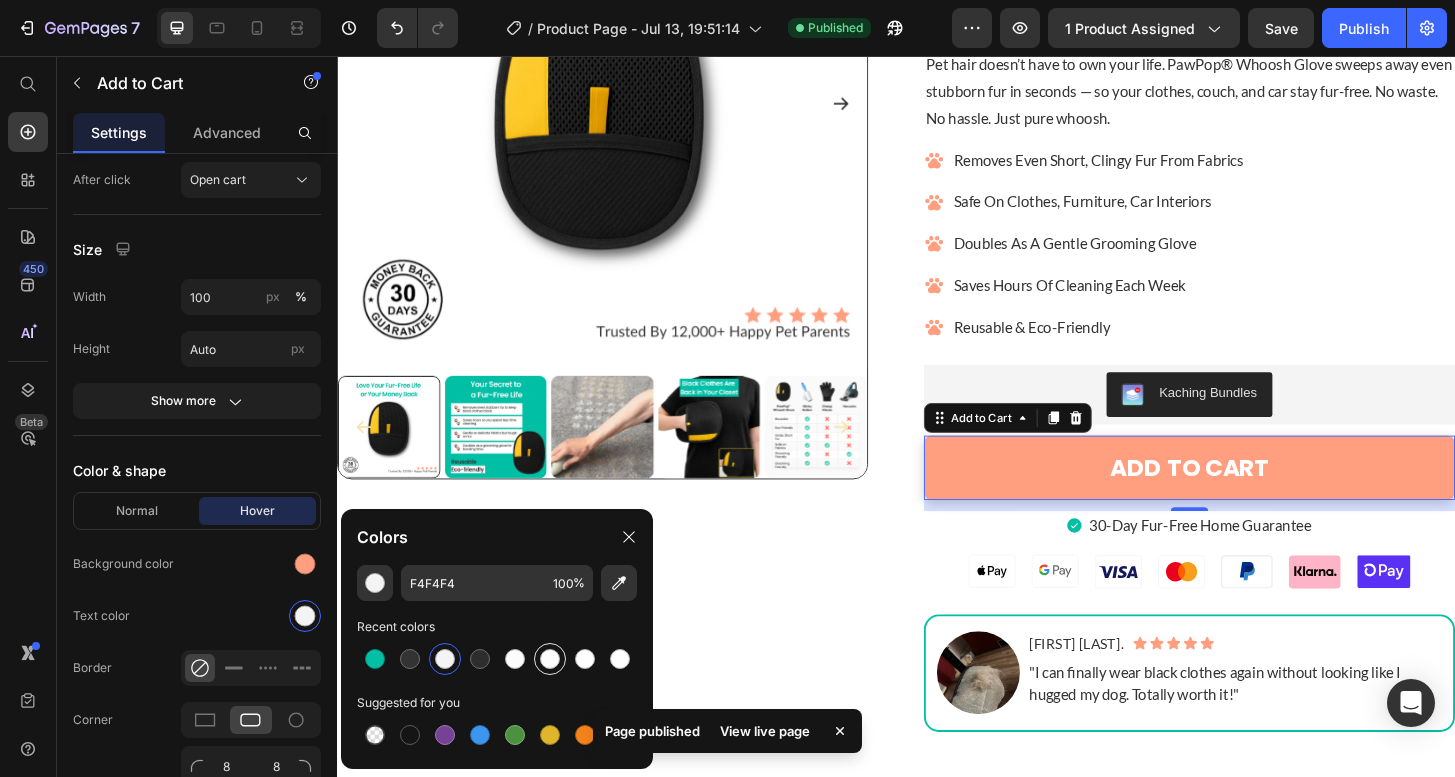 click at bounding box center [550, 659] 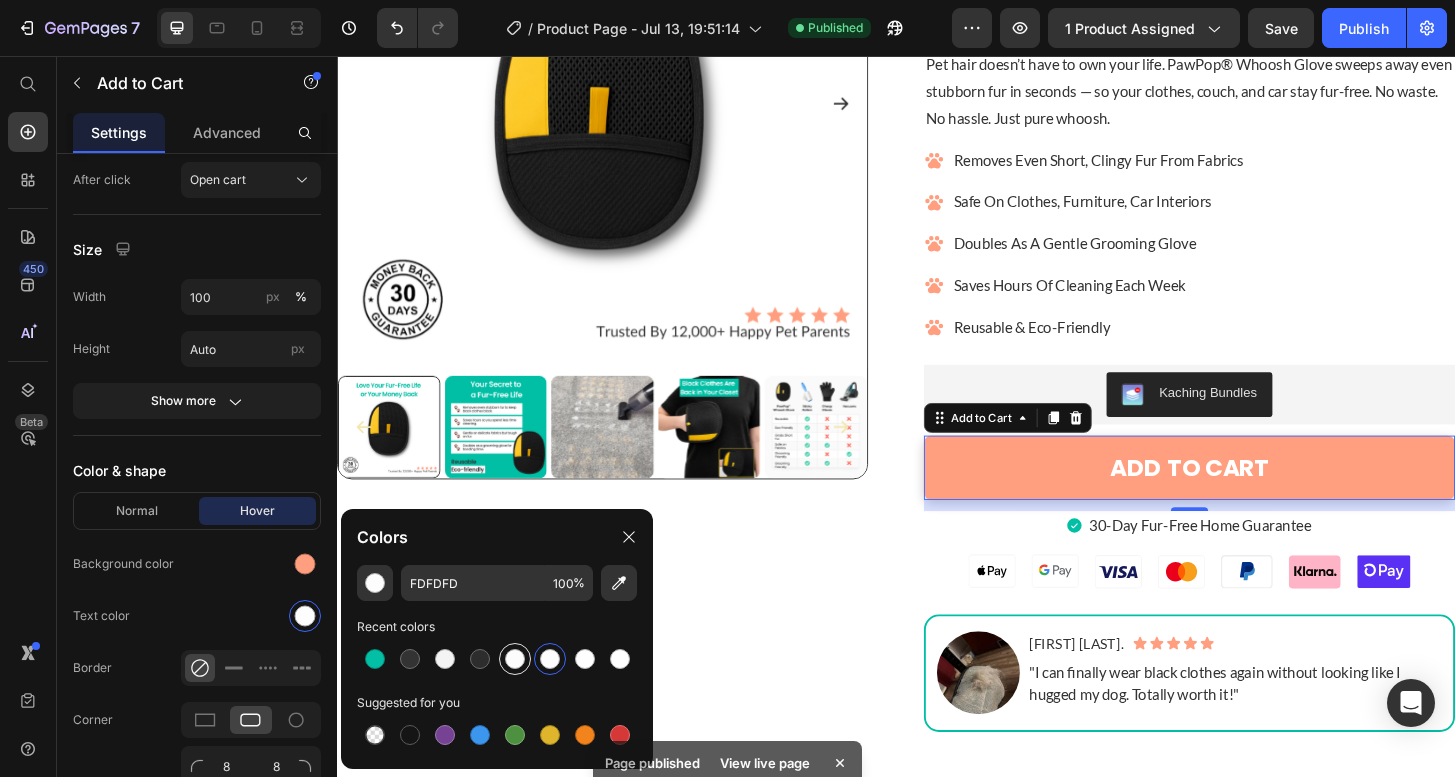 click at bounding box center (515, 659) 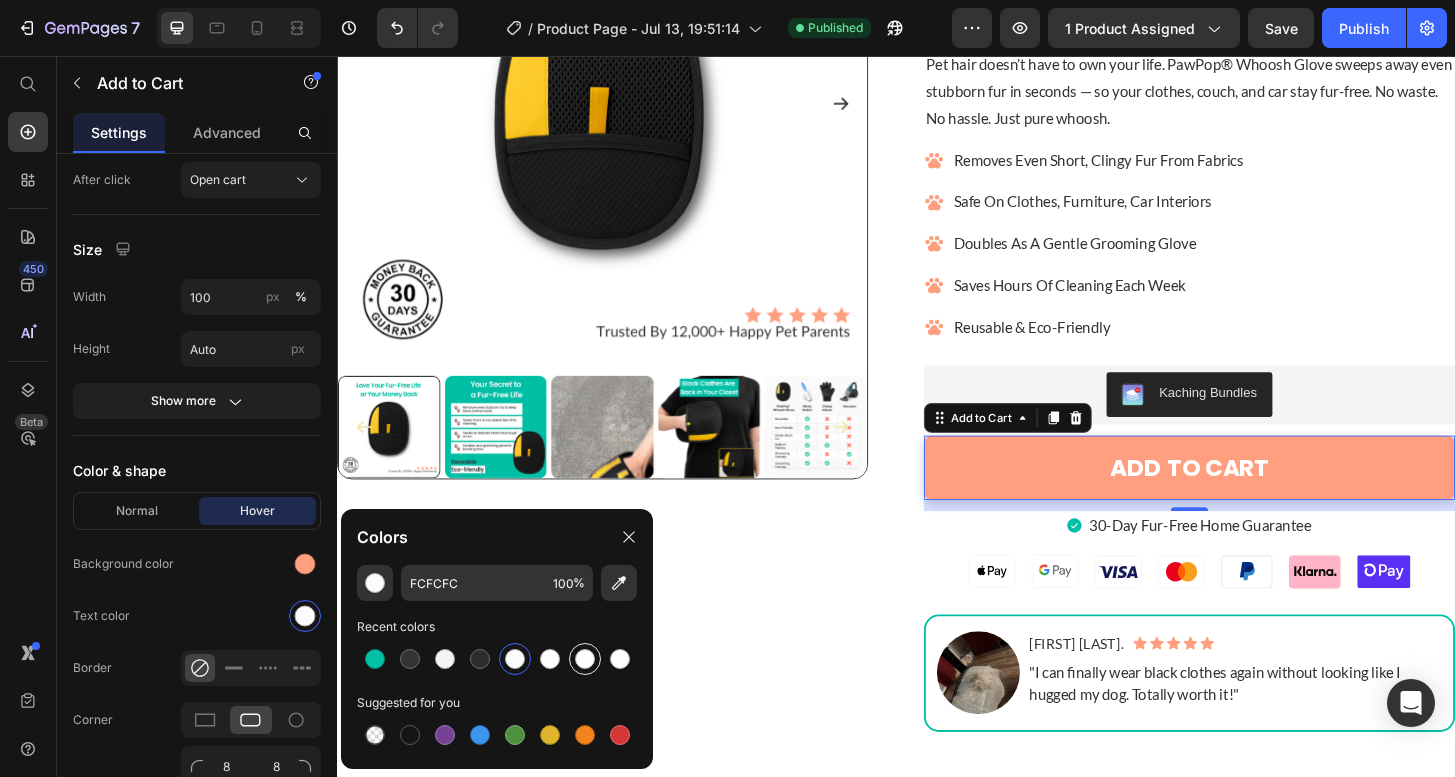click at bounding box center (585, 659) 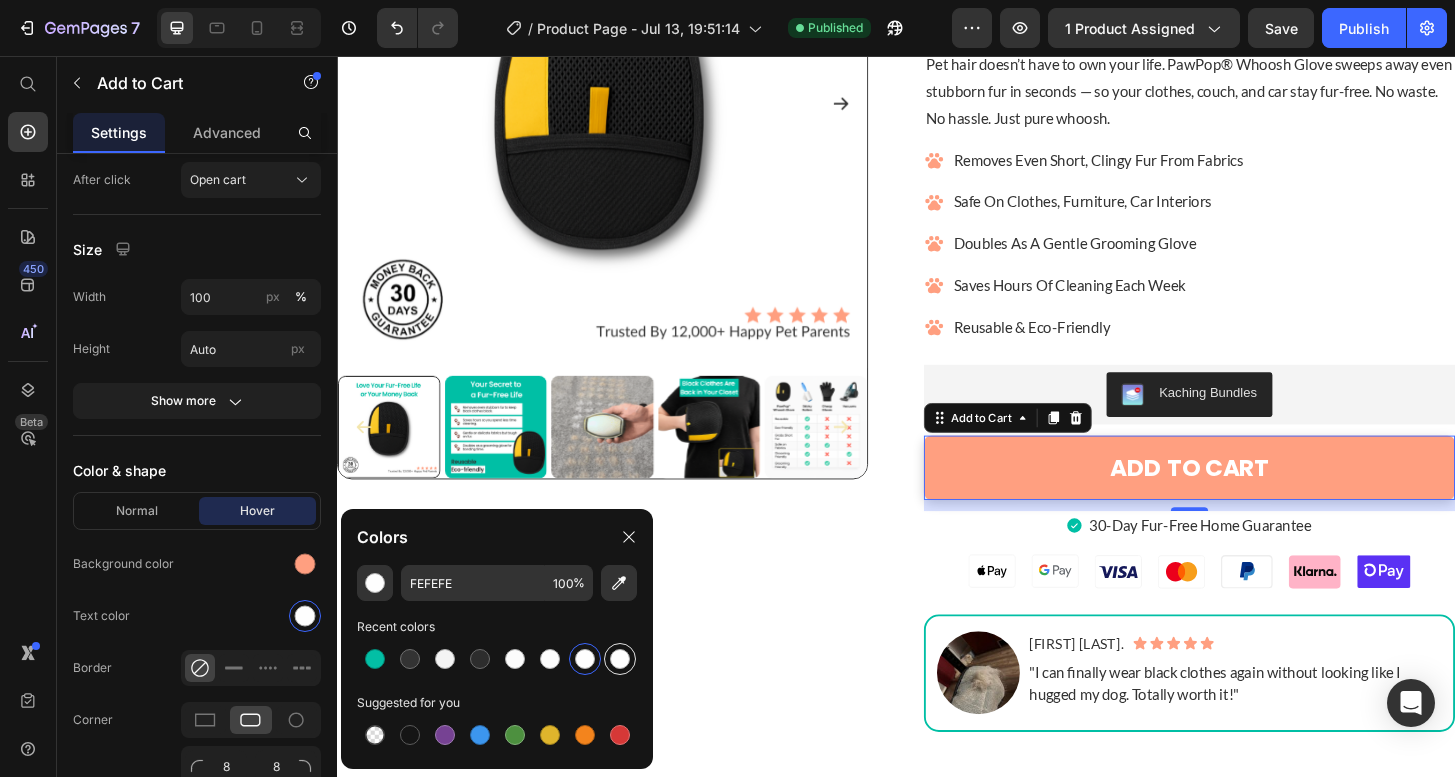 click at bounding box center [620, 659] 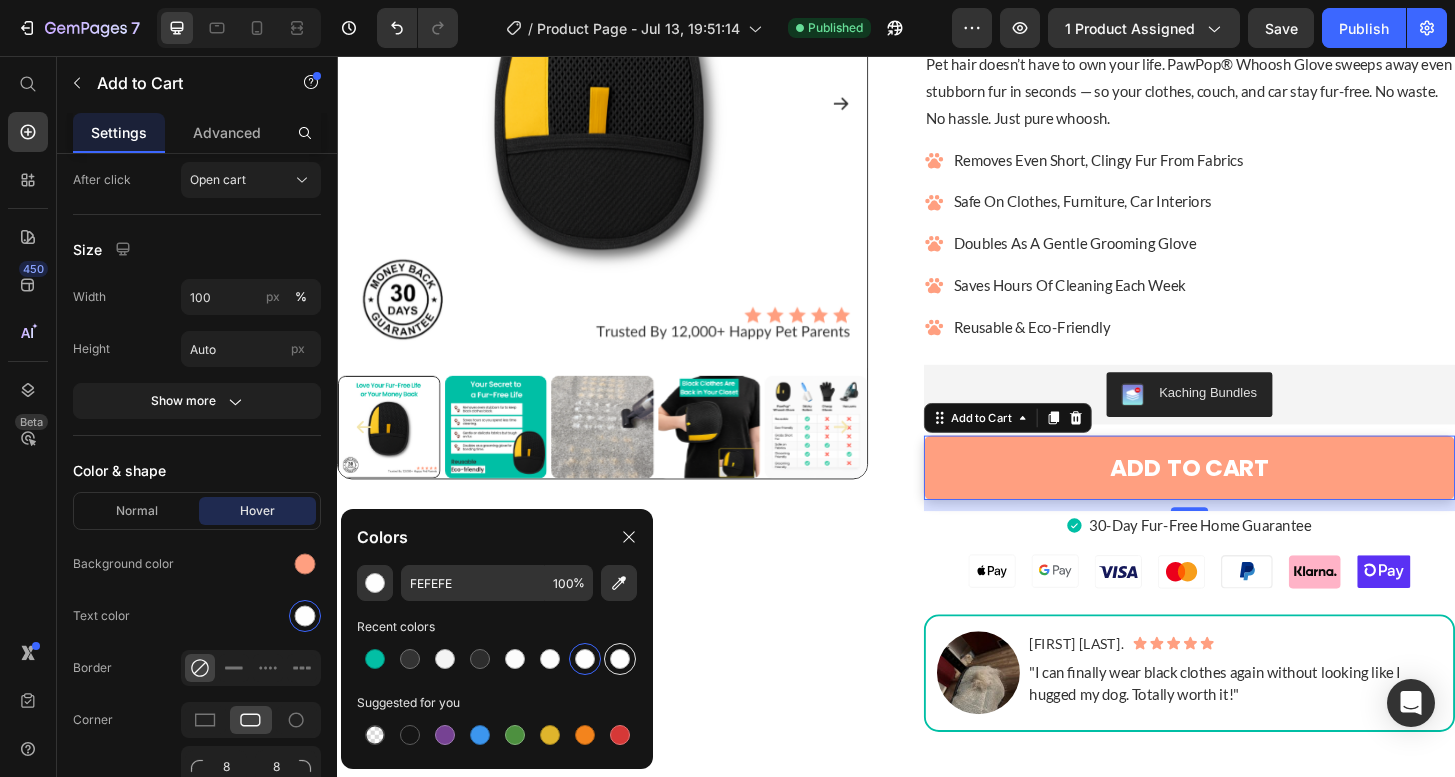 type on "FFFFFF" 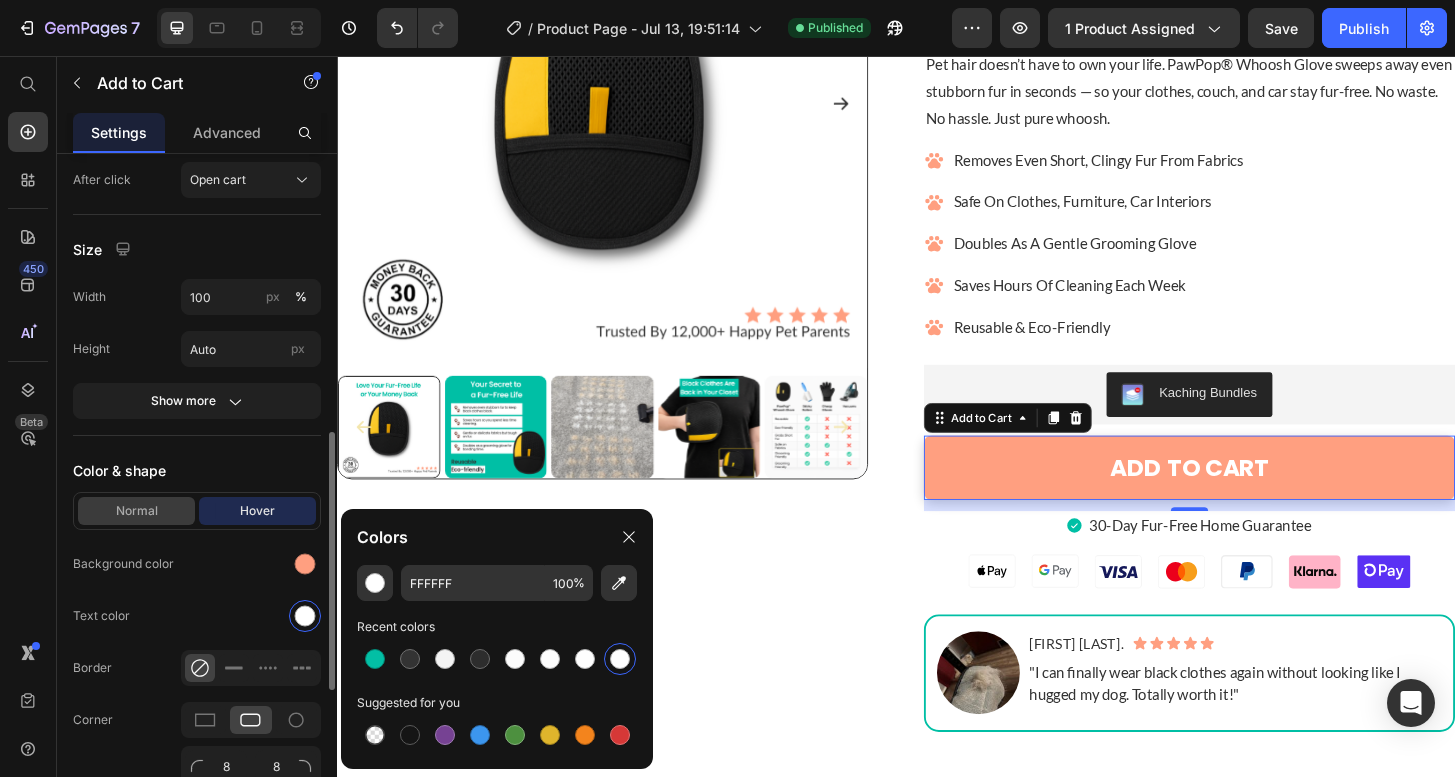 click on "Normal" at bounding box center (136, 511) 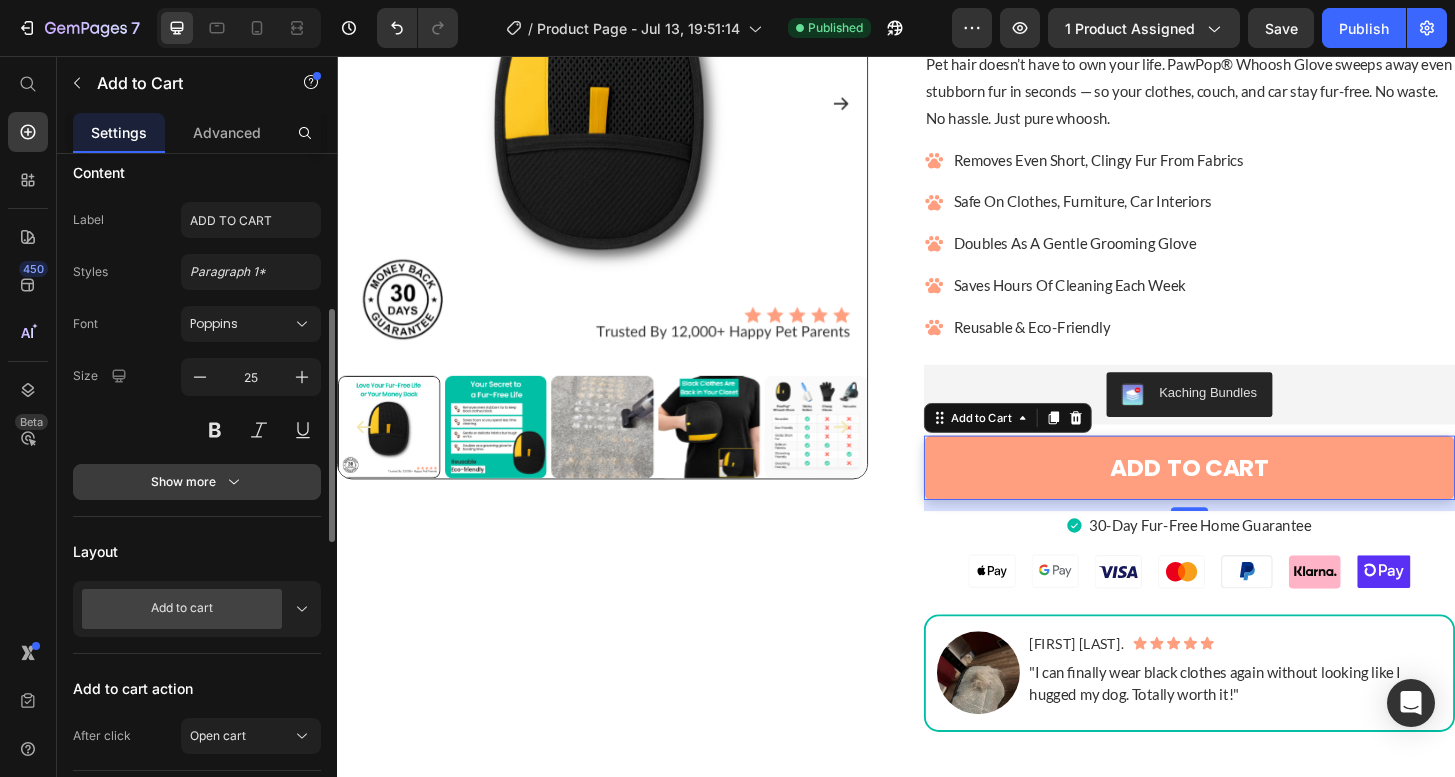scroll, scrollTop: 247, scrollLeft: 0, axis: vertical 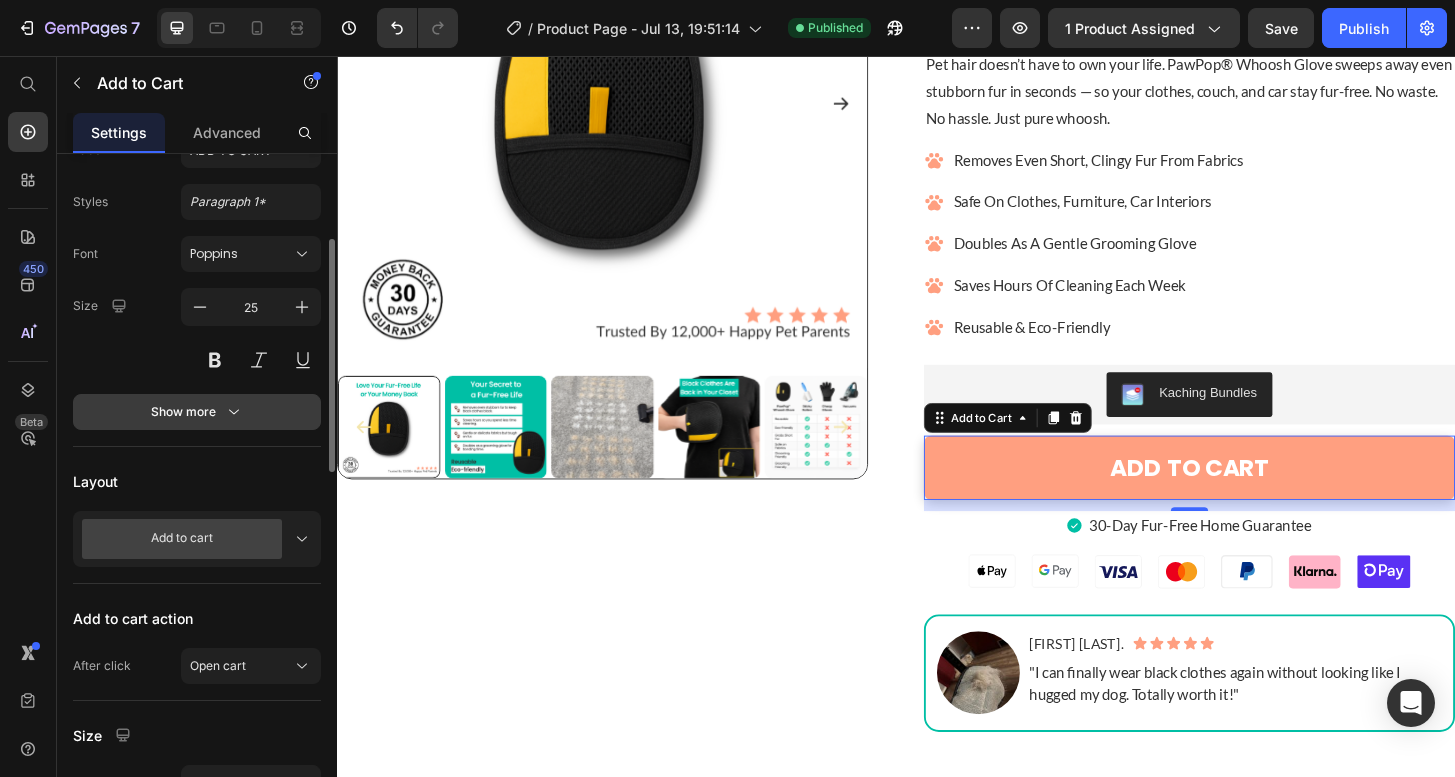 click 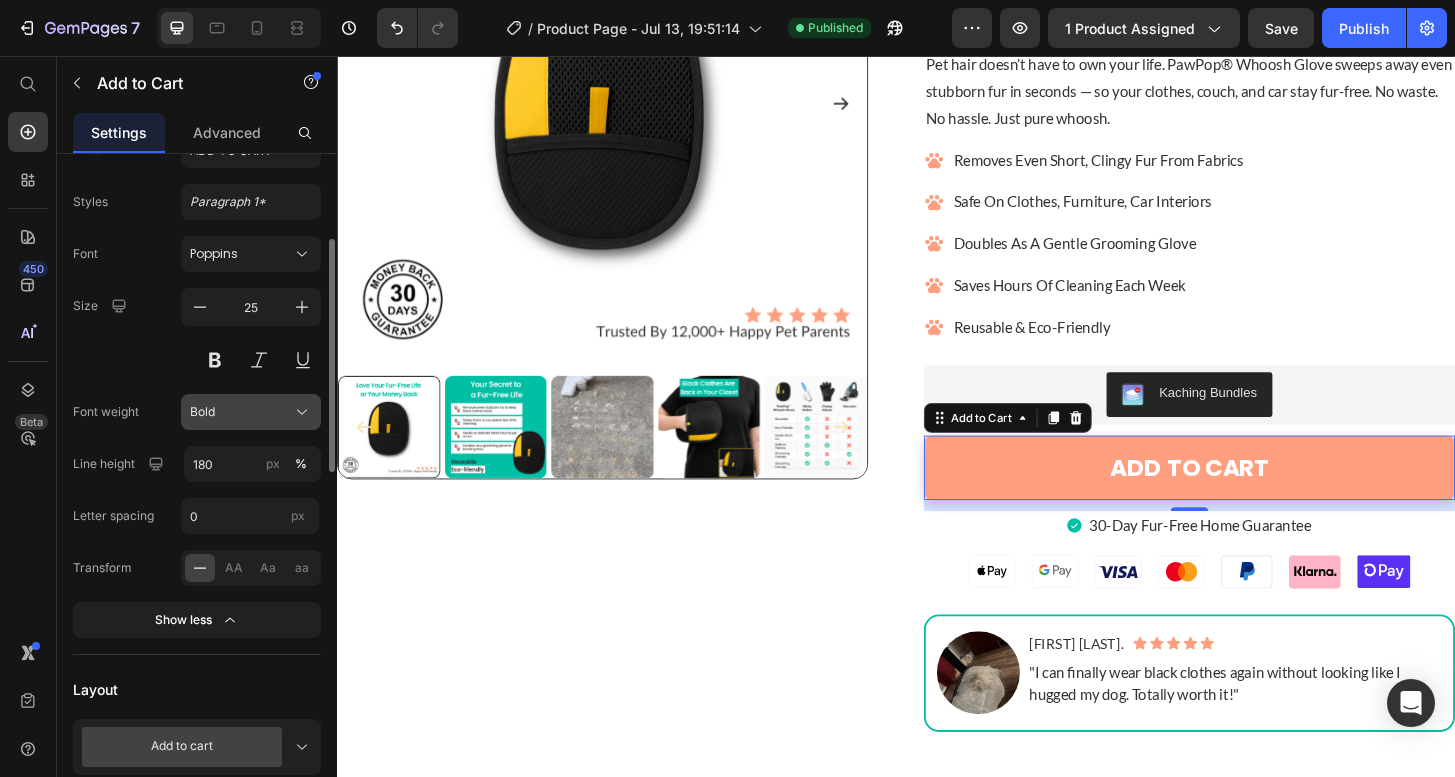 click on "Bold" 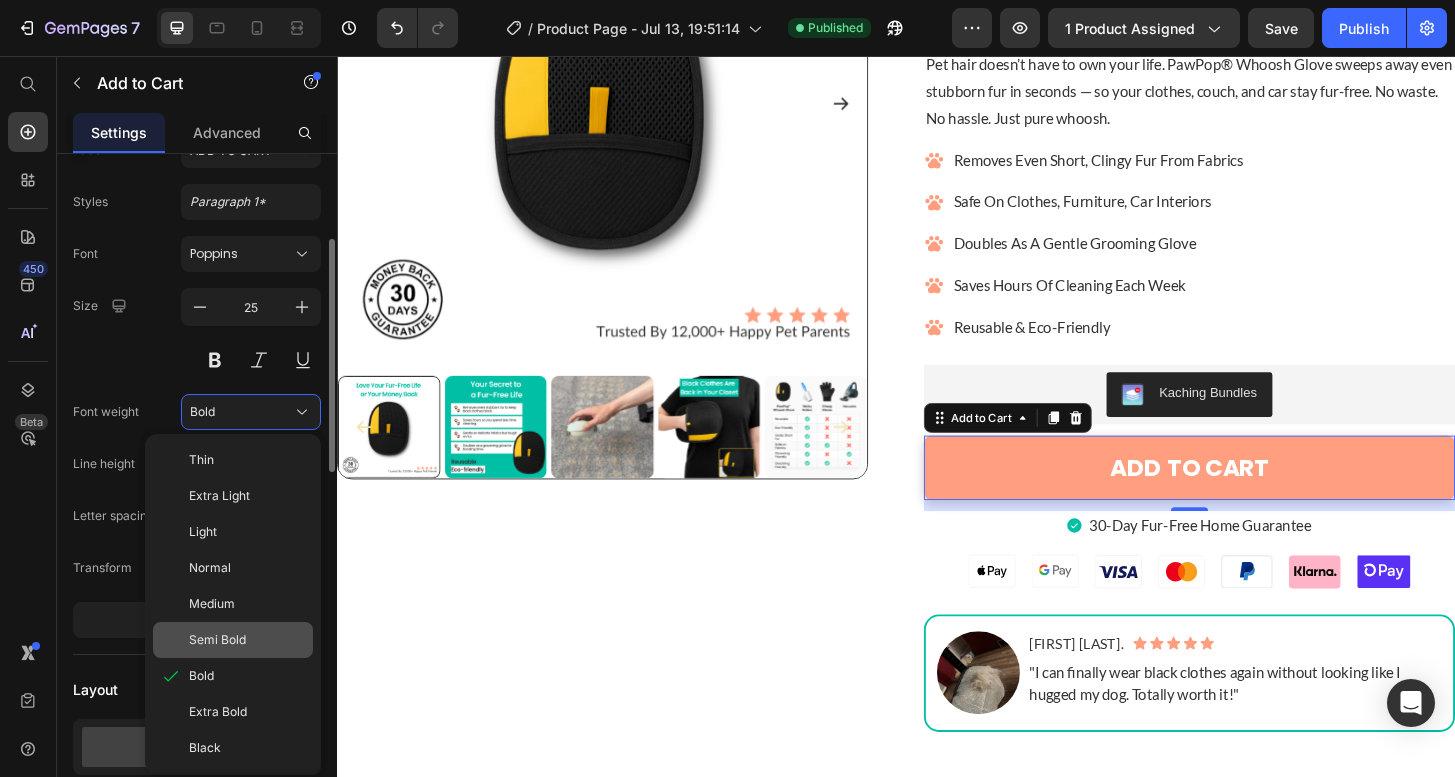 click on "Semi Bold" at bounding box center [247, 640] 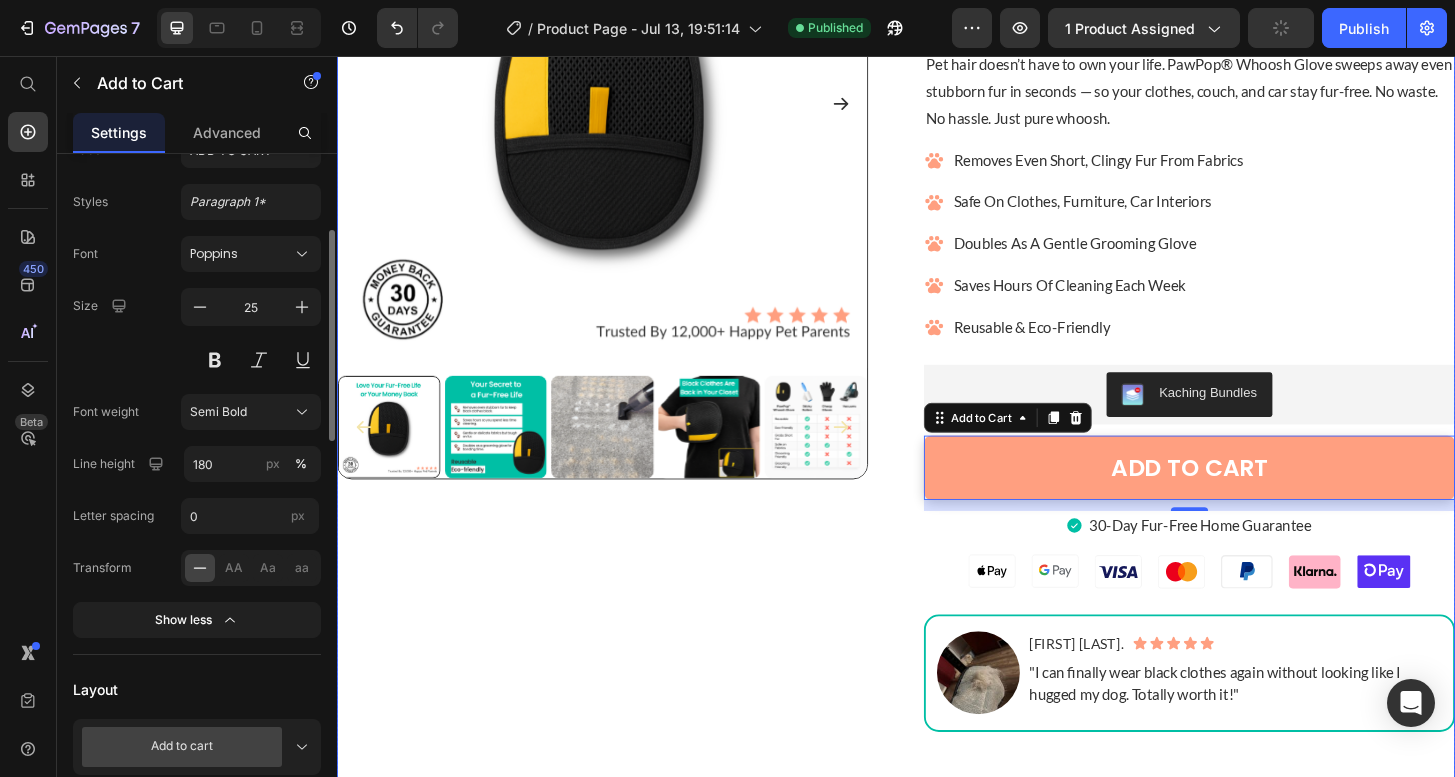click on "Product Images" at bounding box center (622, 416) 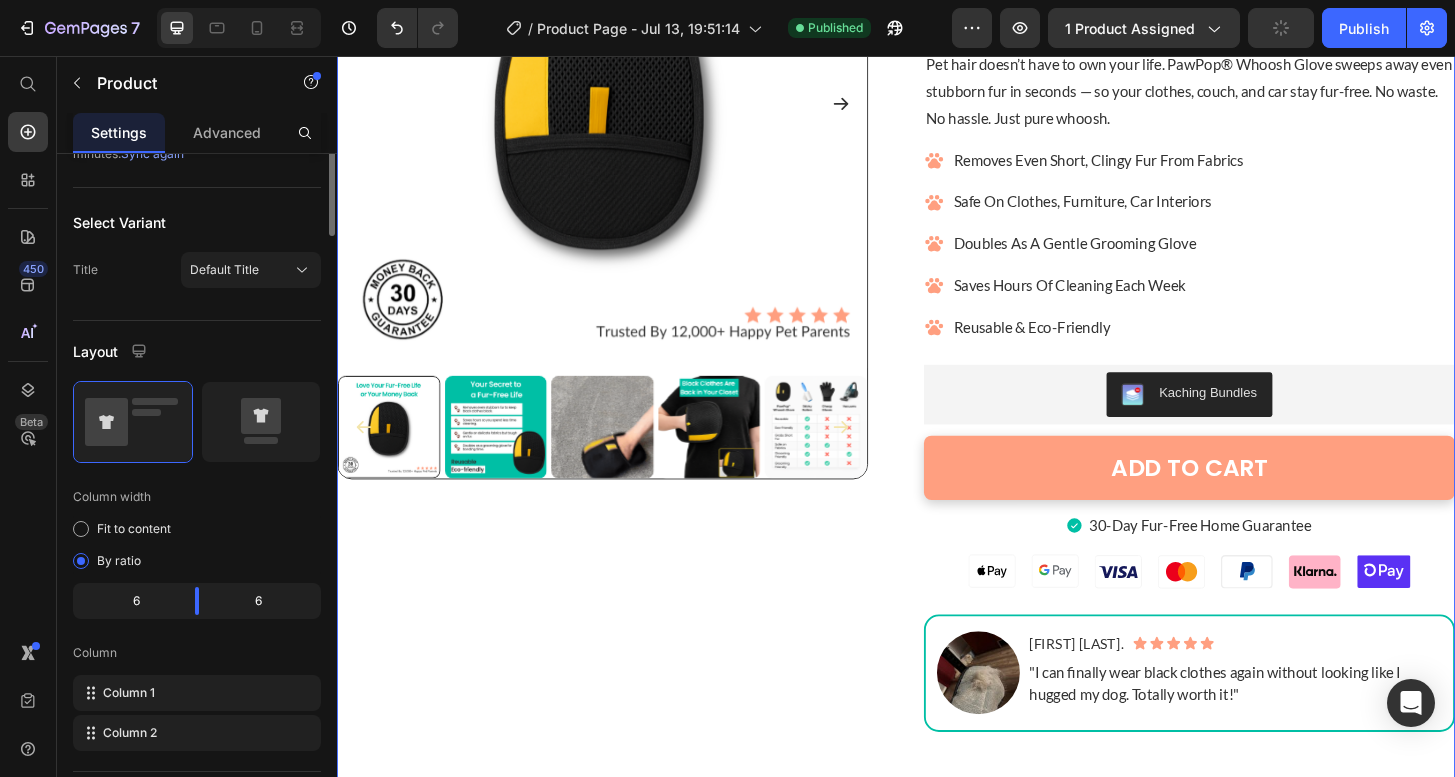 scroll, scrollTop: 0, scrollLeft: 0, axis: both 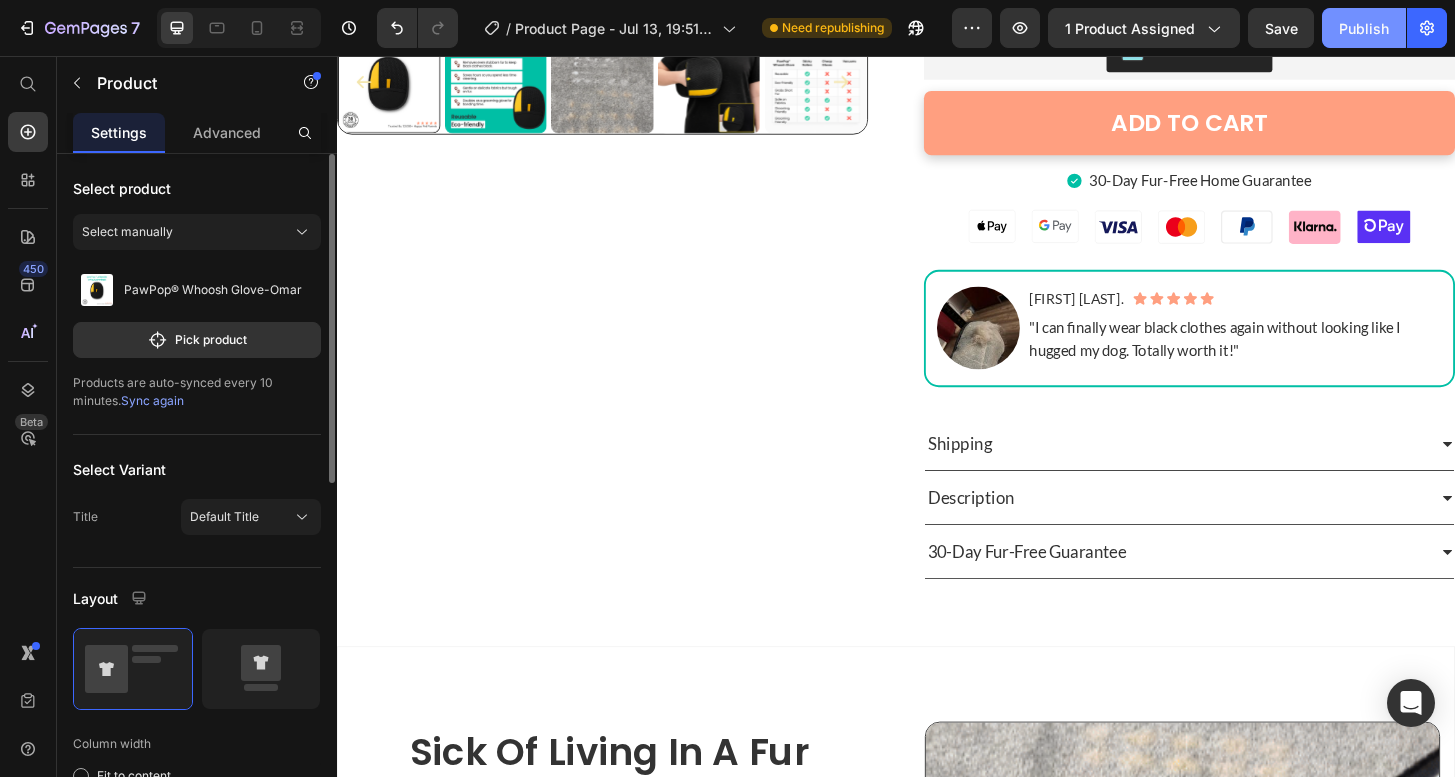 click on "Publish" at bounding box center [1364, 28] 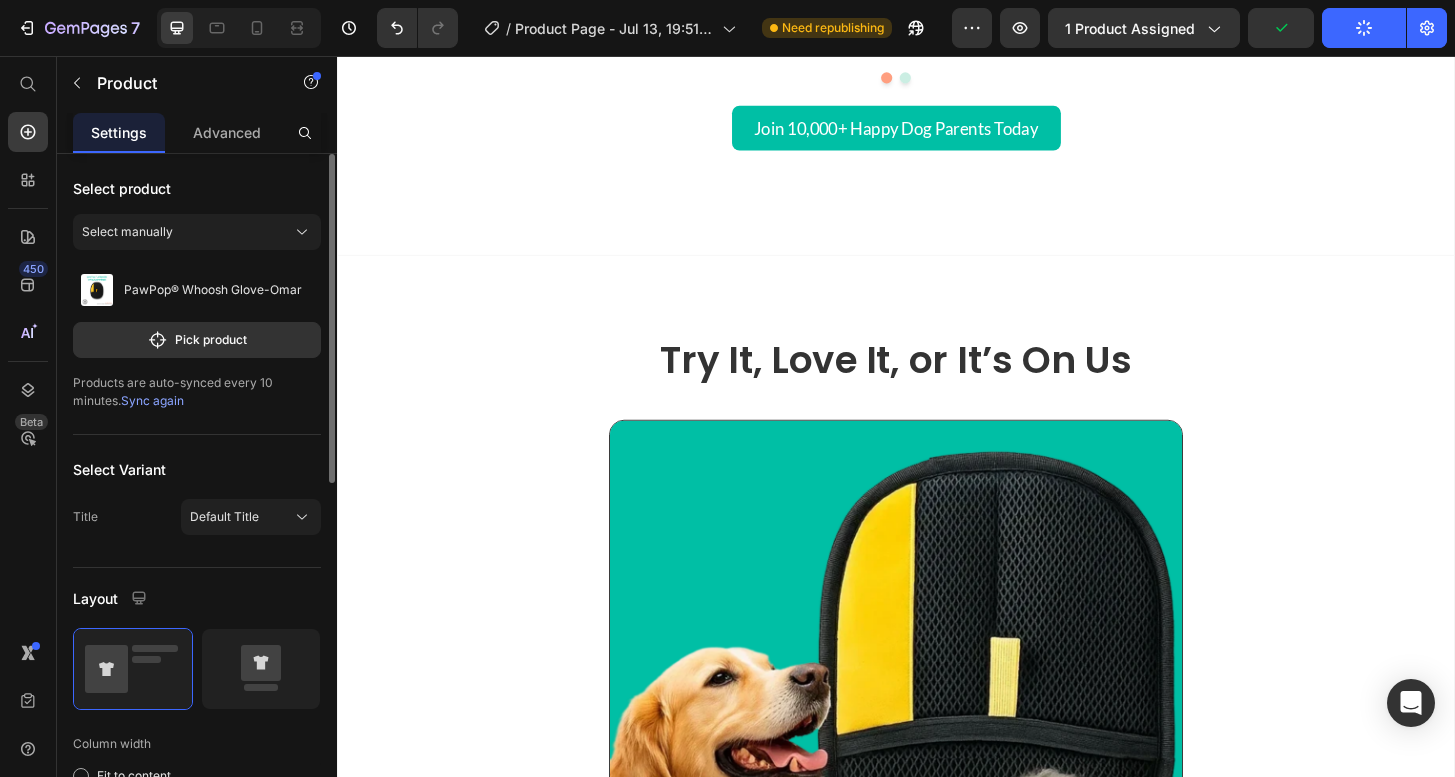 scroll, scrollTop: 5261, scrollLeft: 0, axis: vertical 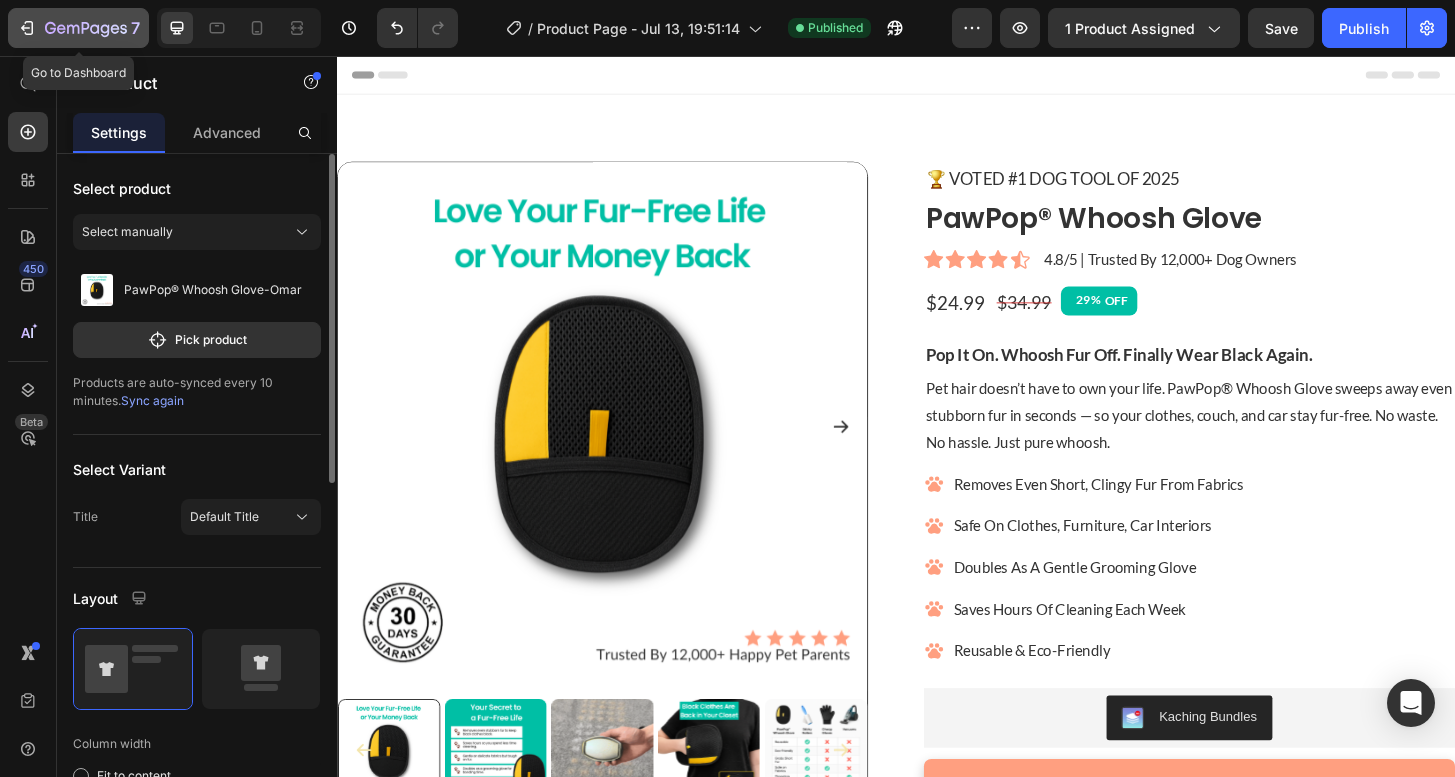 click 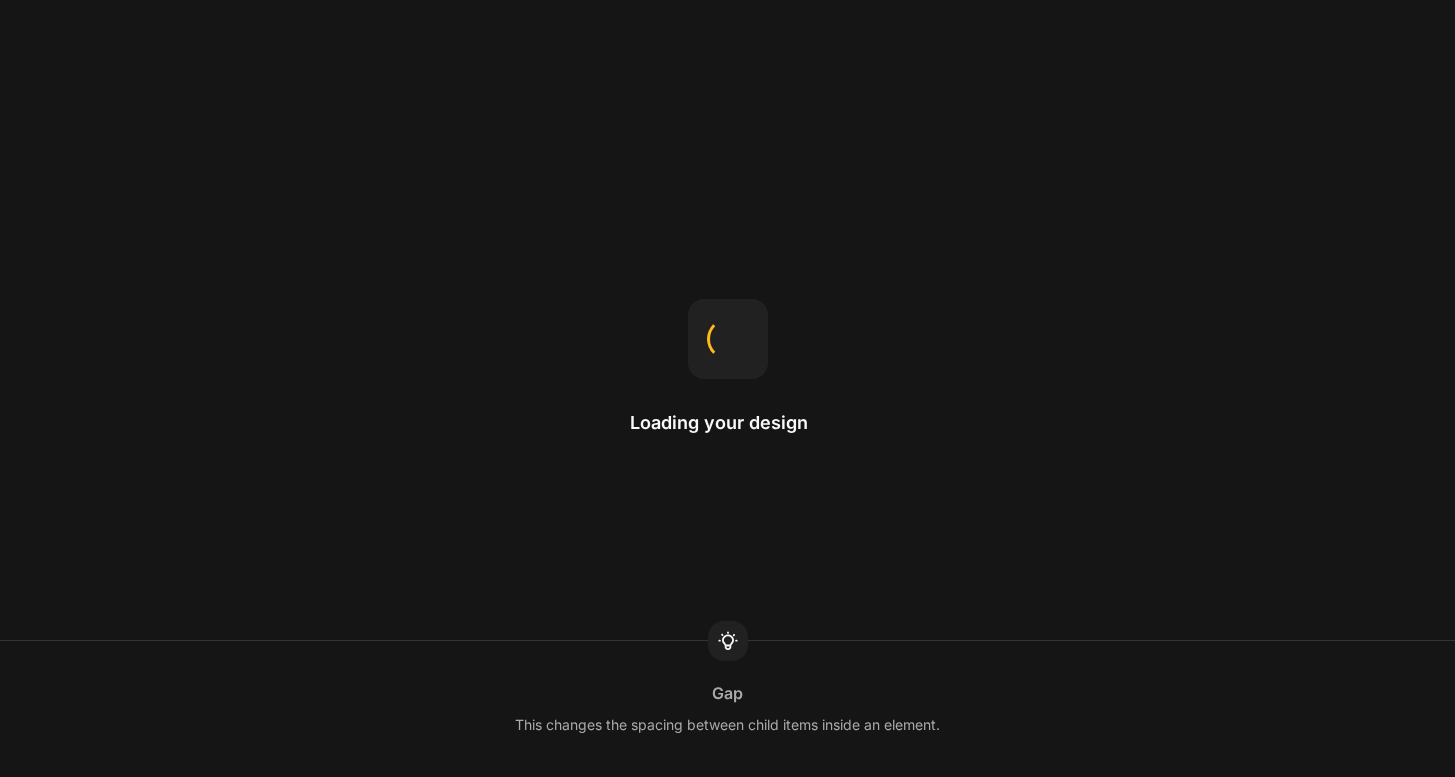scroll, scrollTop: 0, scrollLeft: 0, axis: both 